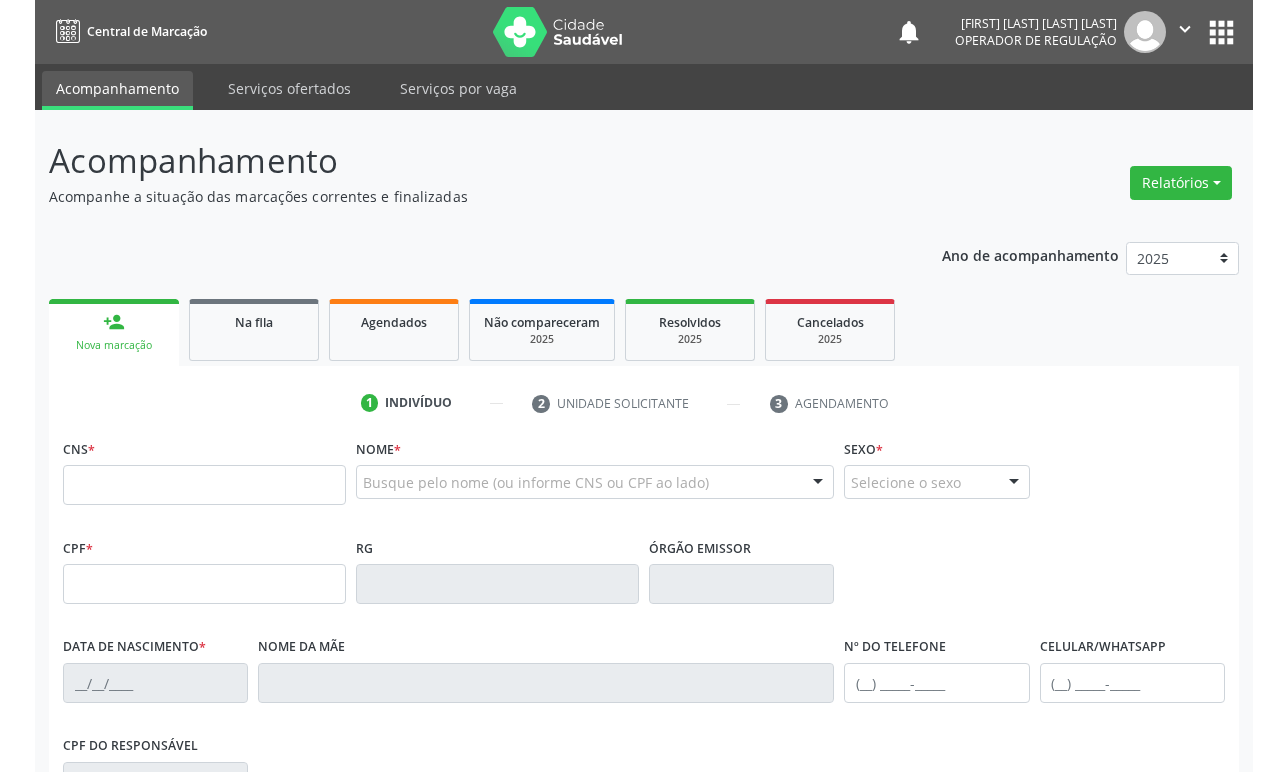 scroll, scrollTop: 0, scrollLeft: 0, axis: both 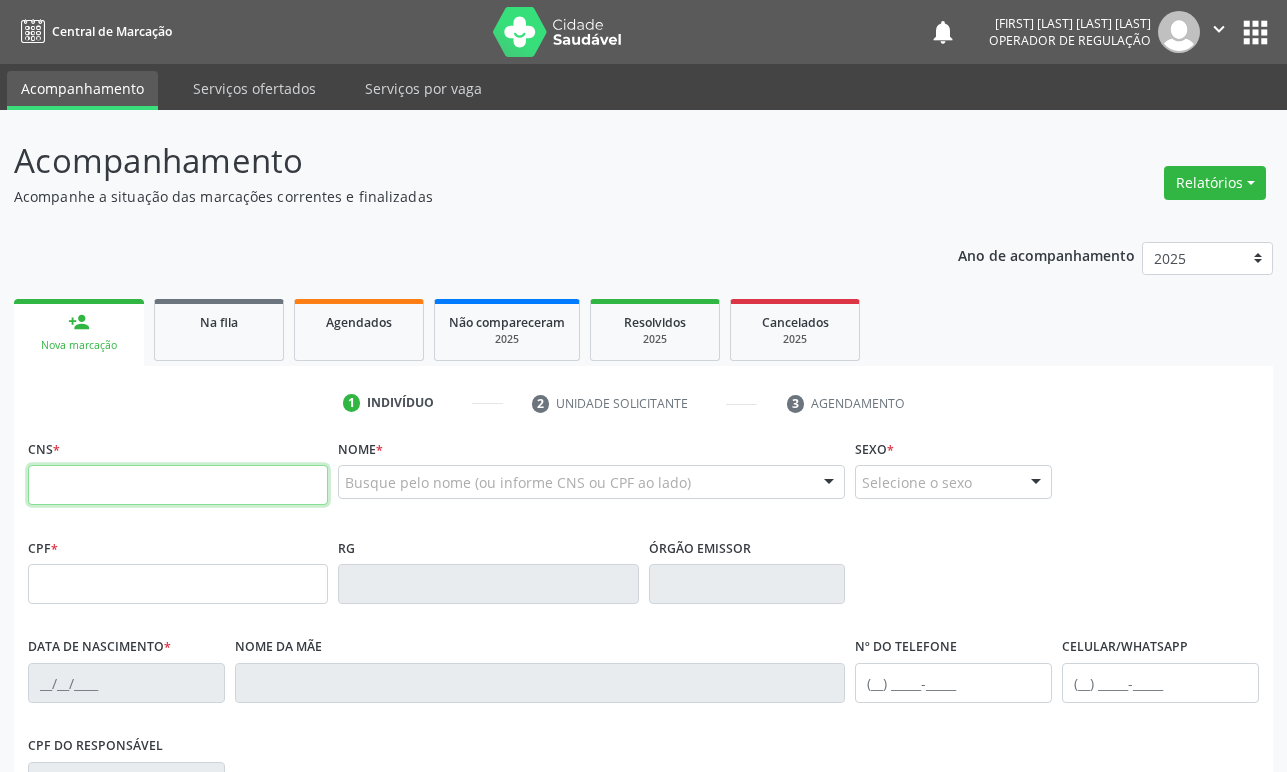 click at bounding box center [178, 485] 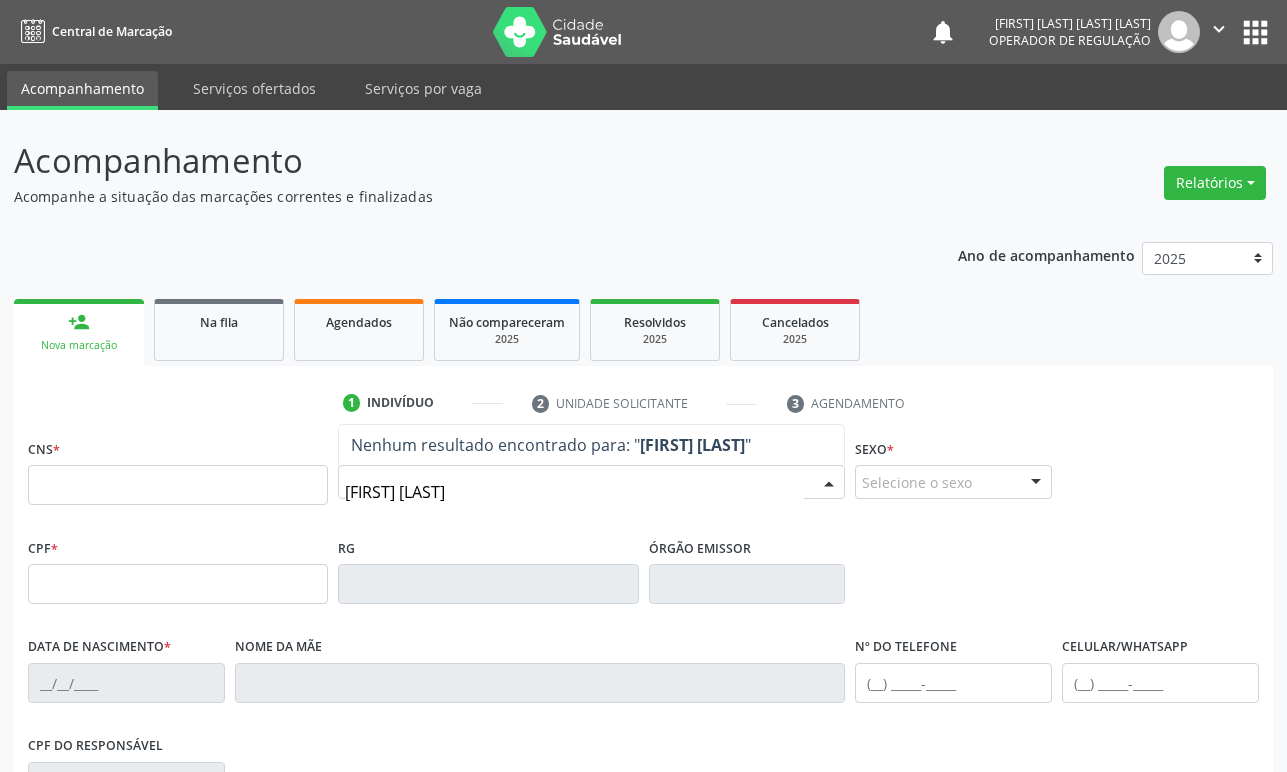type on "[FIRST] [LAST]" 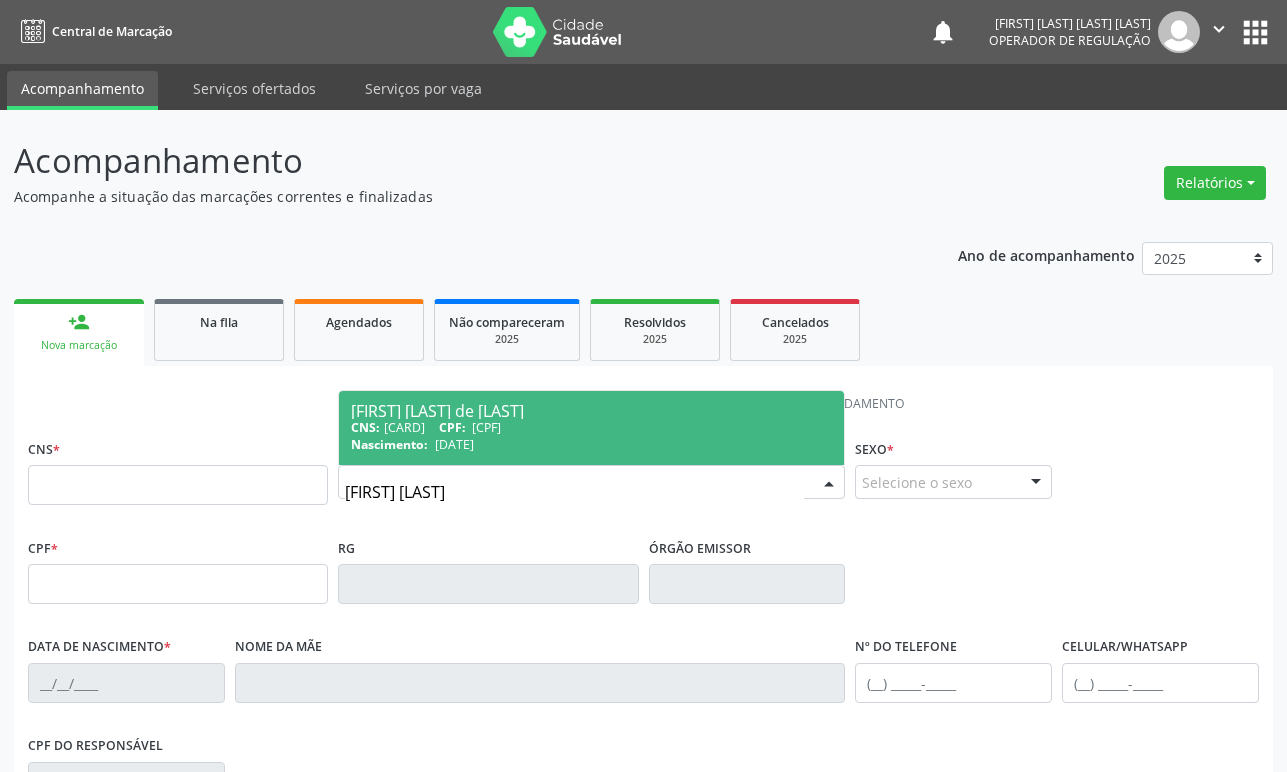 click on "[DATE]" at bounding box center [454, 444] 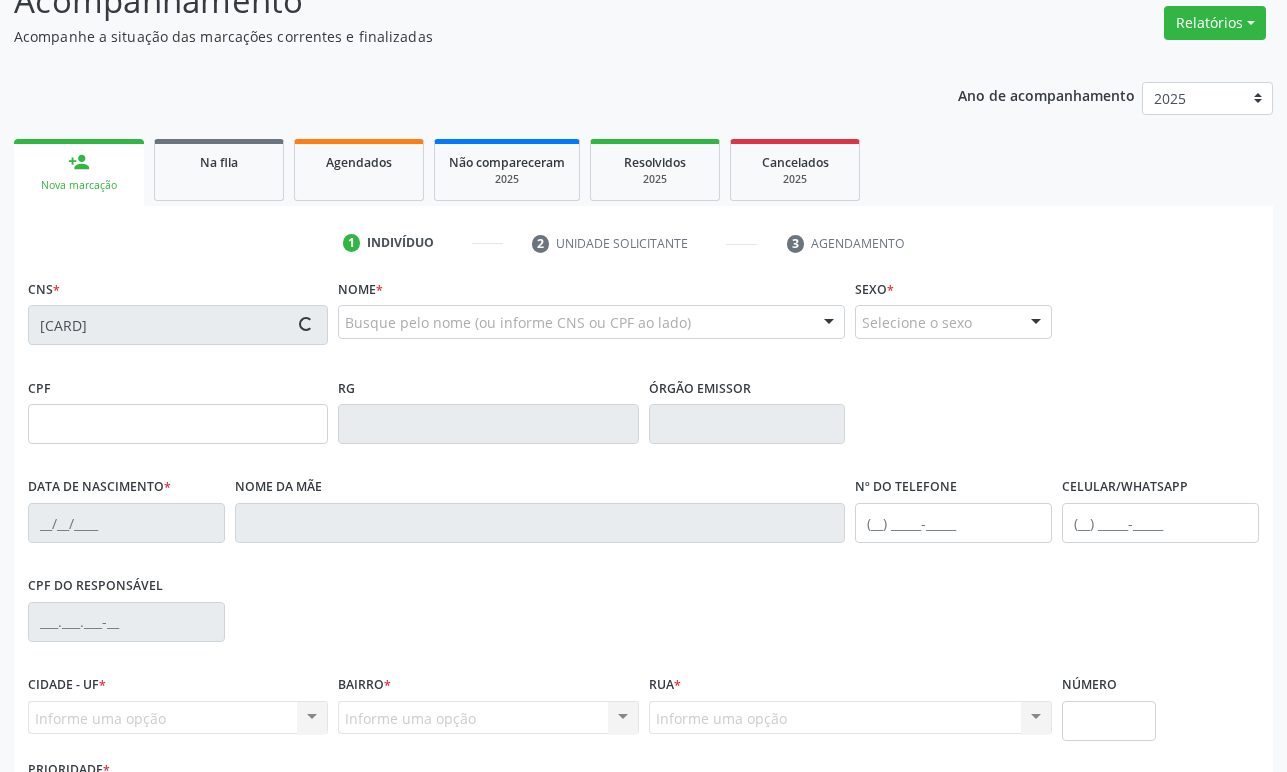 scroll, scrollTop: 312, scrollLeft: 0, axis: vertical 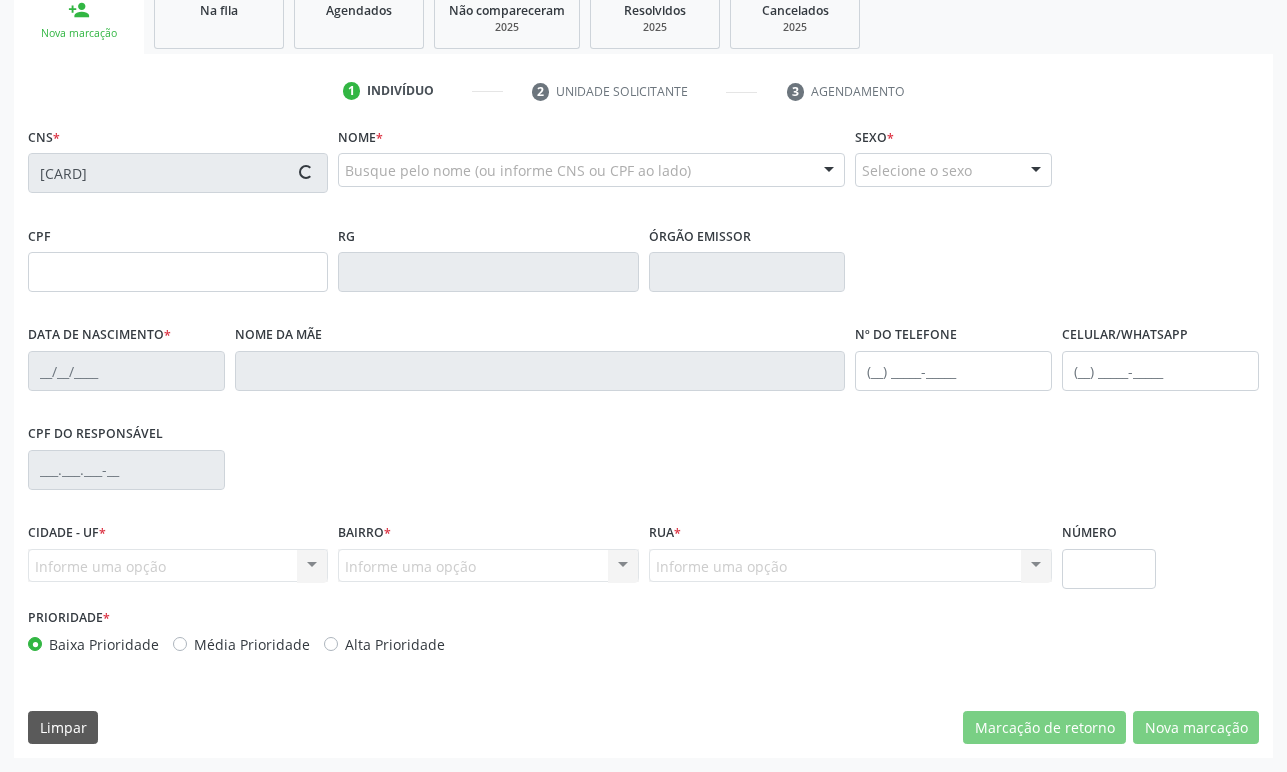 type on "[CPF]" 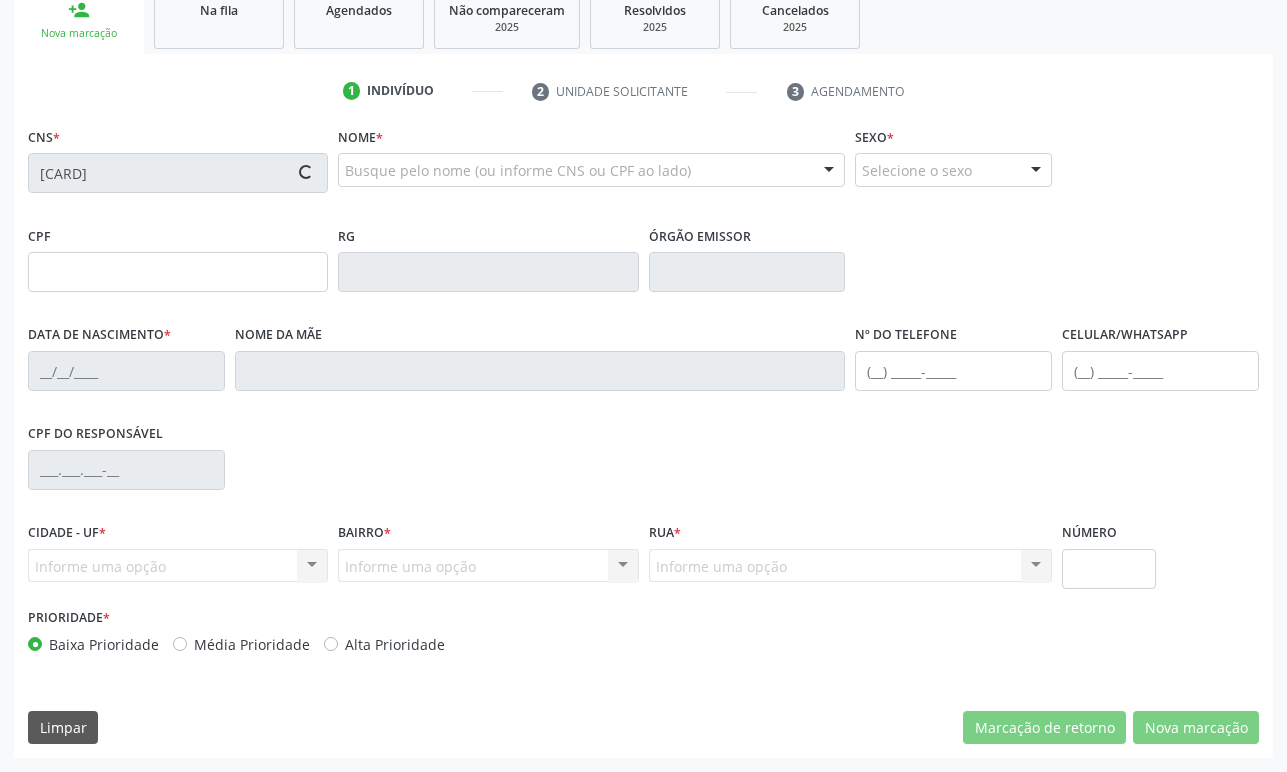 type on "[DATE]" 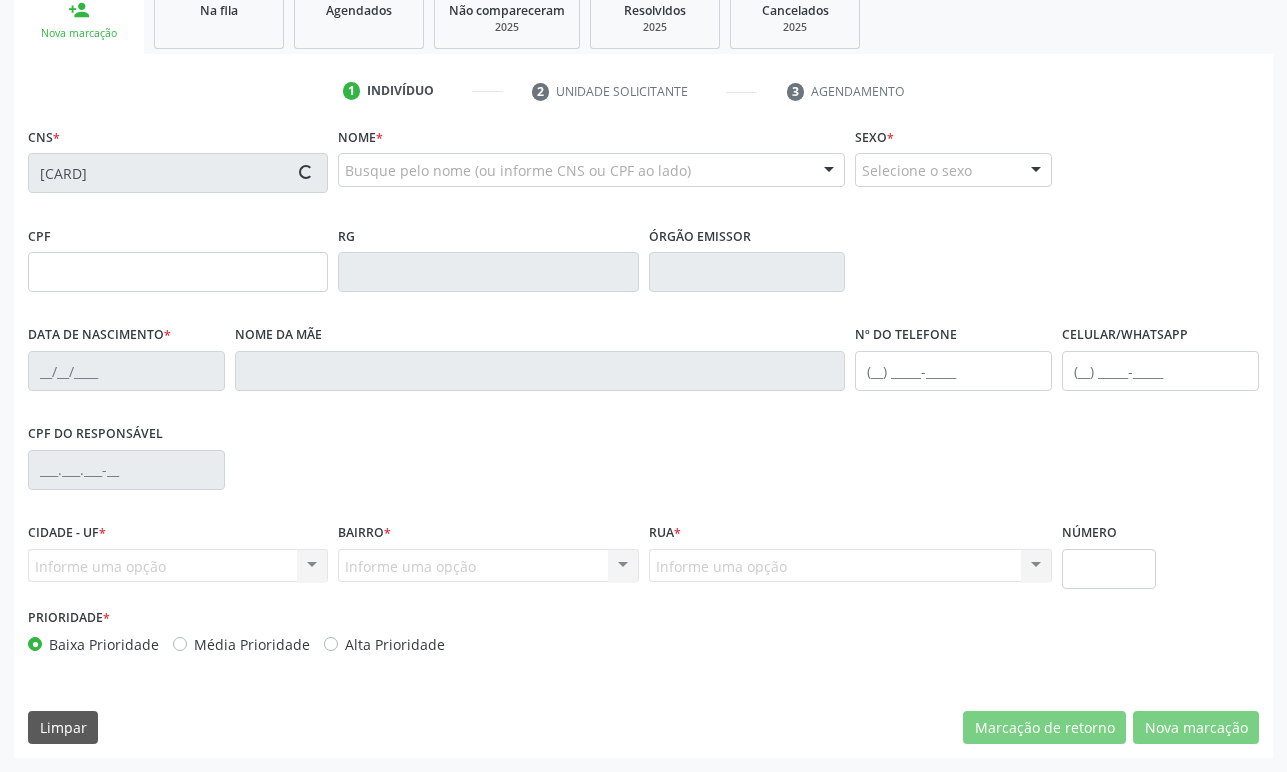 type on "[FIRST] [LAST] da Silva" 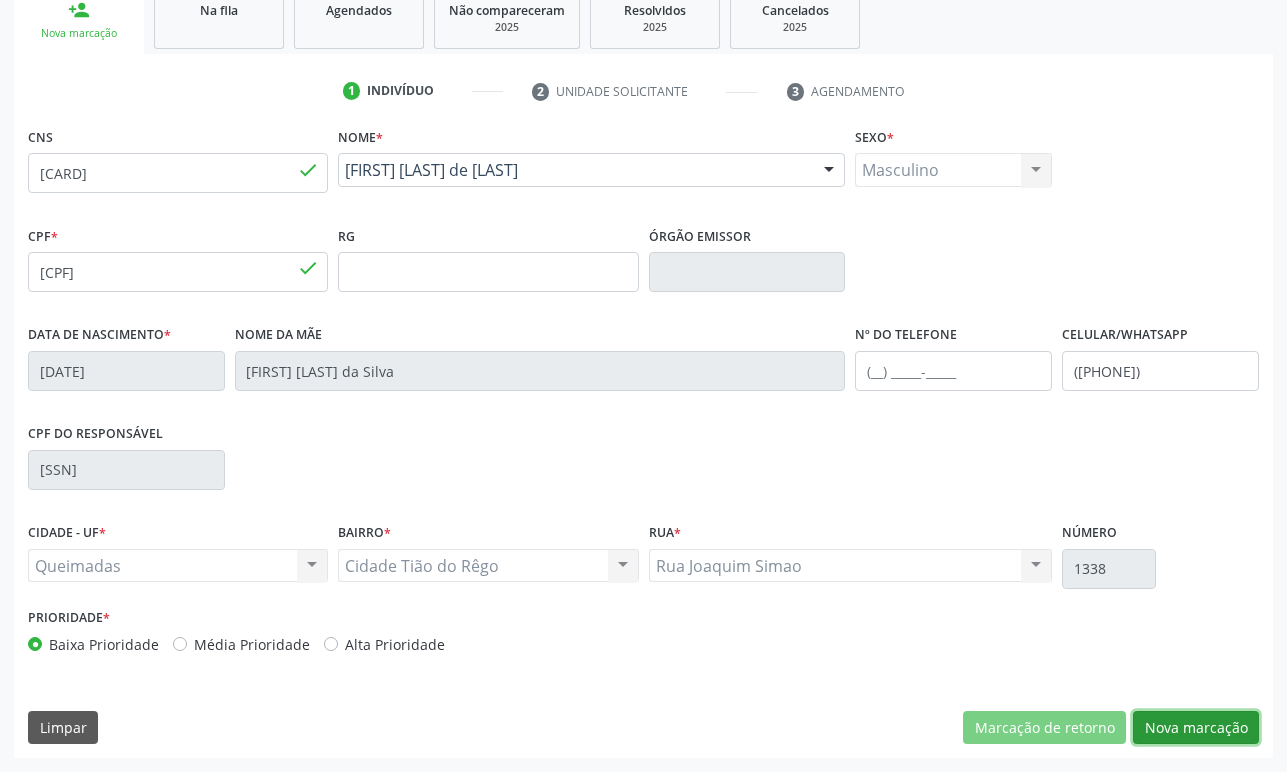 drag, startPoint x: 1217, startPoint y: 722, endPoint x: 1000, endPoint y: 636, distance: 233.42023 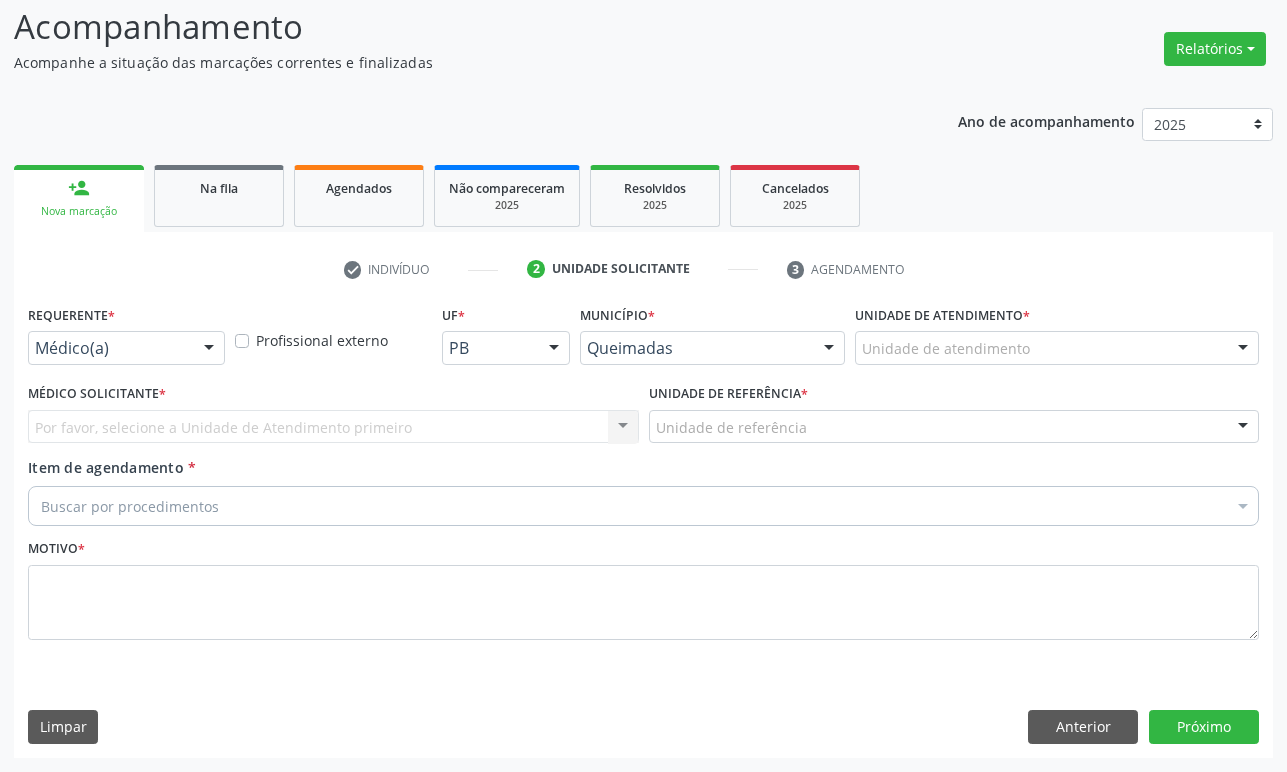 scroll, scrollTop: 134, scrollLeft: 0, axis: vertical 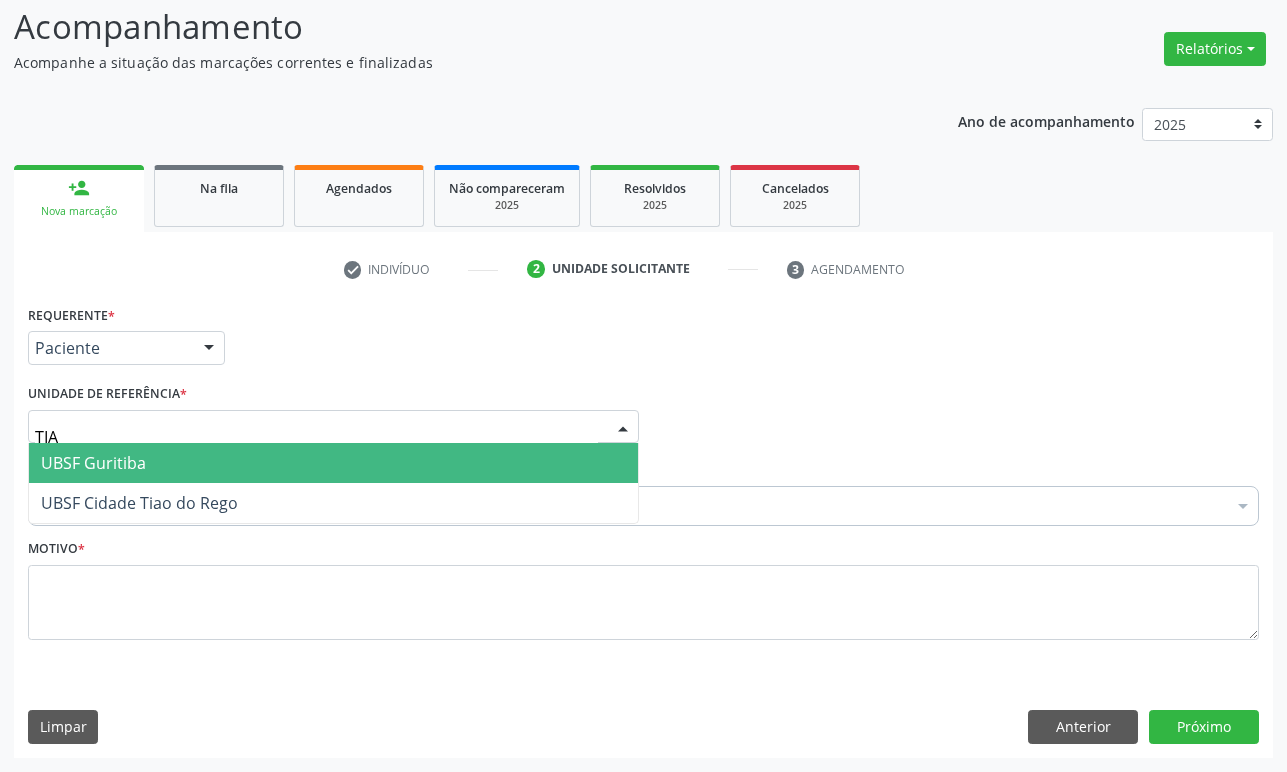 type on "TIAO" 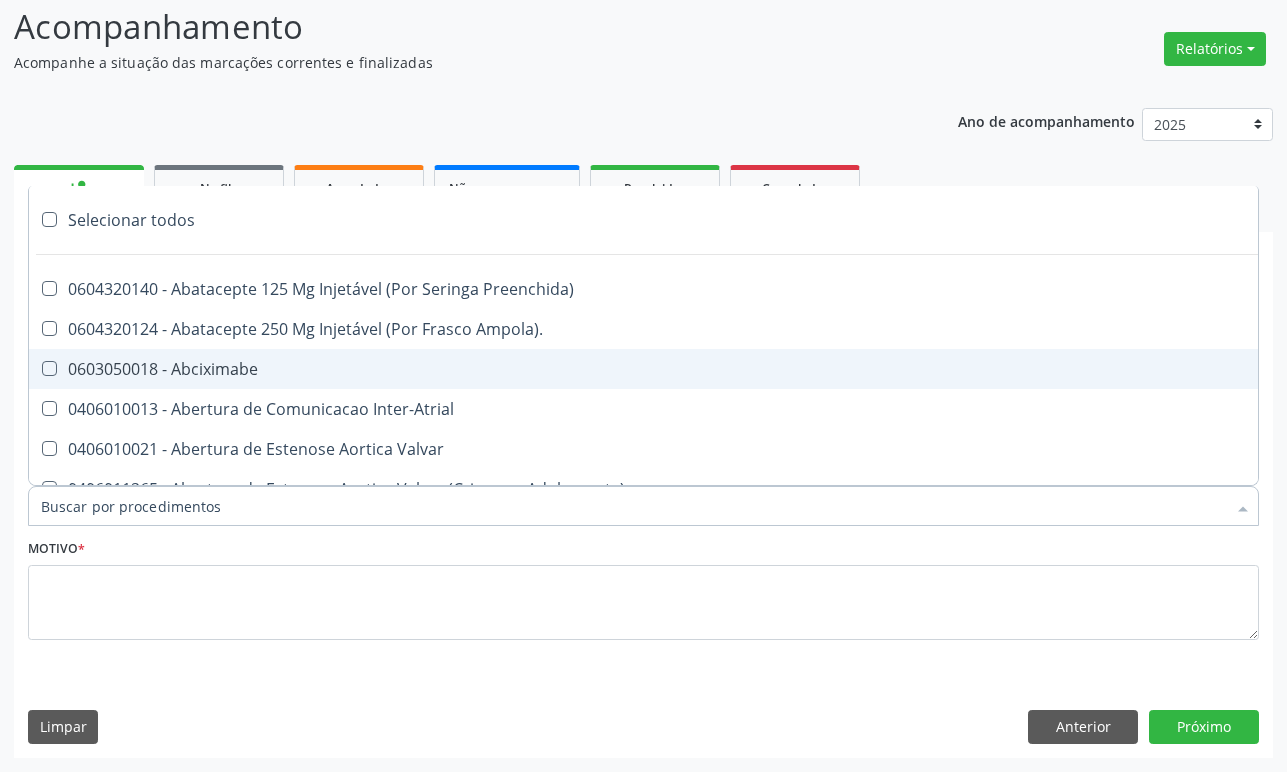 paste on "ENDOCRINOLOGISTA" 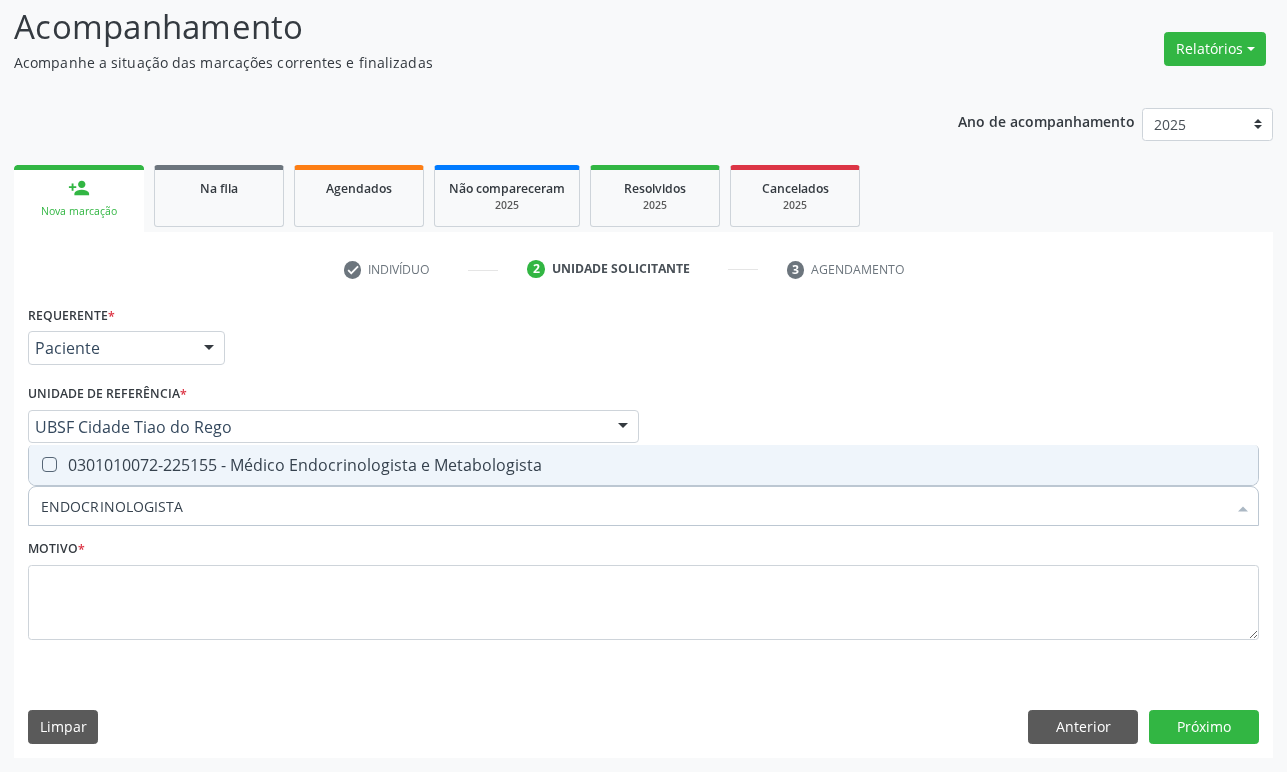 click on "0301010072-225155 - Médico Endocrinologista e Metabologista" at bounding box center (643, 465) 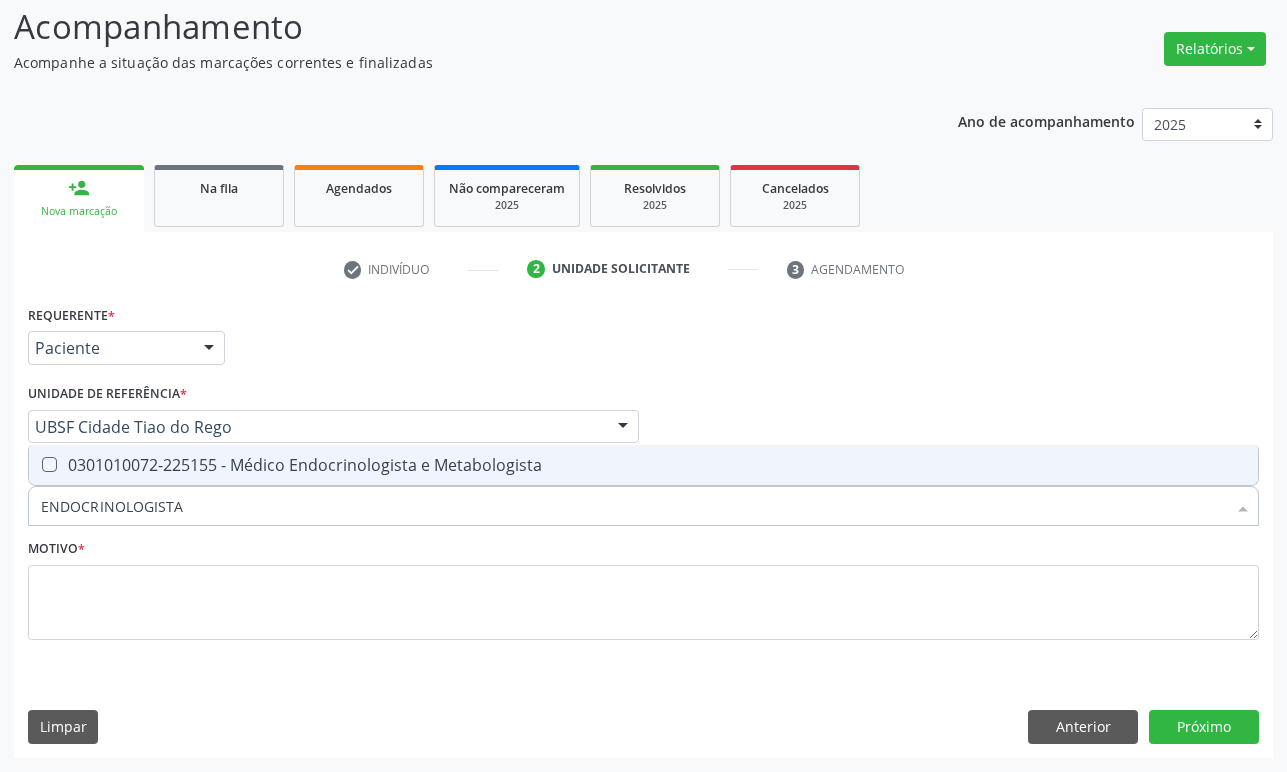 checkbox on "true" 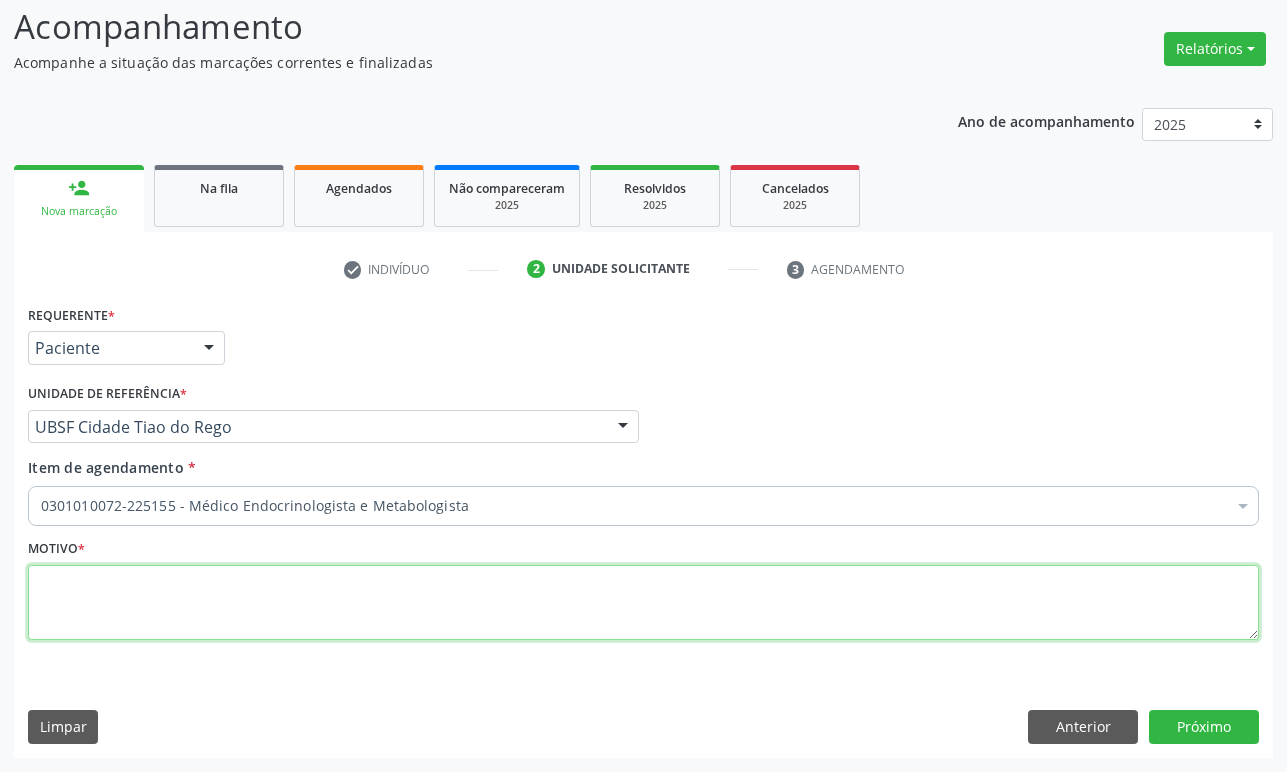 click at bounding box center [643, 603] 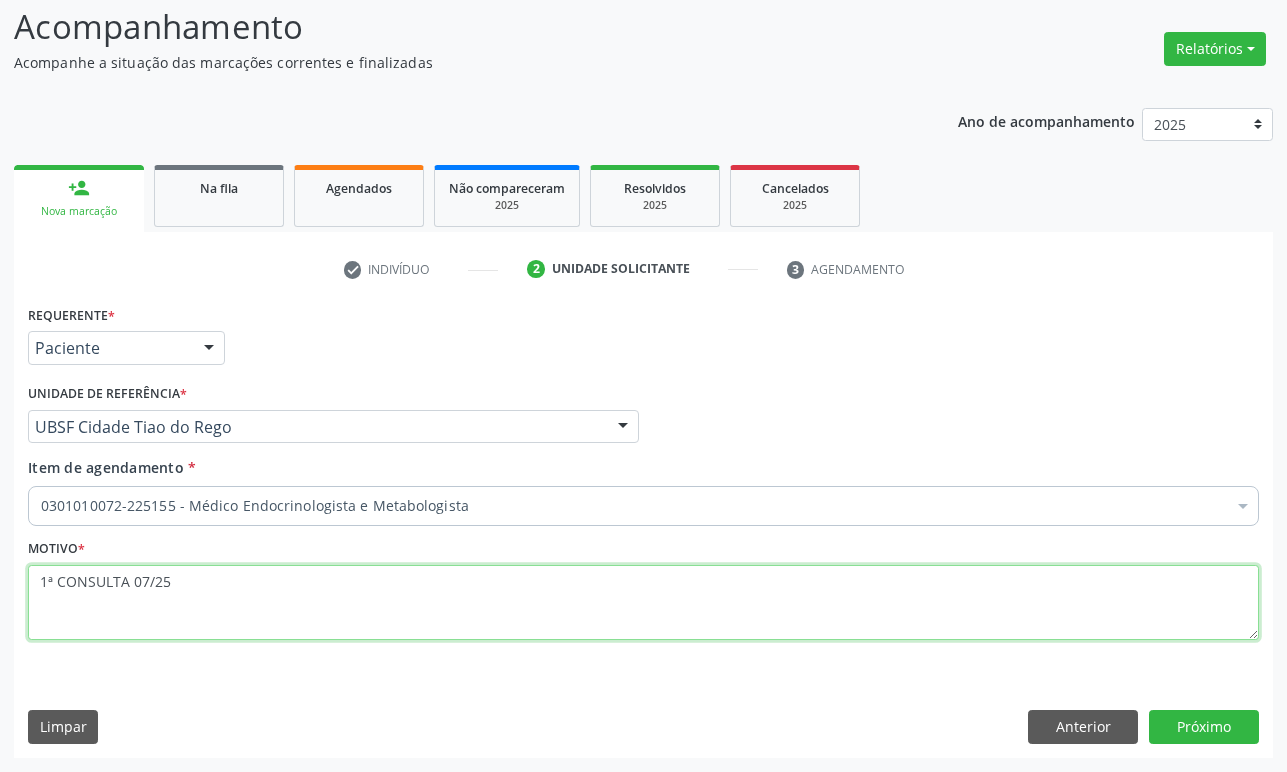 type on "1ª CONSULTA 07/25" 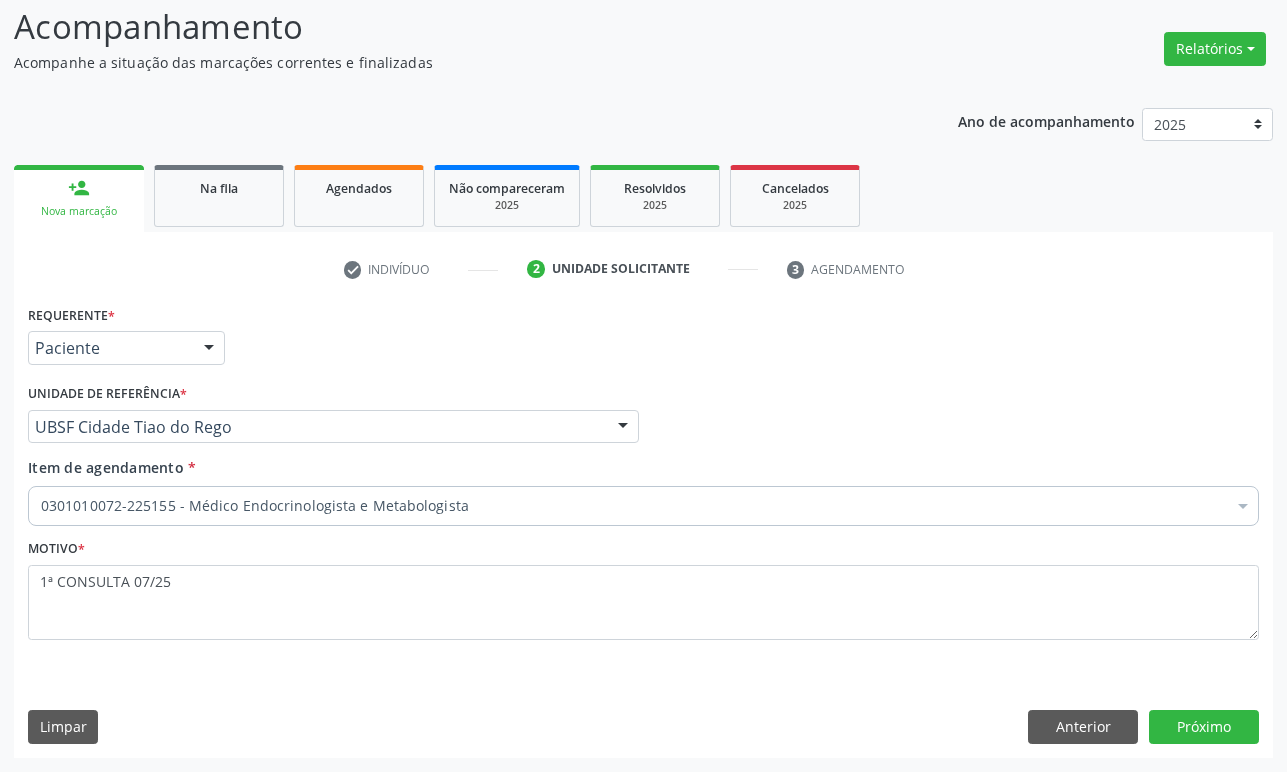 click on "Requerente
*
Paciente         Médico(a)   Enfermeiro(a)   Paciente
Nenhum resultado encontrado para: "   "
Não há nenhuma opção para ser exibida.
UF
PB         PB
Nenhum resultado encontrado para: "   "
Não há nenhuma opção para ser exibida.
Município
Queimadas         Campina Grande   Queimadas
Nenhum resultado encontrado para: "   "
Não há nenhuma opção para ser exibida.
Médico Solicitante
Por favor, selecione a Unidade de Atendimento primeiro
Nenhum resultado encontrado para: "   "
Não há nenhuma opção para ser exibida.
Unidade de referência
*
UBSF Cidade Tiao do Rego         UBSF Ligeiro II   UBSF Saulo Leal Ernesto de Melo   UBSF Castanho   UBSF Baixa Verde   UBSF Ze Velho   UBSF Boa Vista   UBSF Olho Dagua Salgado   UBSF Zumbi" at bounding box center (643, 528) 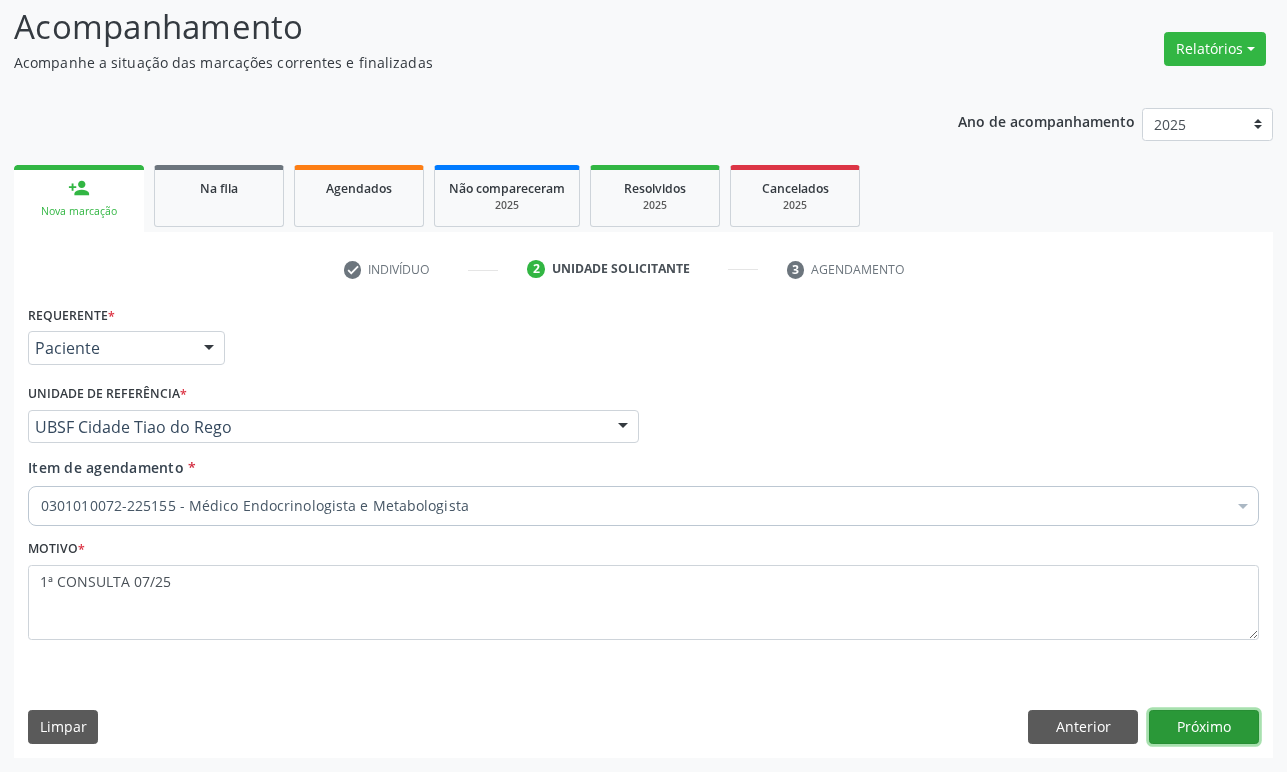 click on "Próximo" at bounding box center [1204, 727] 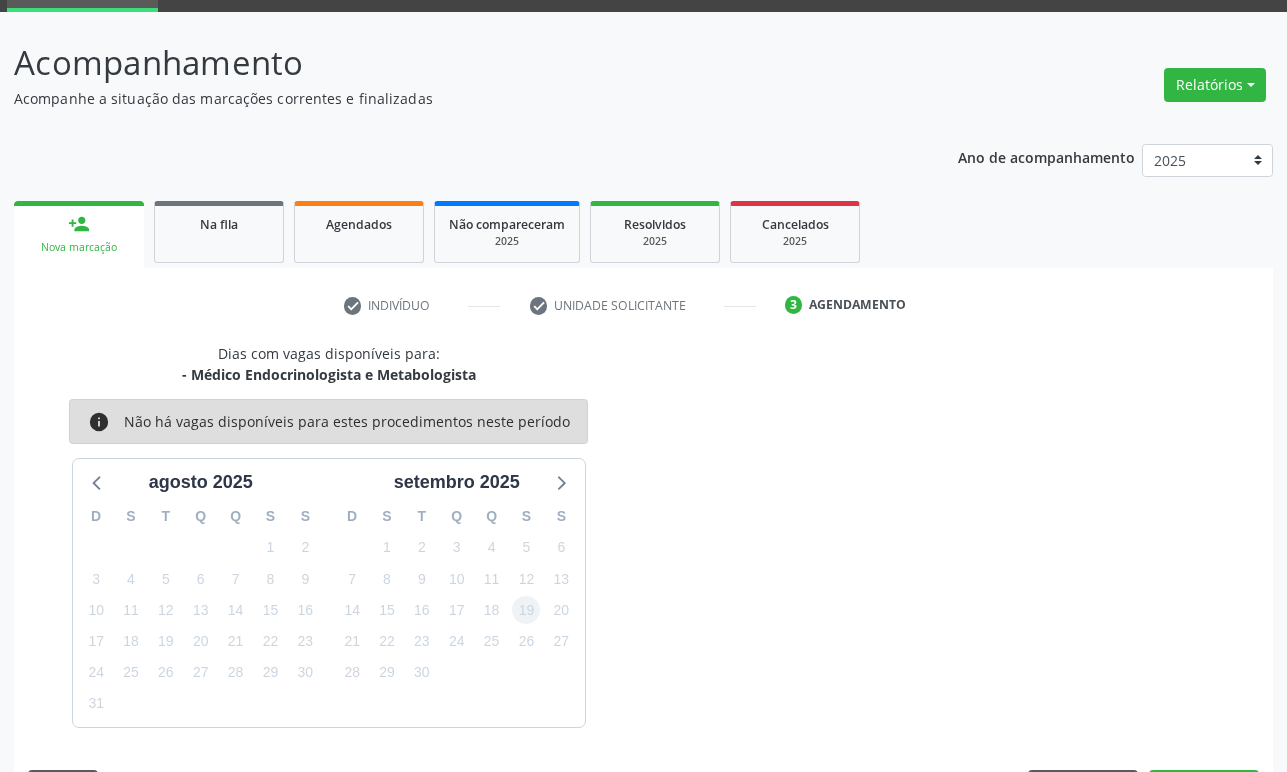scroll, scrollTop: 134, scrollLeft: 0, axis: vertical 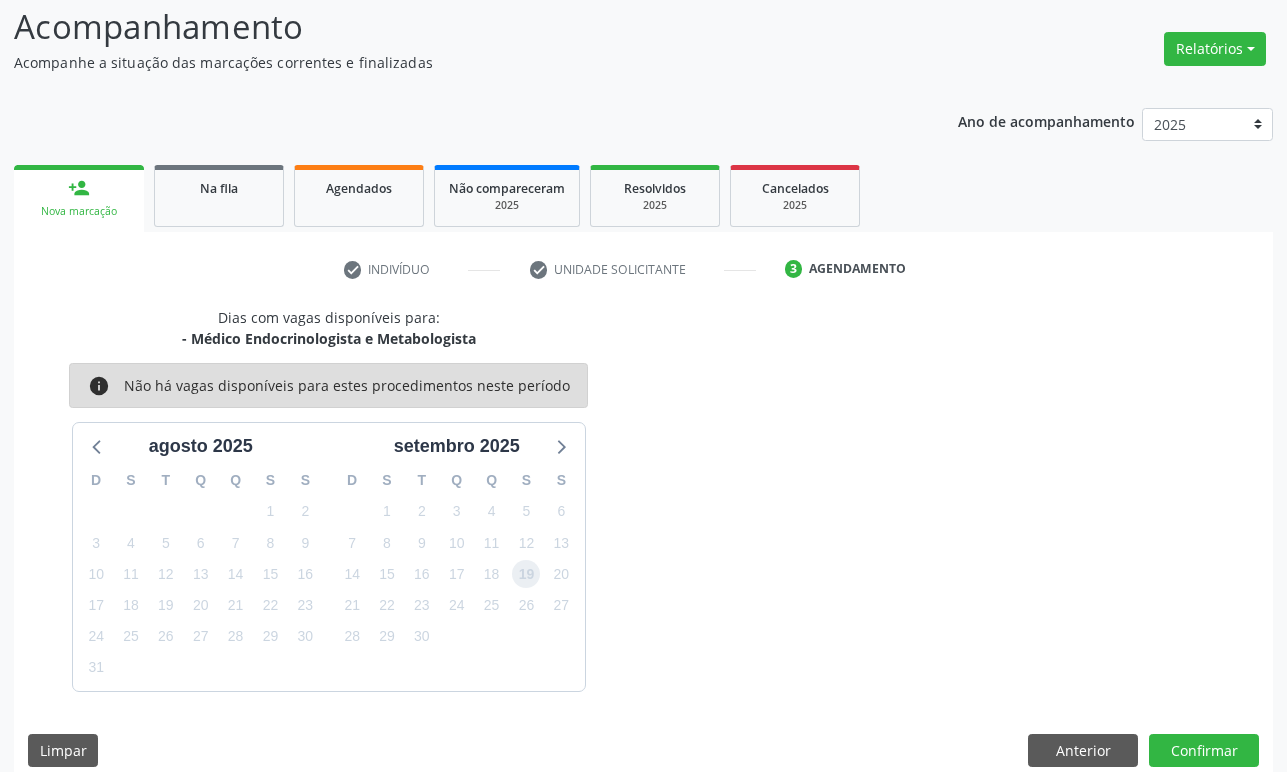 click on "19" at bounding box center [526, 574] 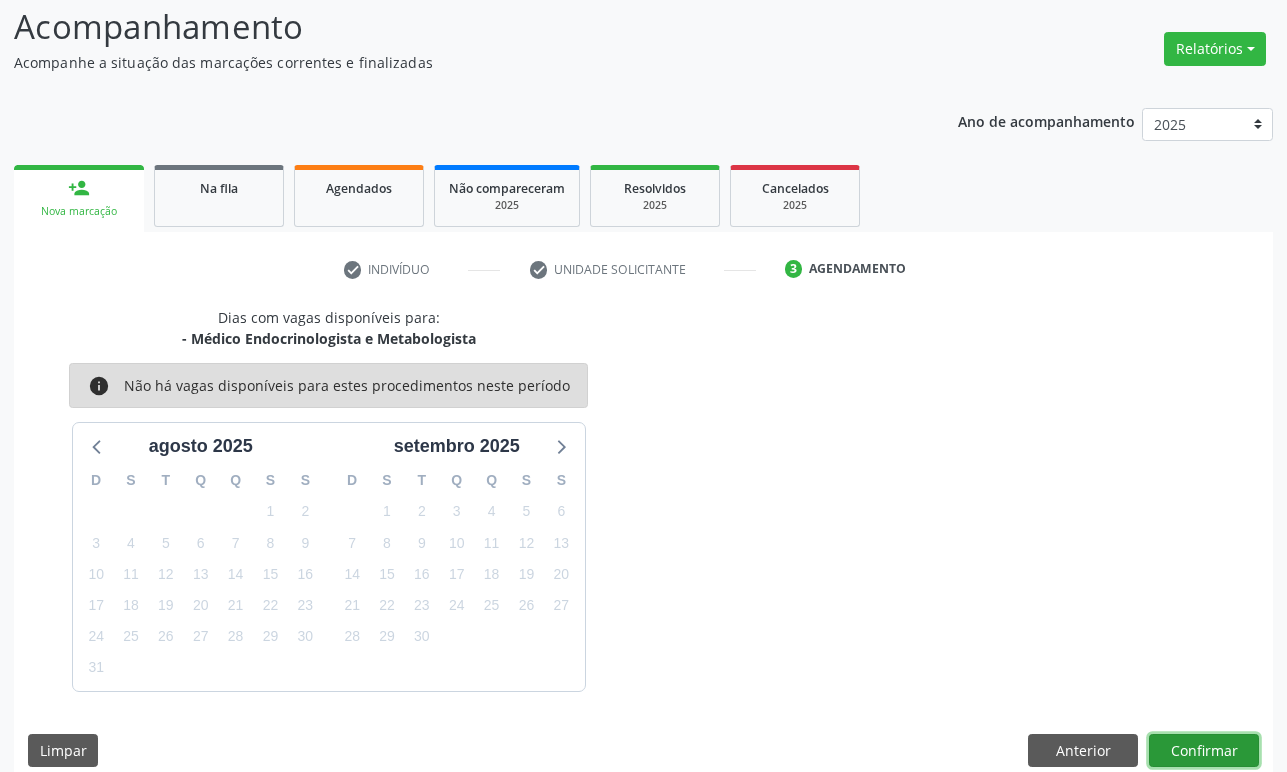 click on "Confirmar" at bounding box center (1204, 751) 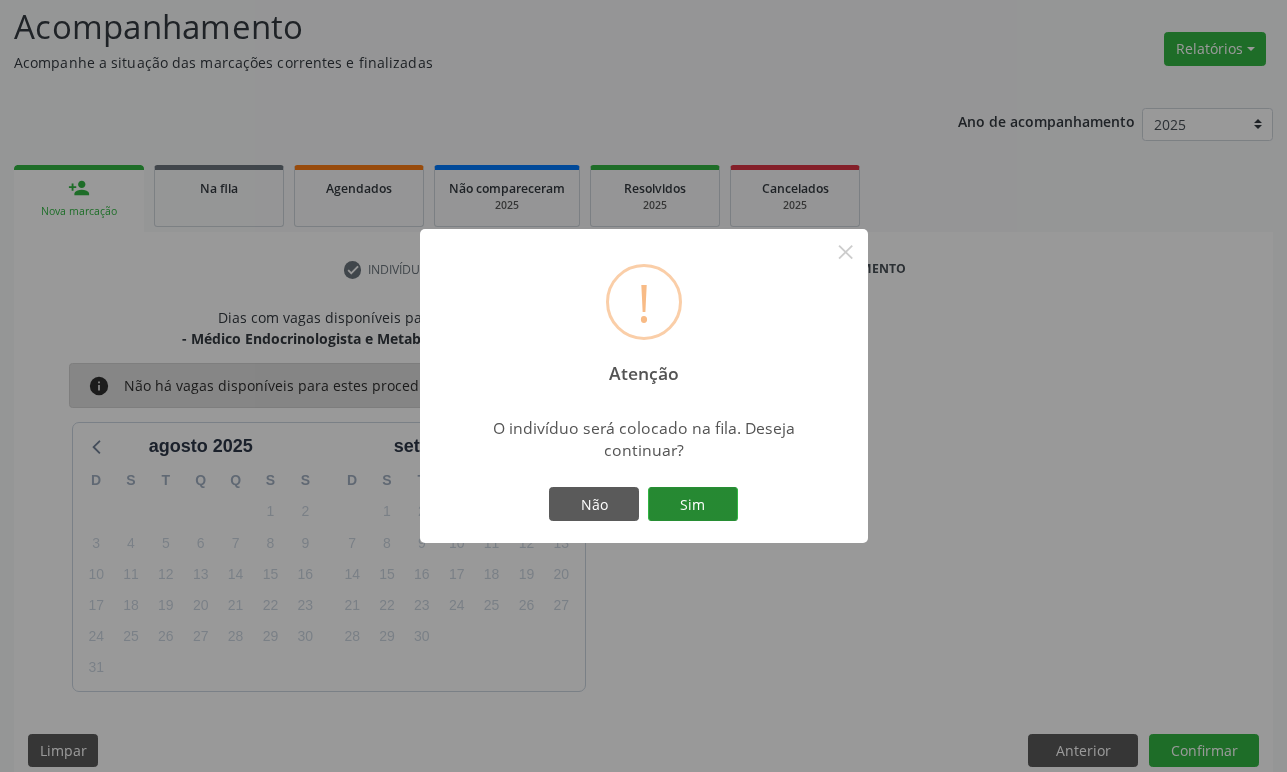 click on "Sim" at bounding box center (693, 504) 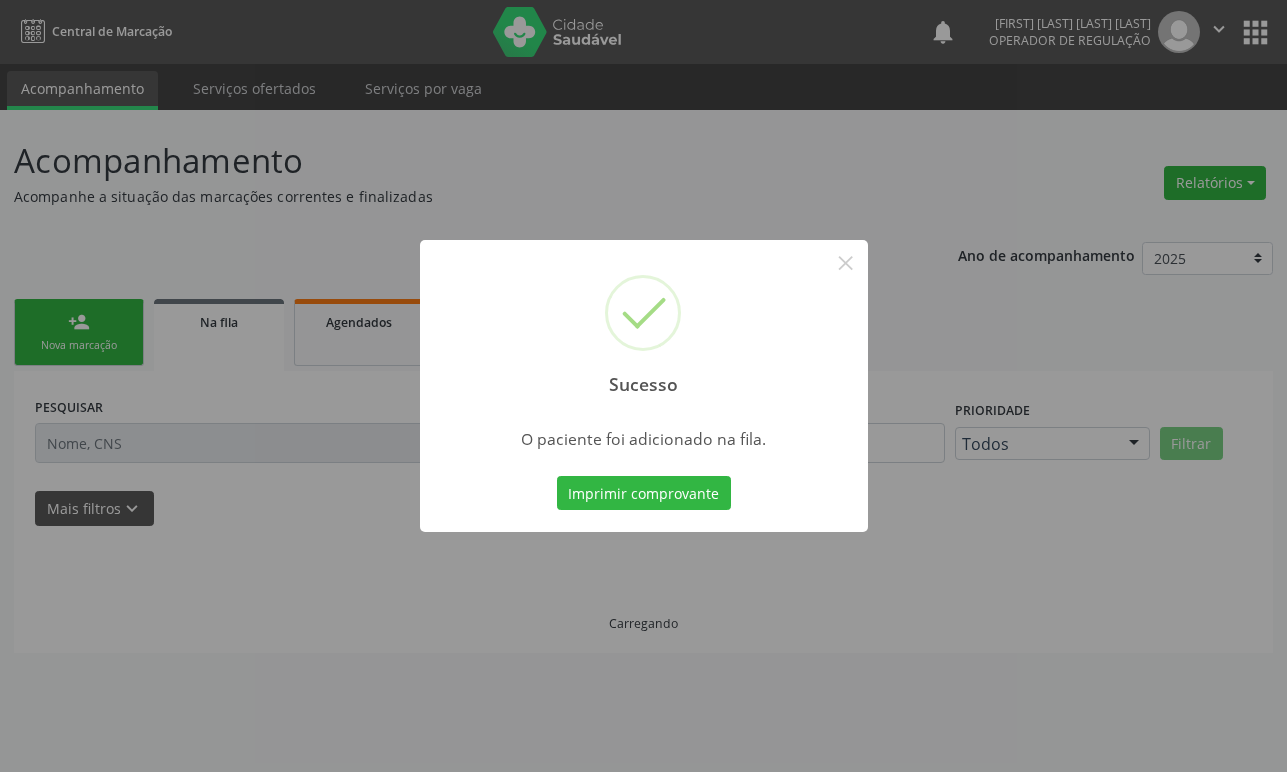 scroll, scrollTop: 0, scrollLeft: 0, axis: both 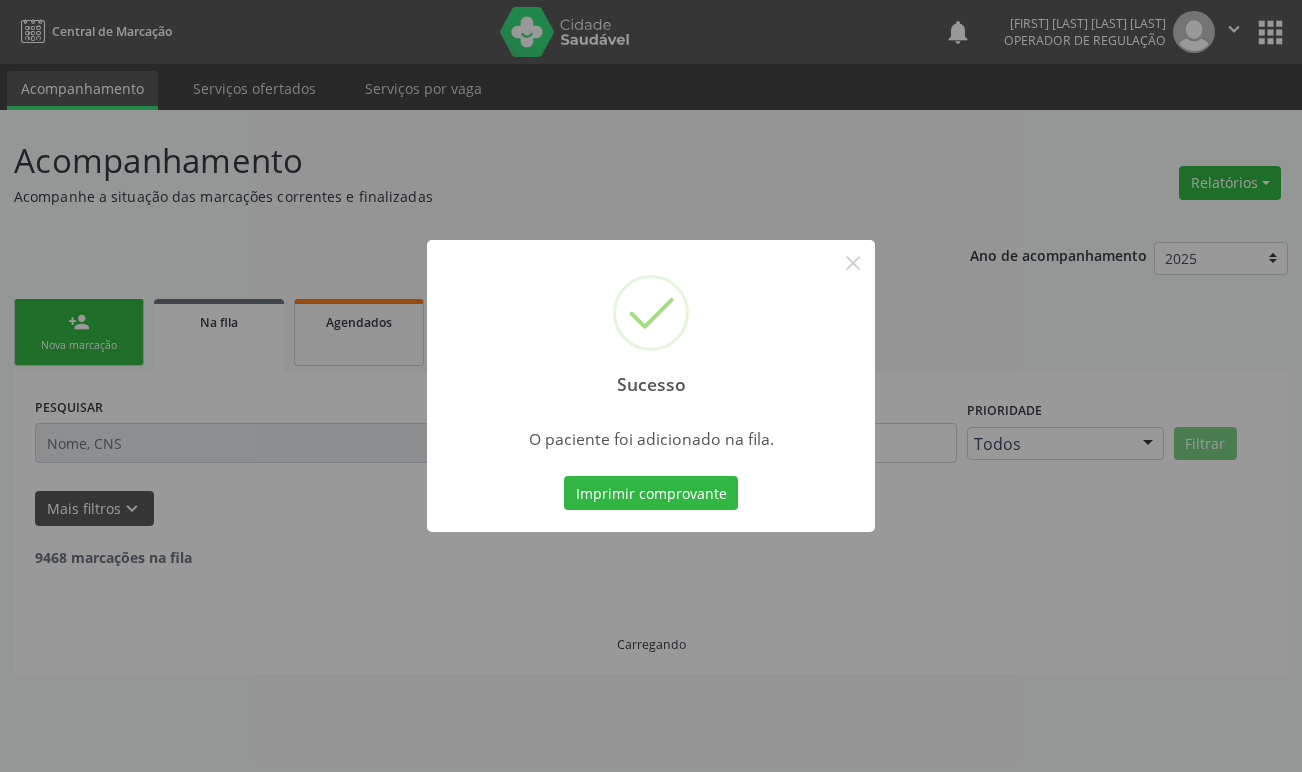 type 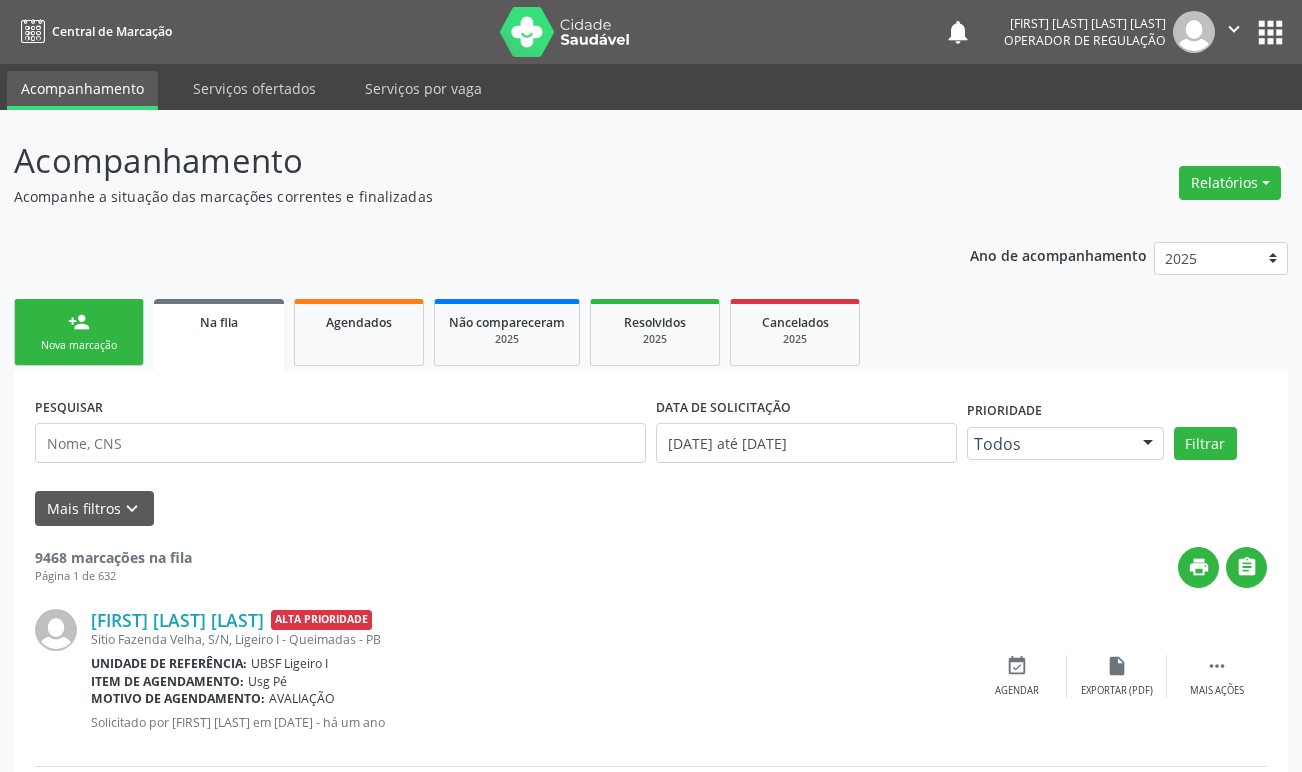click on "Nova marcação" at bounding box center [79, 345] 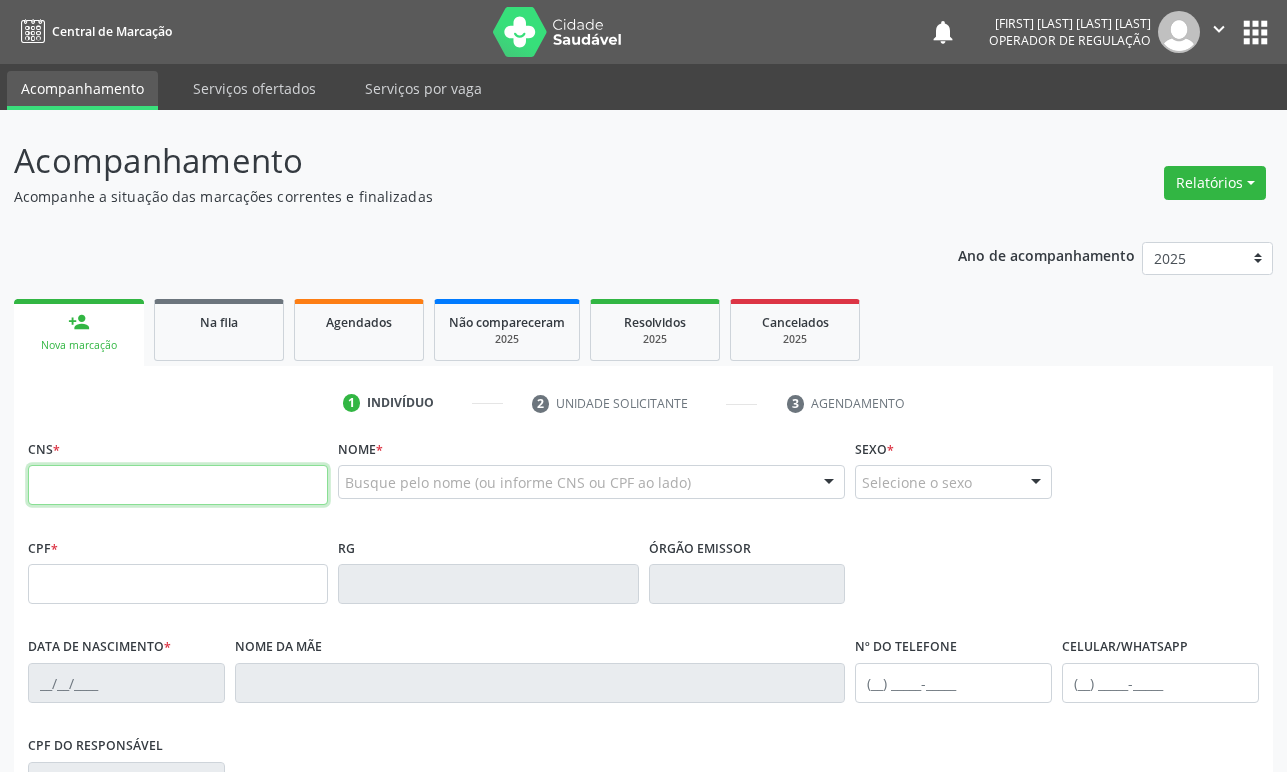 click at bounding box center (178, 485) 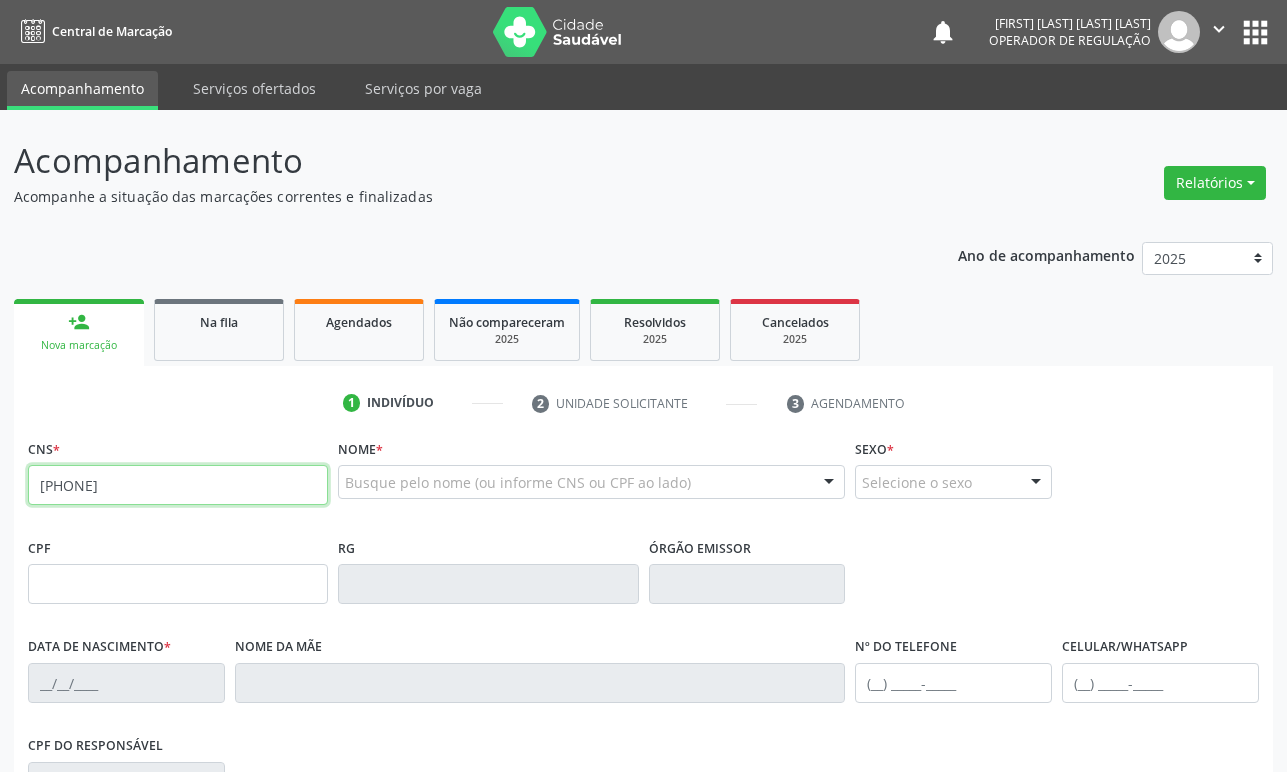 type on "[PHONE]" 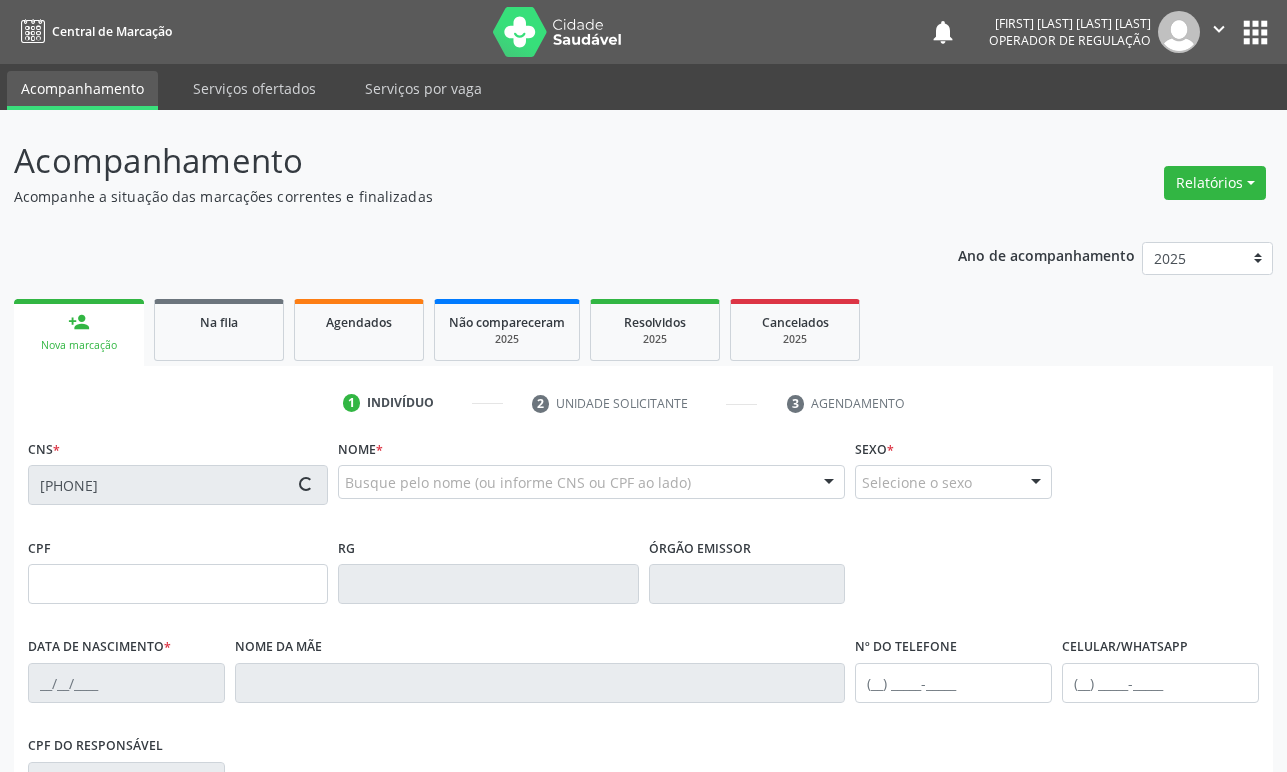 type on "[SSN]" 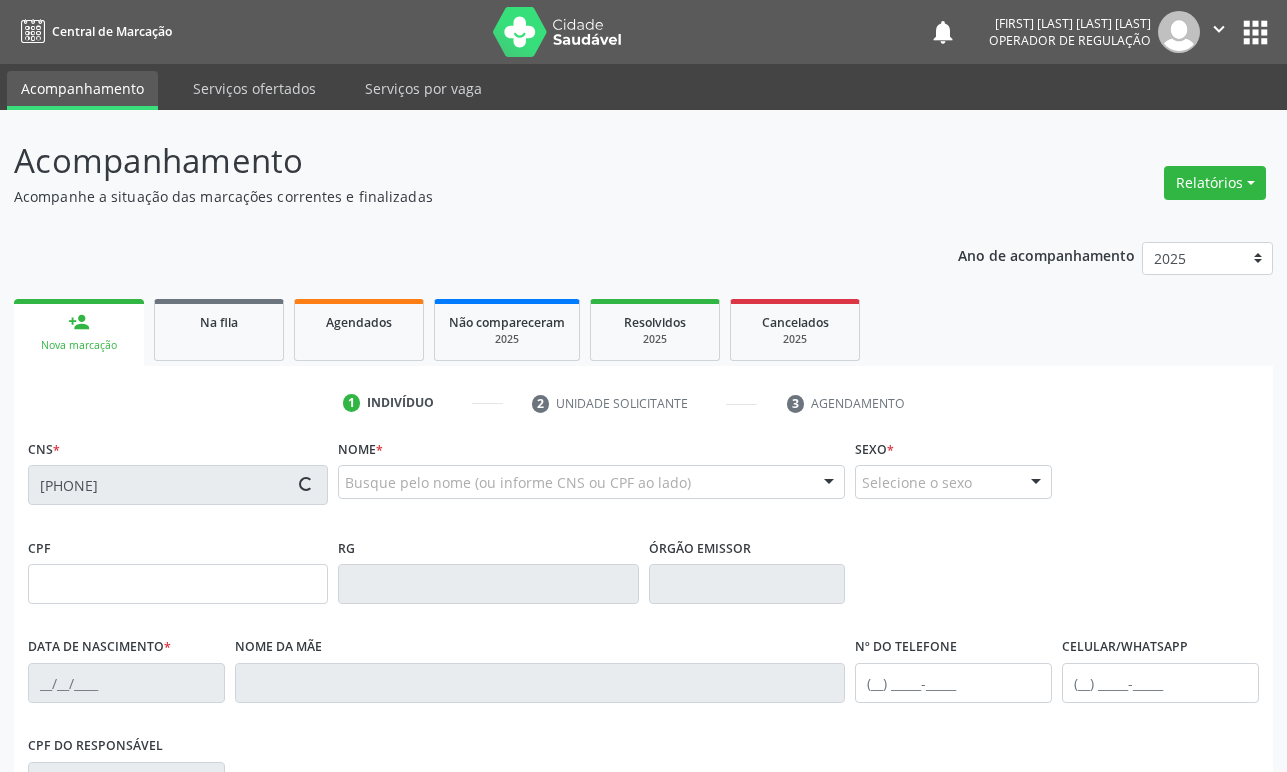 type on "[DATE]" 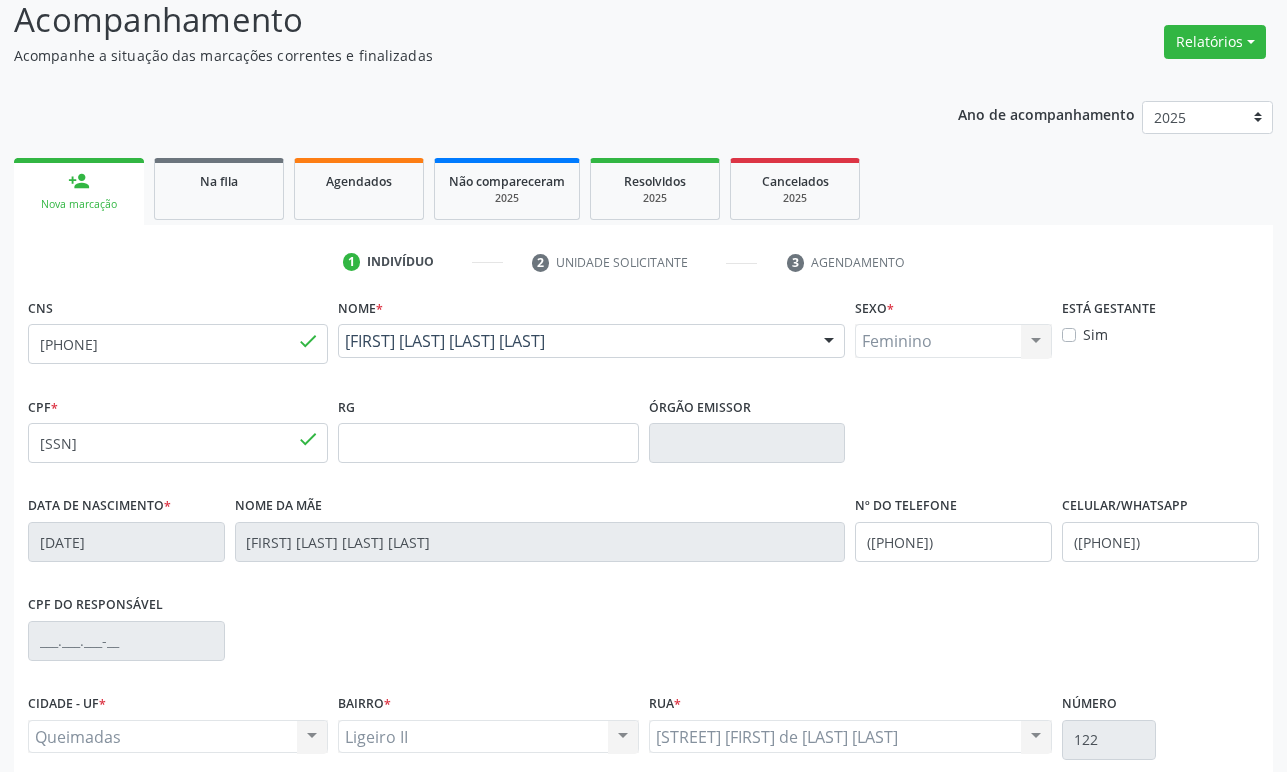 scroll, scrollTop: 312, scrollLeft: 0, axis: vertical 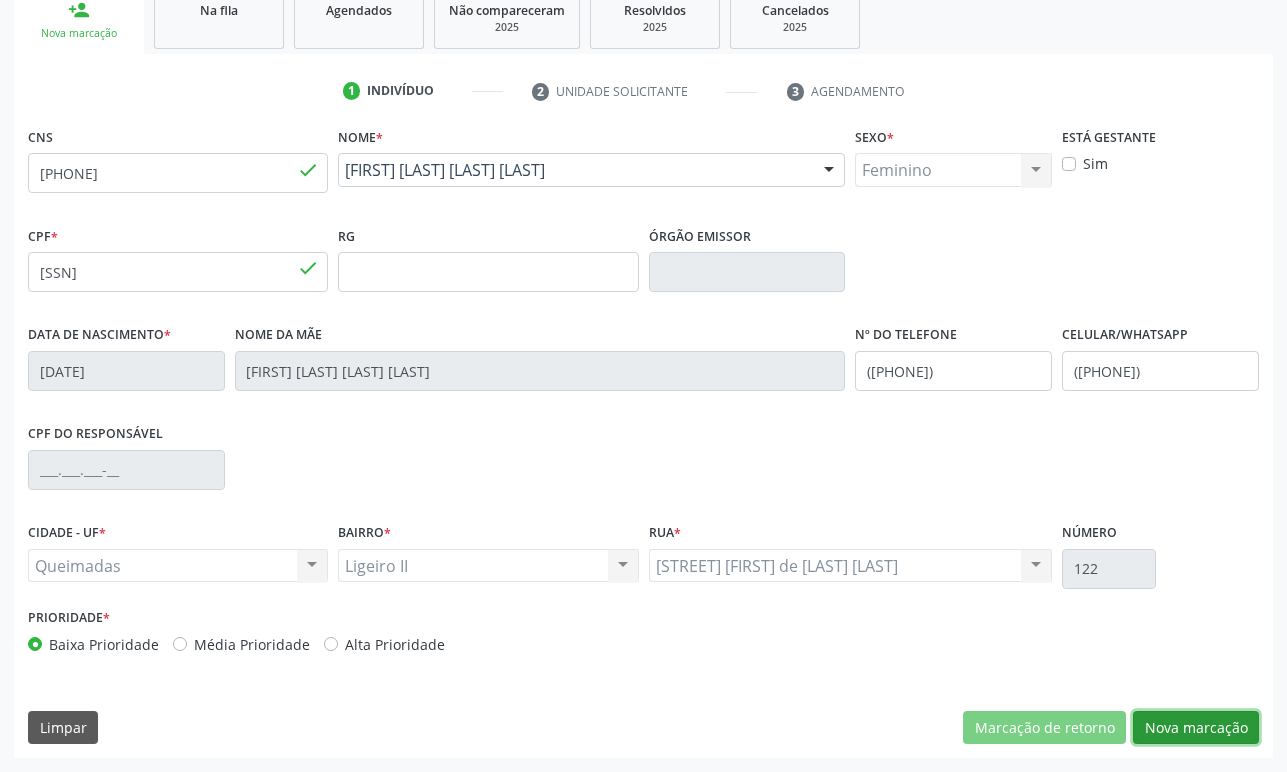 drag, startPoint x: 1188, startPoint y: 720, endPoint x: 1168, endPoint y: 716, distance: 20.396078 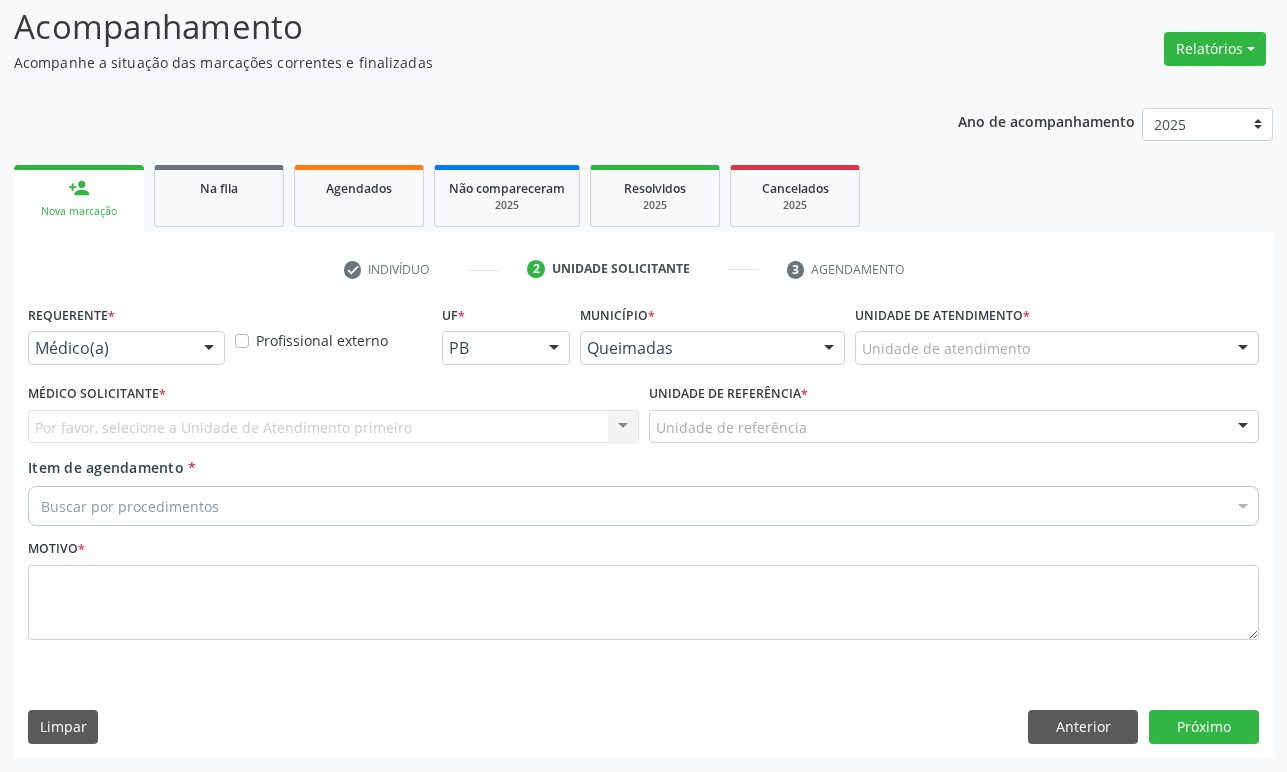 scroll, scrollTop: 134, scrollLeft: 0, axis: vertical 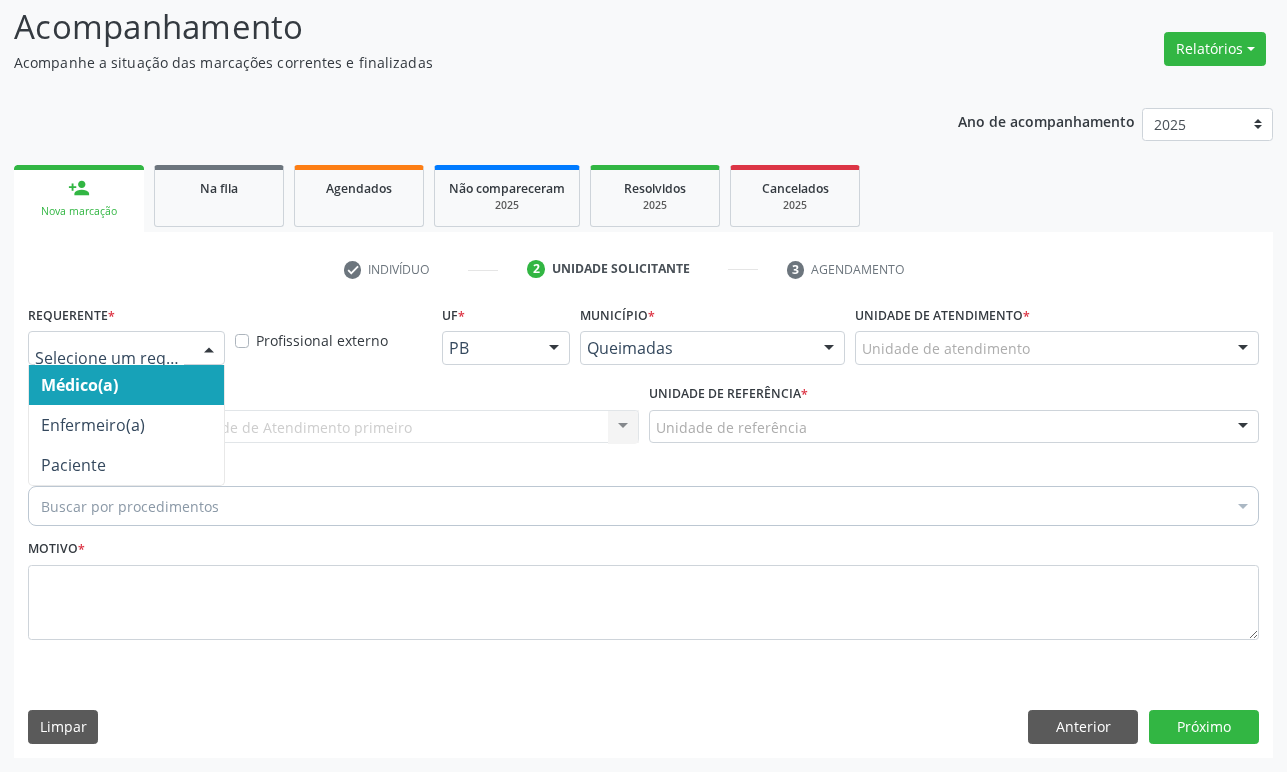click at bounding box center [209, 349] 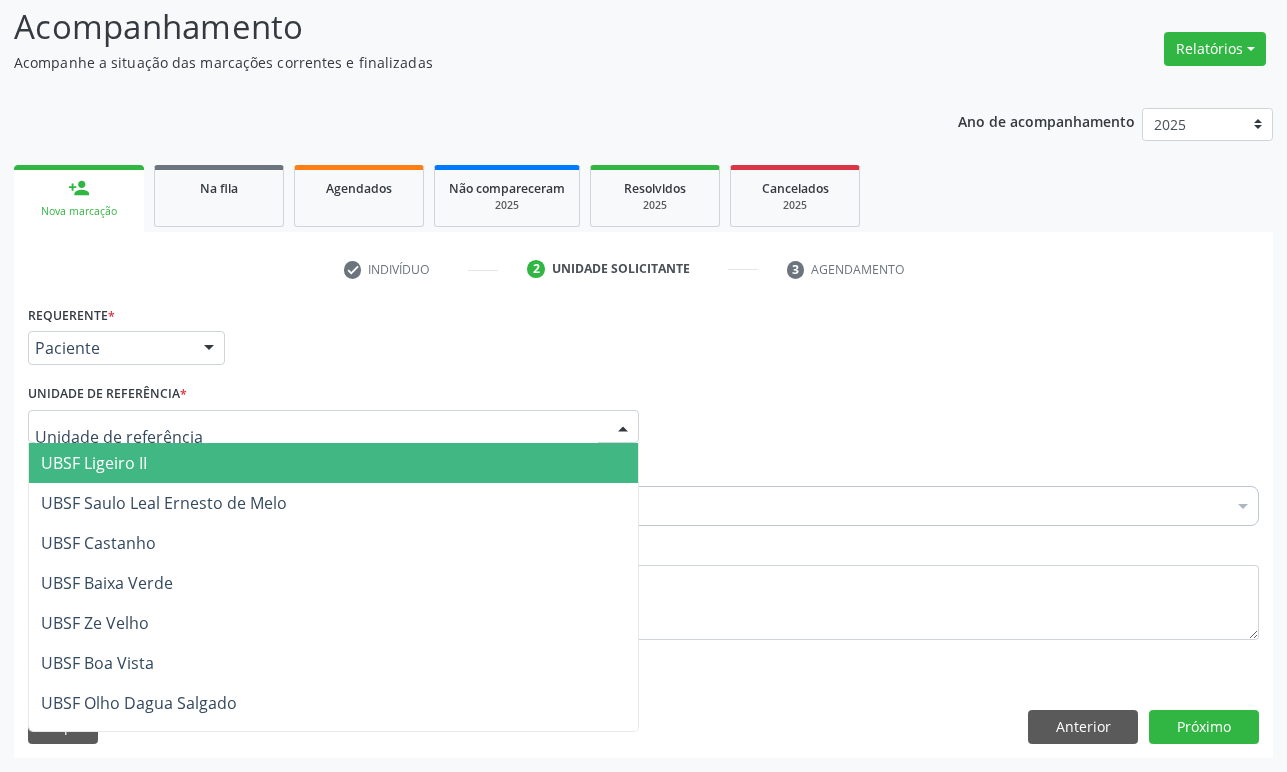 type on "L" 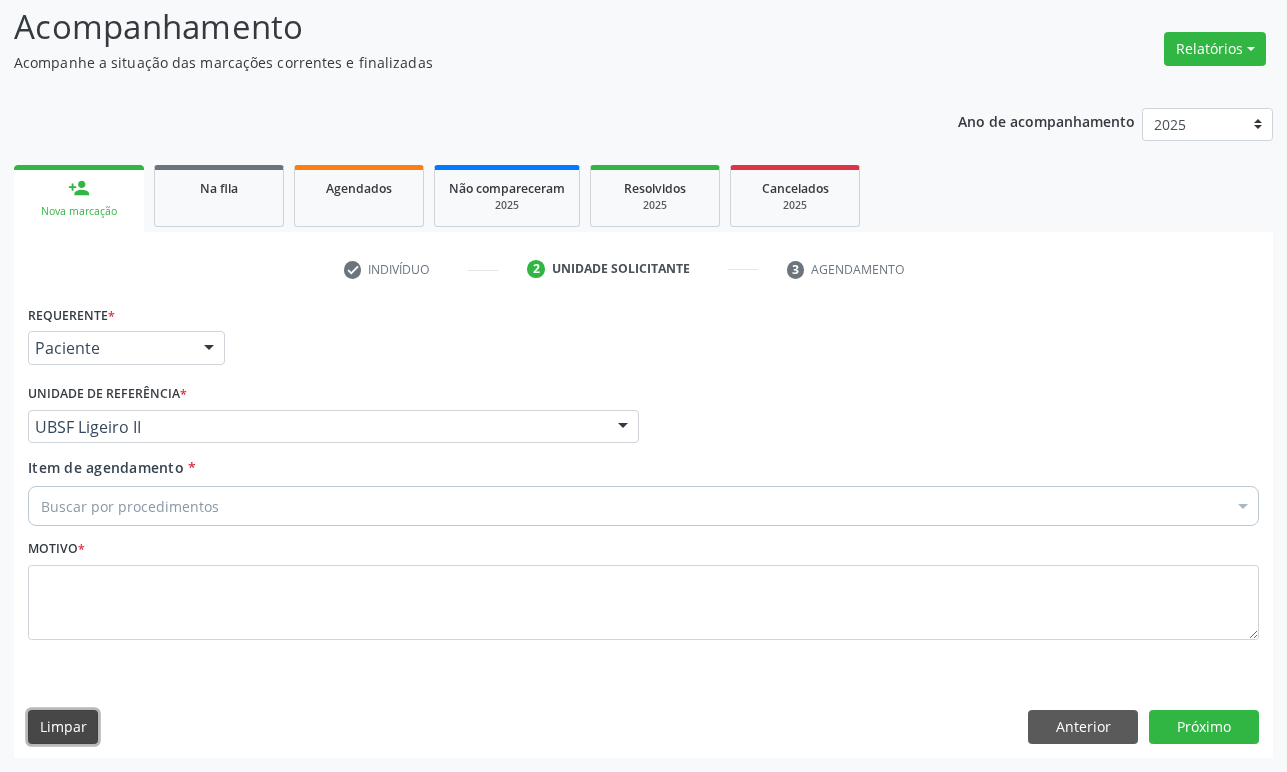 type 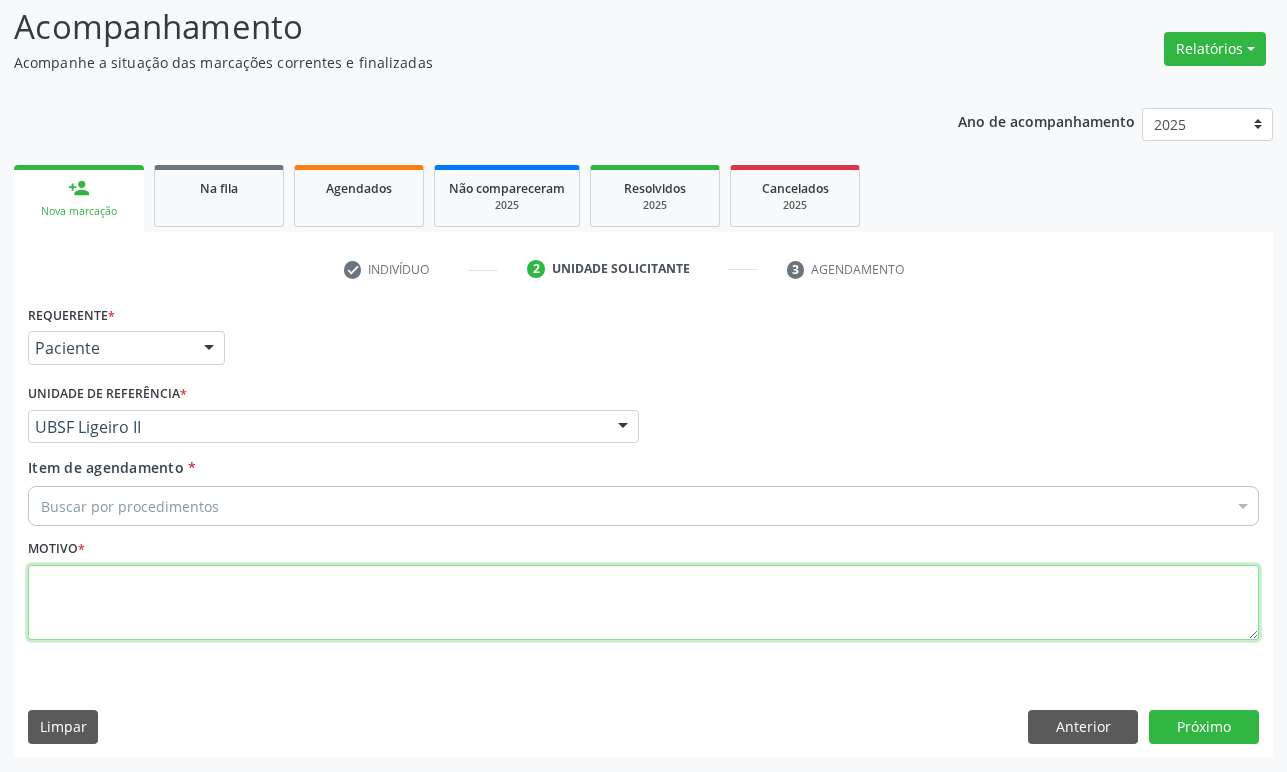 click at bounding box center (643, 603) 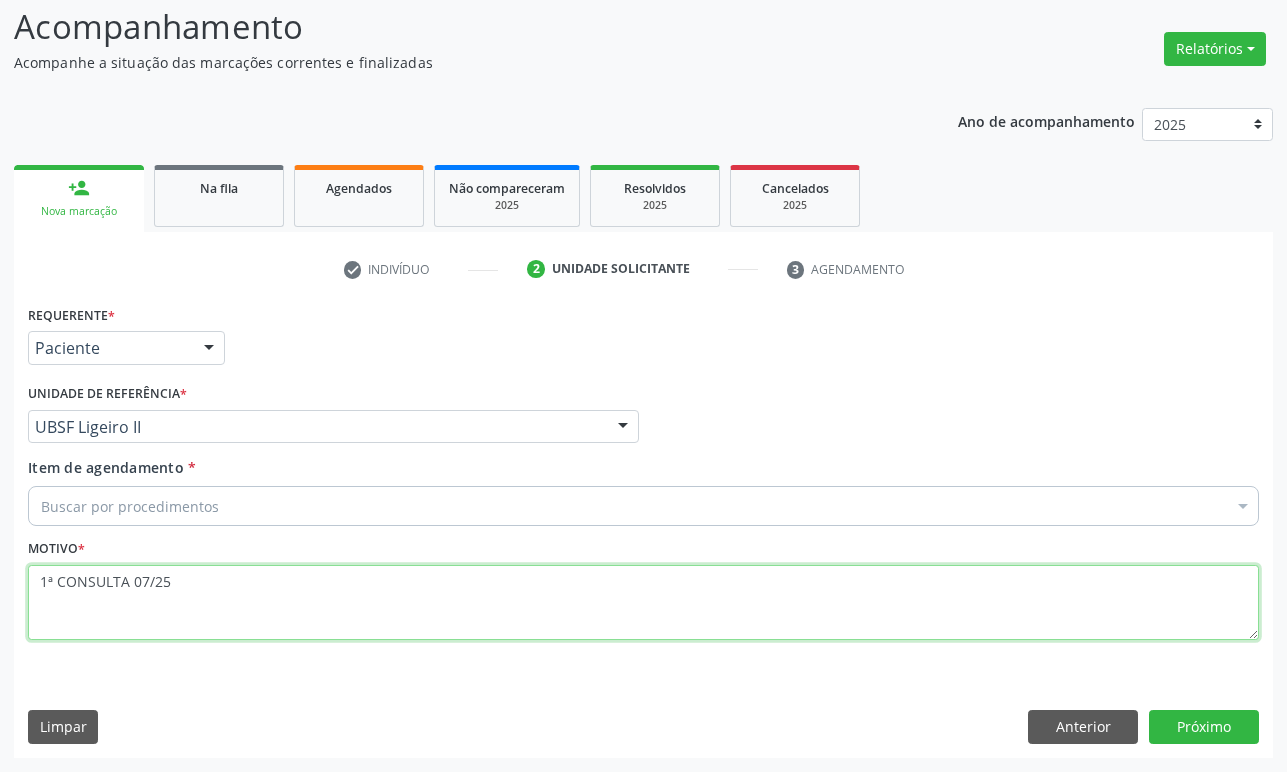 type on "1ª CONSULTA 07/25" 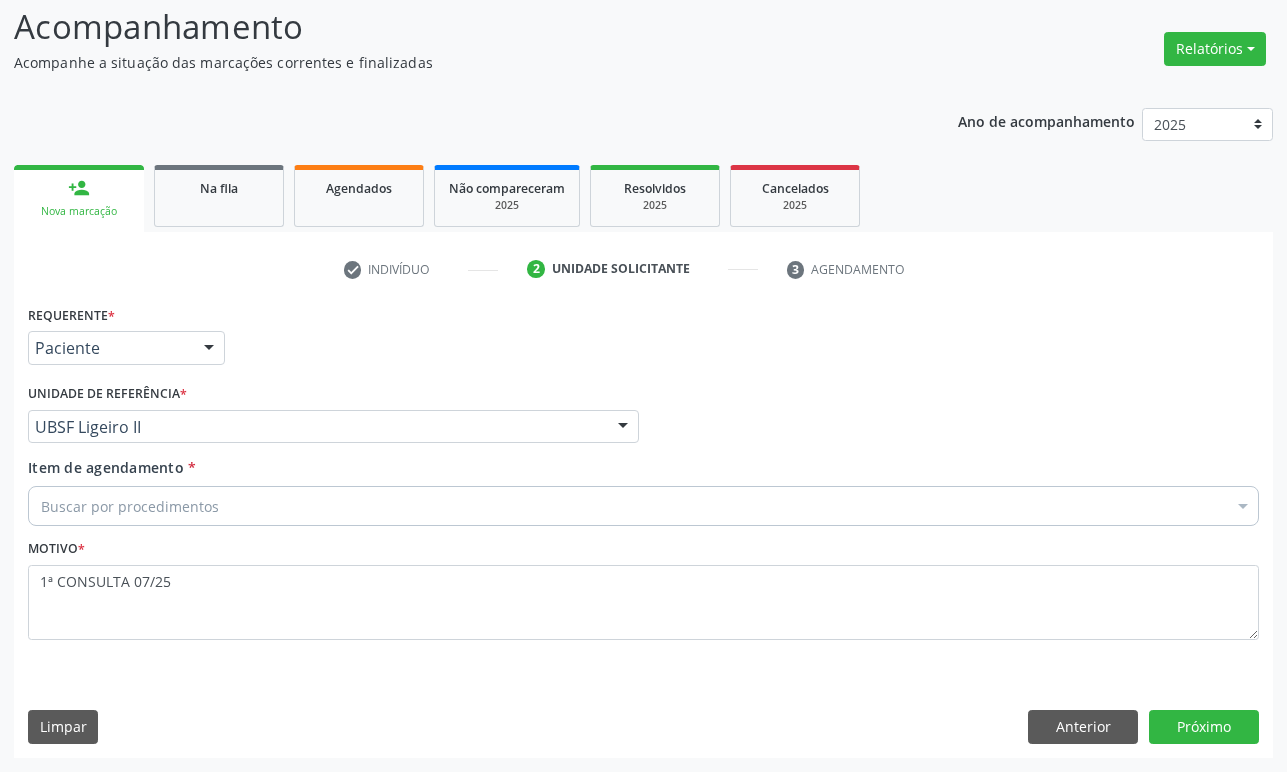 click on "Buscar por procedimentos" at bounding box center (643, 506) 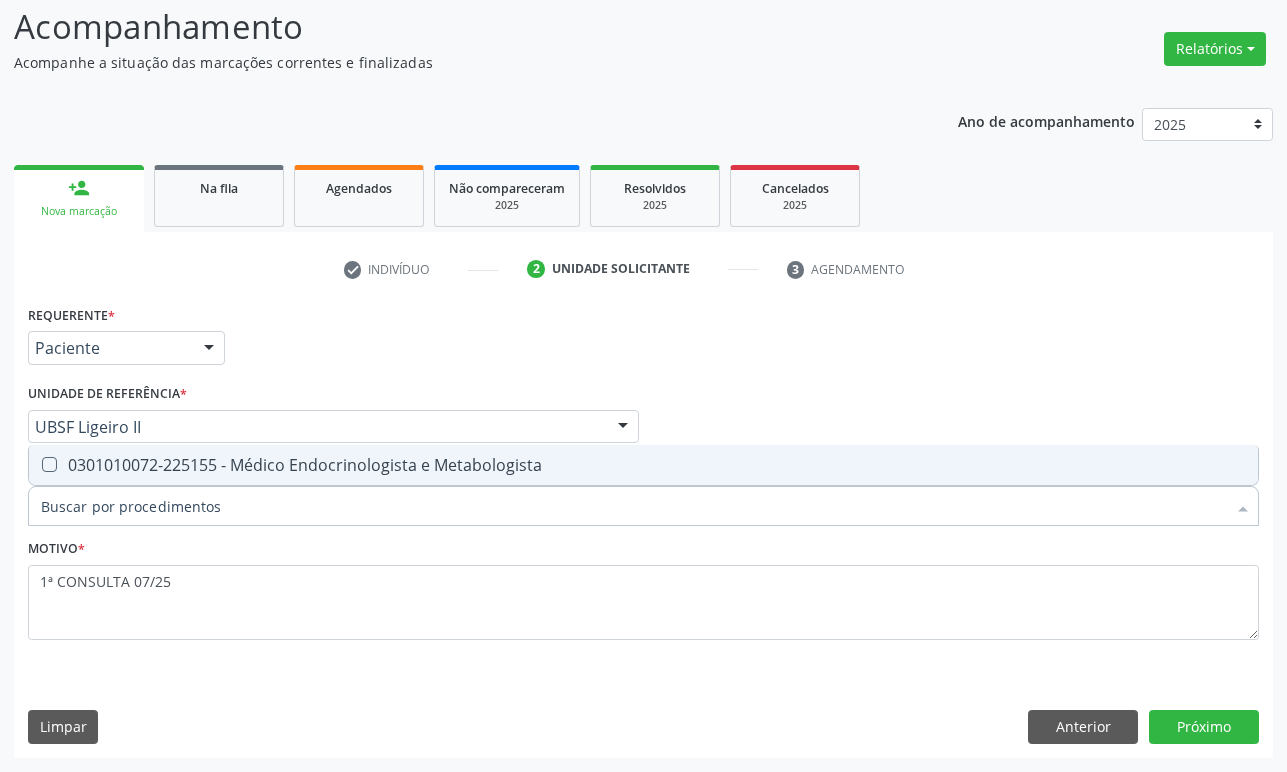 type on "ENDOCRINOLOGISTA" 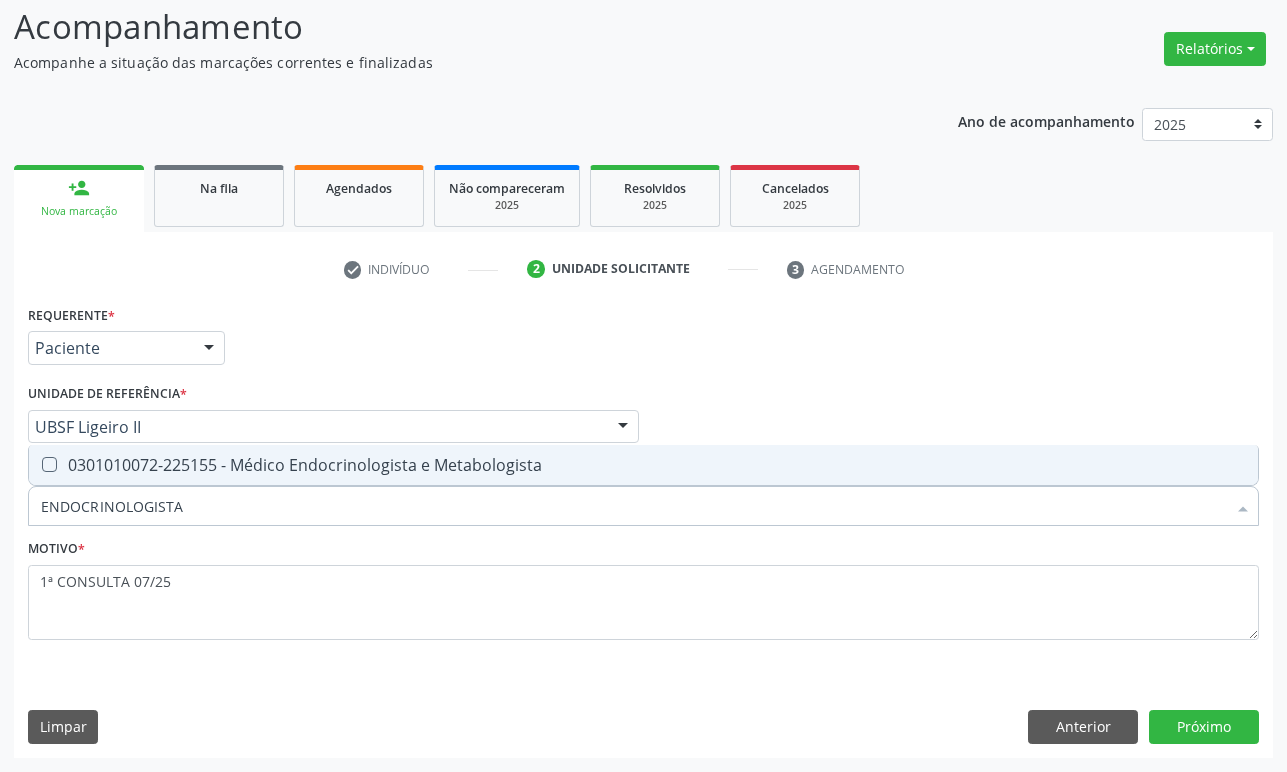 drag, startPoint x: 374, startPoint y: 461, endPoint x: 680, endPoint y: 558, distance: 321.00623 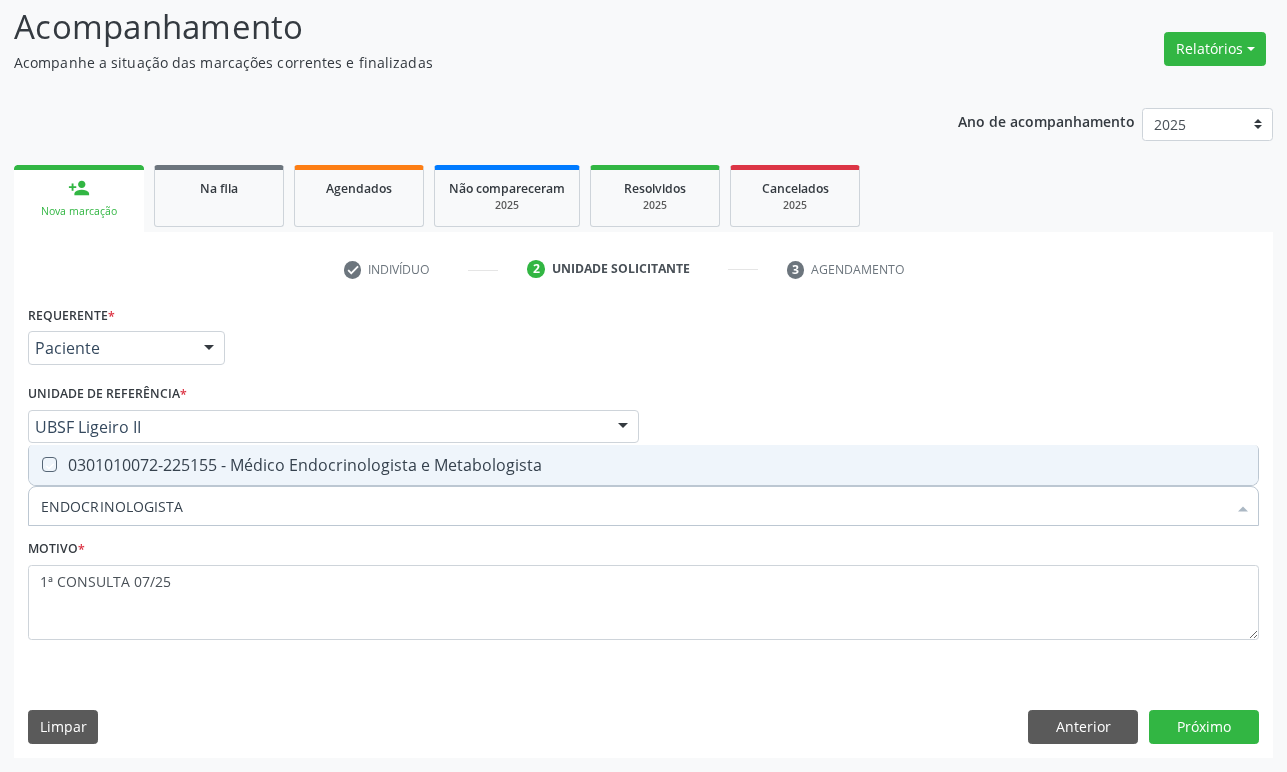 checkbox on "true" 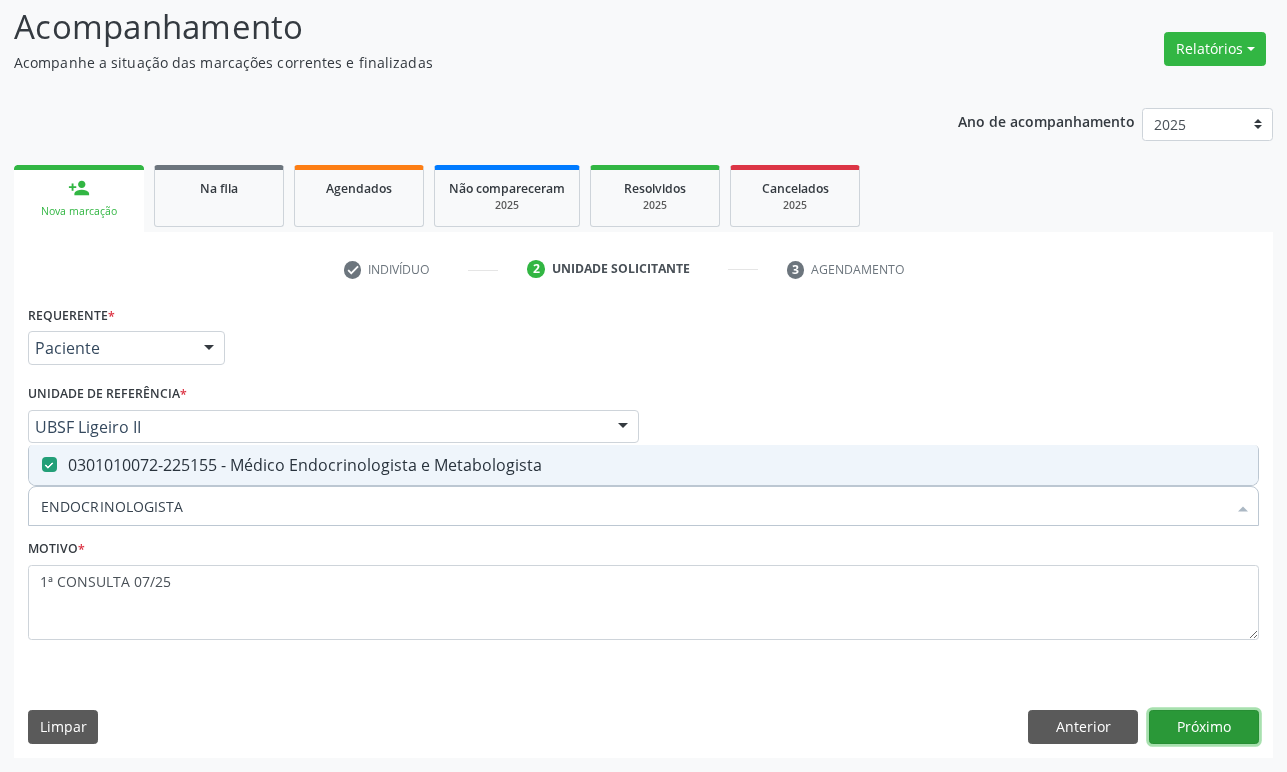 click on "Próximo" at bounding box center (1204, 727) 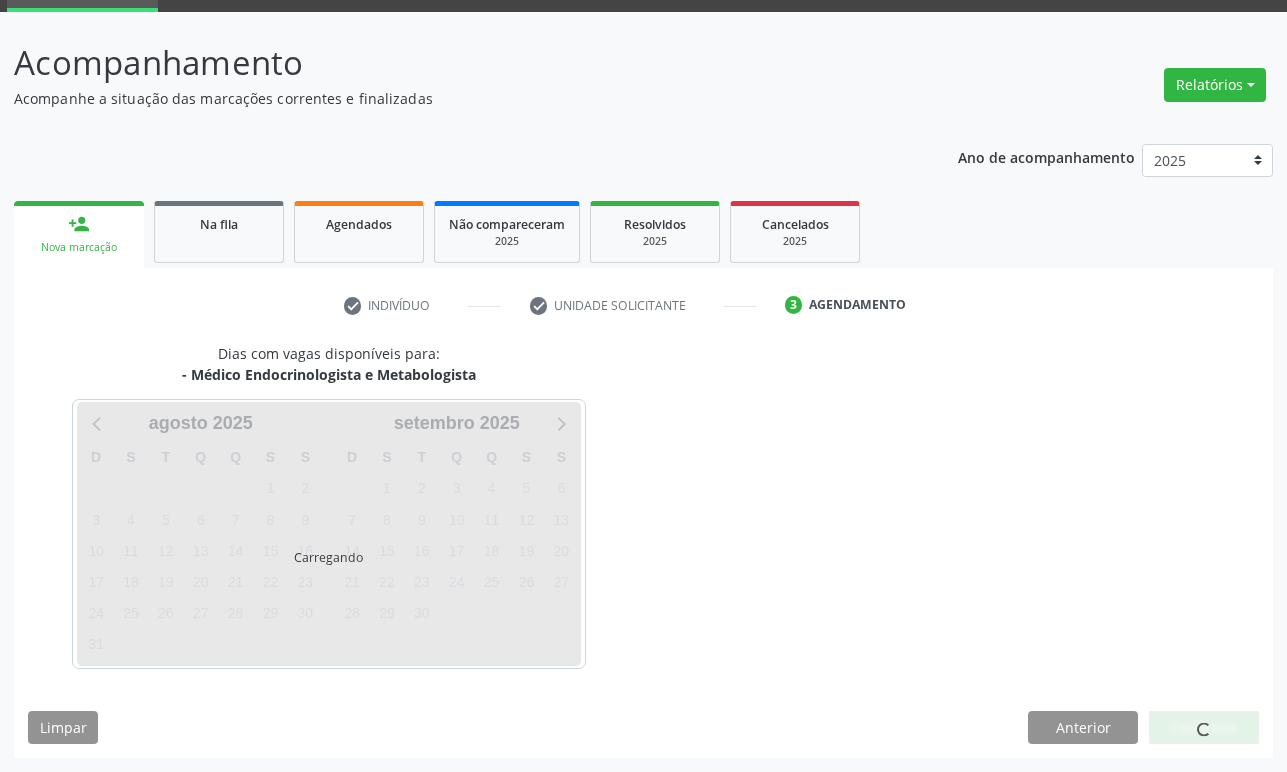 scroll, scrollTop: 134, scrollLeft: 0, axis: vertical 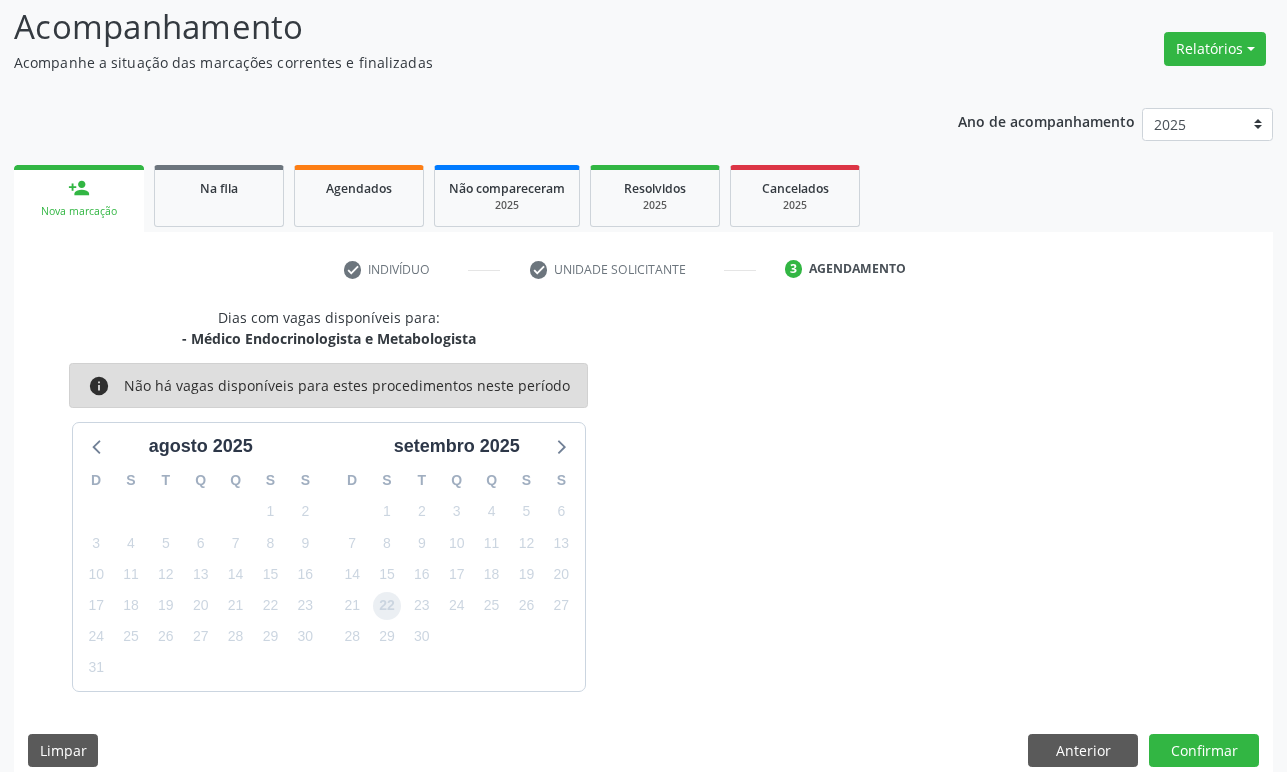 click on "22" at bounding box center [387, 606] 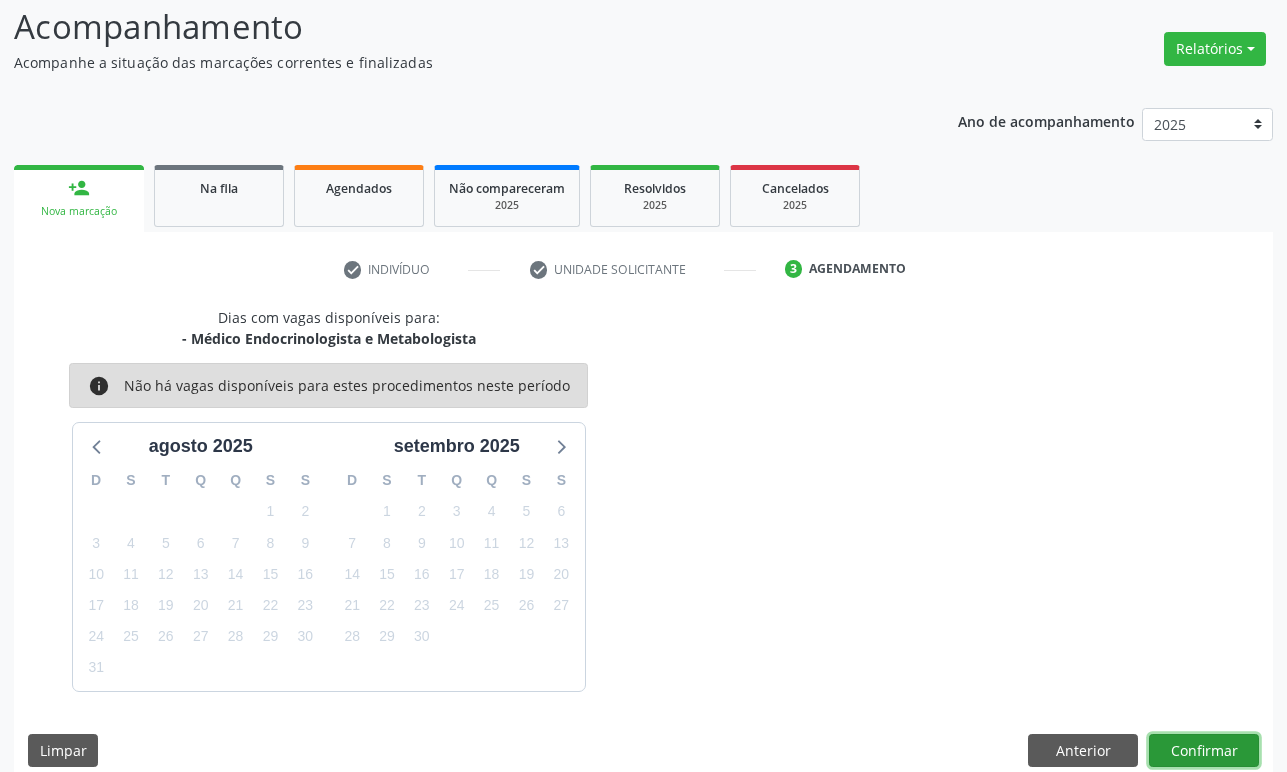 click on "Confirmar" at bounding box center (1204, 751) 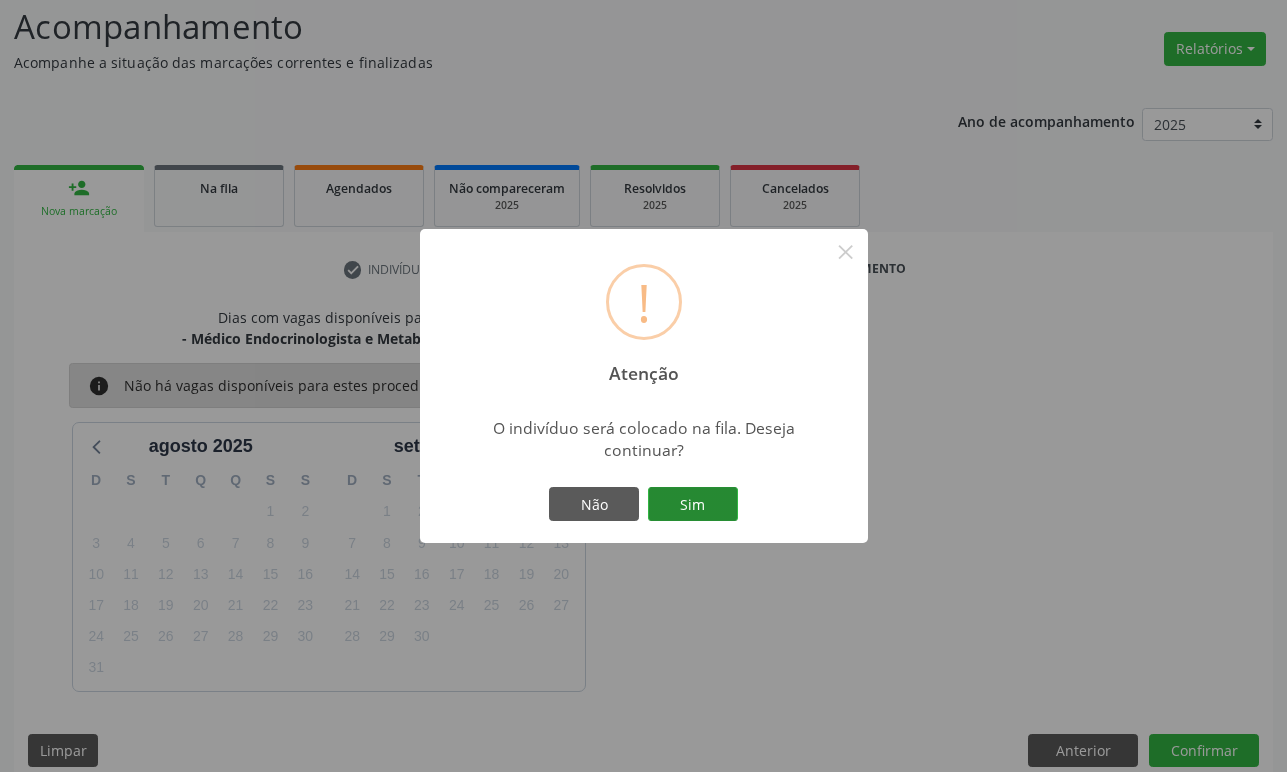 click on "Sim" at bounding box center [693, 504] 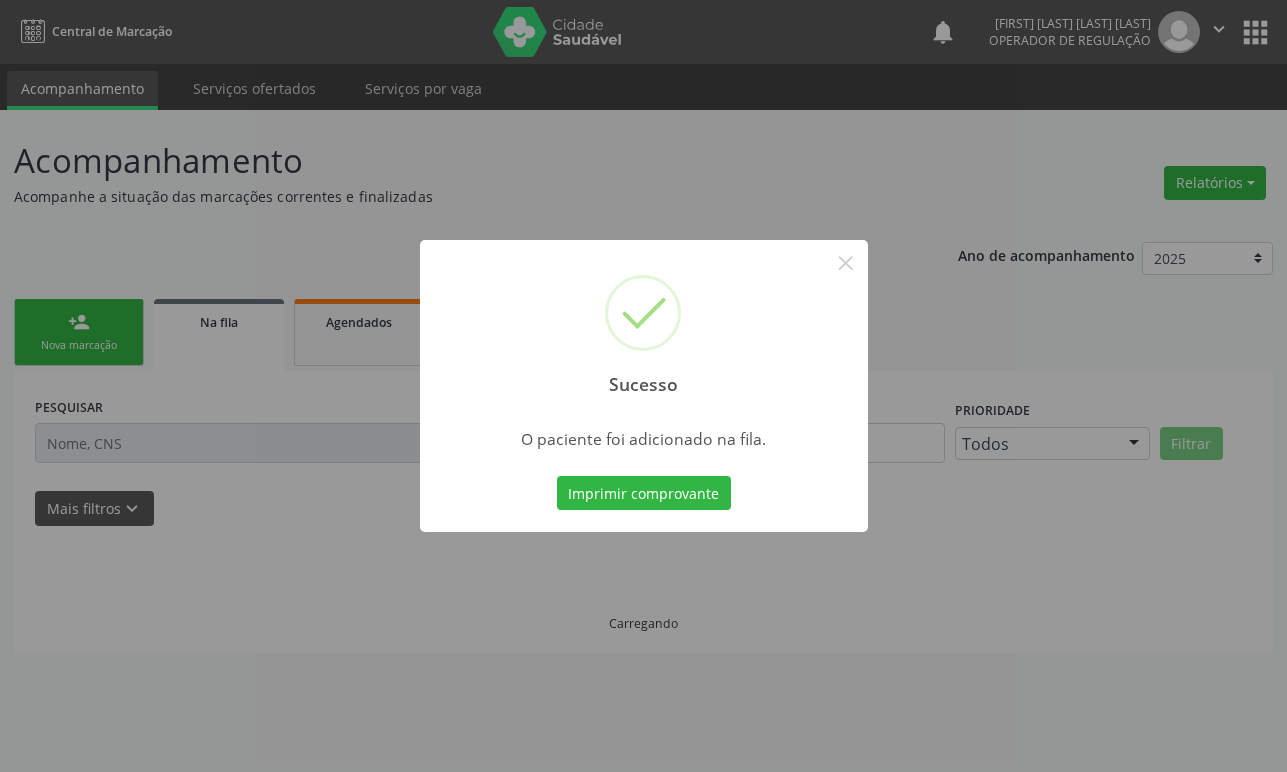 scroll, scrollTop: 0, scrollLeft: 0, axis: both 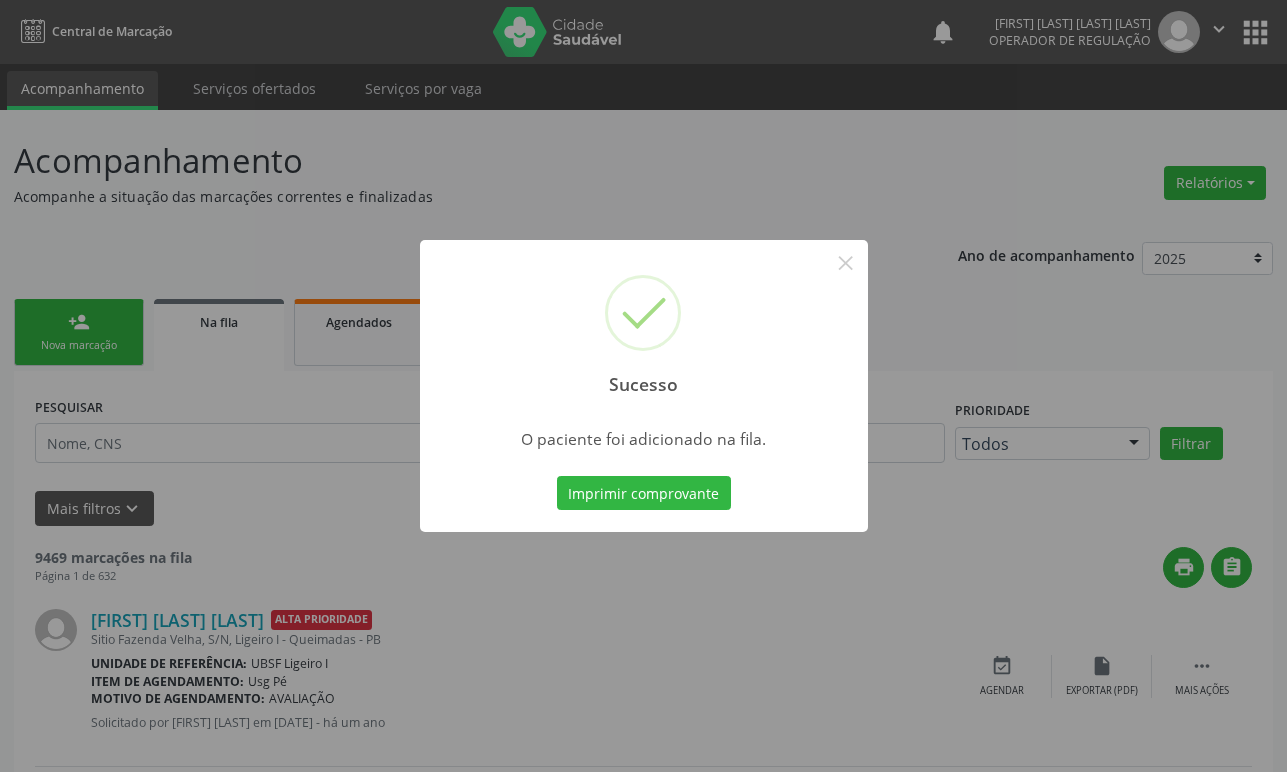 type 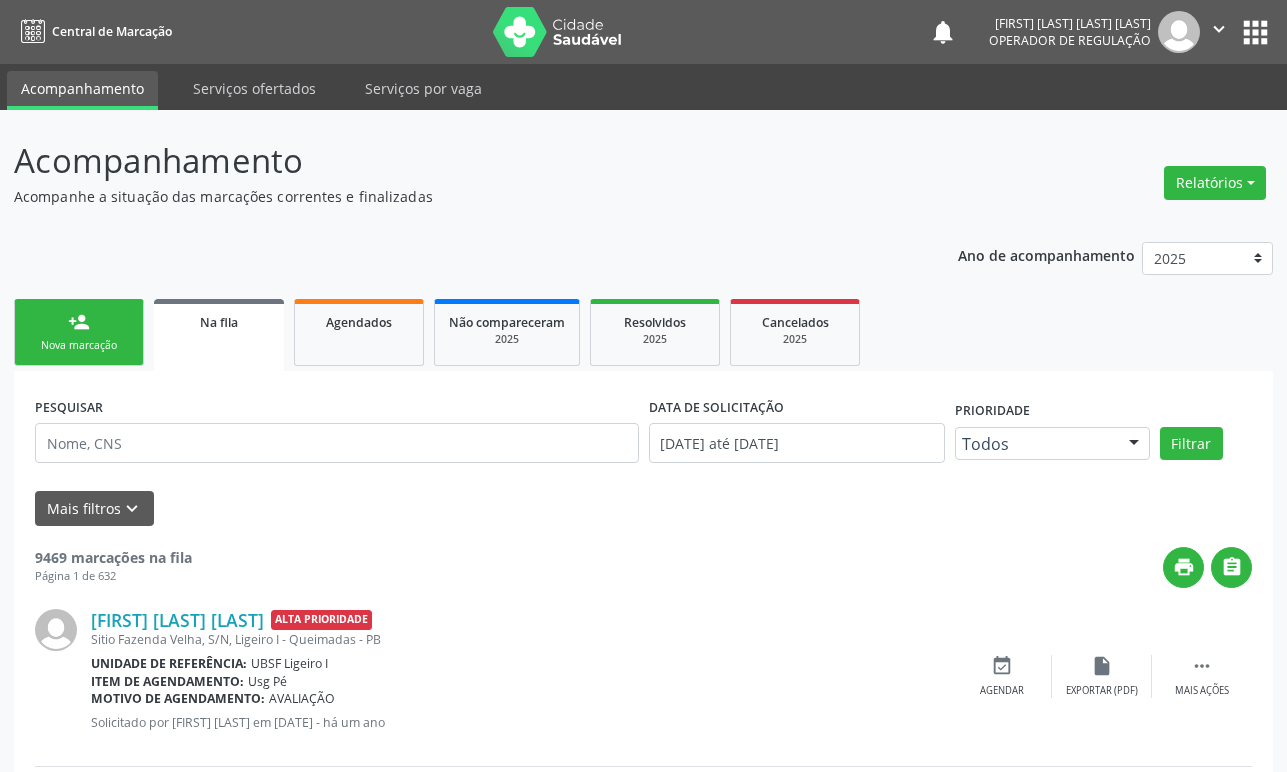 click on "Nova marcação" at bounding box center (79, 345) 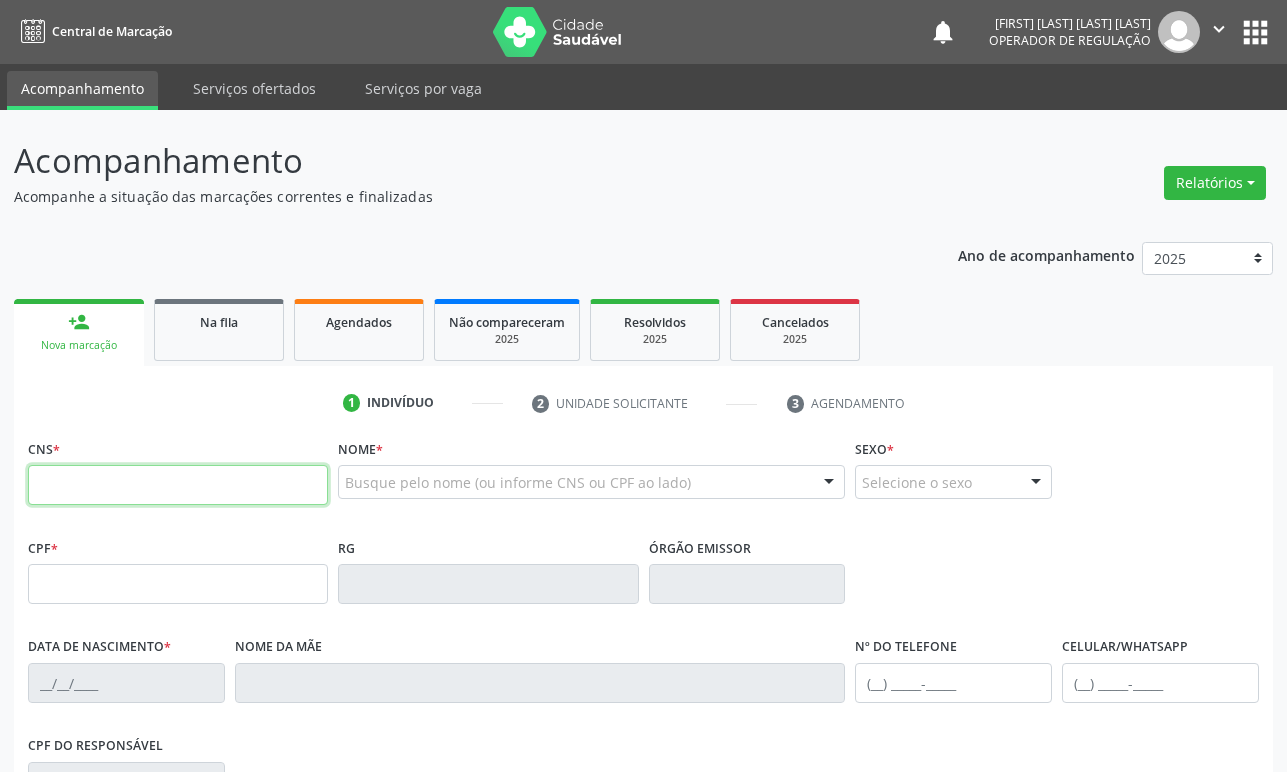 click at bounding box center (178, 485) 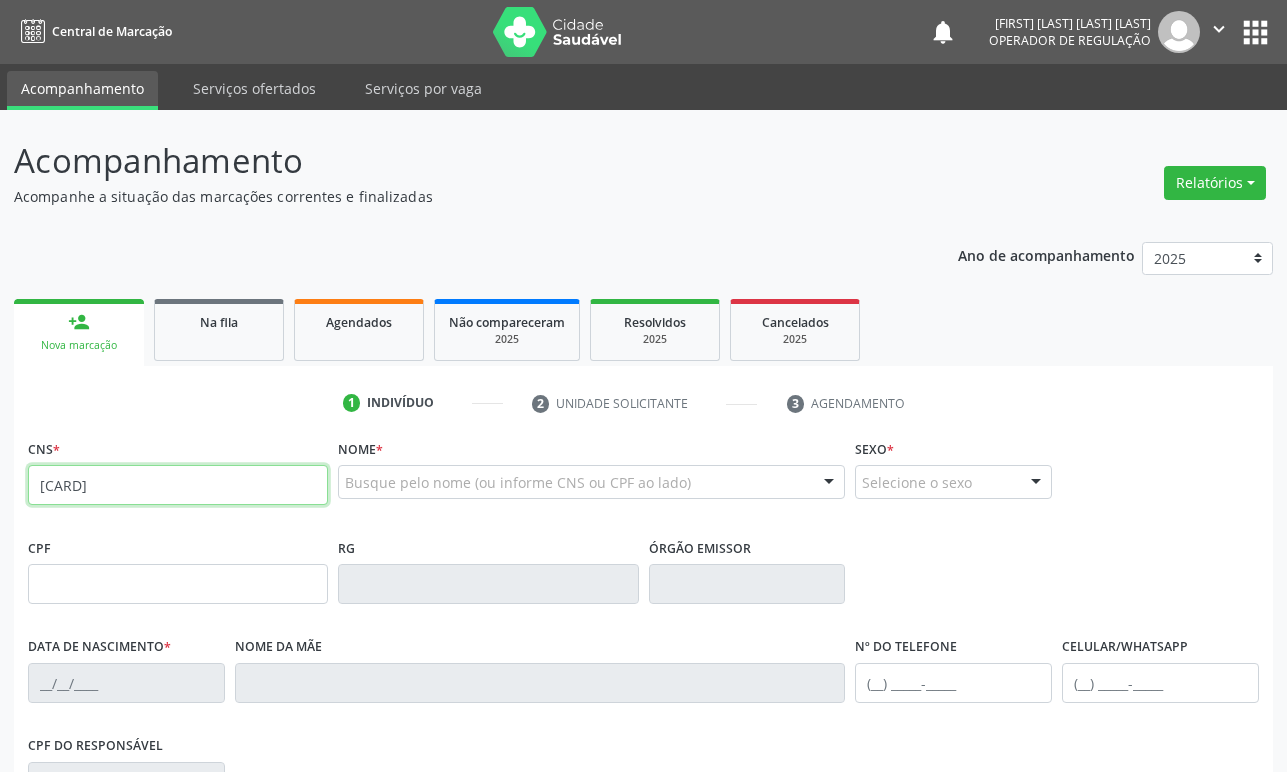 type on "[CARD]" 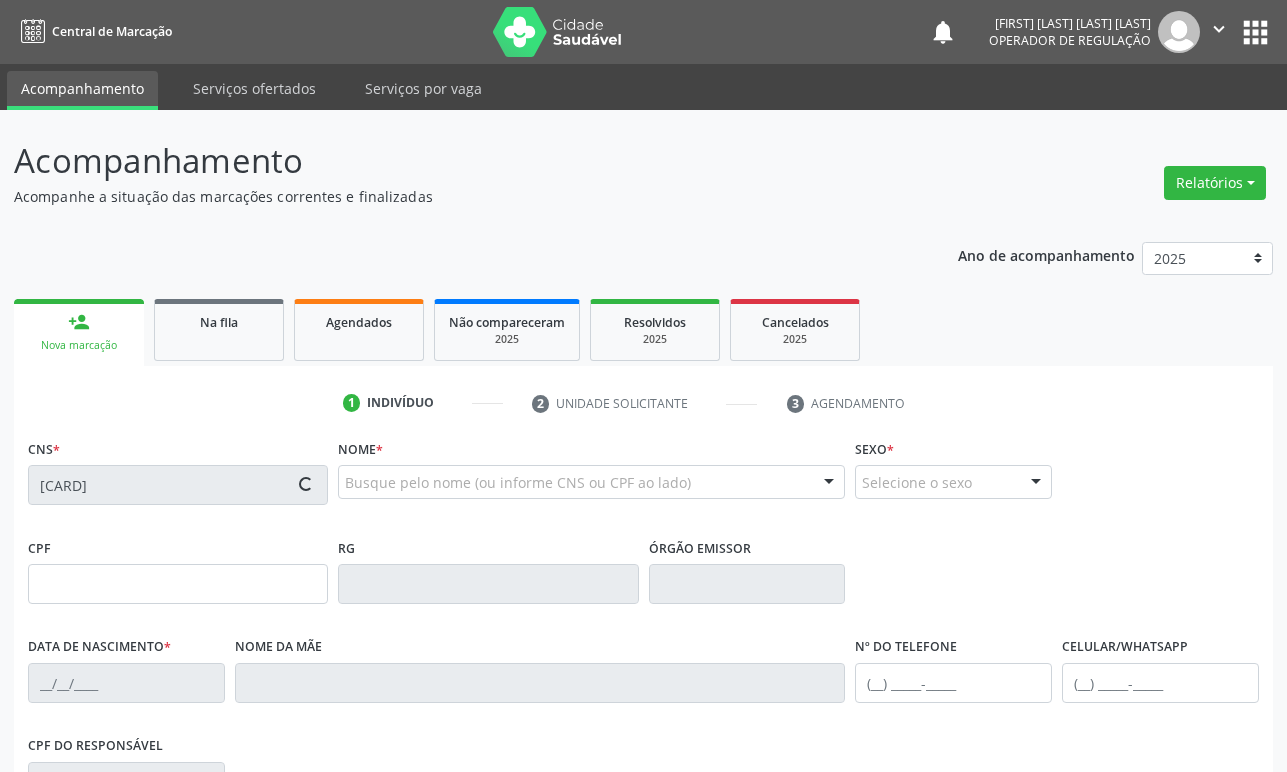 type on "[CPF]" 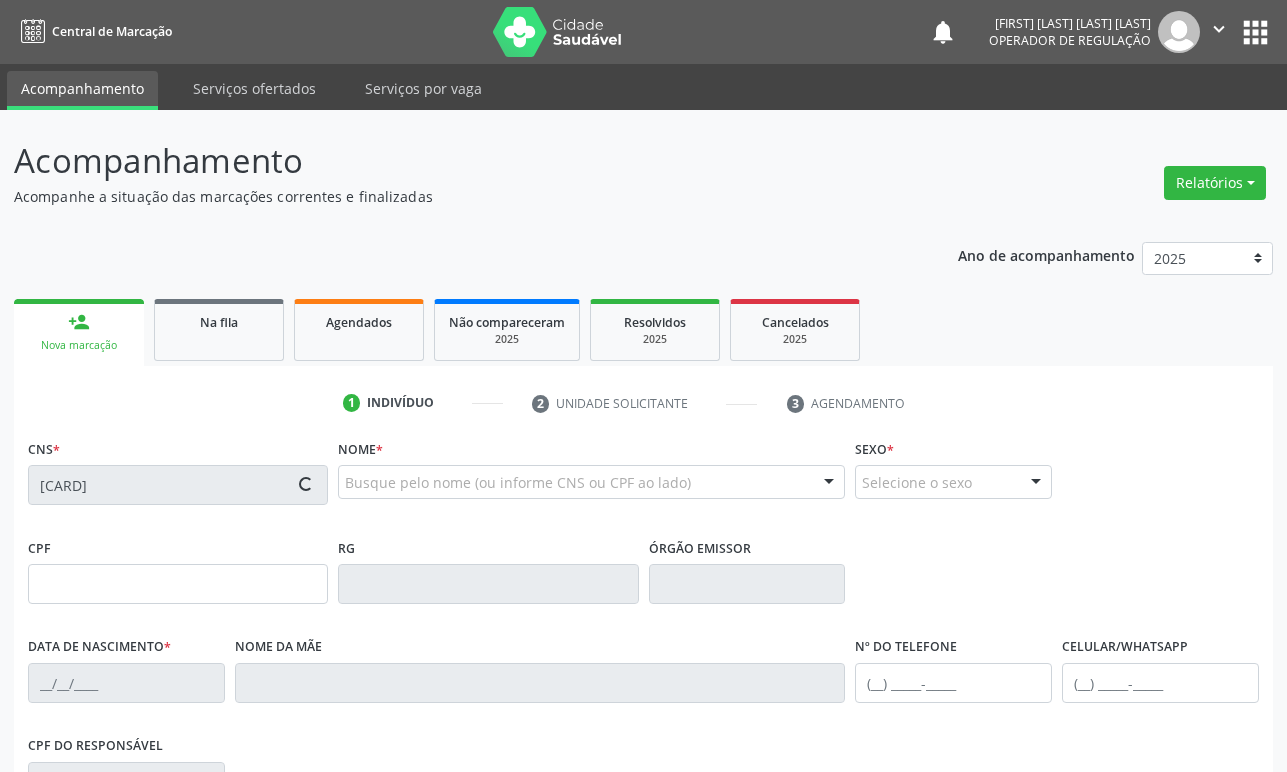 type on "[DATE]" 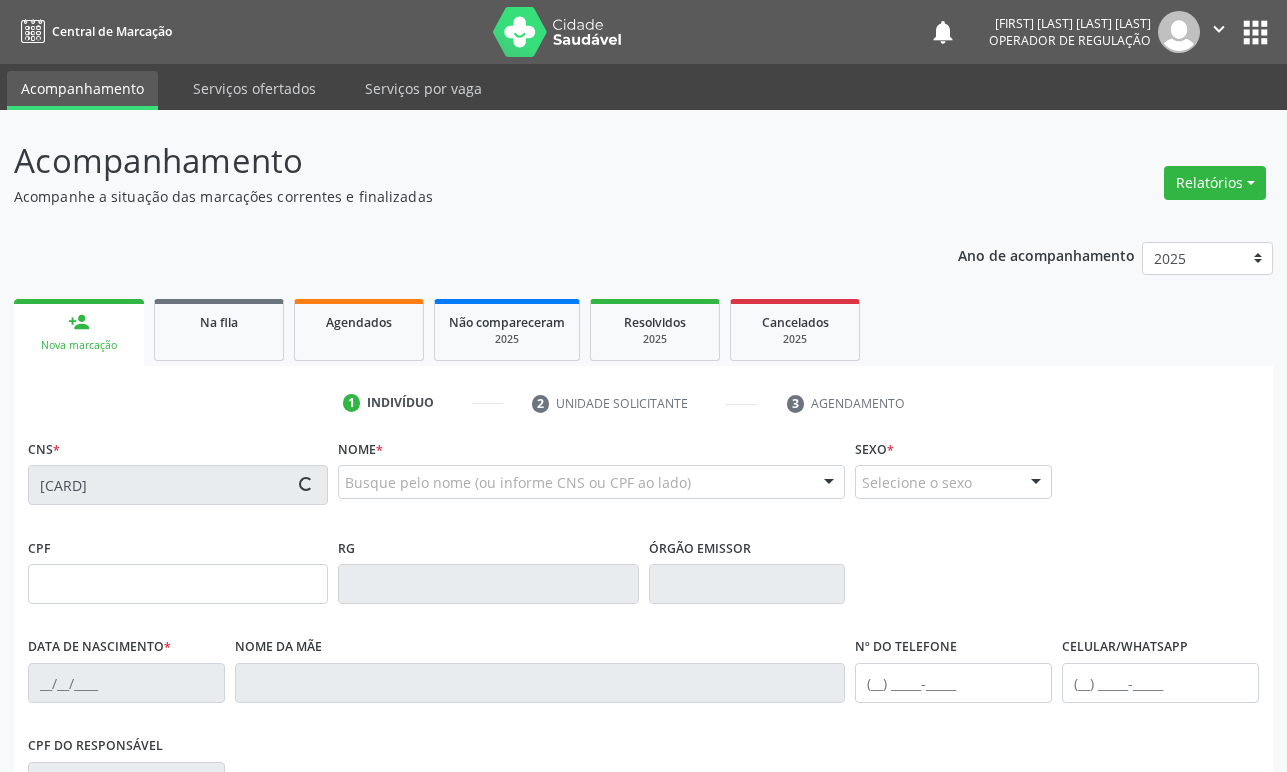 type on "[FIRST] [LAST] de [LAST]" 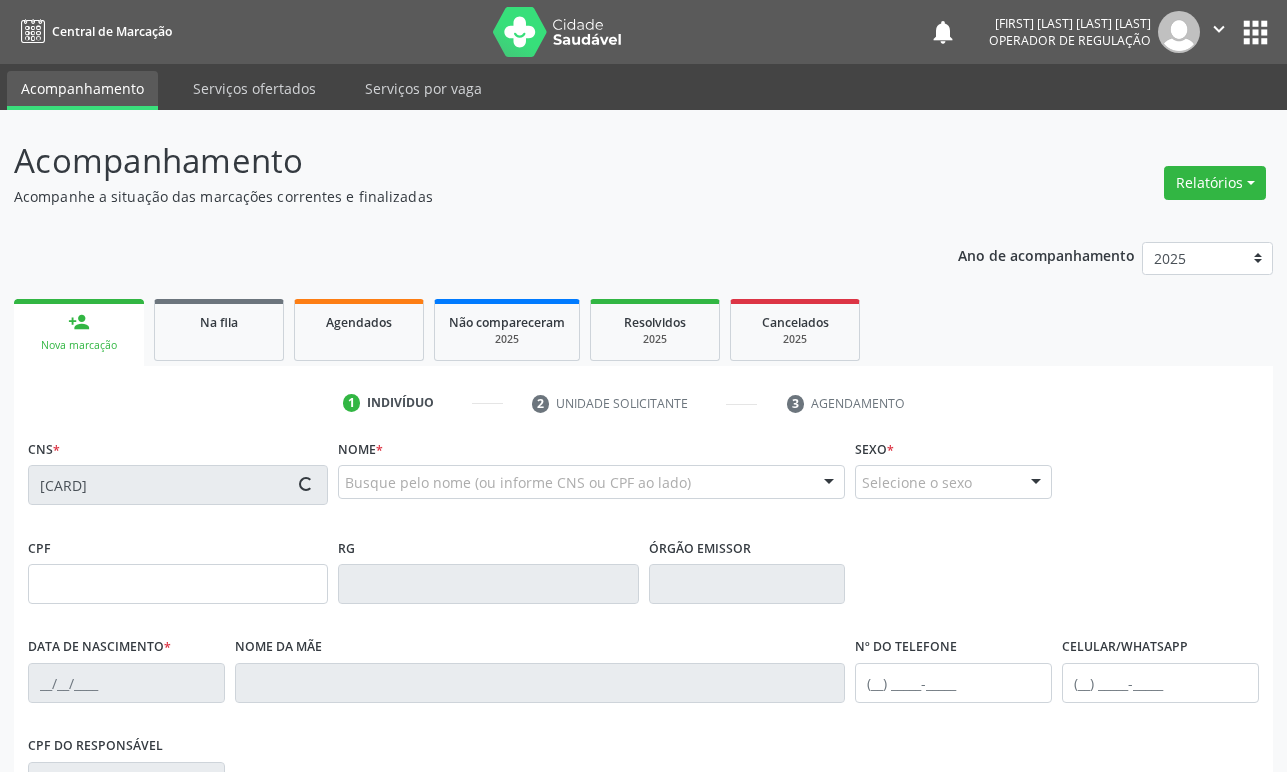 type on "([PHONE]) [PHONE]" 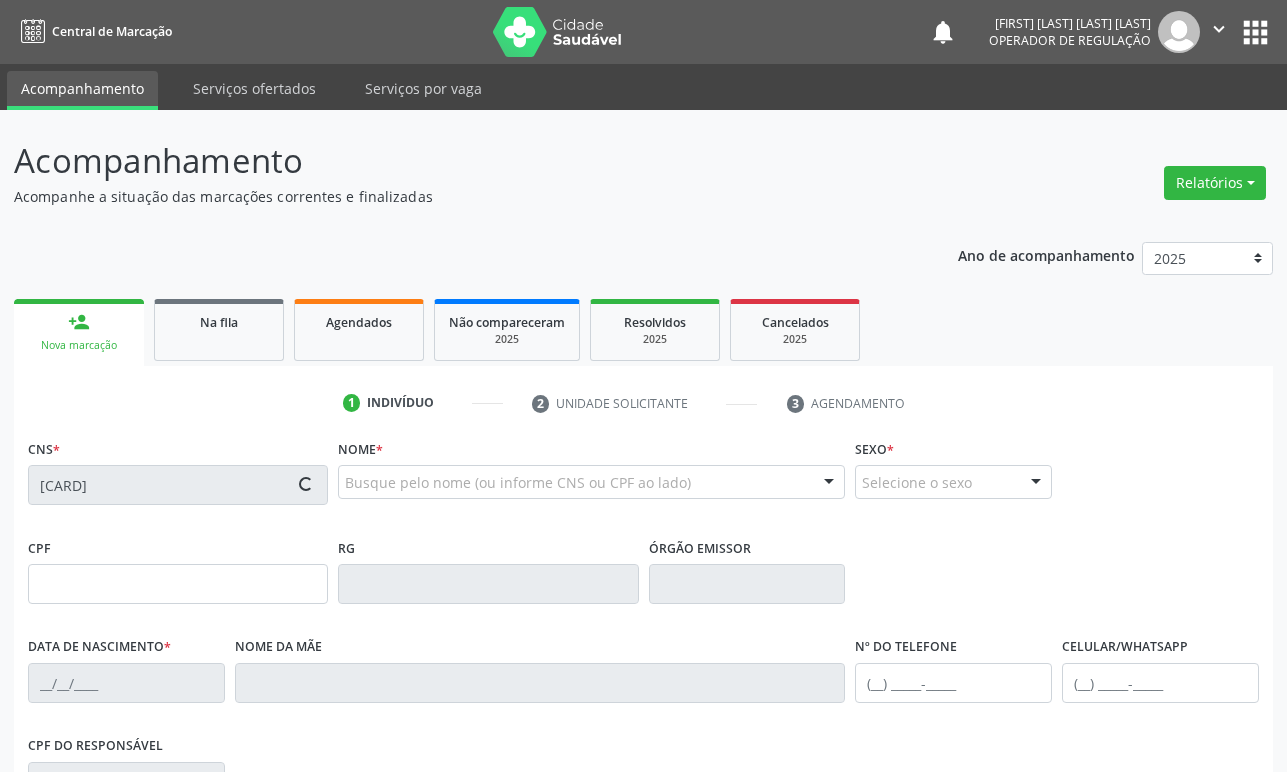 type on "130" 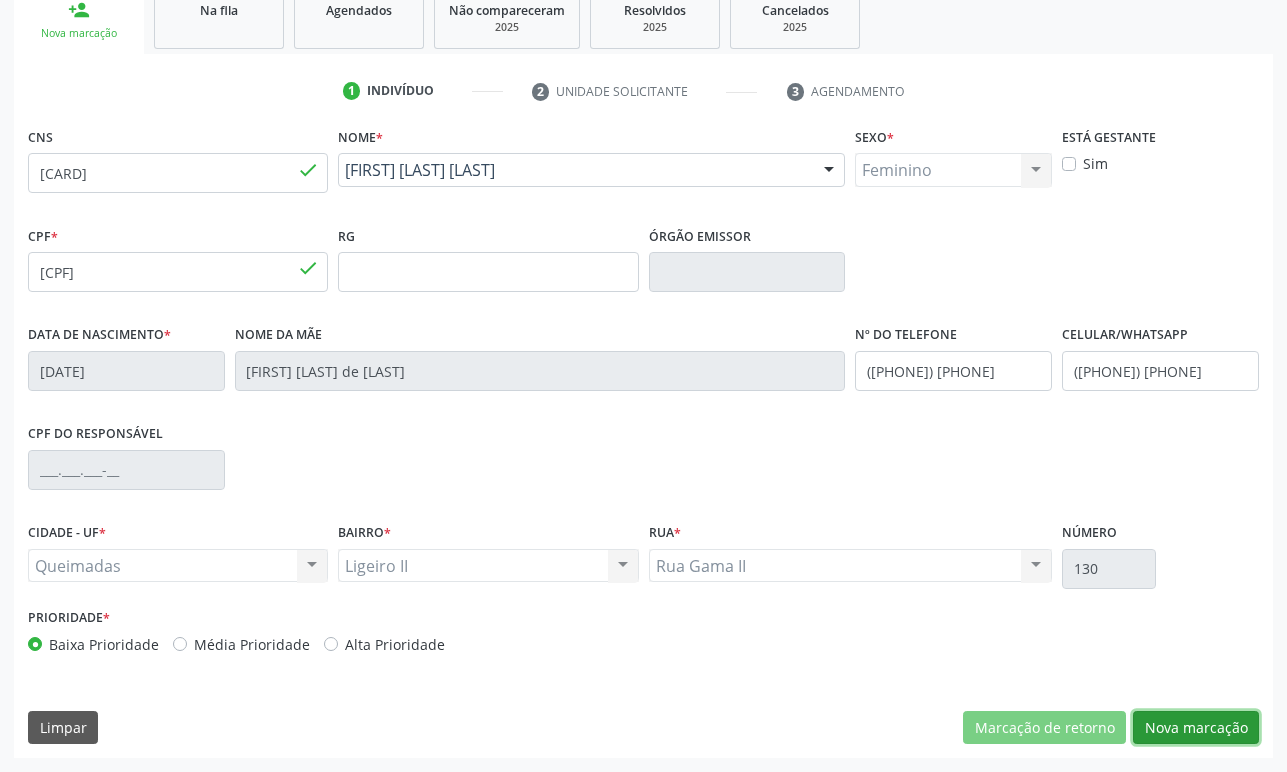 click on "Nova marcação" at bounding box center (1196, 728) 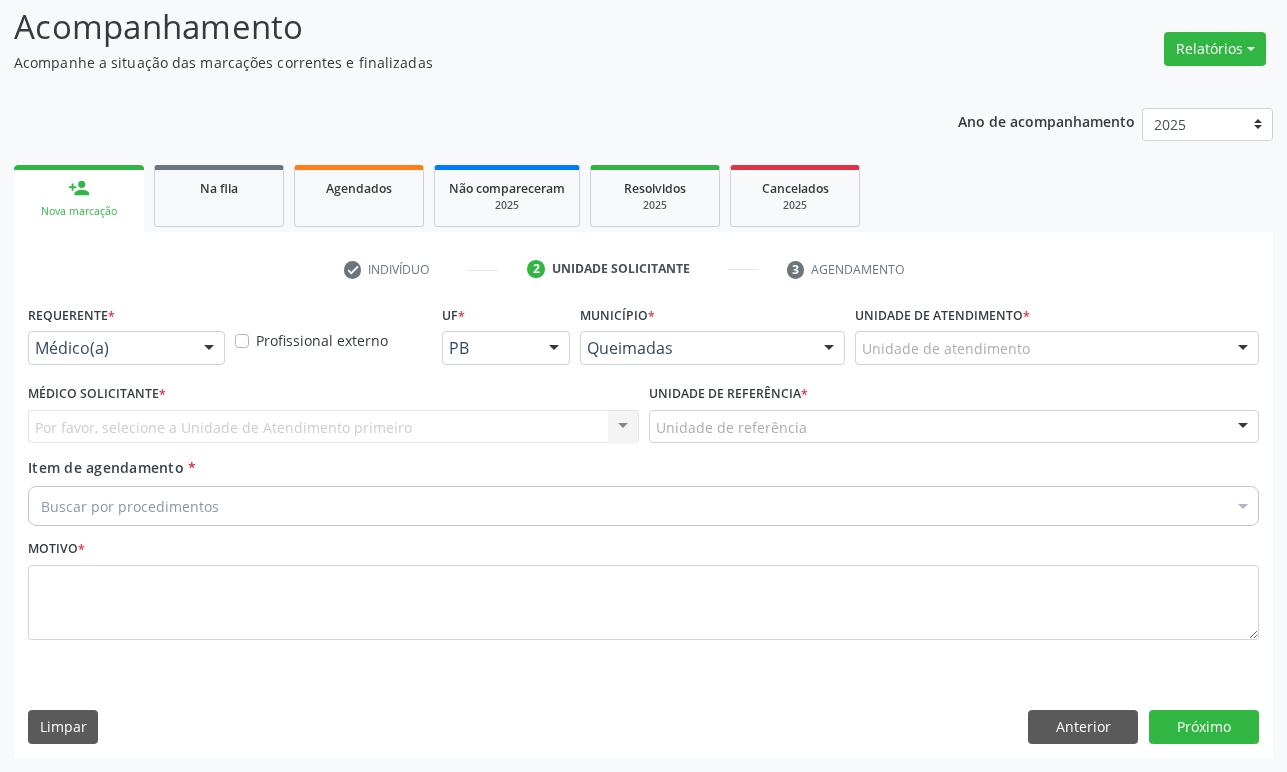 scroll, scrollTop: 134, scrollLeft: 0, axis: vertical 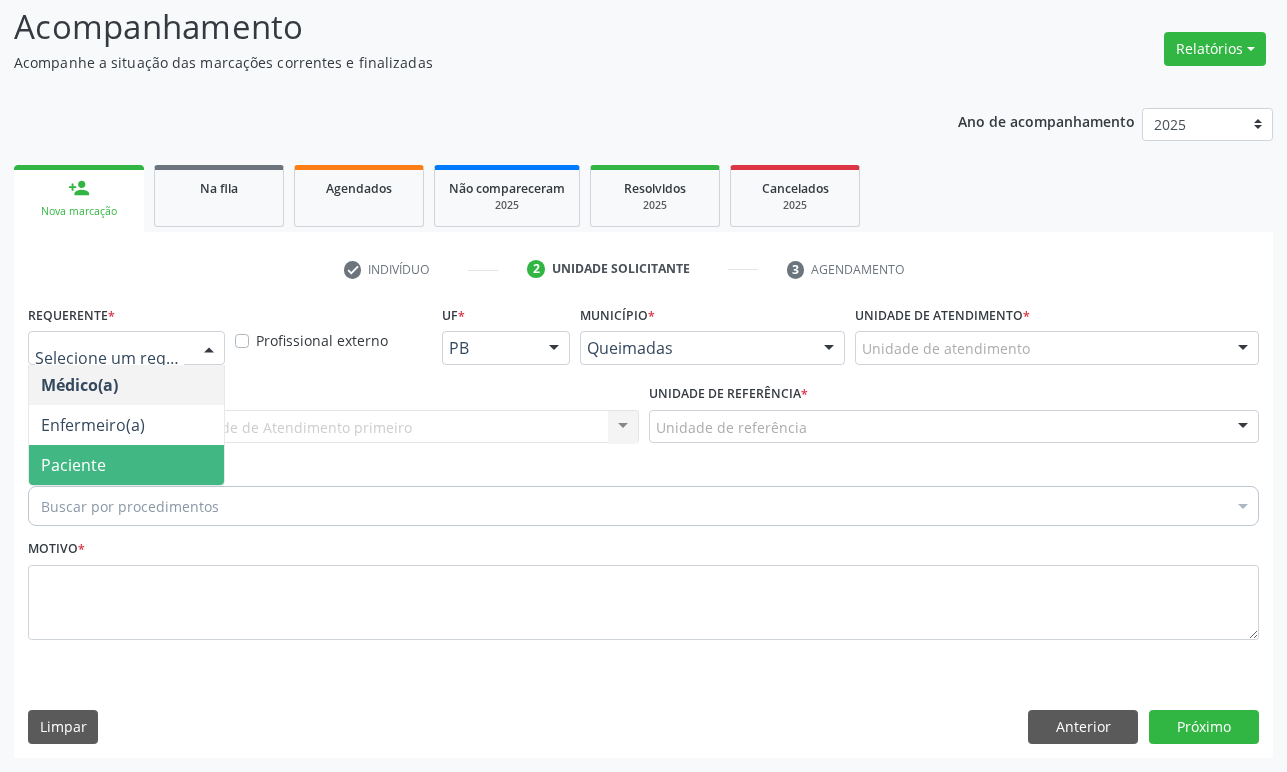 click on "Paciente" at bounding box center [126, 465] 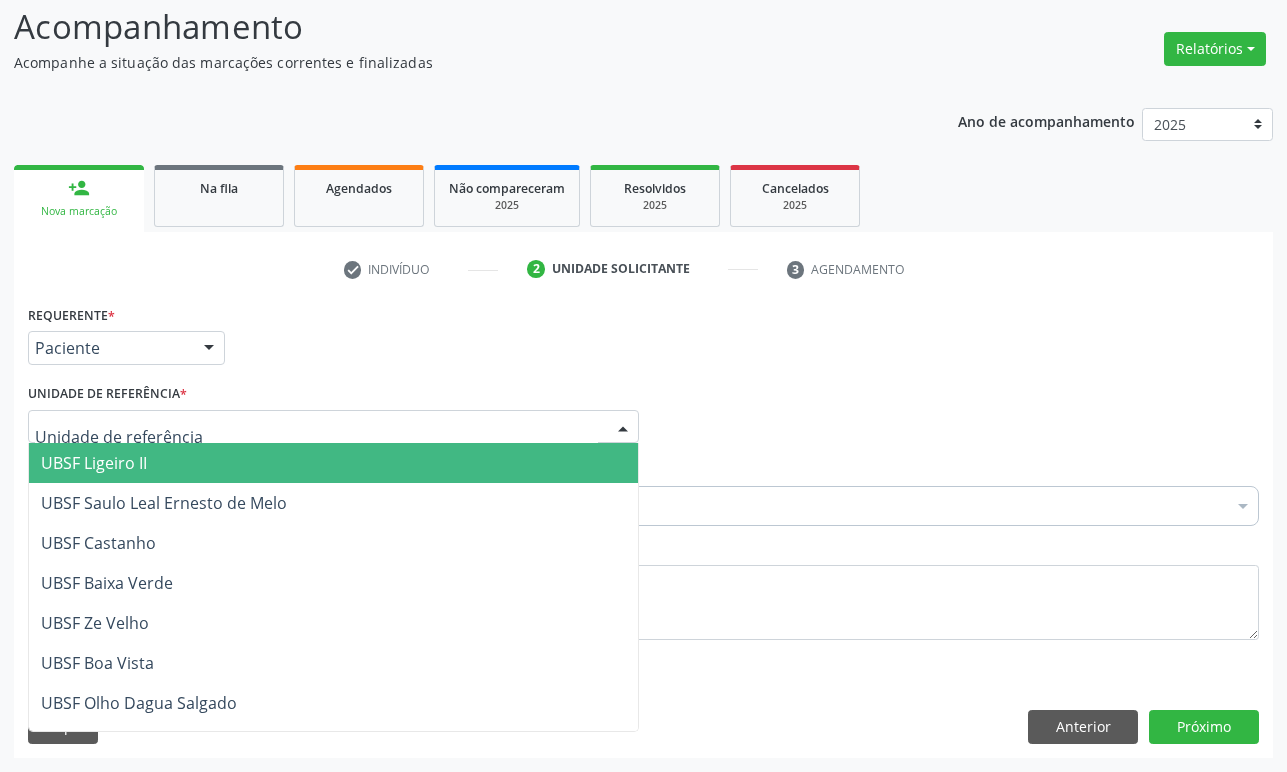 drag, startPoint x: 212, startPoint y: 378, endPoint x: 251, endPoint y: 386, distance: 39.812057 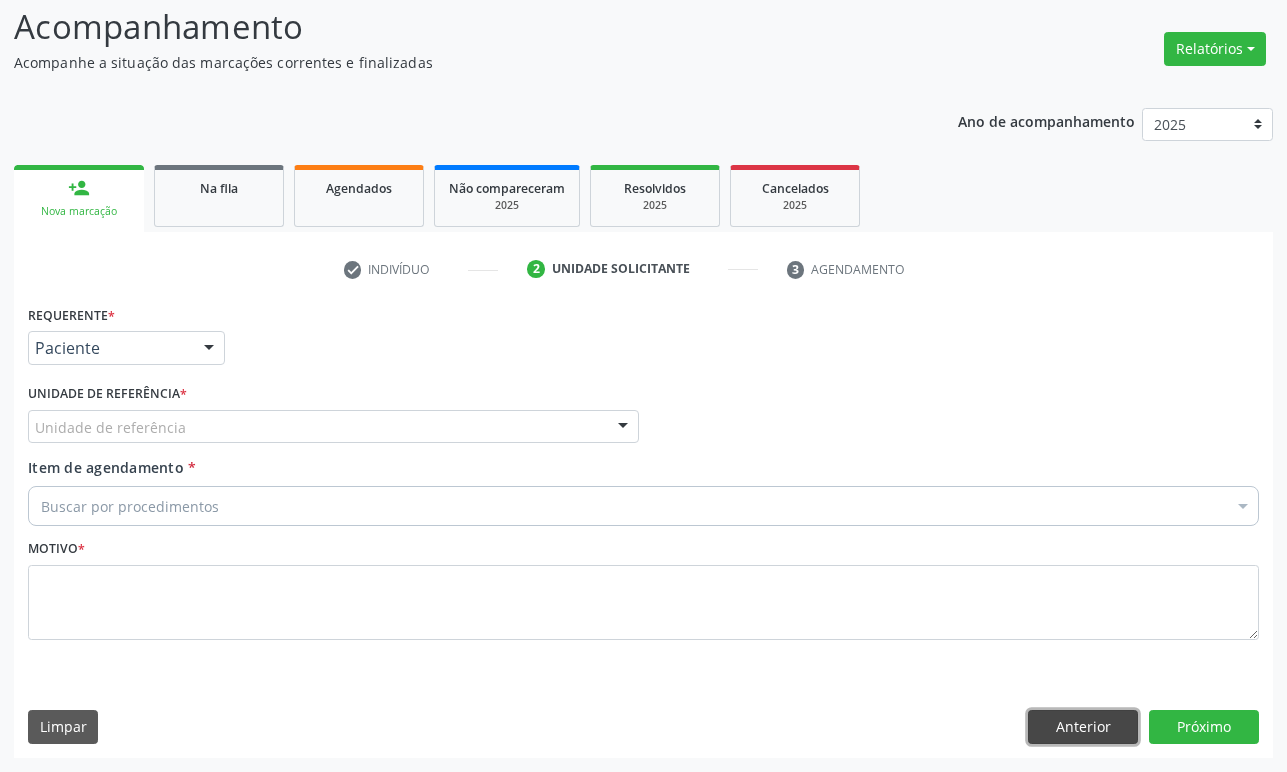 click on "Anterior" at bounding box center [1083, 727] 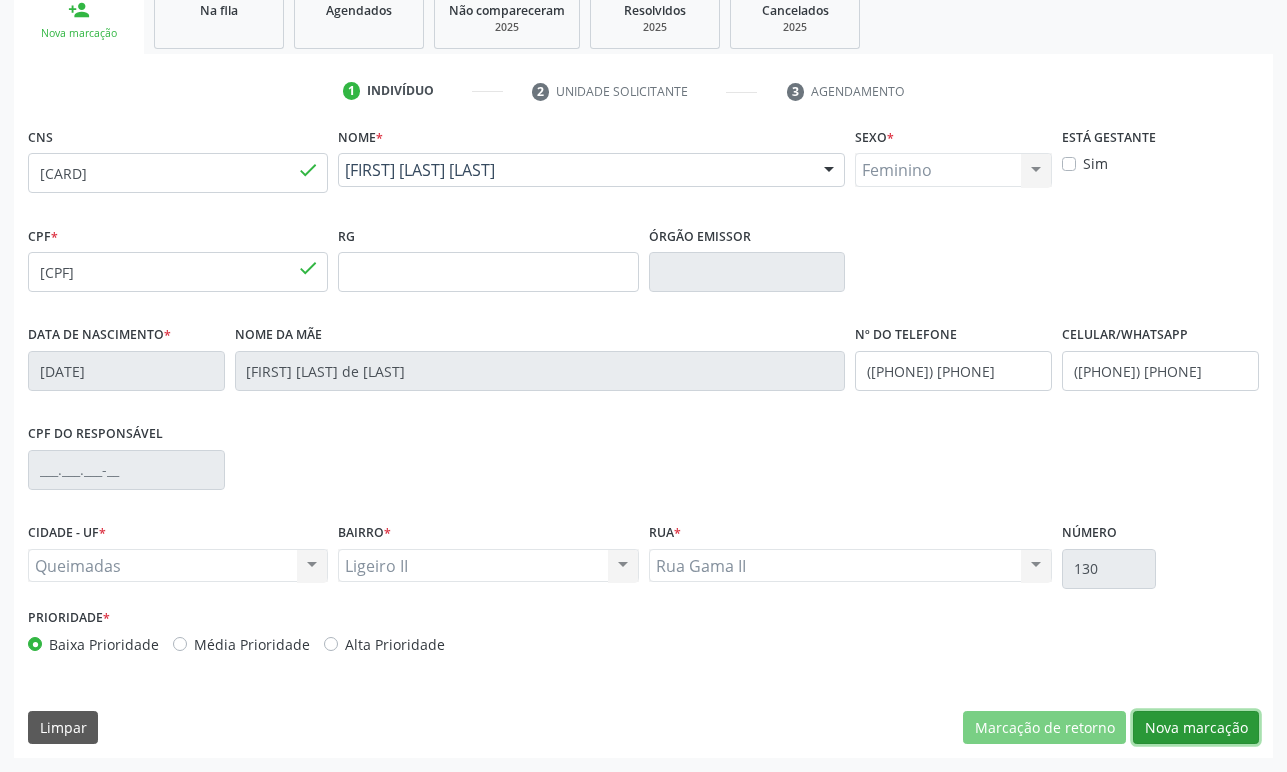 click on "Nova marcação" at bounding box center (1196, 728) 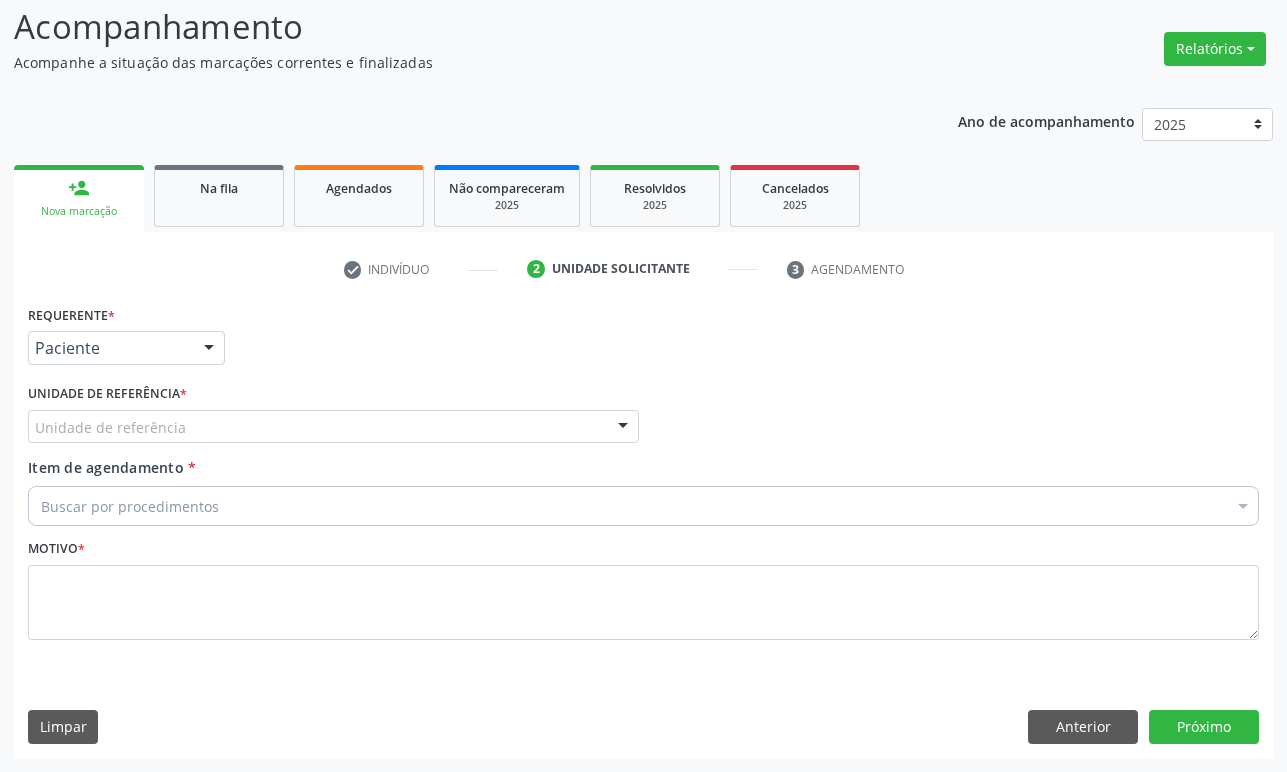 scroll, scrollTop: 134, scrollLeft: 0, axis: vertical 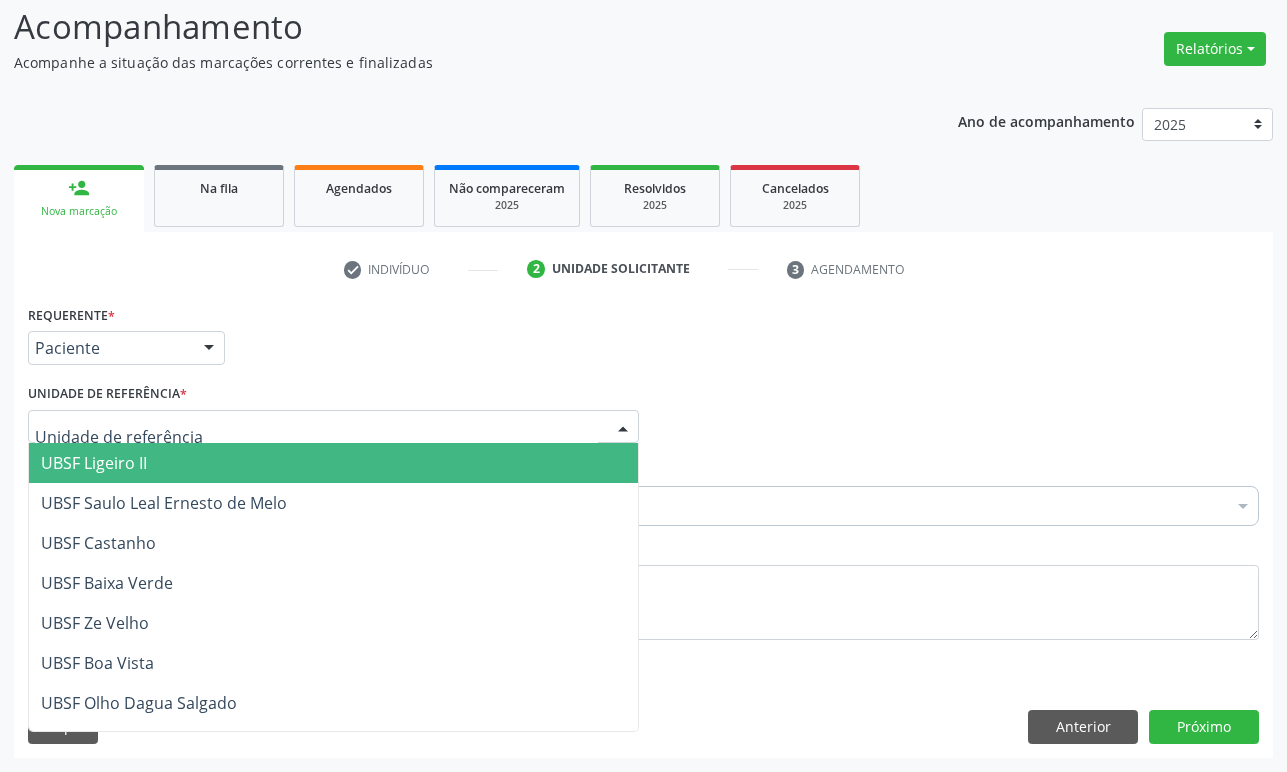 click on "UBSF Ligeiro II" at bounding box center (333, 463) 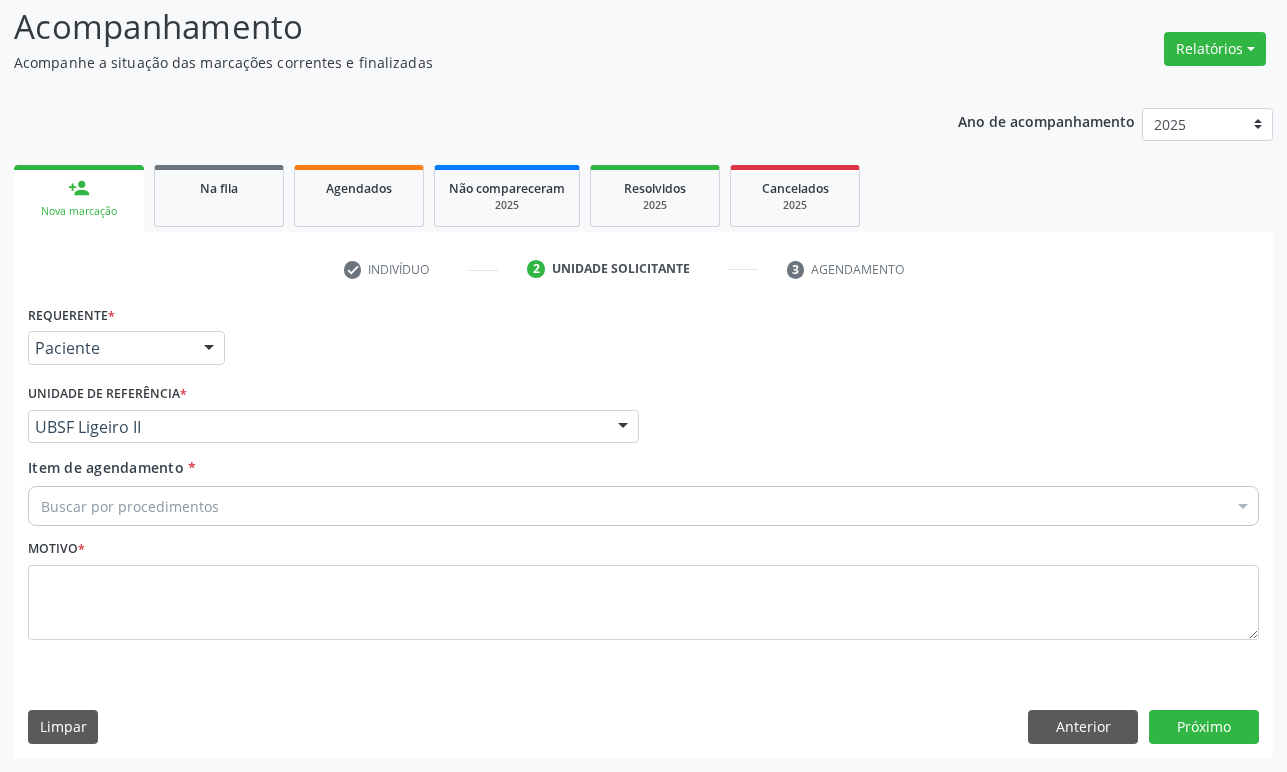 paste on "ENDOCRINOLOGISTA" 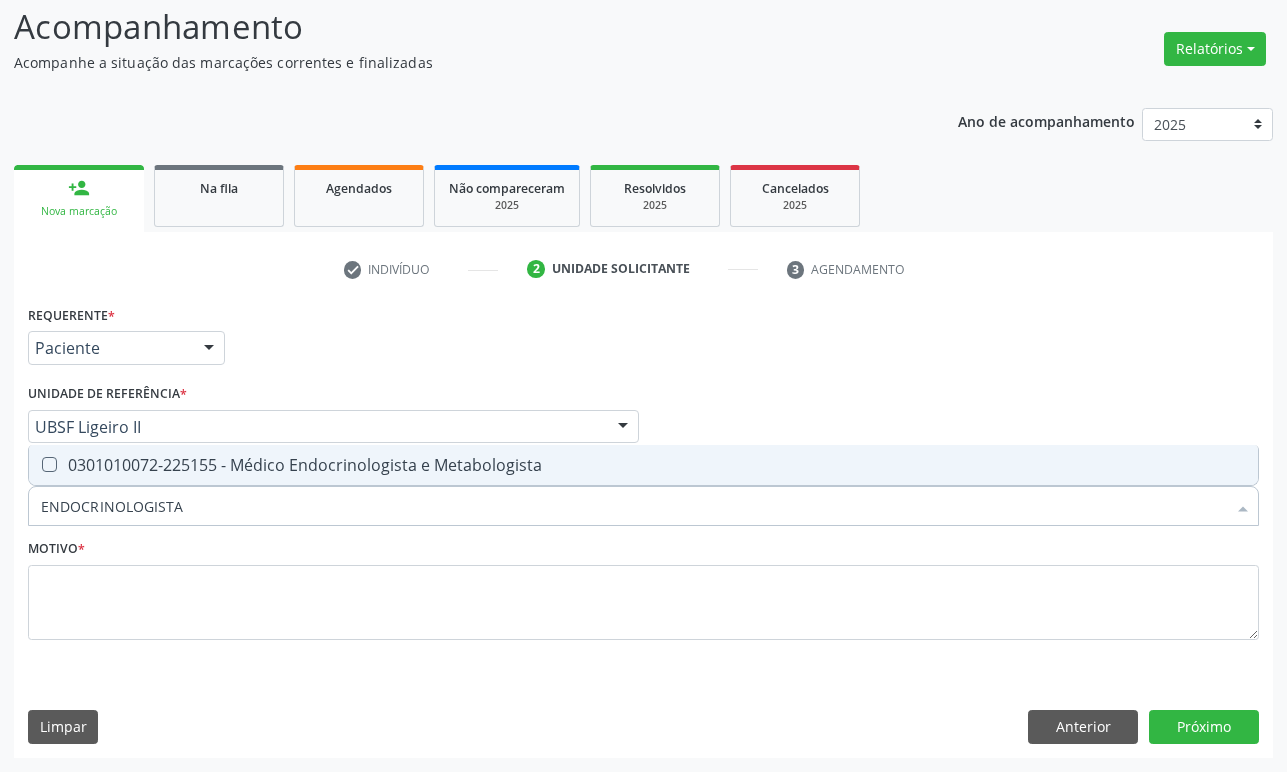 click on "0301010072-225155 - Médico Endocrinologista e Metabologista" at bounding box center [643, 465] 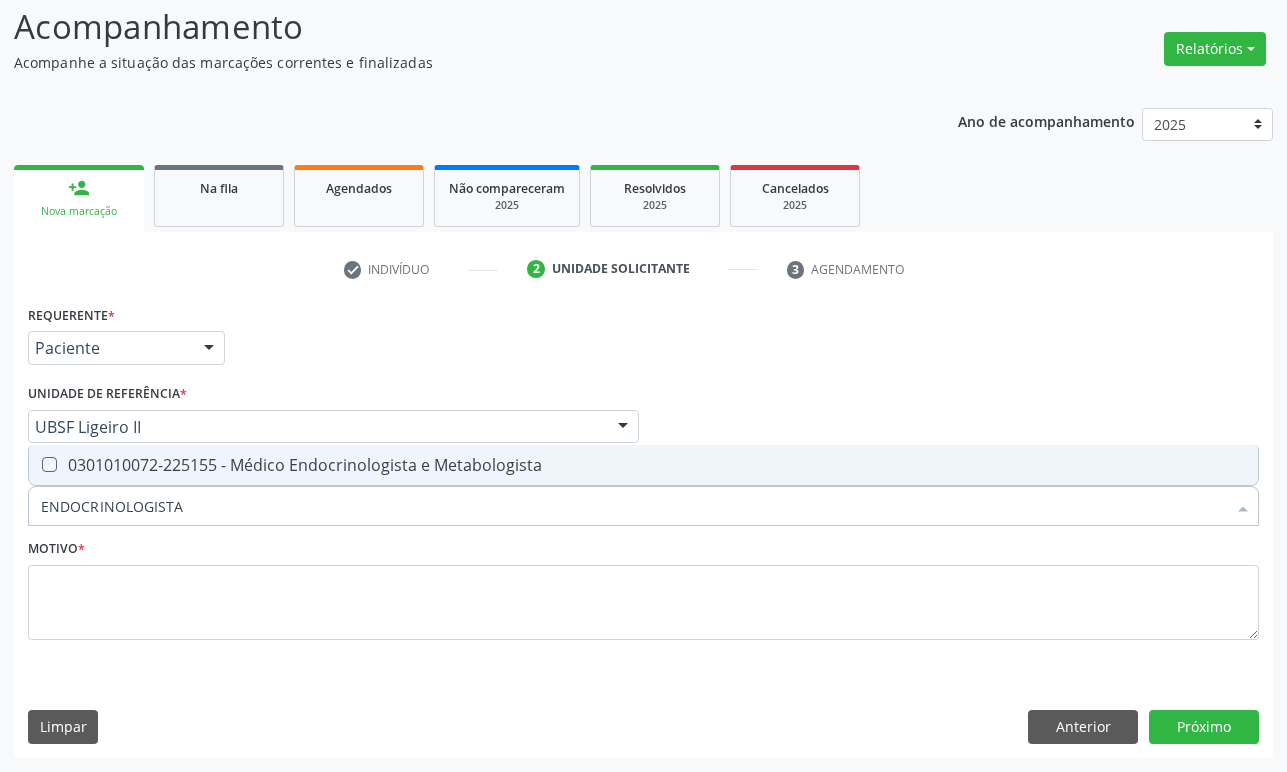 checkbox on "true" 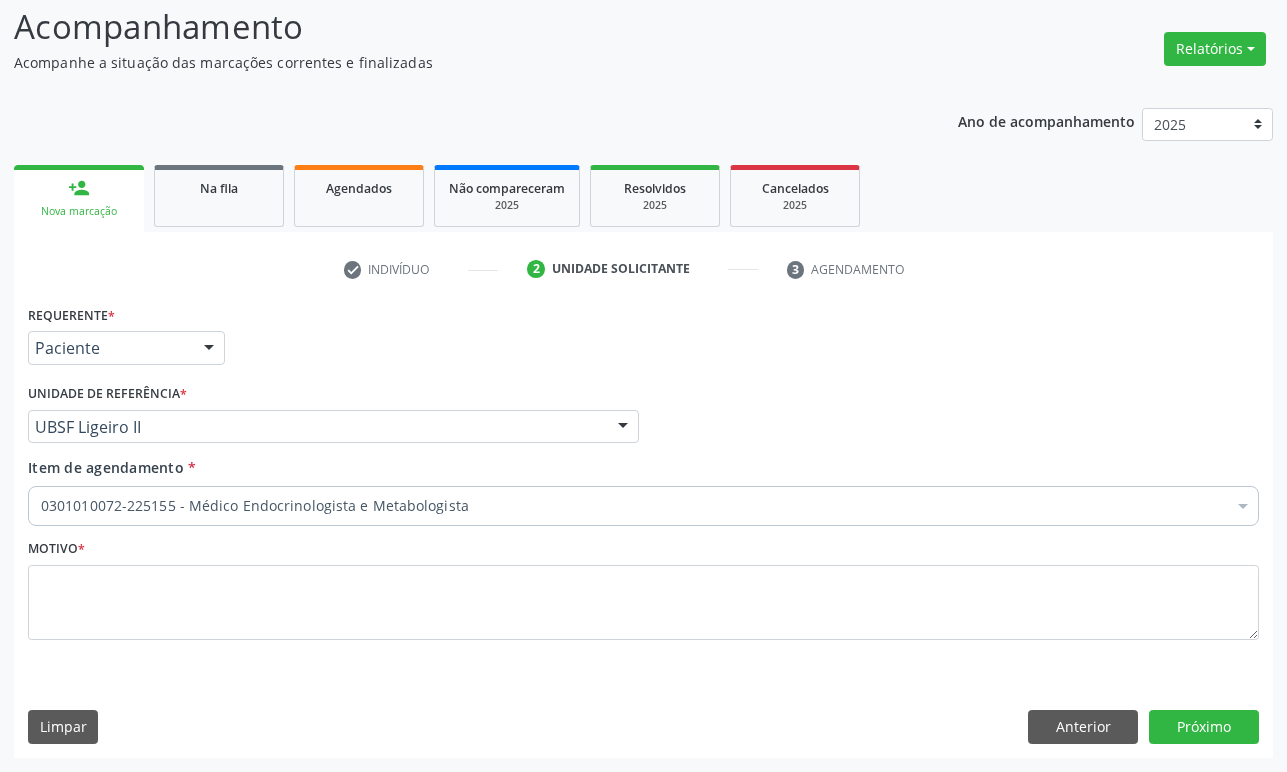 click on "Motivo
*" at bounding box center (643, 594) 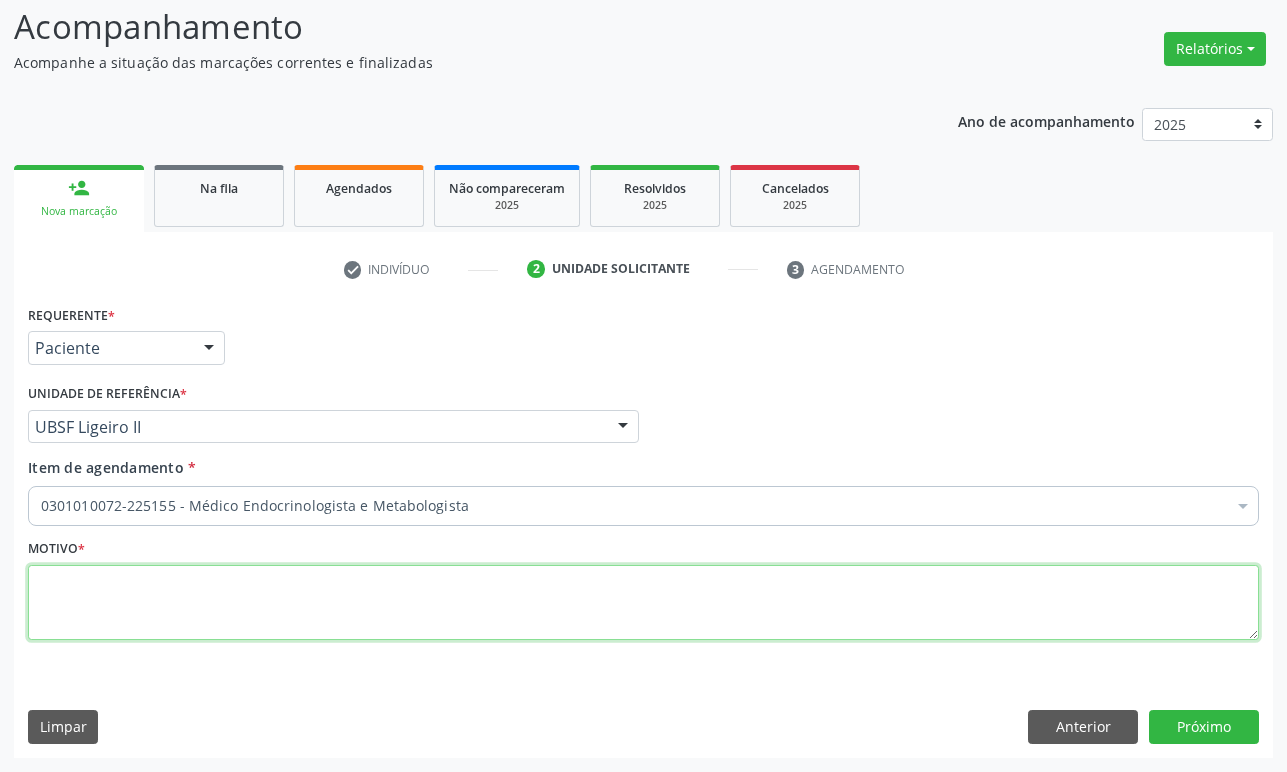 paste on "1ª CONSULTA 07/25" 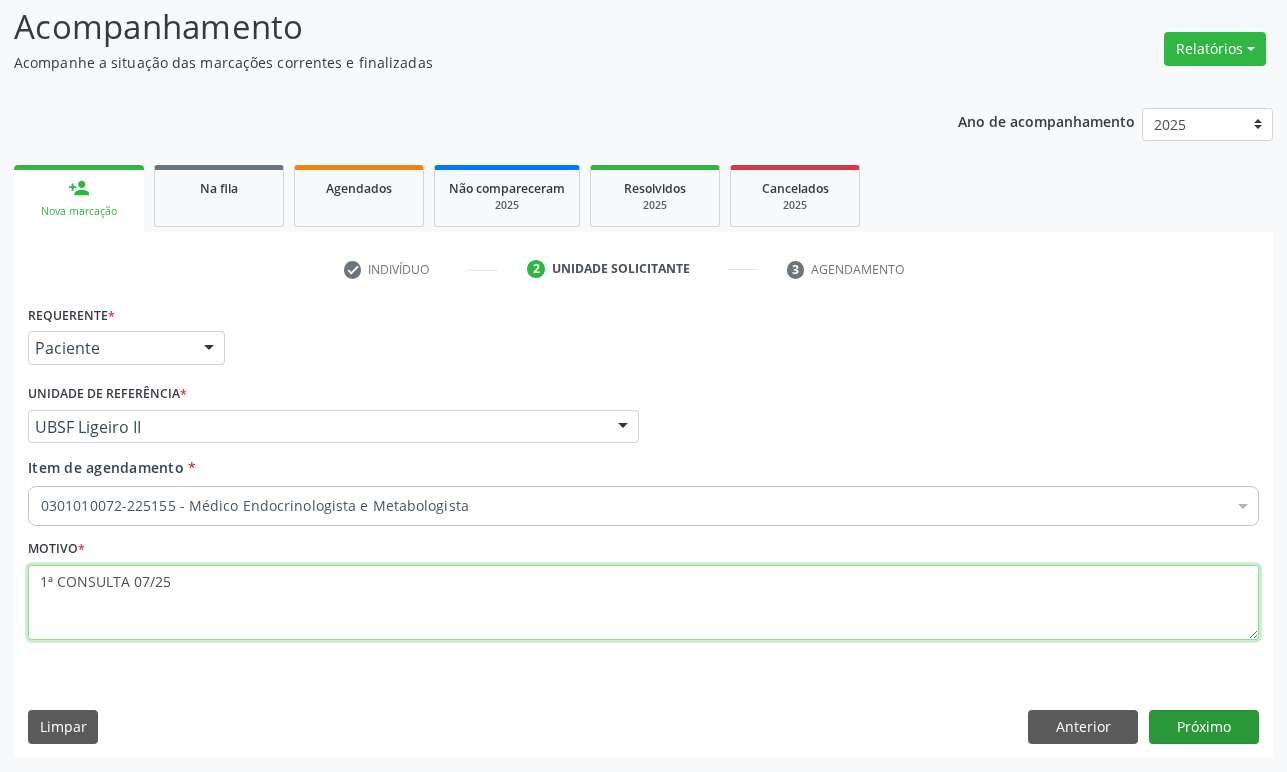 type on "1ª CONSULTA 07/25" 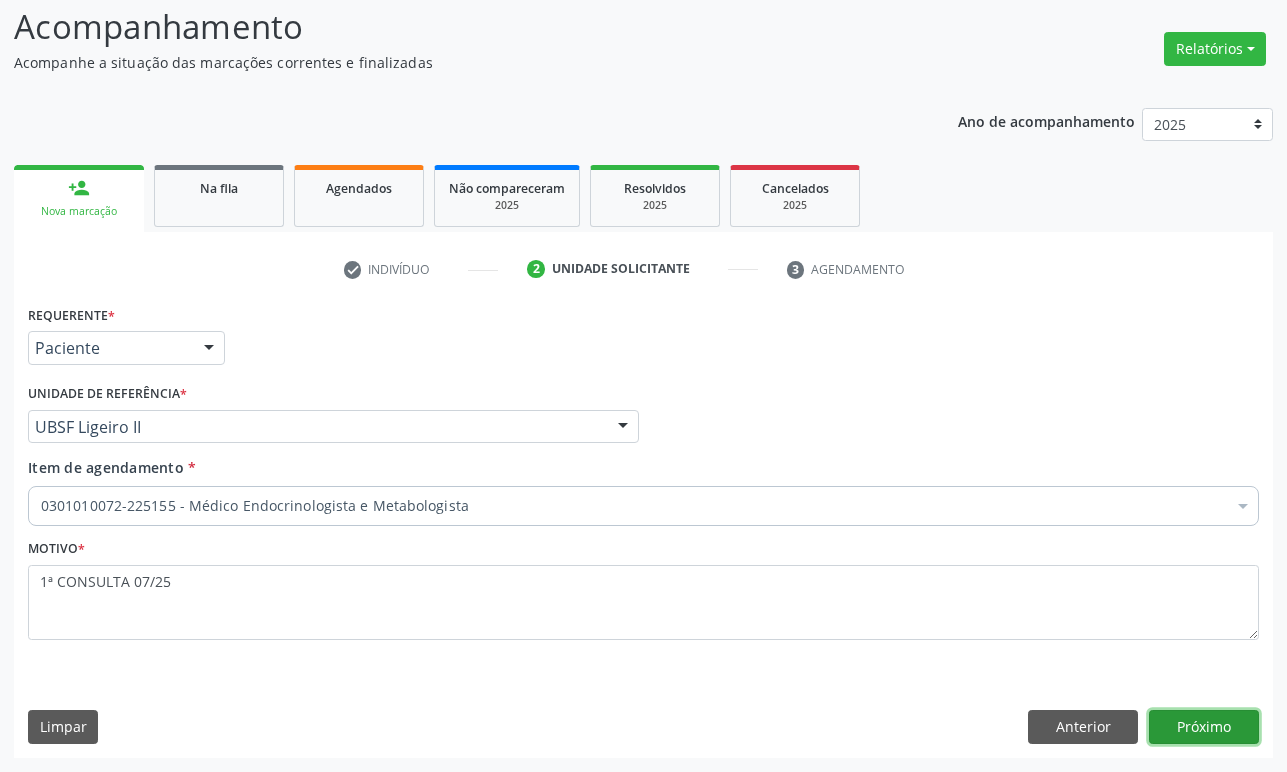 click on "Próximo" at bounding box center (1204, 727) 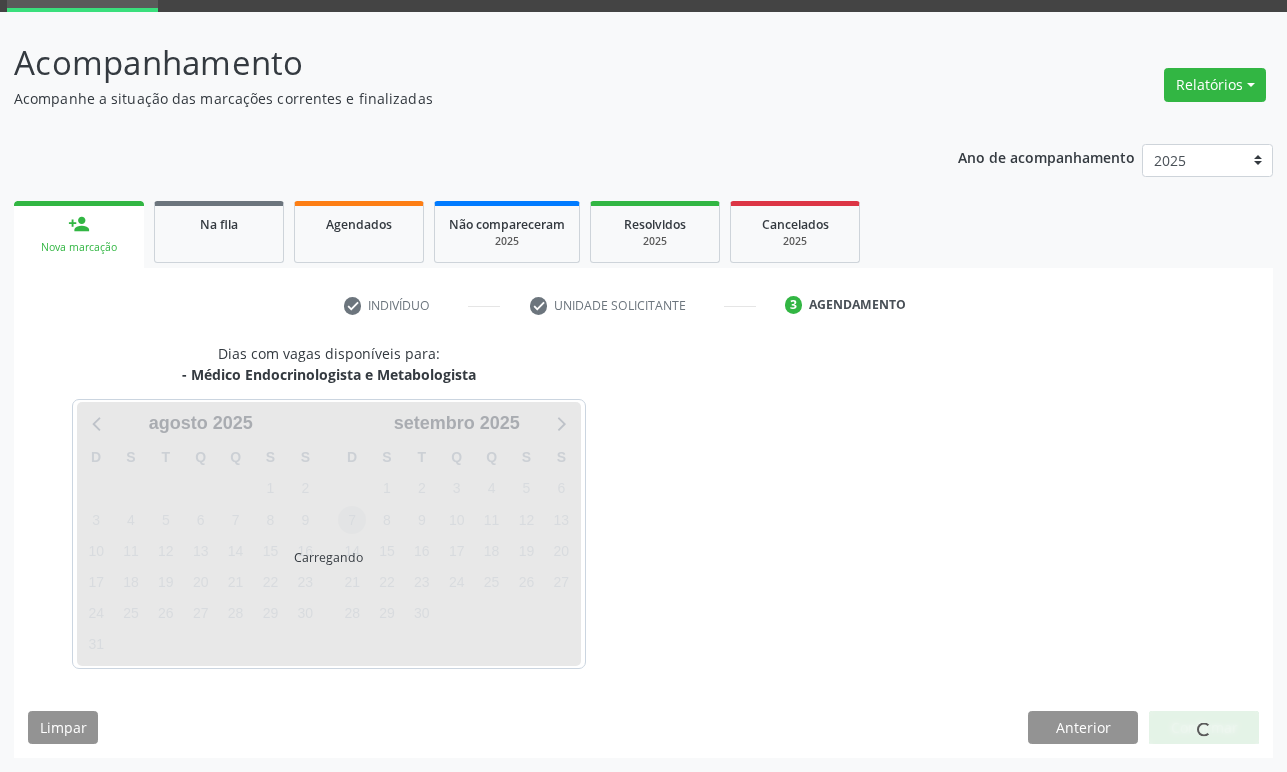 scroll, scrollTop: 134, scrollLeft: 0, axis: vertical 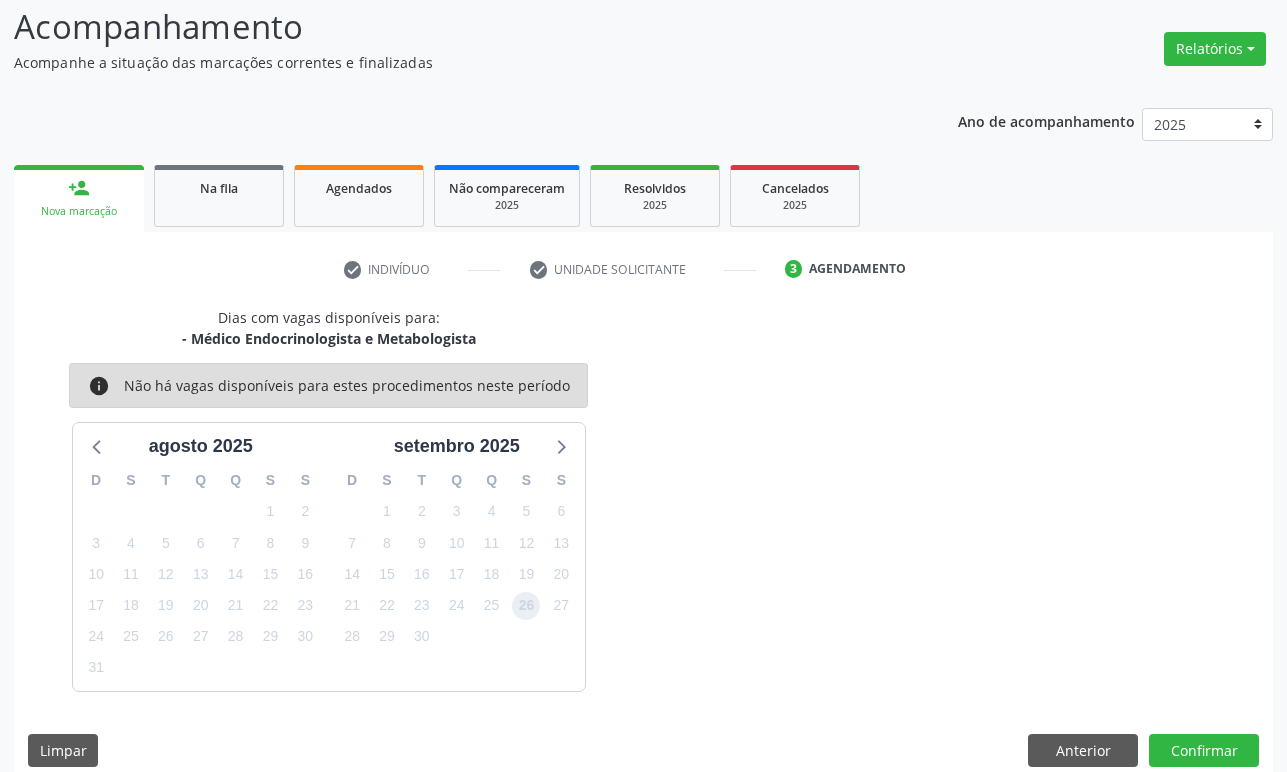 click on "26" at bounding box center [526, 606] 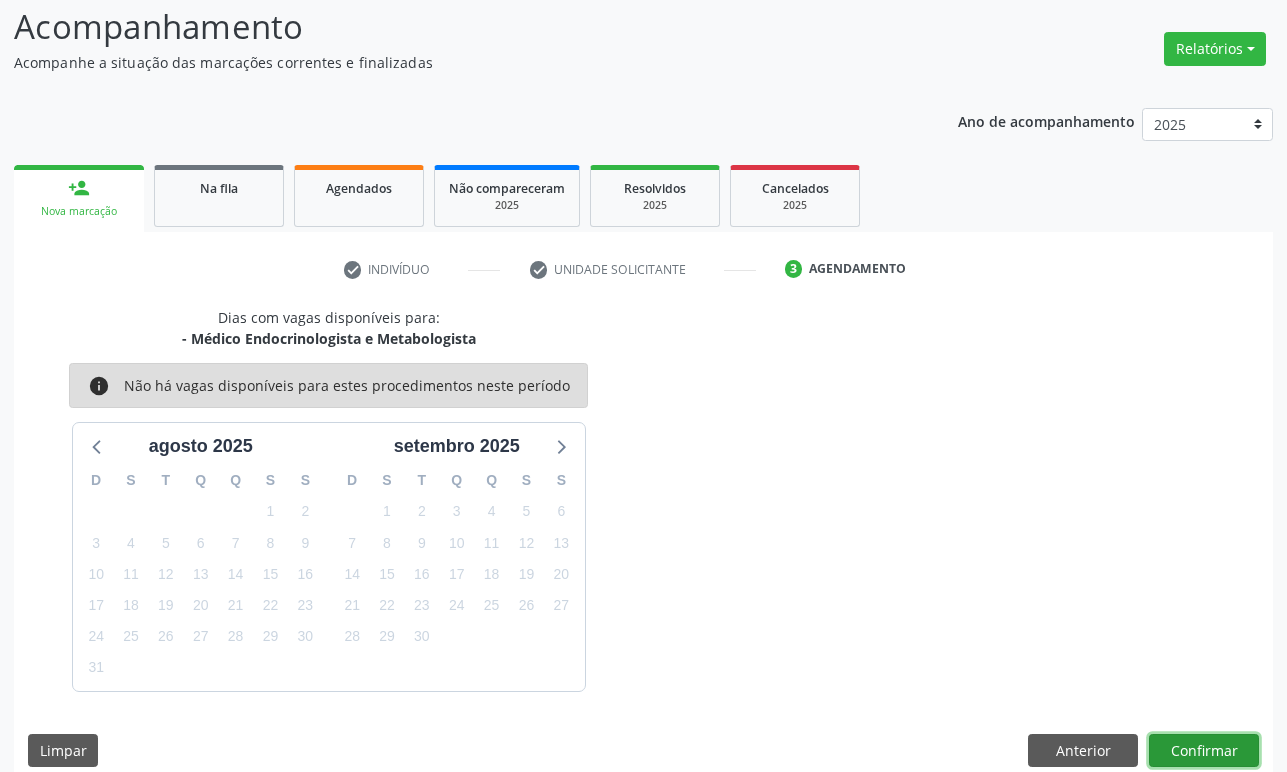 click on "Confirmar" at bounding box center (1204, 751) 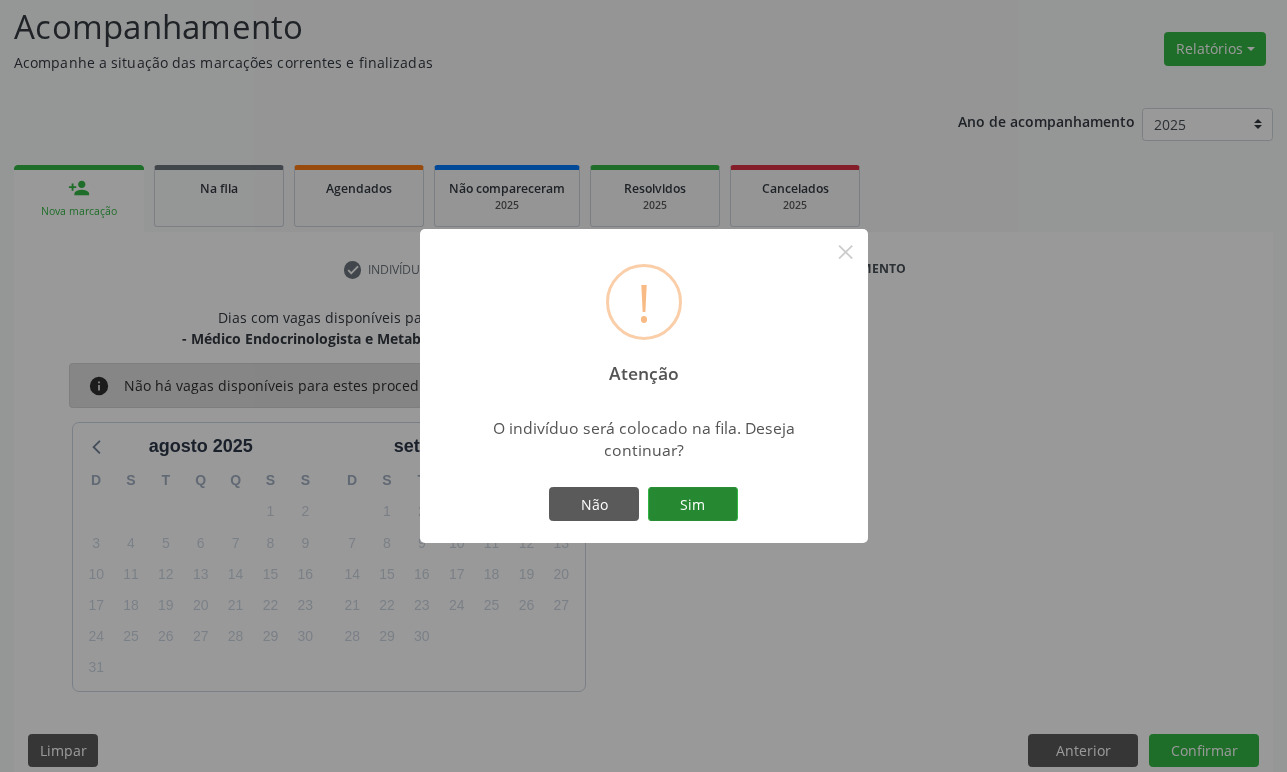 click on "Sim" at bounding box center [693, 504] 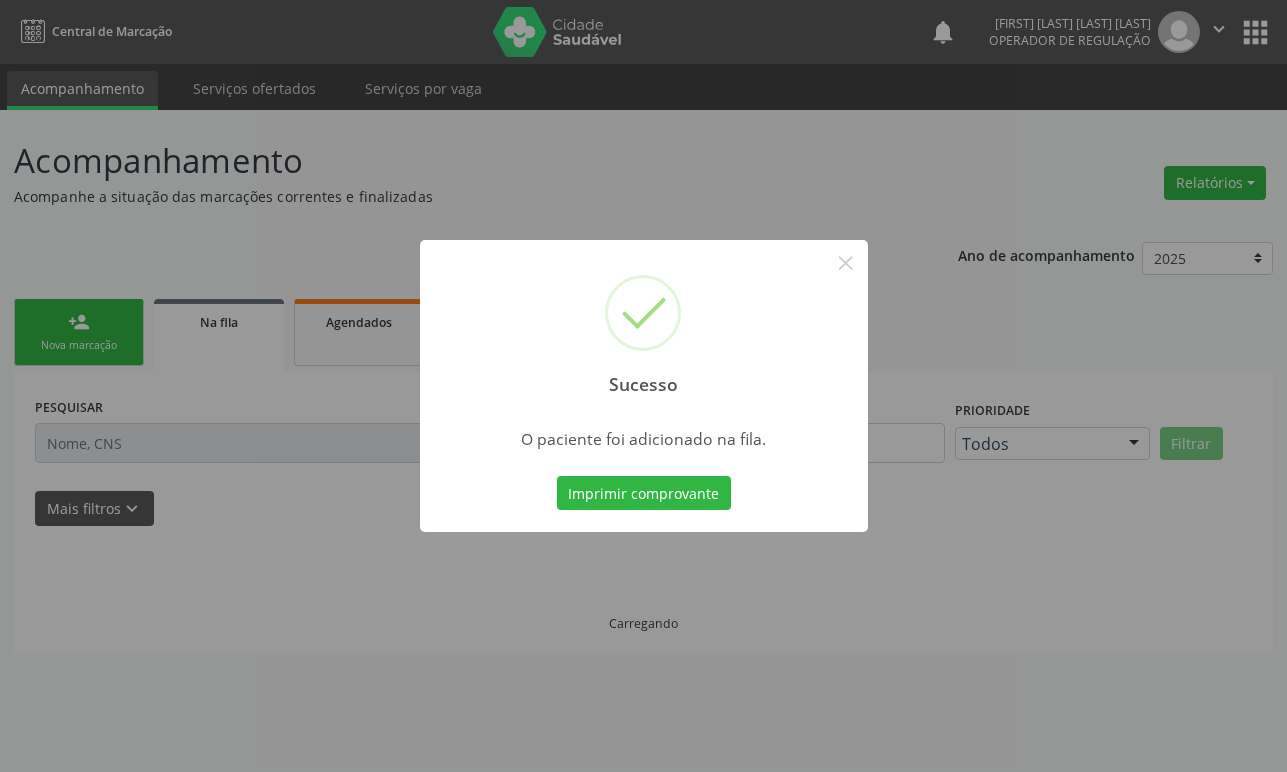 scroll, scrollTop: 0, scrollLeft: 0, axis: both 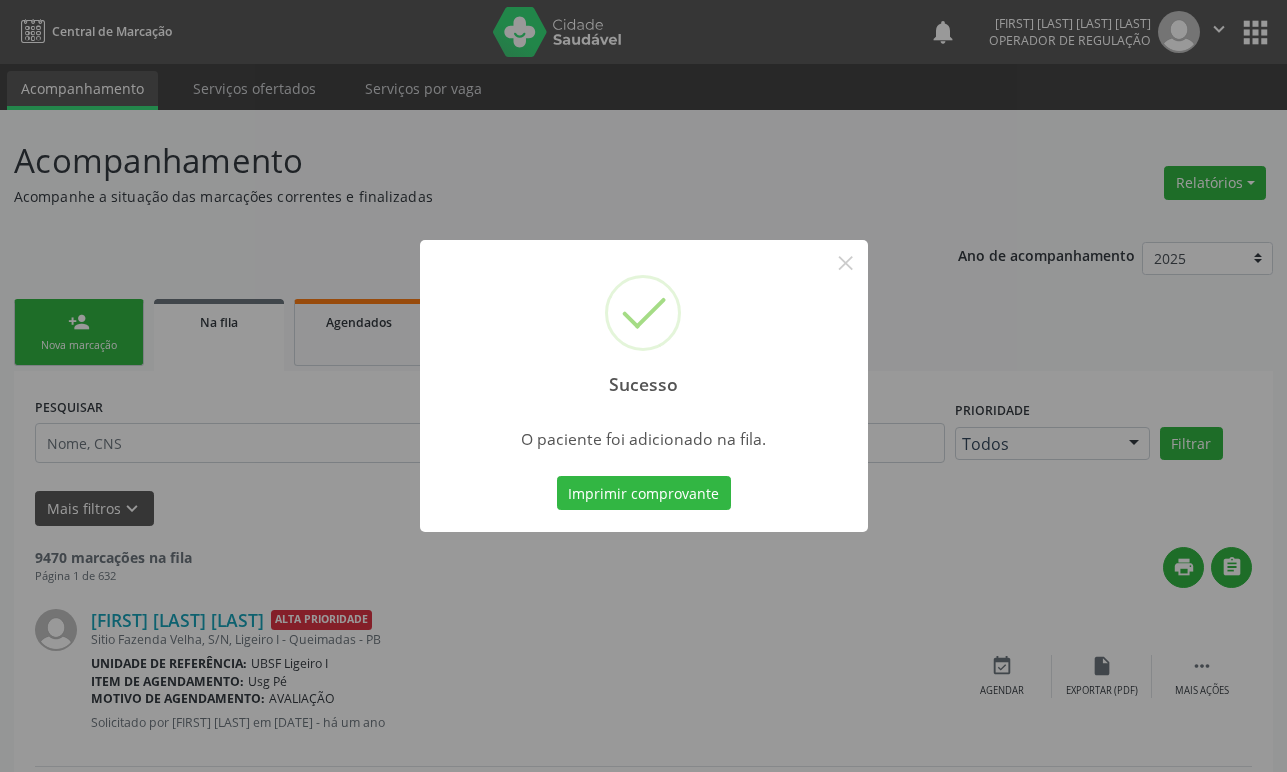 type 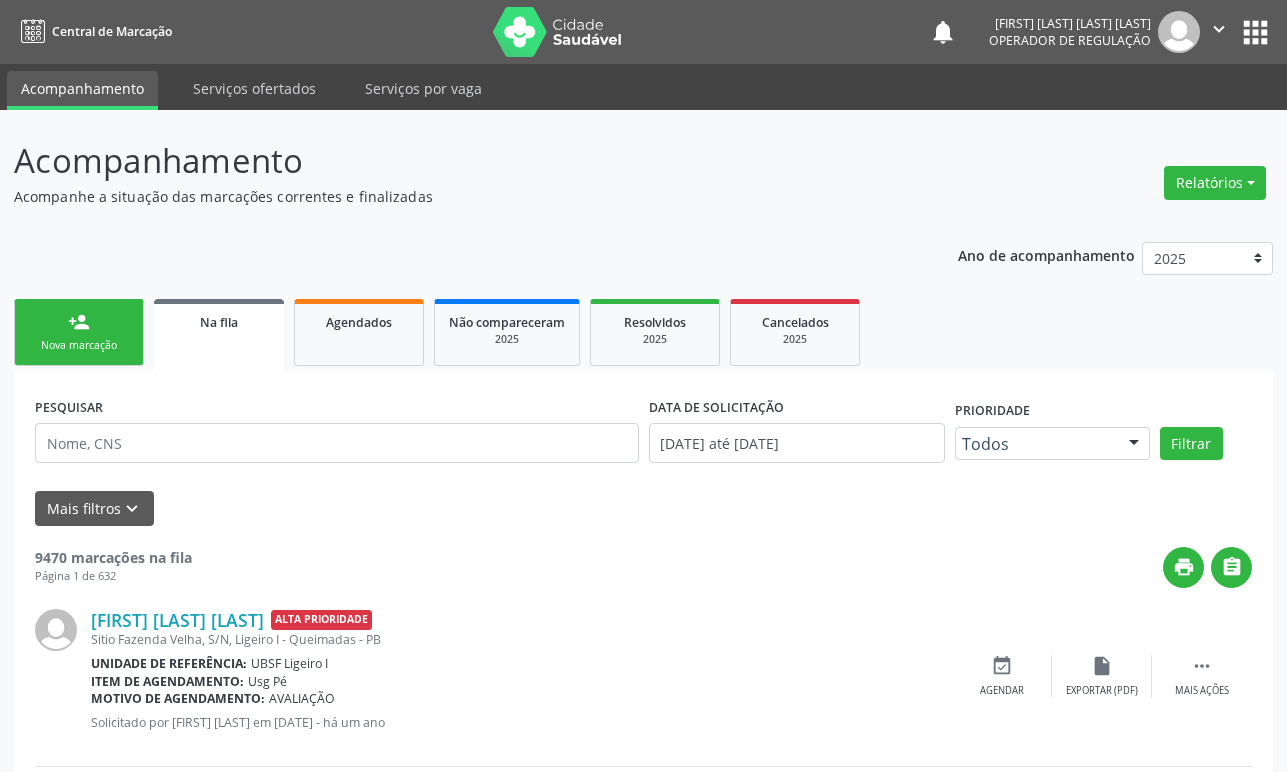 click on "person_add
Nova marcação" at bounding box center [79, 332] 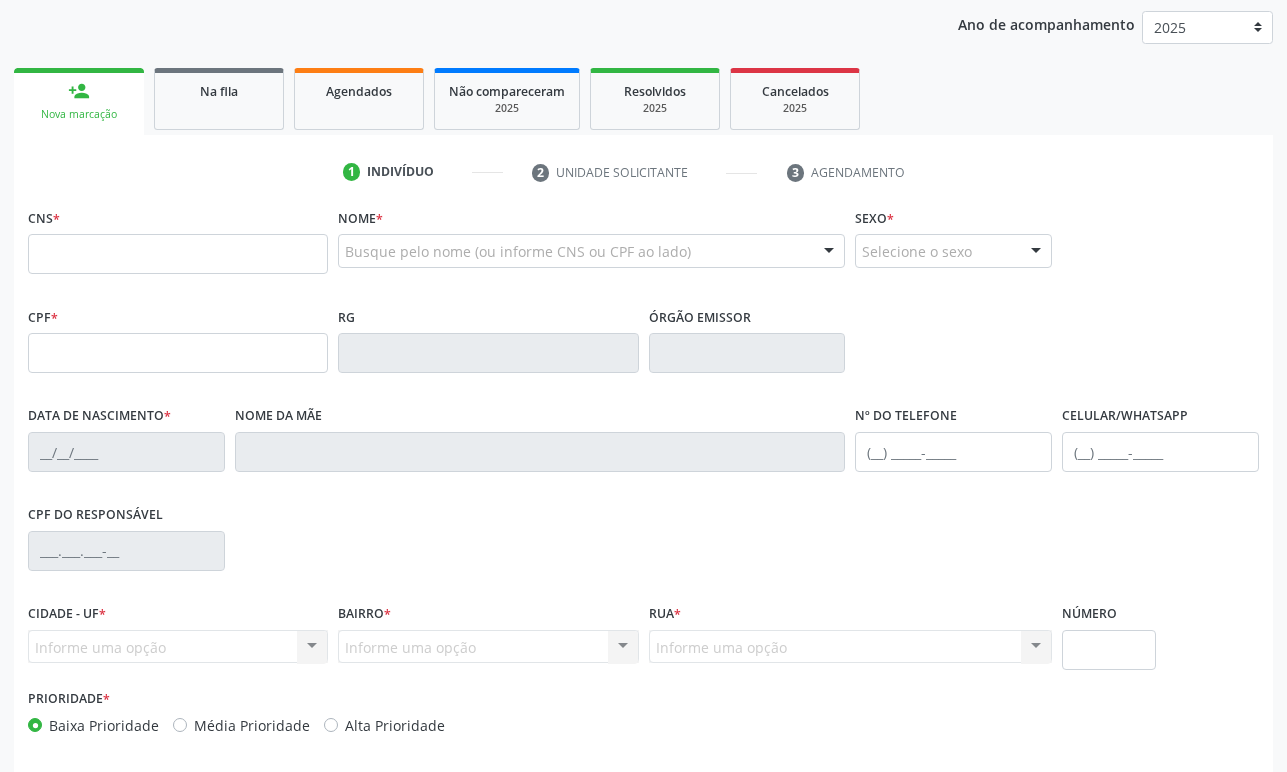 scroll, scrollTop: 300, scrollLeft: 0, axis: vertical 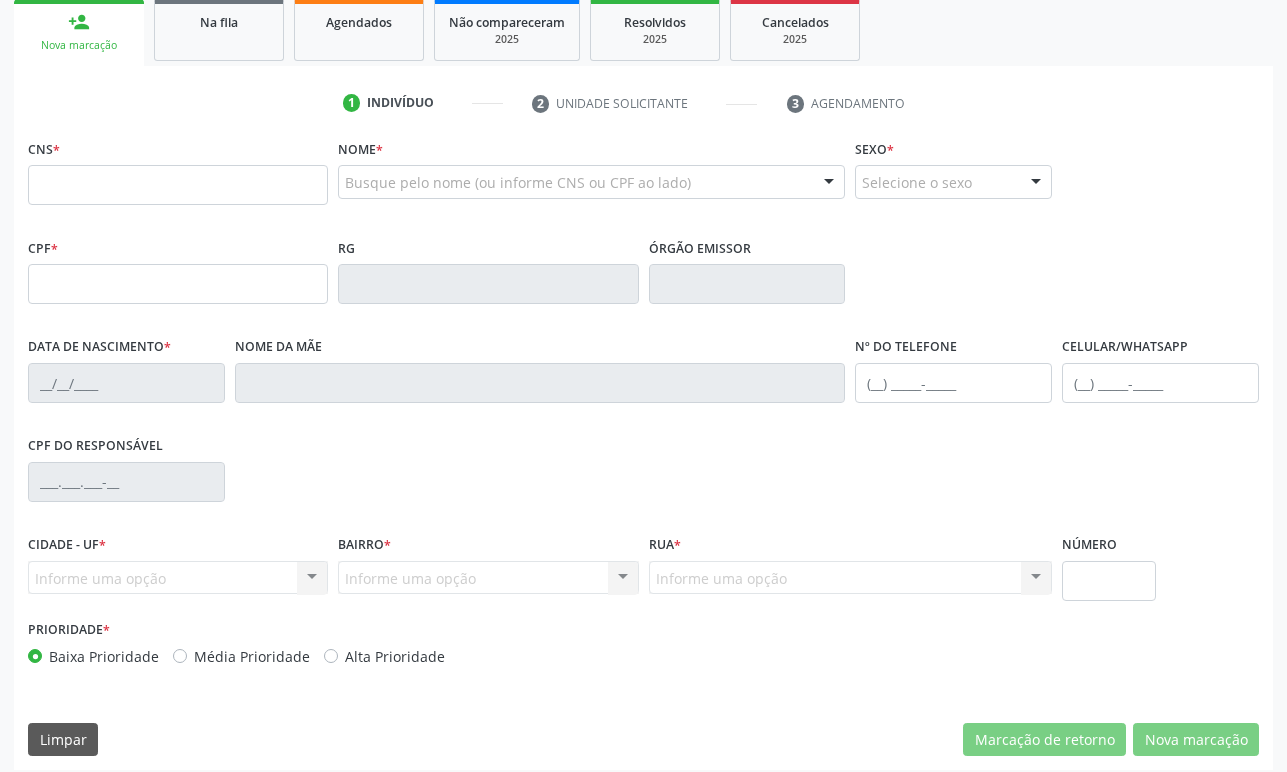 click on "Busque pelo nome (ou informe CNS ou CPF ao lado)
Nenhum resultado encontrado para: "   "
Digite o nome" at bounding box center (591, 189) 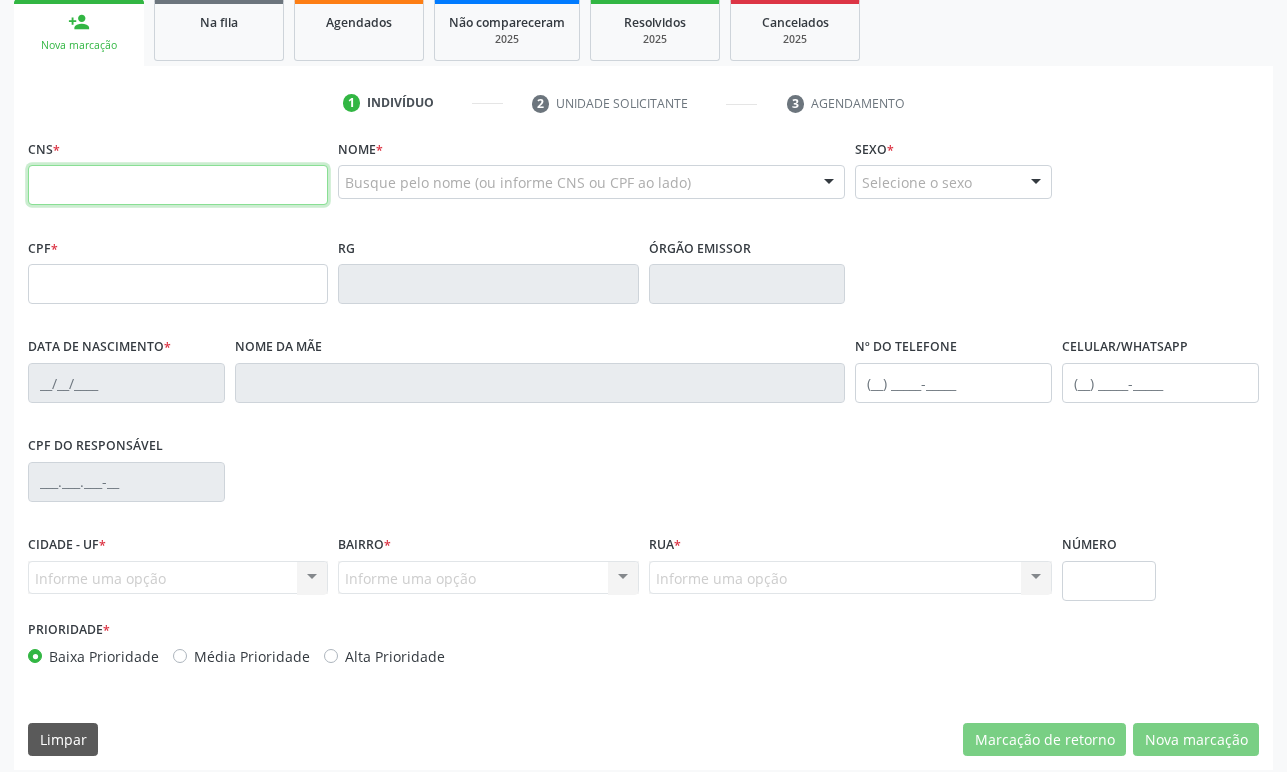 click at bounding box center (178, 185) 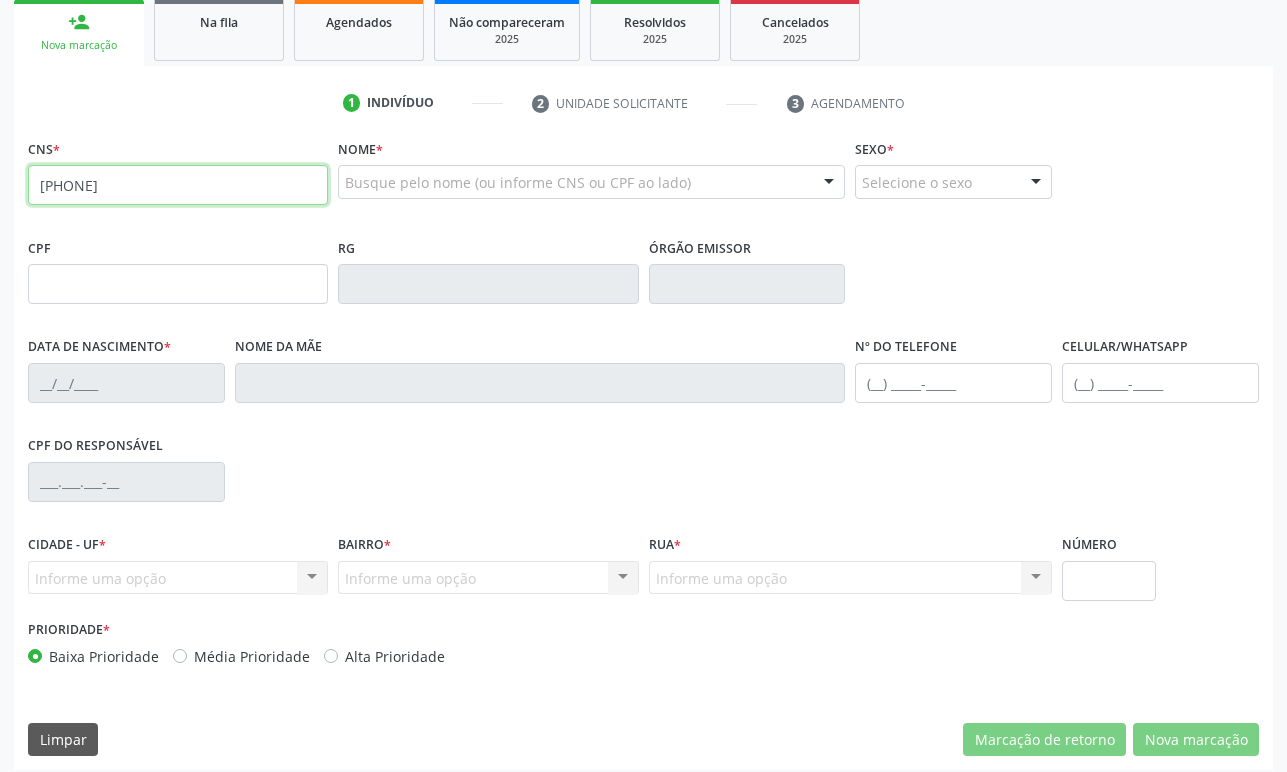 type on "[PHONE]" 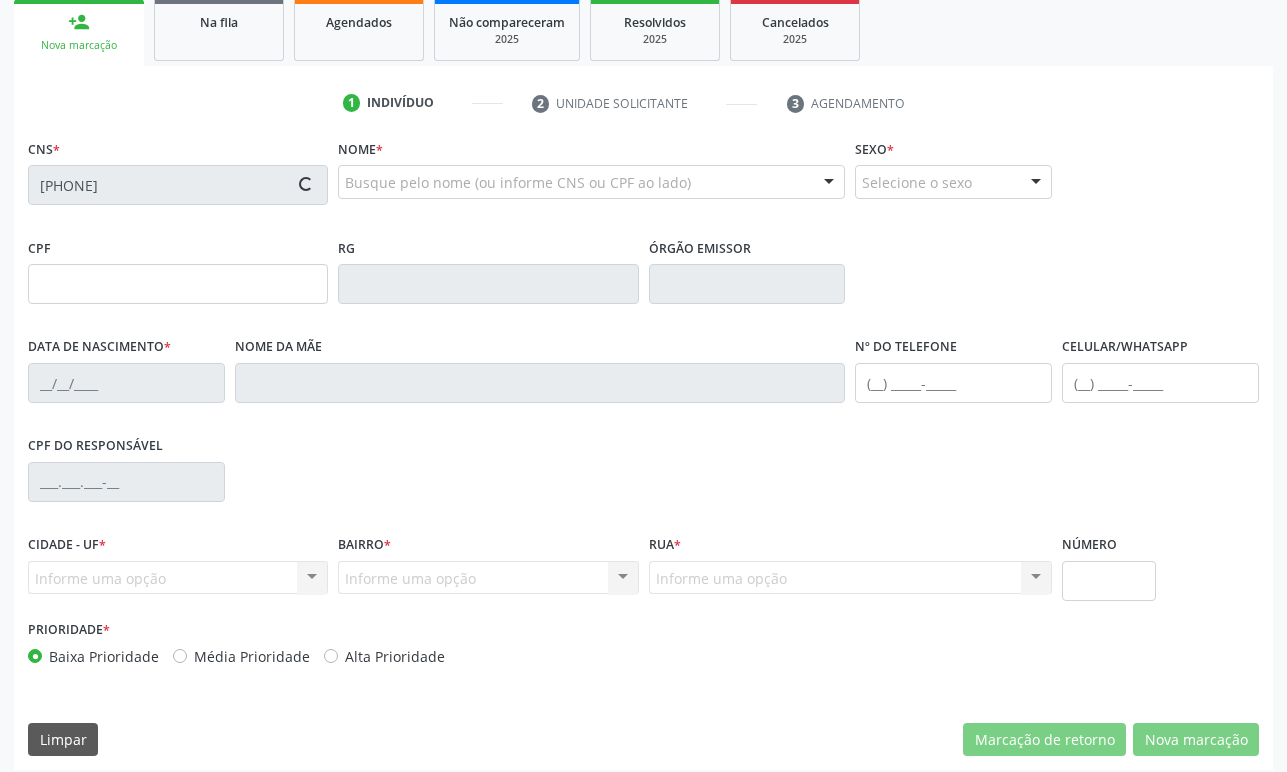 type on "[SSN]" 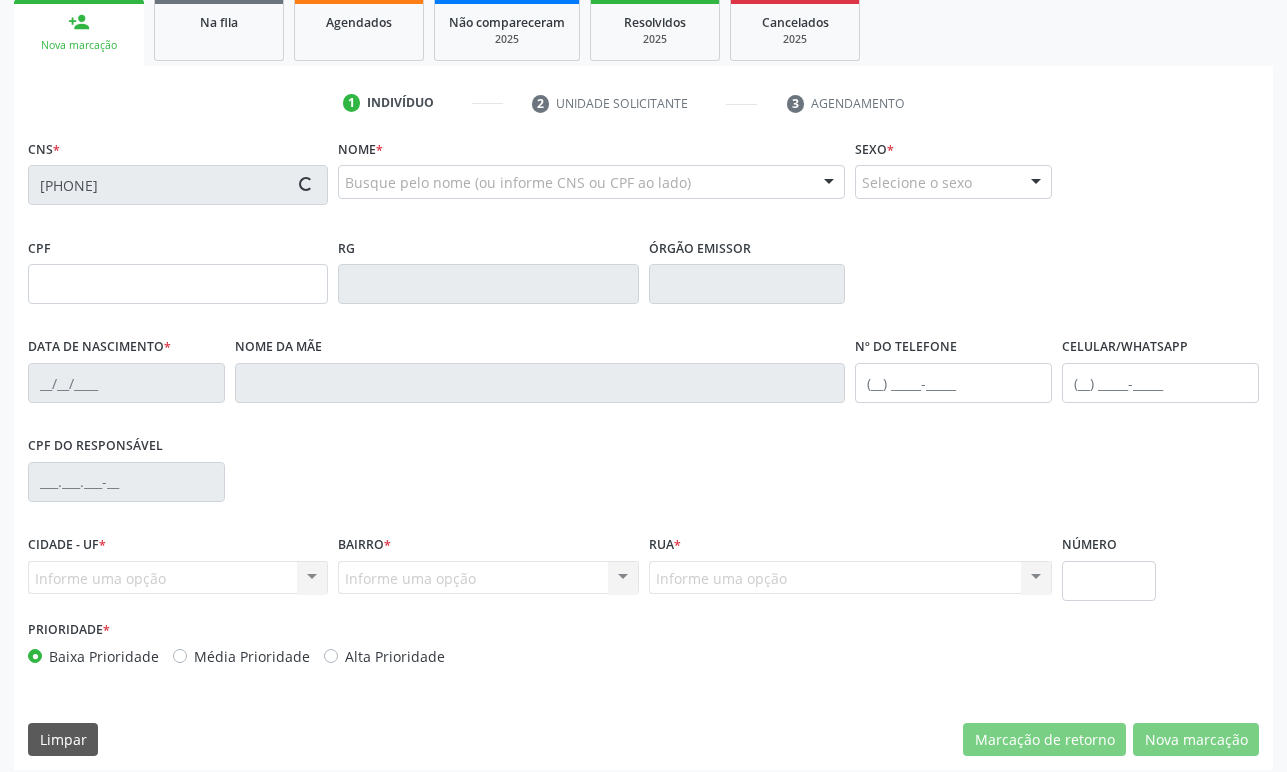 type on "[DATE]" 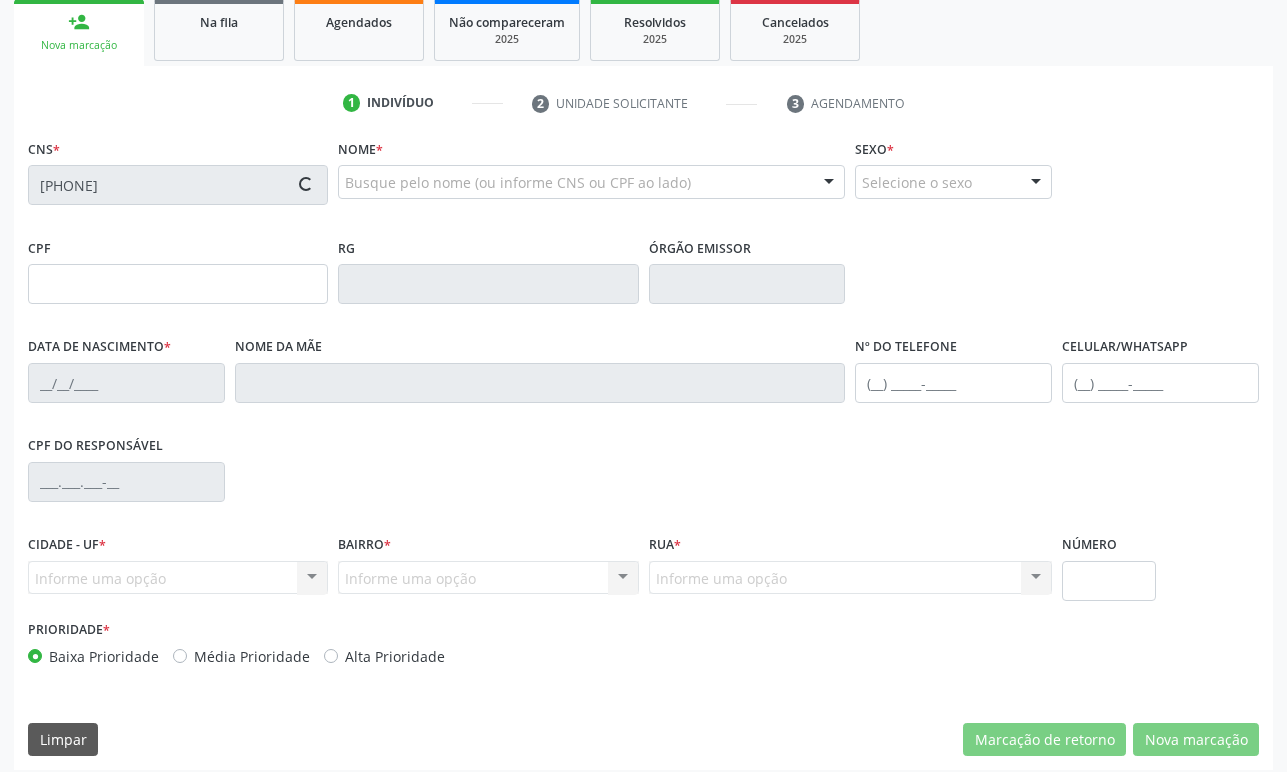 type on "[CPF]" 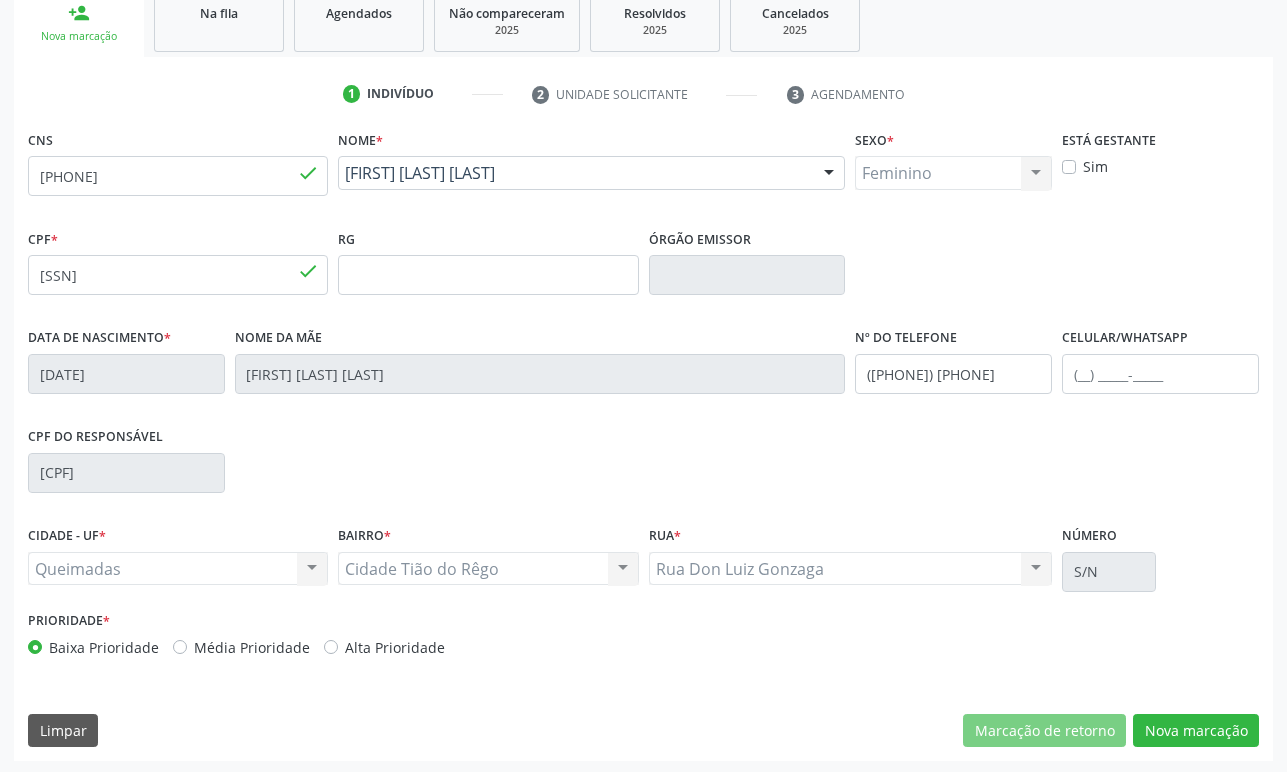 scroll, scrollTop: 312, scrollLeft: 0, axis: vertical 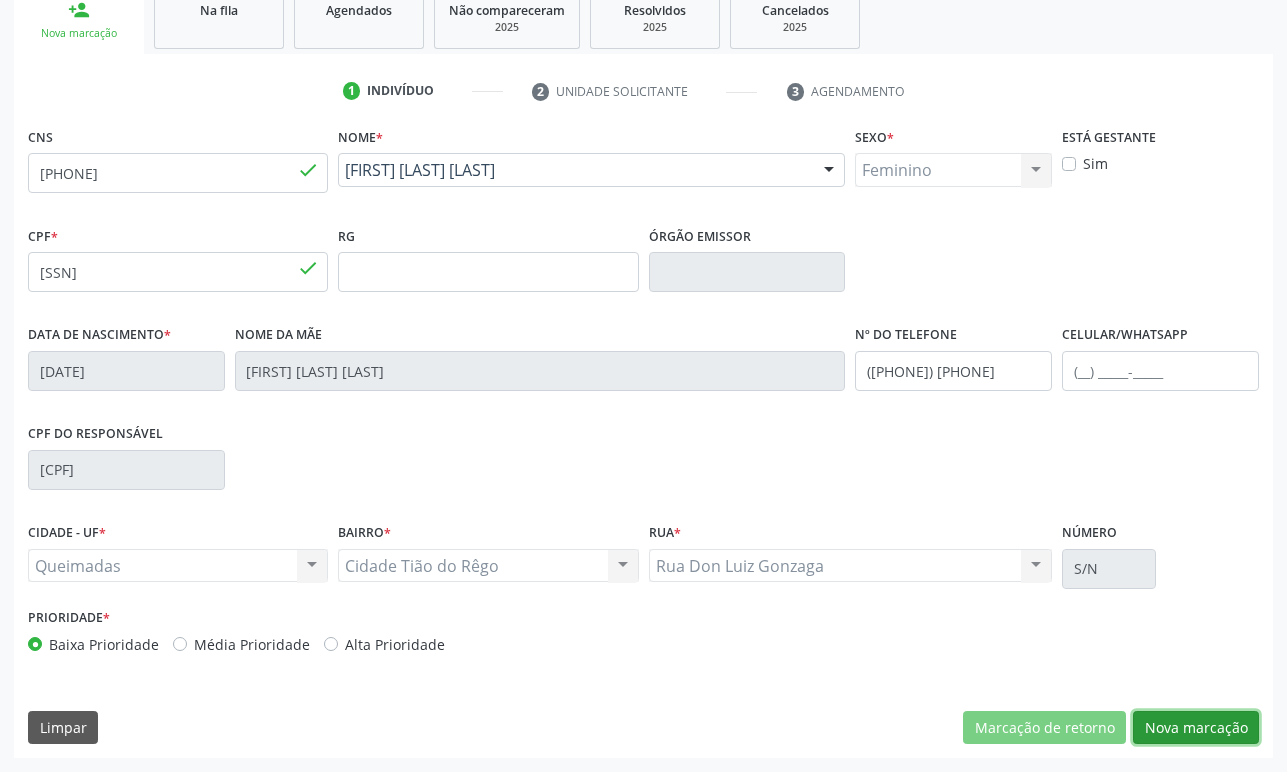 click on "Nova marcação" at bounding box center (1196, 728) 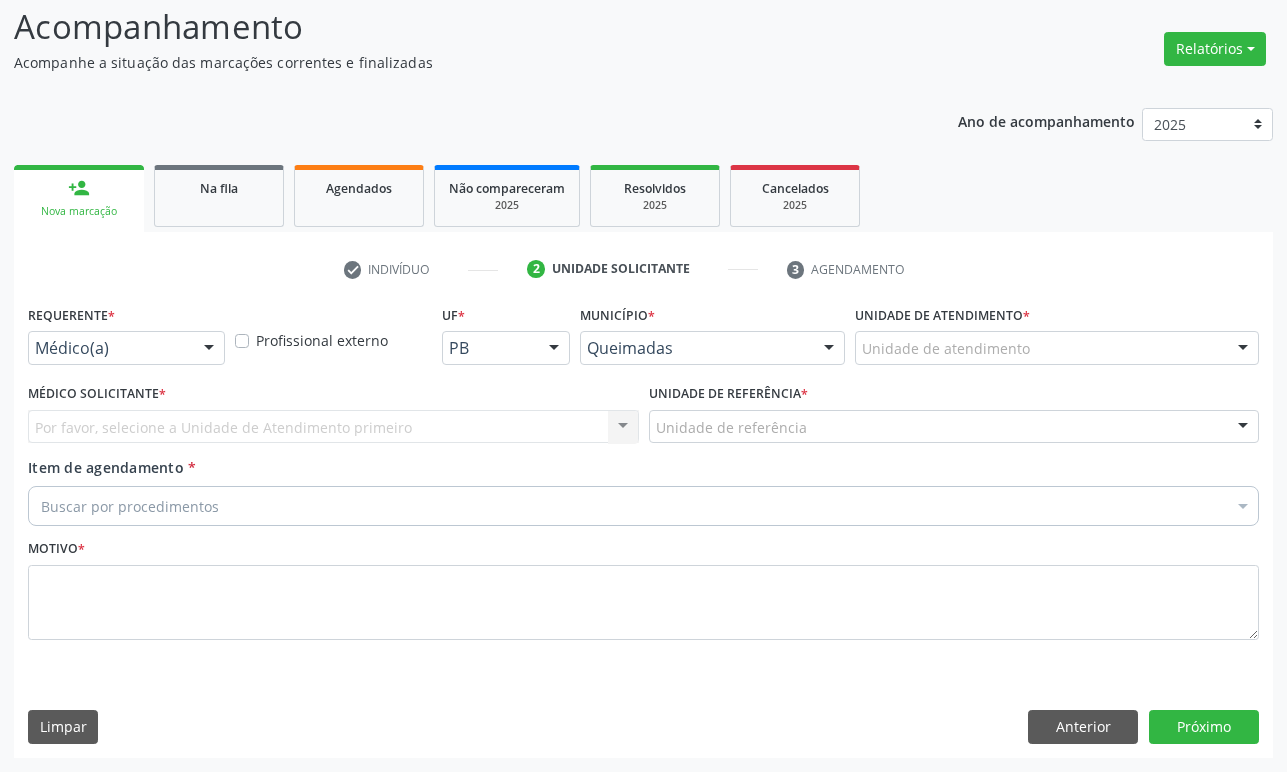 scroll, scrollTop: 134, scrollLeft: 0, axis: vertical 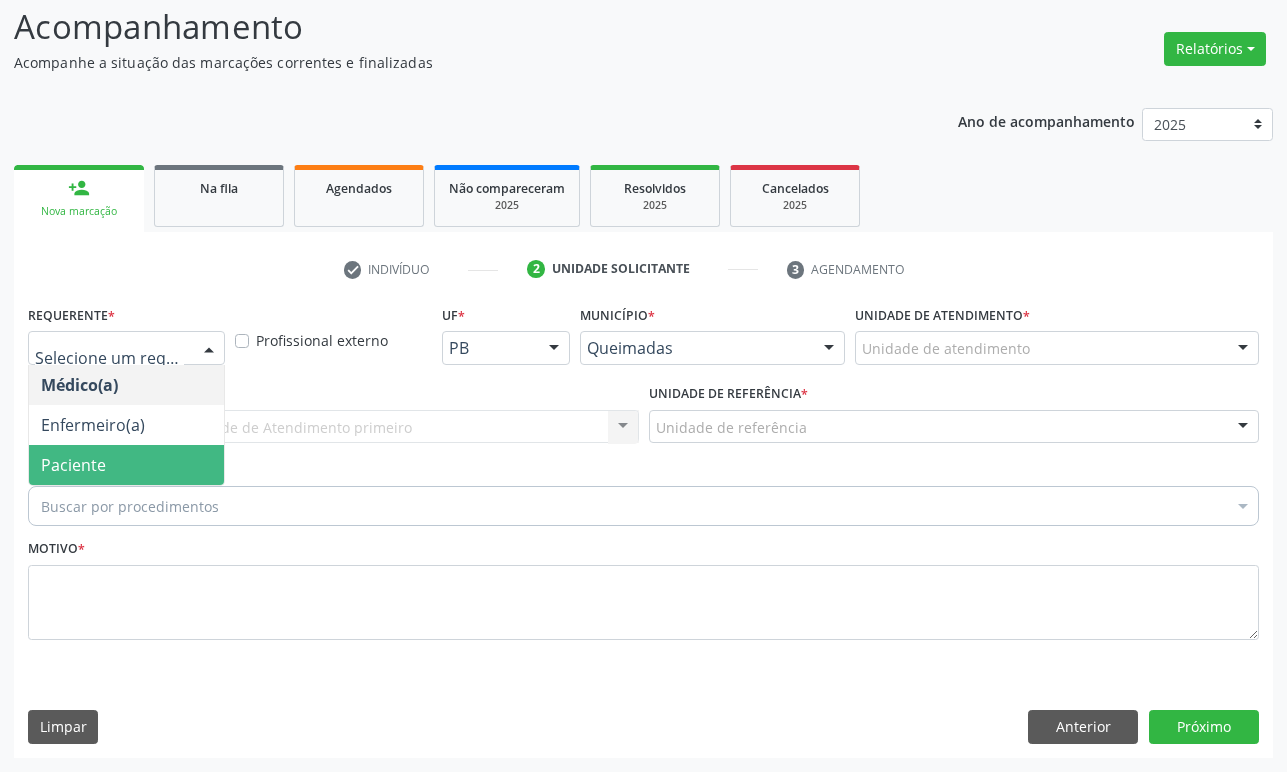 drag, startPoint x: 124, startPoint y: 465, endPoint x: 152, endPoint y: 443, distance: 35.608986 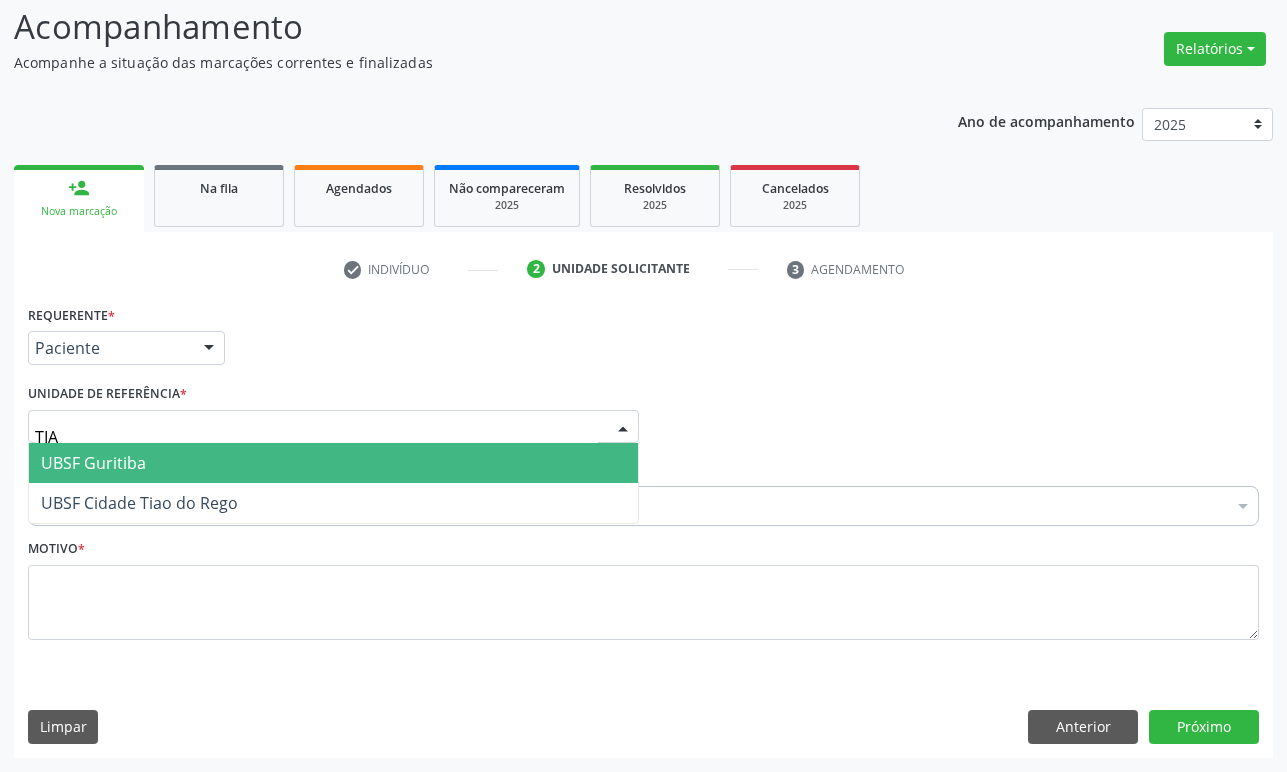 type on "TIAO" 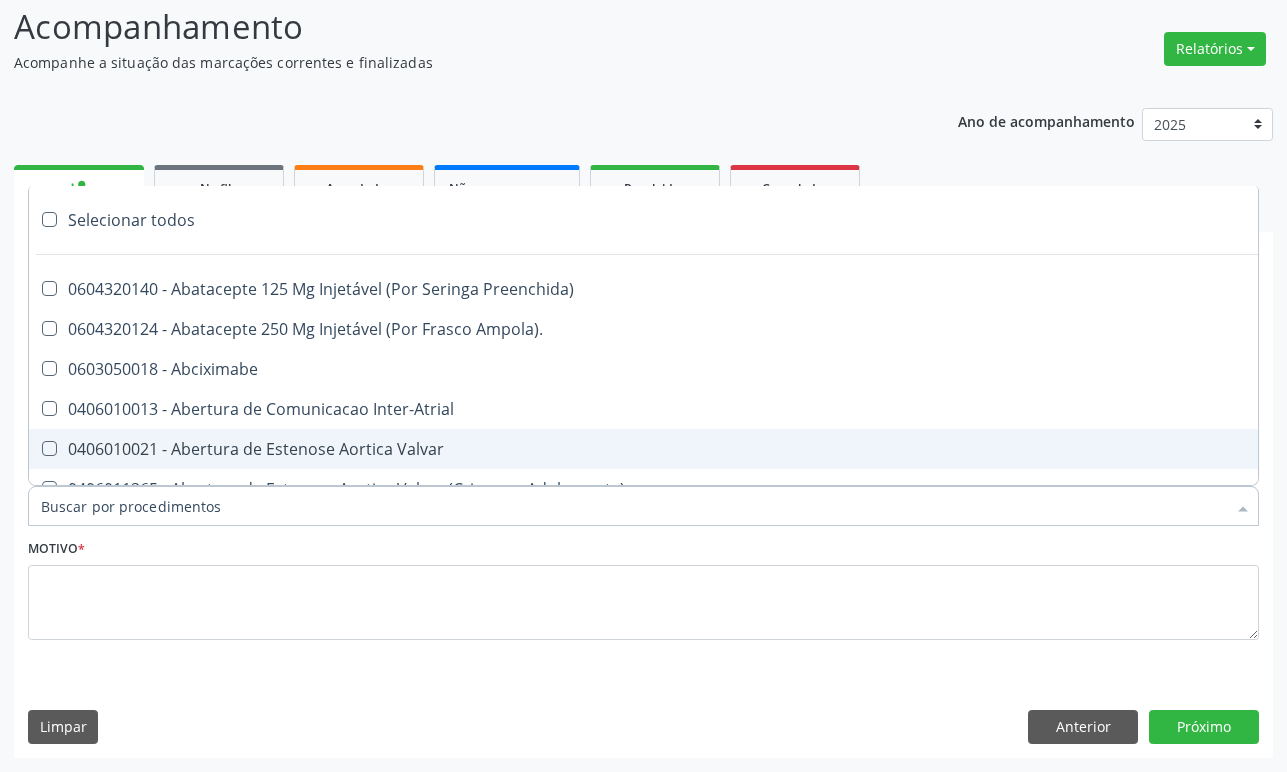 paste on "1ª CONSULTA 07/25" 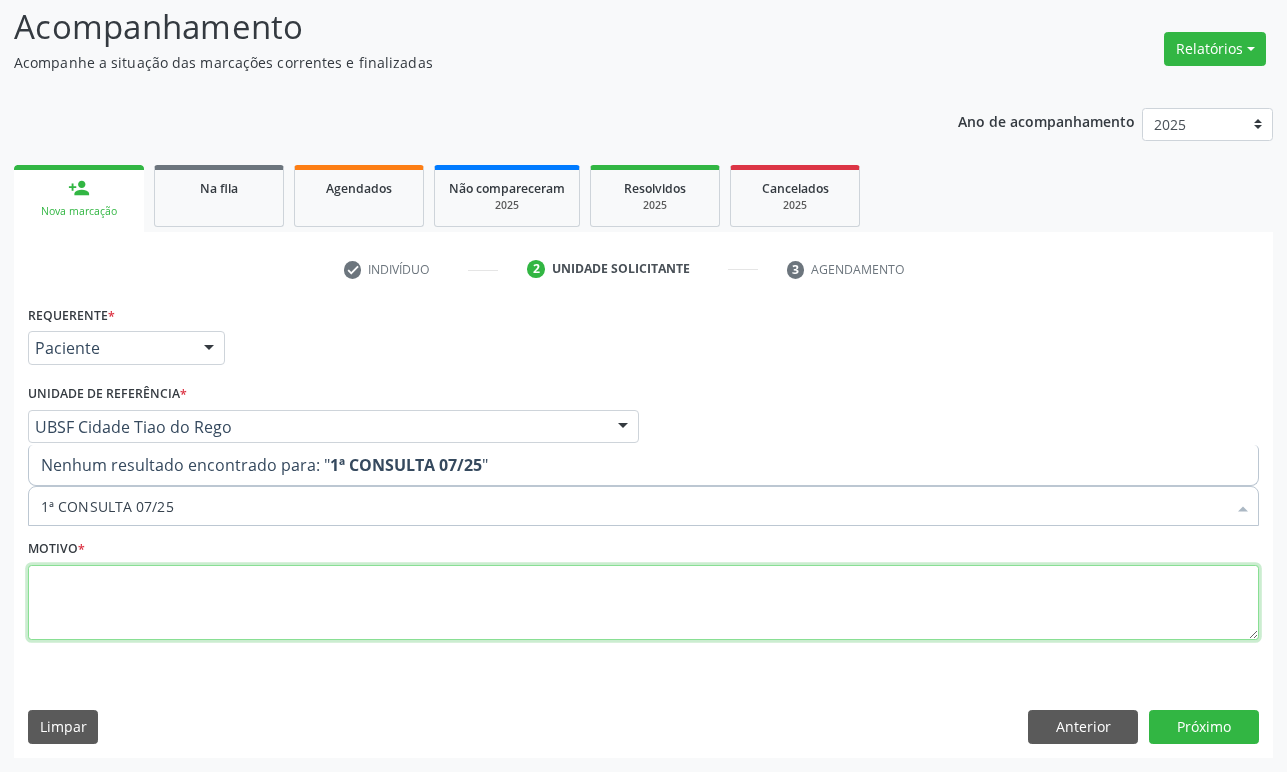 click at bounding box center [643, 603] 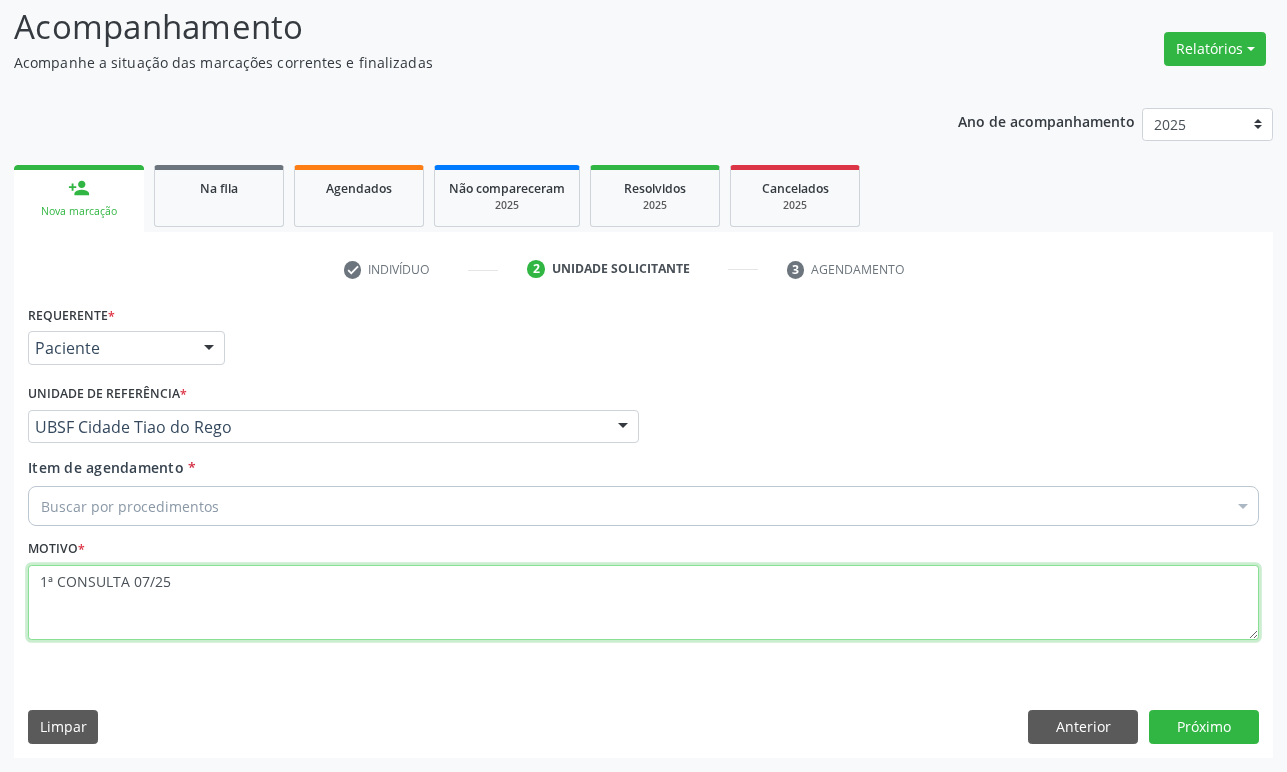 type on "1ª CONSULTA 07/25" 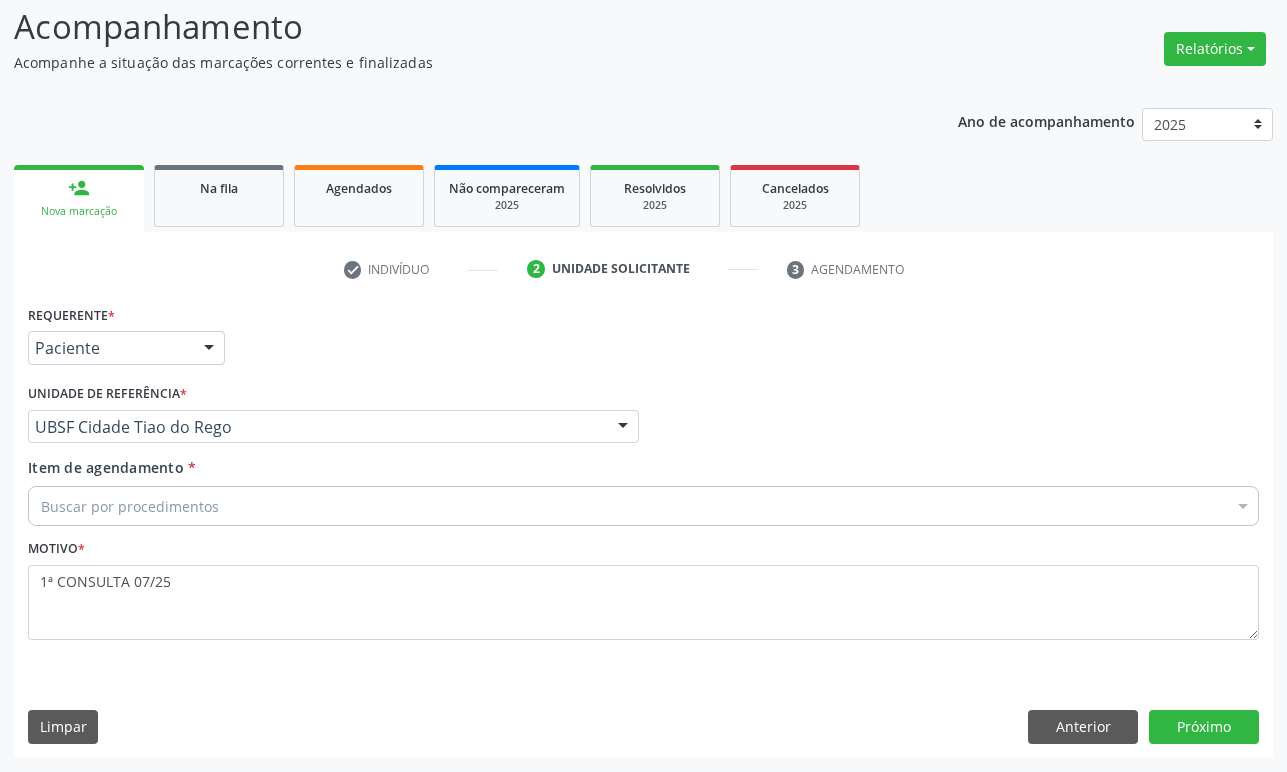 paste on "ENDOCRINOLOGISTA" 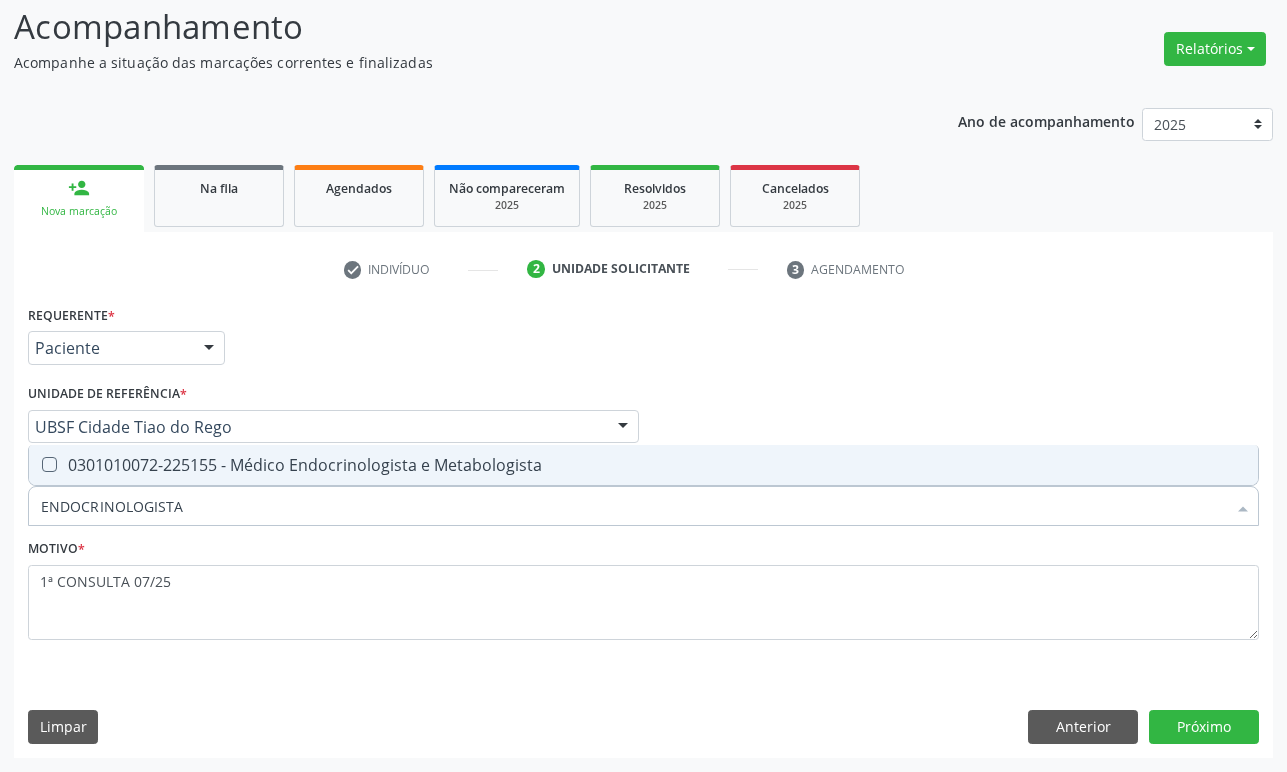 click on "0301010072-225155 - Médico Endocrinologista e Metabologista" at bounding box center (643, 465) 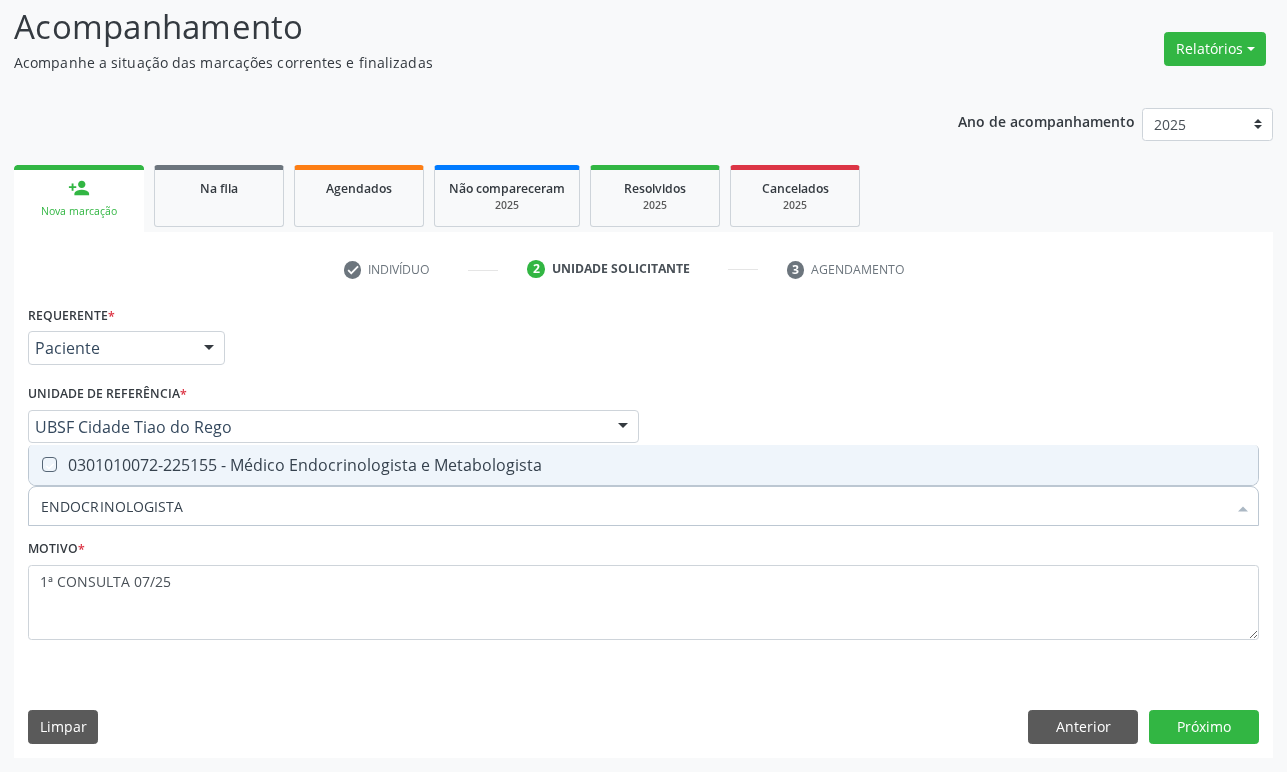 checkbox on "true" 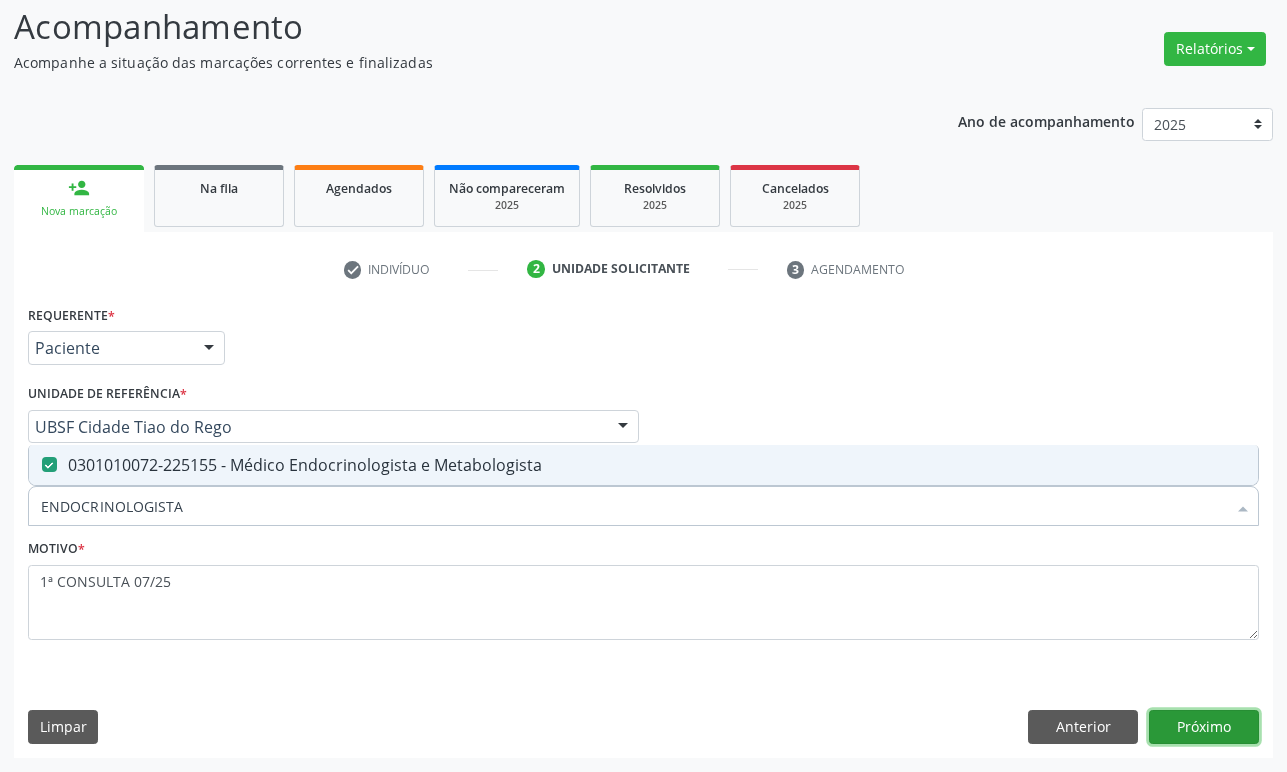 click on "Próximo" at bounding box center (1204, 727) 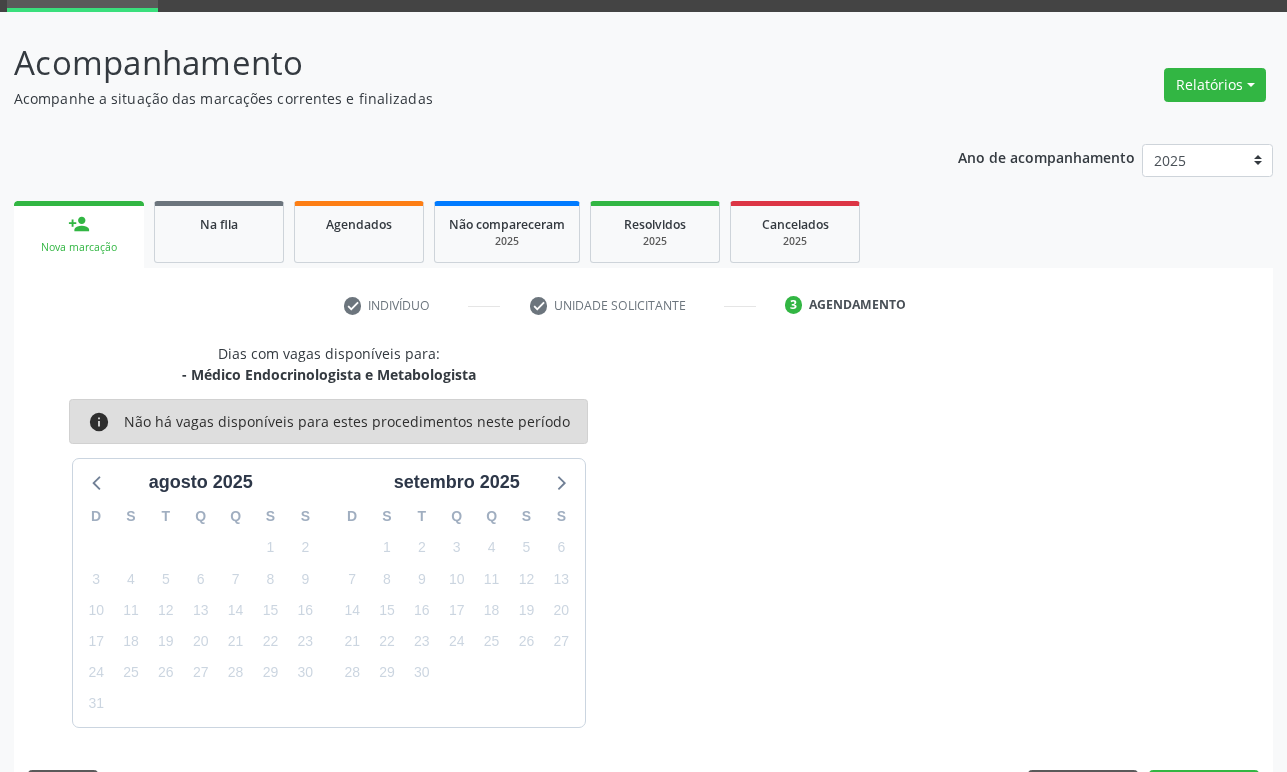 scroll, scrollTop: 134, scrollLeft: 0, axis: vertical 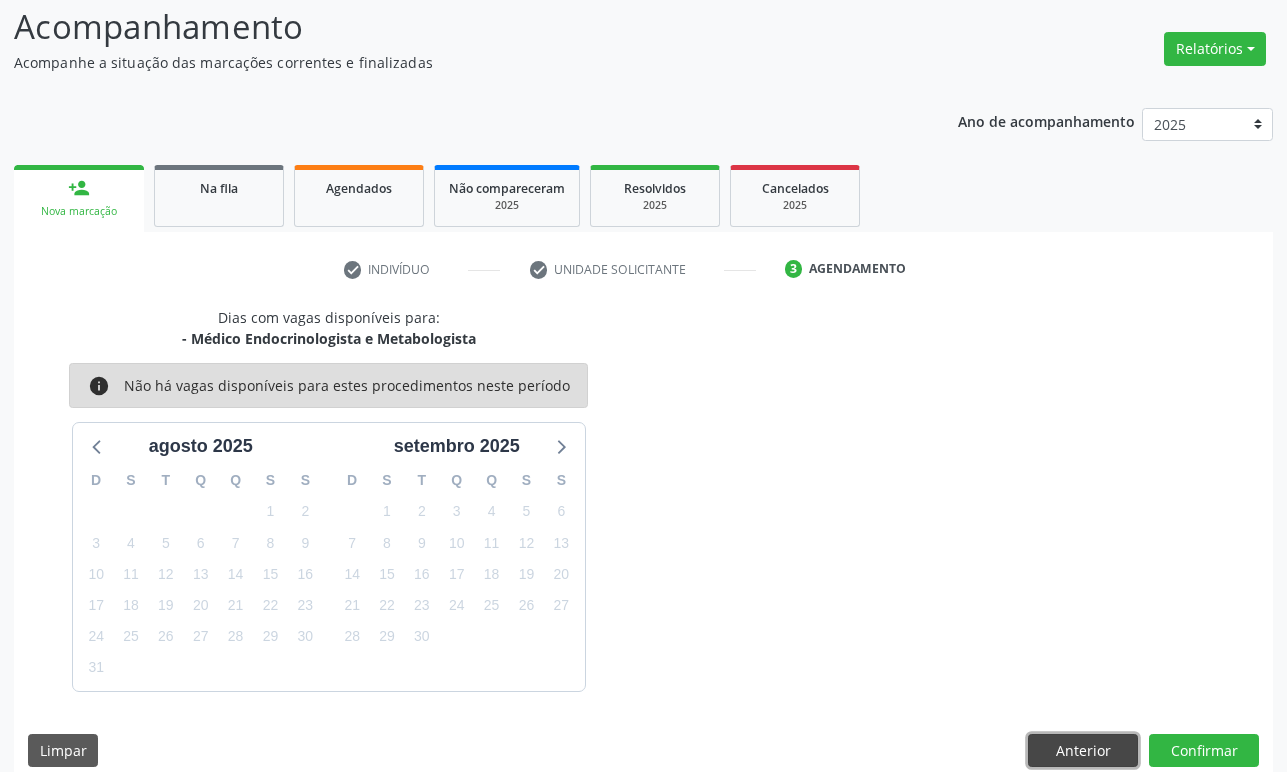 click on "Anterior" at bounding box center [1083, 751] 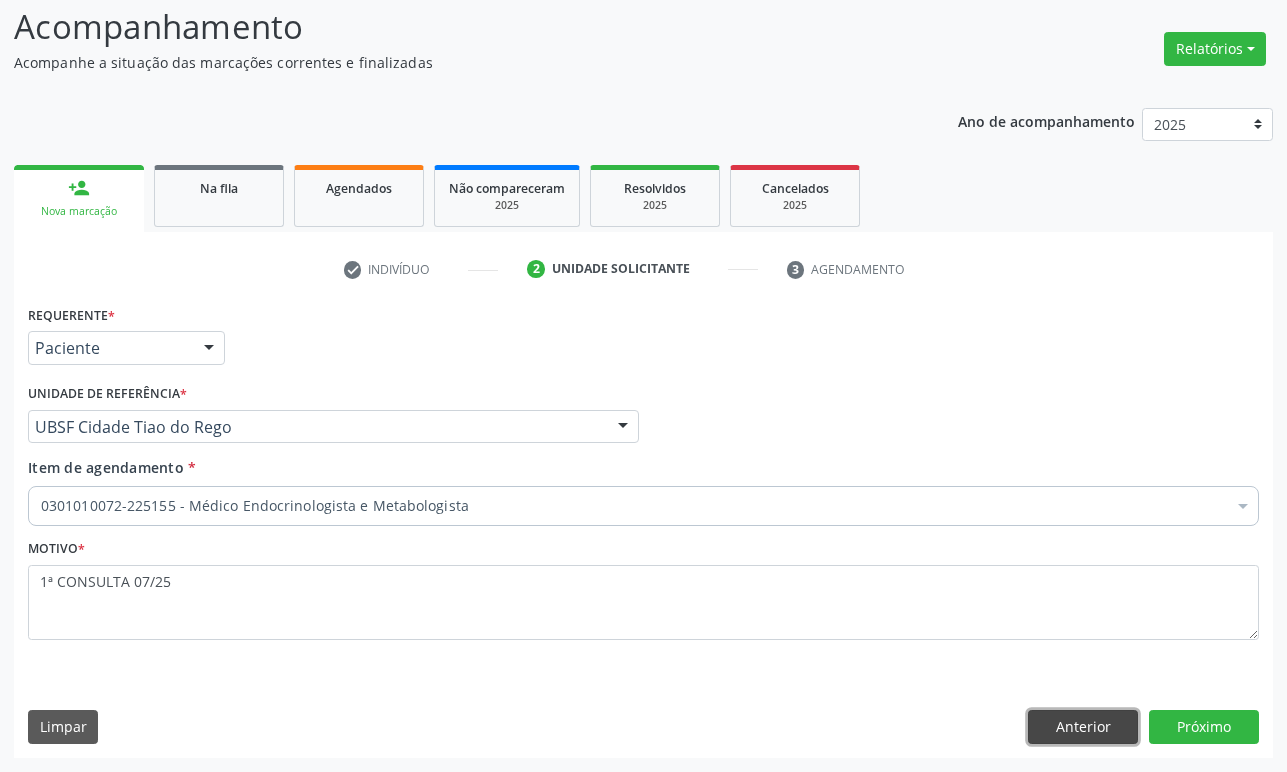 click on "Anterior" at bounding box center [1083, 727] 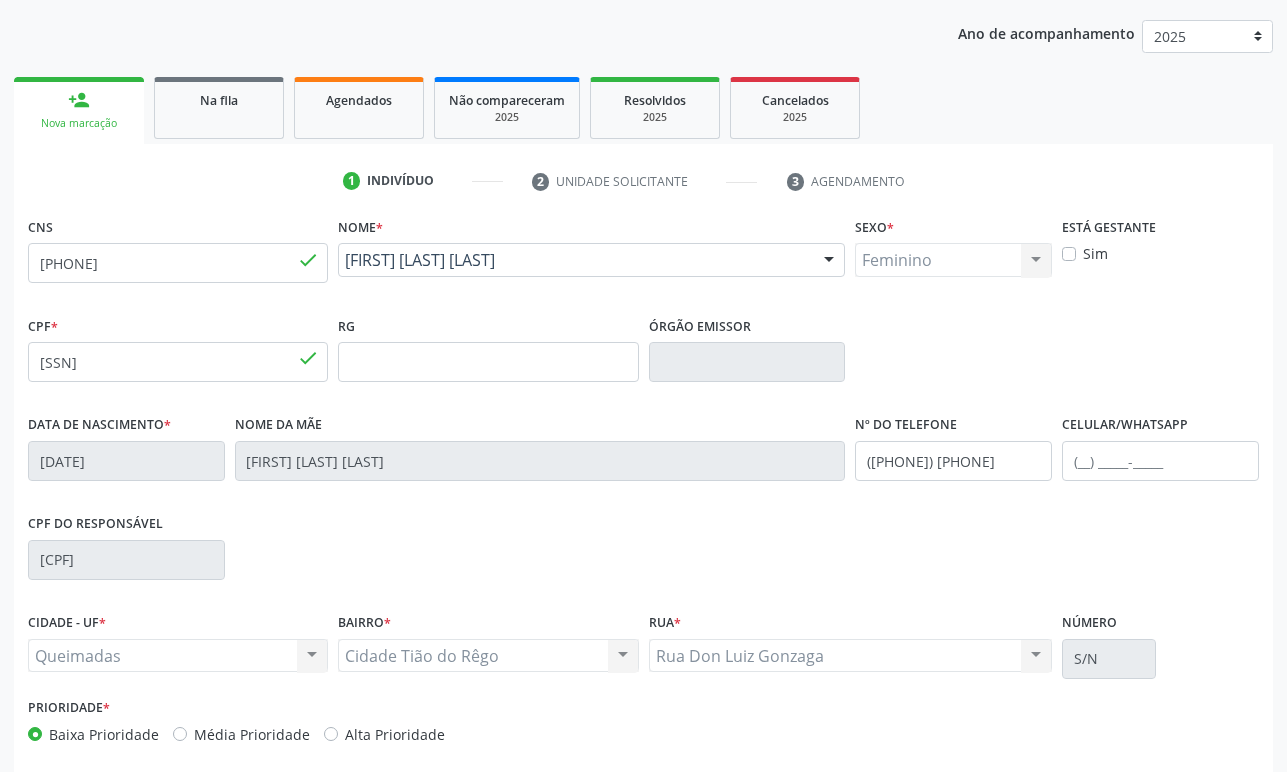 scroll, scrollTop: 312, scrollLeft: 0, axis: vertical 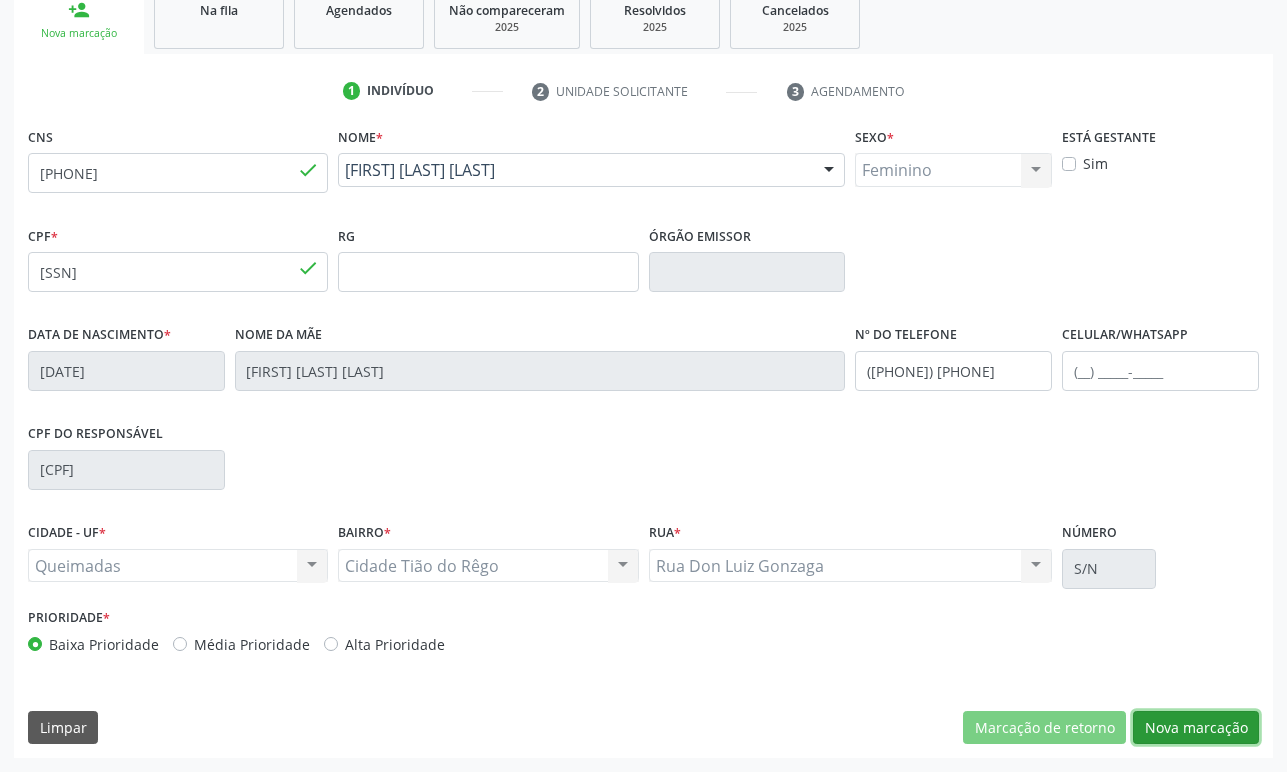 click on "Nova marcação" at bounding box center (1196, 728) 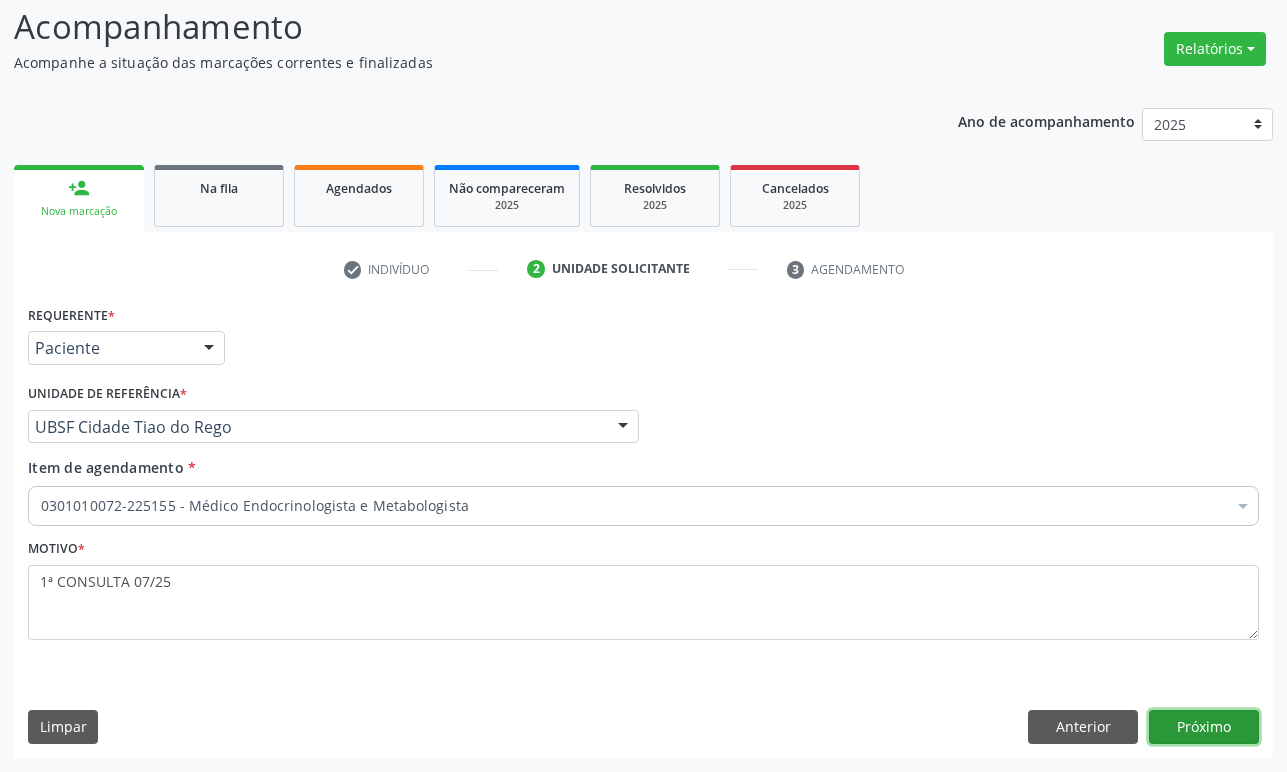 click on "Próximo" at bounding box center [1204, 727] 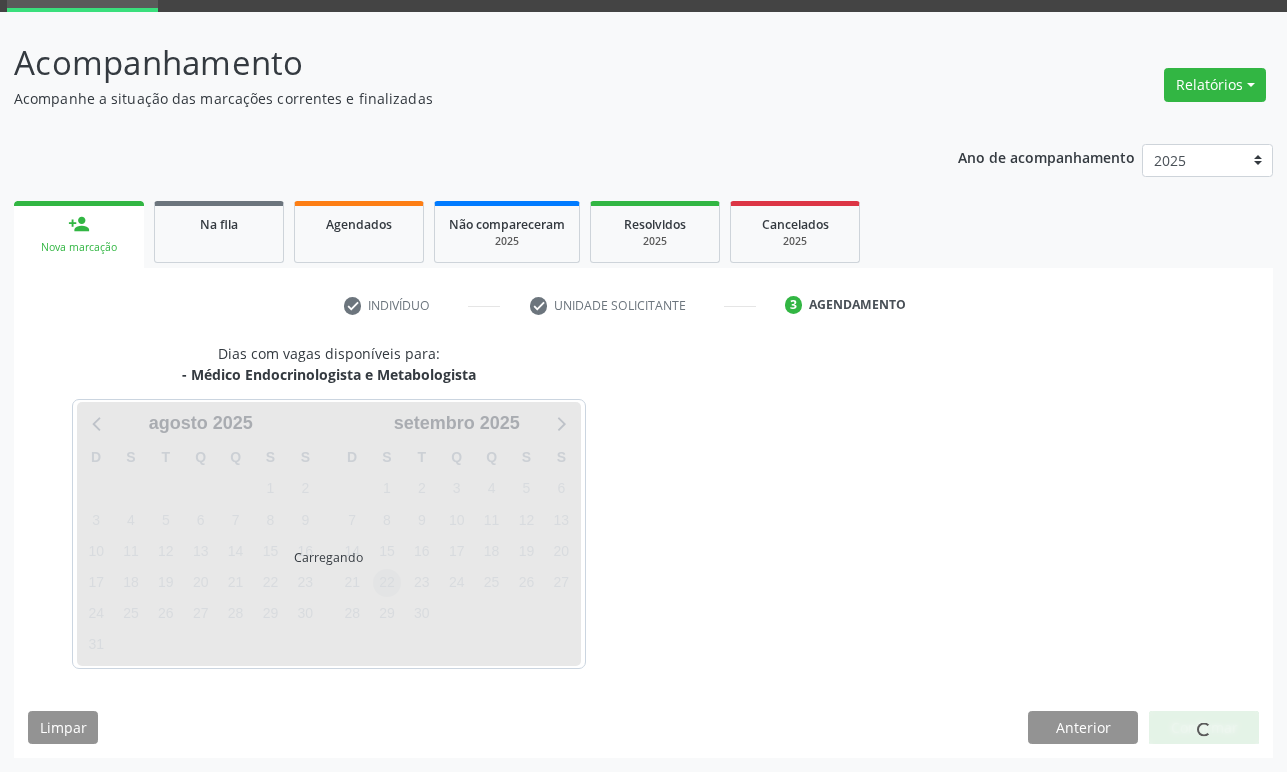 scroll, scrollTop: 134, scrollLeft: 0, axis: vertical 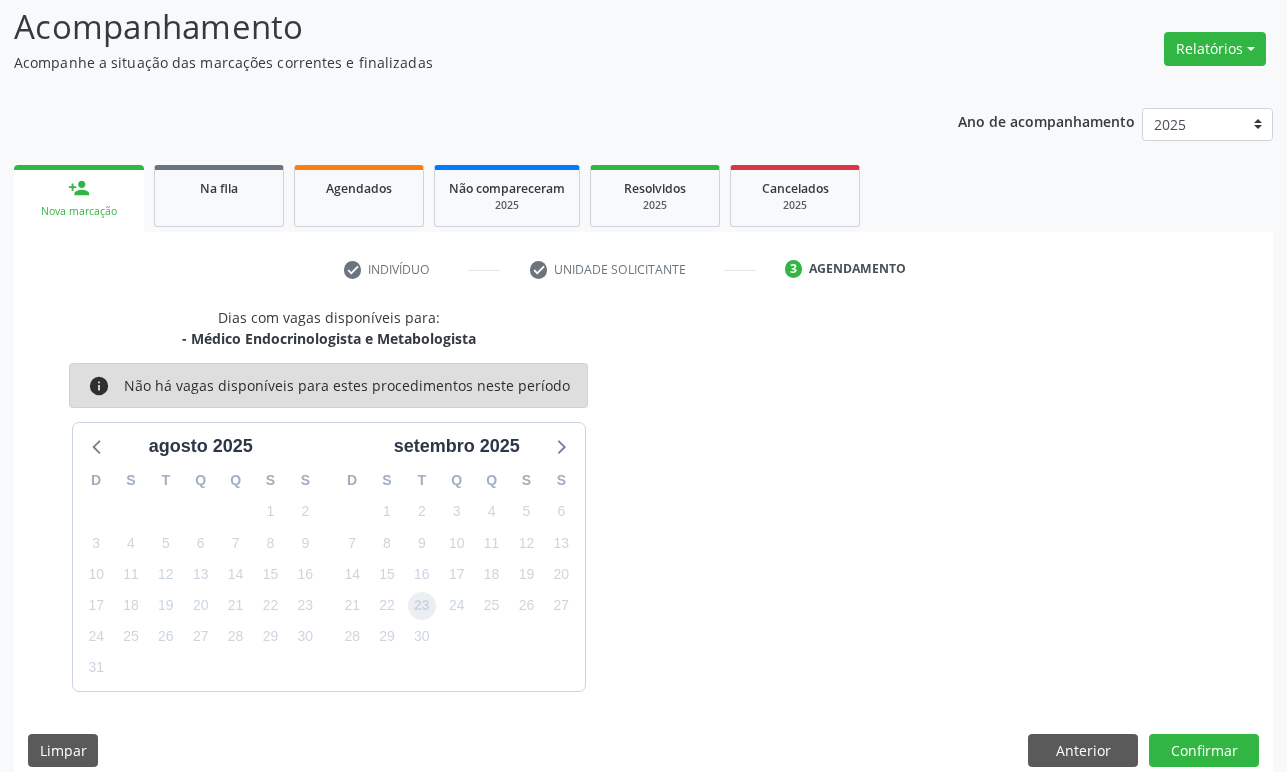 click on "23" at bounding box center [422, 606] 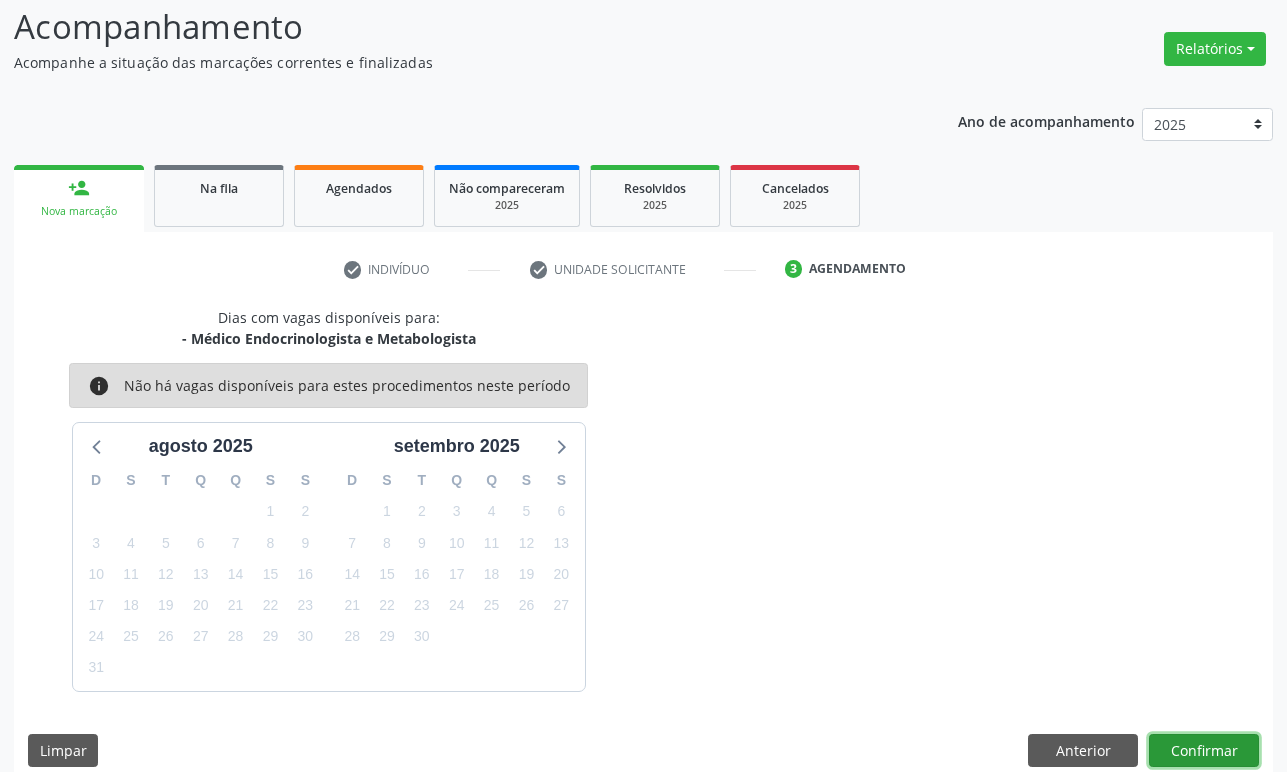 click on "Confirmar" at bounding box center [1204, 751] 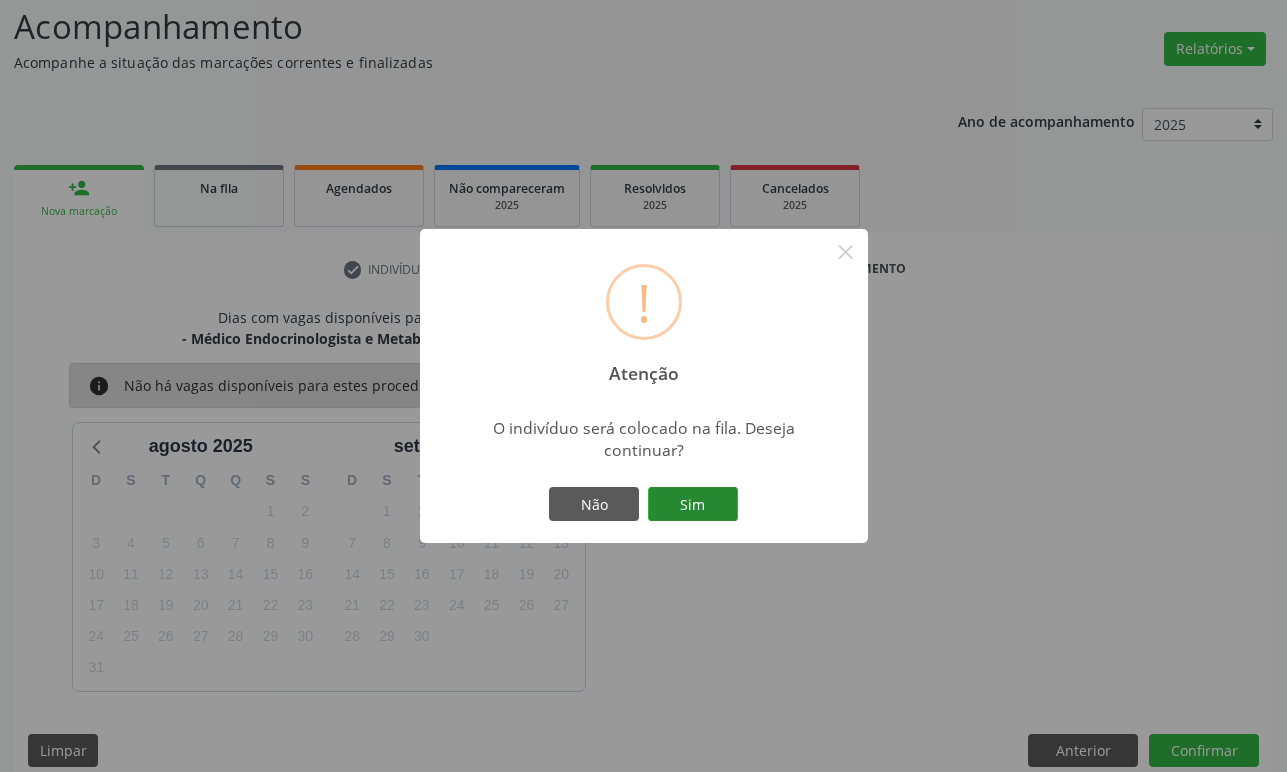click on "Sim" at bounding box center [693, 504] 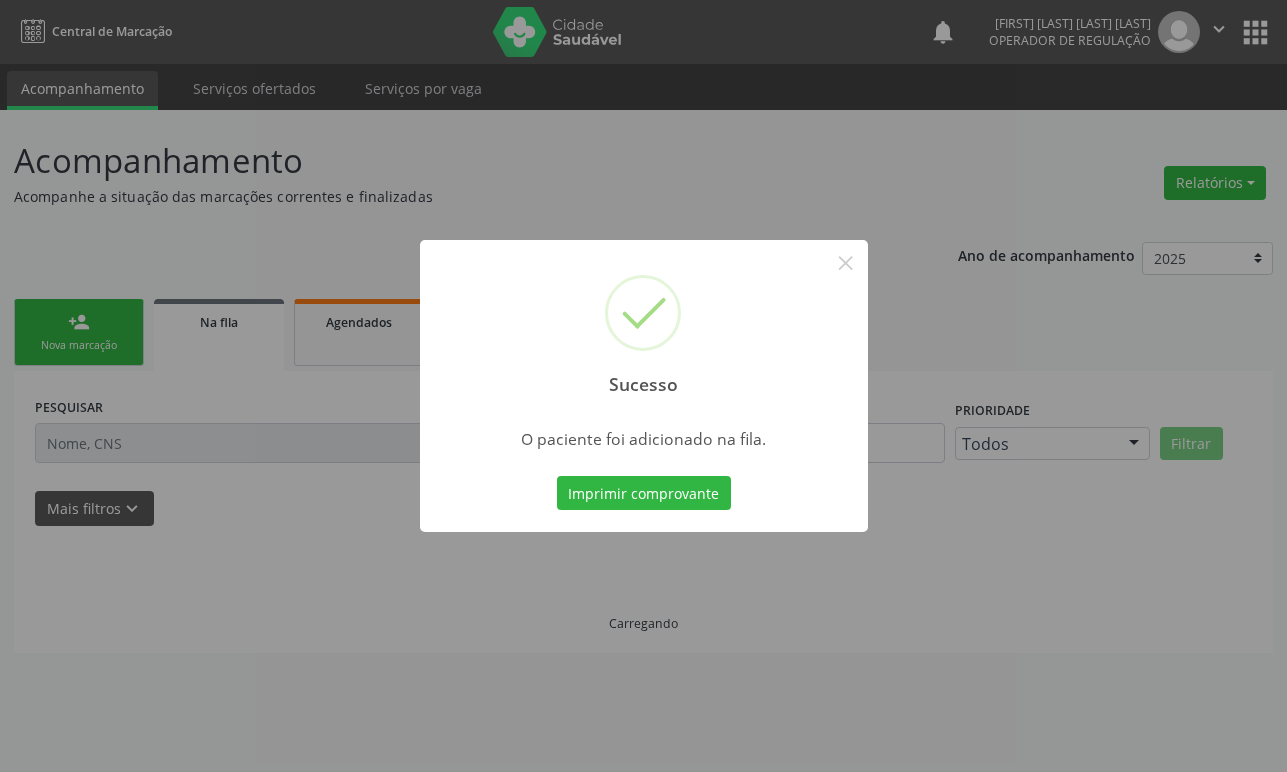 scroll, scrollTop: 0, scrollLeft: 0, axis: both 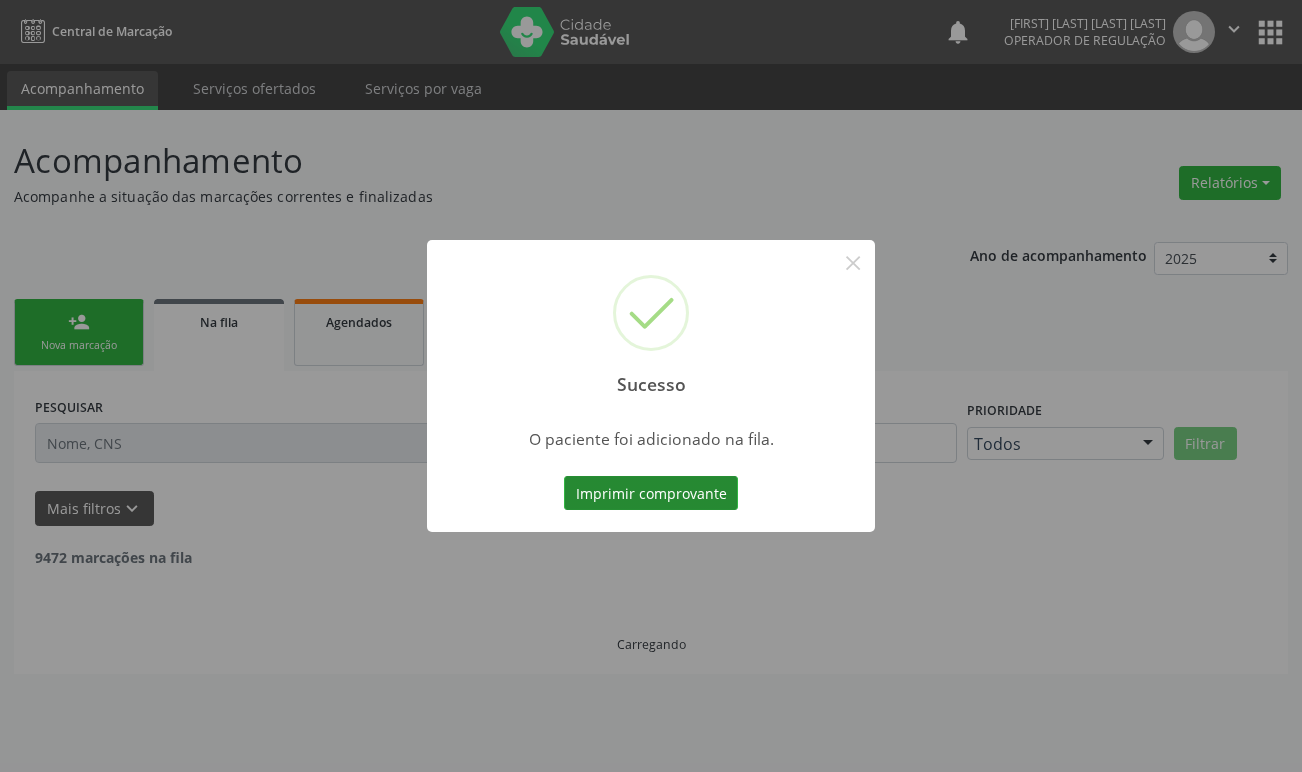 type 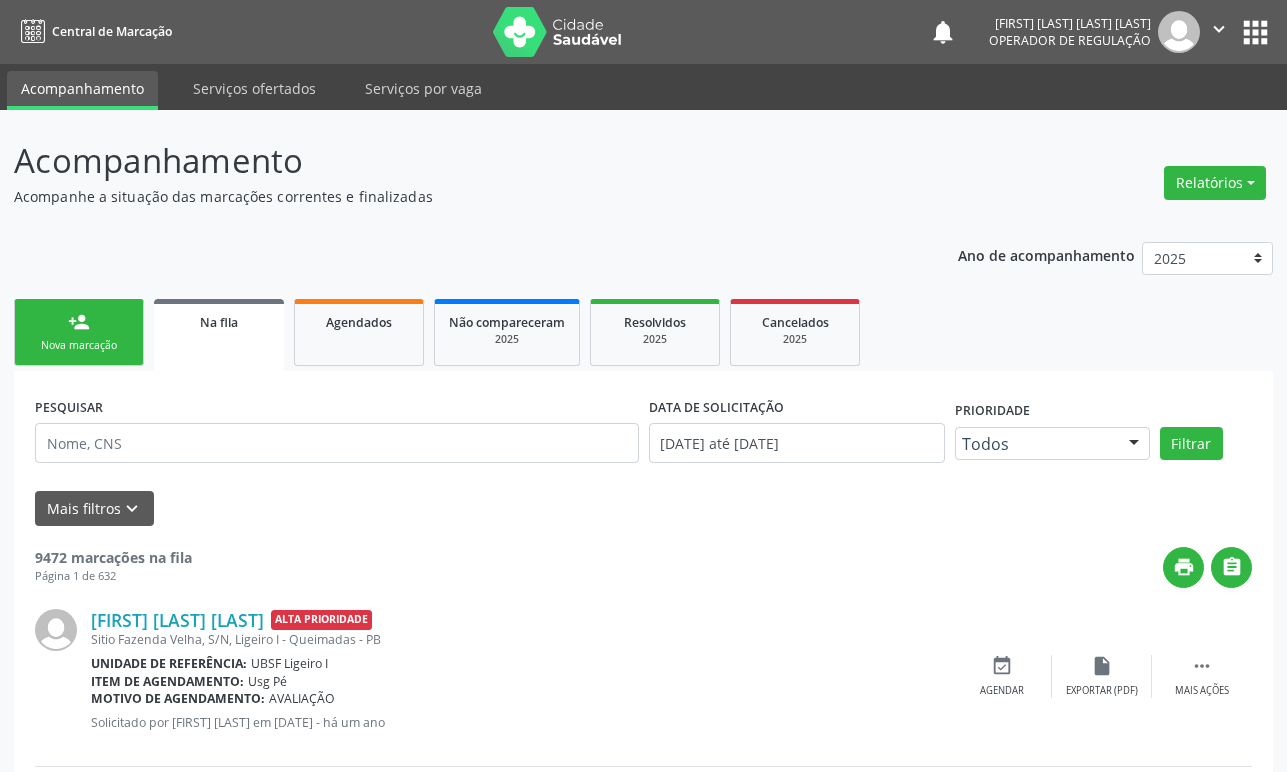 click on "person_add
Nova marcação
Na fila   Agendados   Não compareceram
2025
Resolvidos
2025
Cancelados
2025" at bounding box center (643, 332) 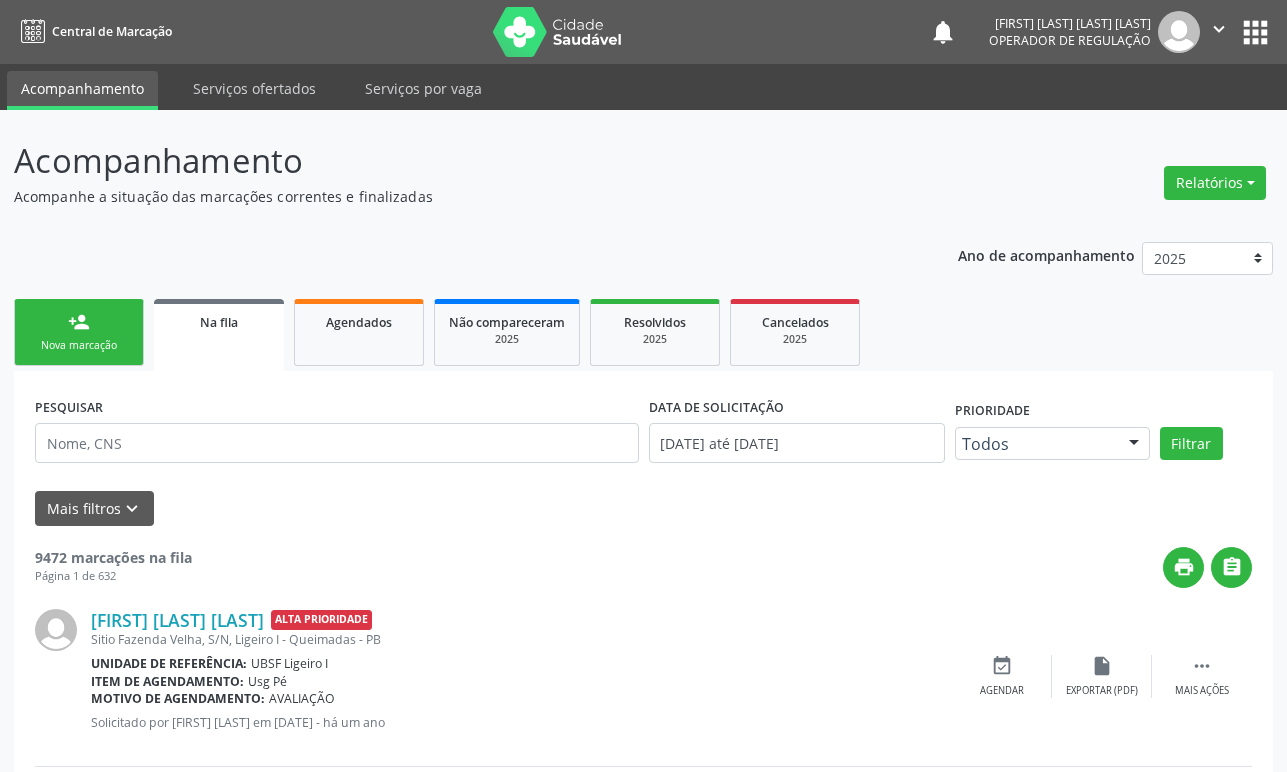 click on "person_add
Nova marcação" at bounding box center [79, 332] 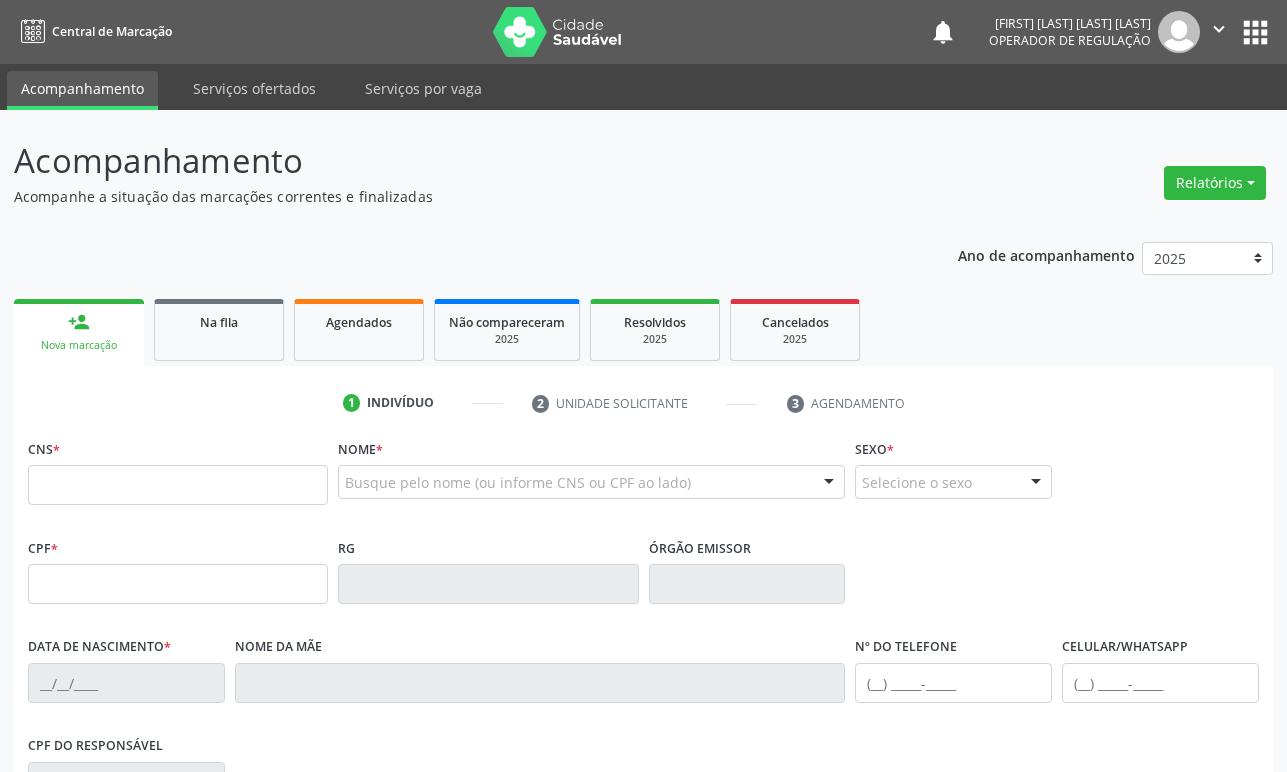 click on "Busque pelo nome (ou informe CNS ou CPF ao lado)" at bounding box center [591, 482] 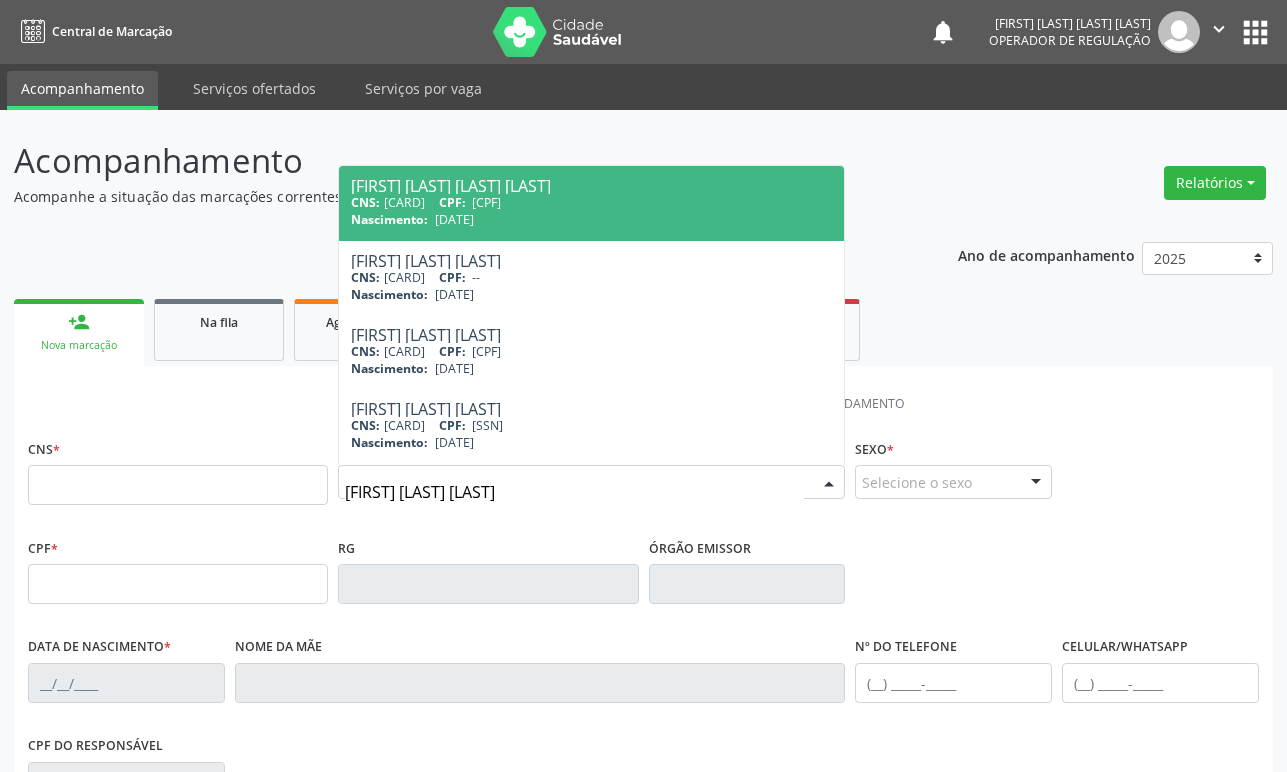 type on "[FIRST] [LAST] [LAST]" 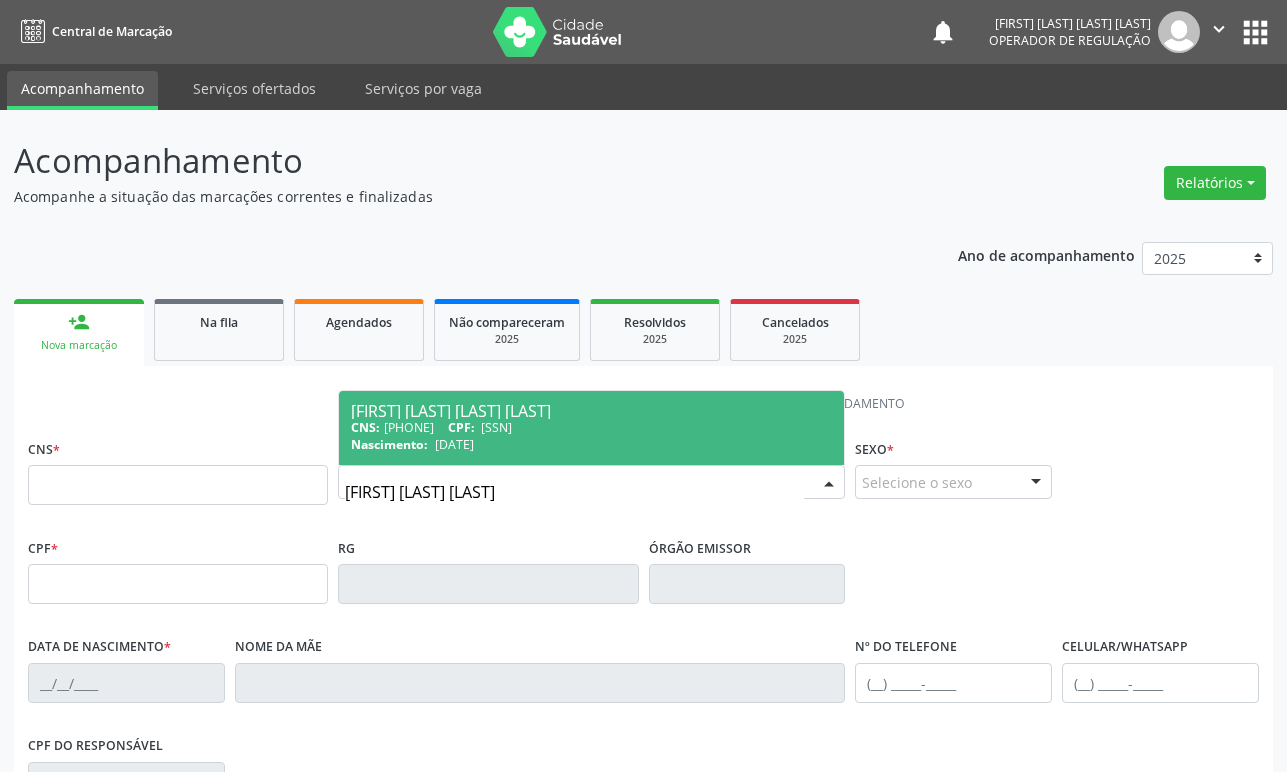 click on "Nascimento:
[DATE]" at bounding box center (591, 444) 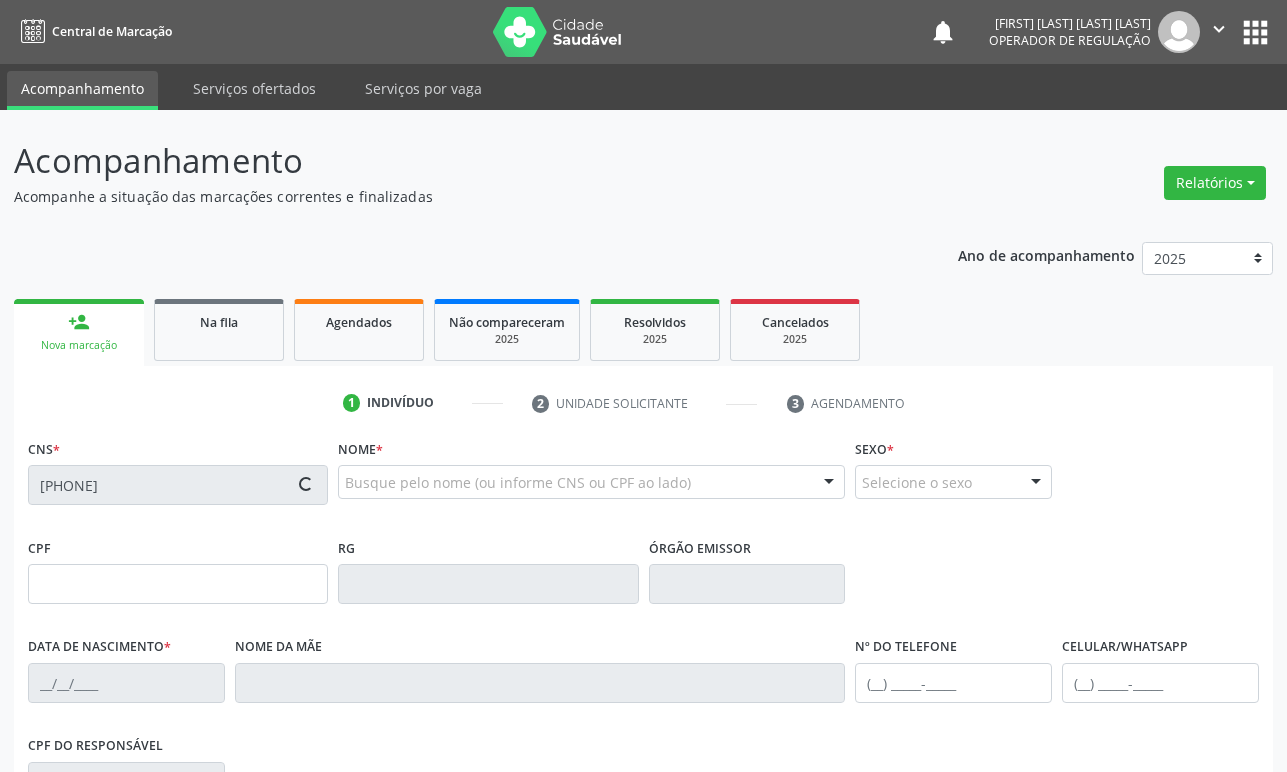 type on "[SSN]" 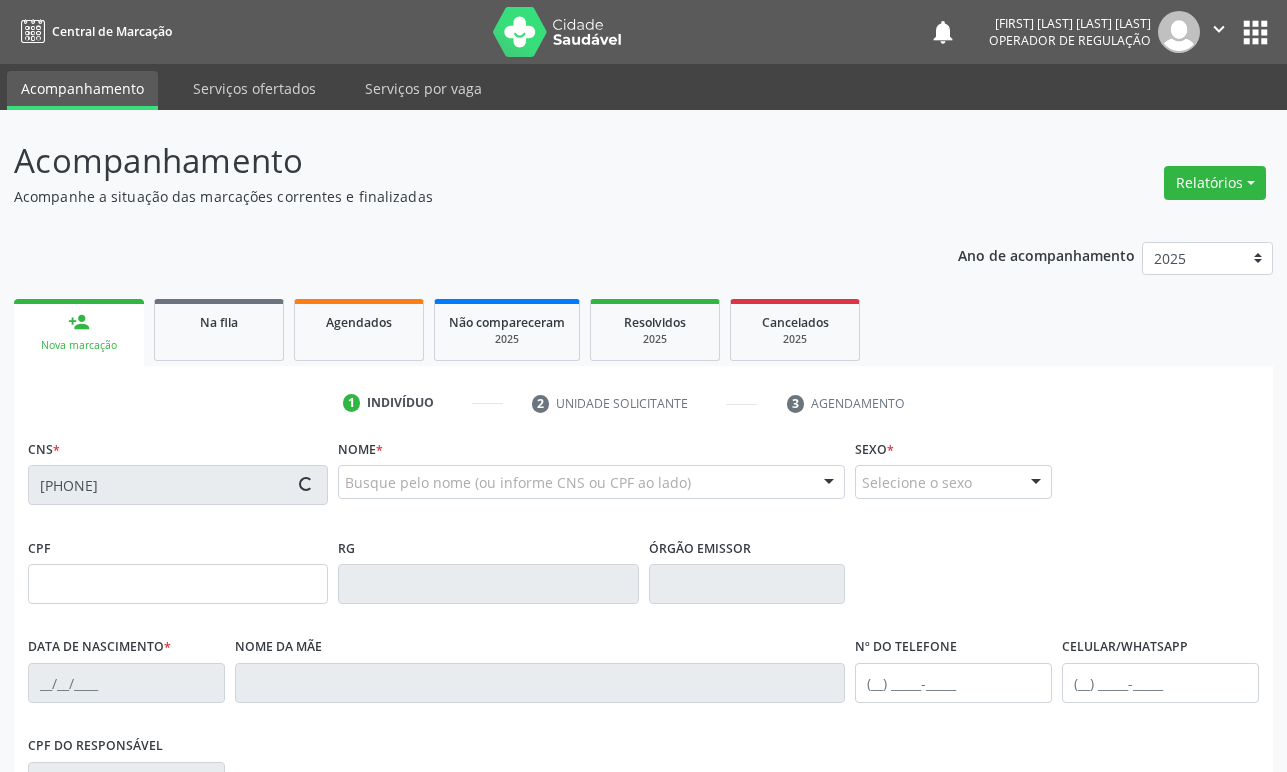 type on "[DATE]" 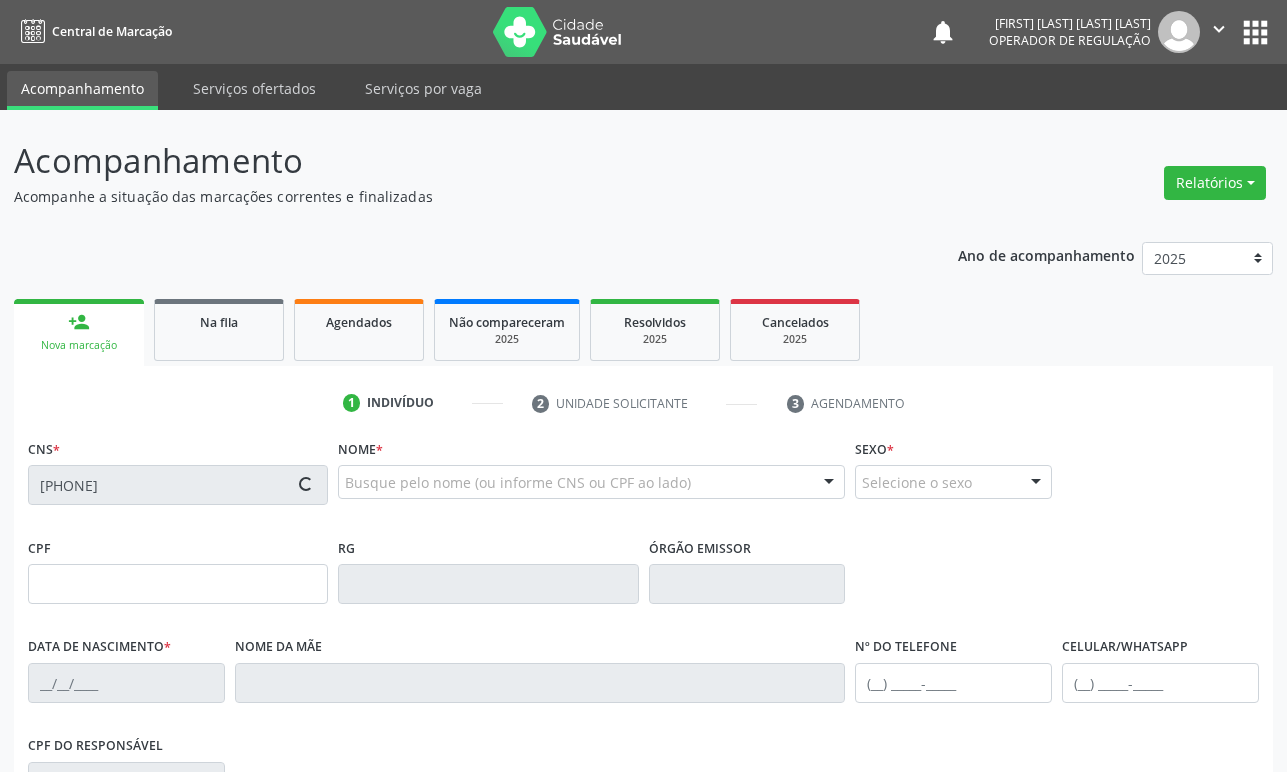 type on "[FIRST] [LAST] [LAST]" 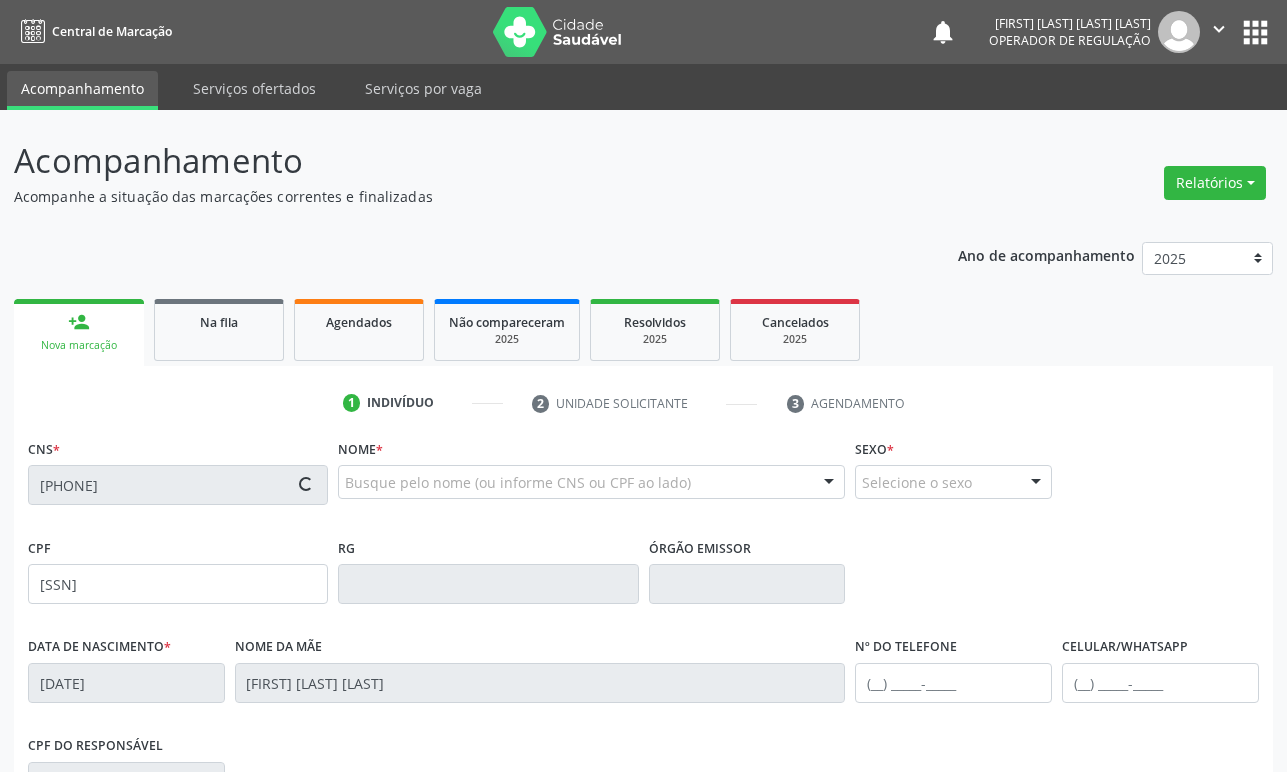 type on "([PHONE]) [PHONE]" 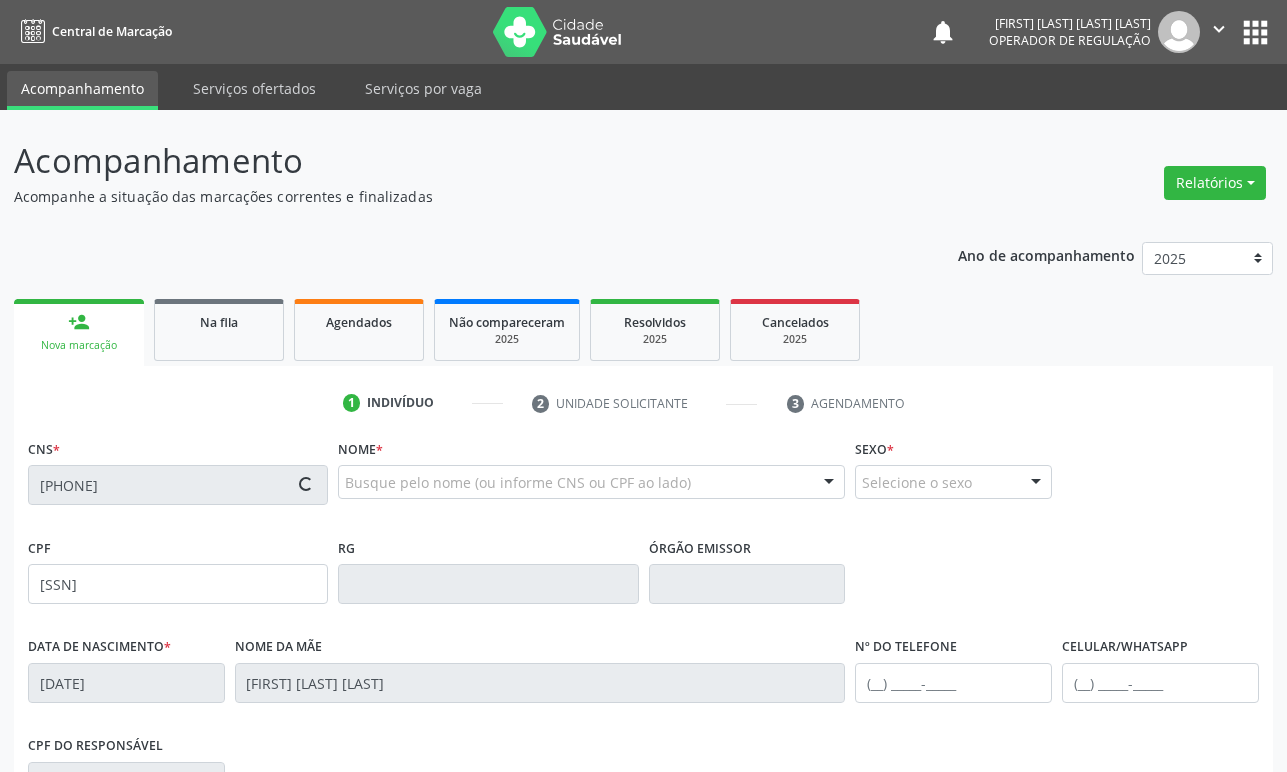 type on "1062" 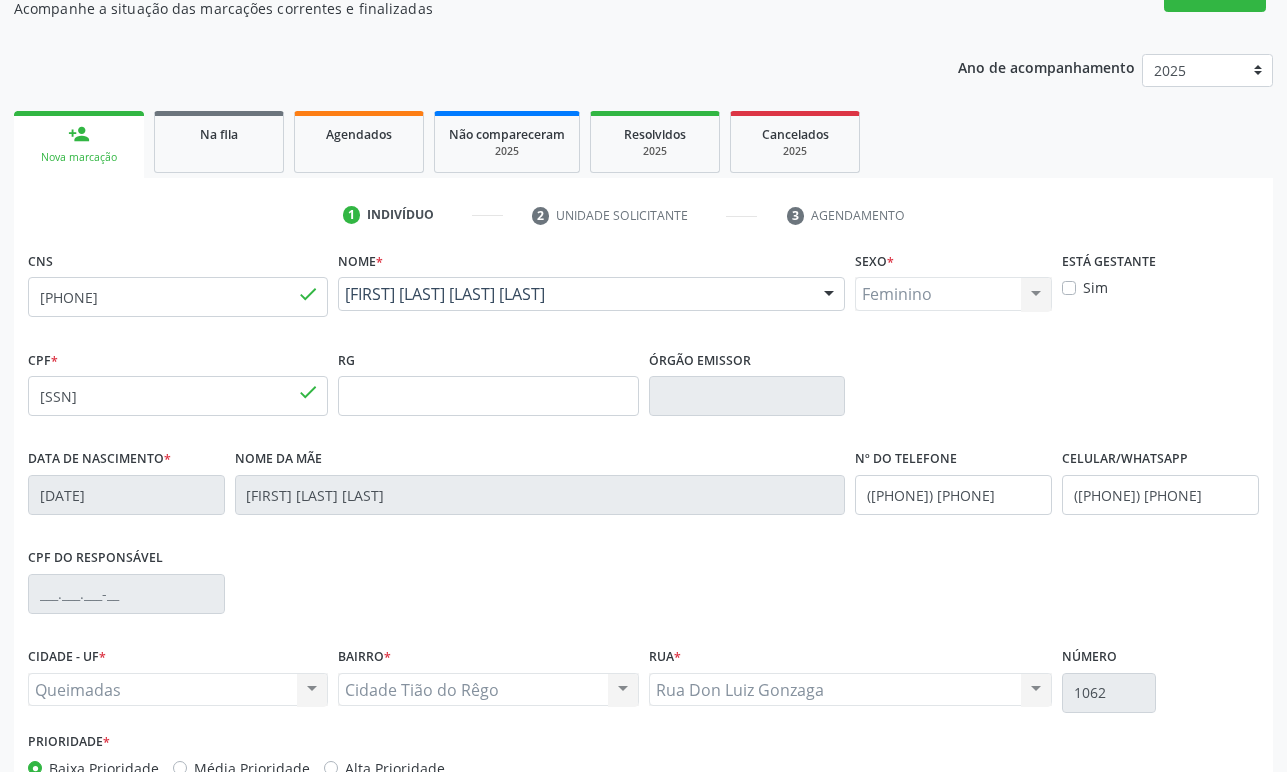 scroll, scrollTop: 312, scrollLeft: 0, axis: vertical 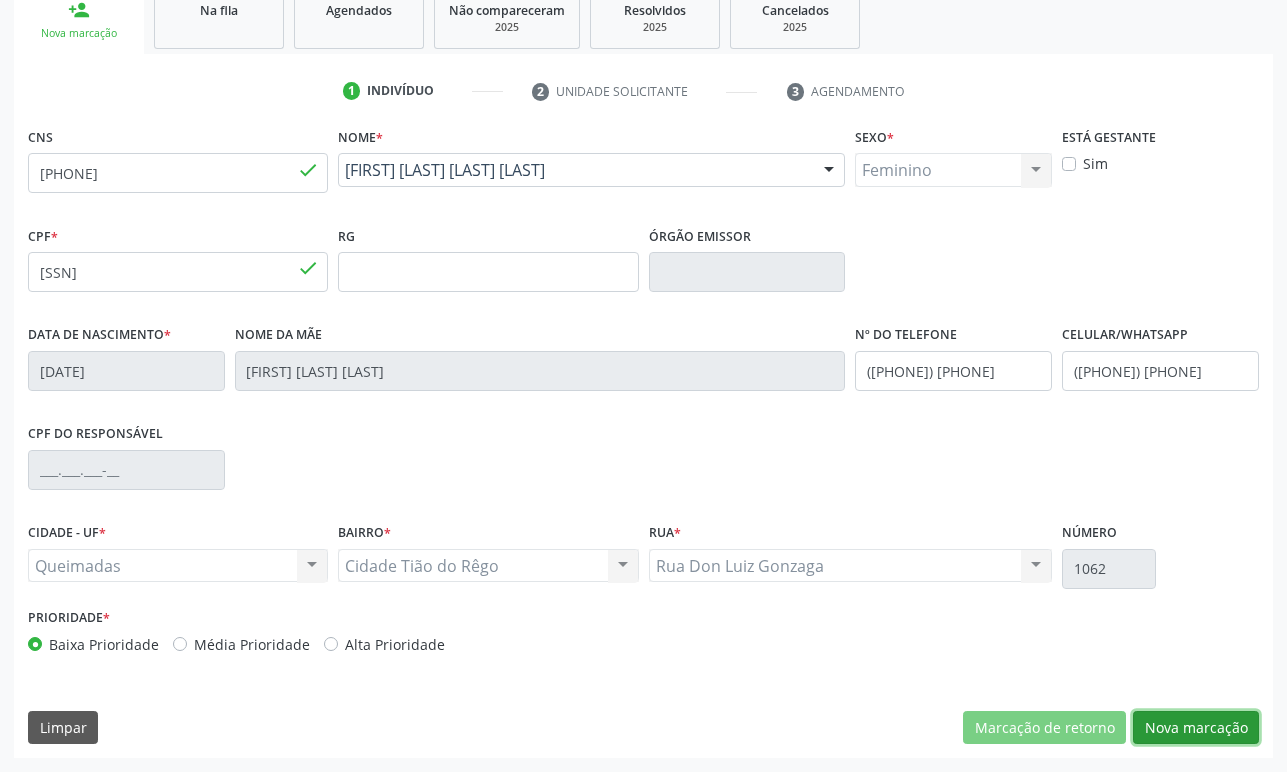 click on "Nova marcação" at bounding box center (1196, 728) 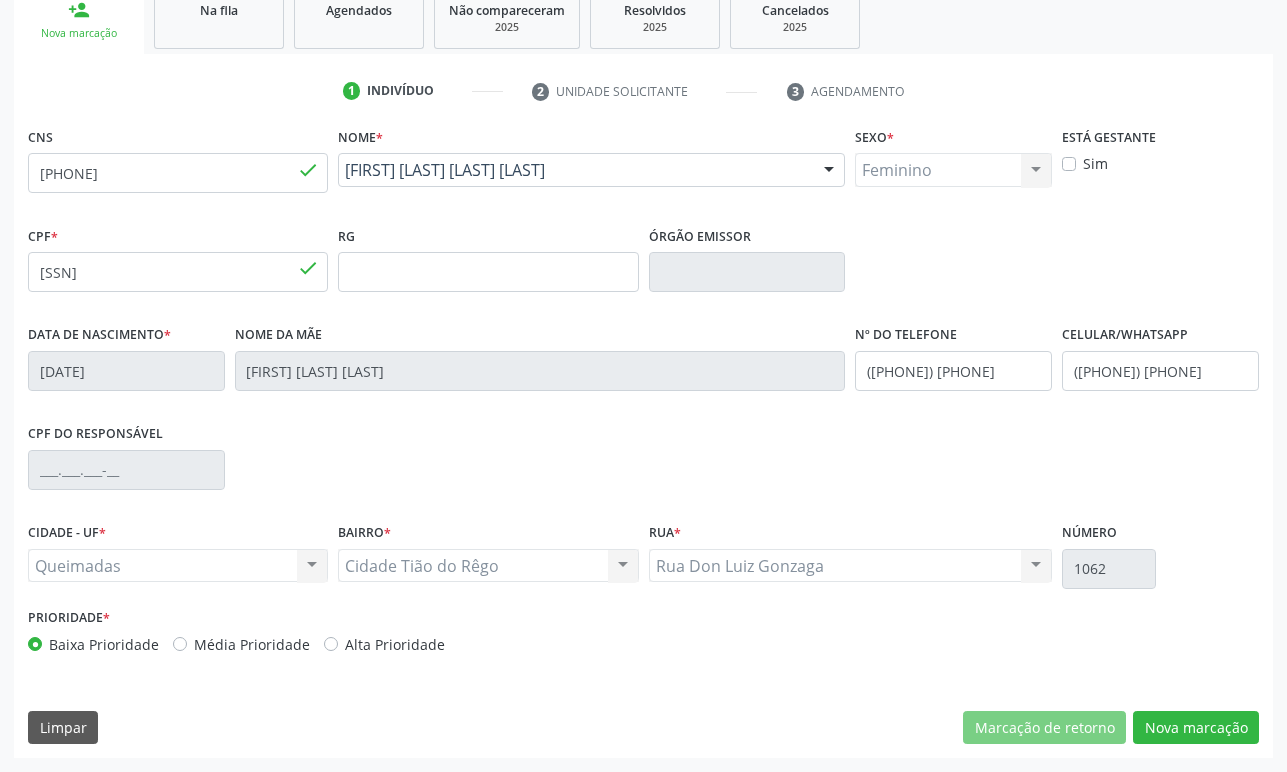 scroll, scrollTop: 134, scrollLeft: 0, axis: vertical 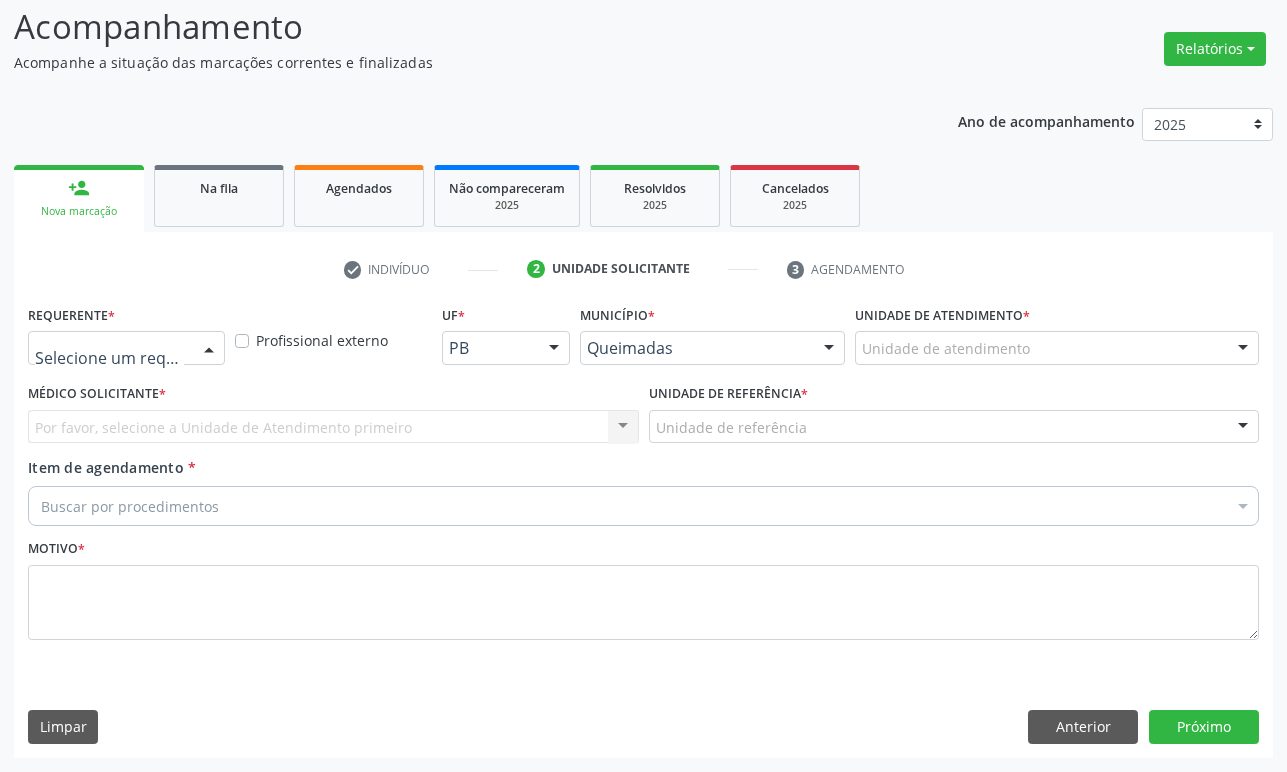 click on "Médico(a)   Enfermeiro(a)   Paciente
Nenhum resultado encontrado para: "   "
Não há nenhuma opção para ser exibida." at bounding box center (126, 348) 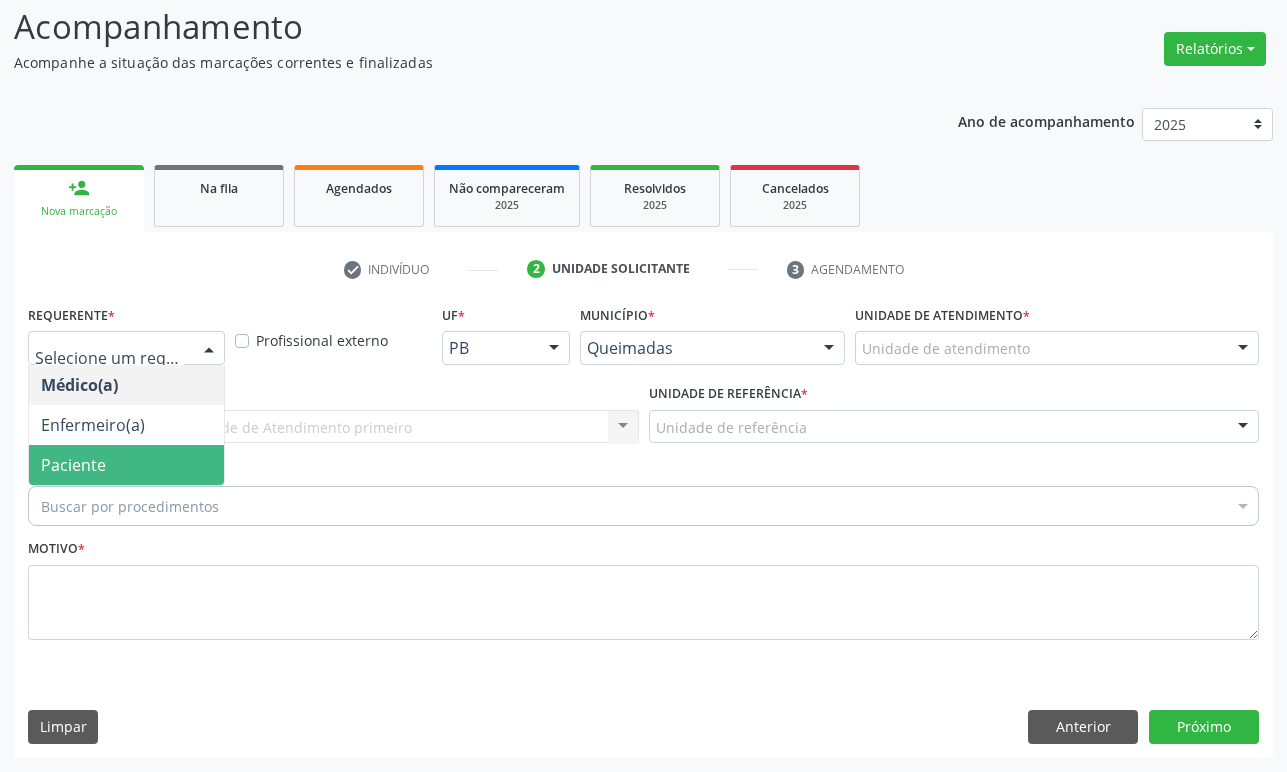 click on "Buscar por procedimentos" at bounding box center [643, 506] 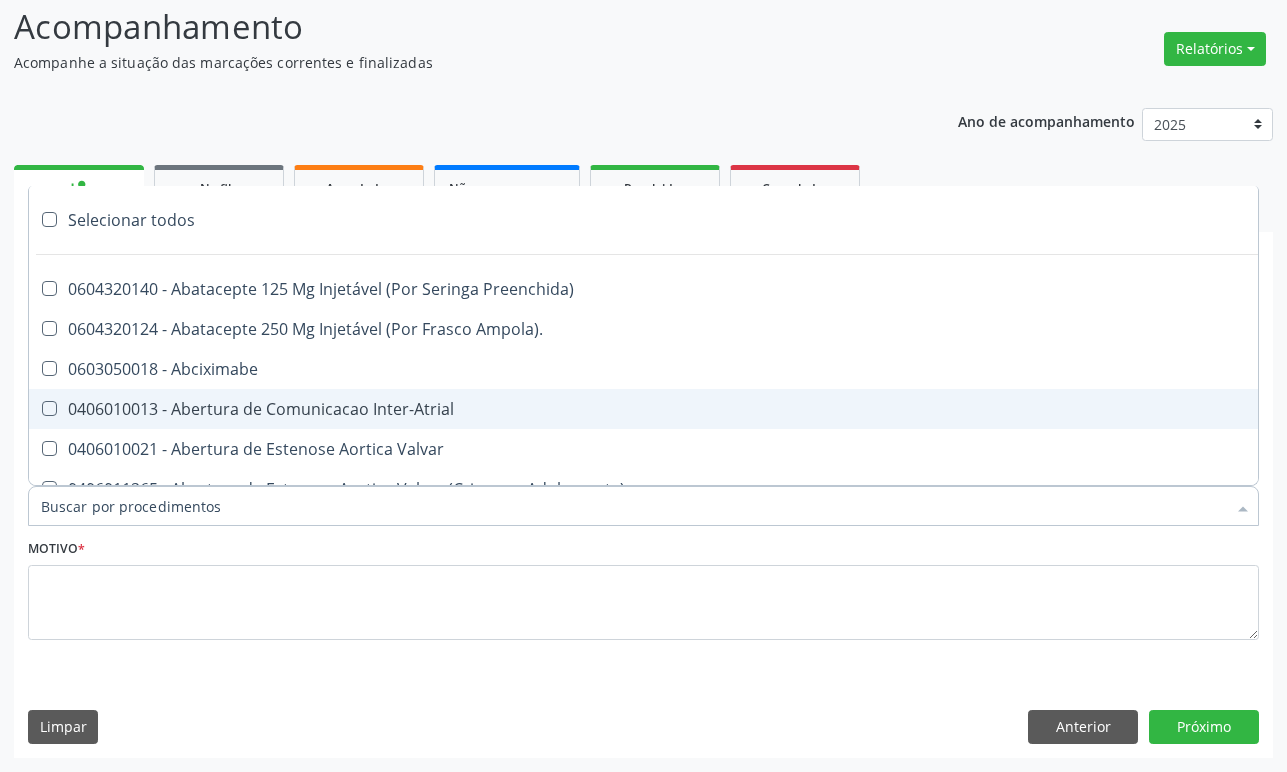 click on "Requerente
*
Médico(a)         Médico(a)   Enfermeiro(a)   Paciente
Nenhum resultado encontrado para: "   "
Não há nenhuma opção para ser exibida.
Profissional externo
UF
*
PB         PB
Nenhum resultado encontrado para: "   "
Não há nenhuma opção para ser exibida.
Município
*
Queimadas         Campina Grande   Queimadas
Nenhum resultado encontrado para: "   "
Não há nenhuma opção para ser exibida.
Unidade de atendimento
*
Unidade de atendimento
Acadamia da Saude do Sitio Guritiba   Academia da Saude Kiusa Marcela Frazao Queimadas   Academia da Saude do Ligeiro   Academia de Saude Kiusa Marcela Frazao   Cemor Centro de Atividades Medicas Especializadas   Centro de Atencao Psicossocial Caps   Centro de Especialidades Odontologicas     Clin     F Diniz" at bounding box center (643, 528) 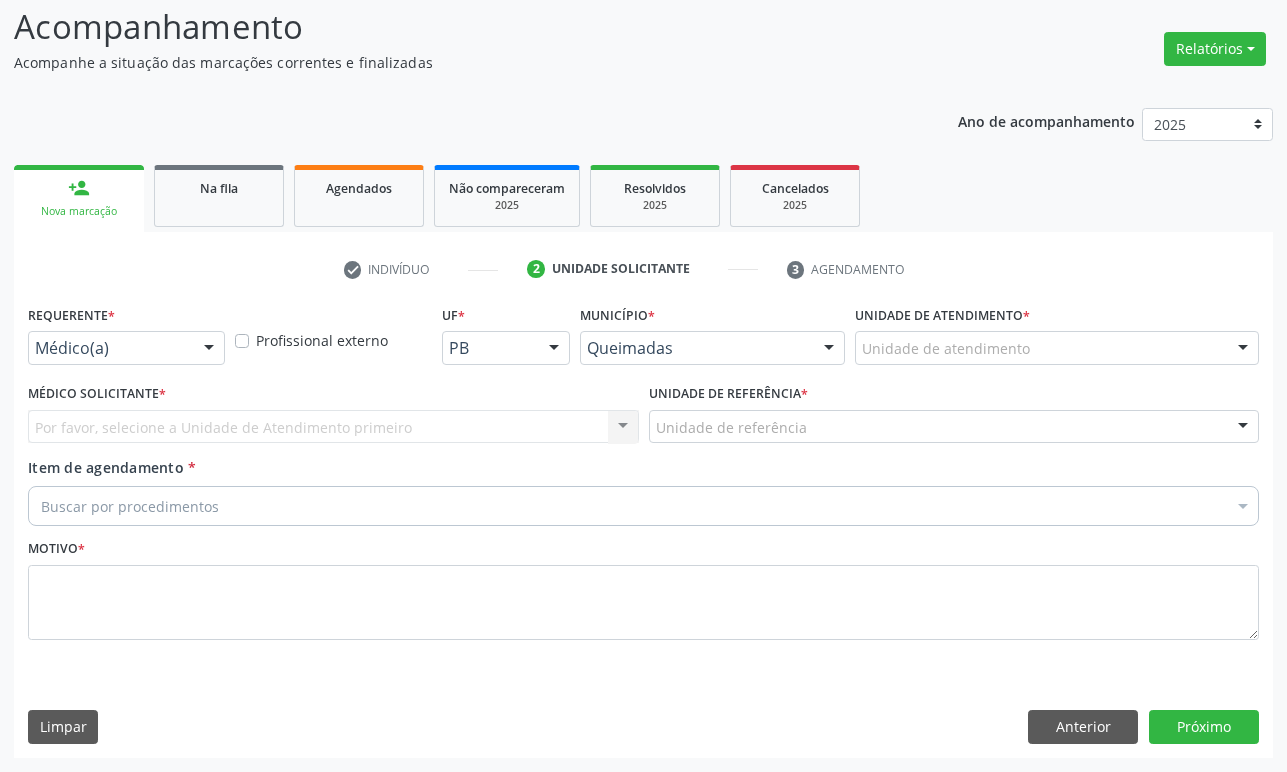 click at bounding box center [209, 349] 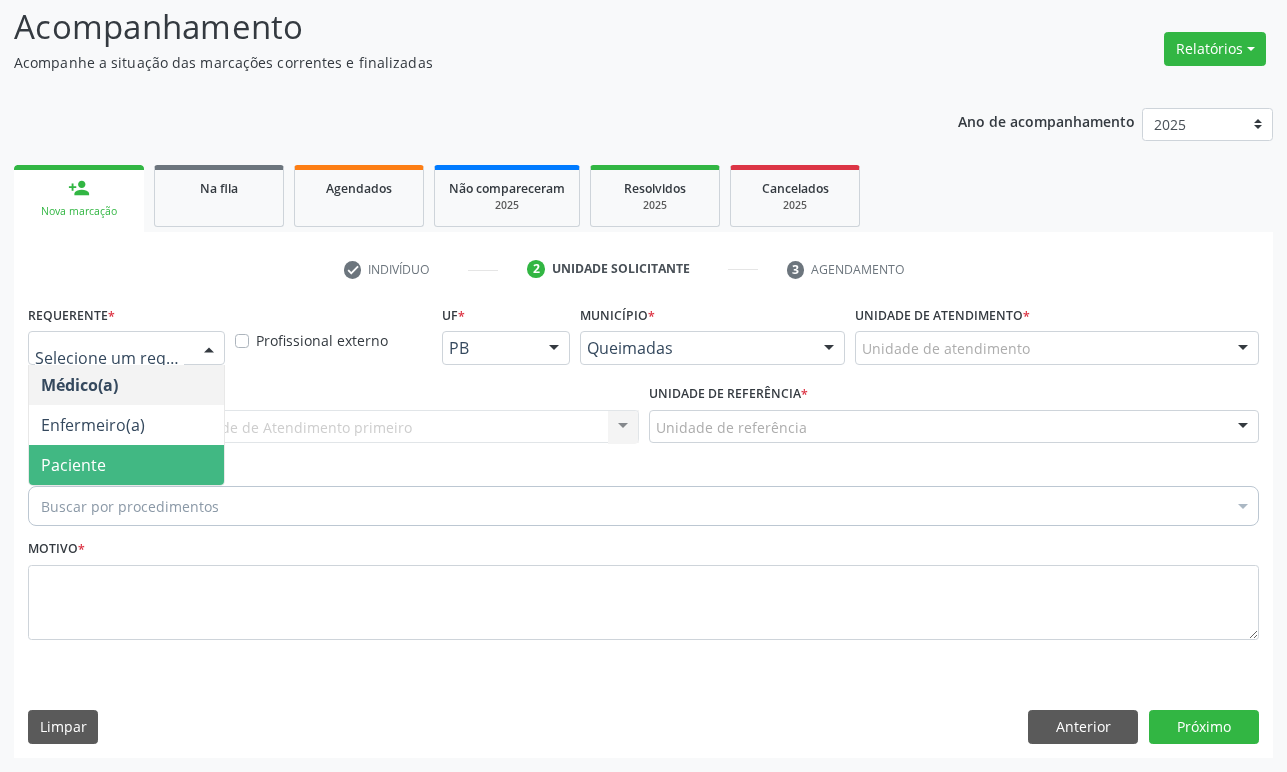 drag, startPoint x: 167, startPoint y: 452, endPoint x: 205, endPoint y: 421, distance: 49.0408 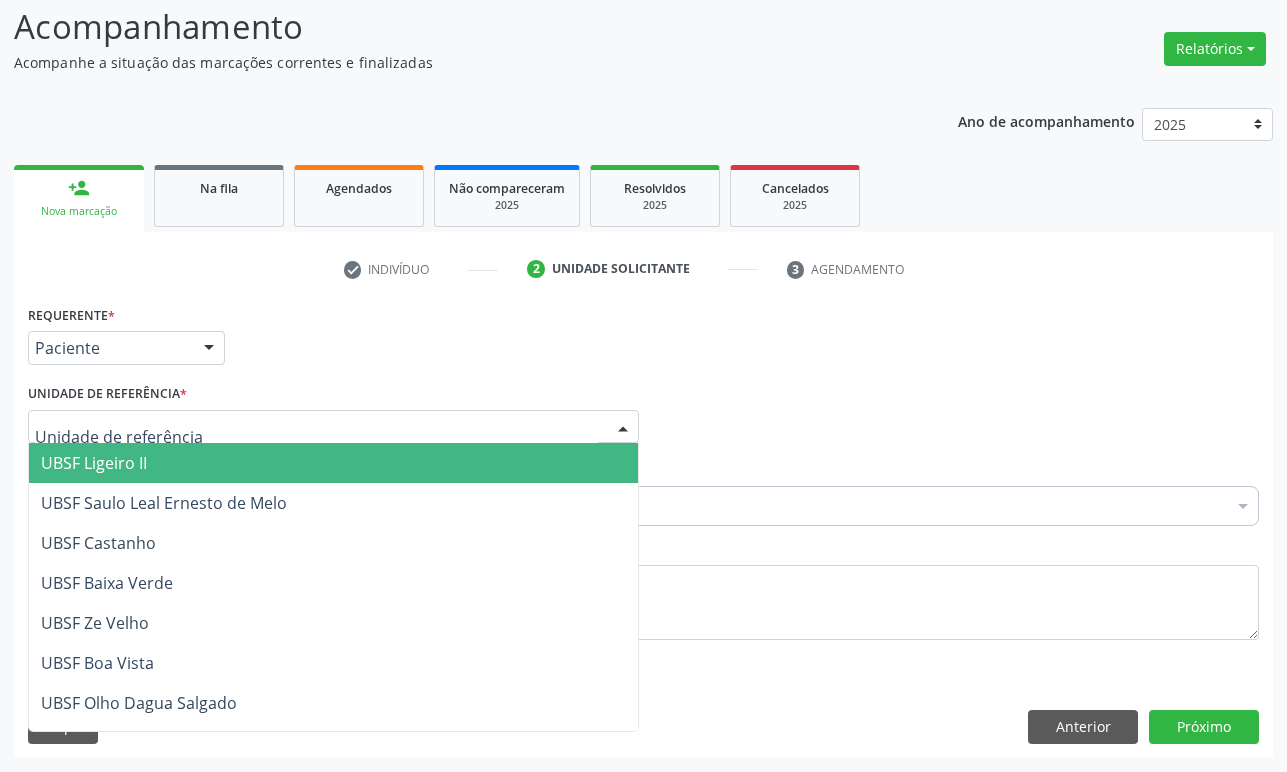click at bounding box center (333, 427) 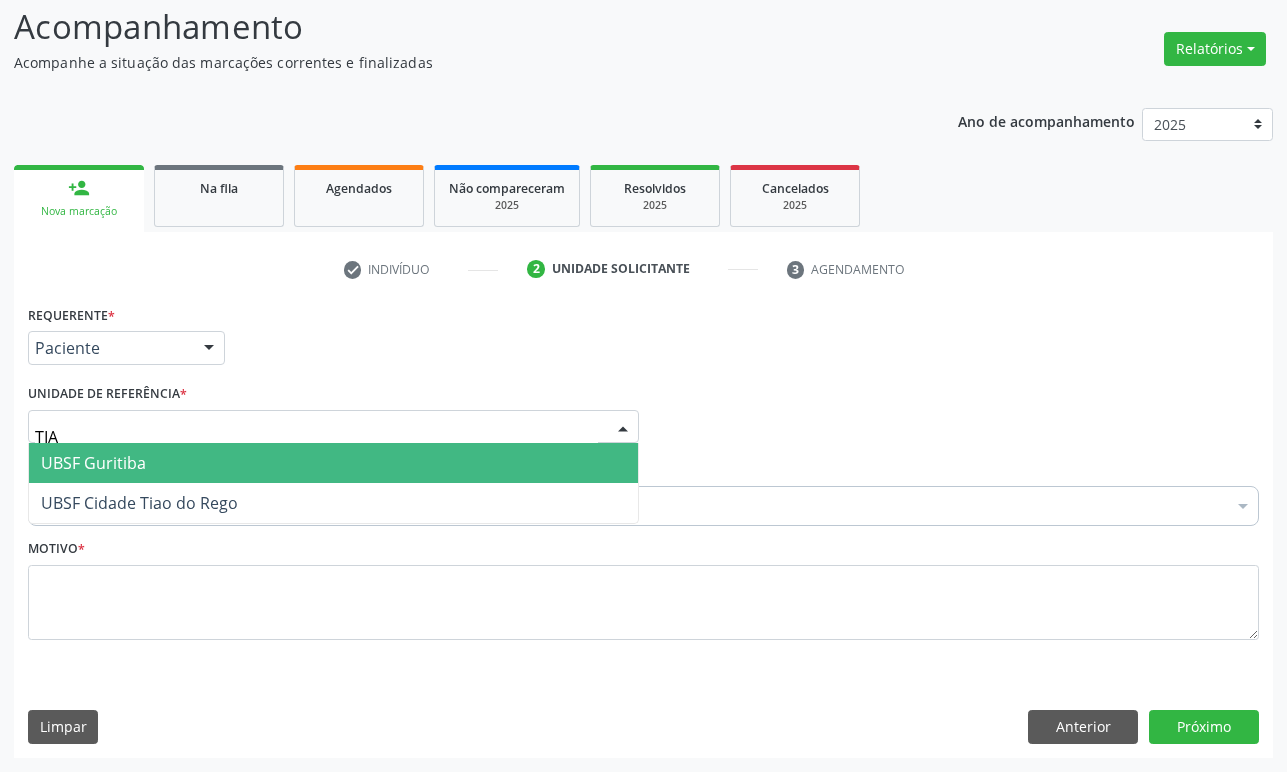 type on "TIAO" 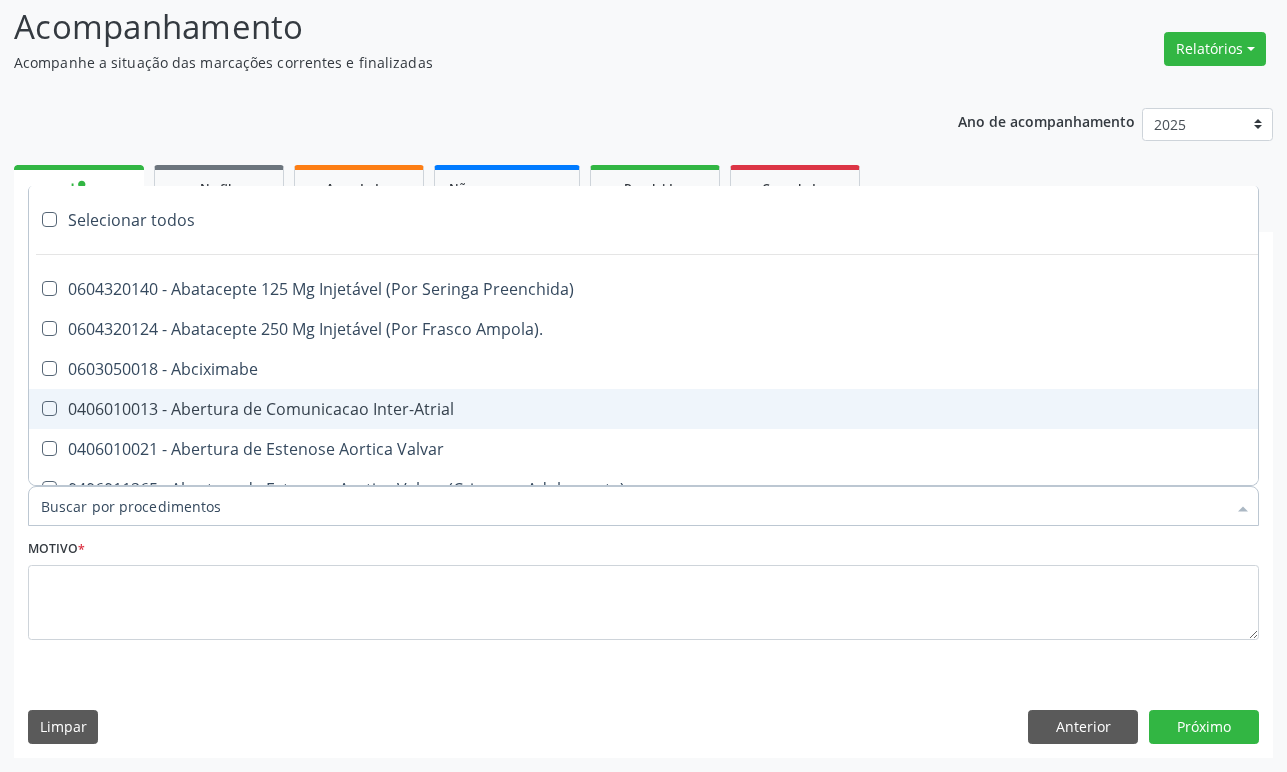 paste on "ENDOCRINOLOGISTA" 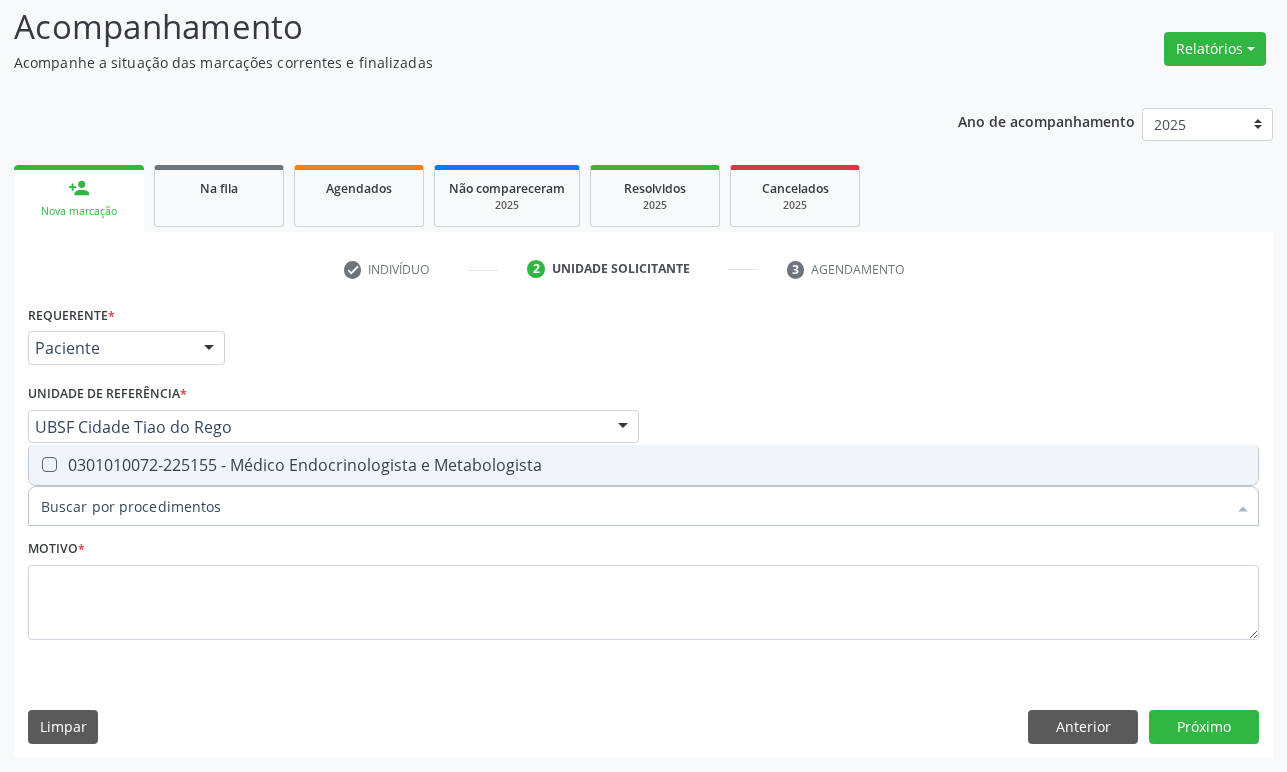 type on "ENDOCRINOLOGISTA" 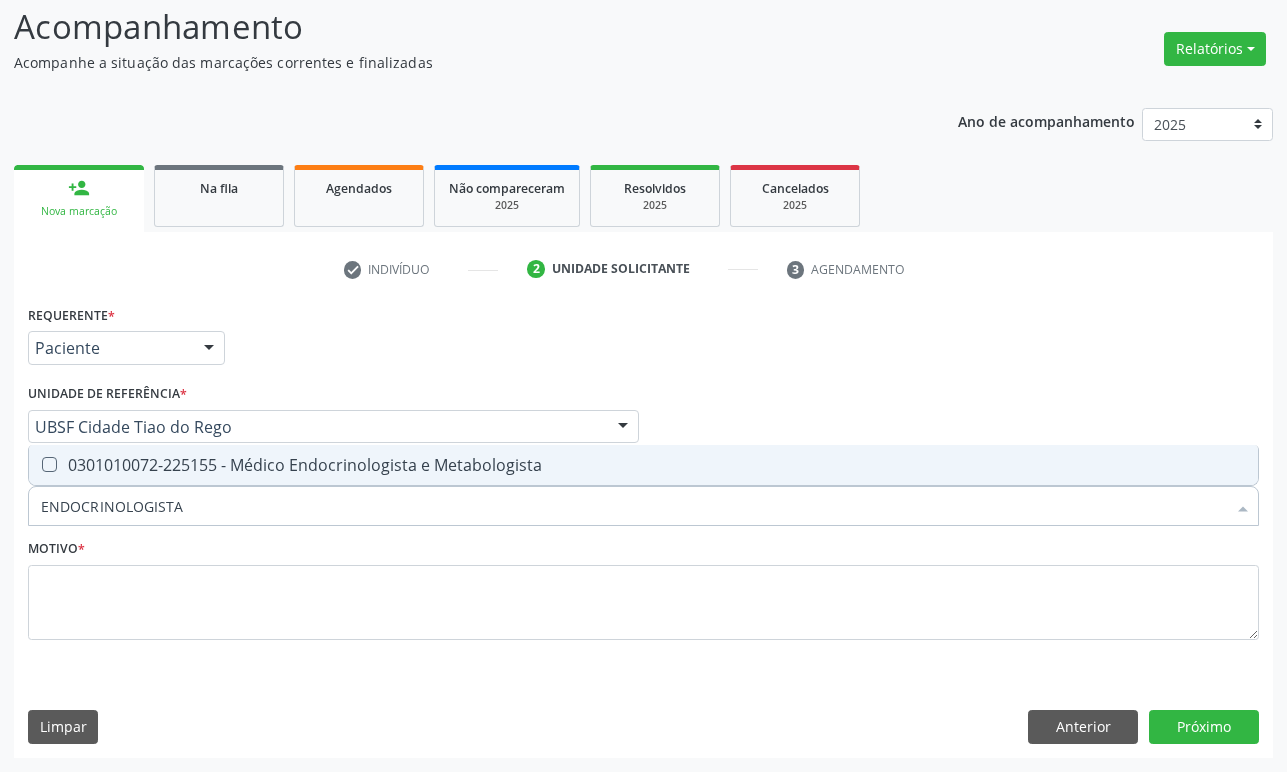 click on "0301010072-225155 - Médico Endocrinologista e Metabologista" at bounding box center (643, 465) 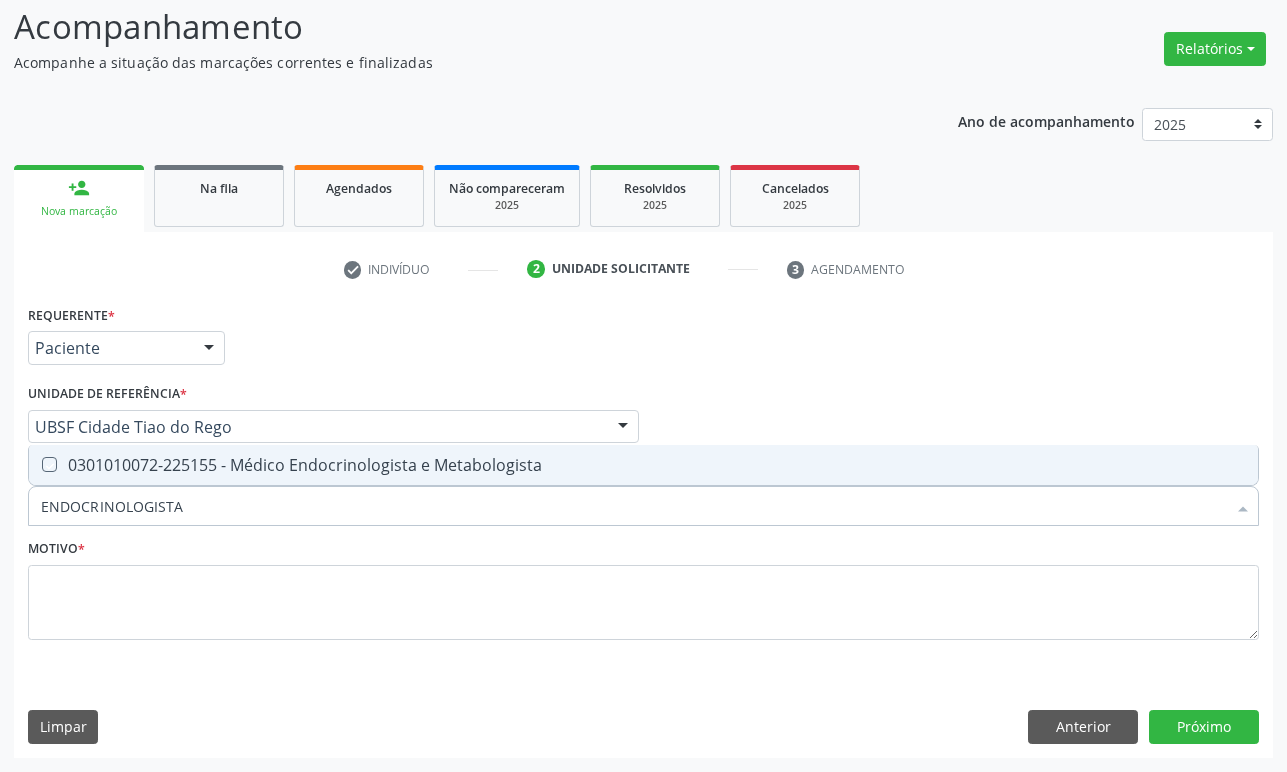 checkbox on "true" 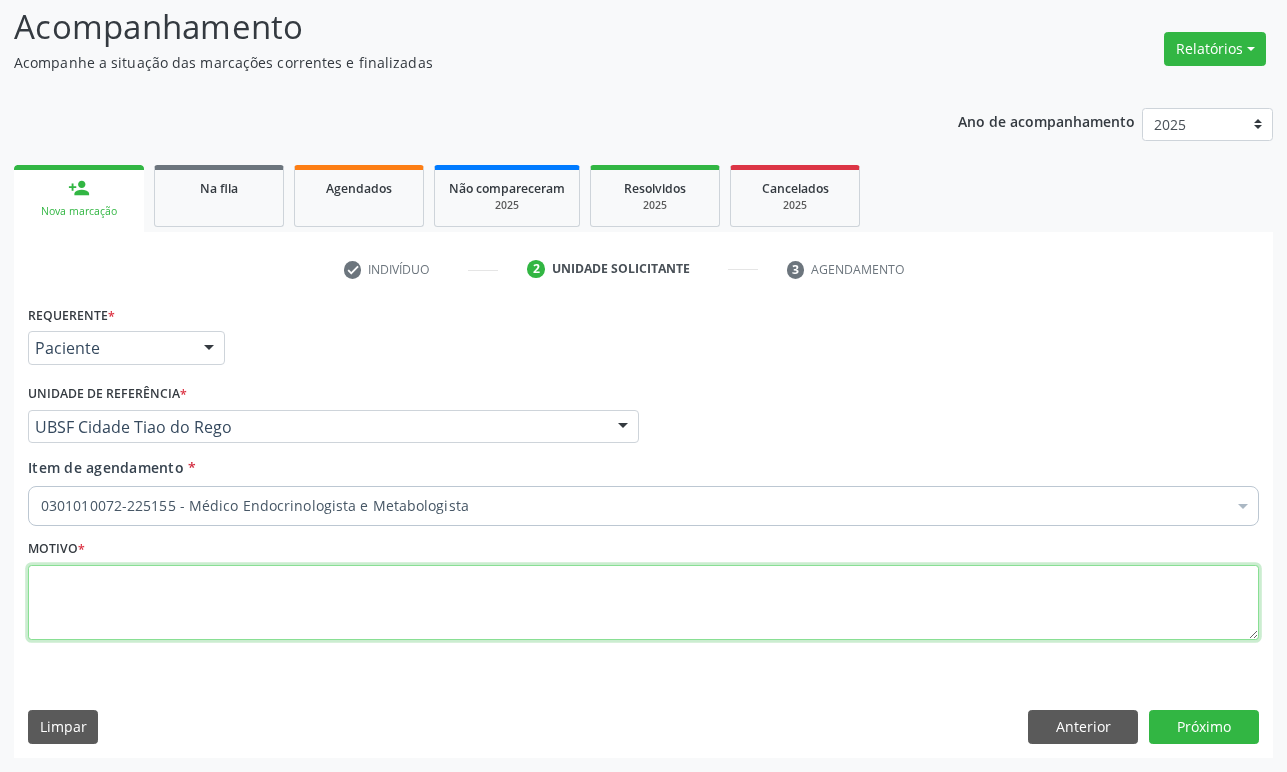 paste on "1ª CONSULTA 07/25" 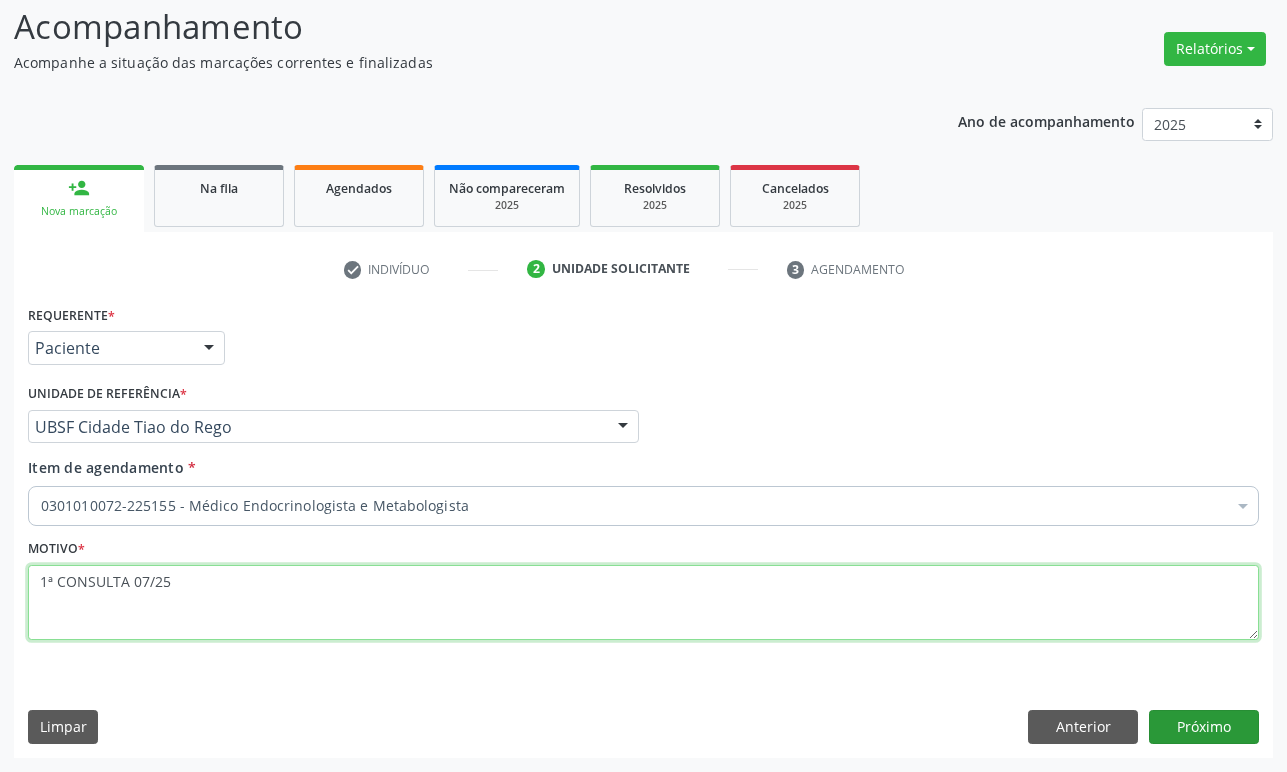 type on "1ª CONSULTA 07/25" 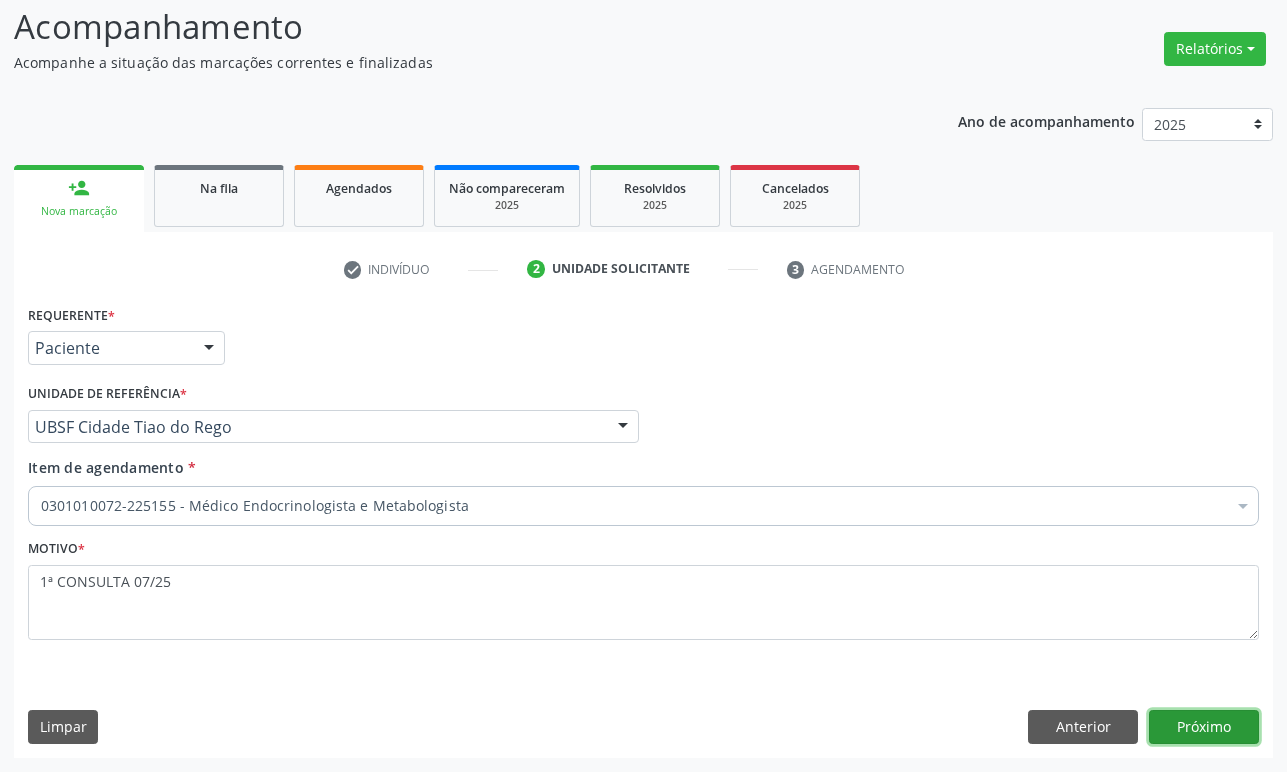 click on "Próximo" at bounding box center (1204, 727) 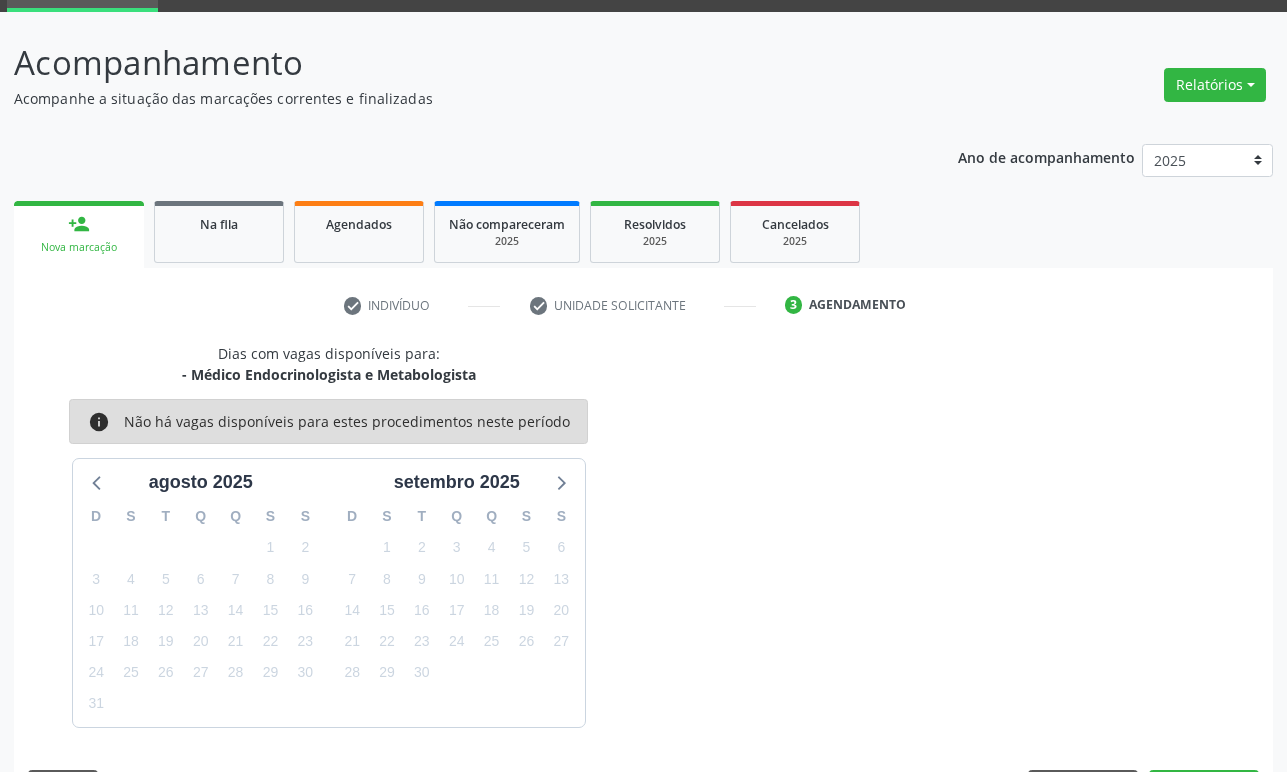 scroll, scrollTop: 134, scrollLeft: 0, axis: vertical 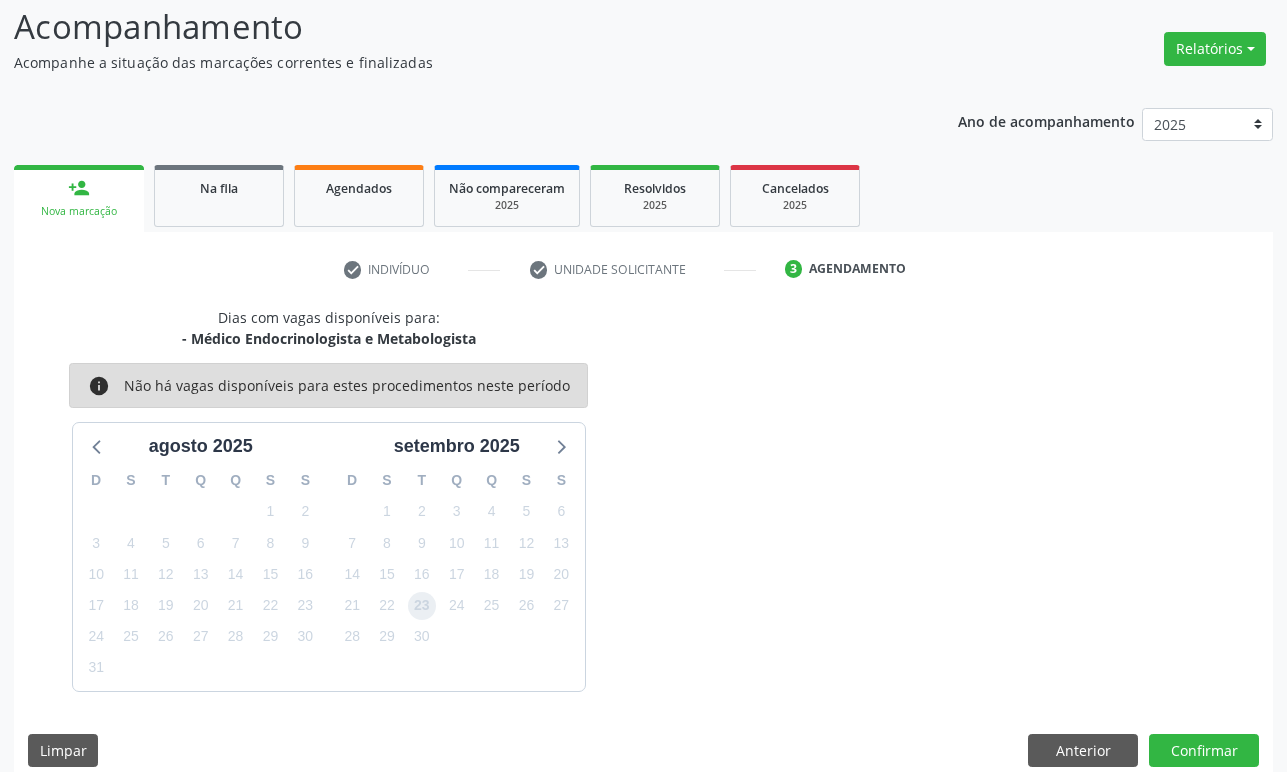 click on "23" at bounding box center [422, 606] 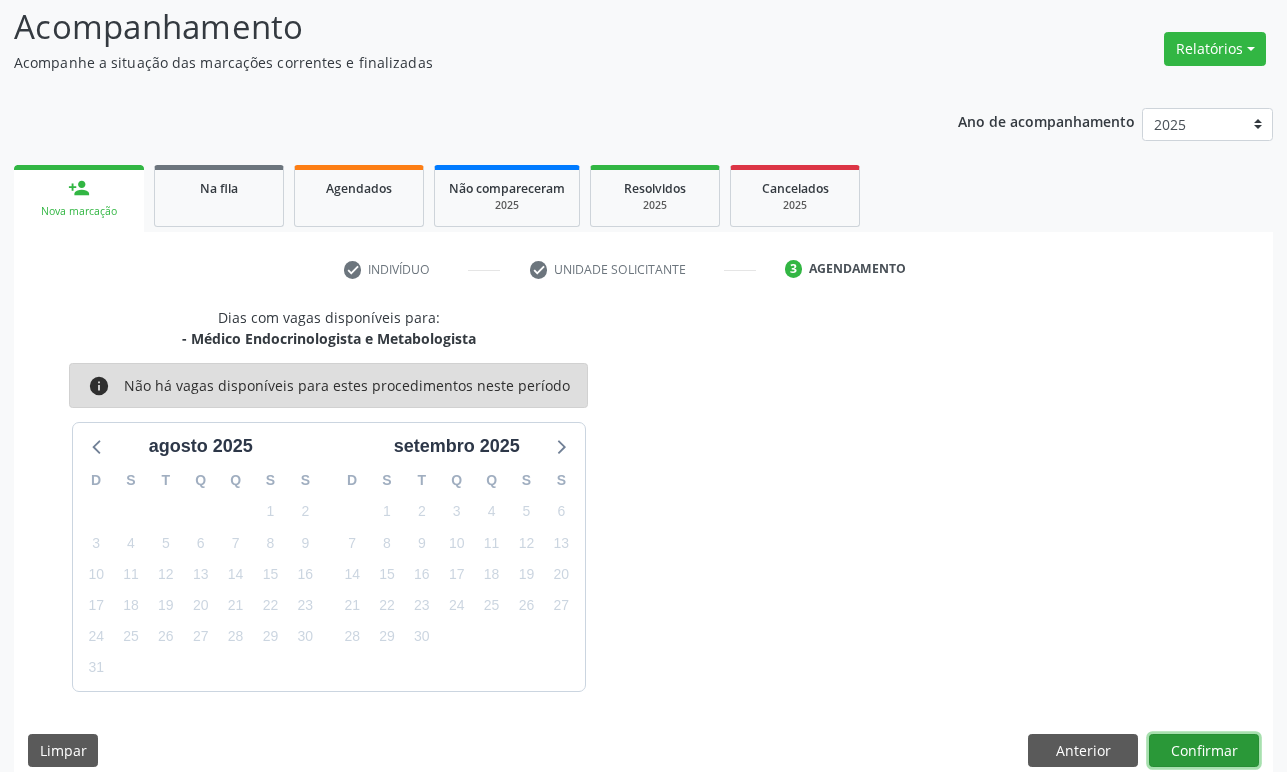 click on "Confirmar" at bounding box center [1204, 751] 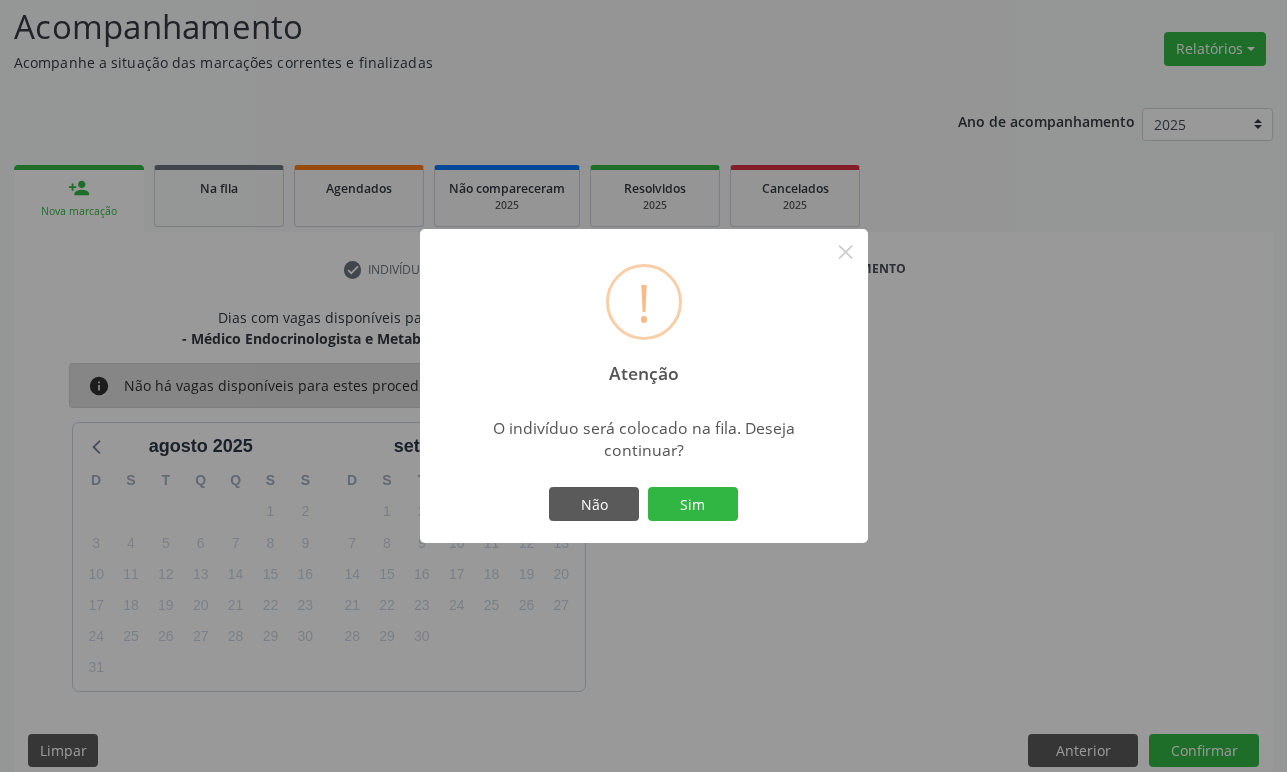 type 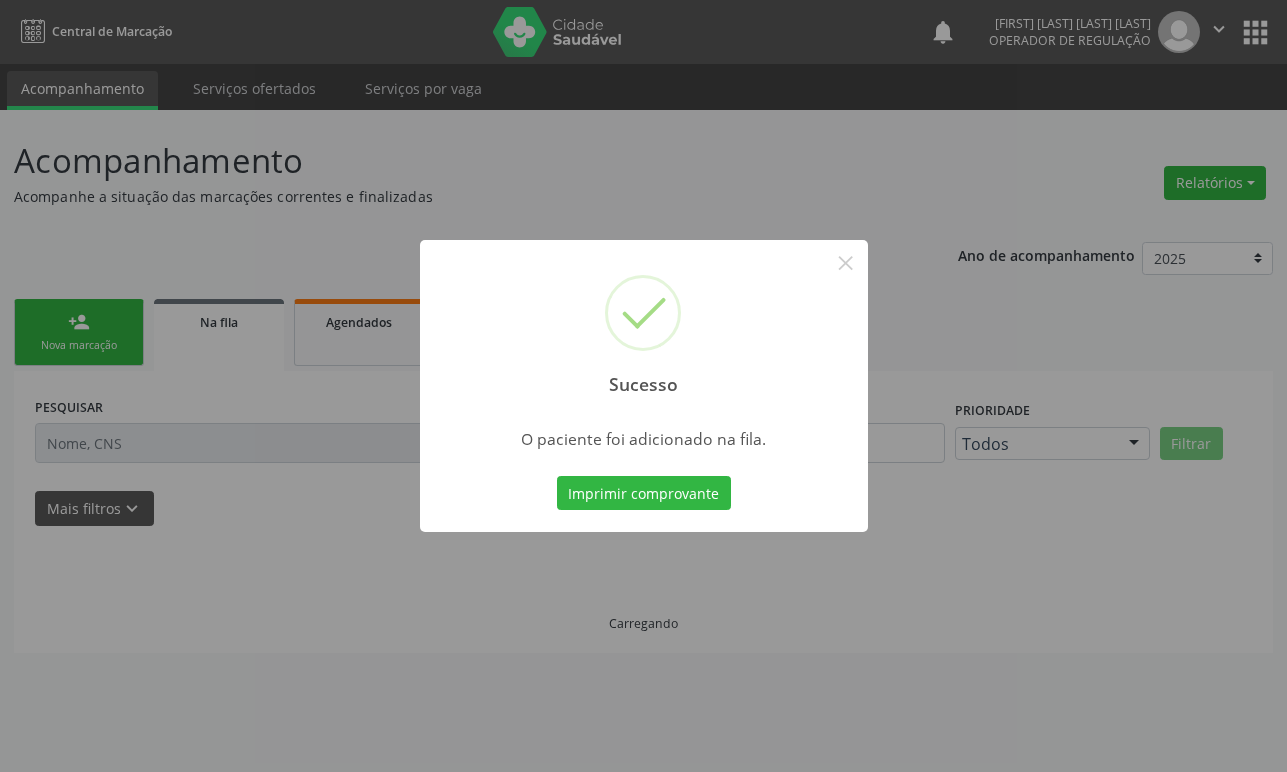 scroll, scrollTop: 0, scrollLeft: 0, axis: both 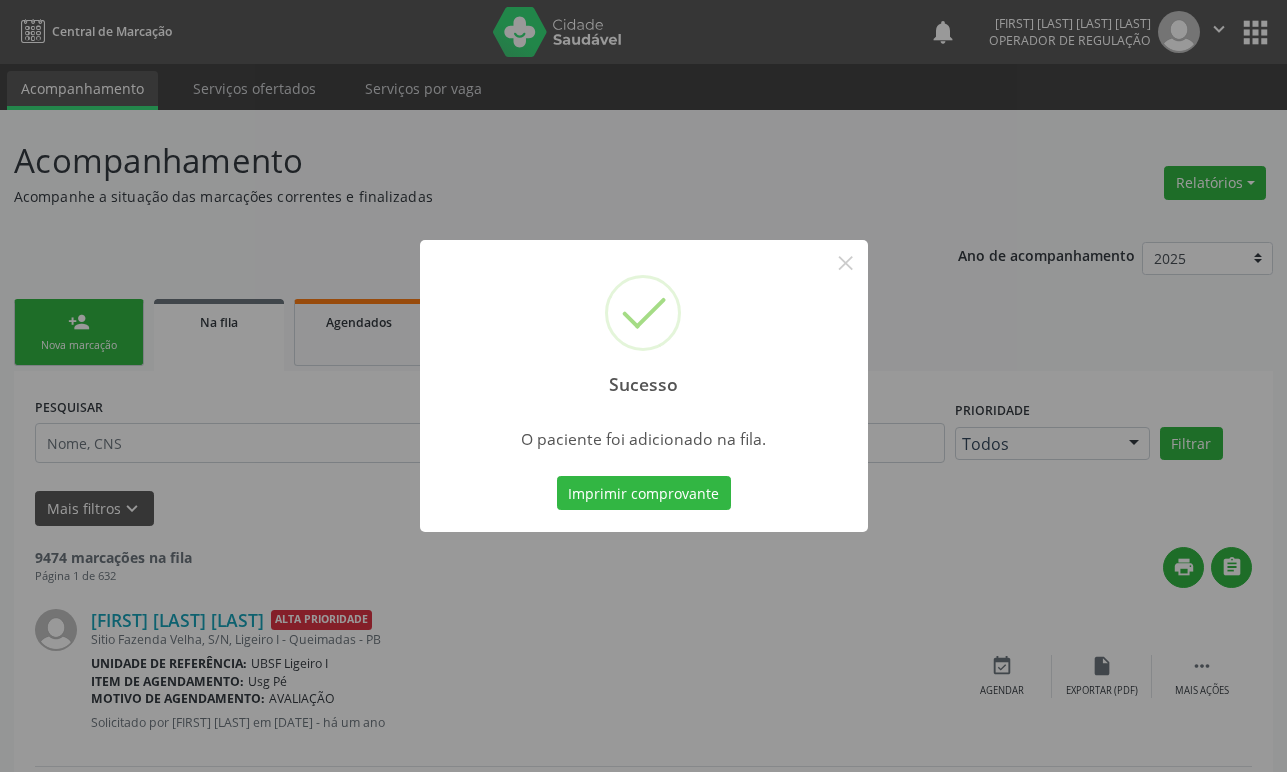 type 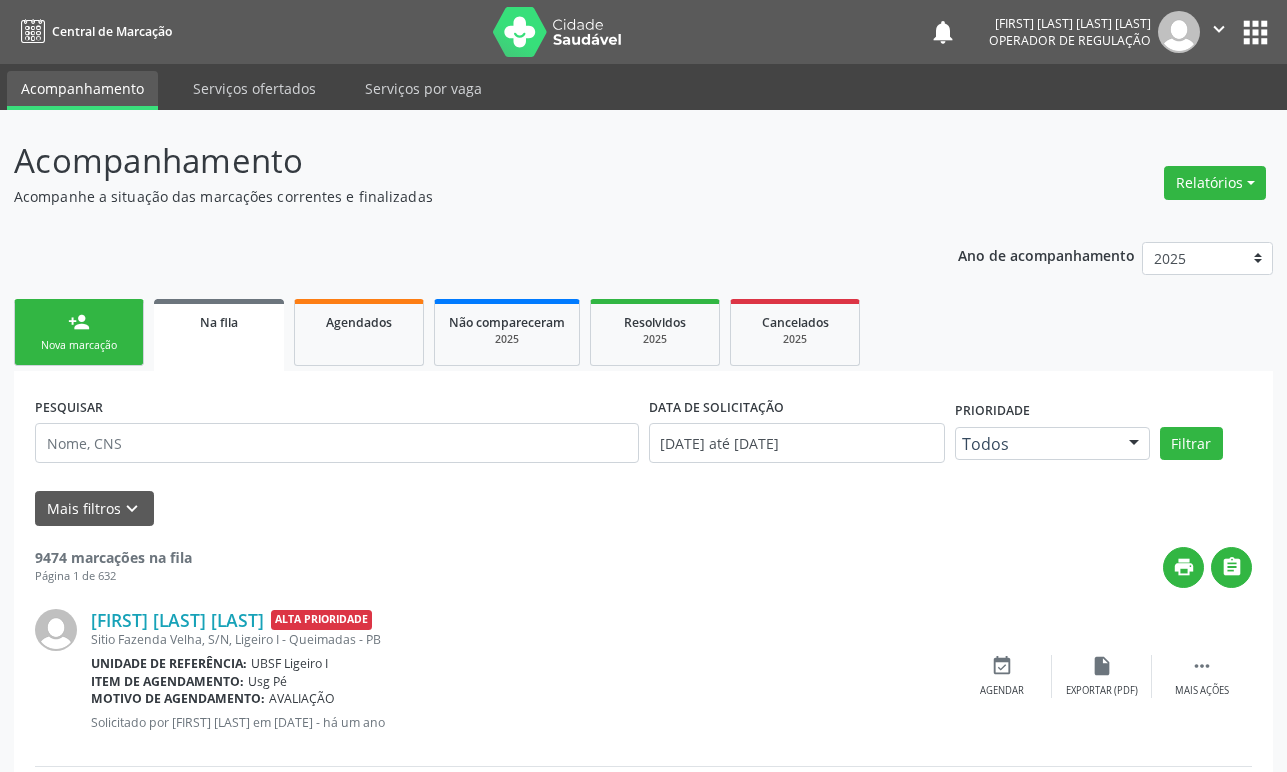 click on "person_add
Nova marcação" at bounding box center (79, 332) 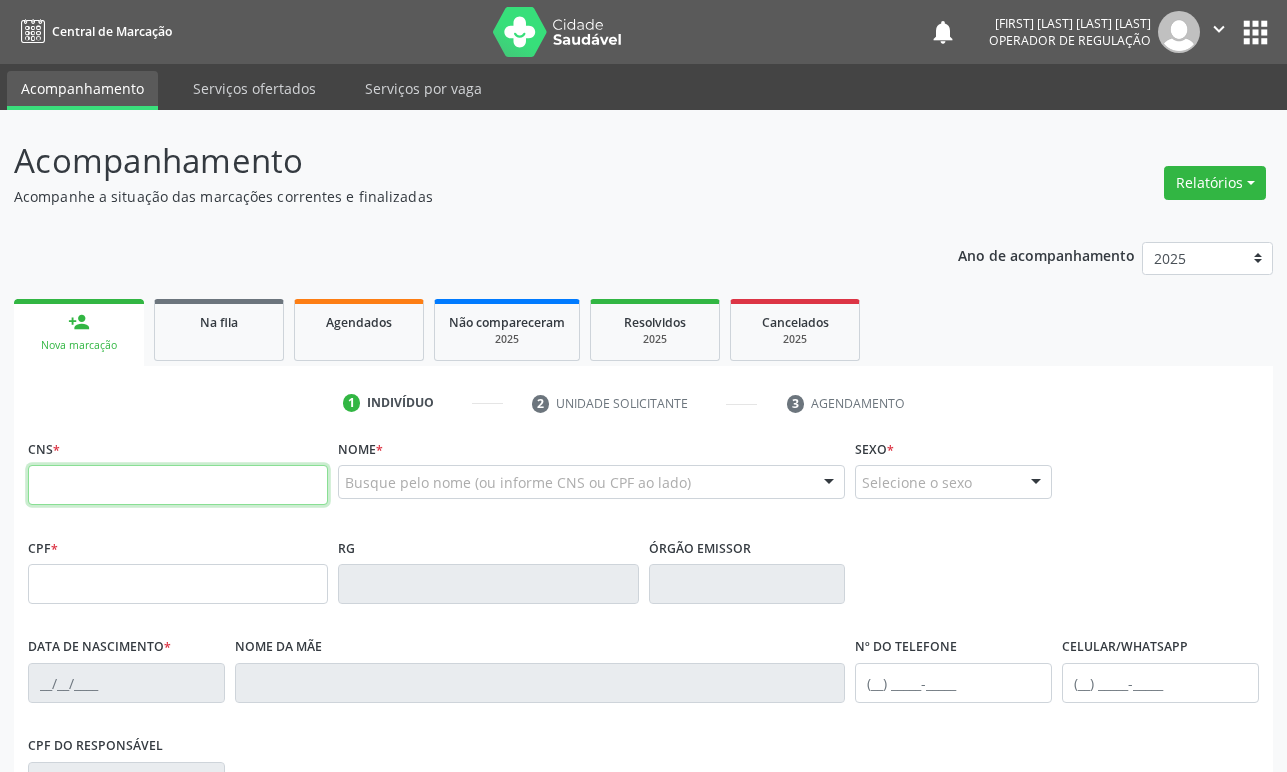 click at bounding box center (178, 485) 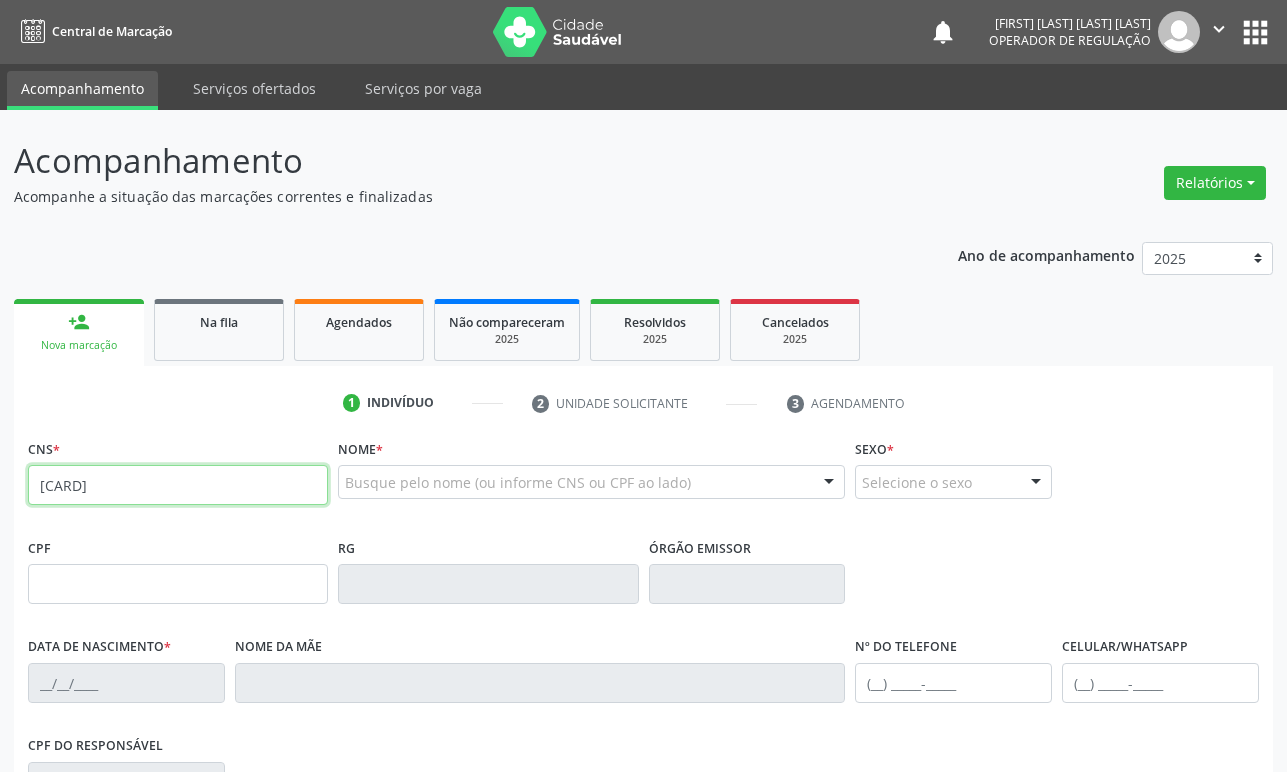 type on "[CARD]" 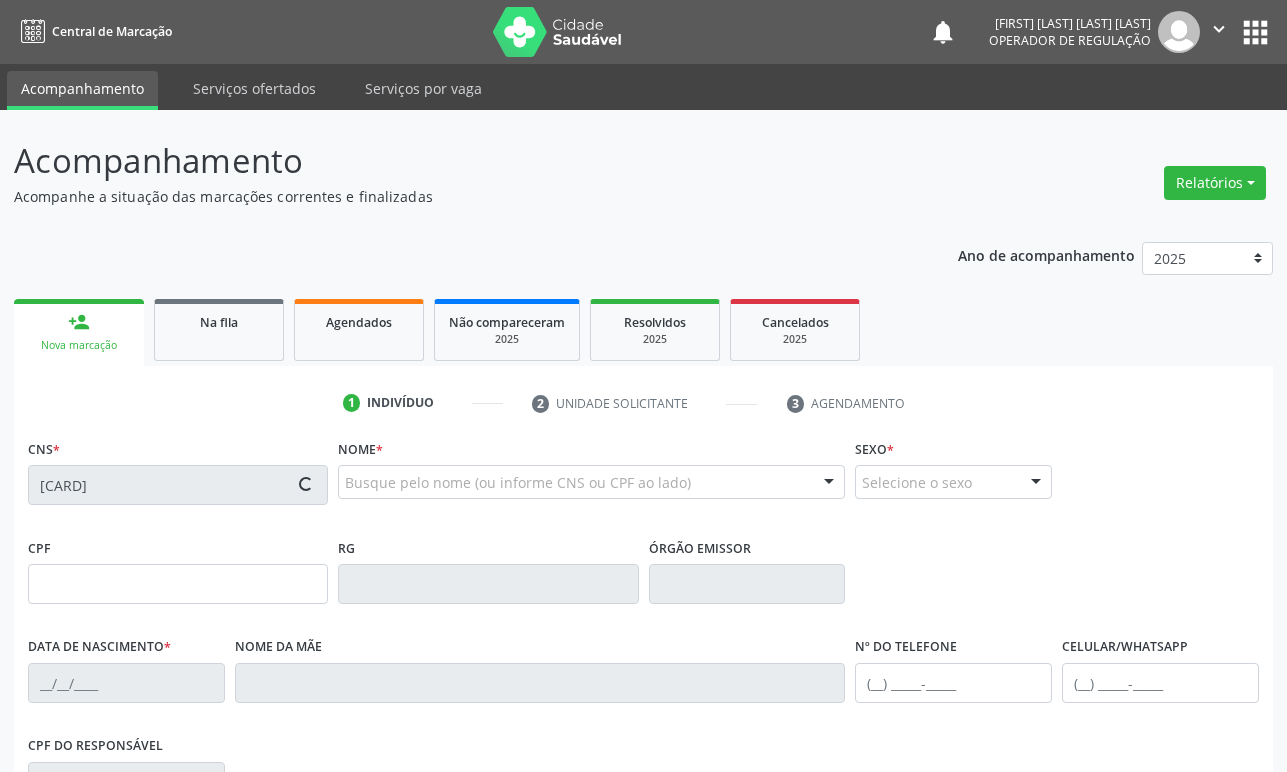 type on "[SSN]" 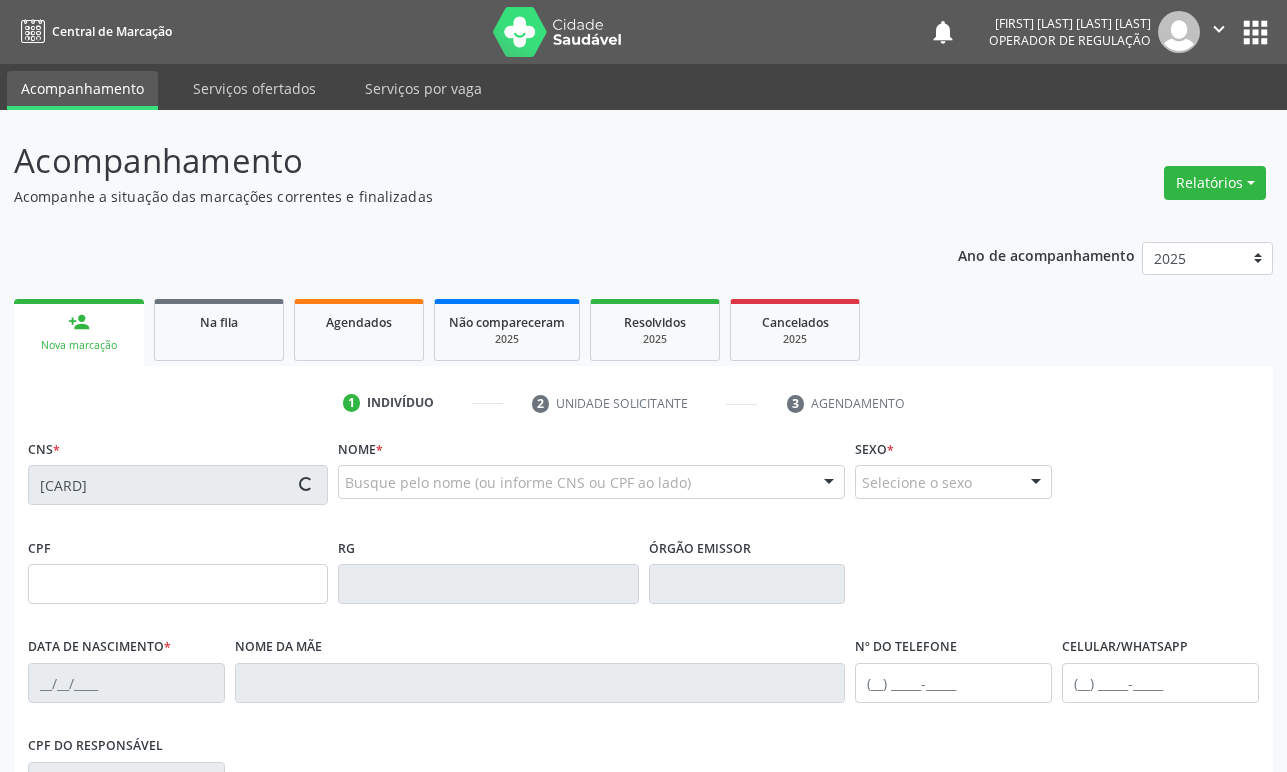 type on "[DATE]" 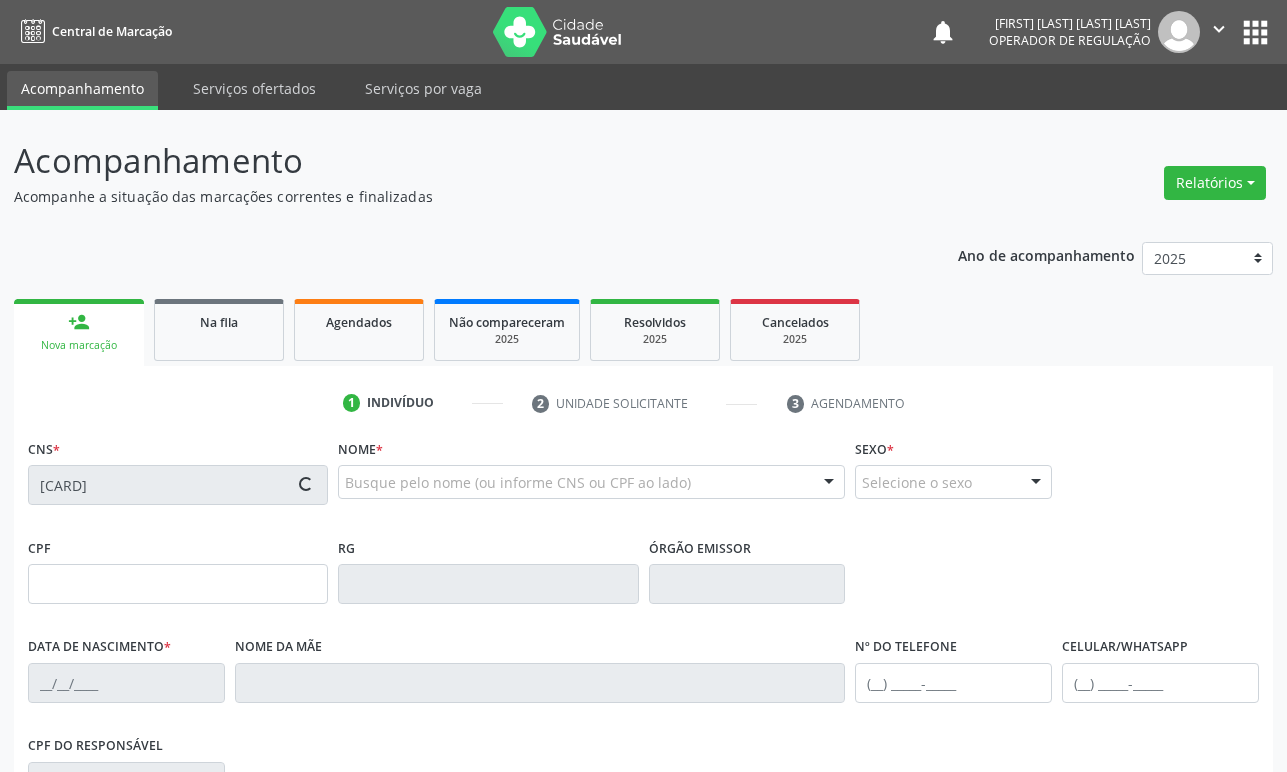 type on "([PHONE])" 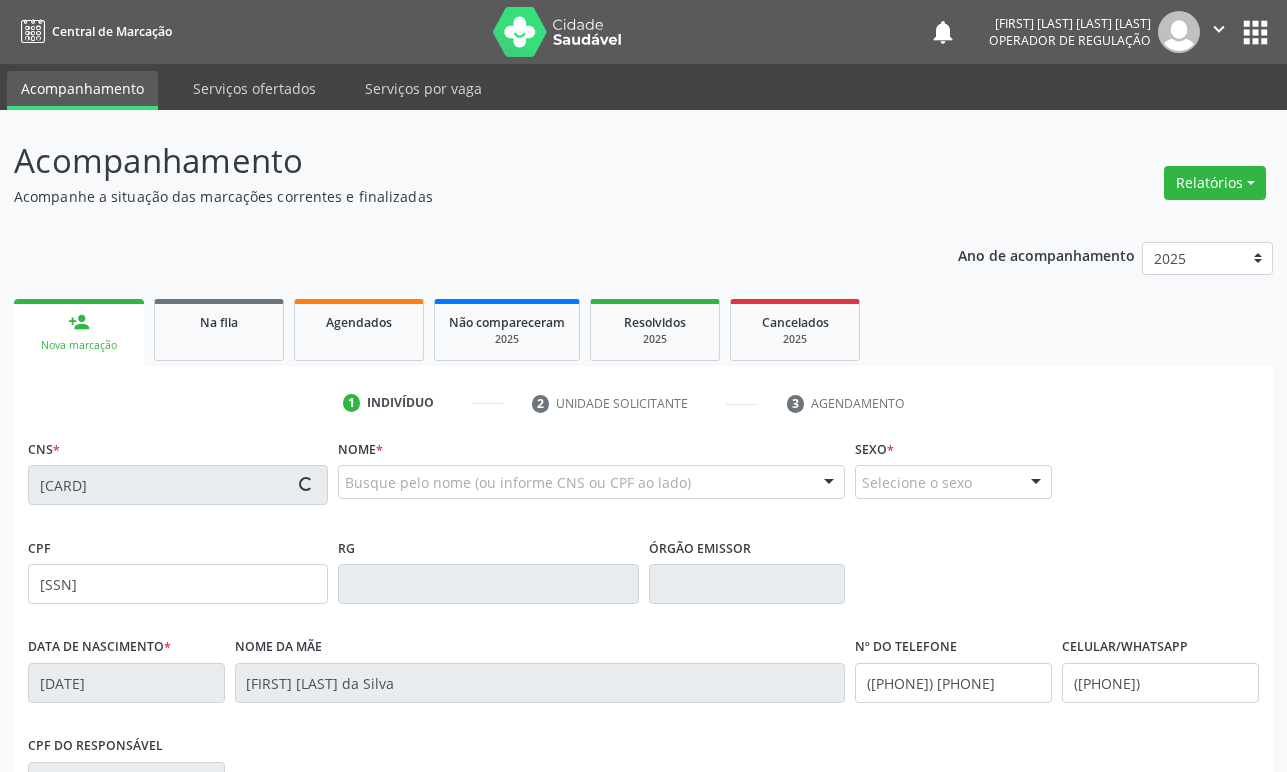 type on "175" 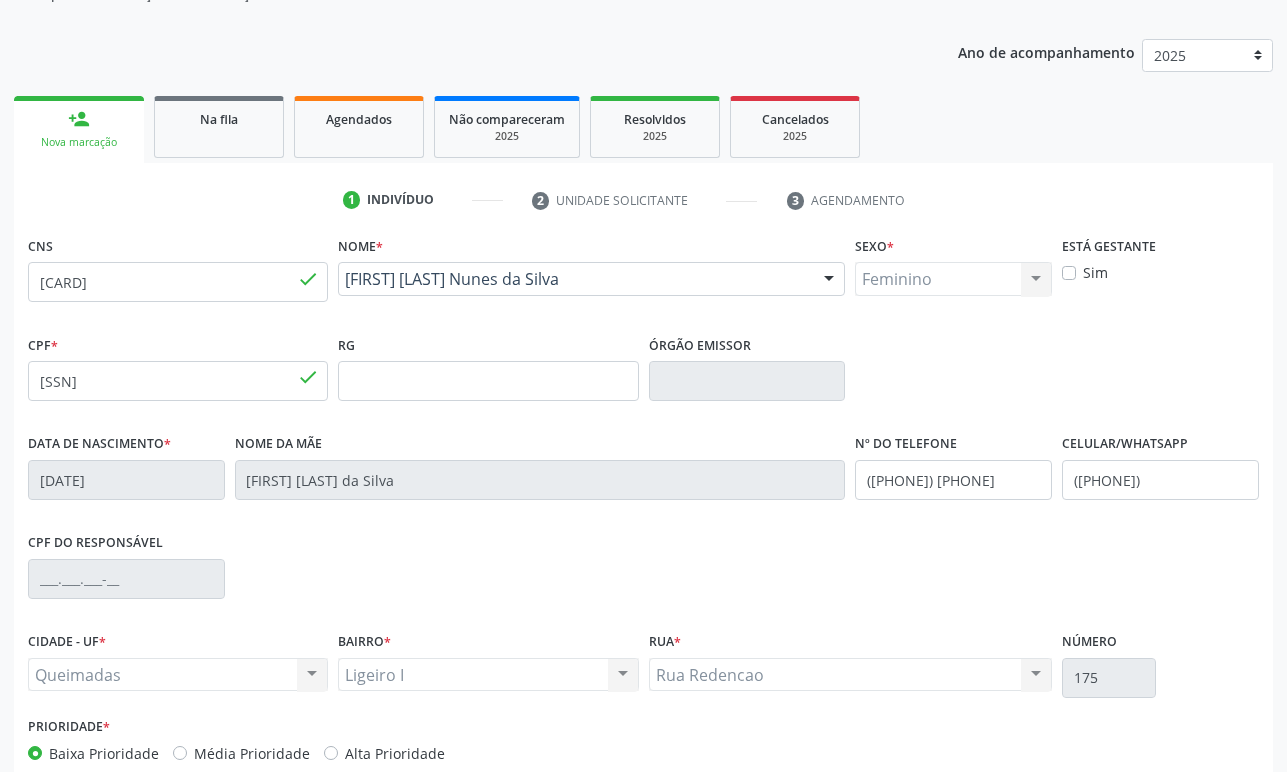 scroll, scrollTop: 312, scrollLeft: 0, axis: vertical 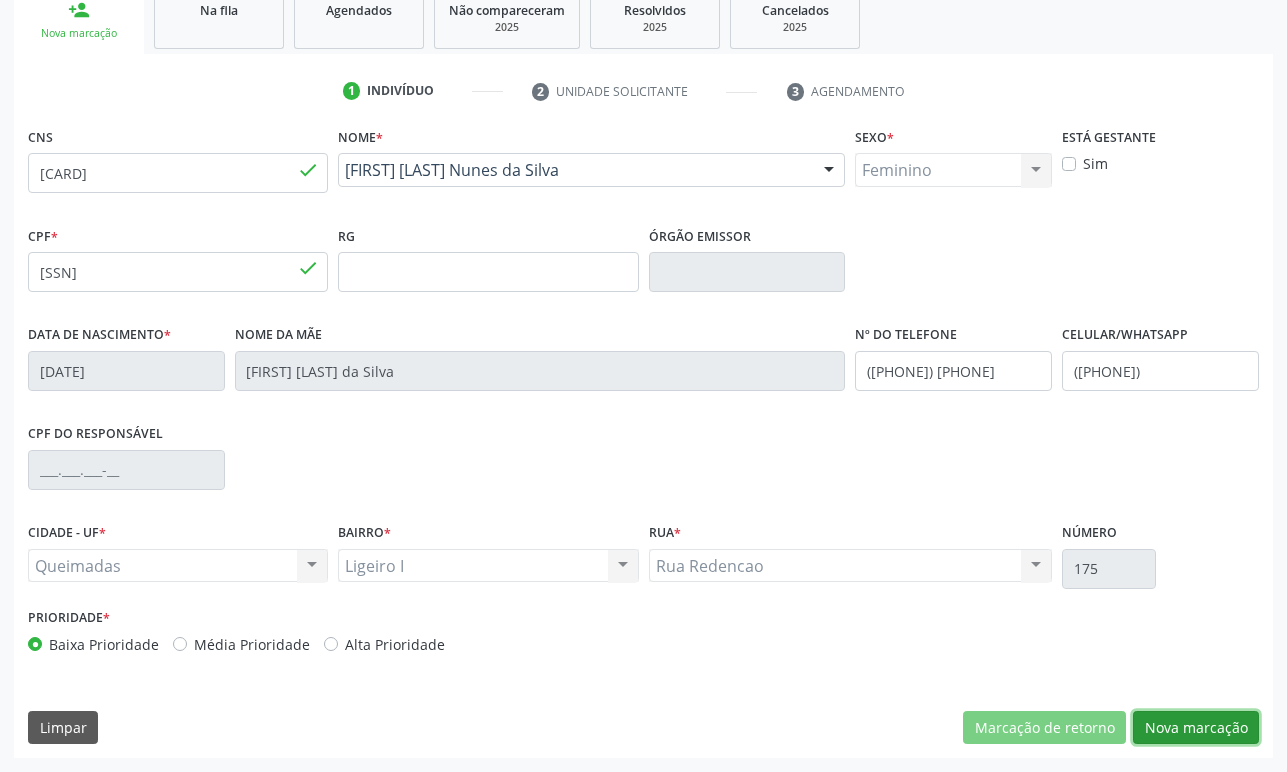 drag, startPoint x: 1220, startPoint y: 725, endPoint x: 1206, endPoint y: 710, distance: 20.518284 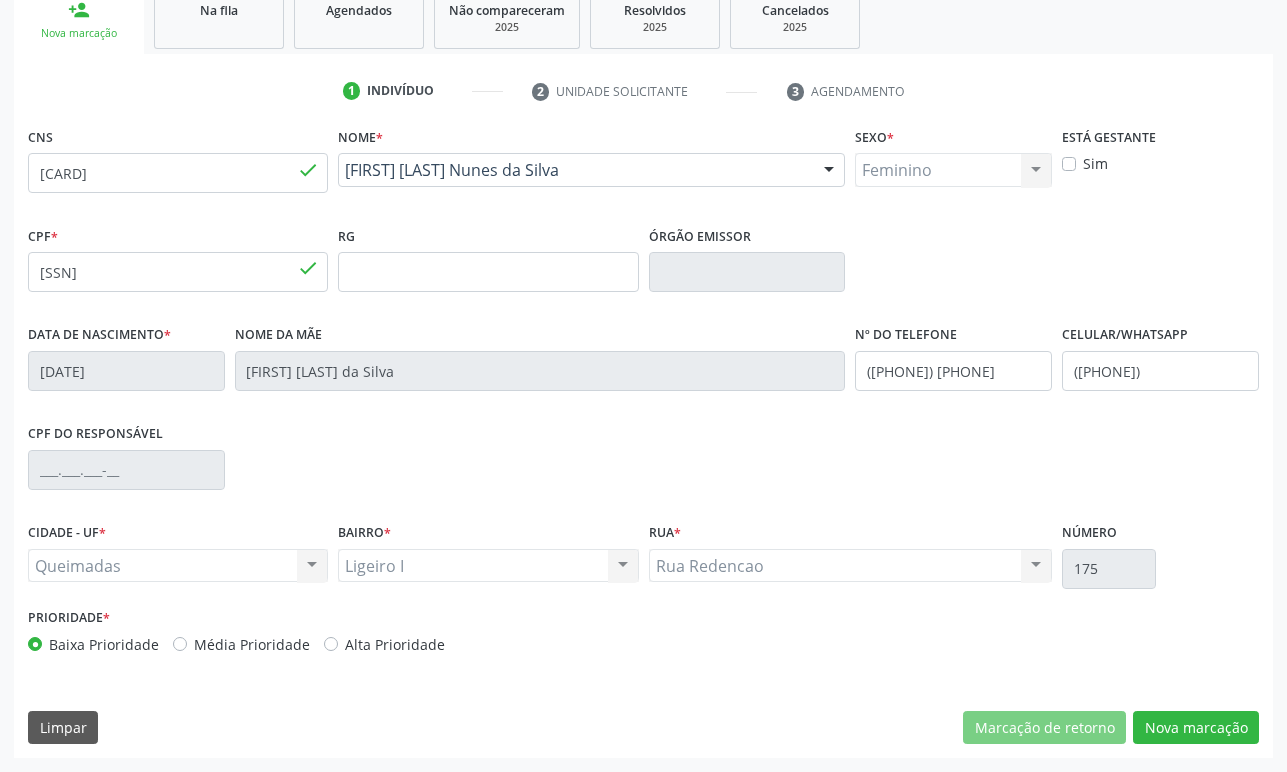 scroll, scrollTop: 134, scrollLeft: 0, axis: vertical 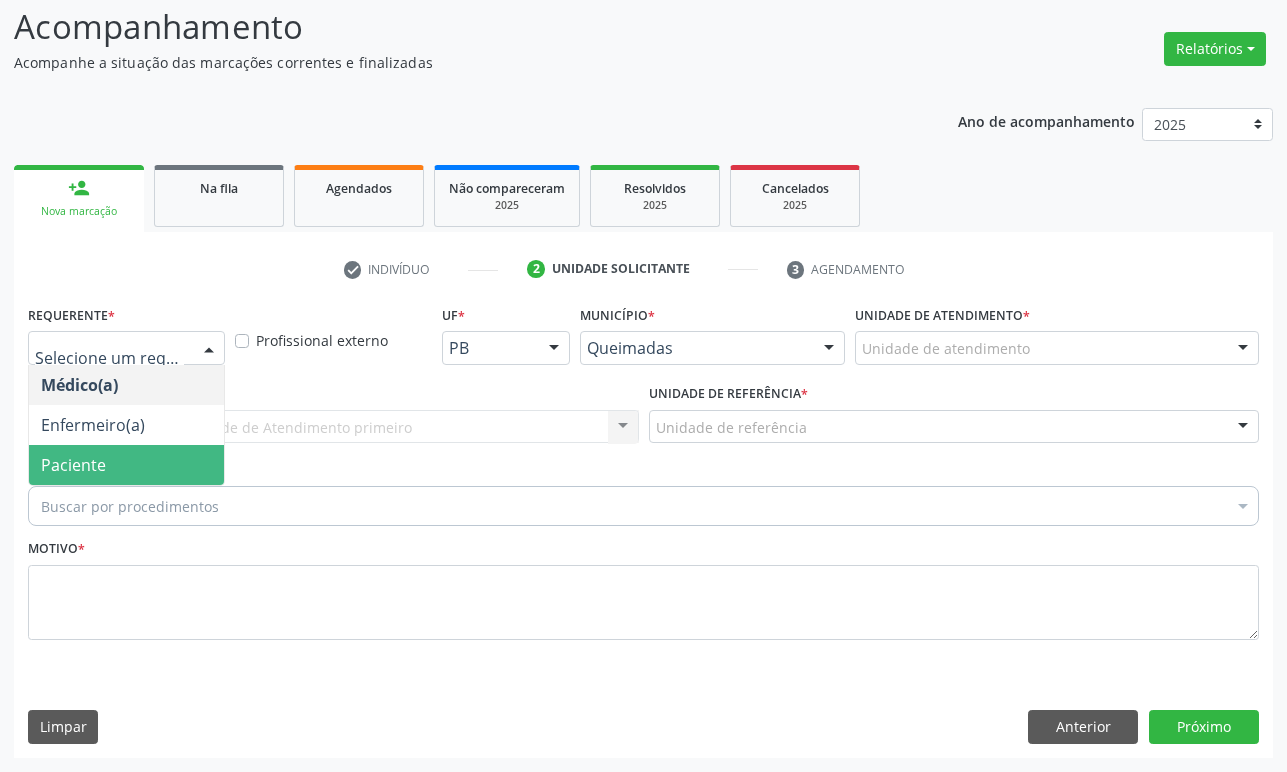 click on "Paciente" at bounding box center [73, 465] 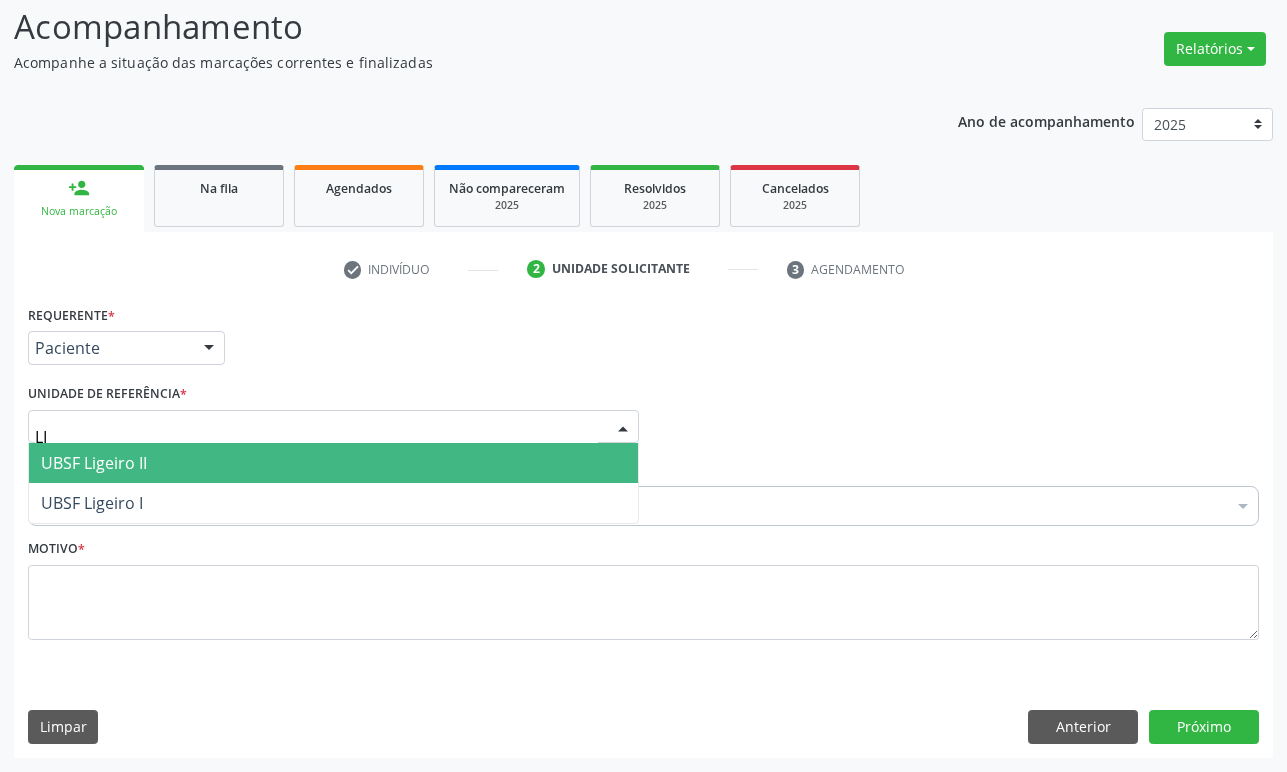 type on "LIG" 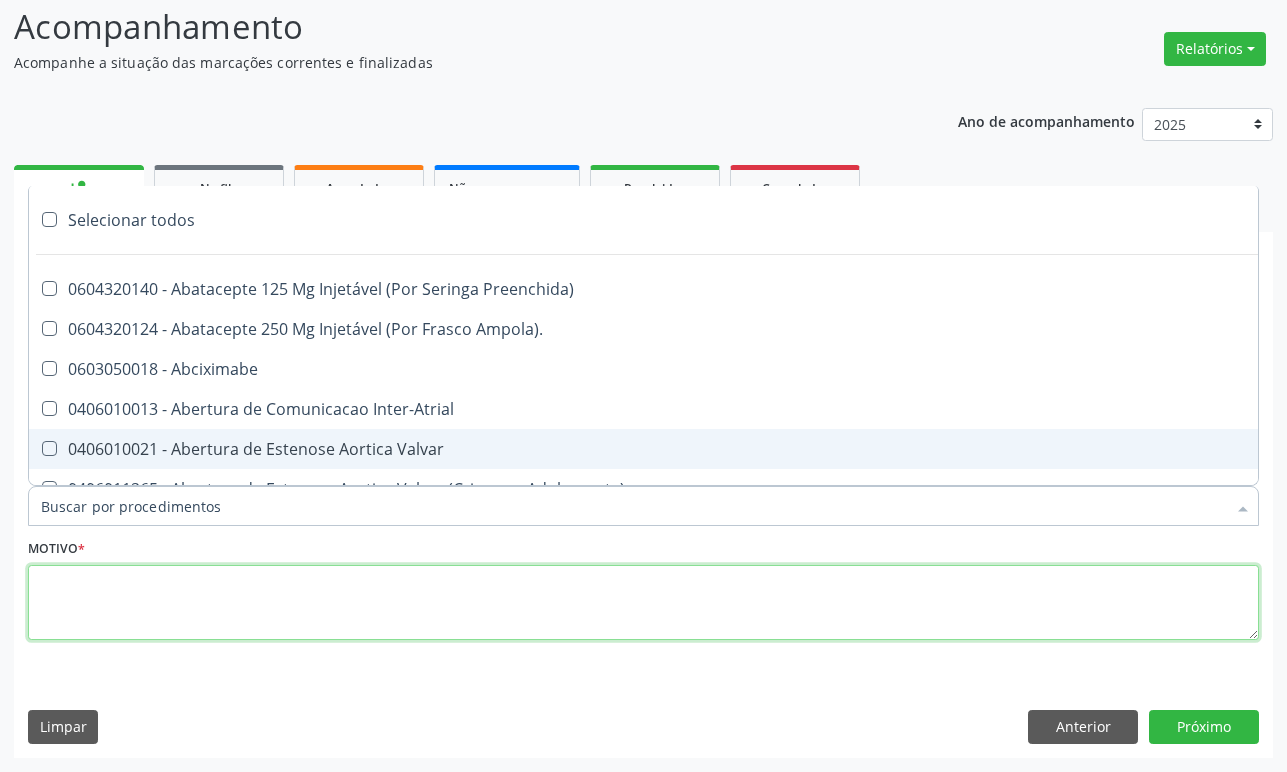 click at bounding box center [643, 603] 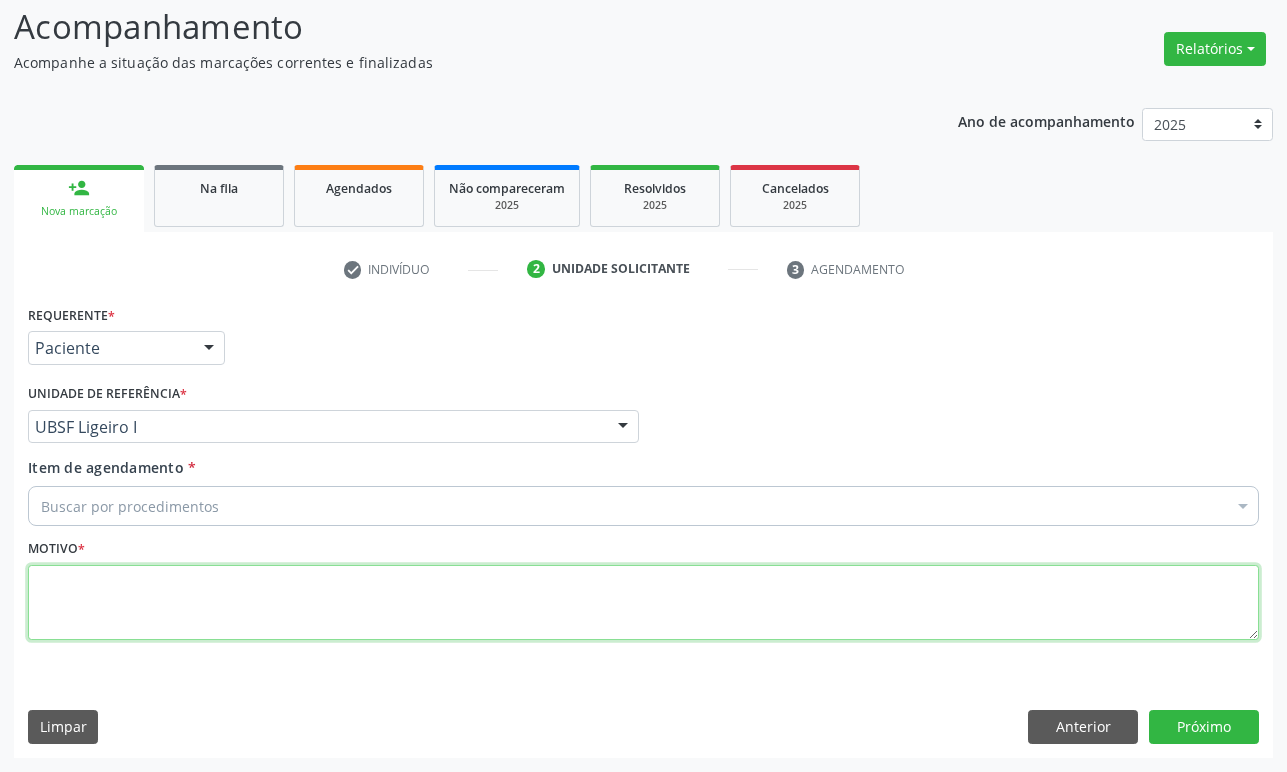 paste on "1ª CONSULTA 07/25" 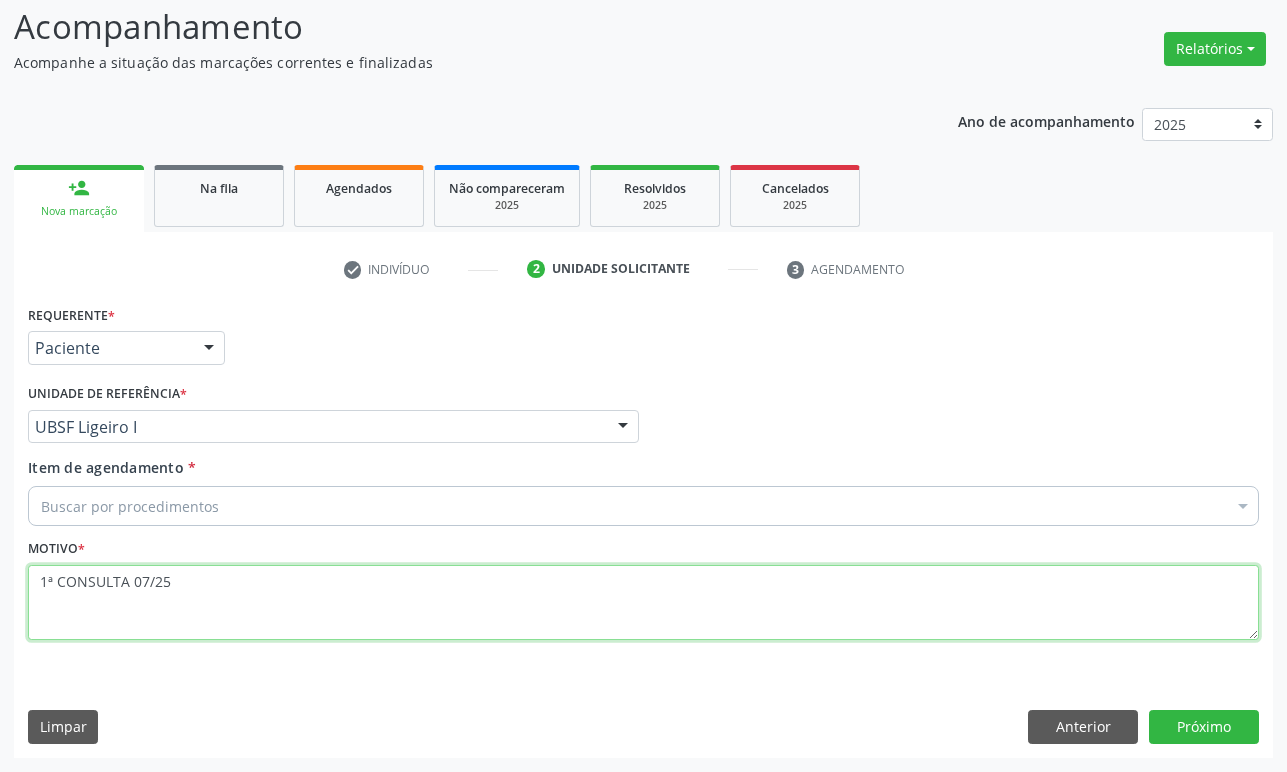 type on "1ª CONSULTA 07/25" 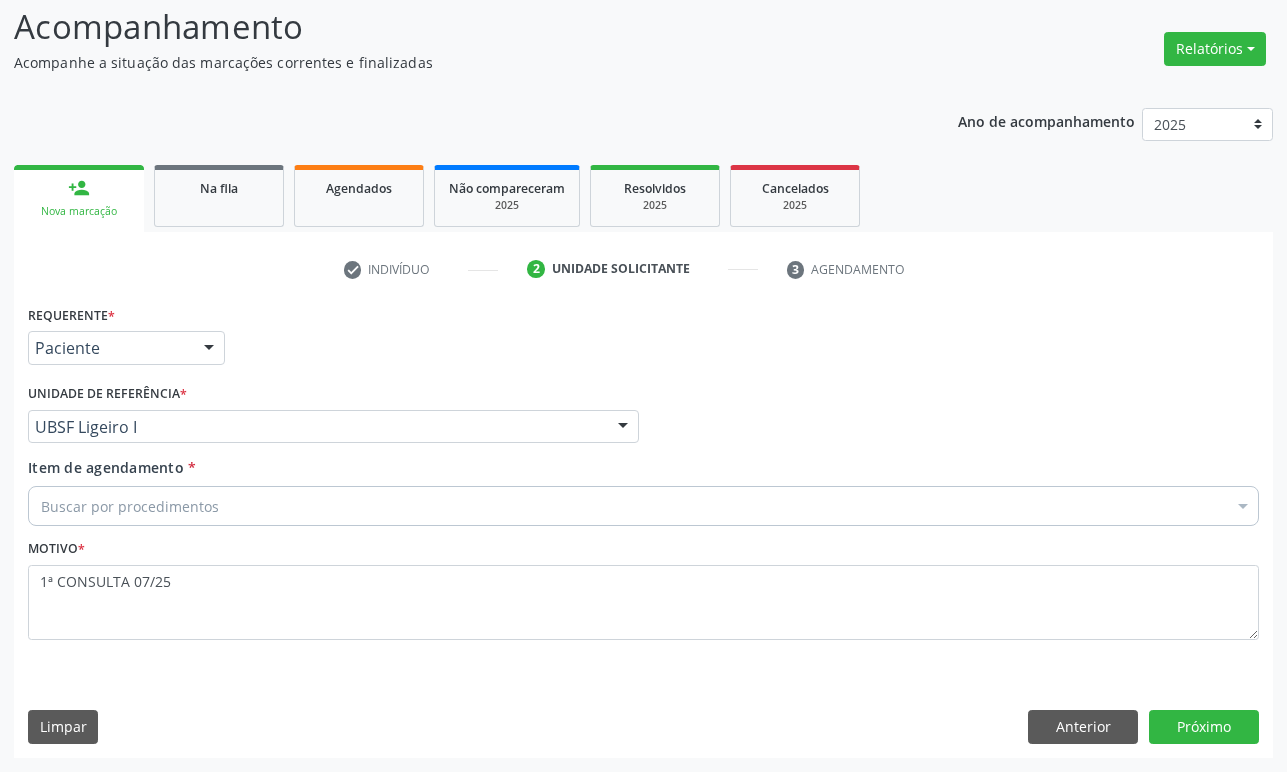 click on "Buscar por procedimentos" at bounding box center (643, 506) 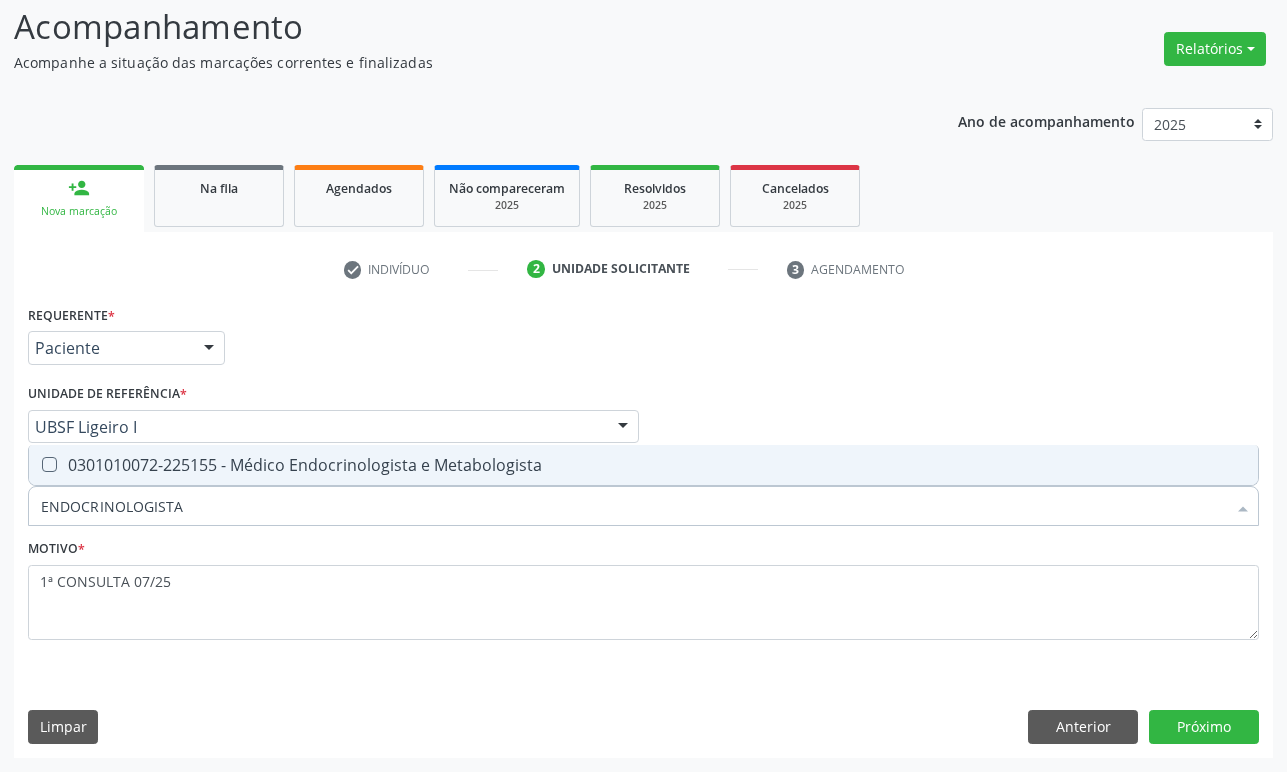 click on "0301010072-225155 - Médico Endocrinologista e Metabologista" at bounding box center [643, 465] 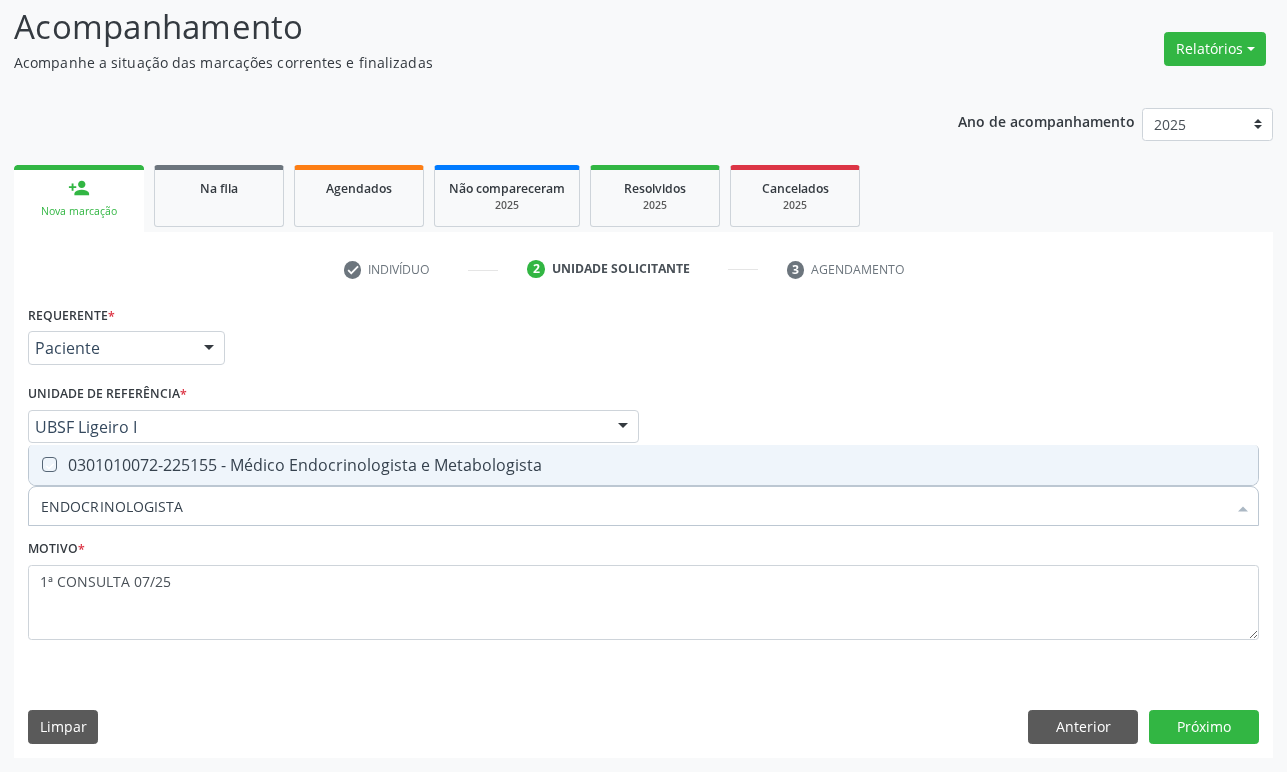 checkbox on "true" 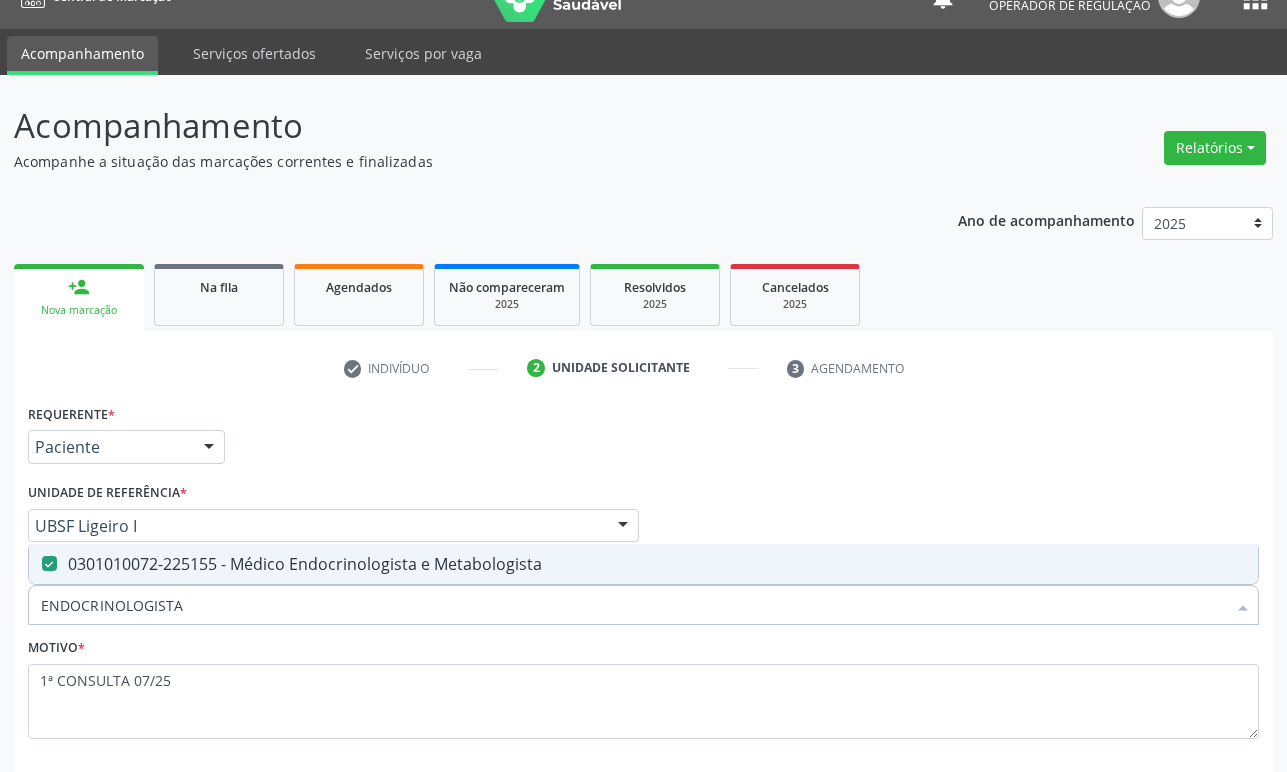 scroll, scrollTop: 34, scrollLeft: 0, axis: vertical 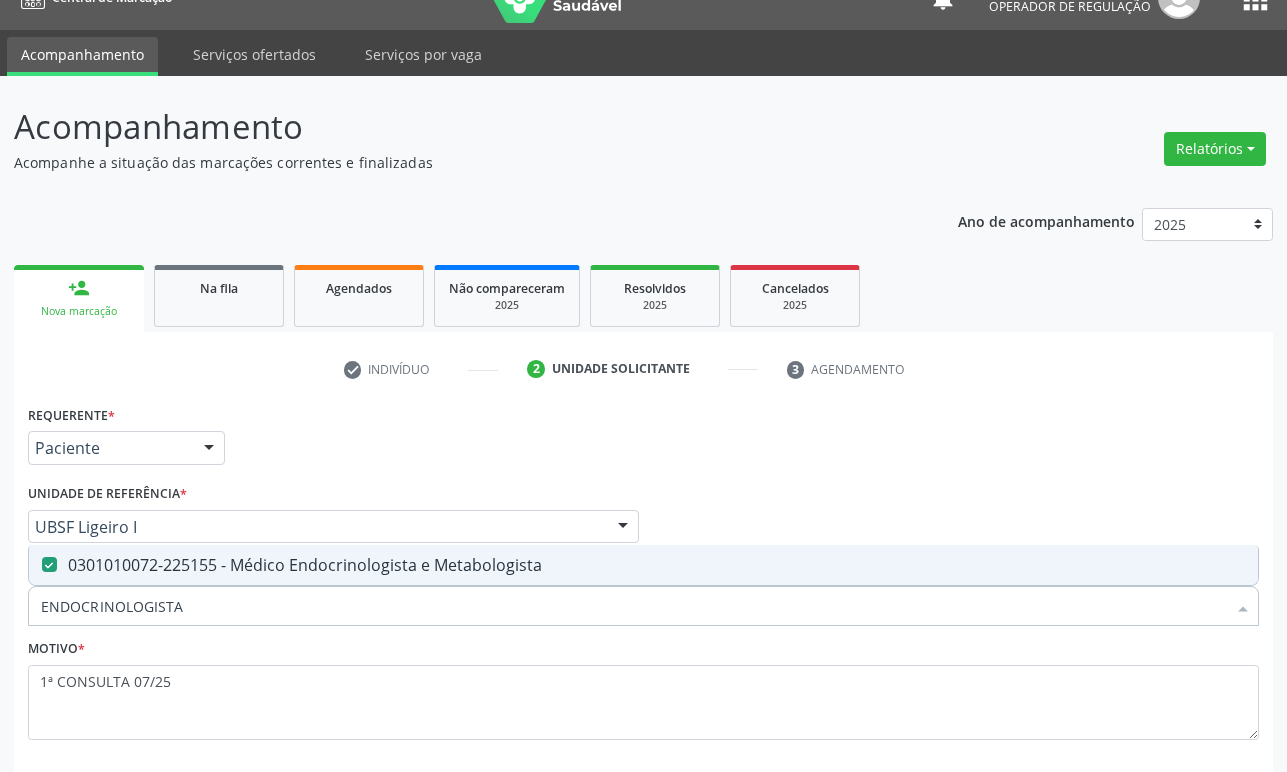 click on "Requerente
*
Paciente         Médico(a)   Enfermeiro(a)   Paciente
Nenhum resultado encontrado para: "   "
Não há nenhuma opção para ser exibida.
UF
PB         PB
Nenhum resultado encontrado para: "   "
Não há nenhuma opção para ser exibida.
Município
Queimadas         Campina Grande   Queimadas
Nenhum resultado encontrado para: "   "
Não há nenhuma opção para ser exibida.
Médico Solicitante
Por favor, selecione a Unidade de Atendimento primeiro
Nenhum resultado encontrado para: "   "
Não há nenhuma opção para ser exibida.
Unidade de referência
*
UBSF Ligeiro I         UBSF Ligeiro II   UBSF Saulo Leal Ernesto de Melo   UBSF Castanho   UBSF Baixa Verde   UBSF Ze Velho   UBSF Boa Vista   UBSF Olho Dagua Salgado   UBSF Zumbi" at bounding box center [643, 584] 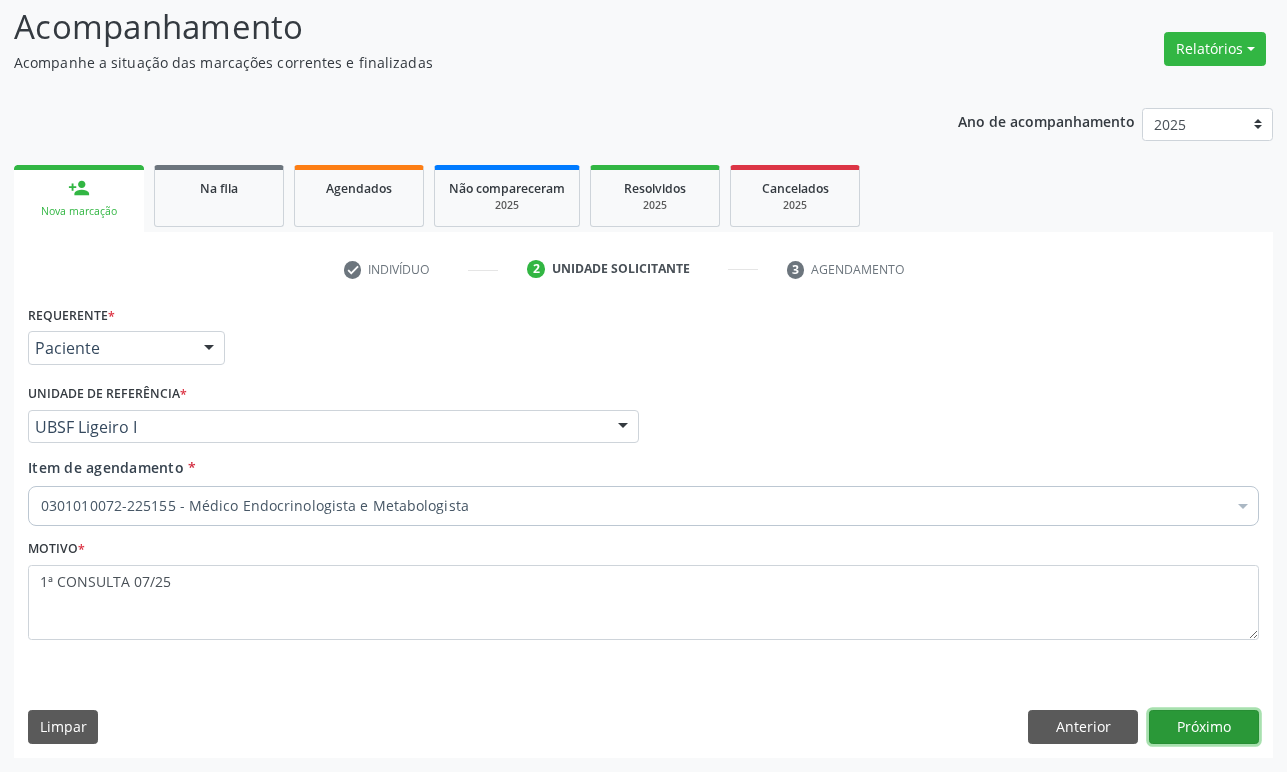 click on "Próximo" at bounding box center [1204, 727] 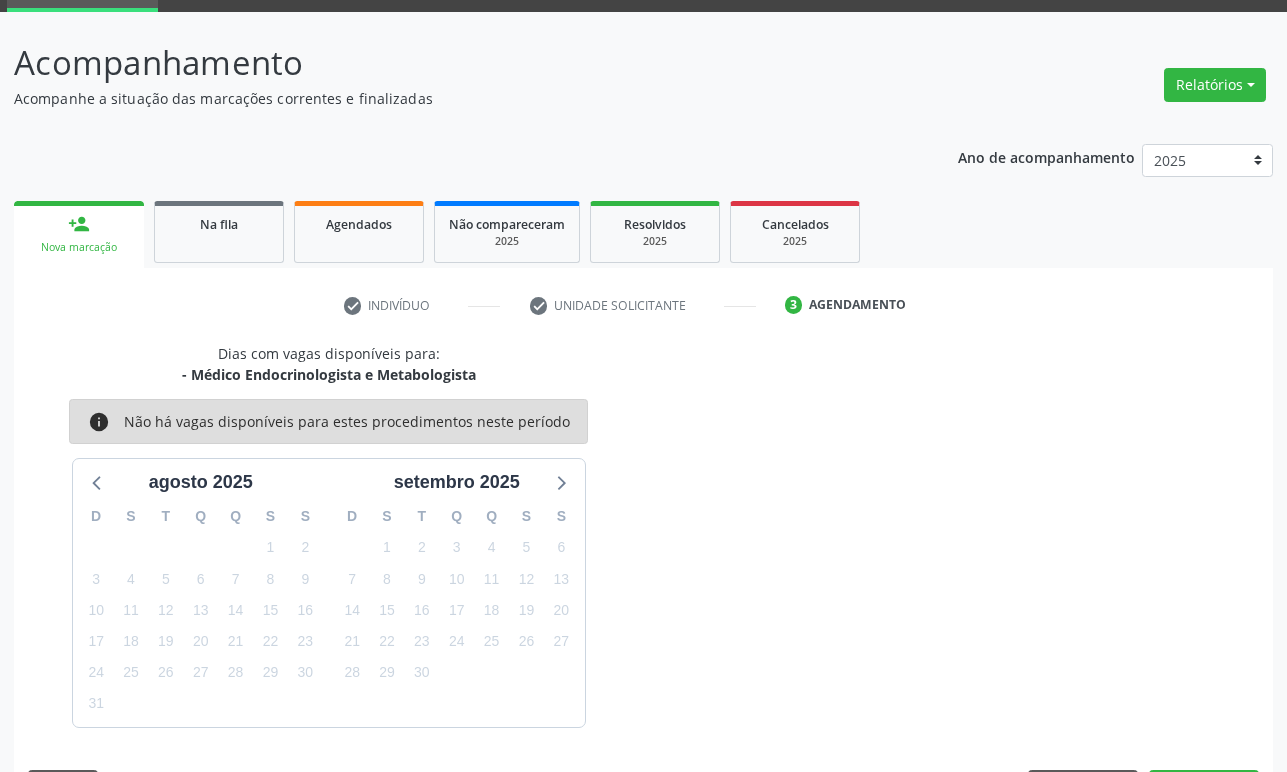 scroll, scrollTop: 134, scrollLeft: 0, axis: vertical 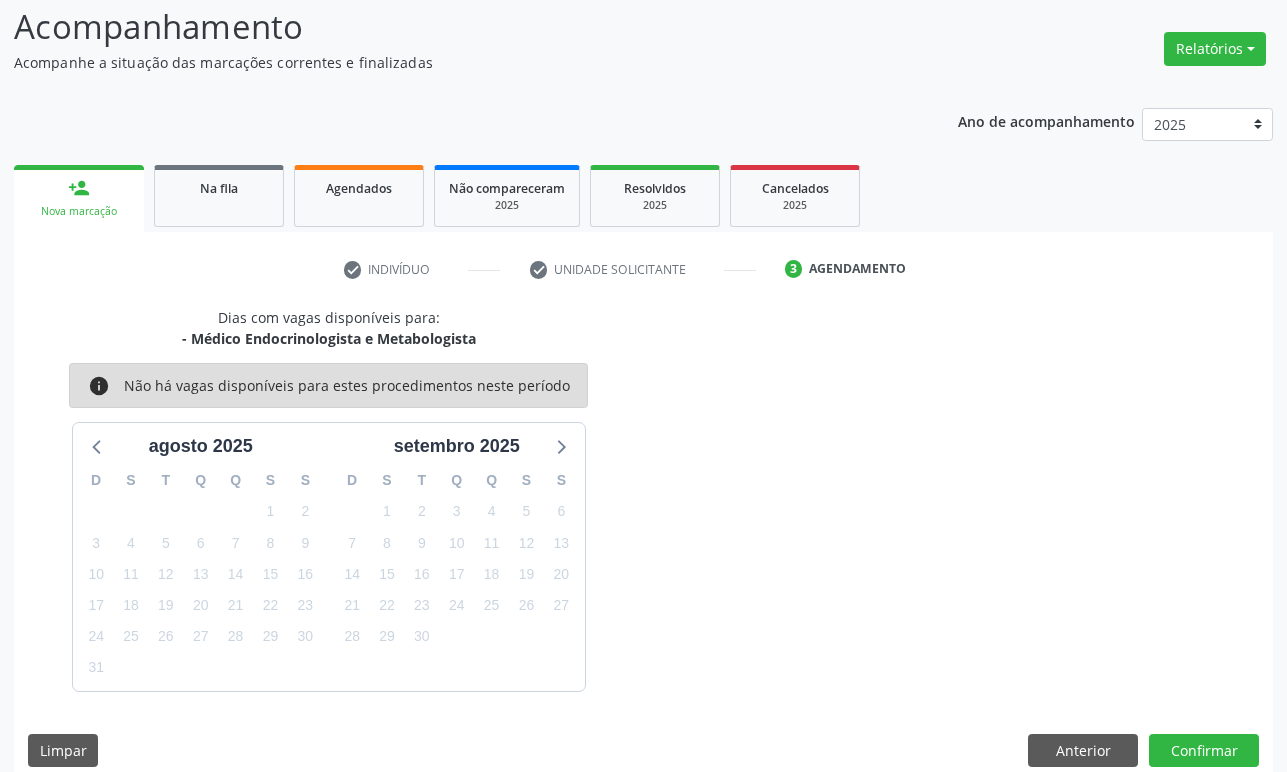 click on "15" at bounding box center (387, 574) 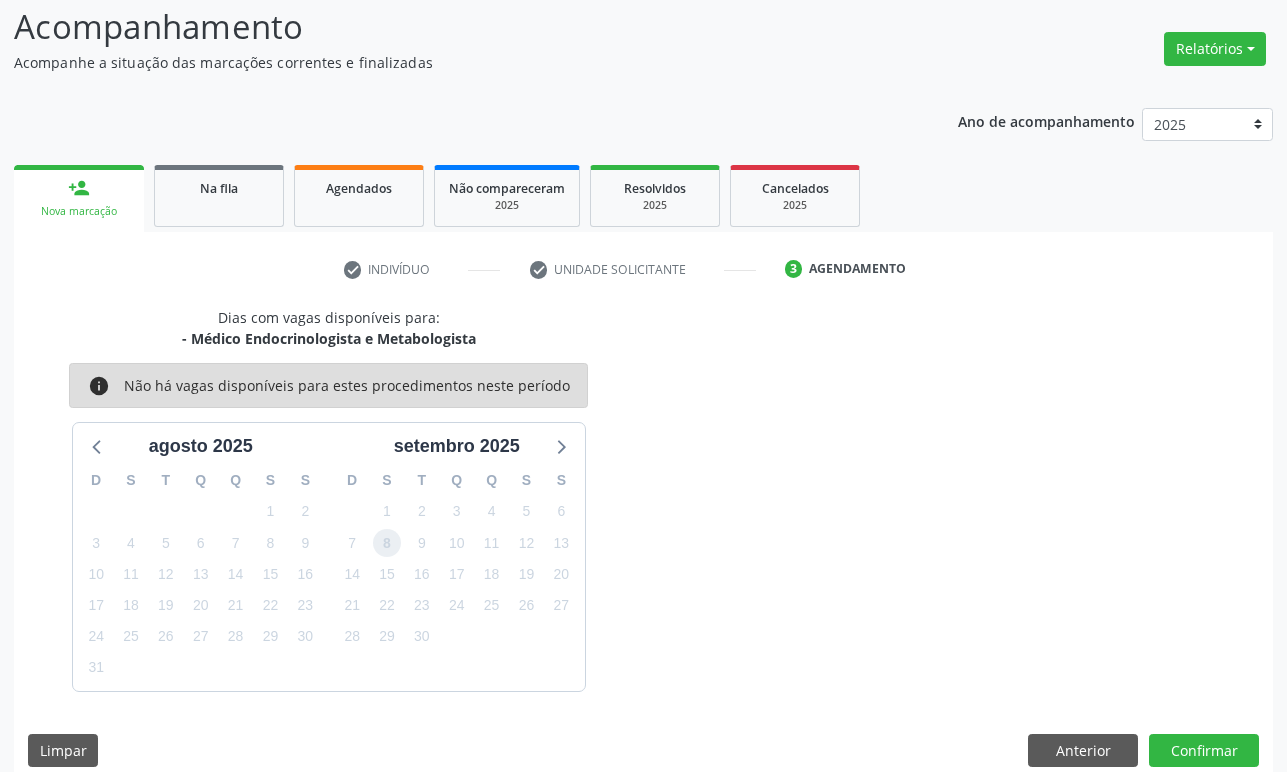click on "8" at bounding box center [387, 543] 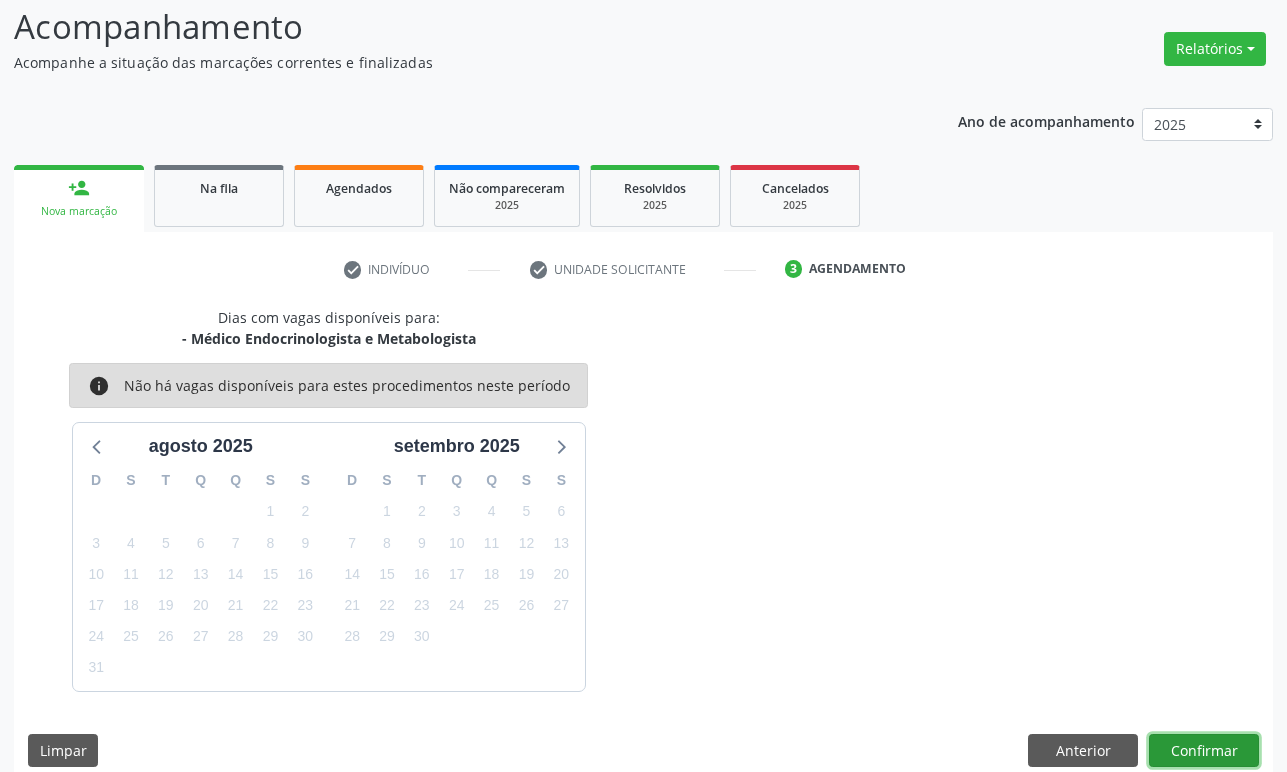 click on "Confirmar" at bounding box center [1204, 751] 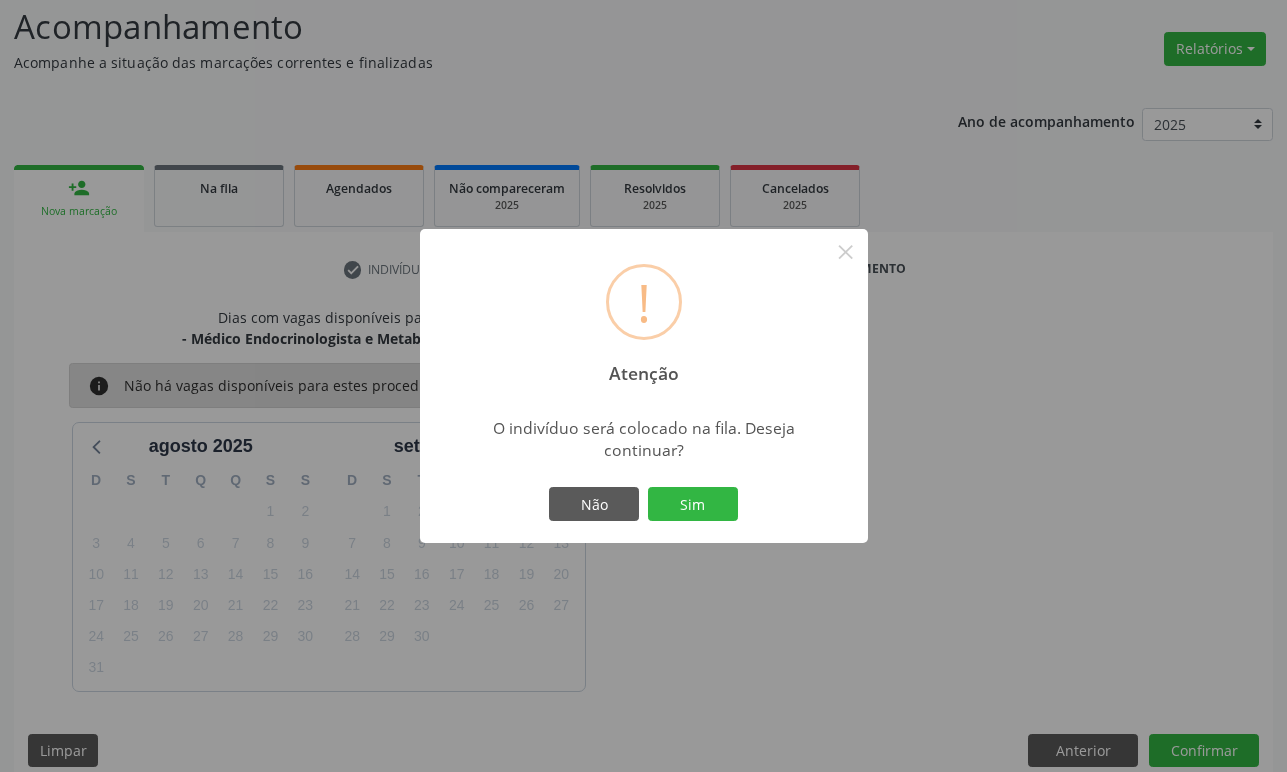 type 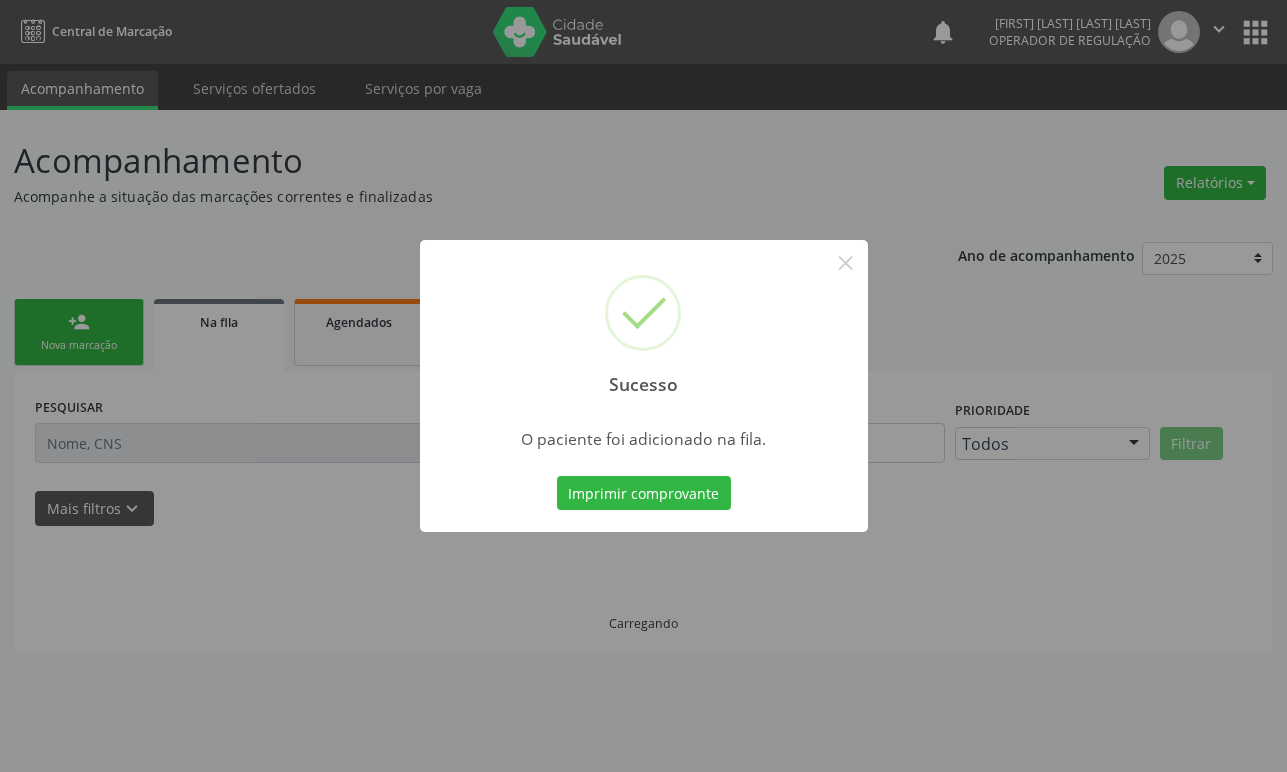 scroll, scrollTop: 0, scrollLeft: 0, axis: both 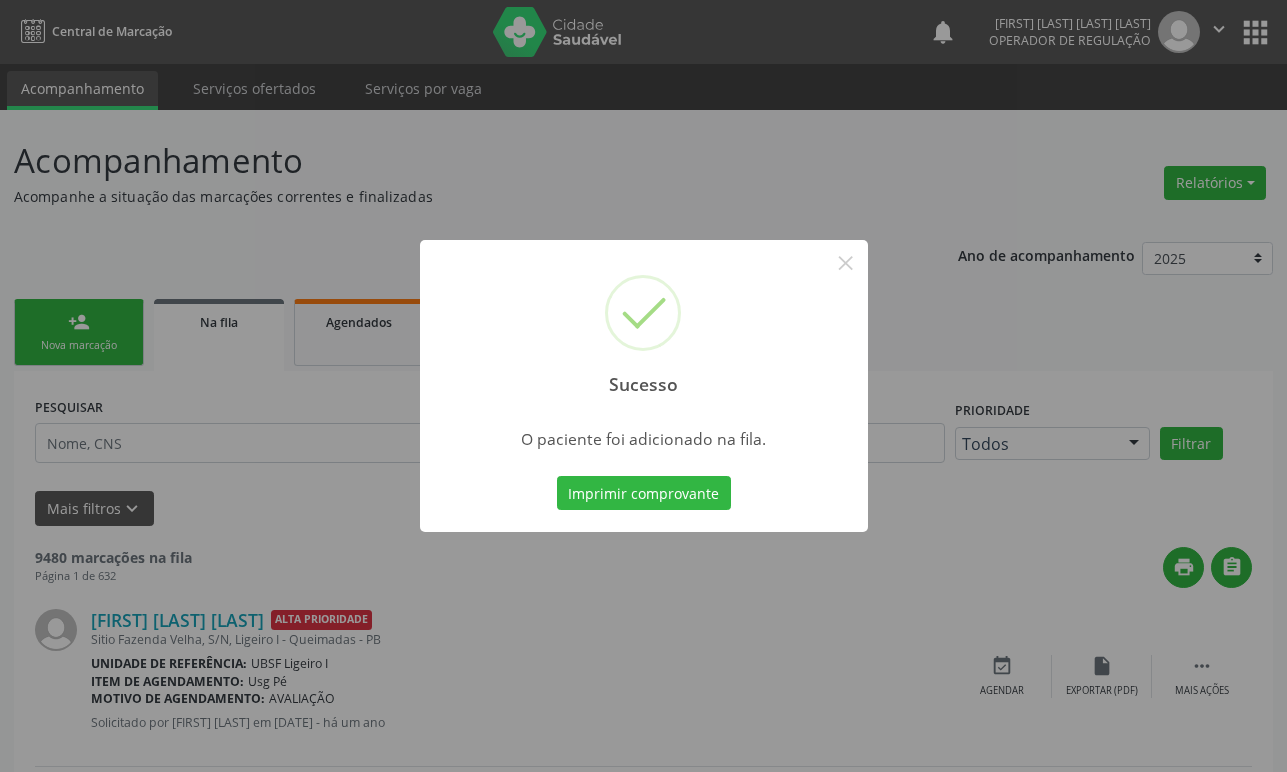 type 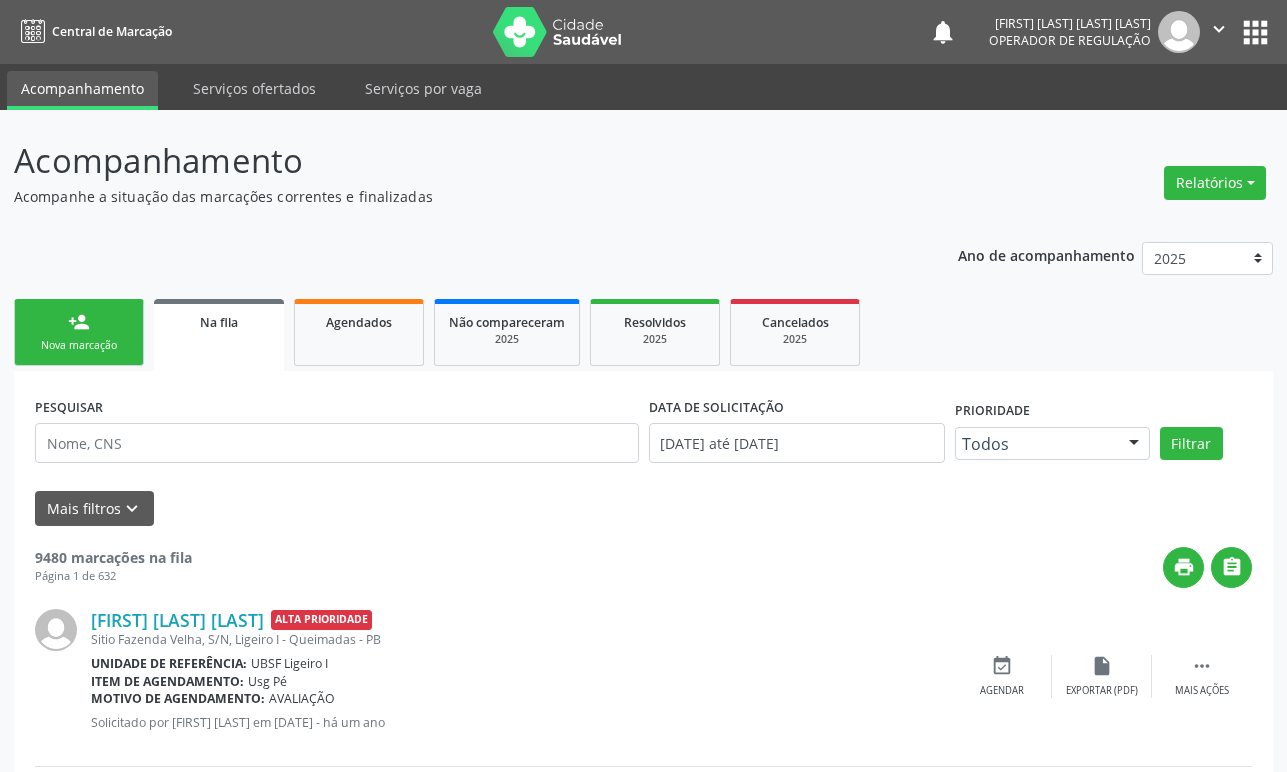 click on "person_add
Nova marcação" at bounding box center (79, 332) 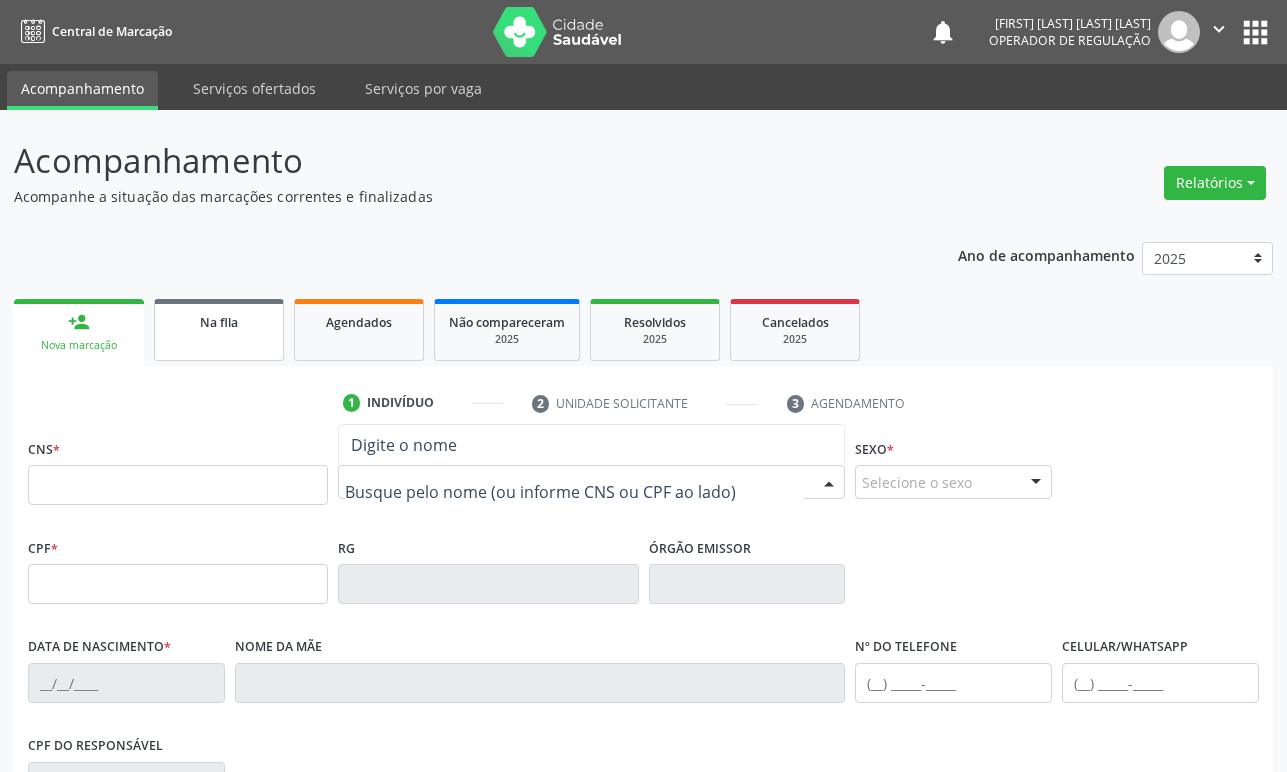 click on "Na fila" at bounding box center (219, 321) 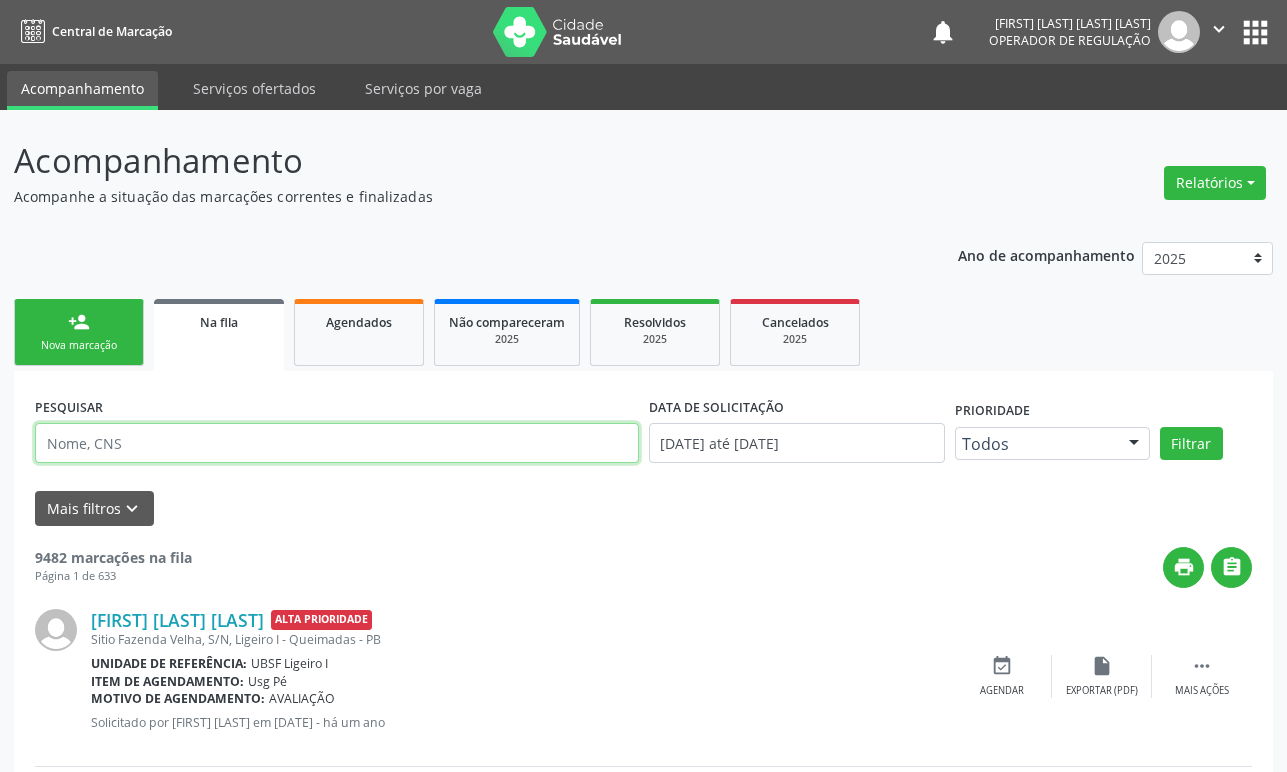 click at bounding box center [337, 443] 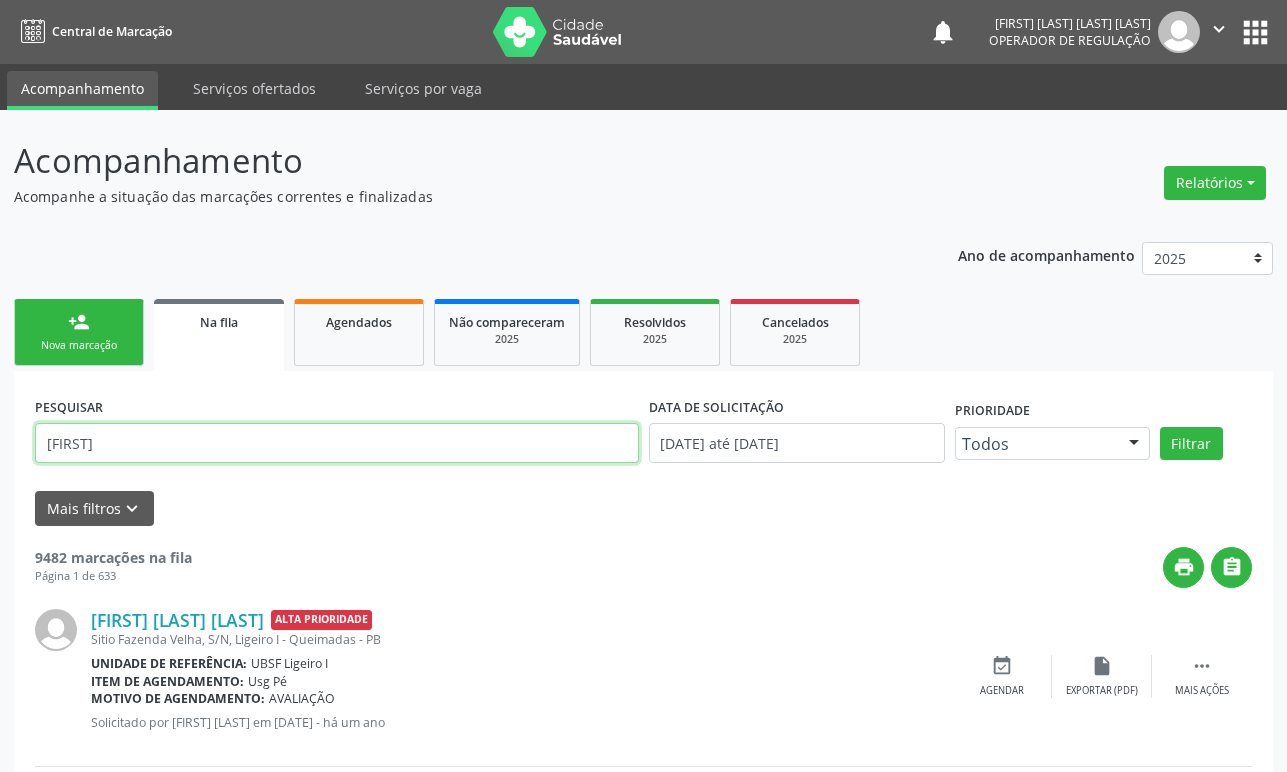 click on "Filtrar" at bounding box center (1191, 444) 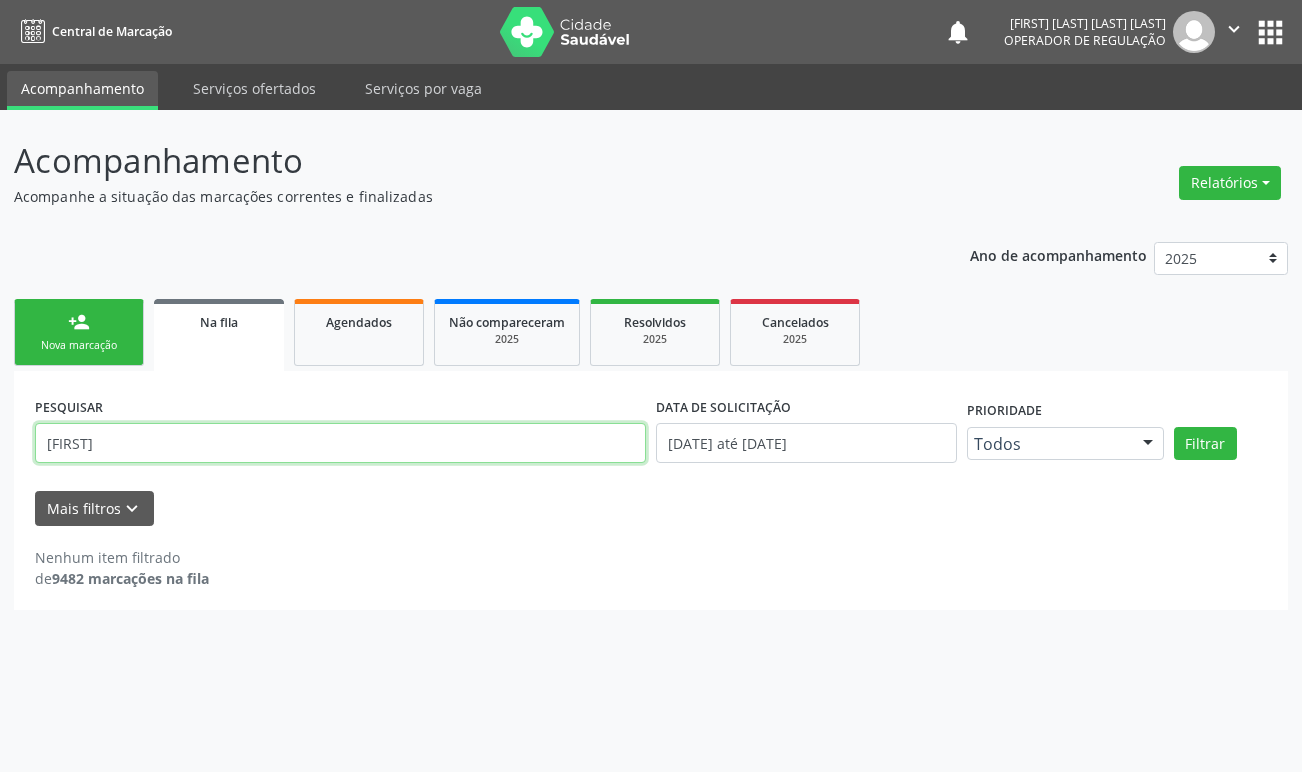 click on "[FIRST]" at bounding box center (340, 443) 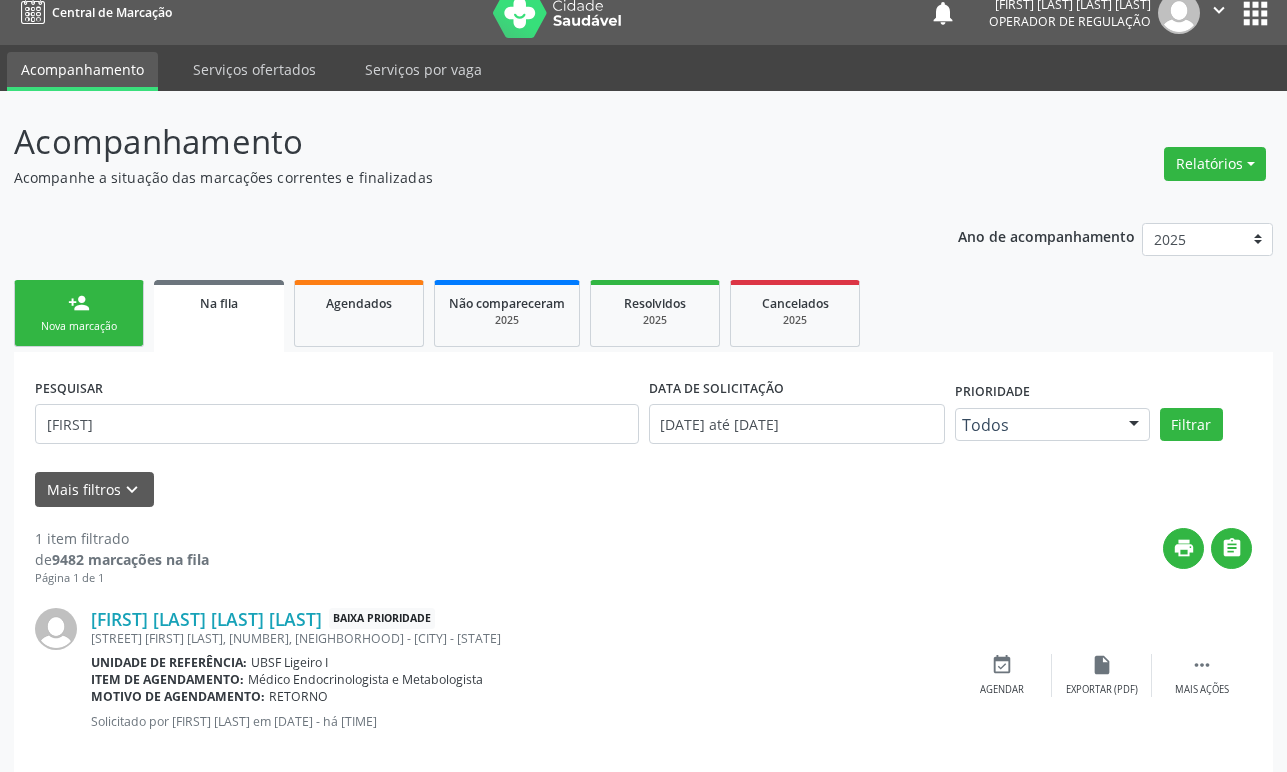 scroll, scrollTop: 47, scrollLeft: 0, axis: vertical 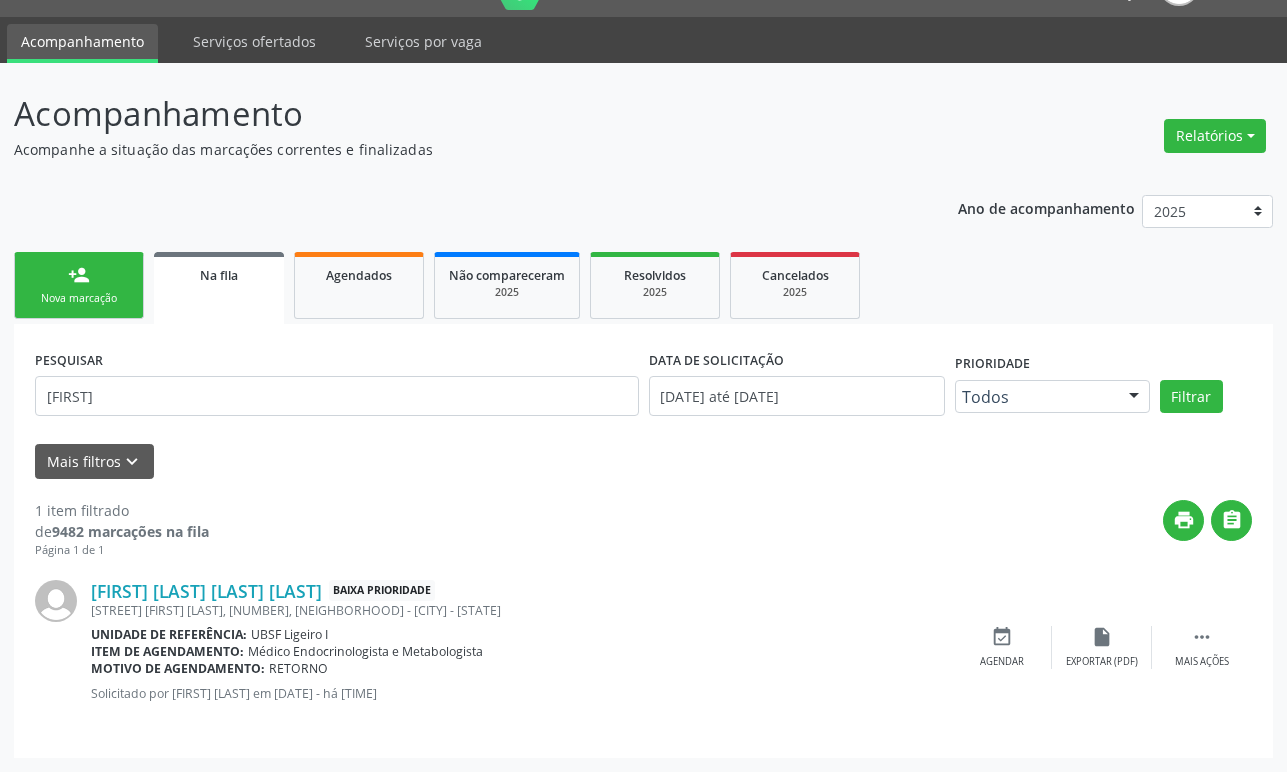 click on "person_add" at bounding box center (79, 275) 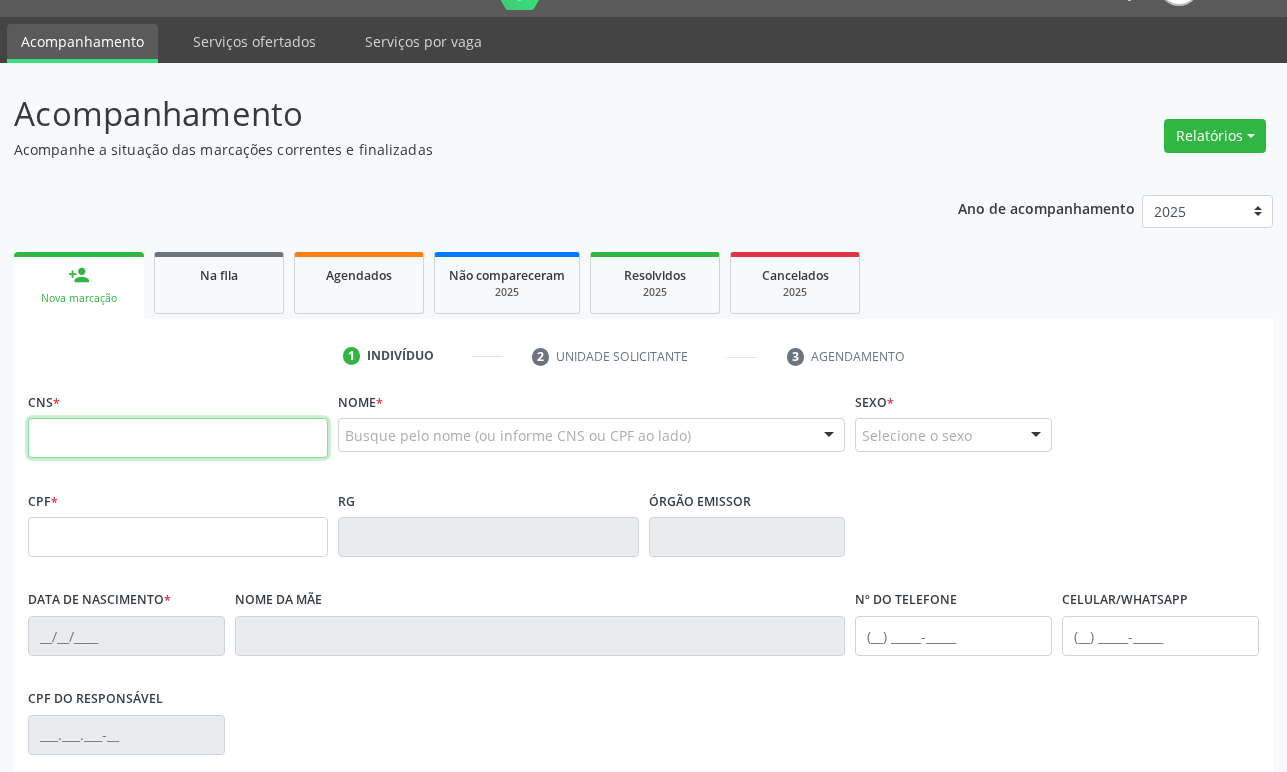 click at bounding box center (178, 438) 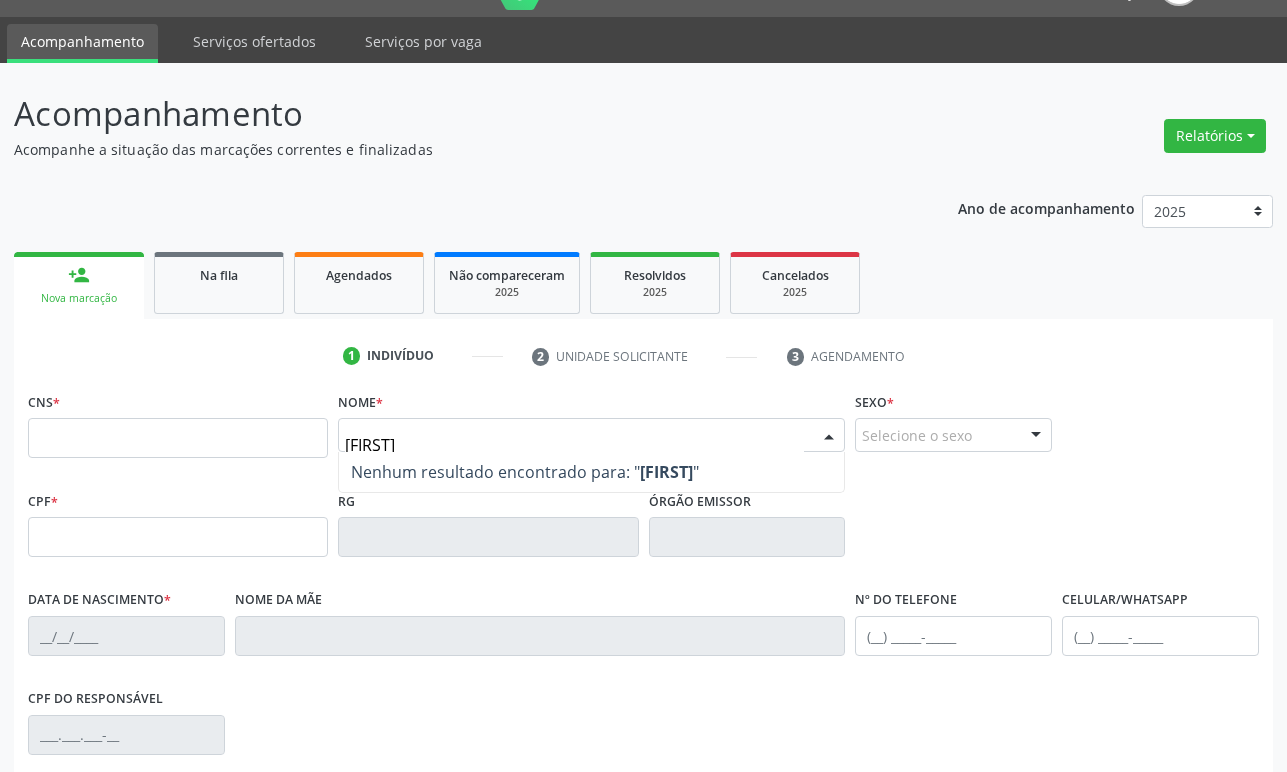 type on "[FIRST]" 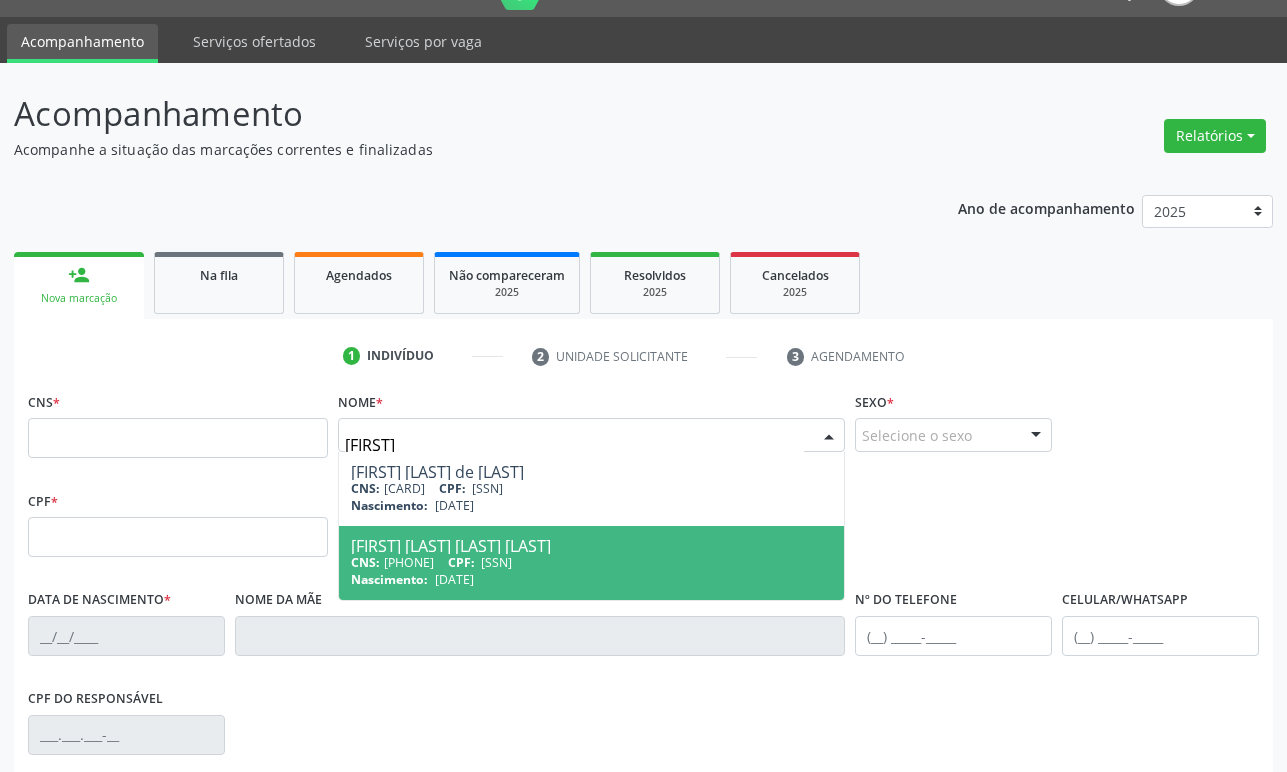click on "Nascimento:
[DATE]" at bounding box center [591, 579] 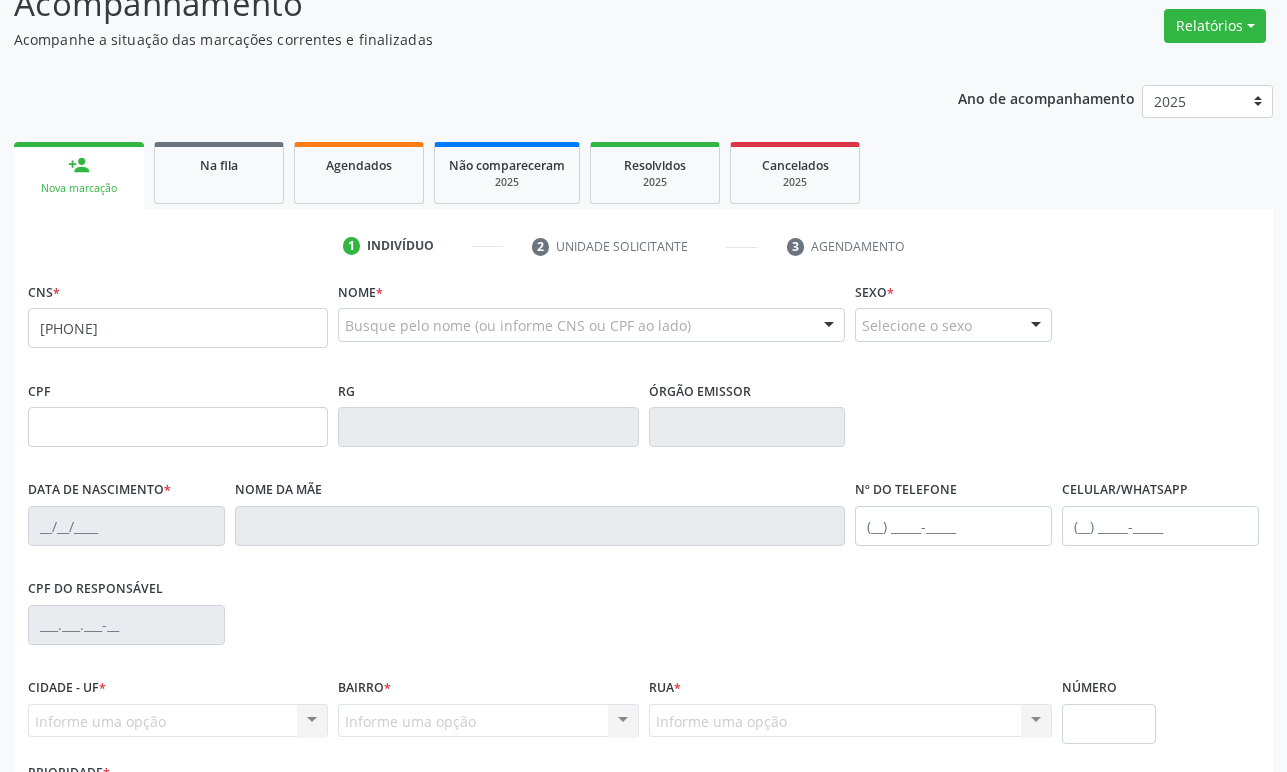 scroll, scrollTop: 312, scrollLeft: 0, axis: vertical 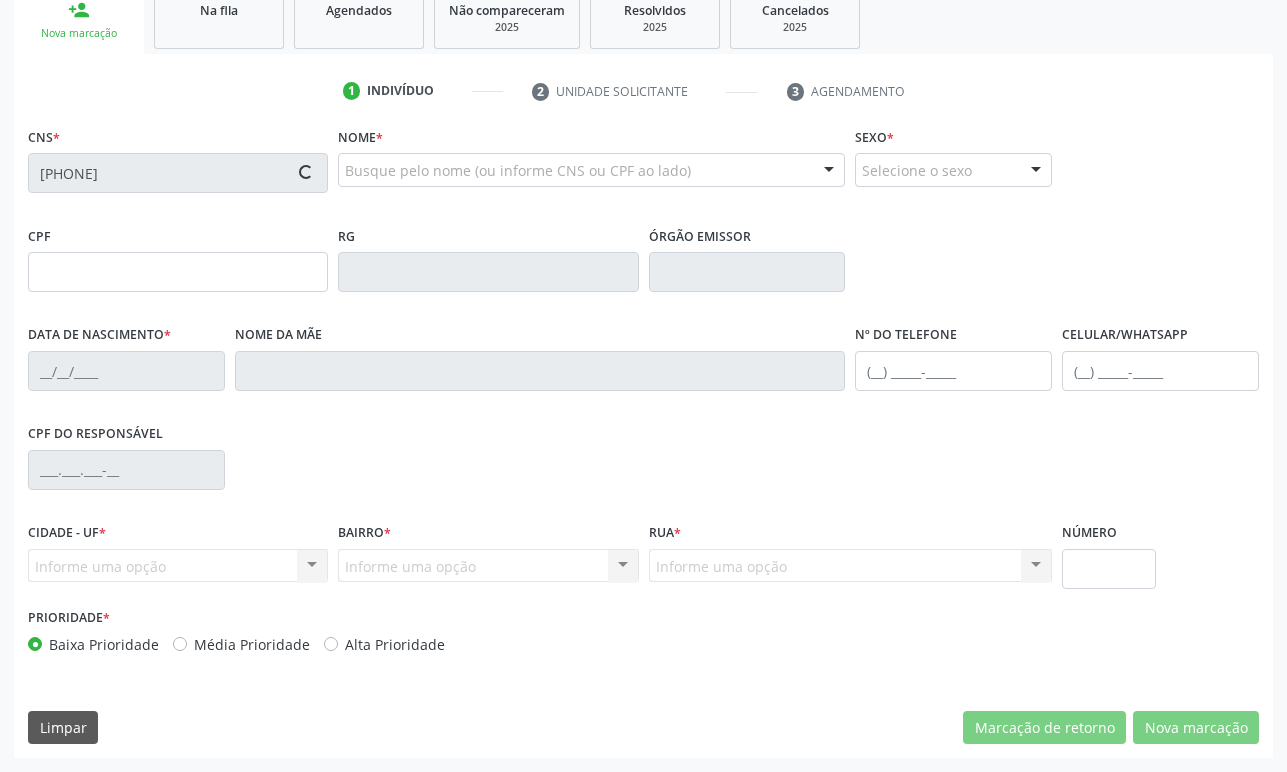 type on "[SSN]" 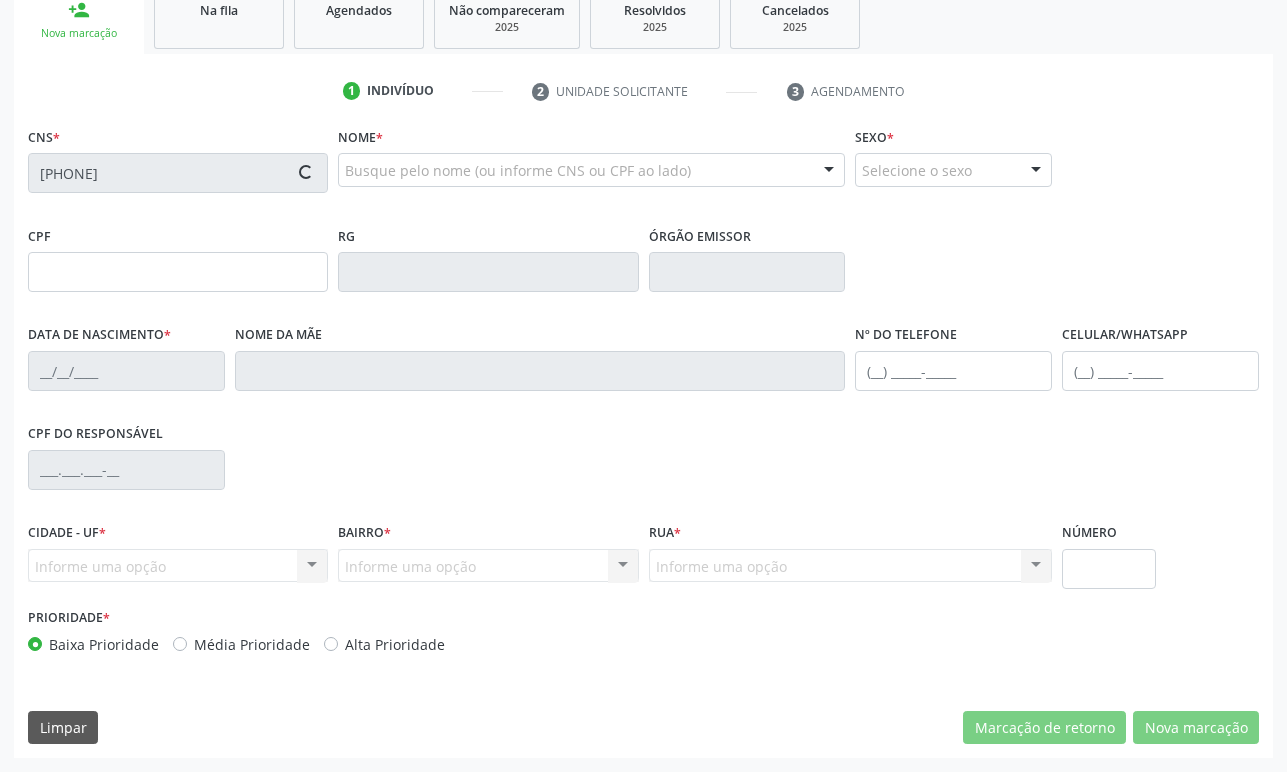 type on "[DATE]" 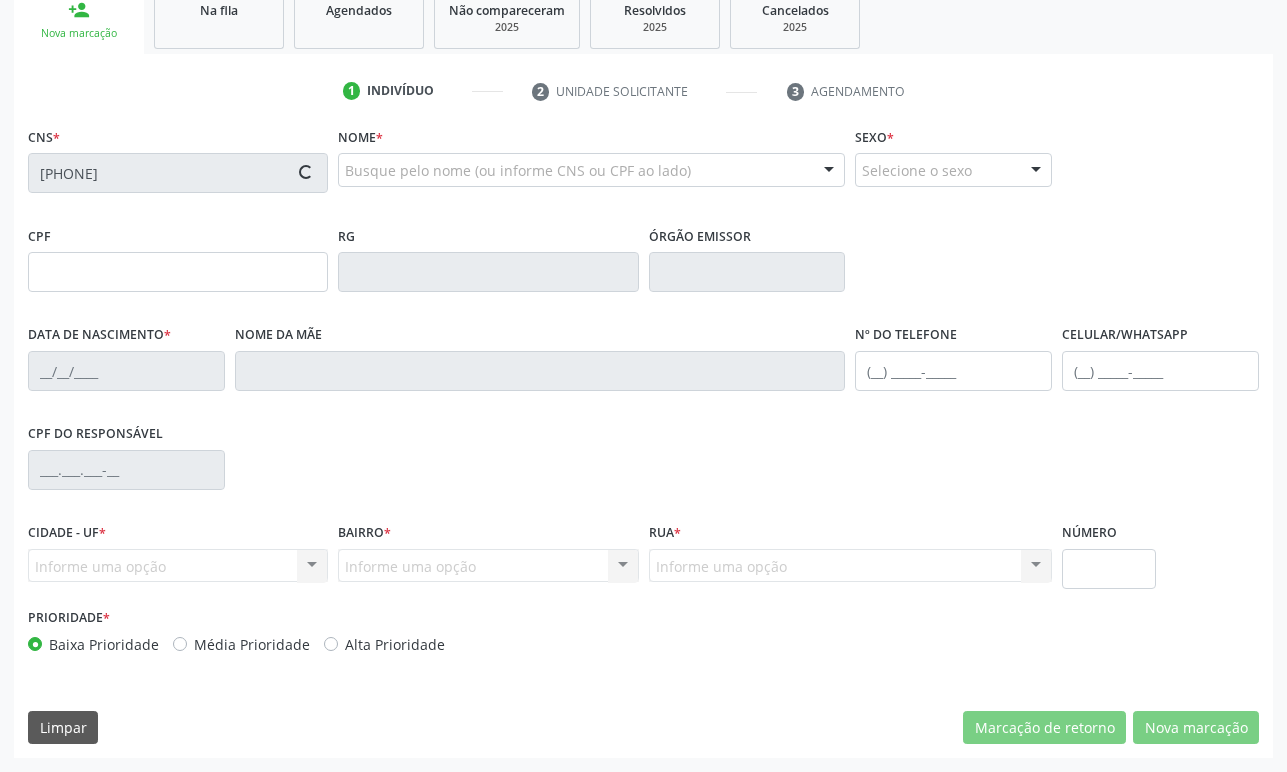 type on "[FIRST] [LAST] [LAST]" 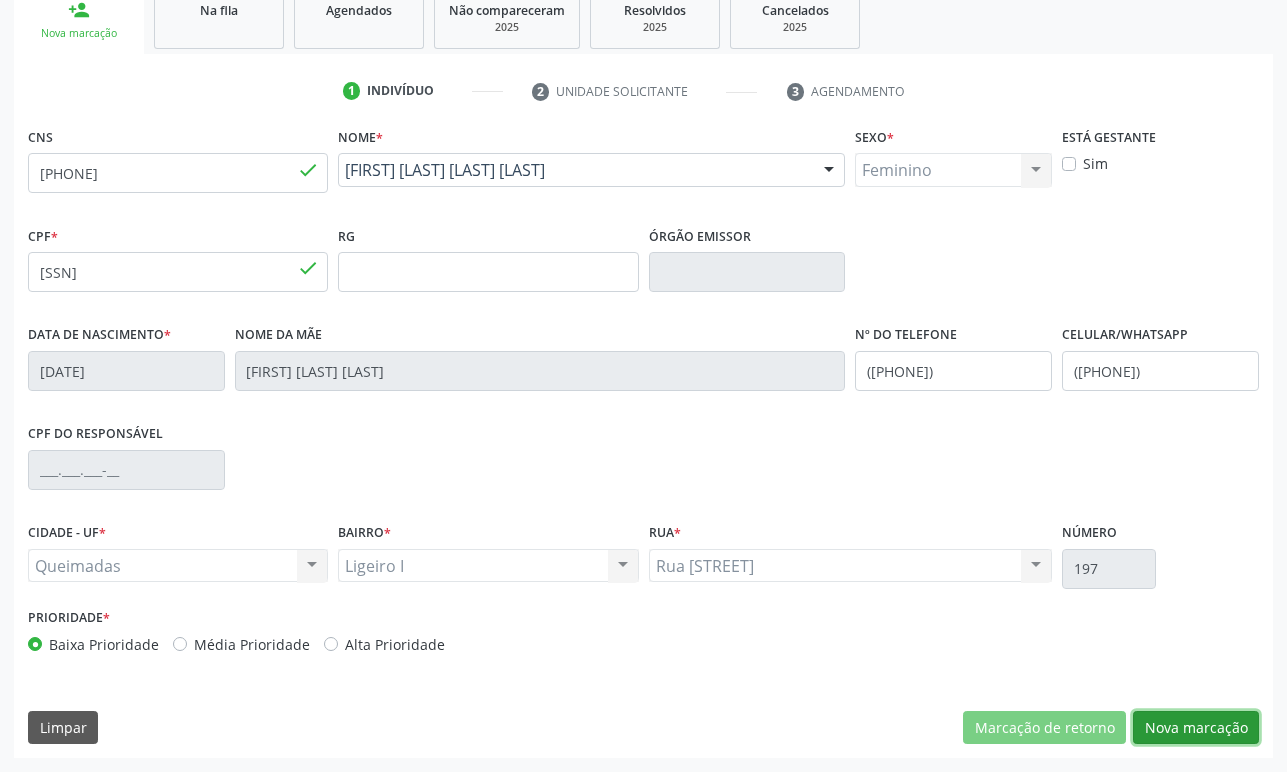 click on "Nova marcação" at bounding box center (1196, 728) 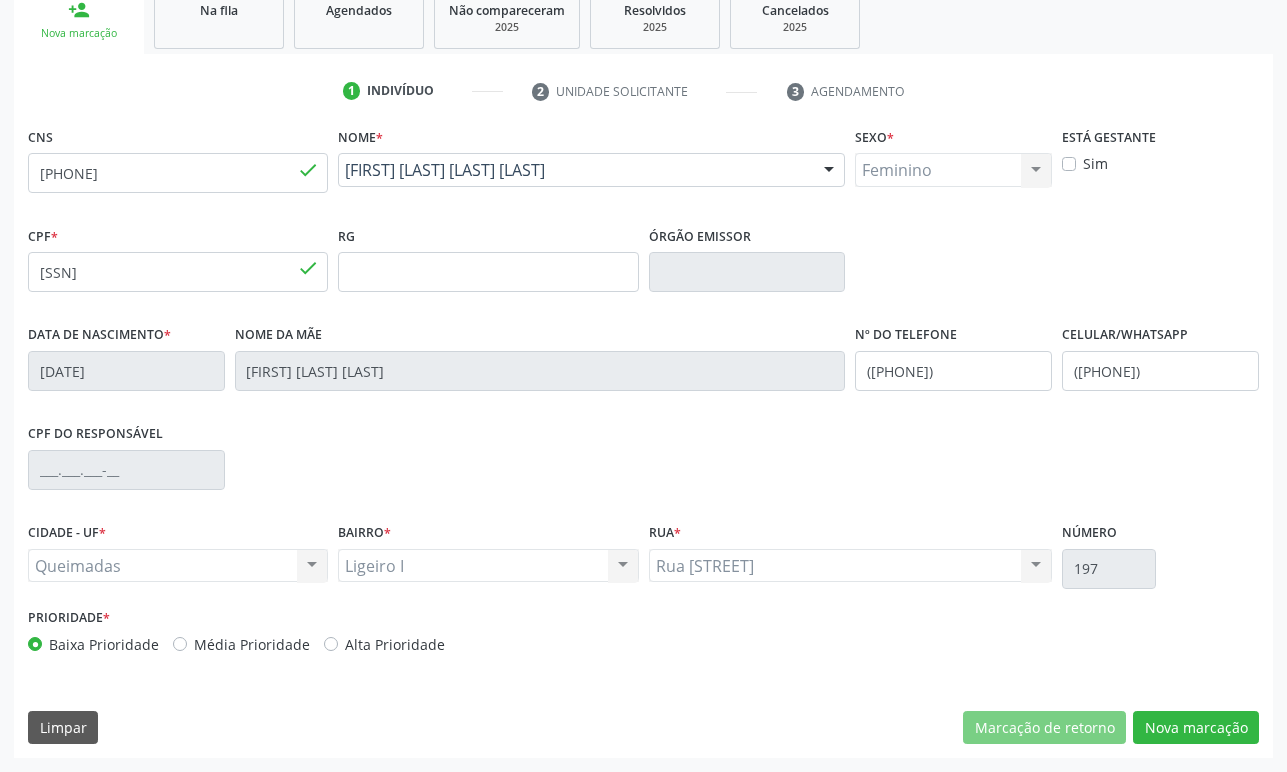 scroll, scrollTop: 134, scrollLeft: 0, axis: vertical 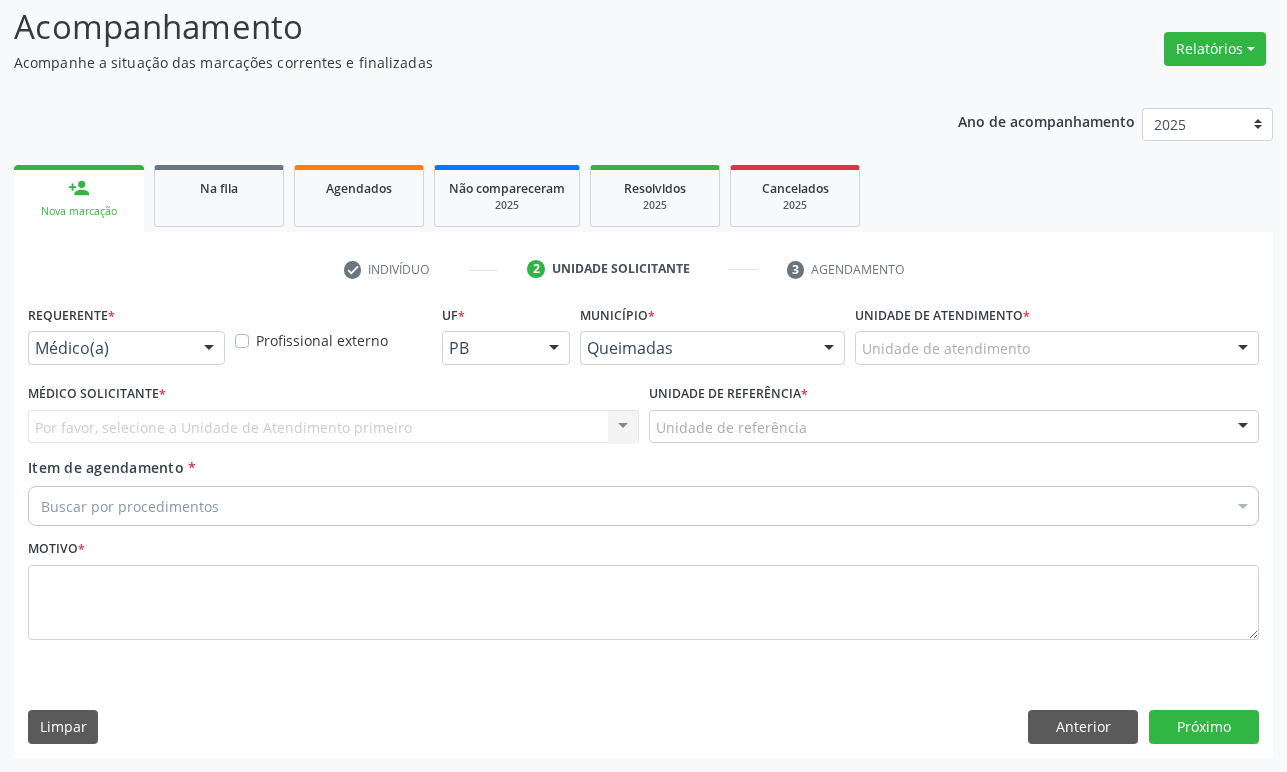 drag, startPoint x: 180, startPoint y: 357, endPoint x: 152, endPoint y: 417, distance: 66.211784 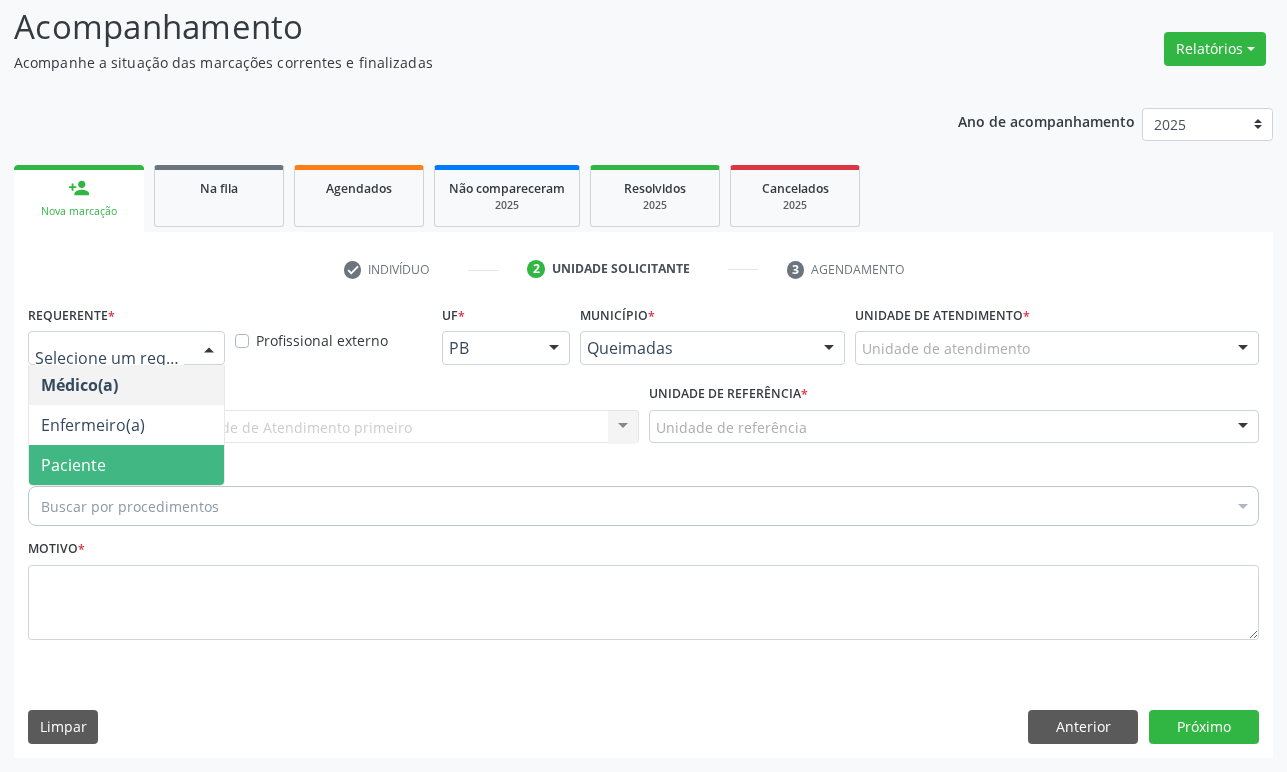 click on "Paciente" at bounding box center (126, 465) 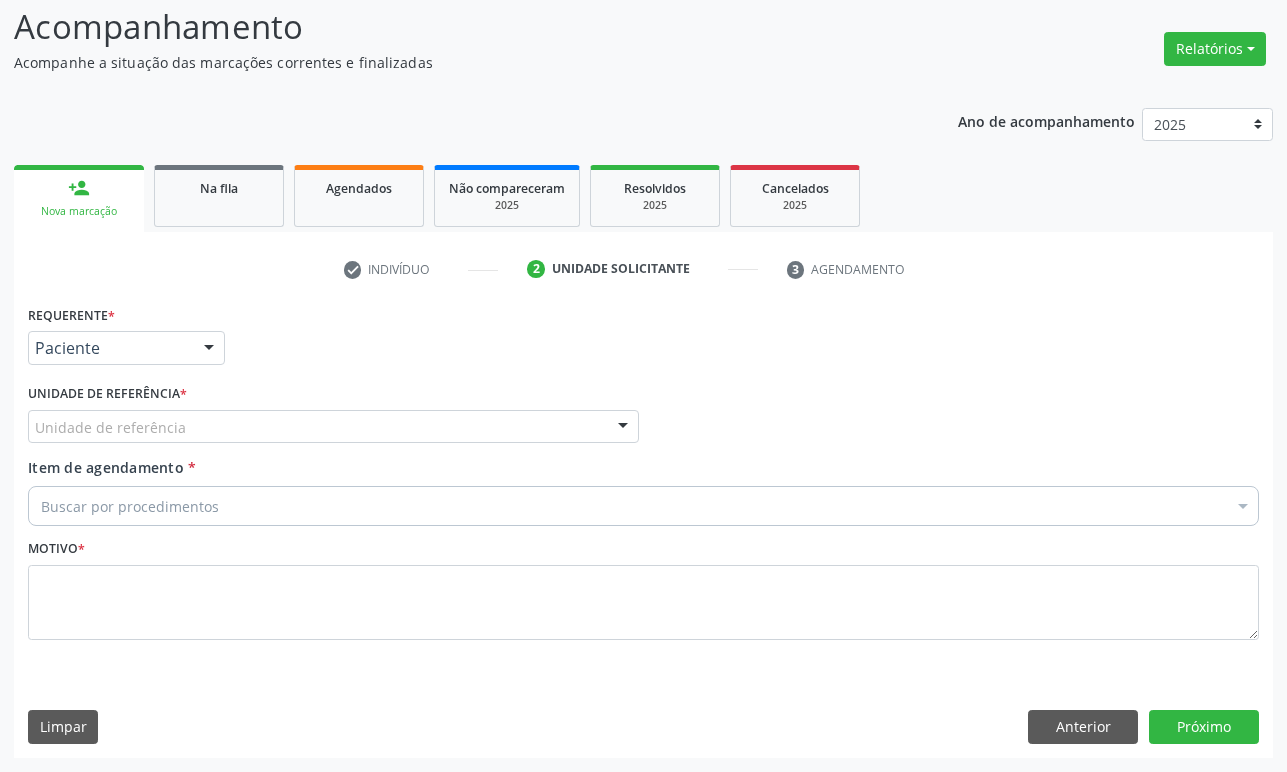 click on "Unidade de referência" at bounding box center [333, 427] 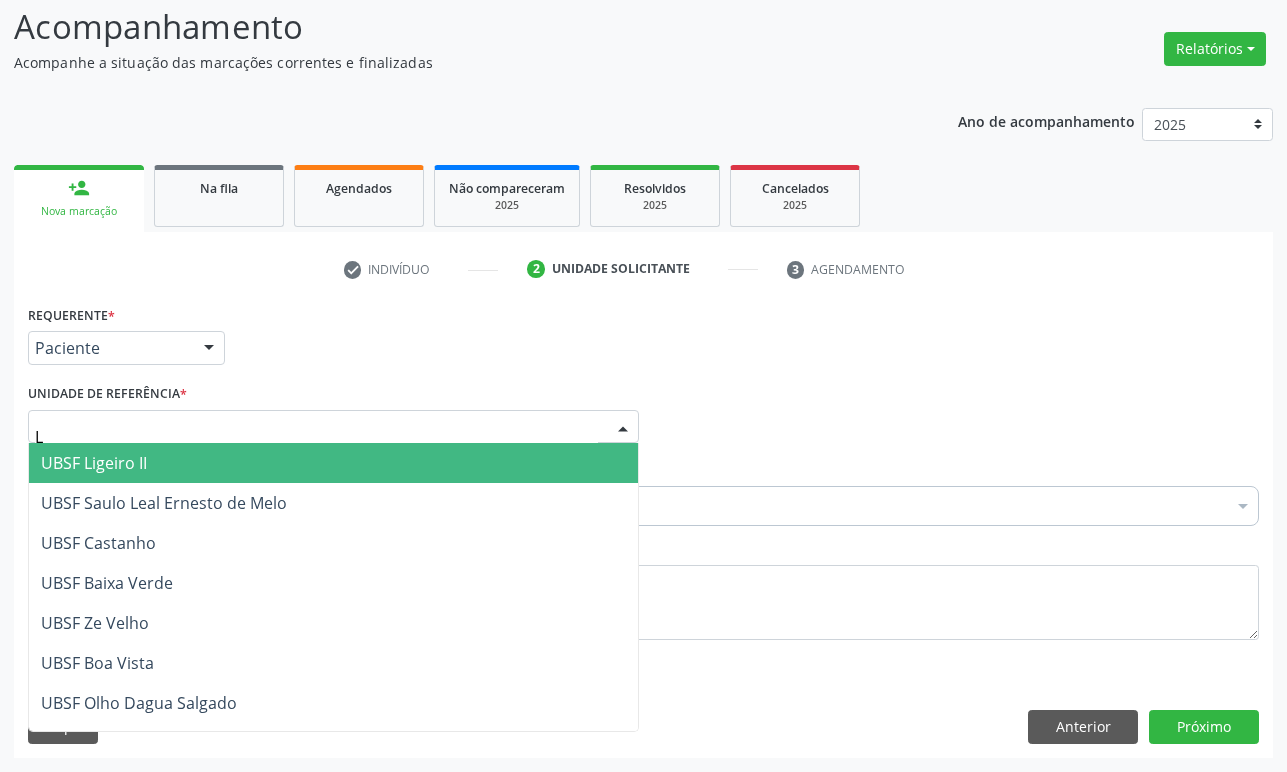 type on "LI" 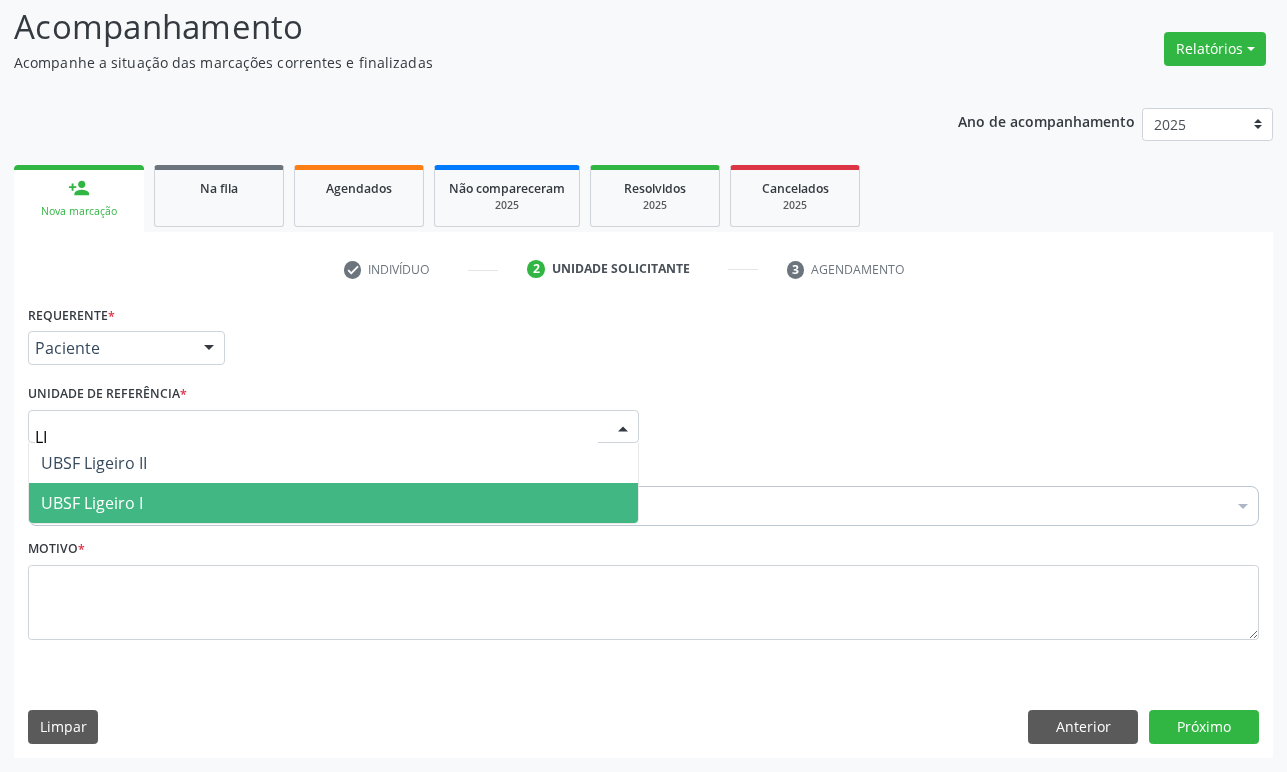 drag, startPoint x: 227, startPoint y: 465, endPoint x: 229, endPoint y: 493, distance: 28.071337 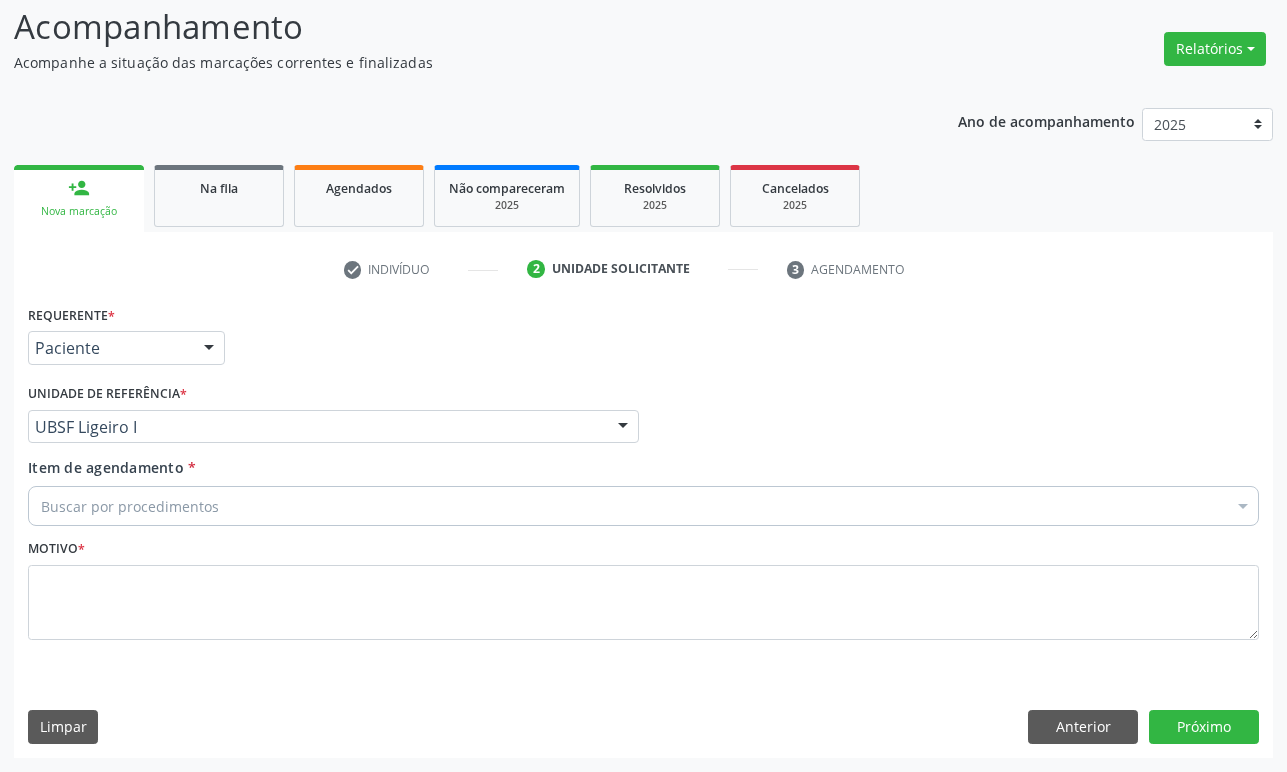 click on "Buscar por procedimentos" at bounding box center (643, 506) 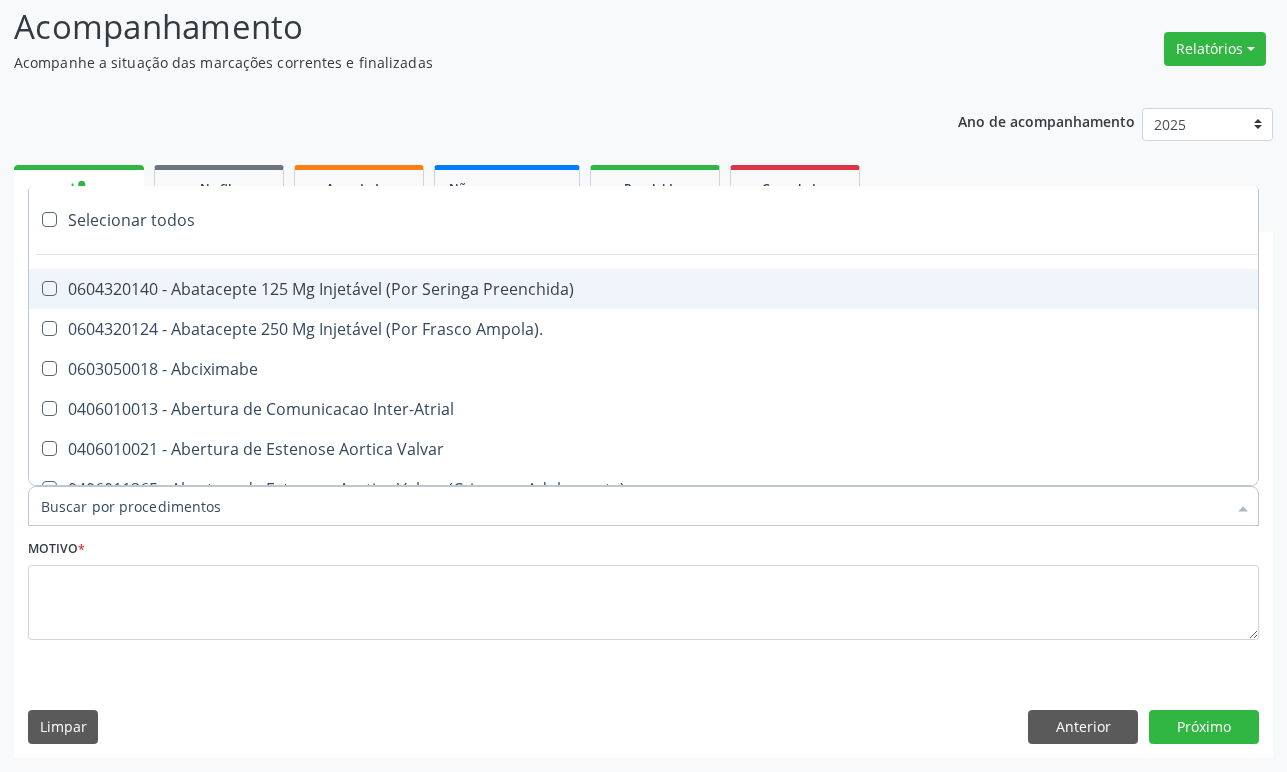 paste on "ENDOCRINOLOGISTA" 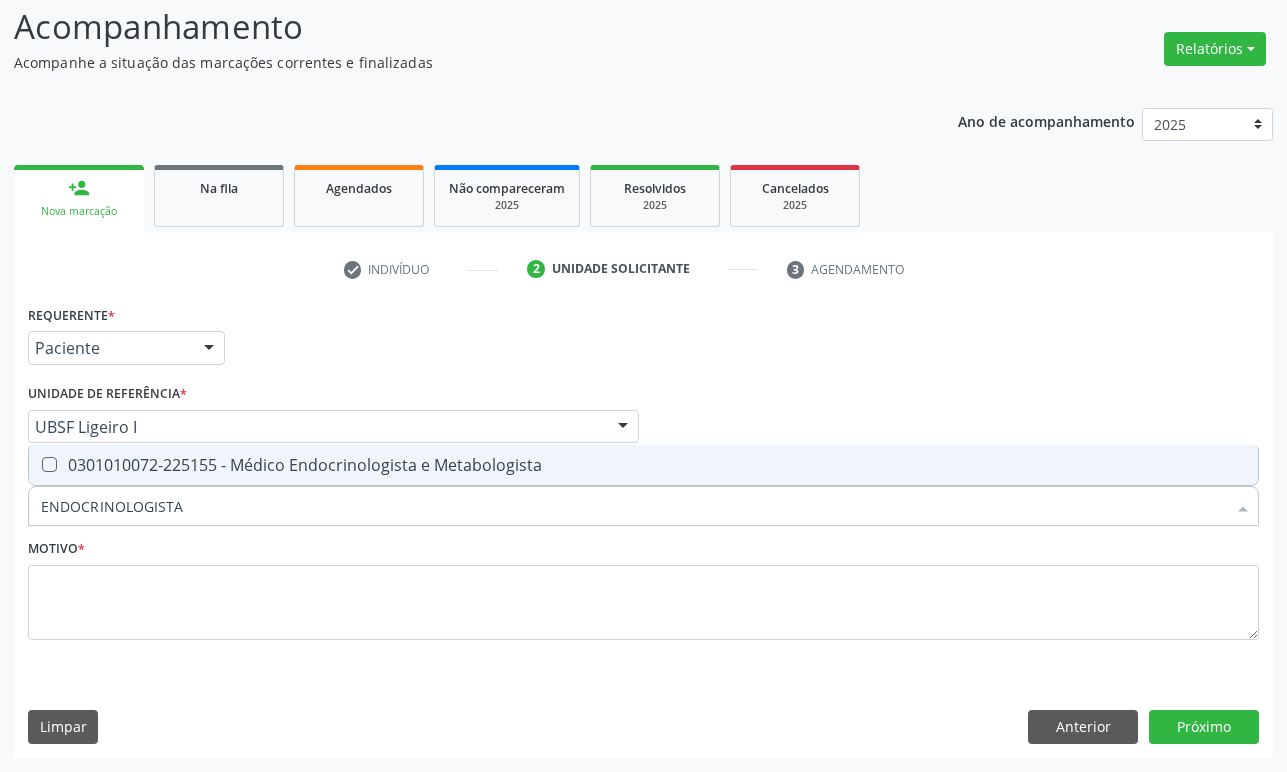 click on "0301010072-225155 - Médico Endocrinologista e Metabologista" at bounding box center (643, 465) 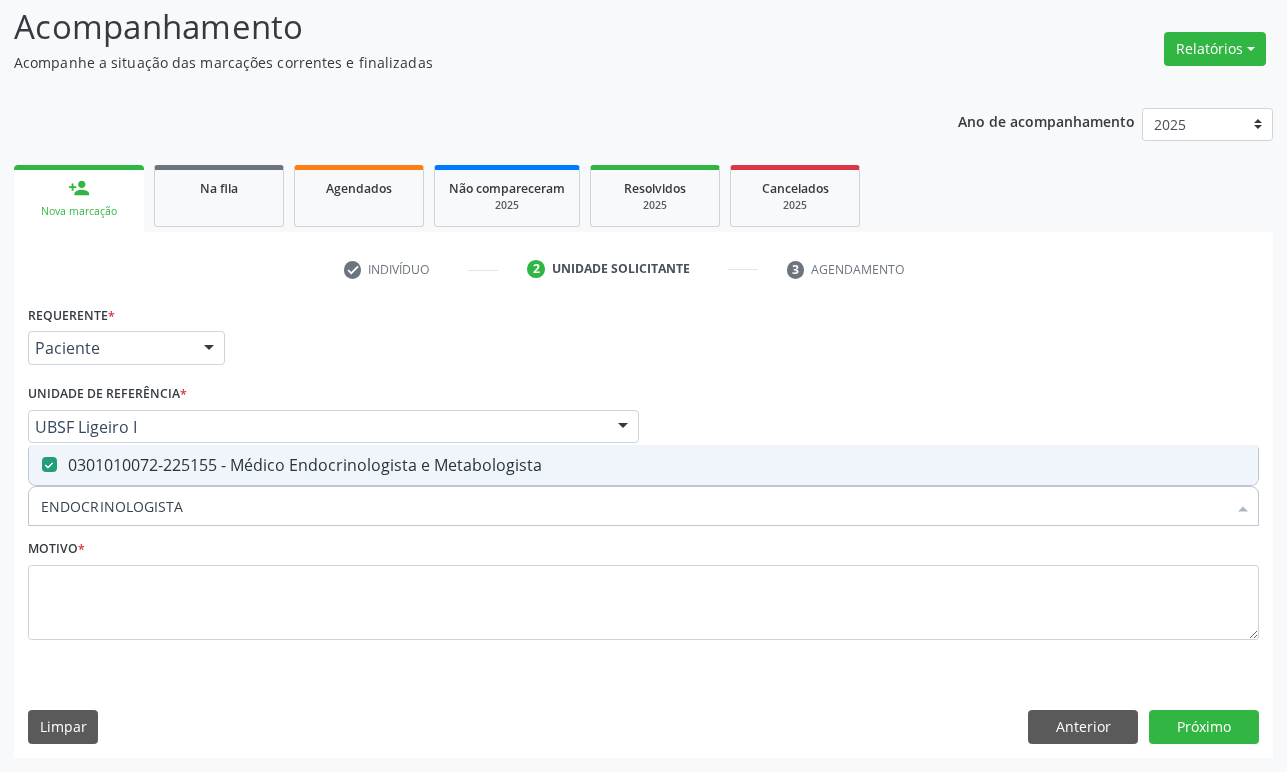 checkbox on "true" 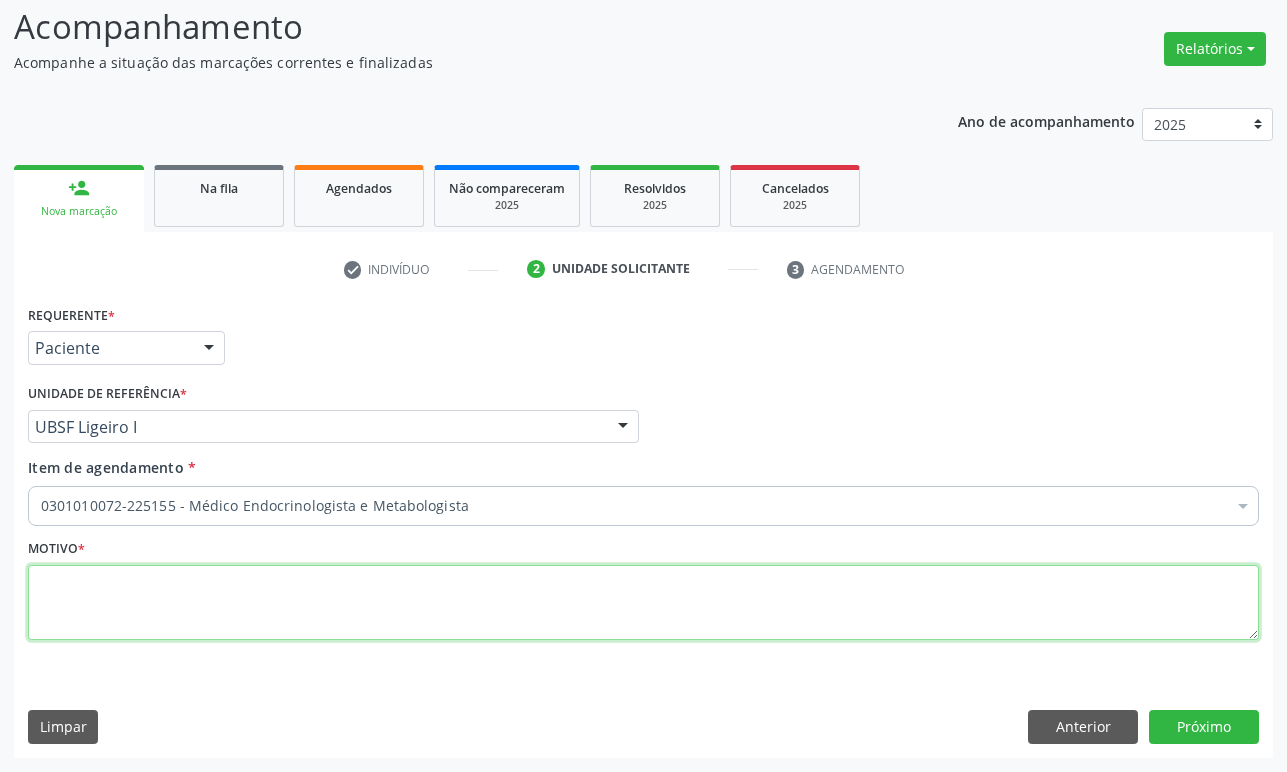 click at bounding box center (643, 603) 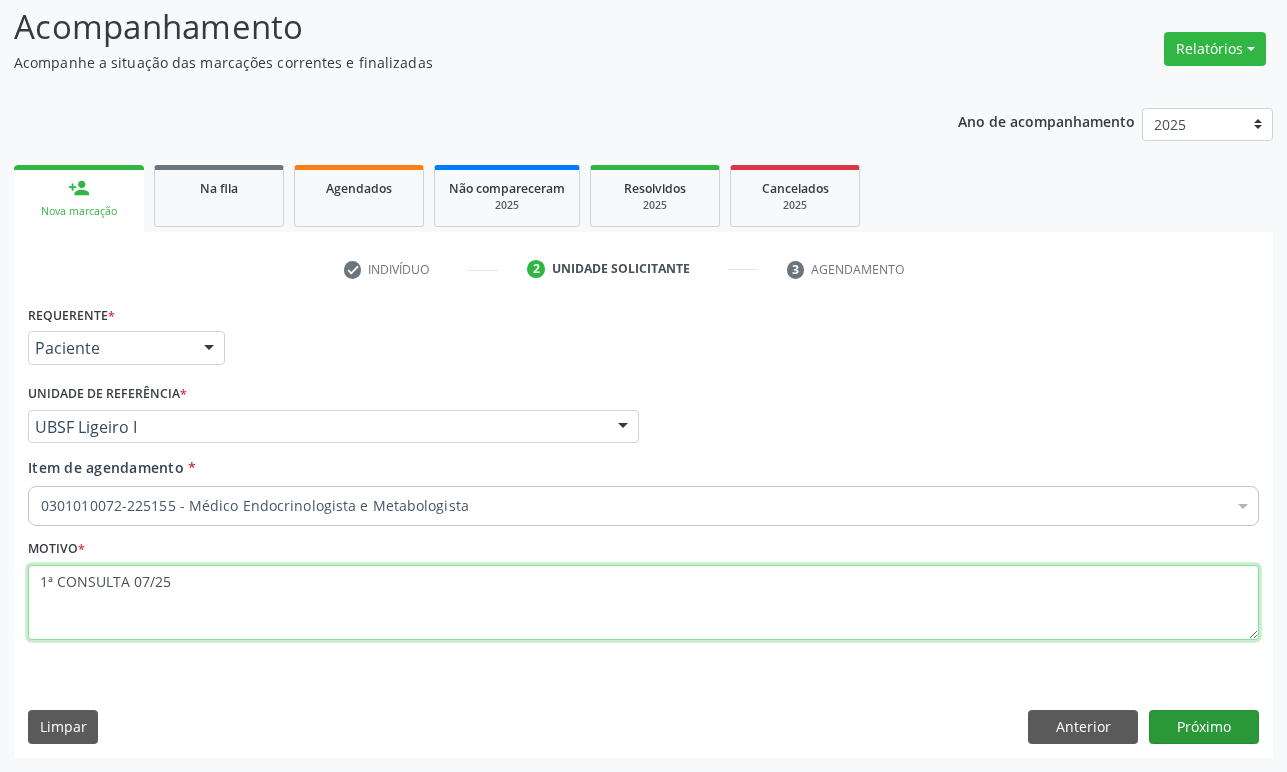 type on "1ª CONSULTA 07/25" 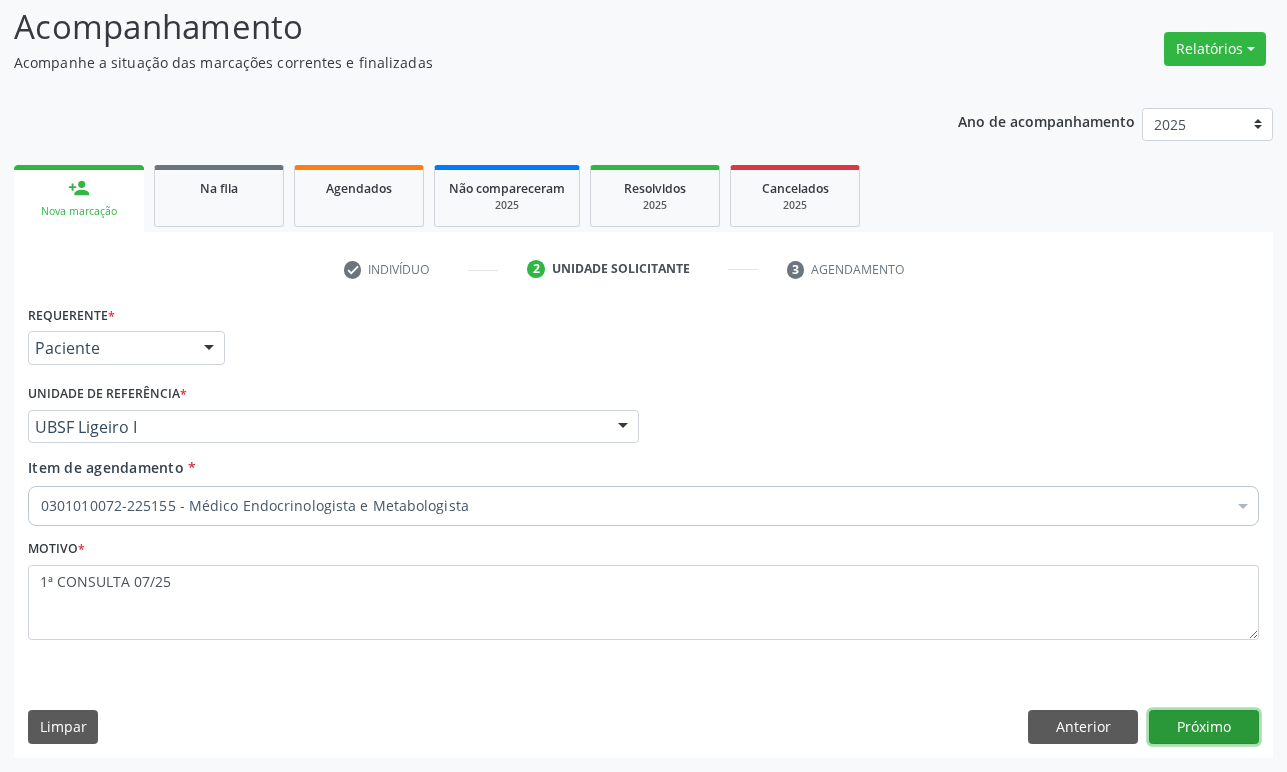 click on "Próximo" at bounding box center [1204, 727] 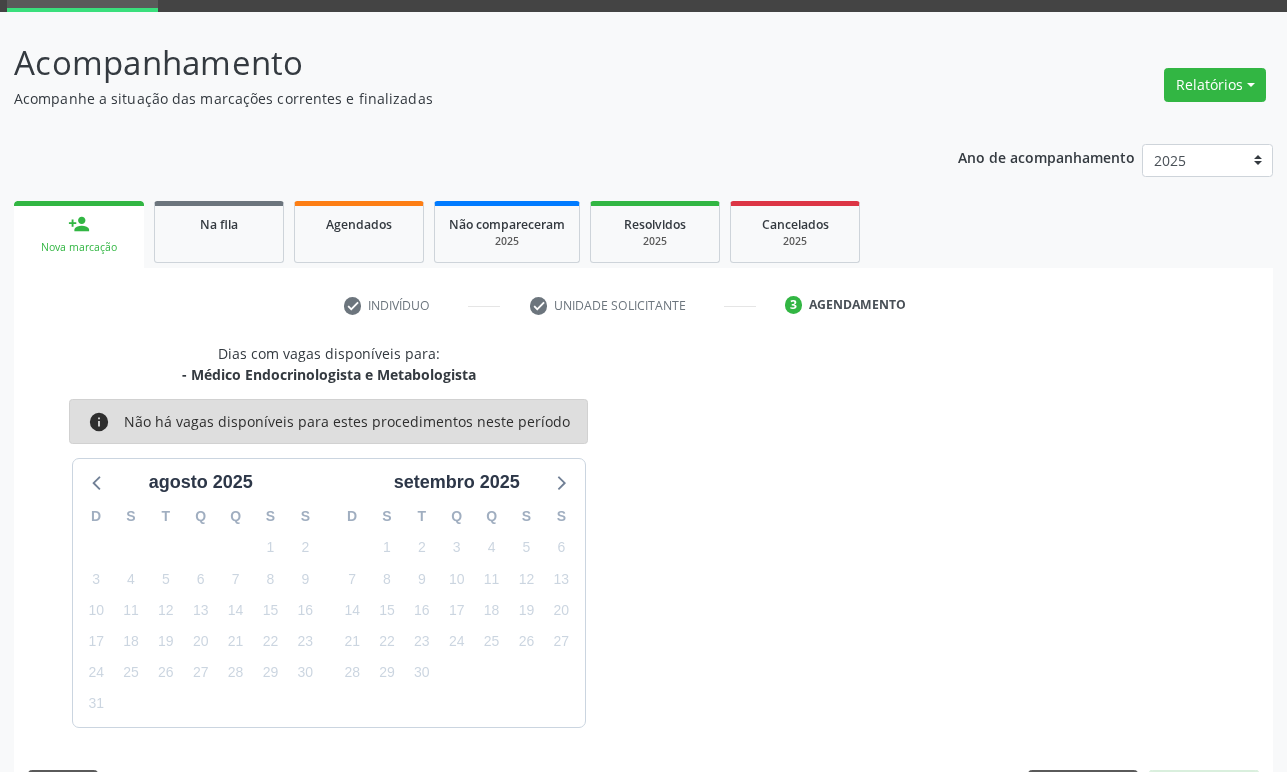 scroll, scrollTop: 134, scrollLeft: 0, axis: vertical 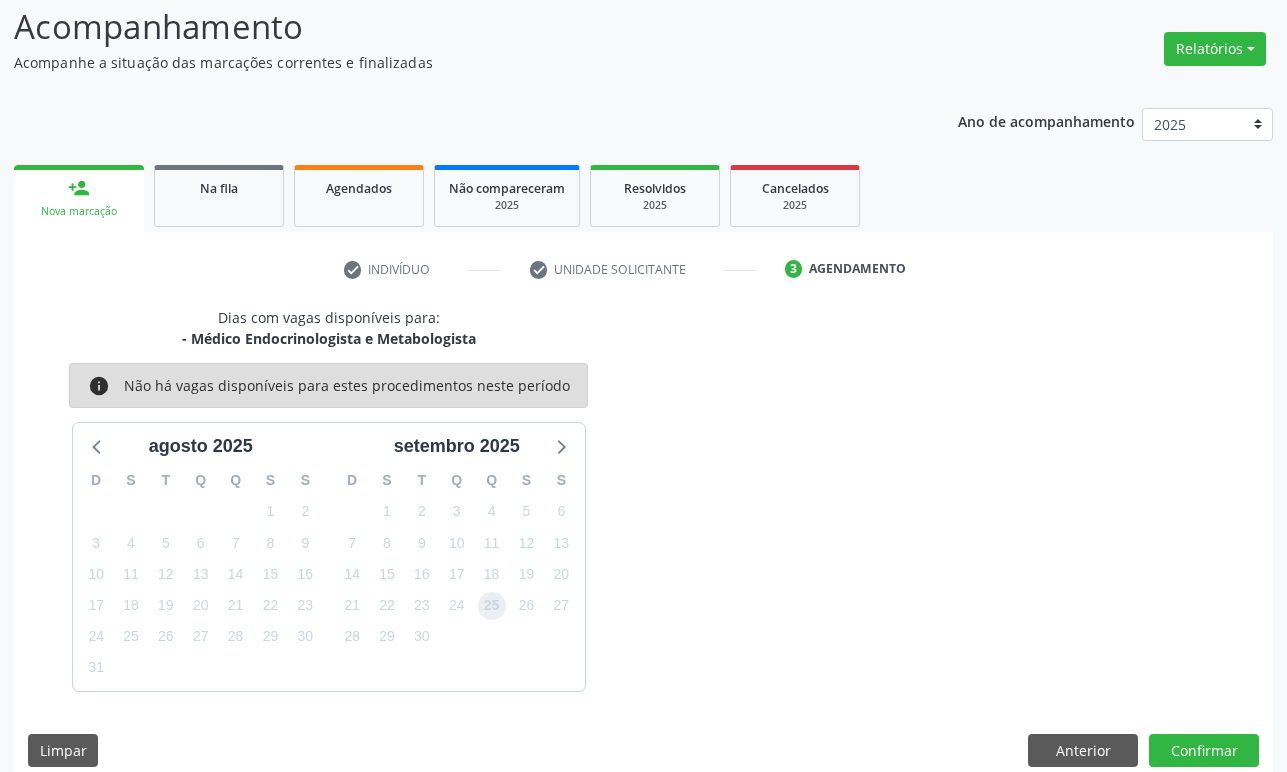 drag, startPoint x: 481, startPoint y: 612, endPoint x: 1062, endPoint y: 655, distance: 582.58905 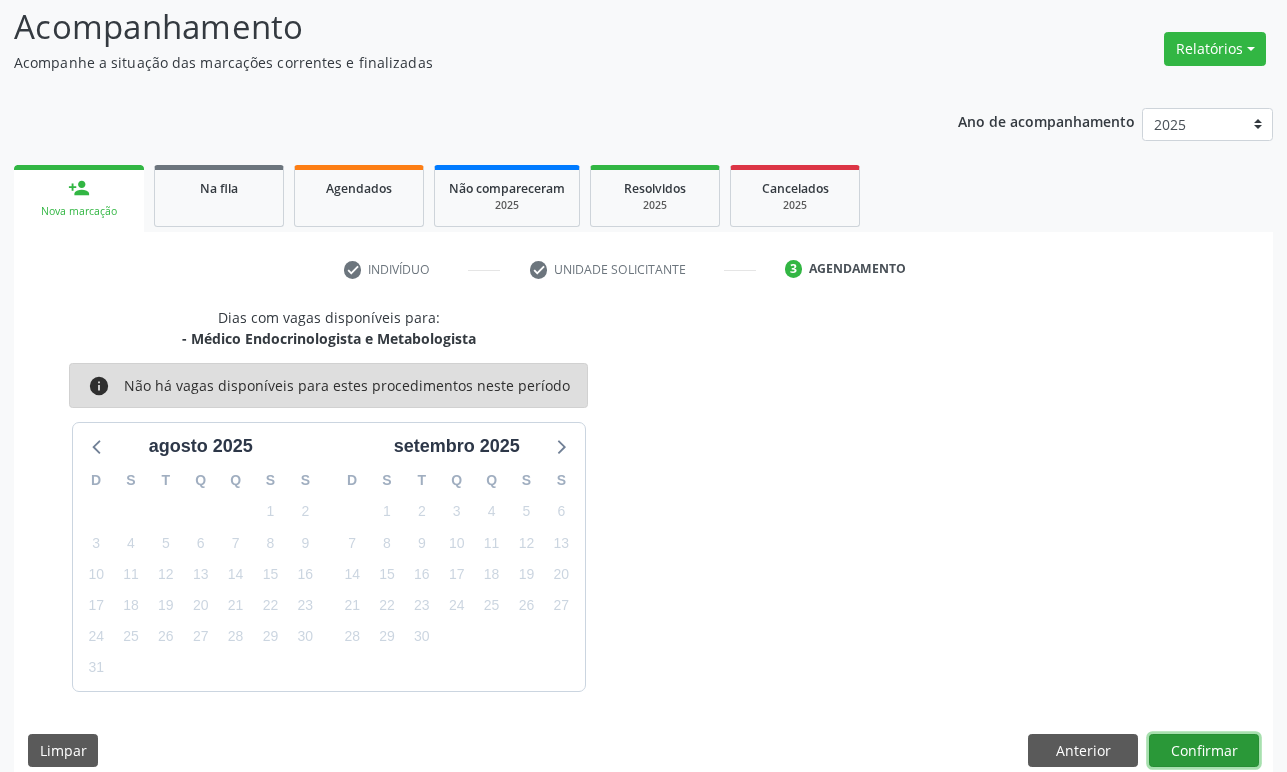 click on "Confirmar" at bounding box center (1204, 751) 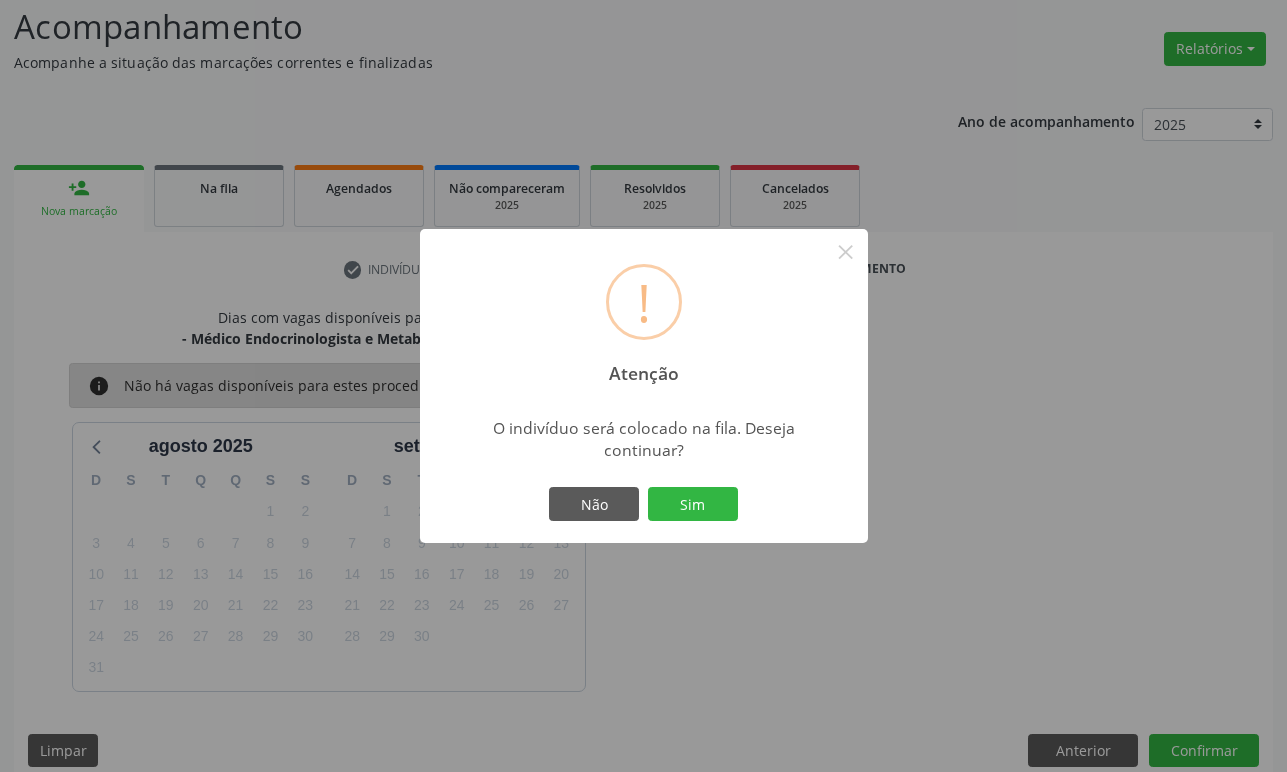 type 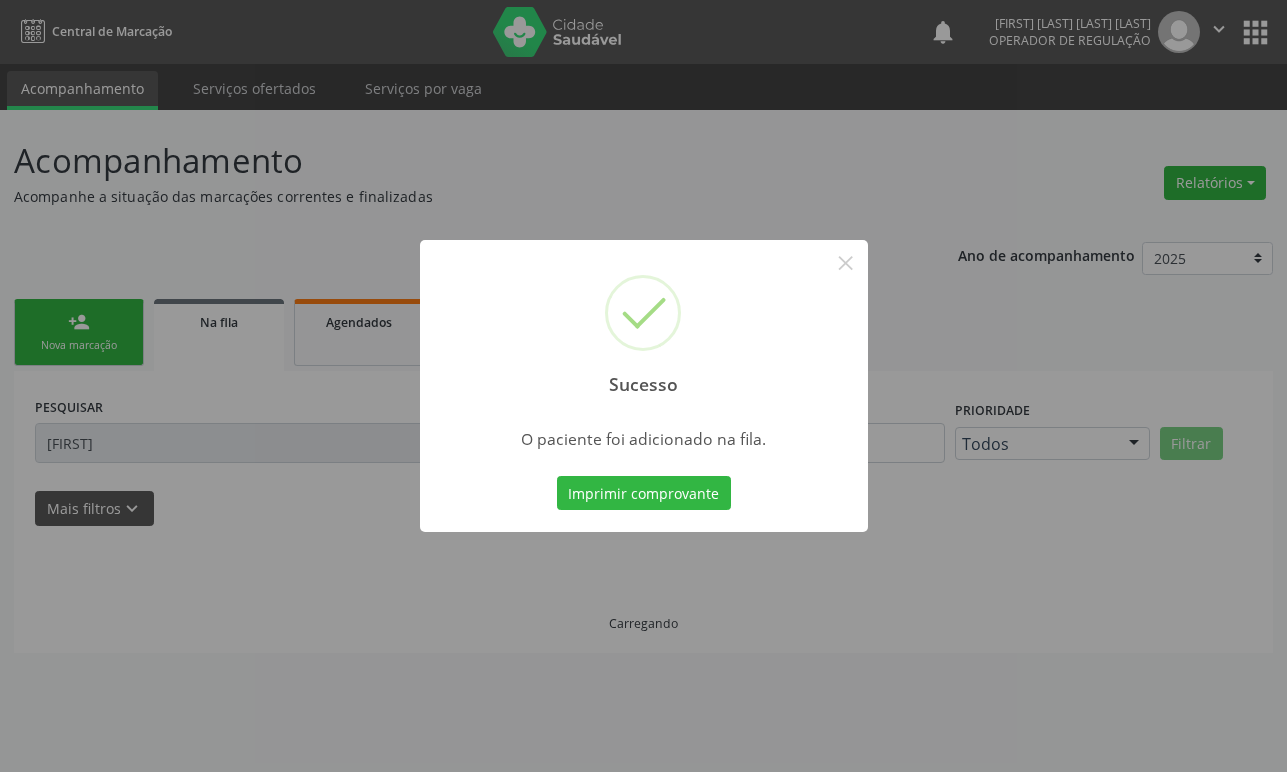 scroll, scrollTop: 0, scrollLeft: 0, axis: both 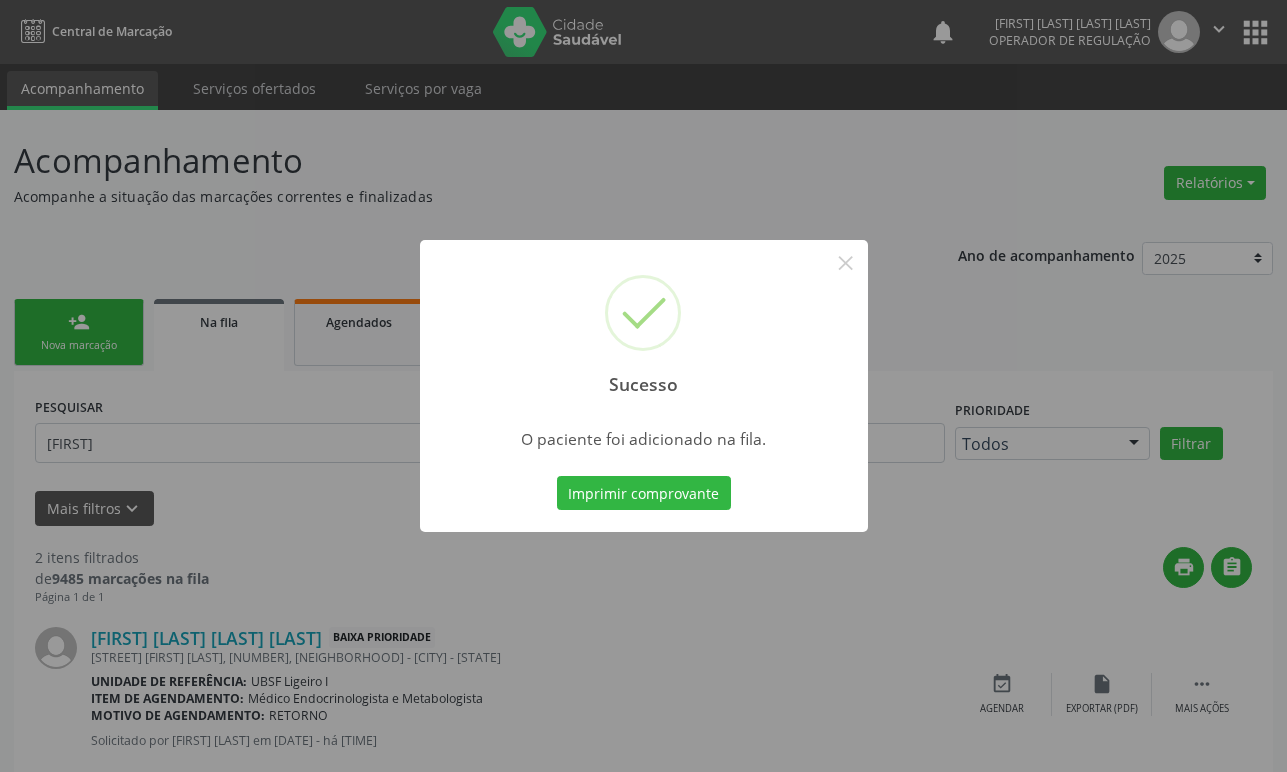 type 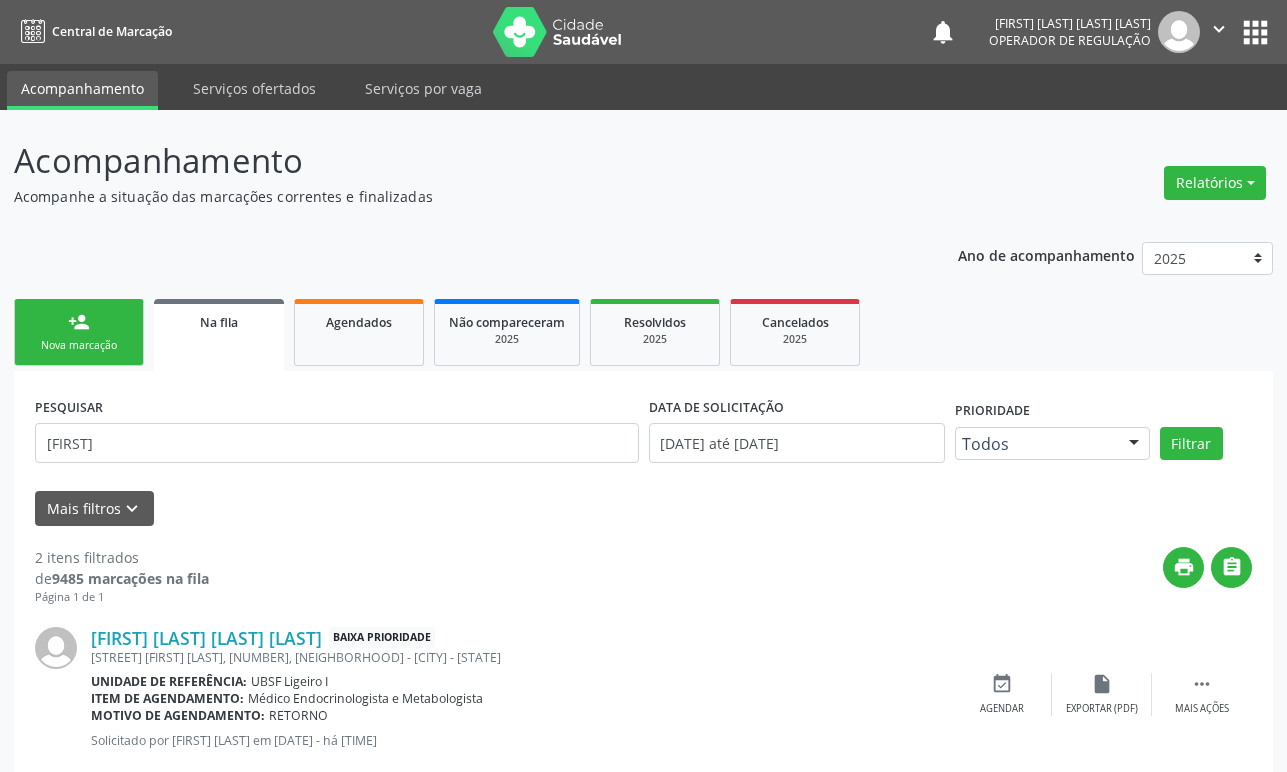 click on "person_add
Nova marcação" at bounding box center (79, 332) 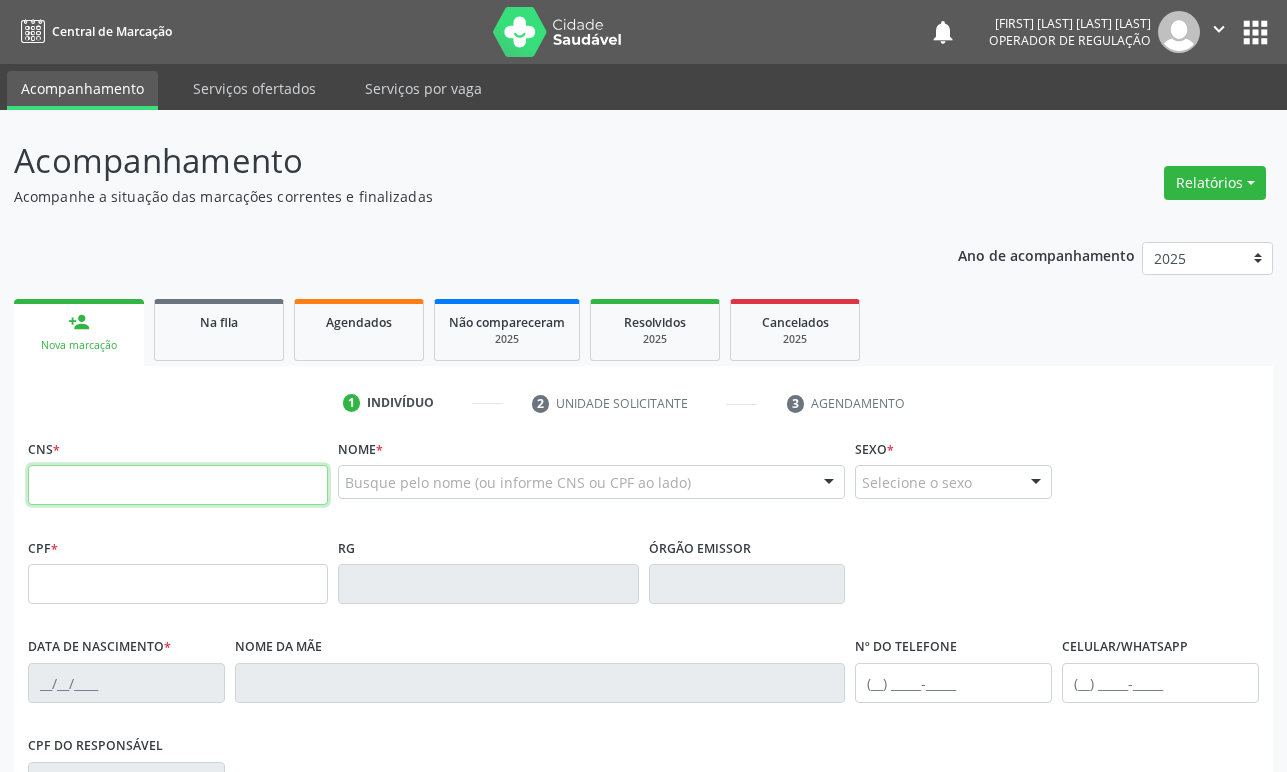 click at bounding box center (178, 485) 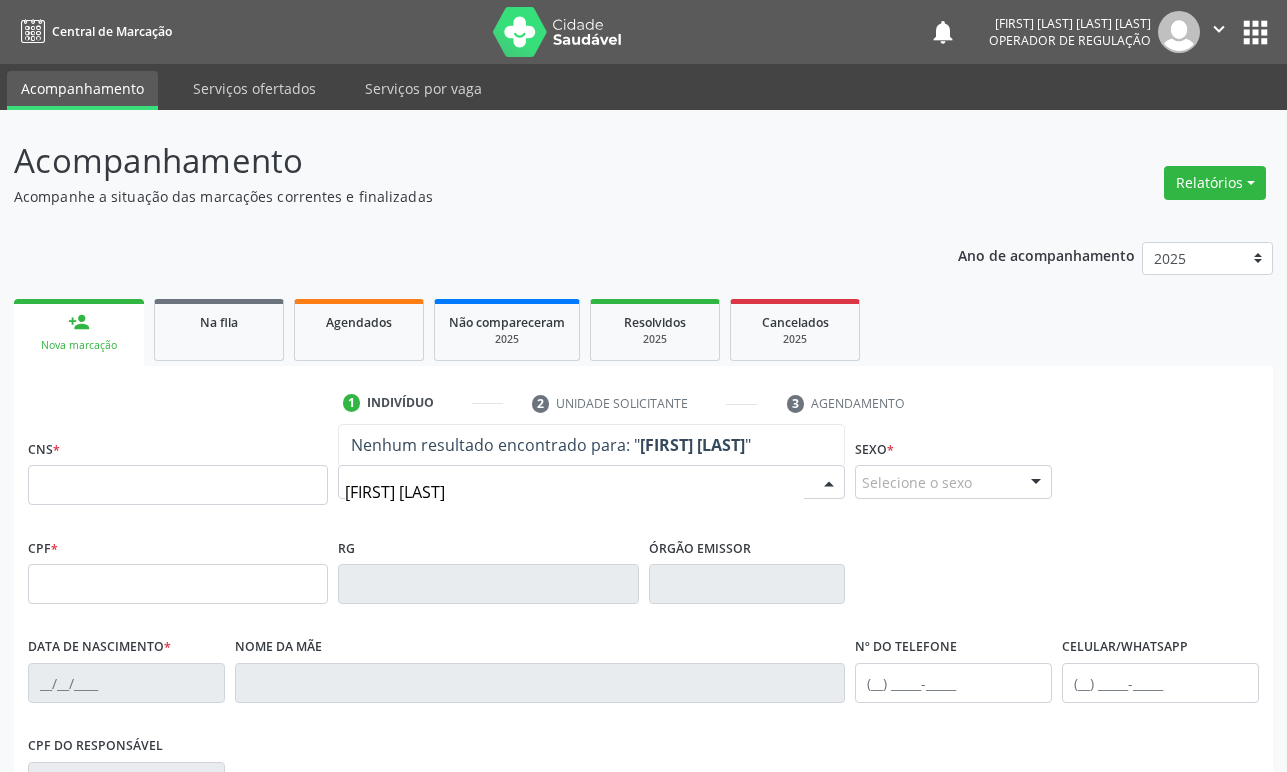 type on "[FIRST] [LAST]" 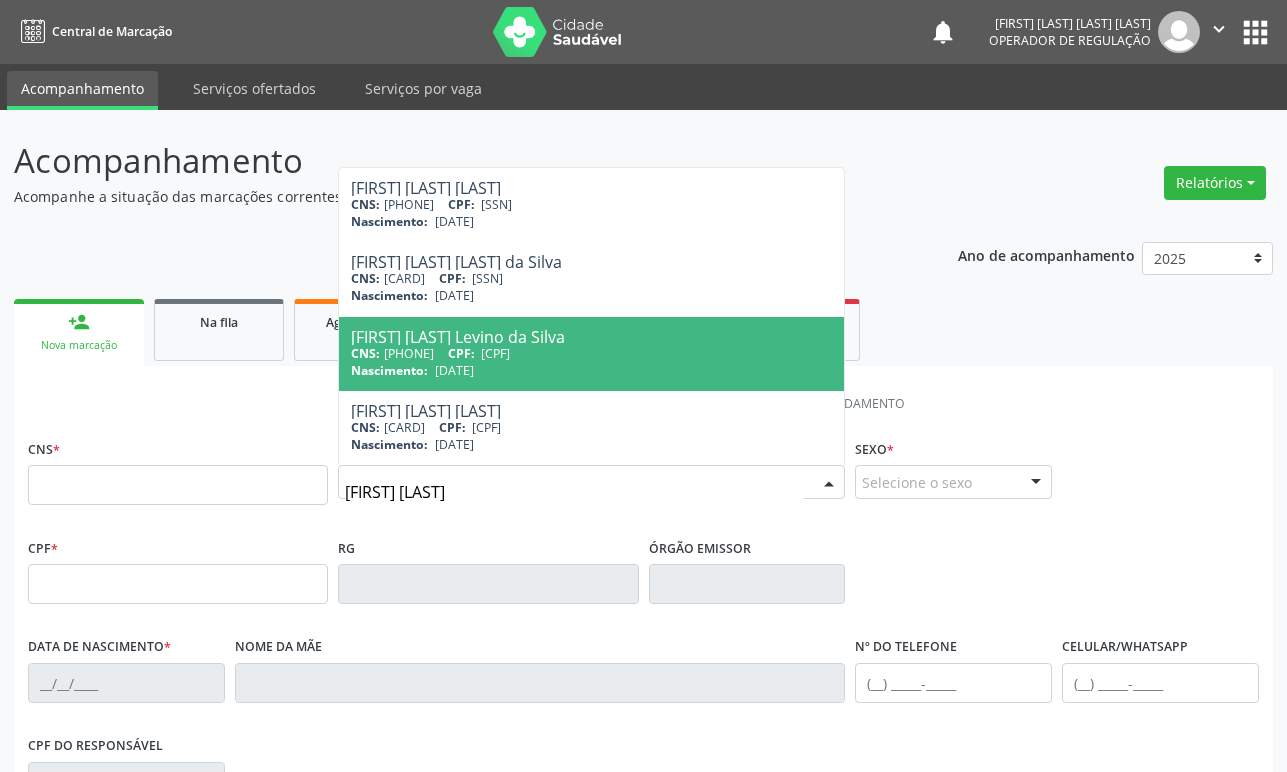 click on "[FIRST] [LAST] Levino da Silva" at bounding box center [591, 337] 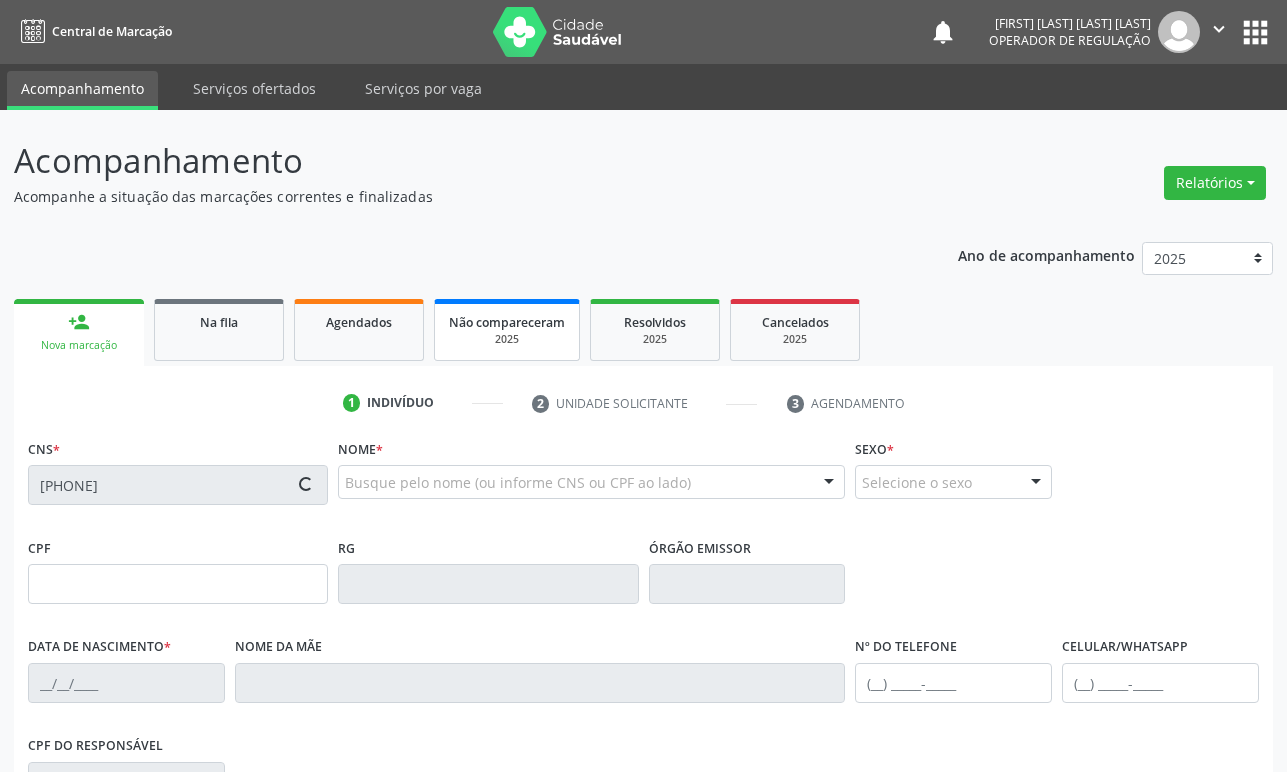 type on "[CPF]" 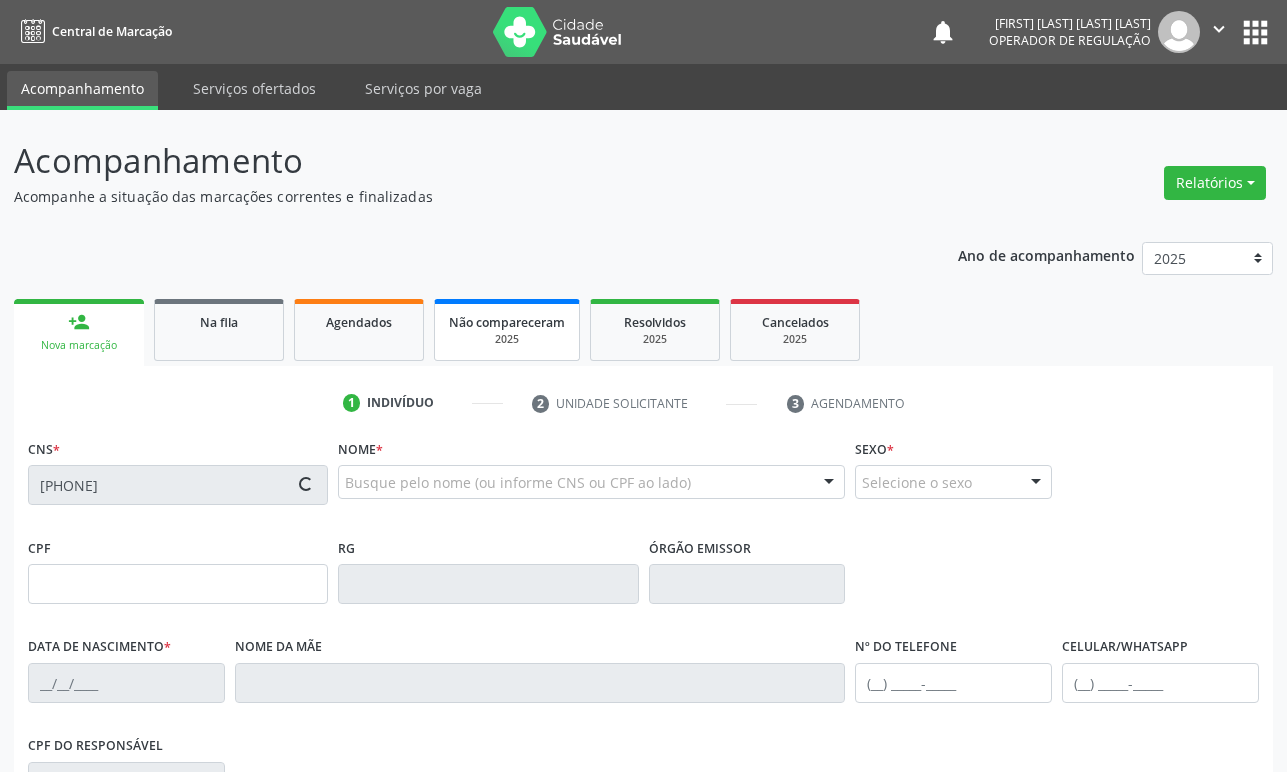 type on "[DATE]" 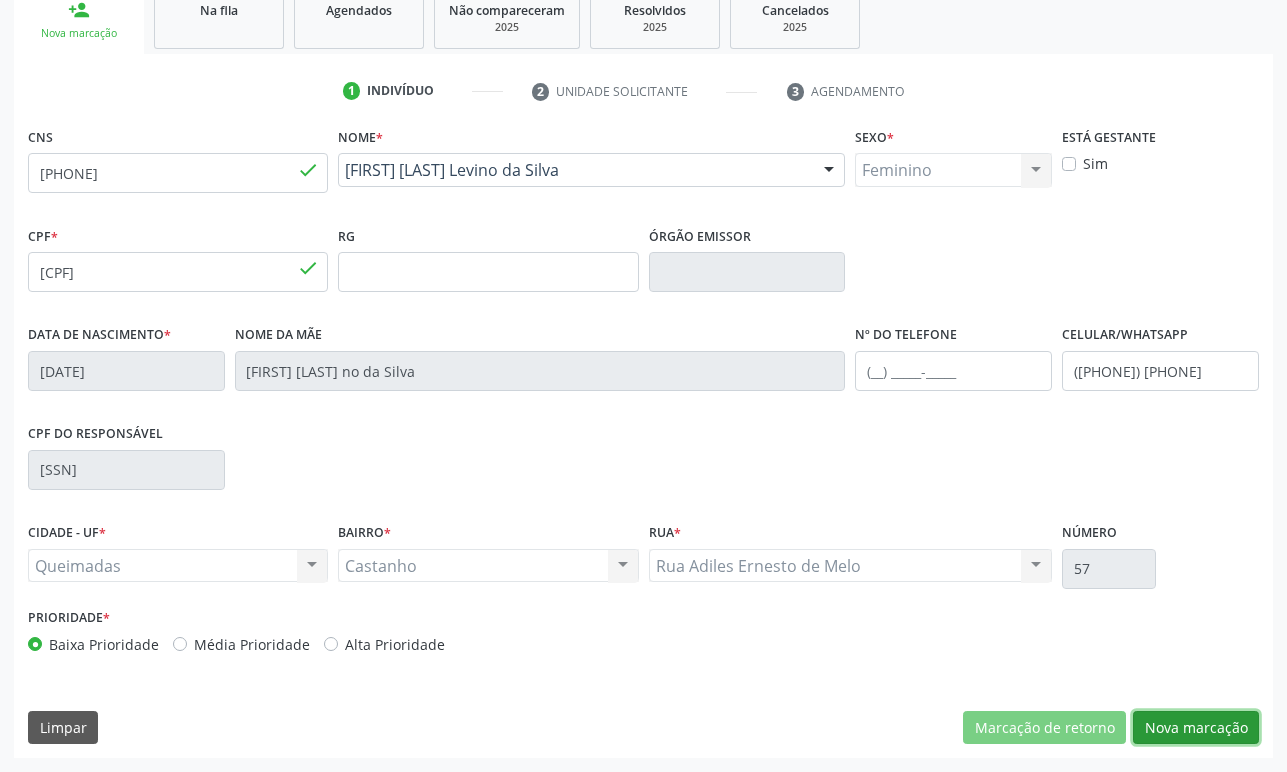 click on "Nova marcação" at bounding box center (1196, 728) 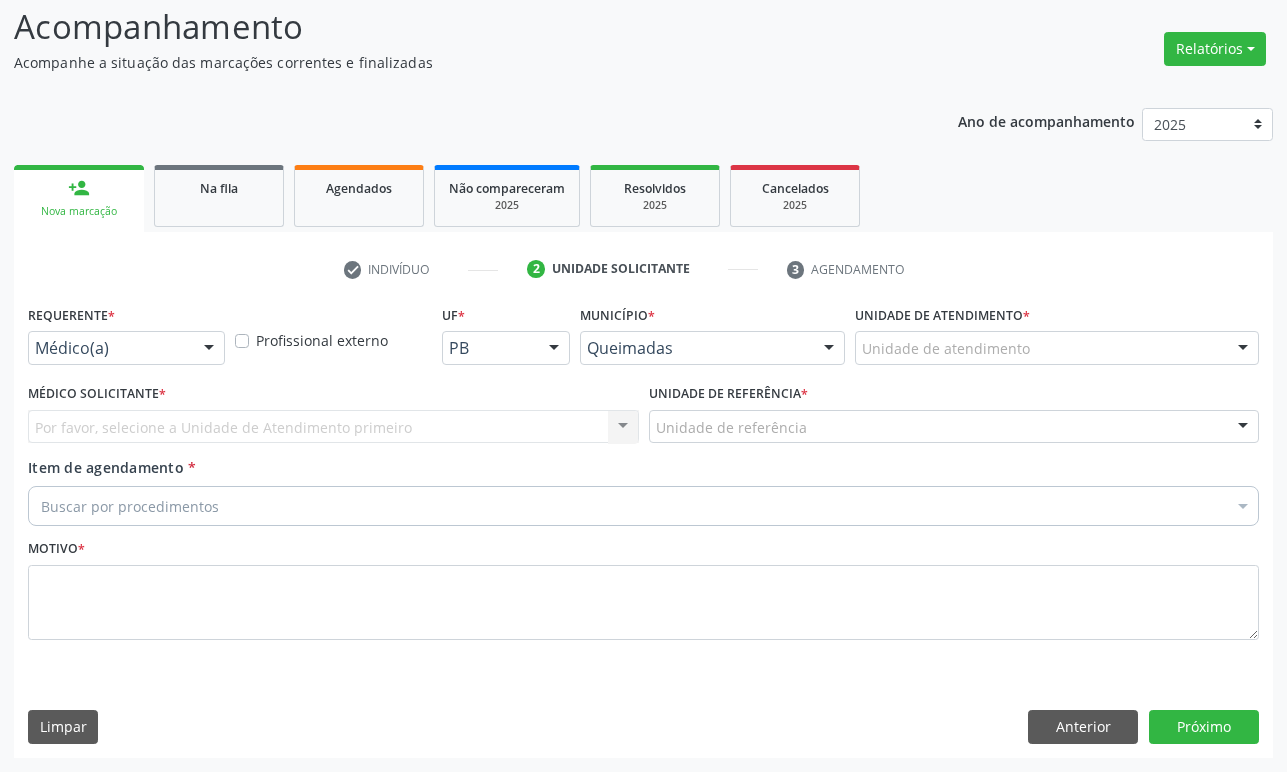 scroll, scrollTop: 134, scrollLeft: 0, axis: vertical 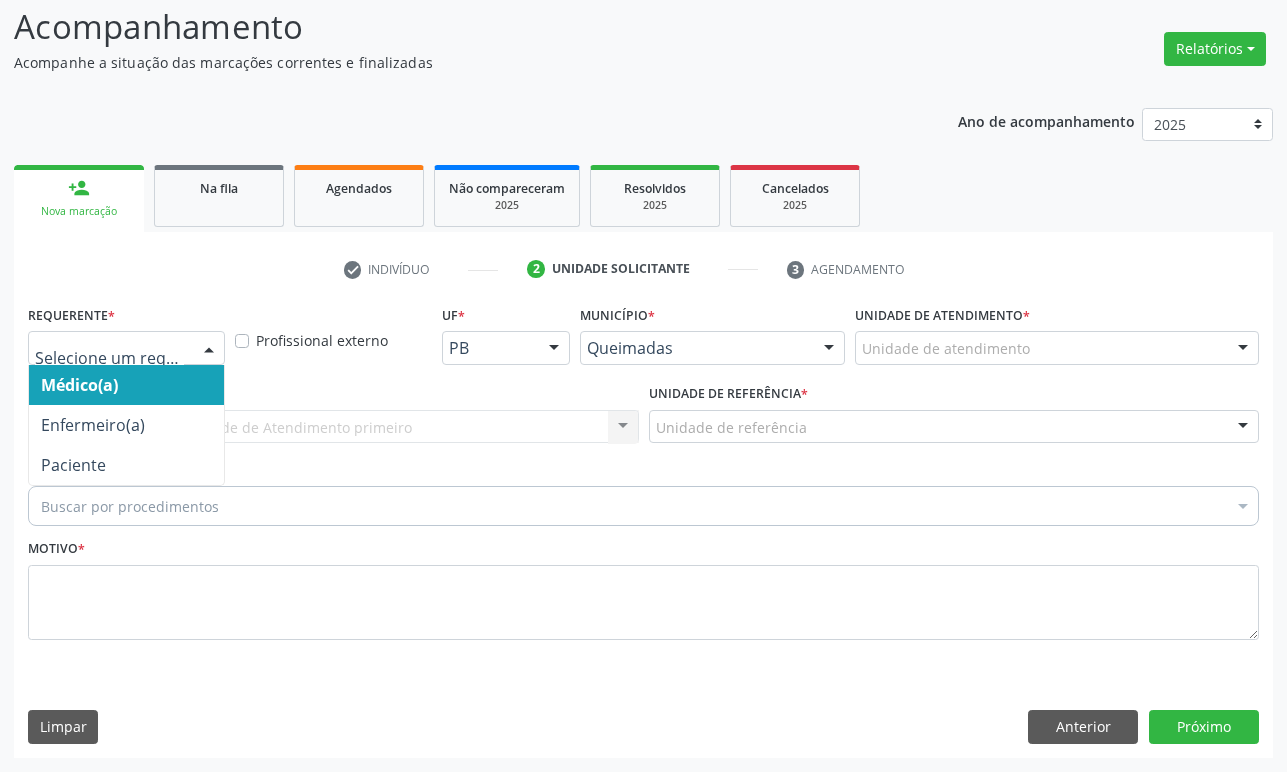 drag, startPoint x: 182, startPoint y: 358, endPoint x: 179, endPoint y: 388, distance: 30.149628 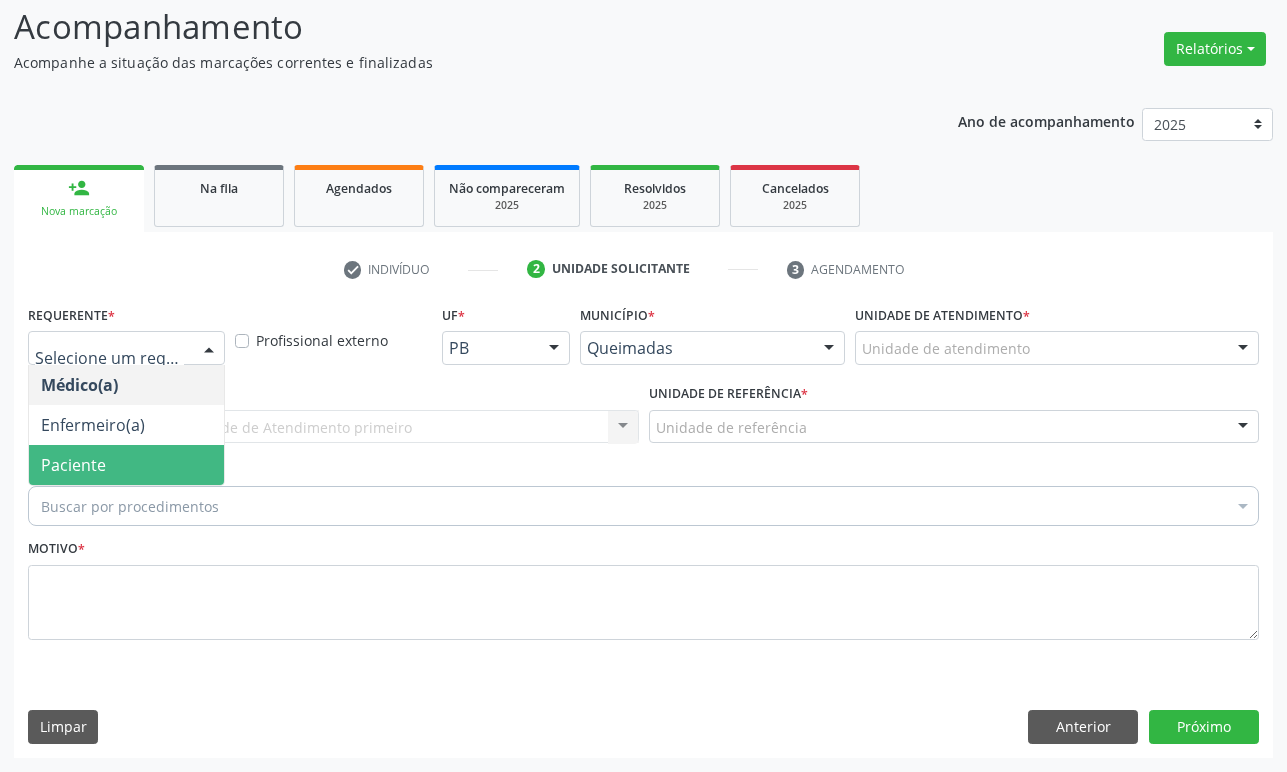 click on "Paciente" at bounding box center [126, 465] 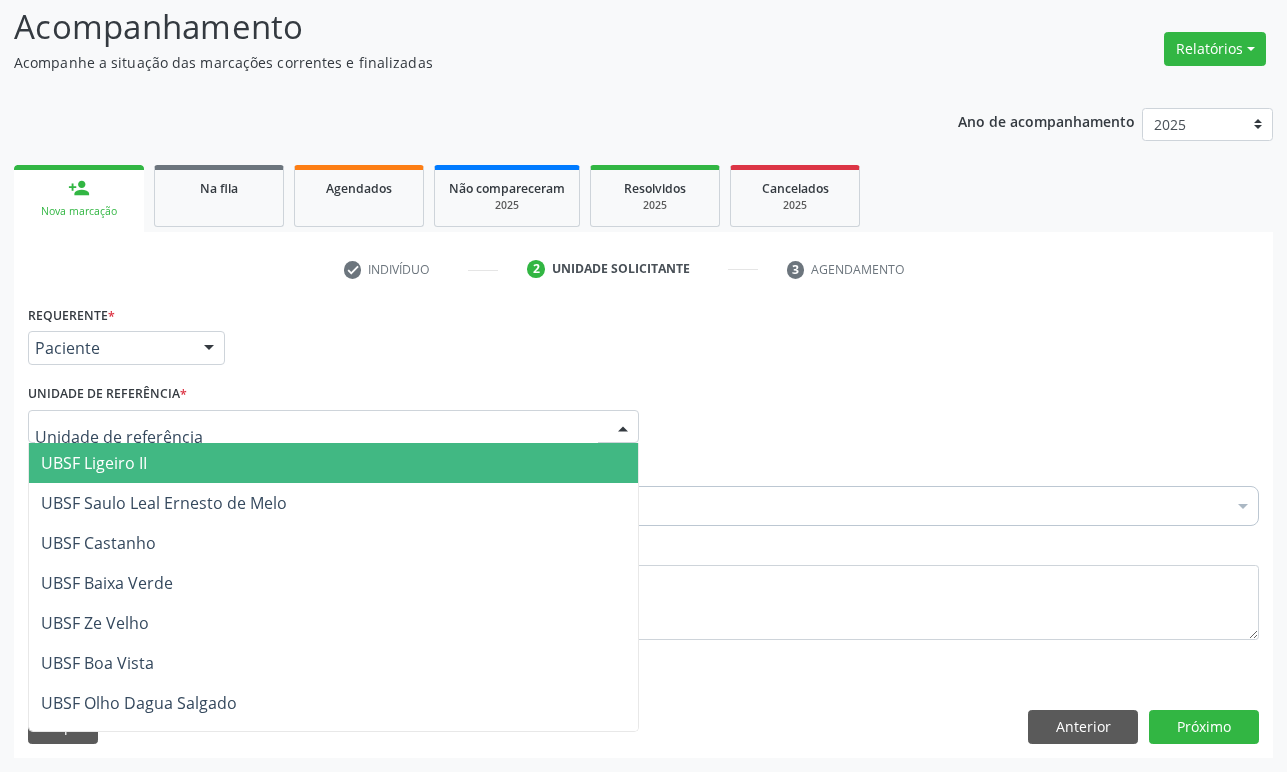click at bounding box center [333, 427] 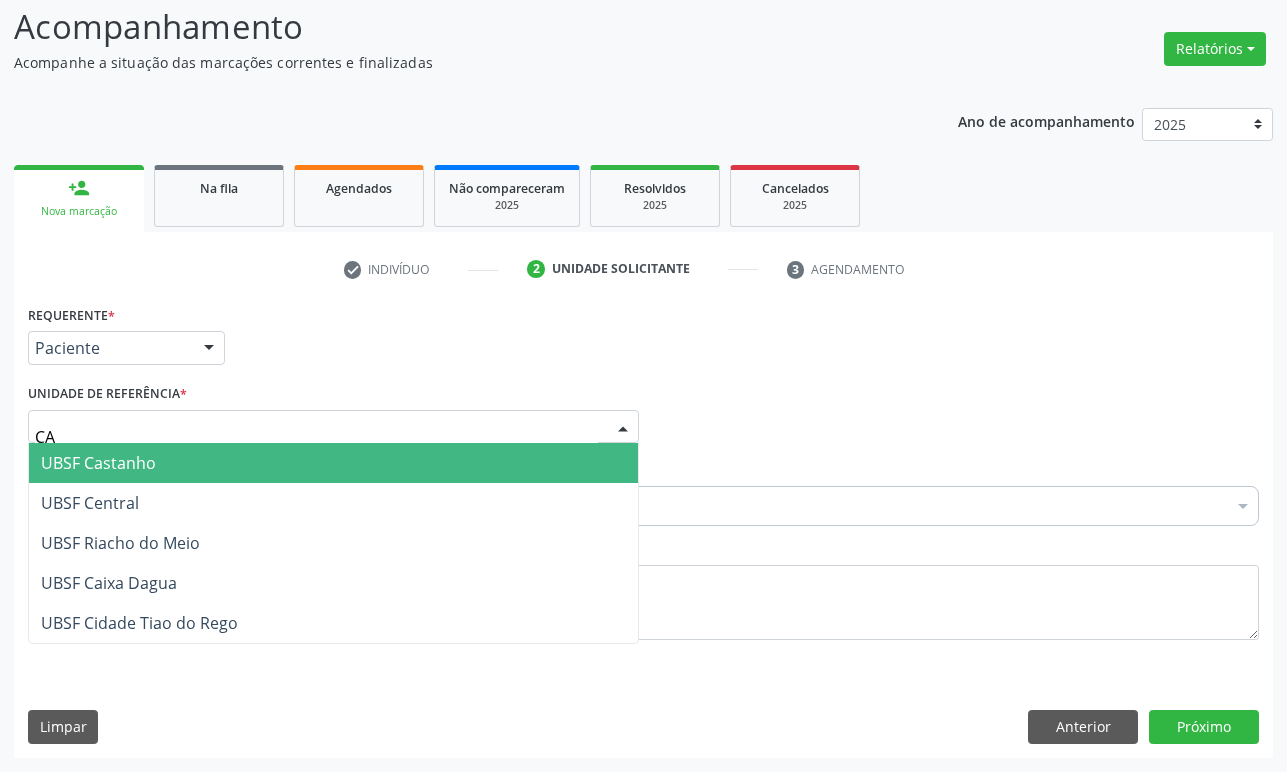 type on "CAS" 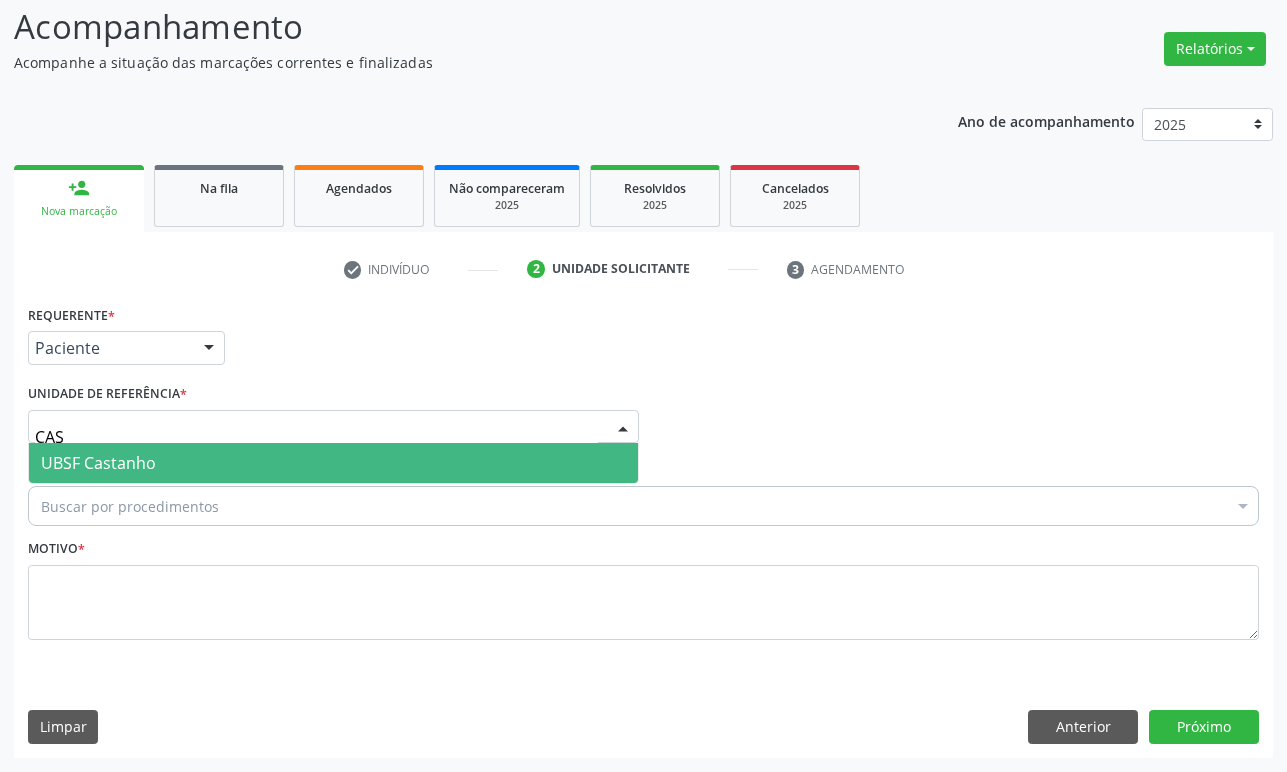 click on "UBSF Castanho" at bounding box center [333, 463] 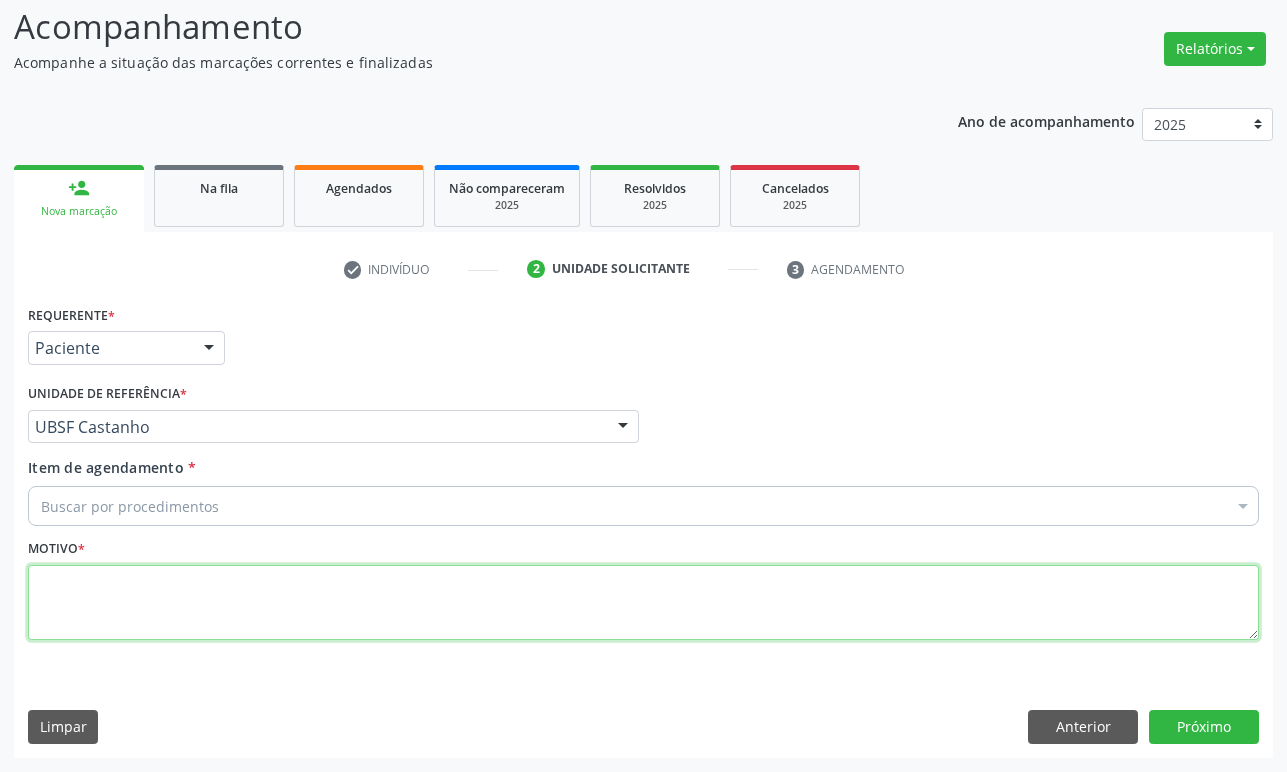 click at bounding box center [643, 603] 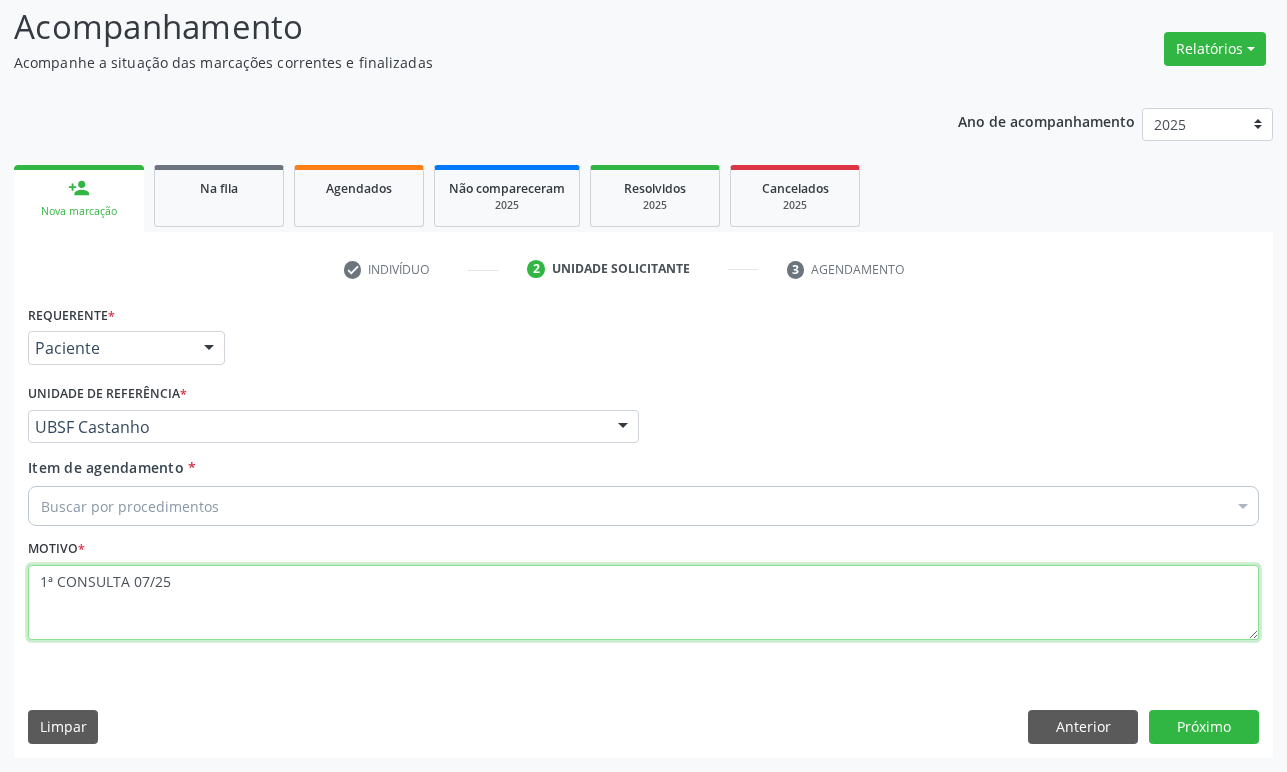 type on "1ª CONSULTA 07/25" 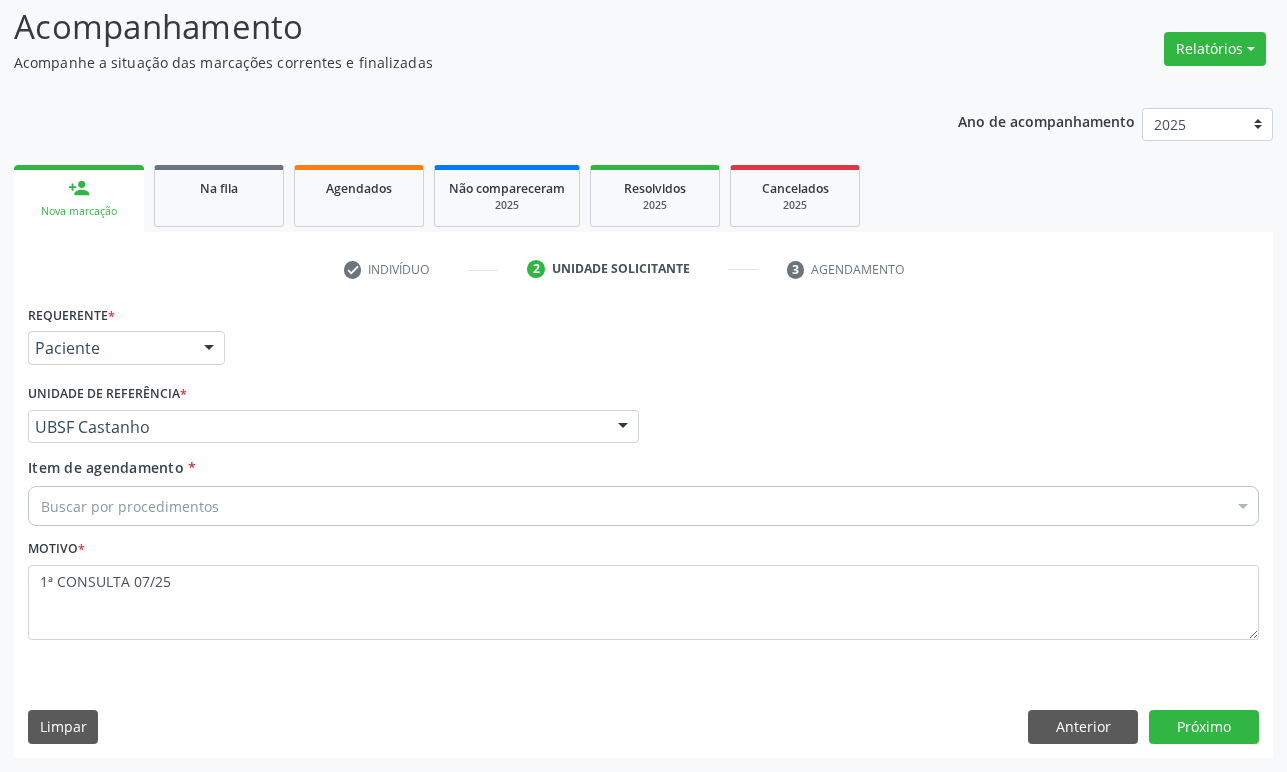 paste on "ENDOCRINOLOGISTA" 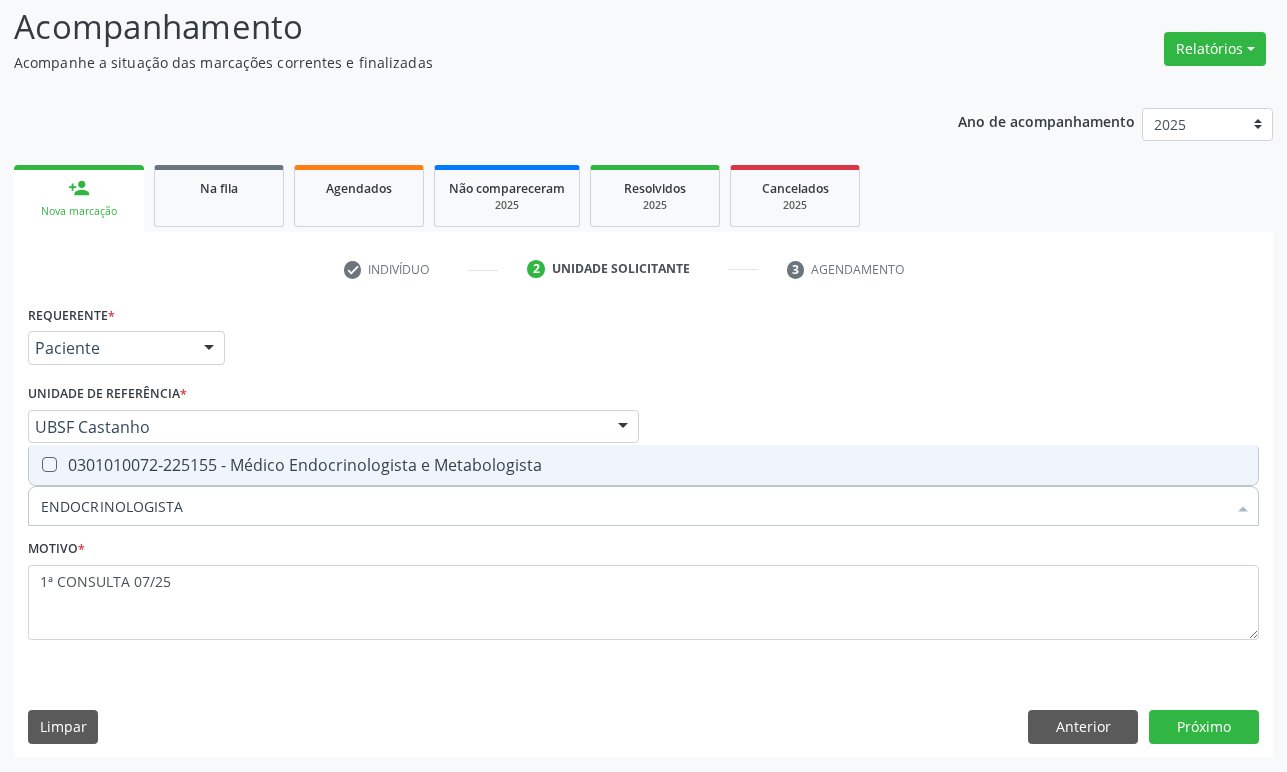 drag, startPoint x: 713, startPoint y: 471, endPoint x: 709, endPoint y: 488, distance: 17.464249 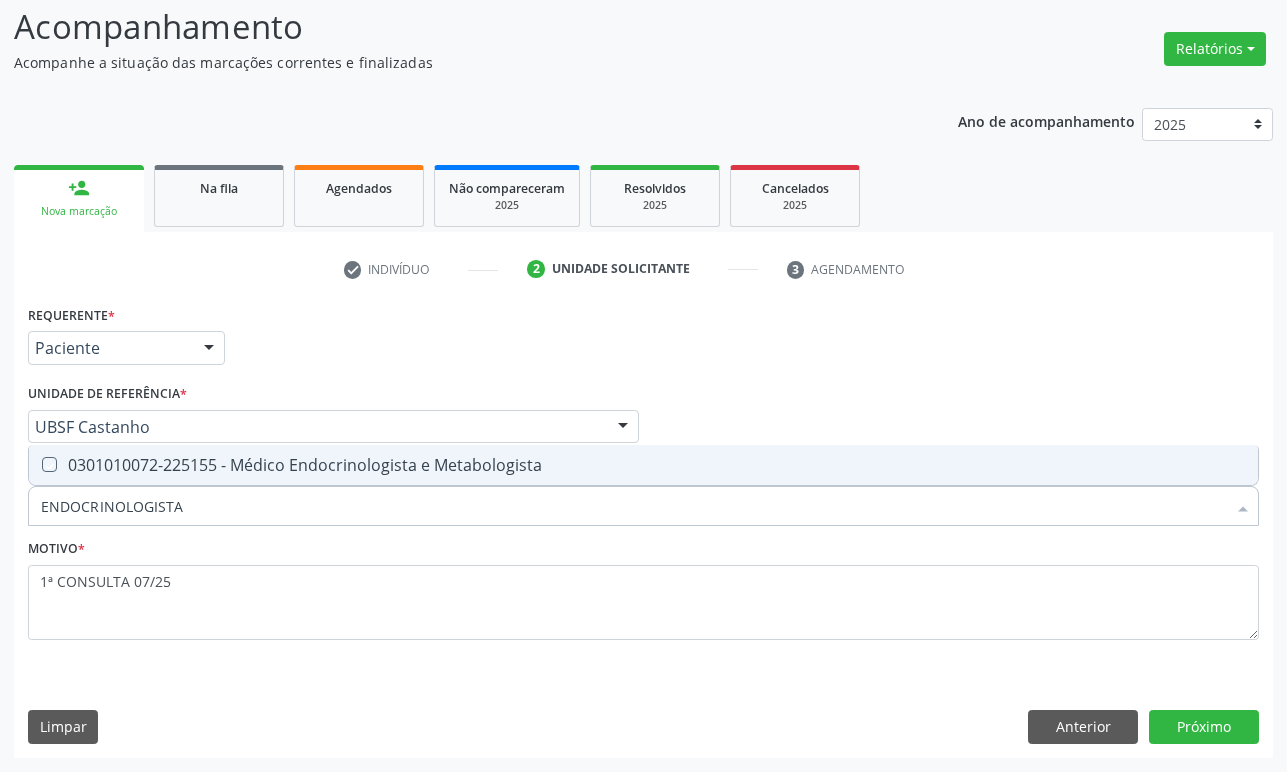 checkbox on "true" 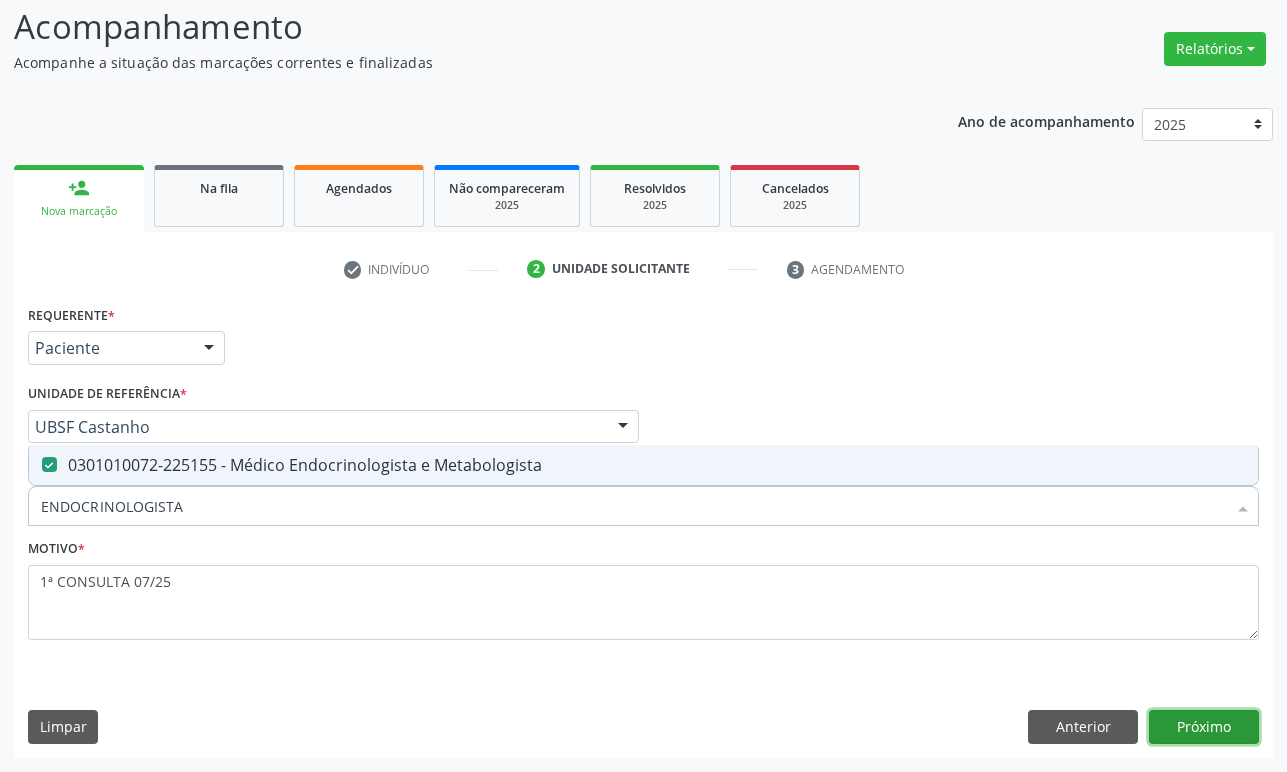 click on "Próximo" at bounding box center (1204, 727) 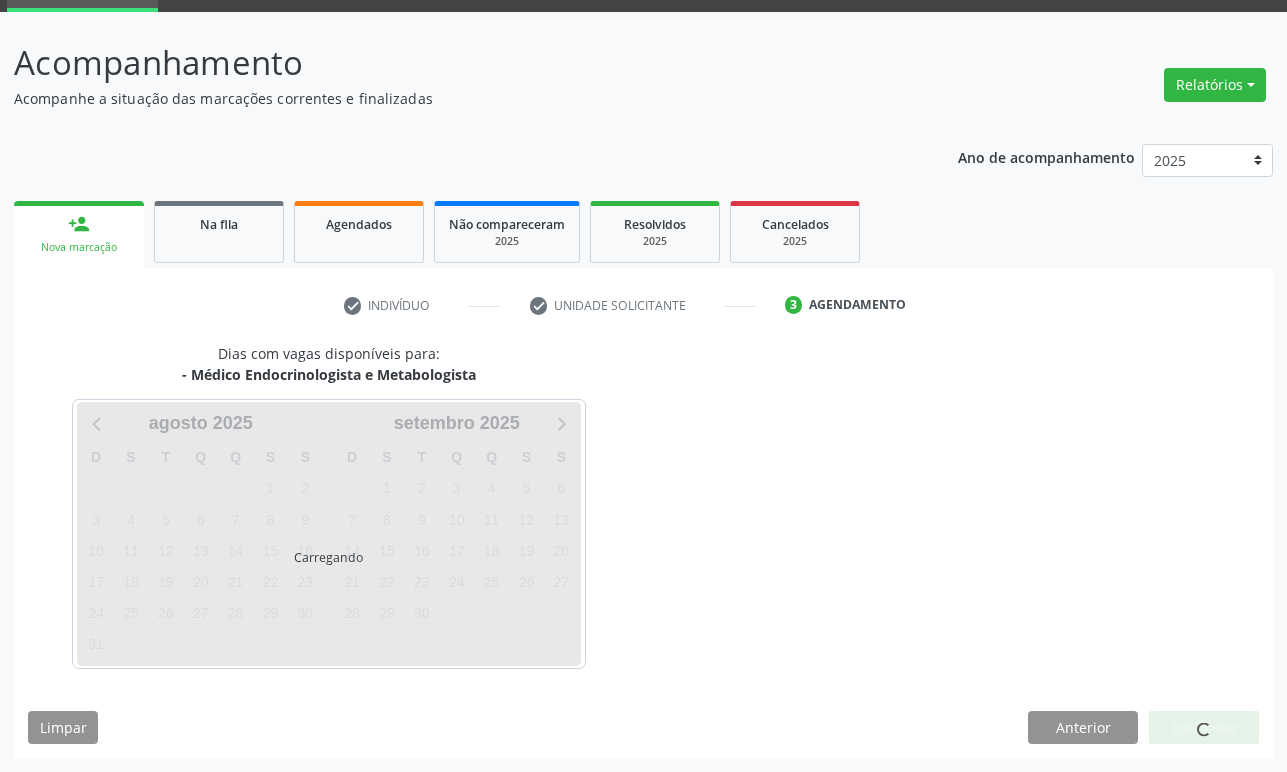 scroll, scrollTop: 134, scrollLeft: 0, axis: vertical 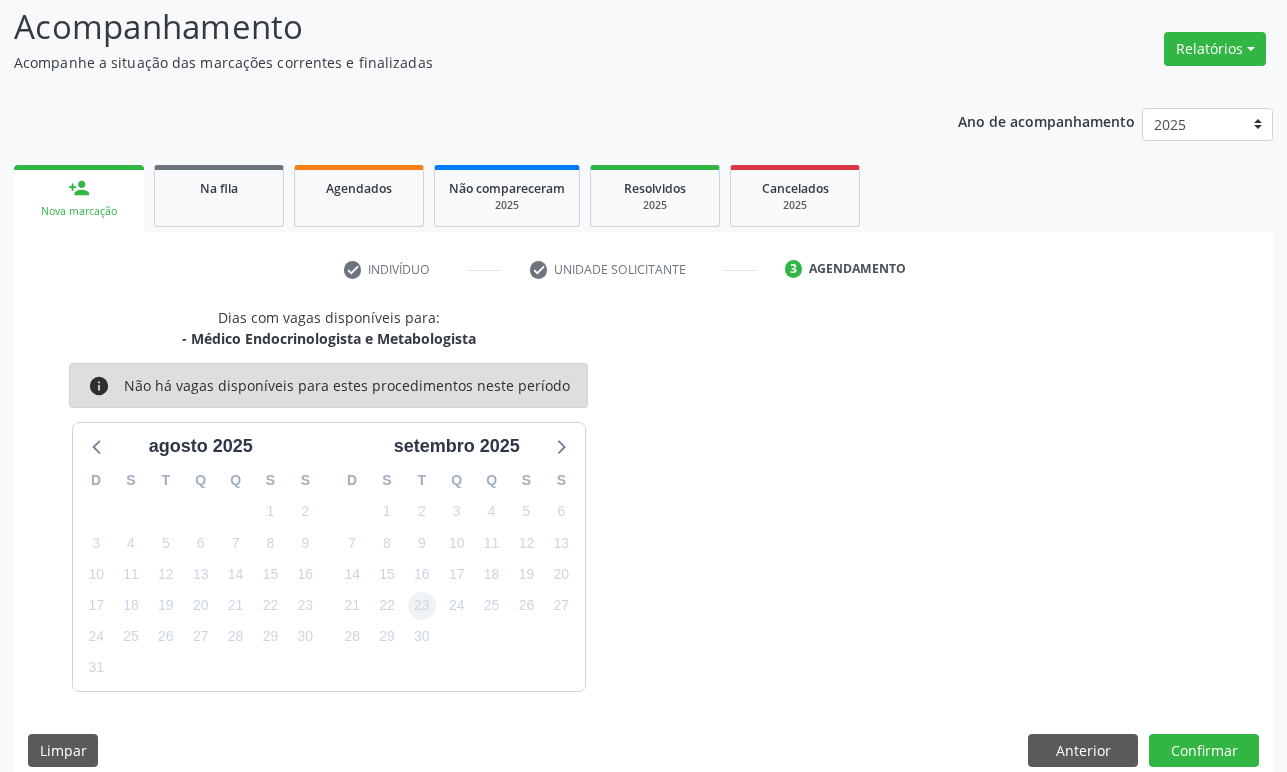 click on "D S T Q Q S S 31 1 2 3 4 5 6 7 8 9 10 11 12 13 14 15 16 17 18 19 20 21 22 23 24 25 26 27 28 29 30 1 2 3 4 5 6 7 8 9 10 11" at bounding box center (457, 575) 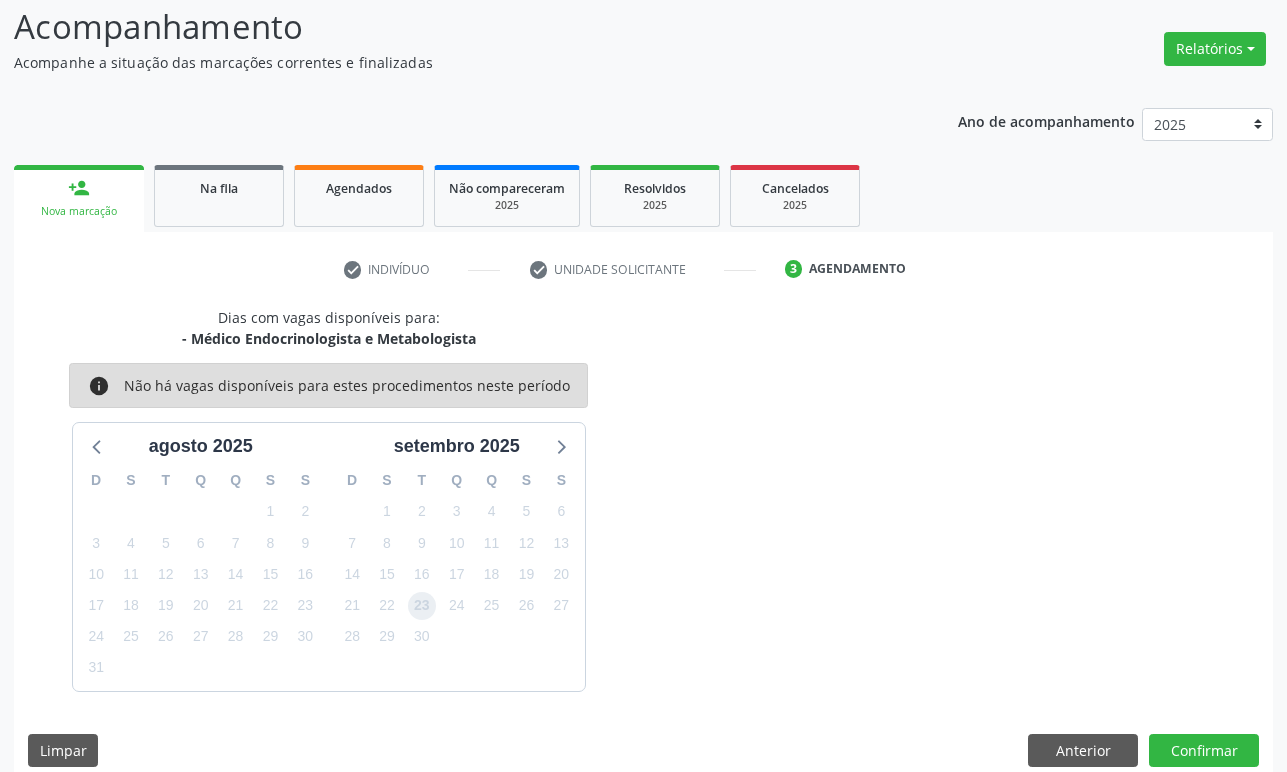 click on "23" at bounding box center [422, 606] 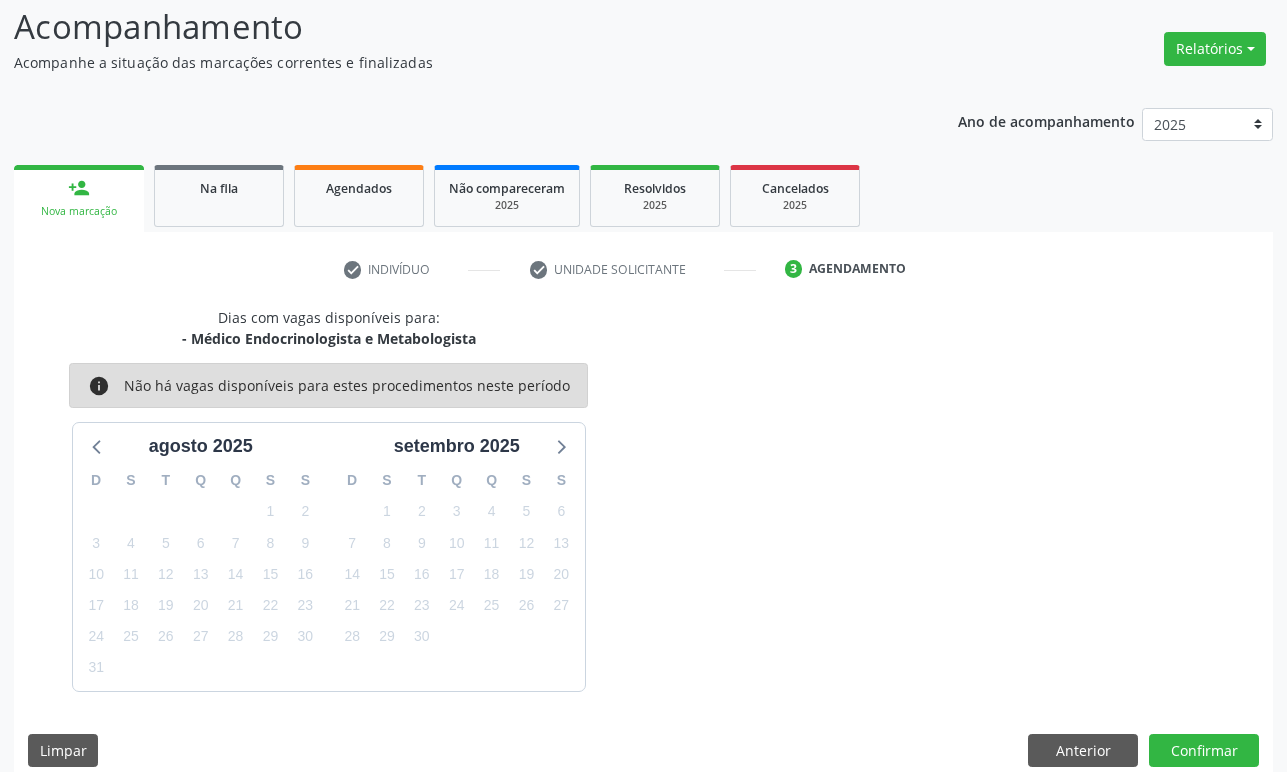 click on "Dias com vagas disponíveis para:
- Médico Endocrinologista e Metabologista
info
Não há vagas disponíveis para estes procedimentos neste período
agosto 2025 D S T Q Q S S 27 28 29 30 31 1 2 3 4 5 6 7 8 9 10 11 12 13 14 15 16 17 18 19 20 21 22 23 24 25 26 27 28 29 30 31 1 2 3 4 5 6 setembro 2025 D S T Q Q S S 31 1 2 3 4 5 6 7 8 9 10 11 12 13 14 15 16 17 18 19 20 21 22 23 24 25 26 27 28 29 30 1 2 3 4 5 6 7 8 9 10 11
Limpar
Anterior
Confirmar" at bounding box center [643, 544] 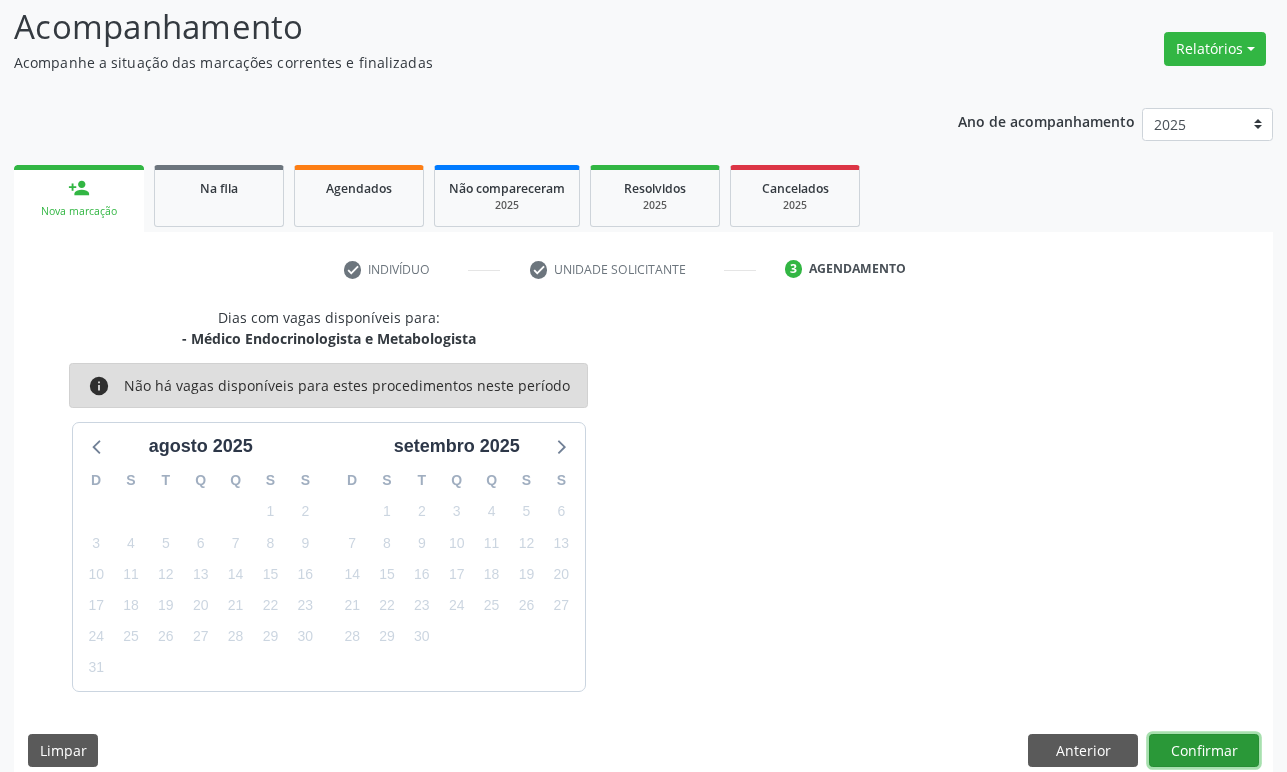 click on "Confirmar" at bounding box center [1204, 751] 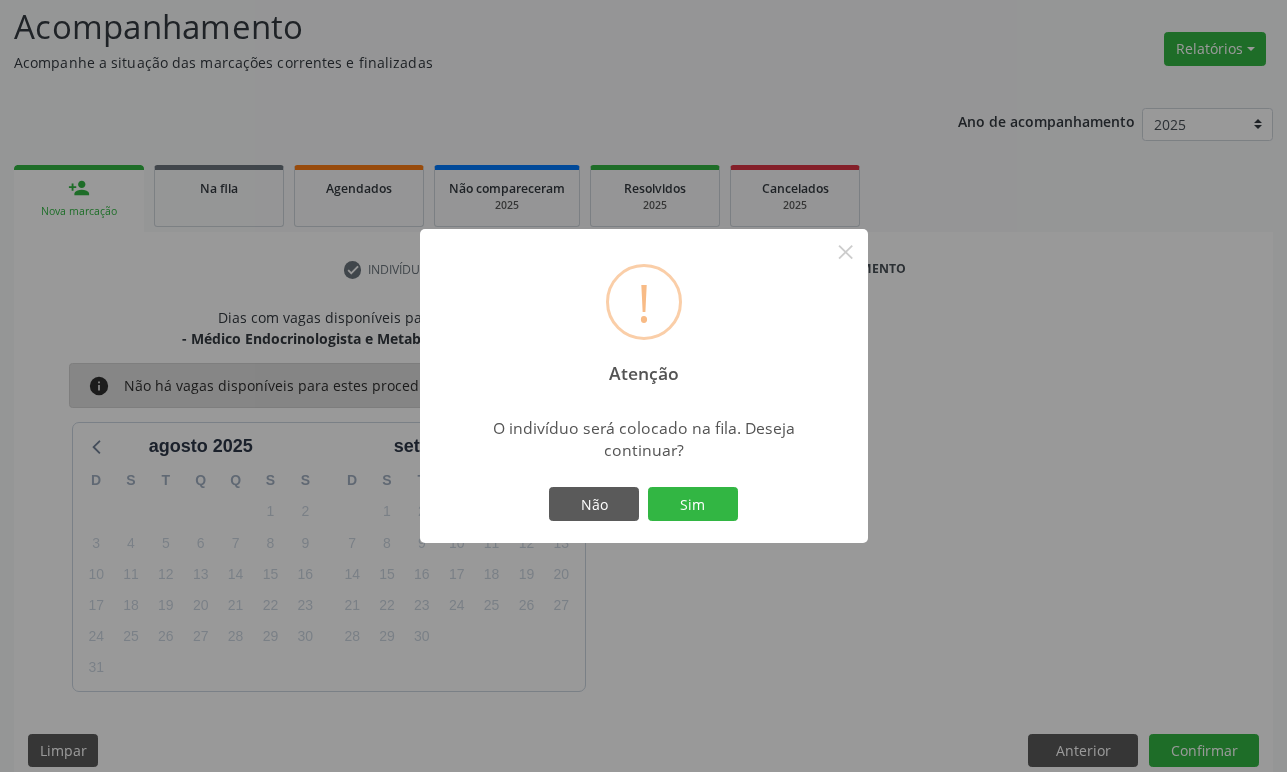 type 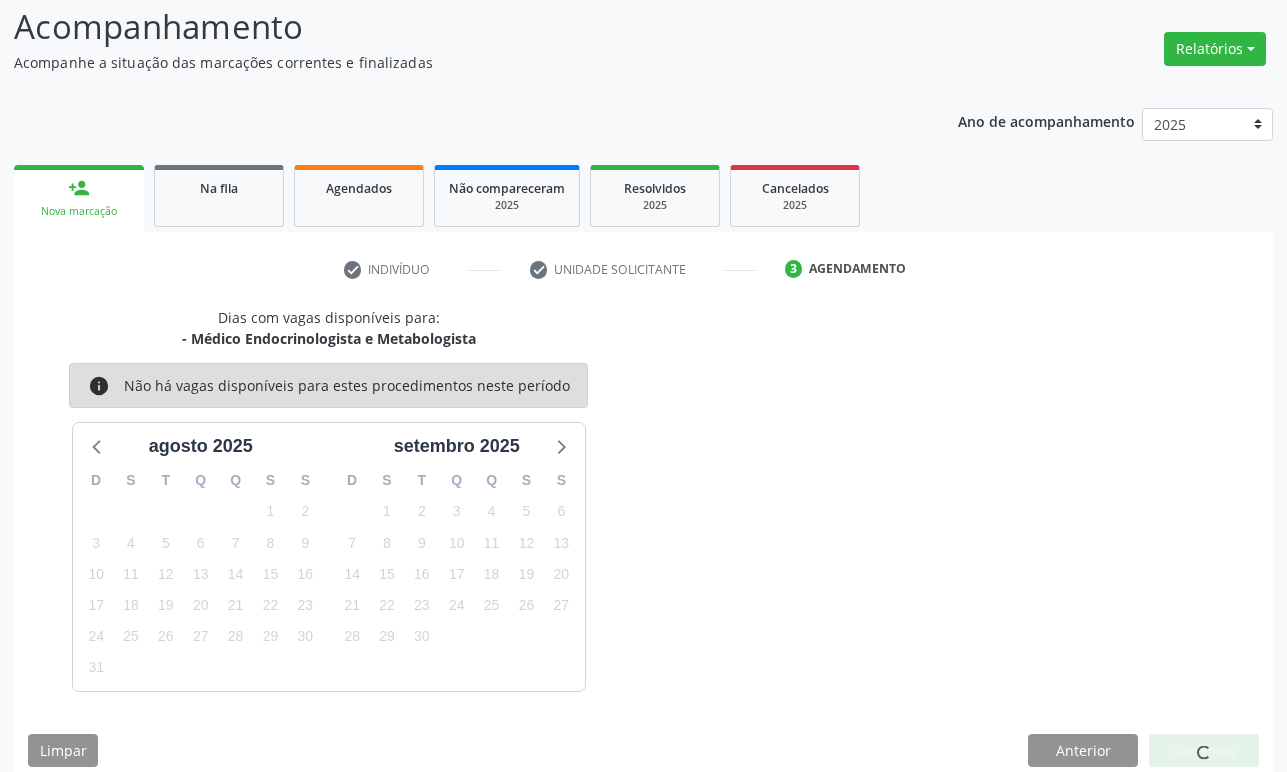 scroll, scrollTop: 0, scrollLeft: 0, axis: both 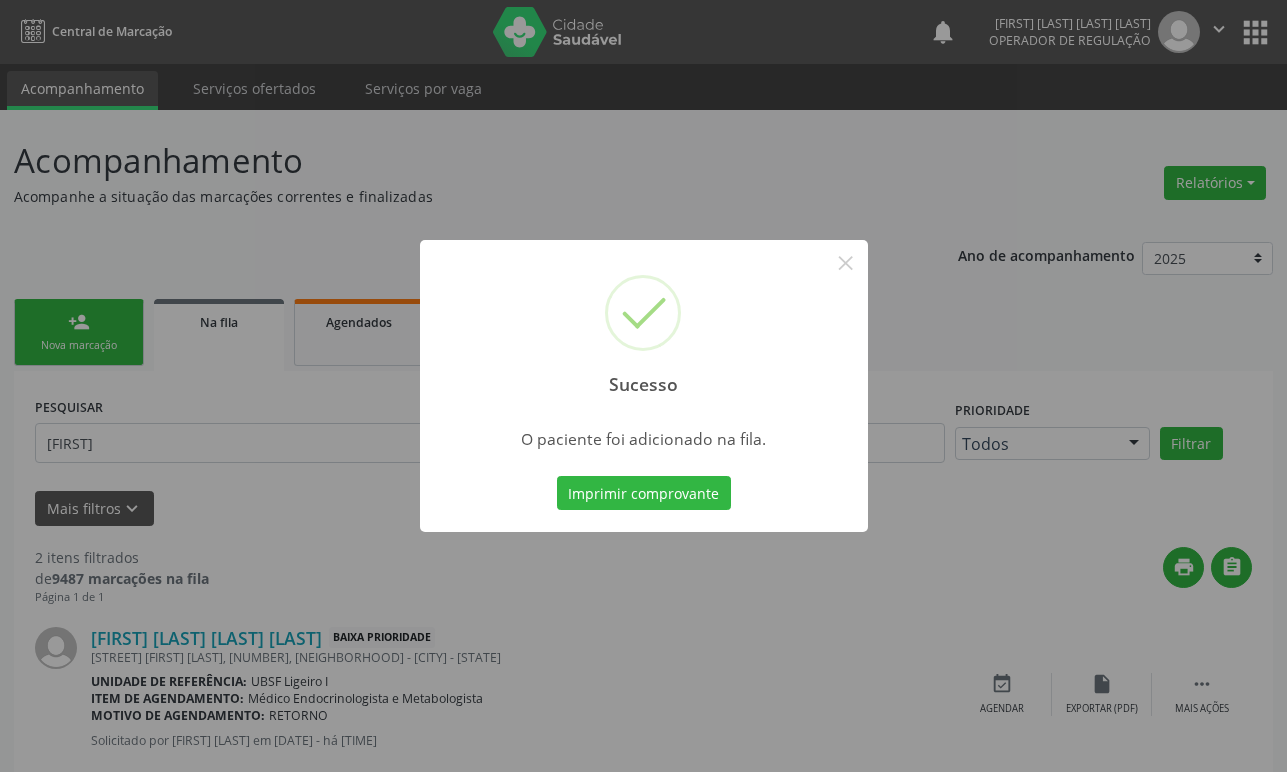 type 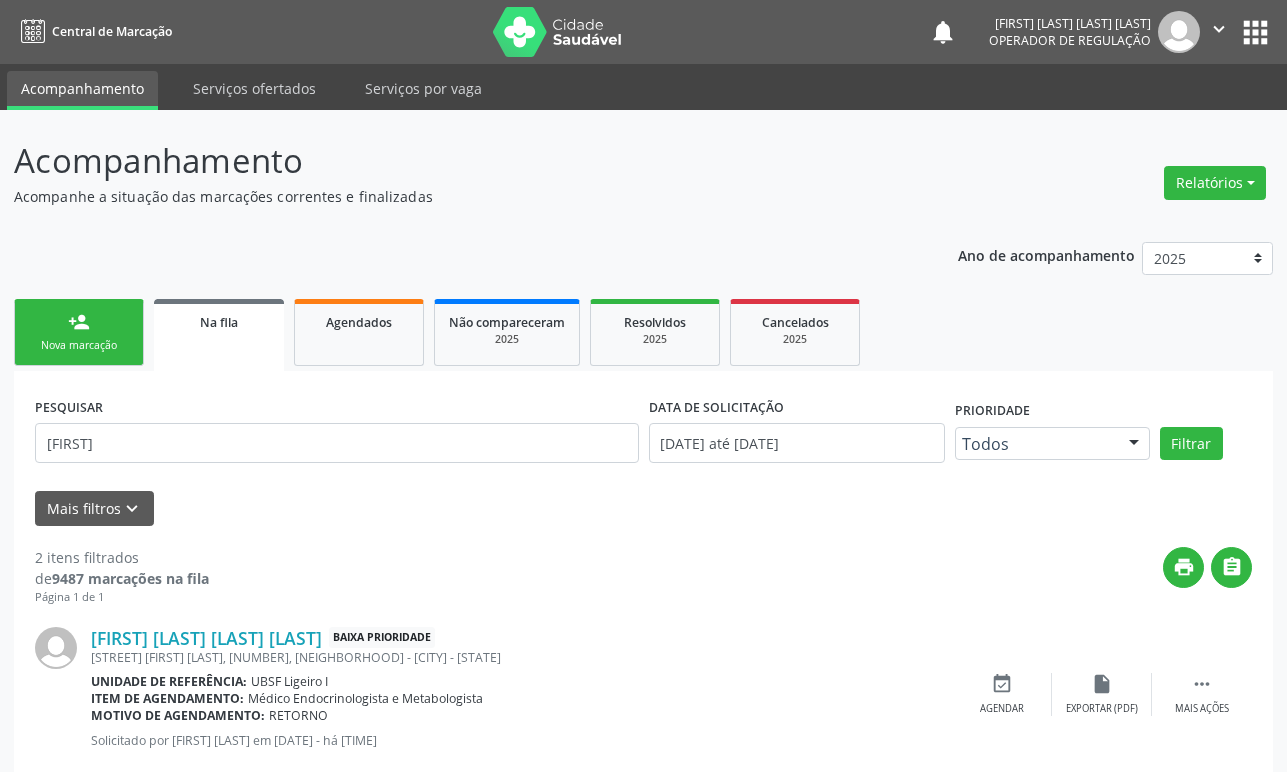 click on "Nova marcação" at bounding box center (79, 345) 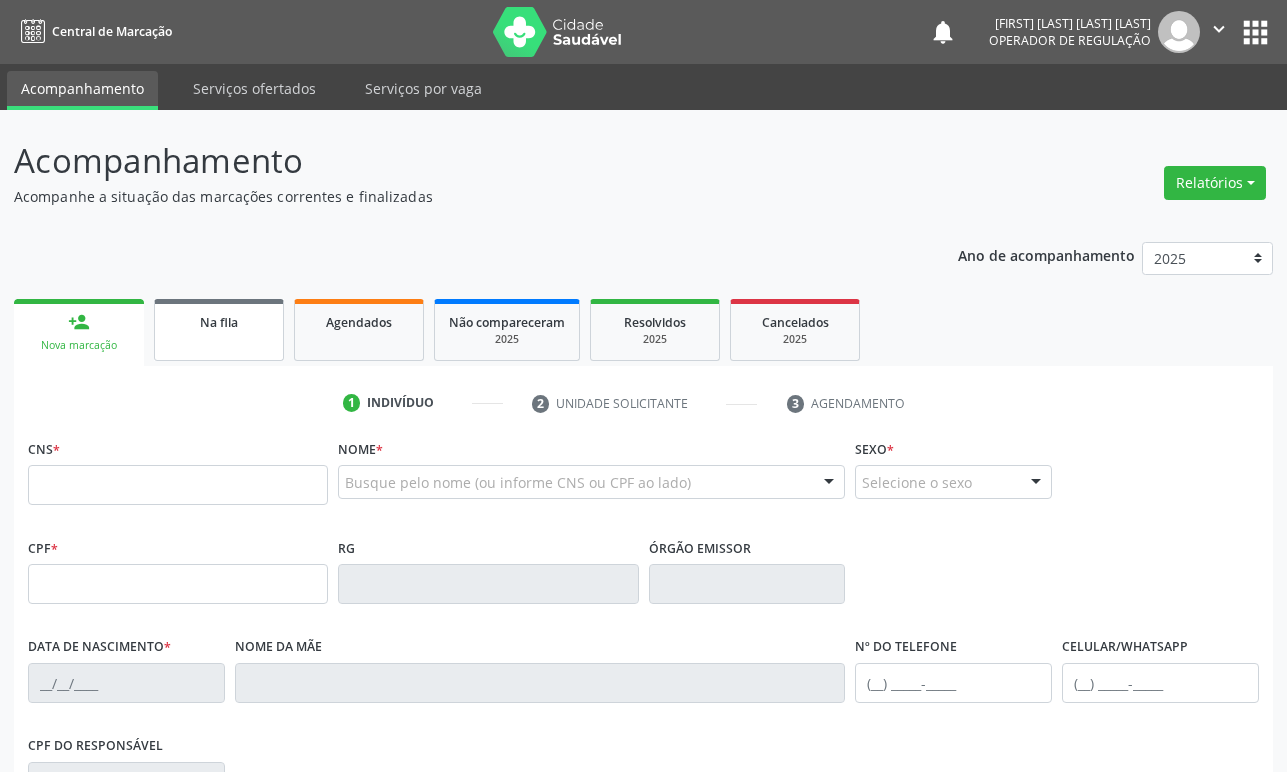 click on "Na fila" at bounding box center [219, 330] 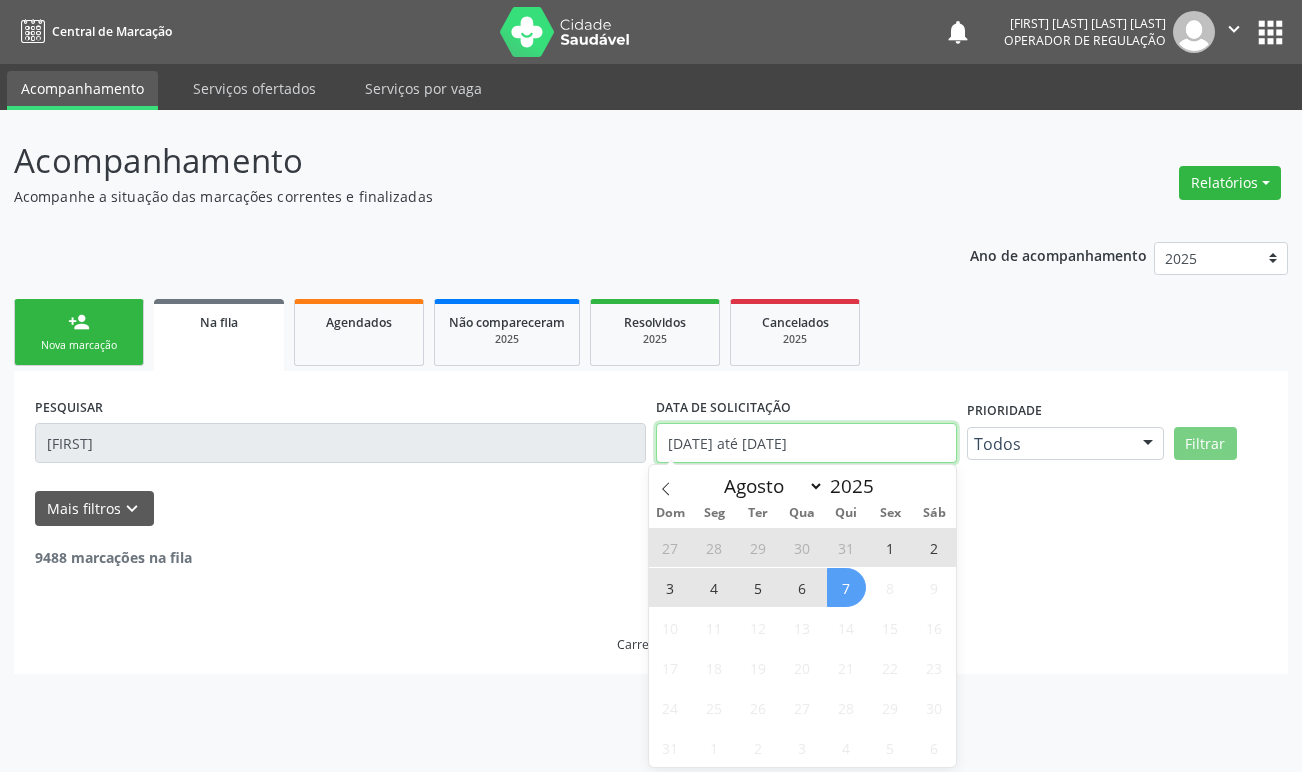 click on "[DATE] até [DATE]" at bounding box center [806, 443] 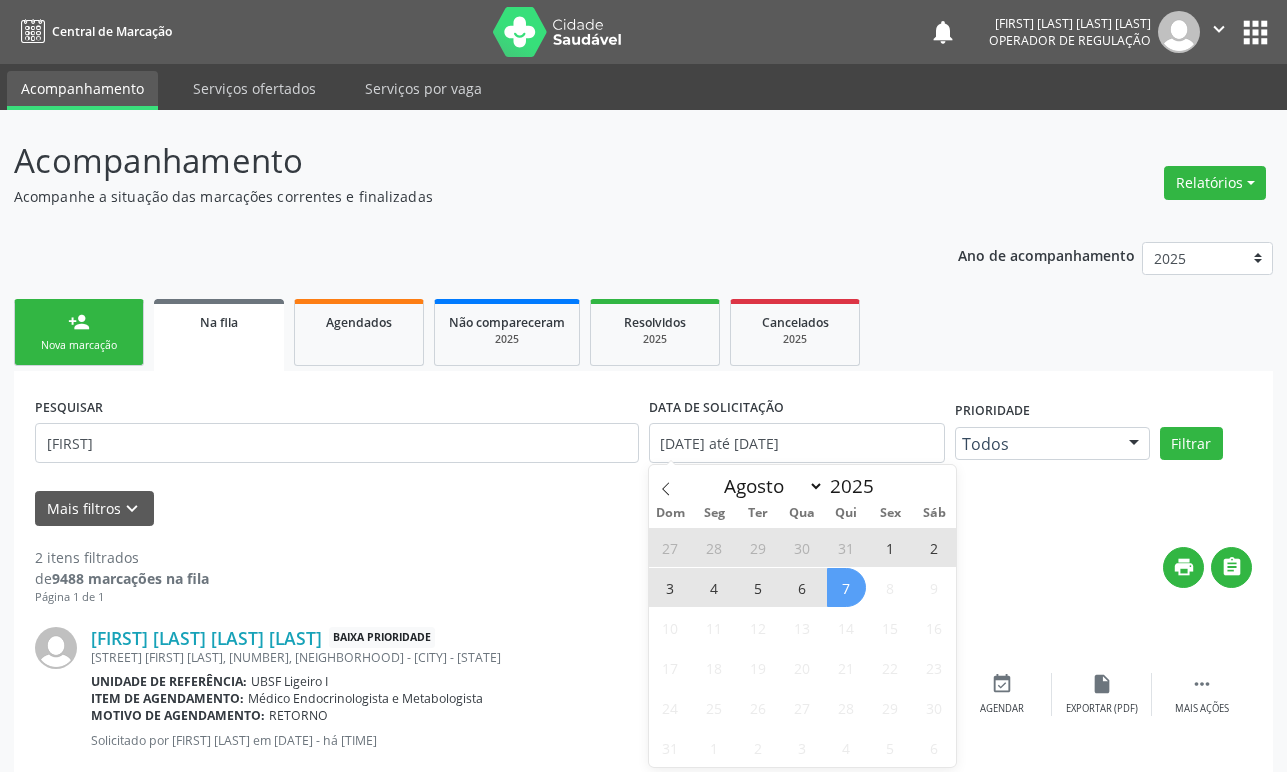 click on "7" at bounding box center [846, 587] 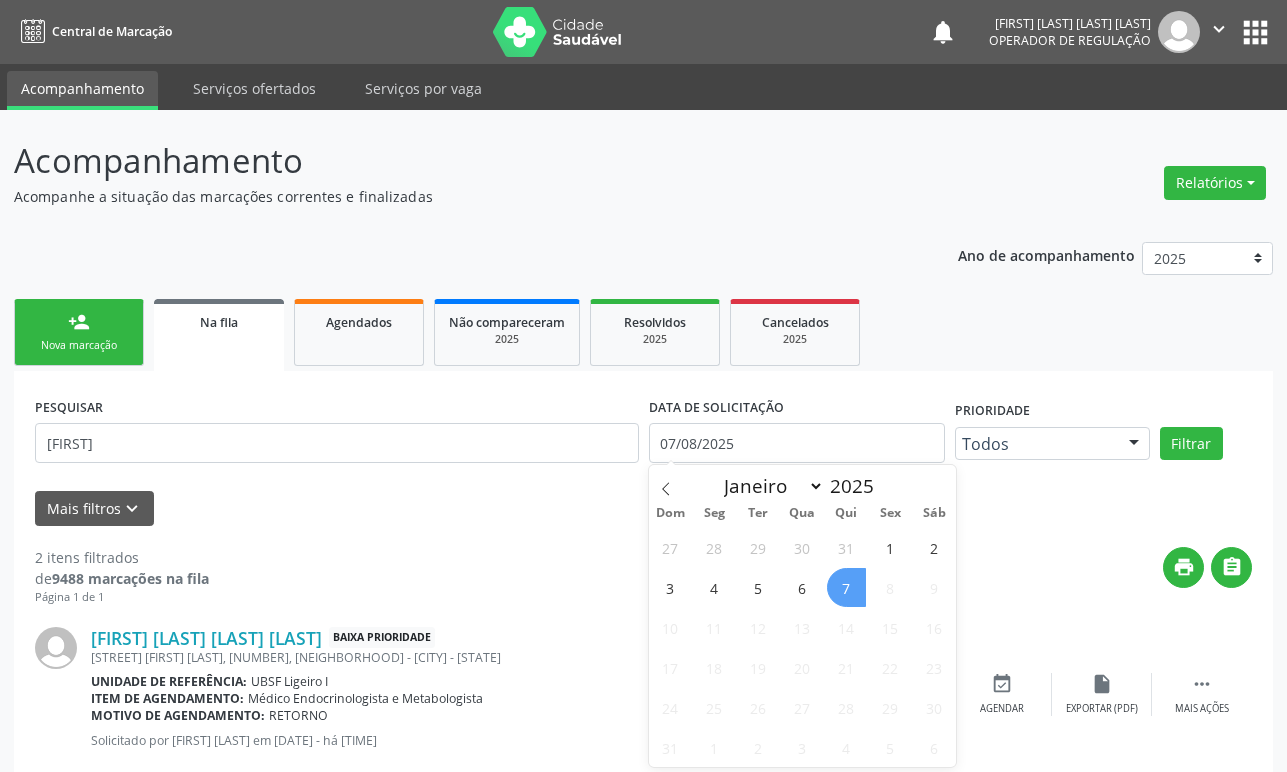 click on "7" at bounding box center (846, 587) 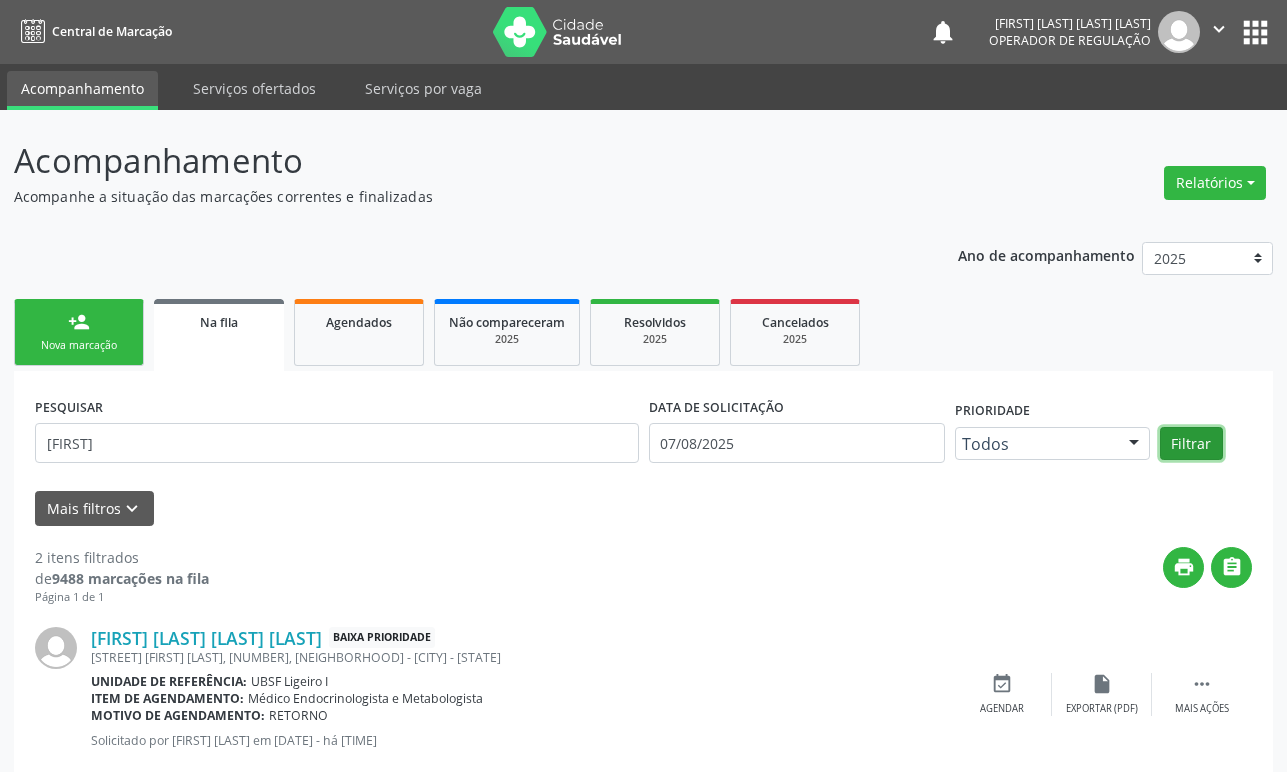 click on "Filtrar" at bounding box center [1191, 444] 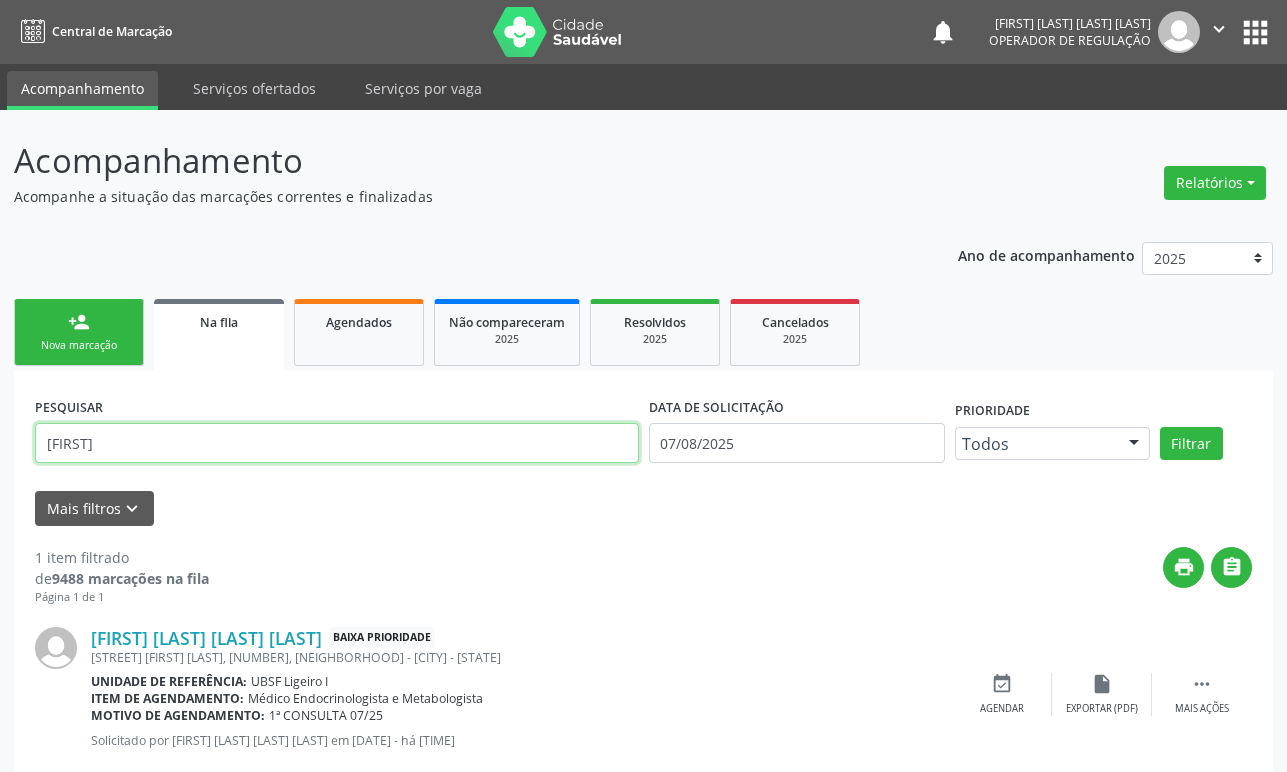 click on "[FIRST]" at bounding box center [337, 443] 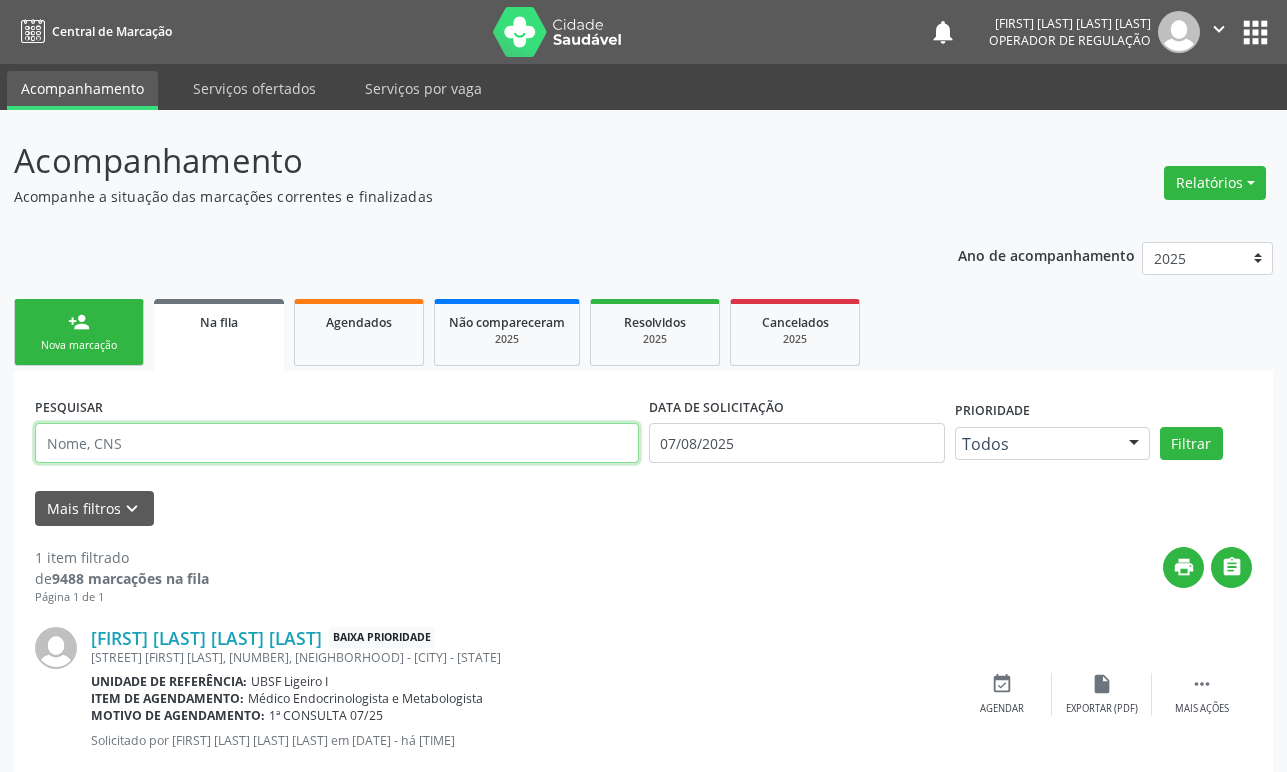 type 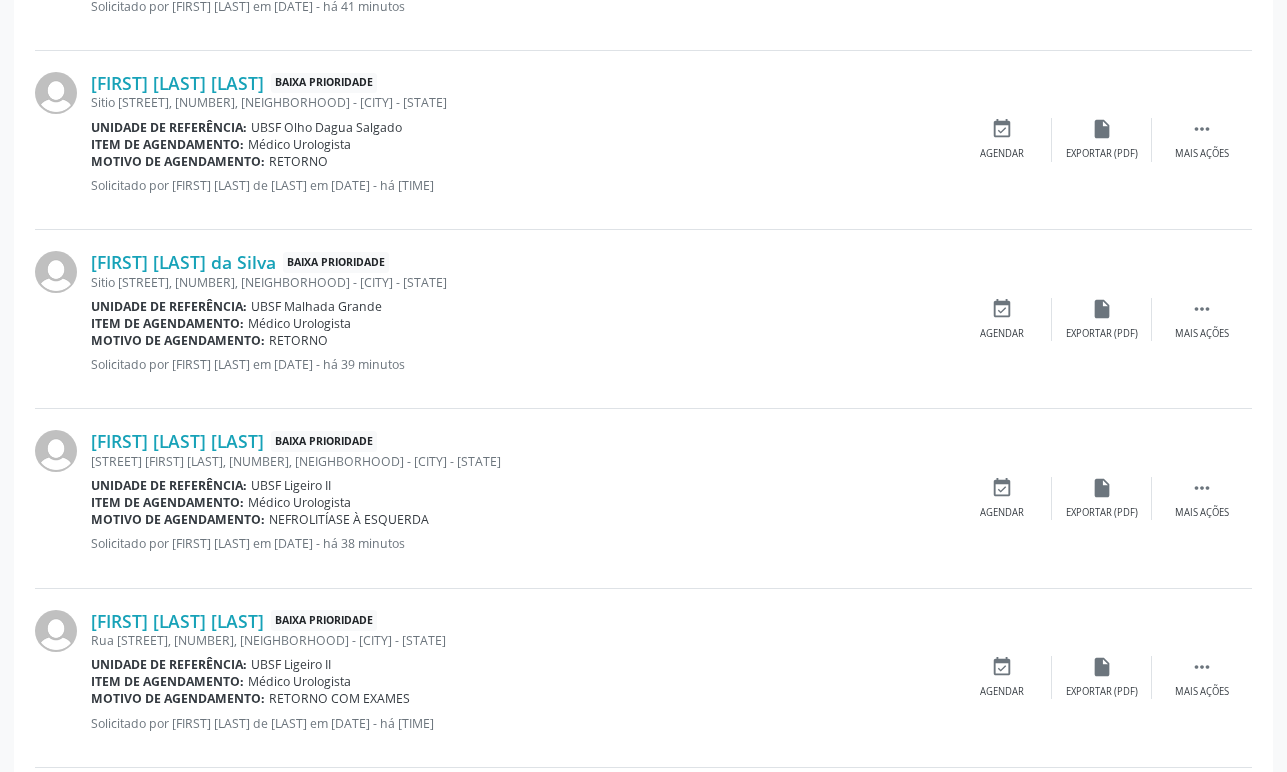 scroll, scrollTop: 113, scrollLeft: 0, axis: vertical 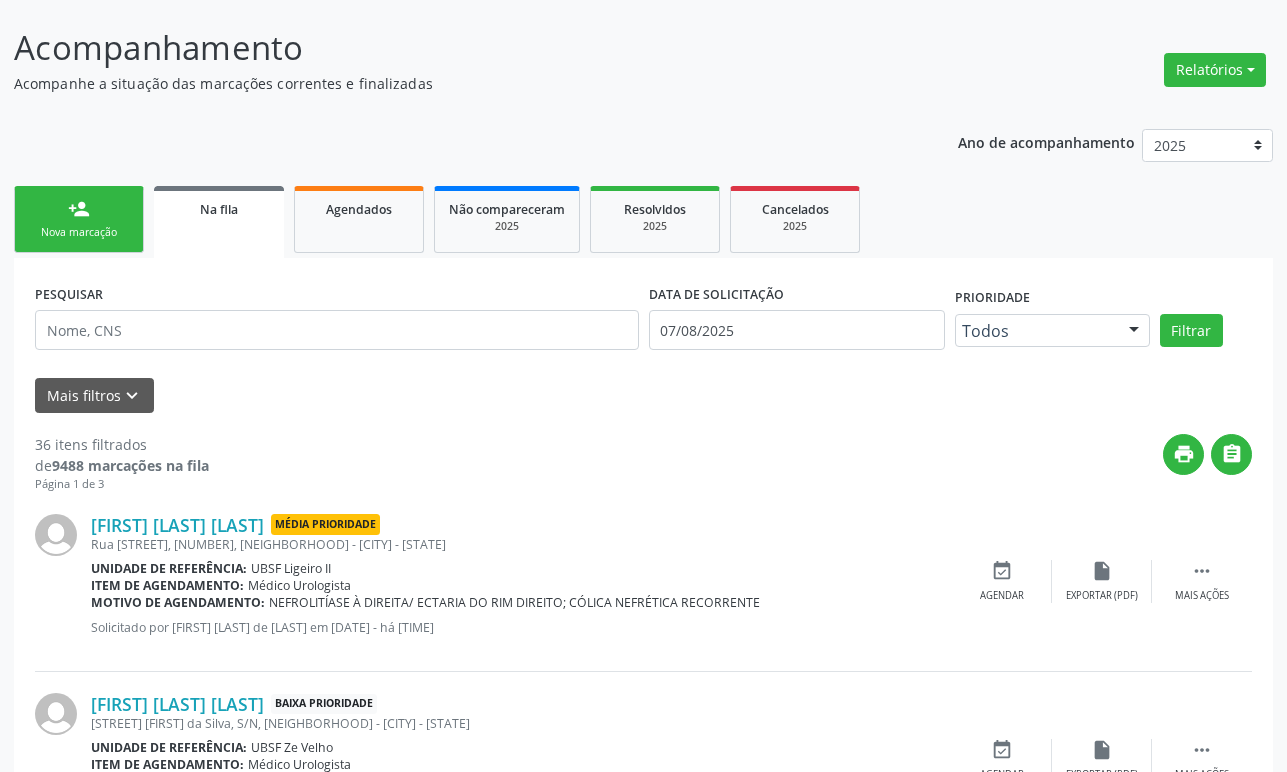 click on "person_add
Nova marcação" at bounding box center [79, 219] 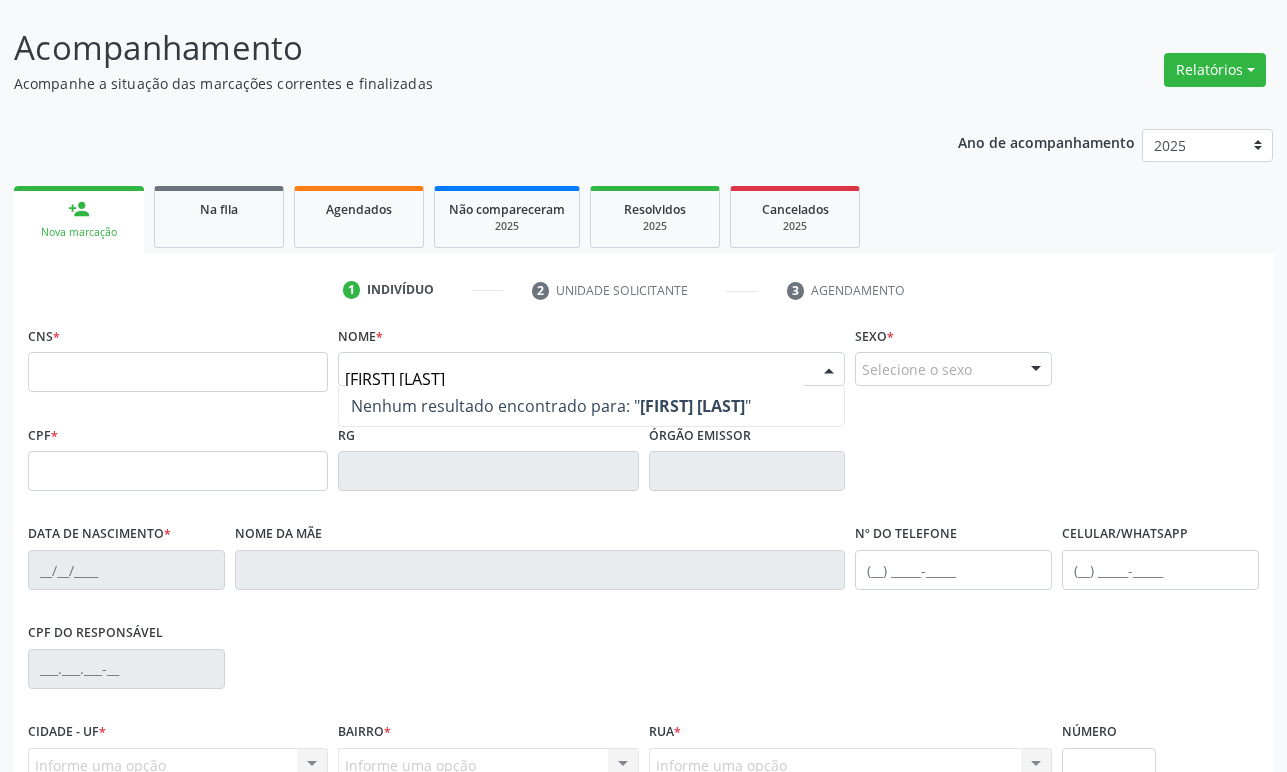 type on "[FIRST] [LAST]" 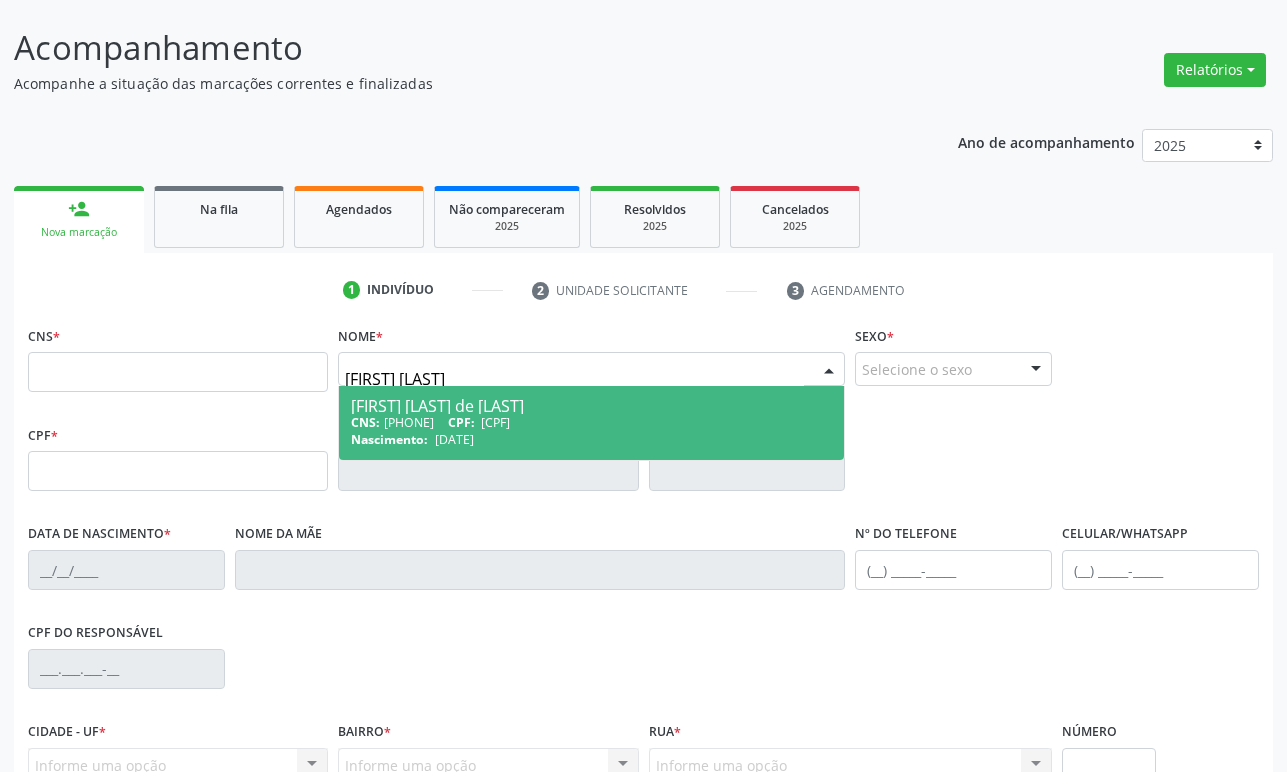 click on "[CPF]" at bounding box center (495, 422) 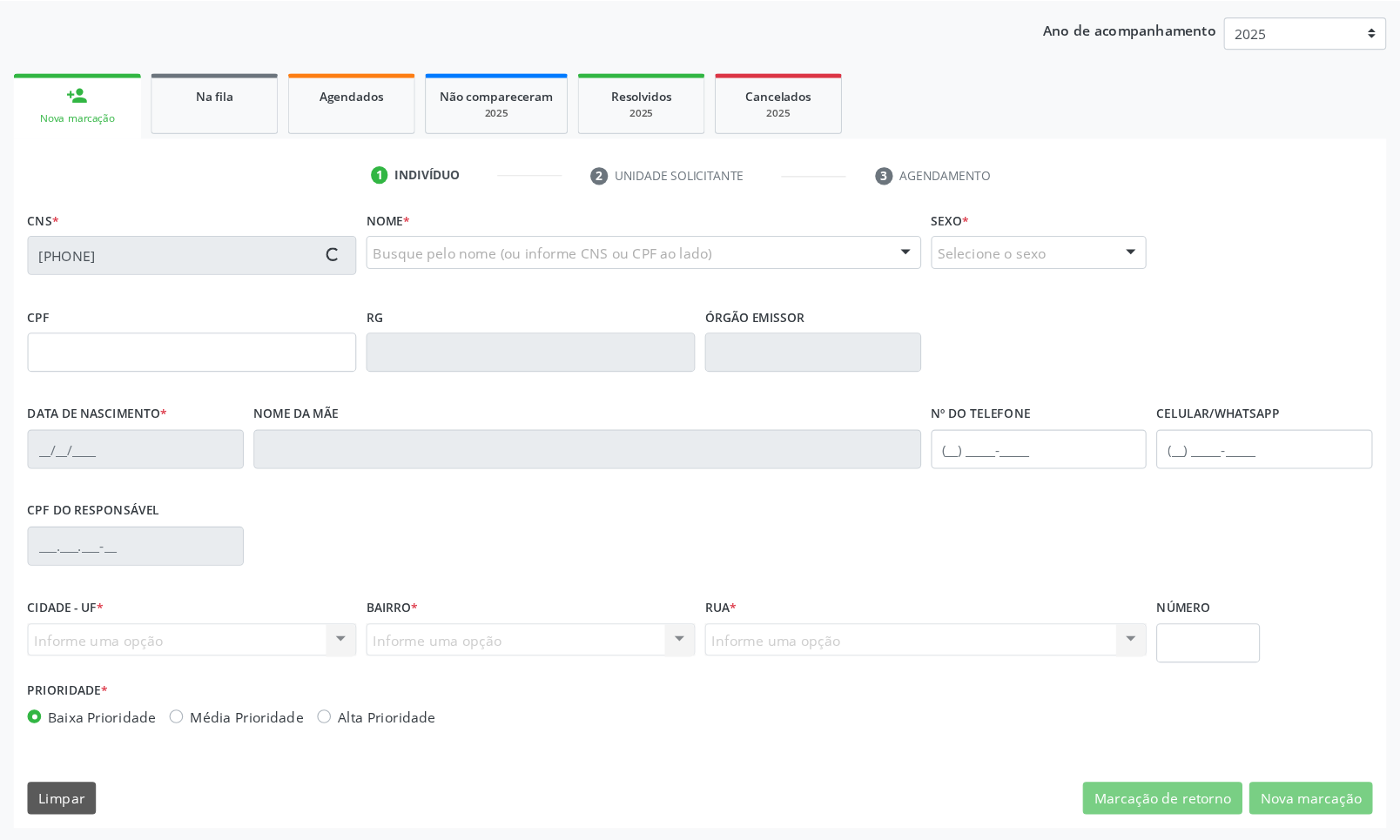 scroll, scrollTop: 104, scrollLeft: 0, axis: vertical 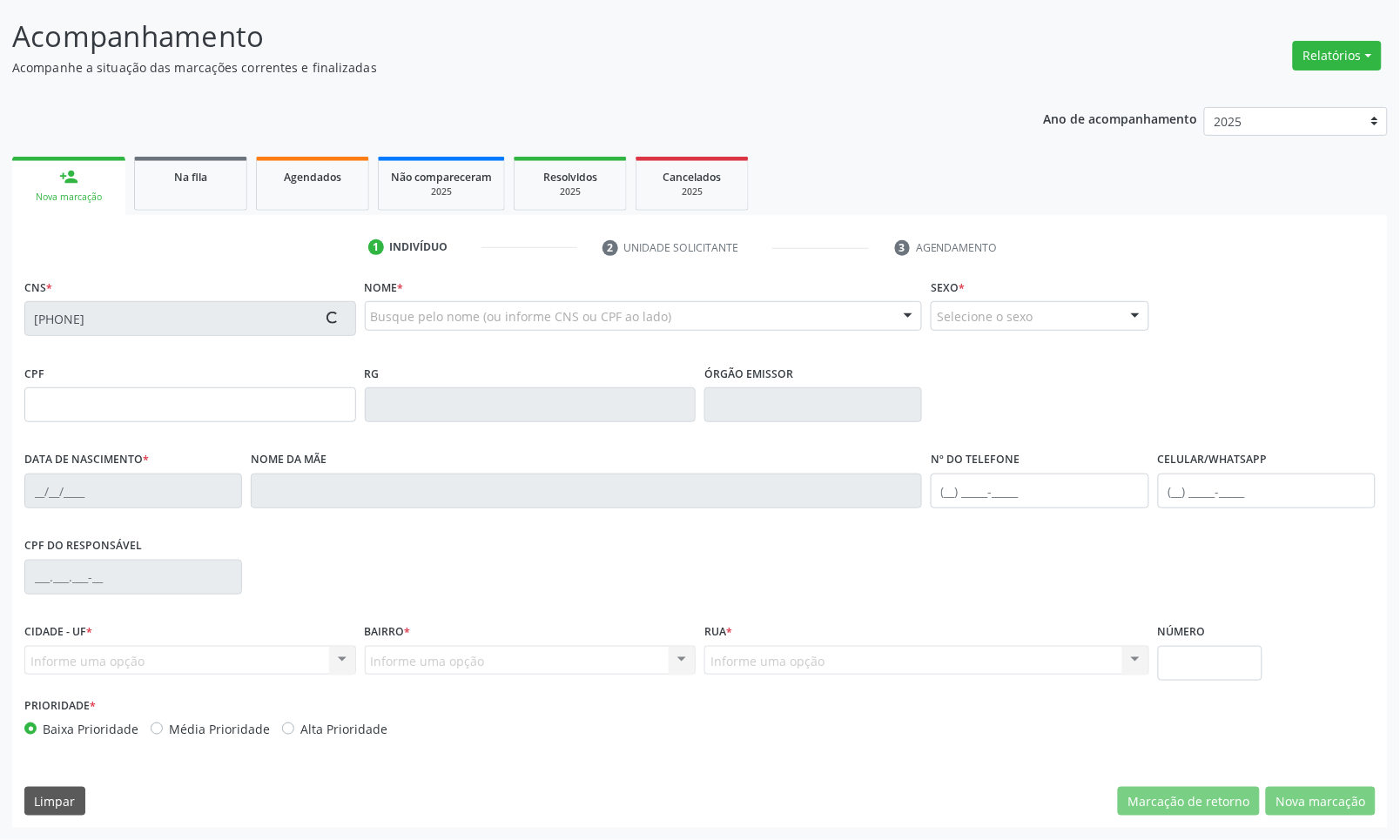 type on "[CPF]" 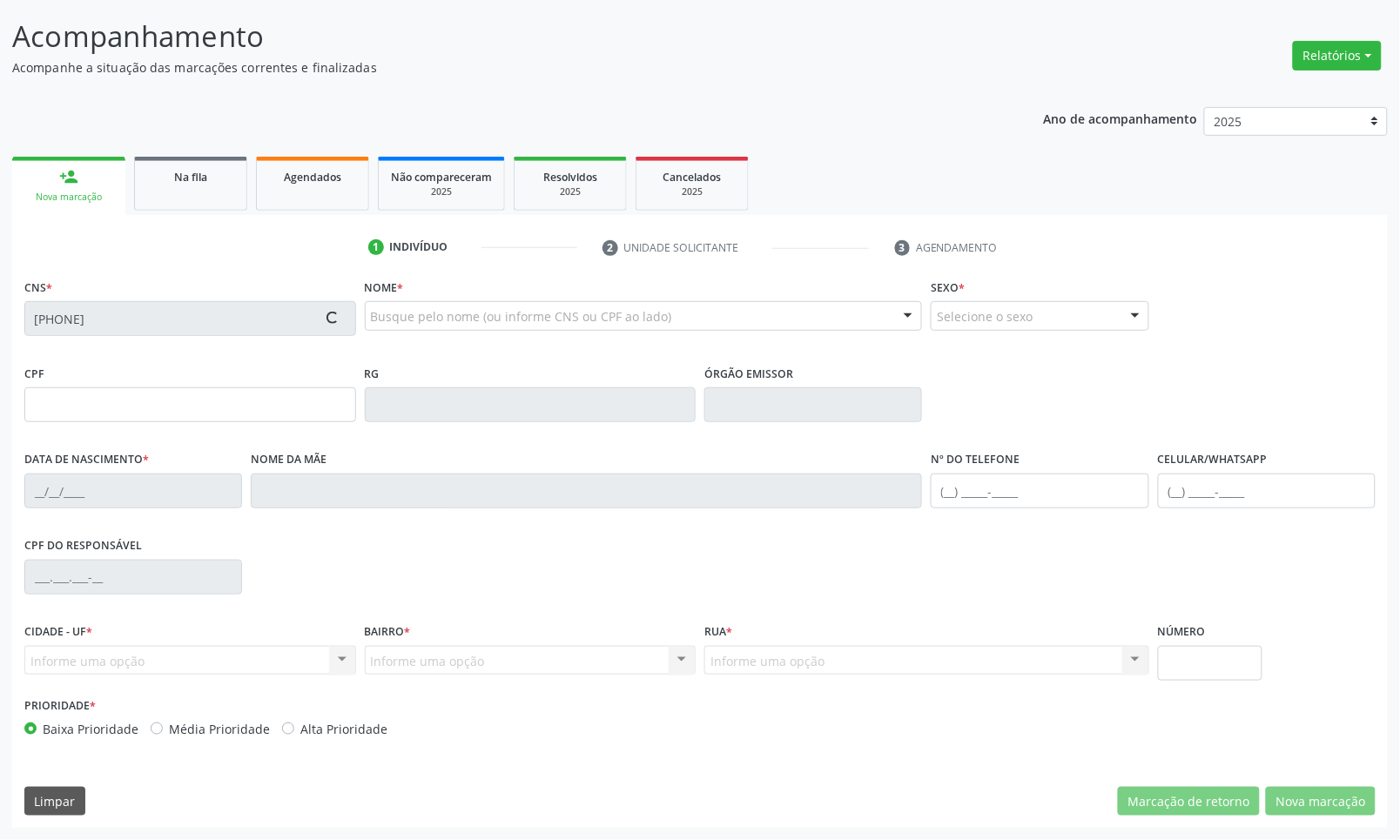 type on "[DATE]" 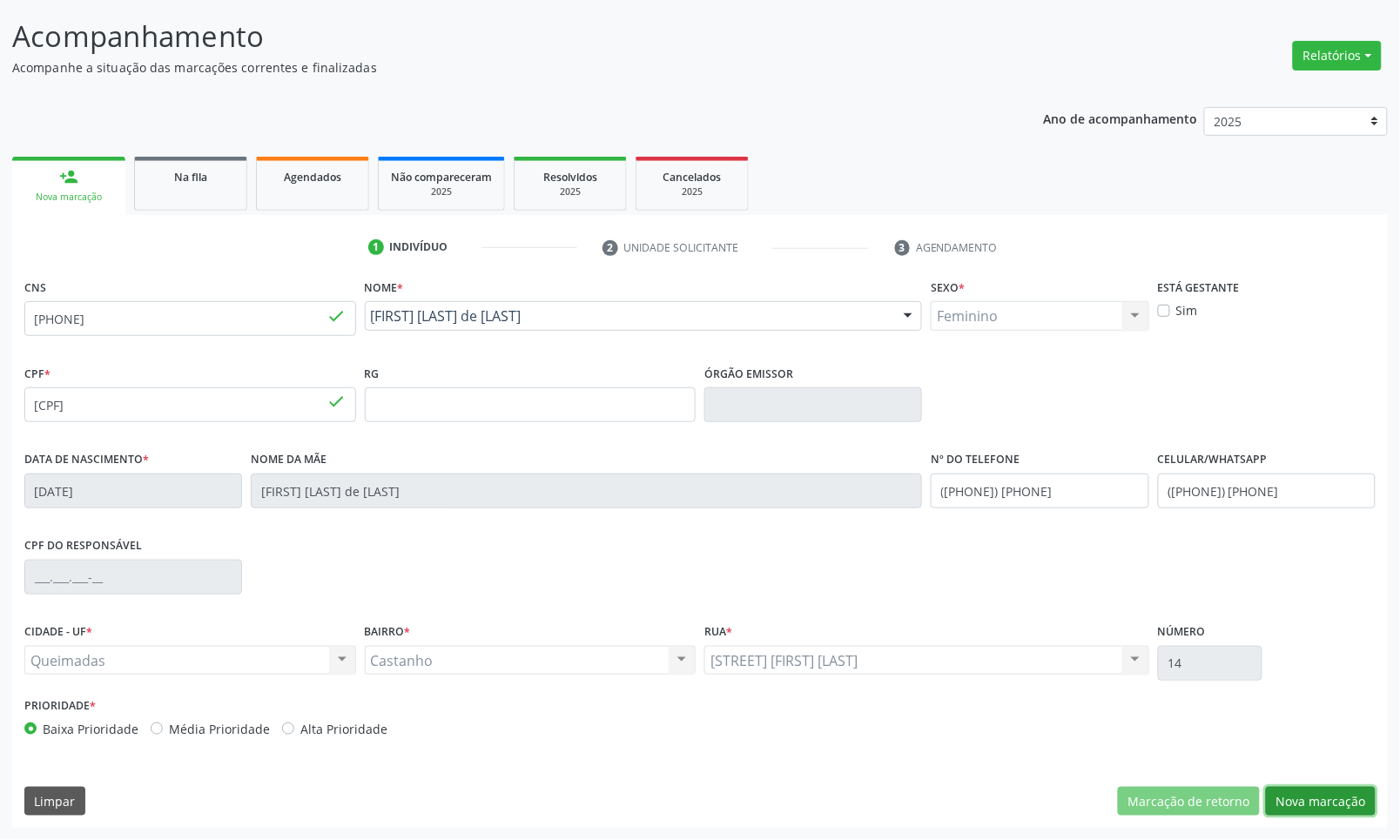 drag, startPoint x: 1324, startPoint y: 793, endPoint x: 1060, endPoint y: 773, distance: 264.75649 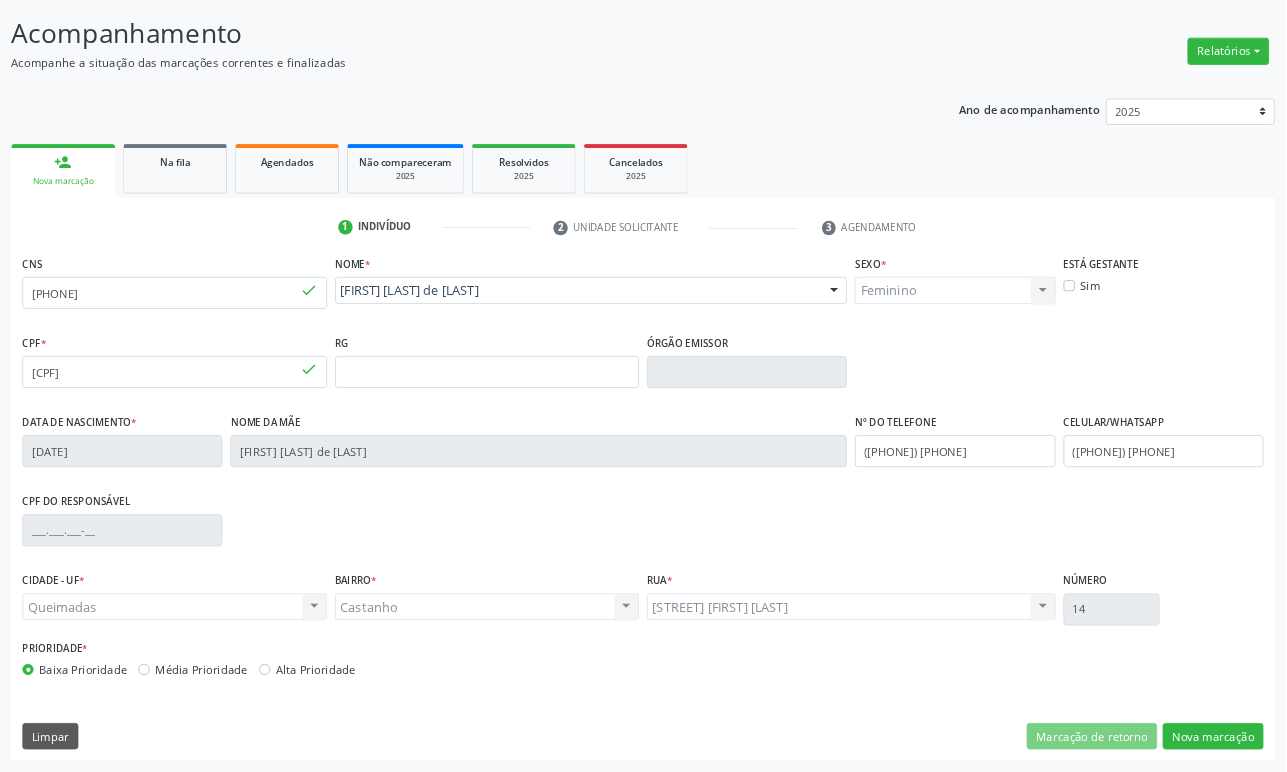 scroll, scrollTop: 0, scrollLeft: 0, axis: both 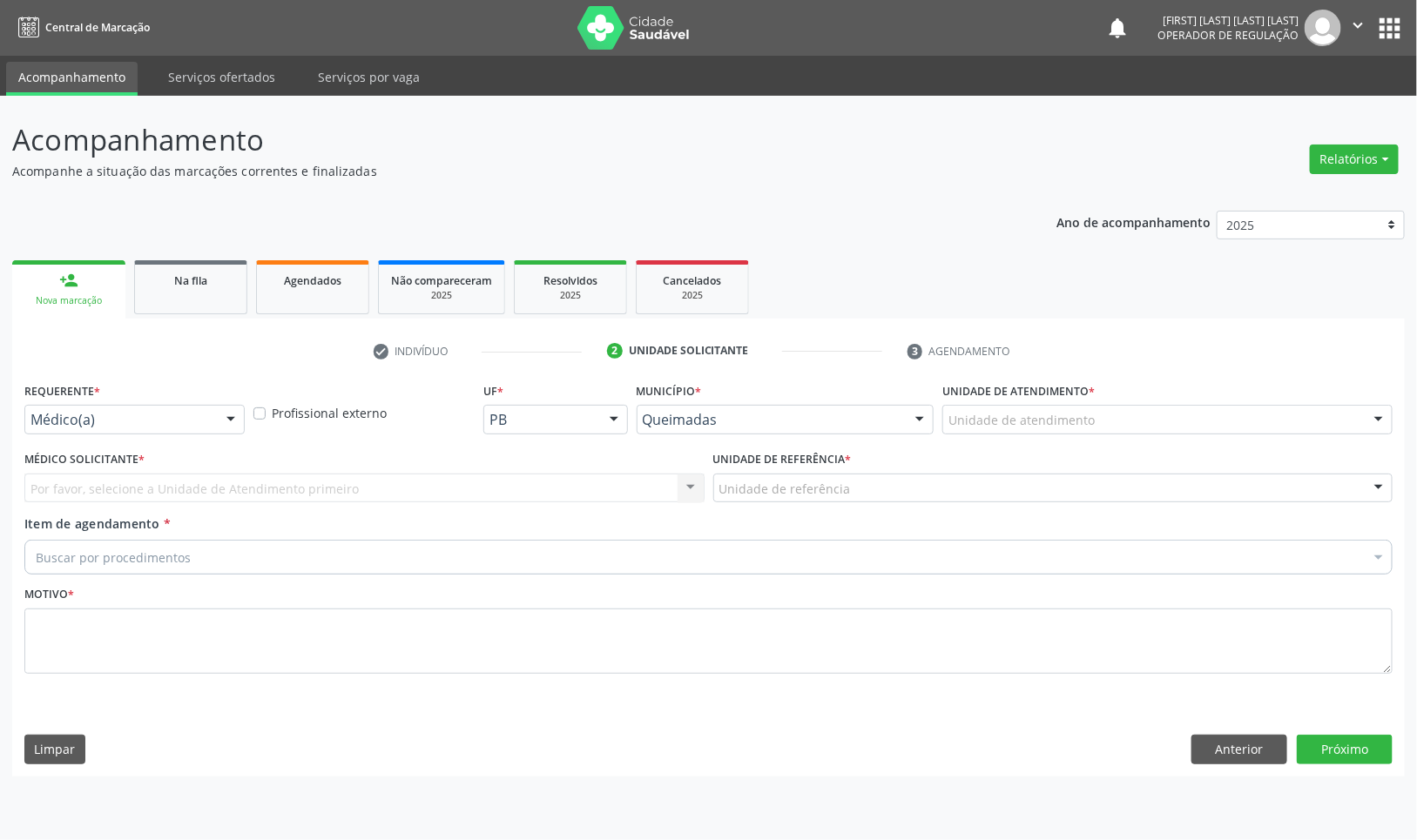 drag, startPoint x: 206, startPoint y: 431, endPoint x: 187, endPoint y: 473, distance: 46.097722 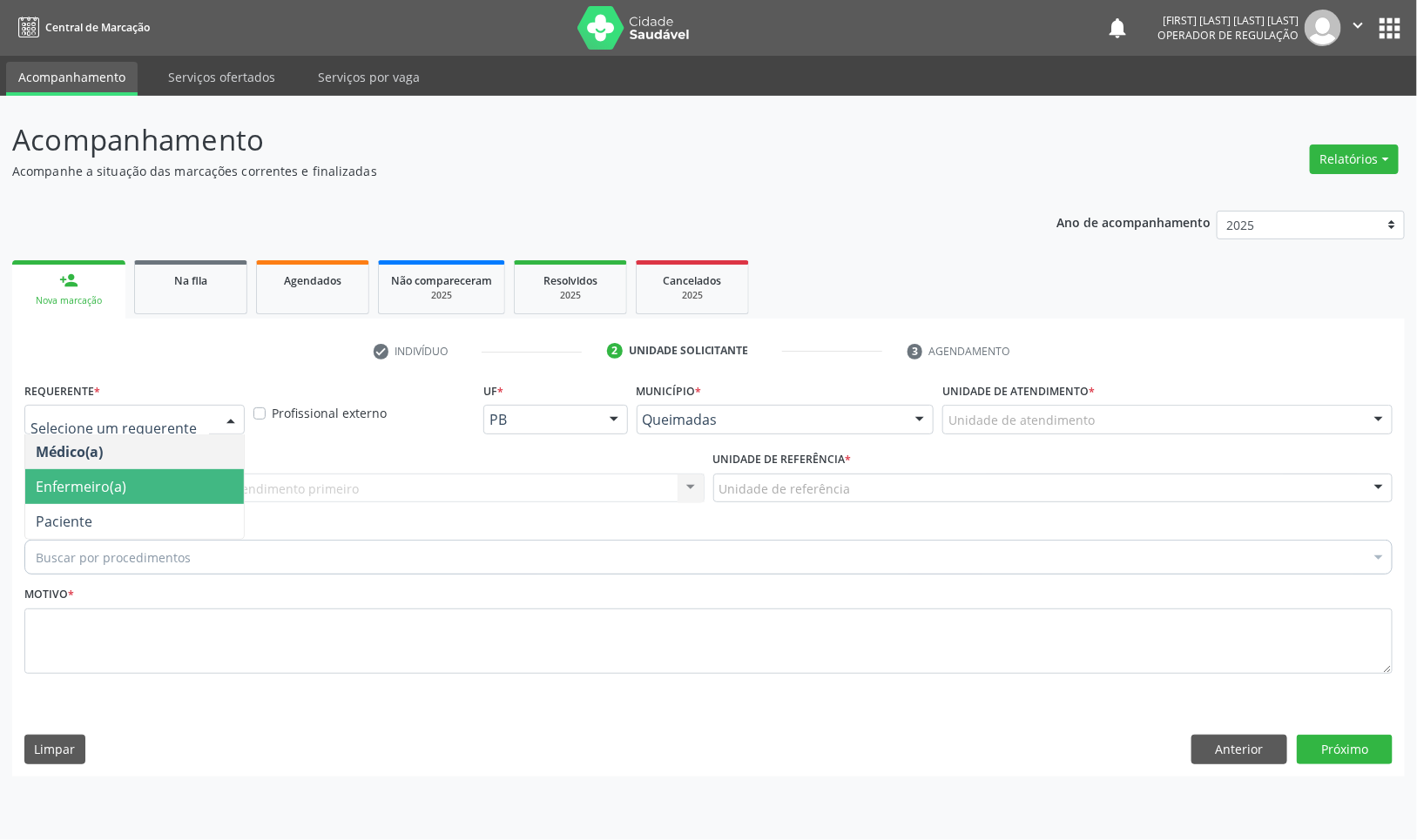 click on "Enfermeiro(a)" at bounding box center [134, 487] 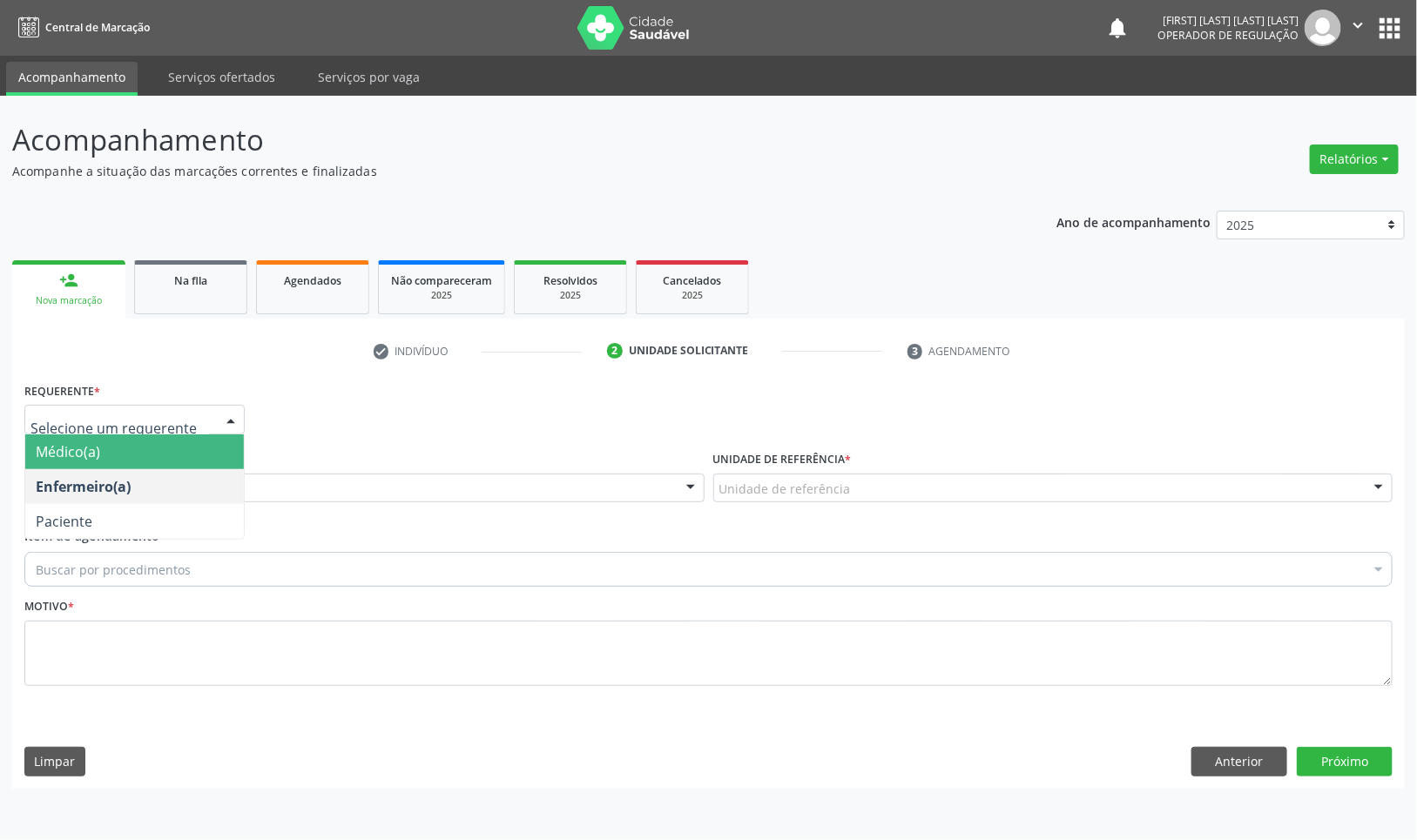 drag, startPoint x: 199, startPoint y: 418, endPoint x: 172, endPoint y: 468, distance: 56.82429 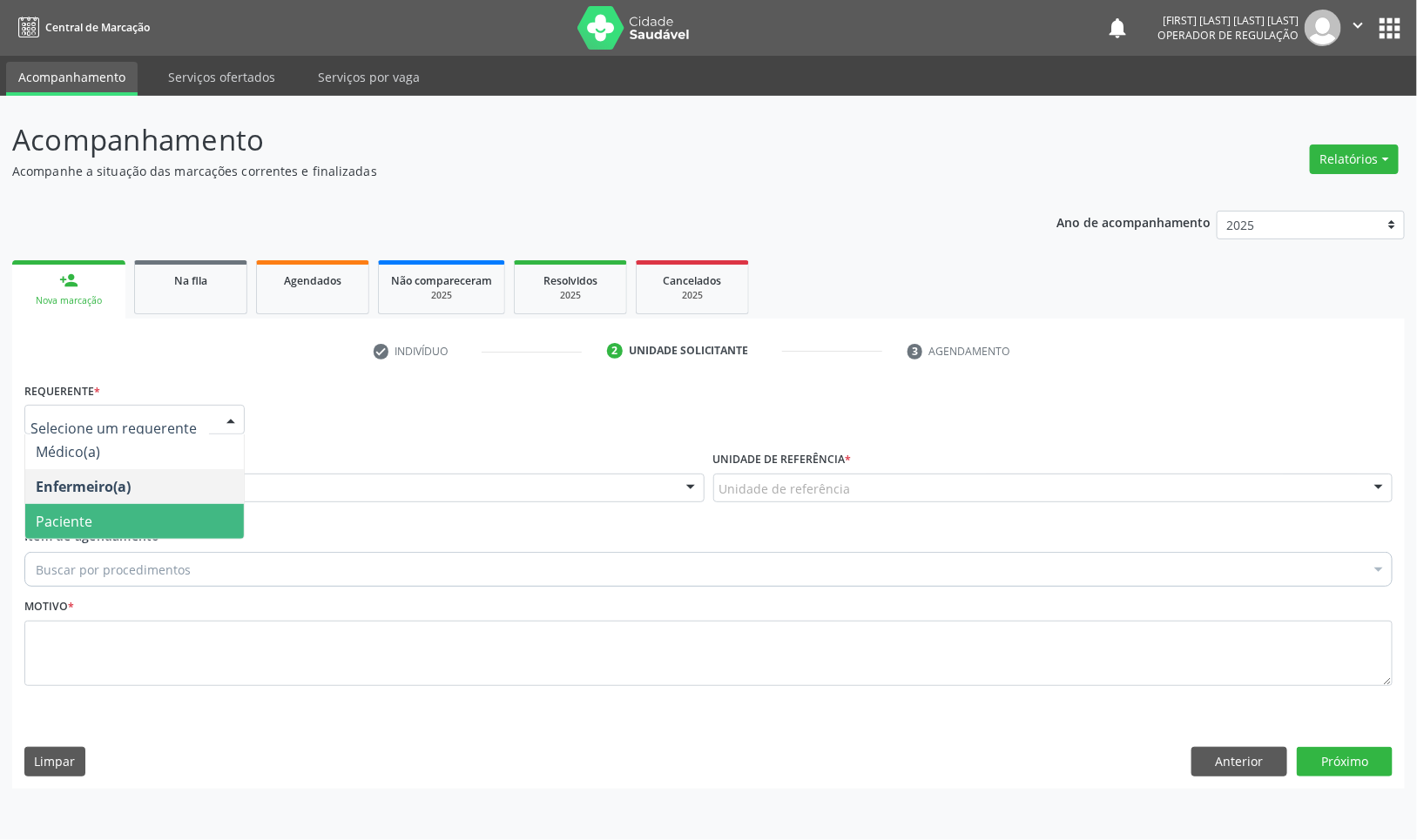 click on "Paciente" at bounding box center (134, 521) 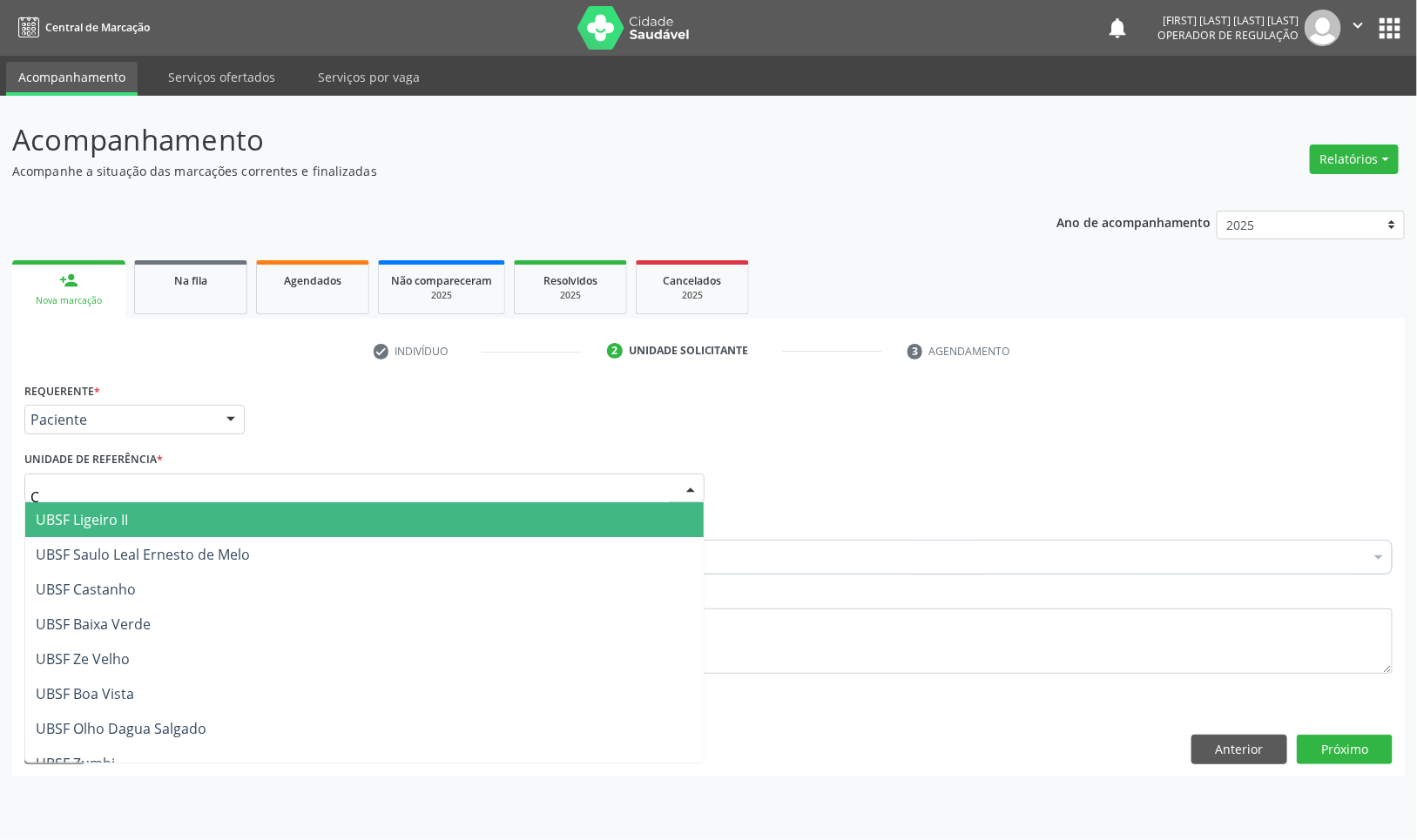 click on "C" at bounding box center [364, 488] 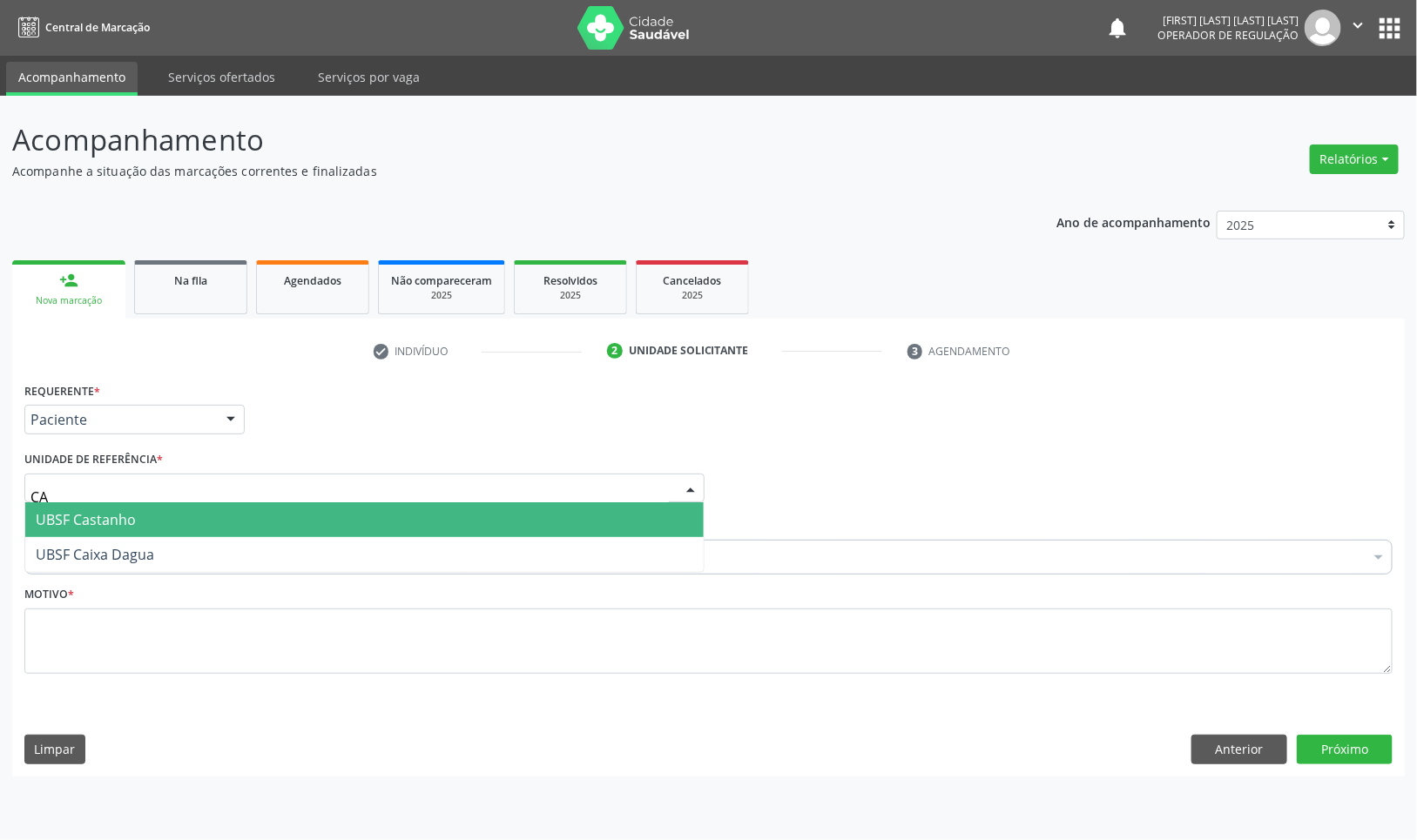 type on "CAS" 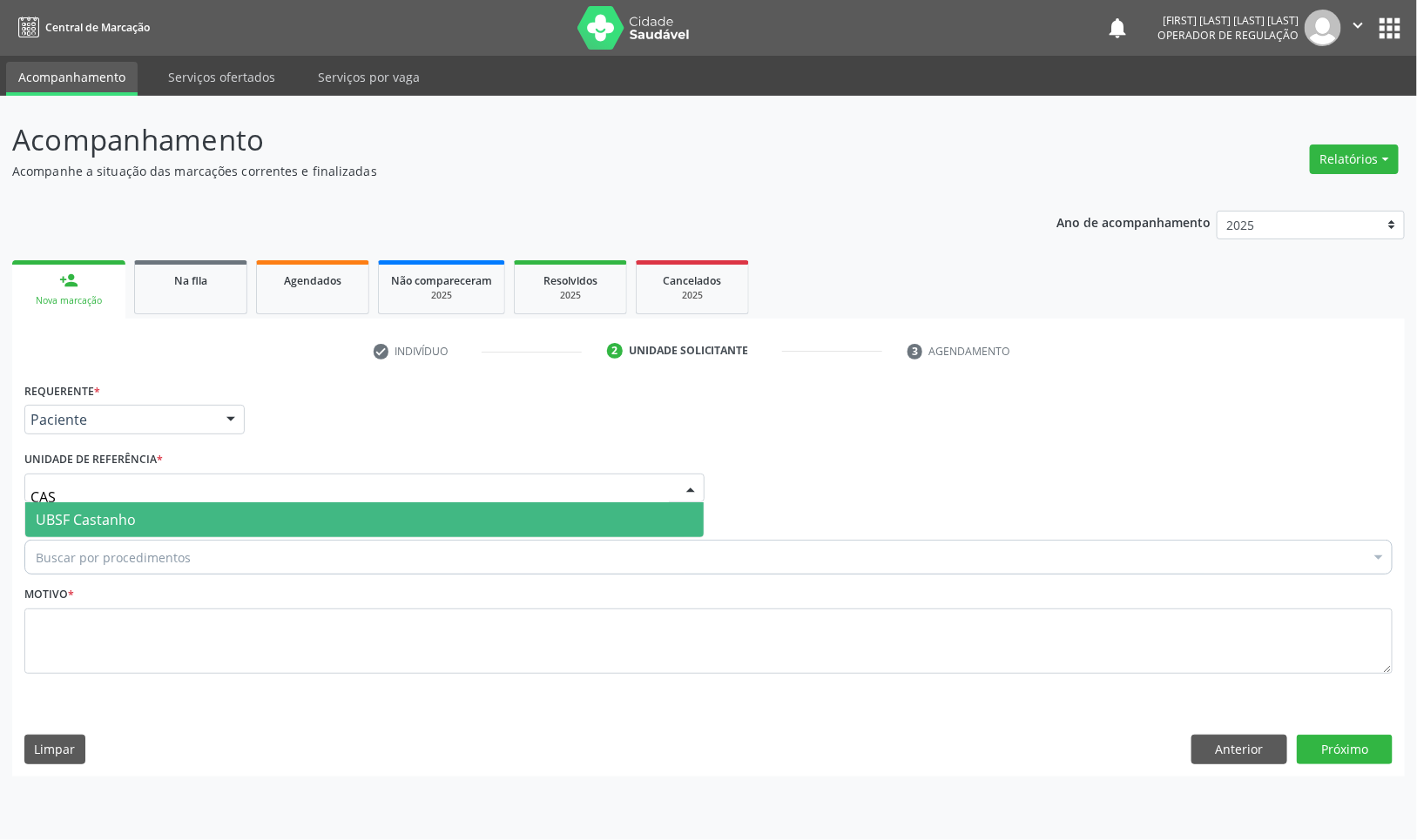 click on "UBSF Castanho" at bounding box center [364, 520] 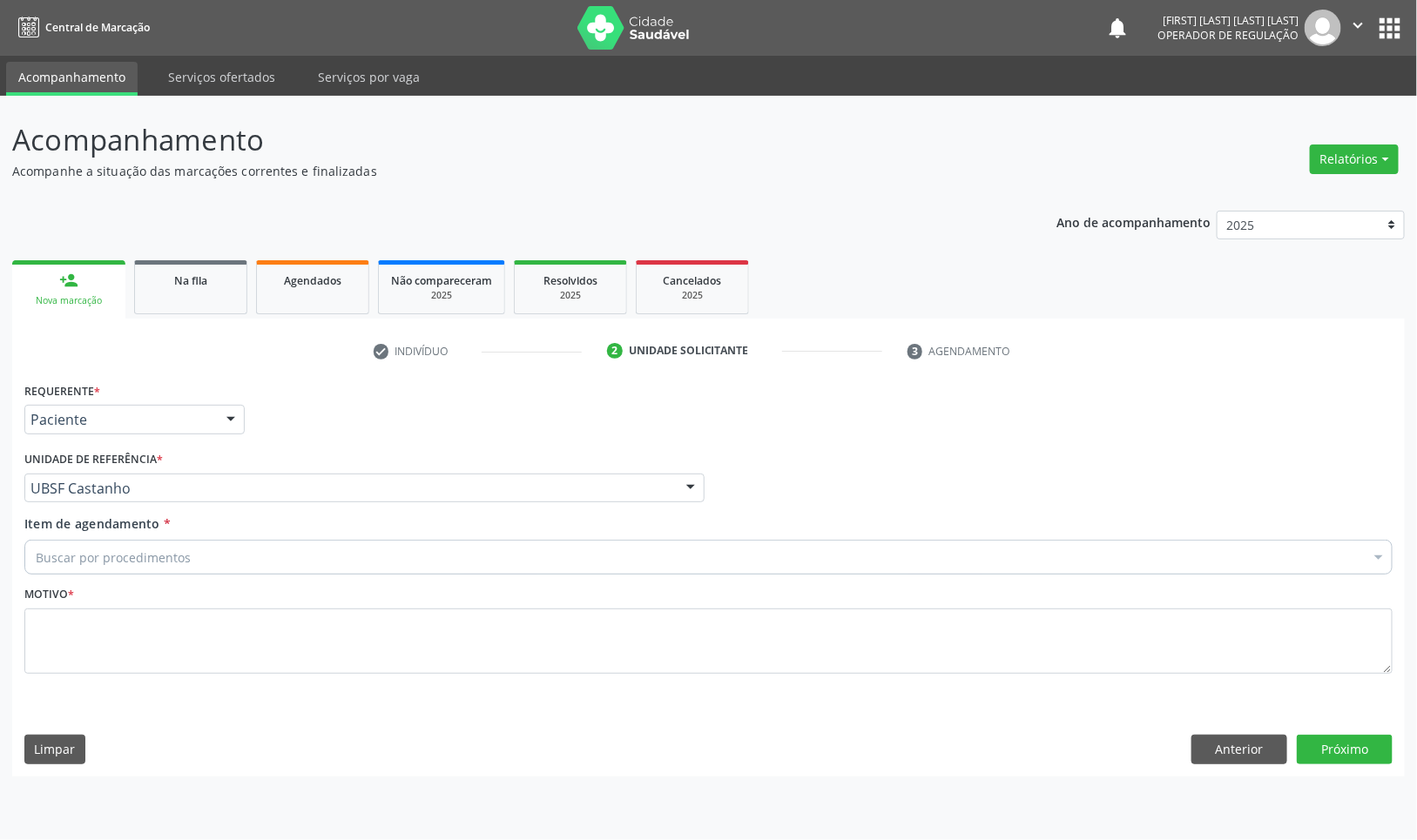 click on "Buscar por procedimentos" at bounding box center [708, 557] 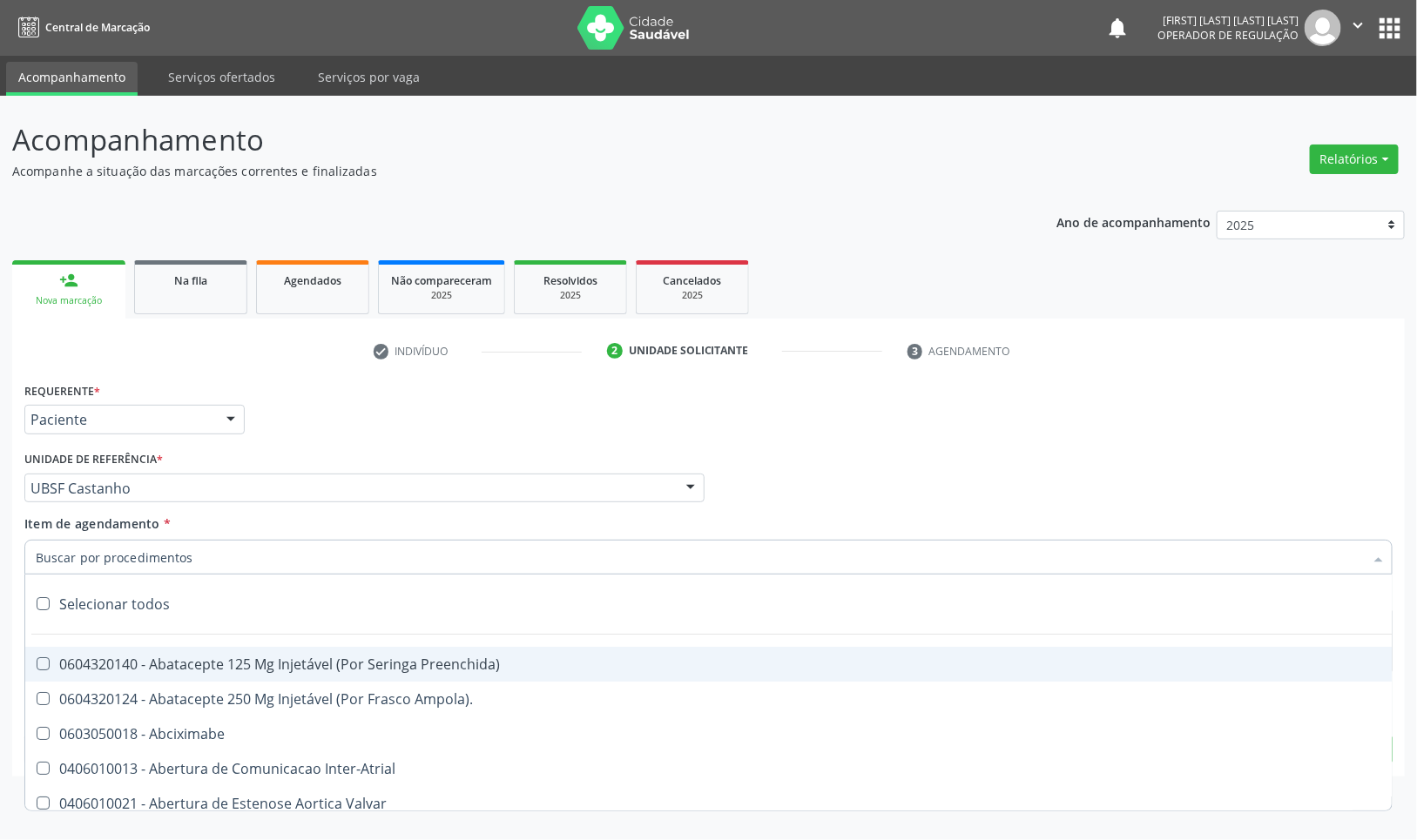 paste on "ENDOCRINOLOGISTA" 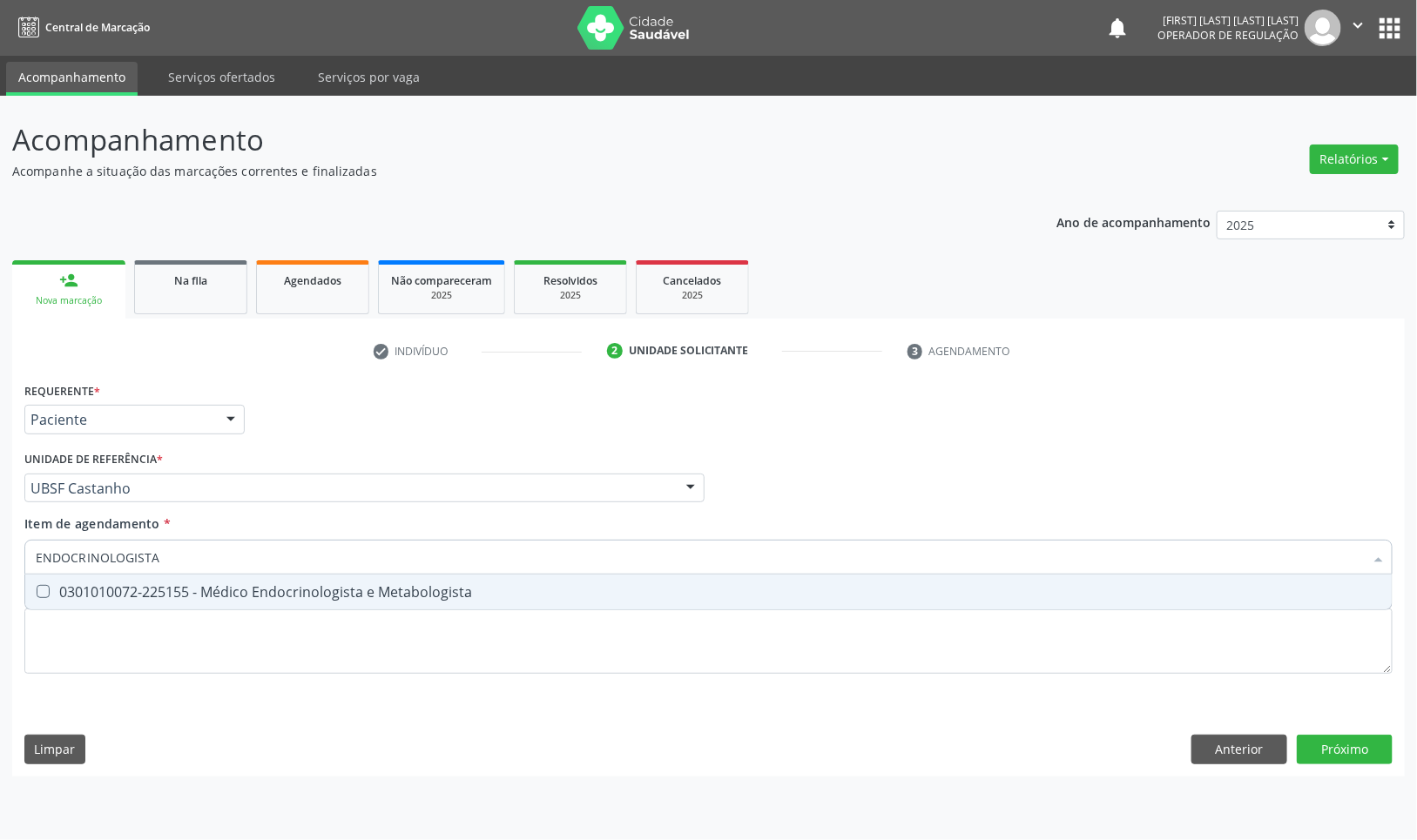 drag, startPoint x: 236, startPoint y: 592, endPoint x: 341, endPoint y: 549, distance: 113.46365 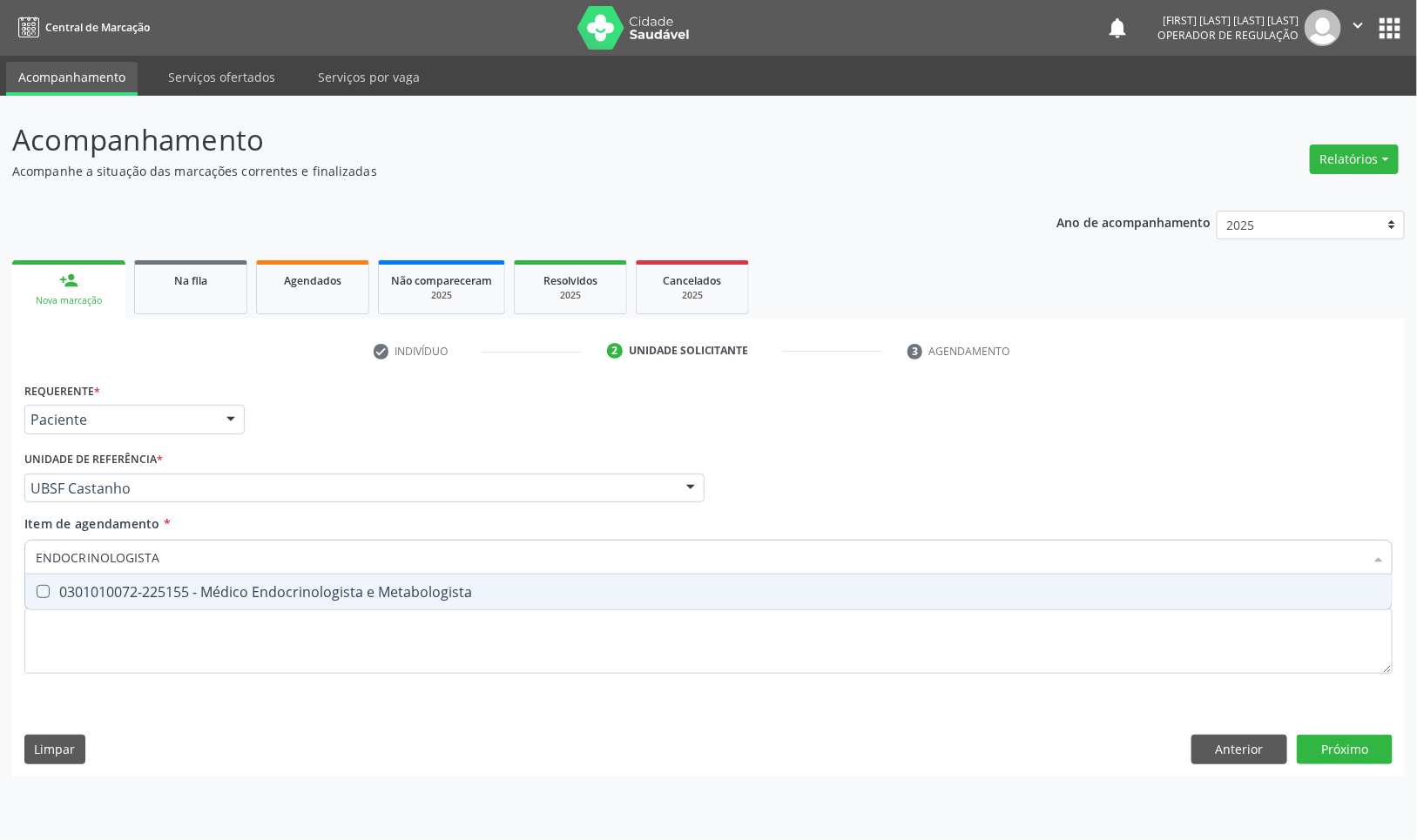 checkbox on "true" 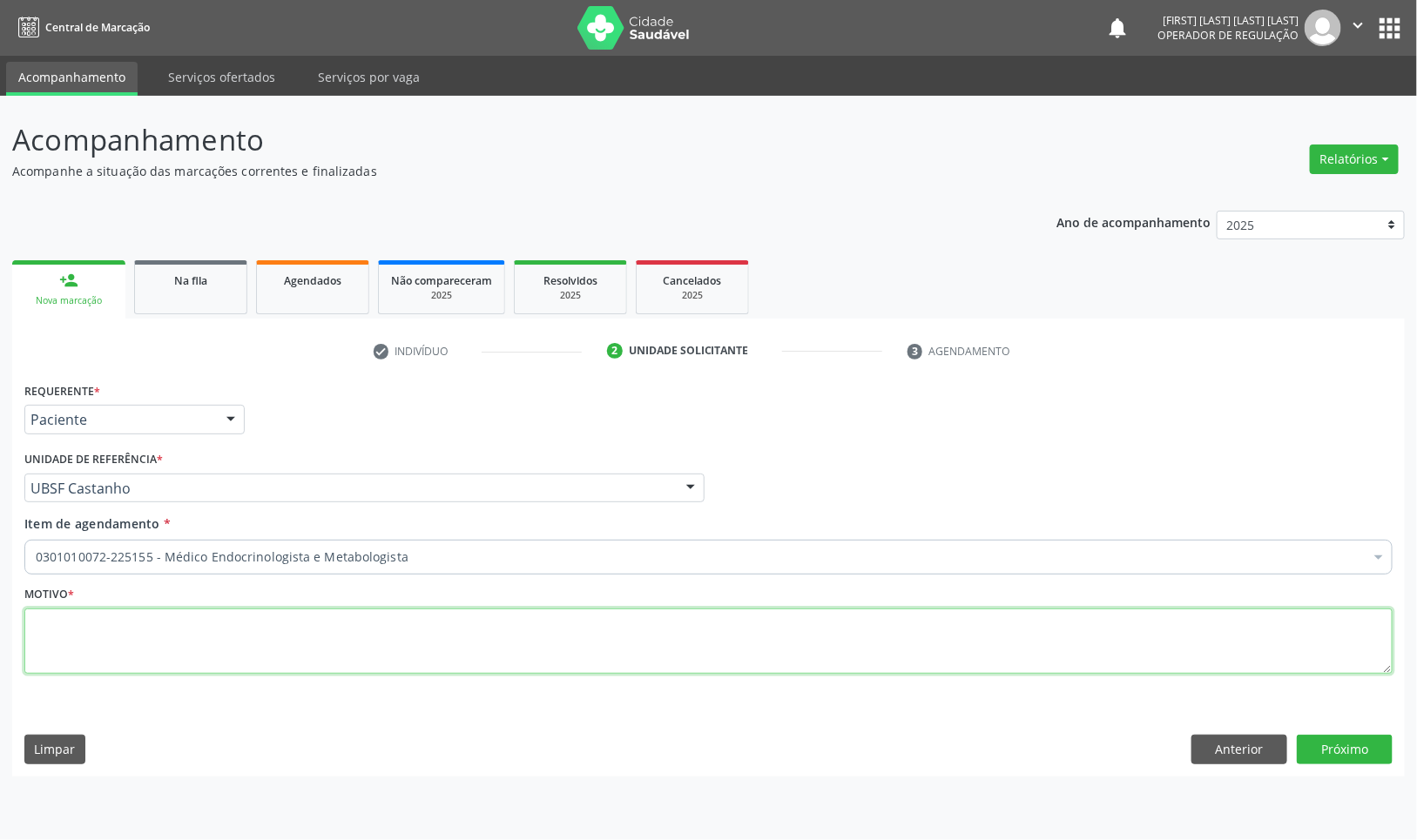 click at bounding box center [708, 642] 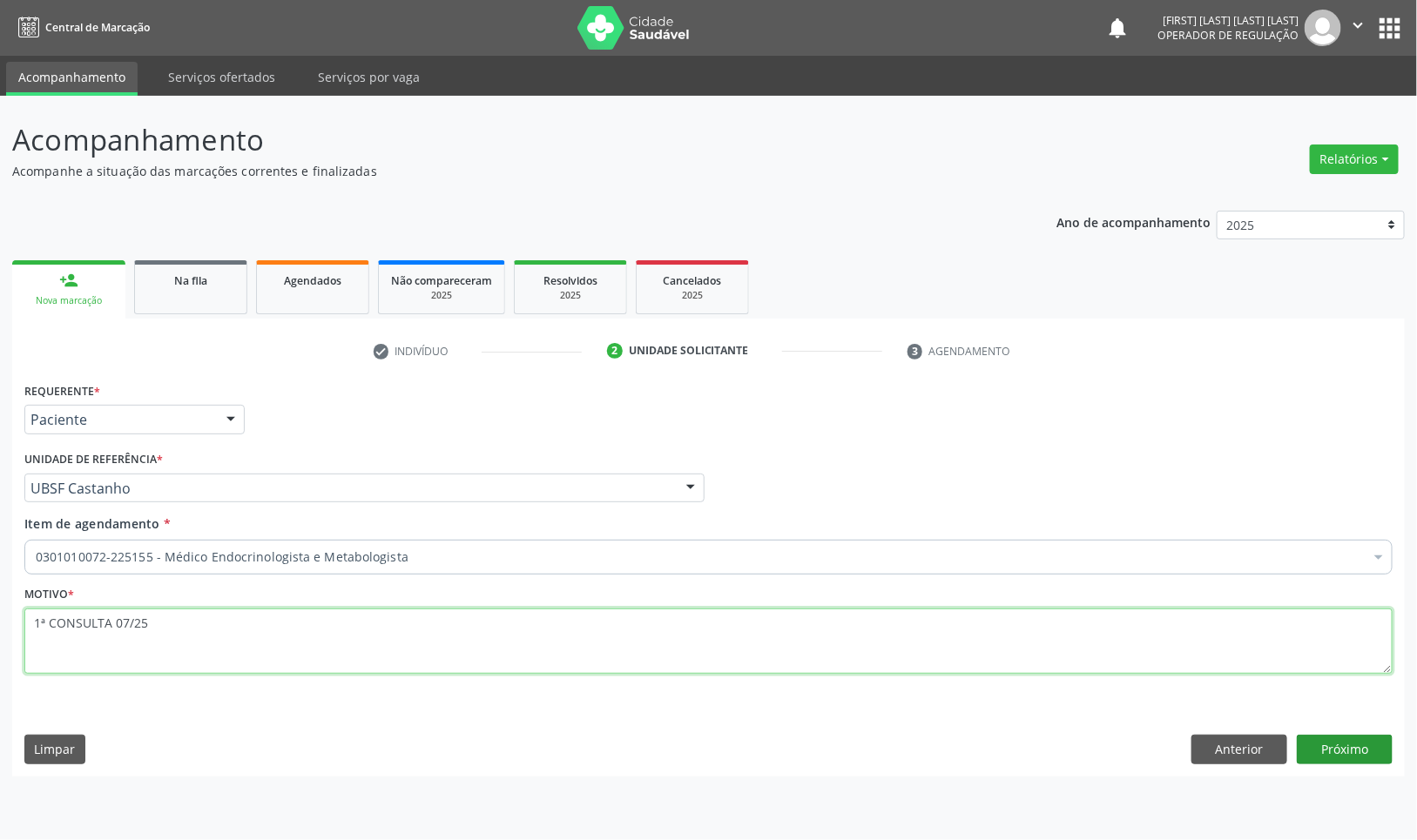 type on "1ª CONSULTA 07/25" 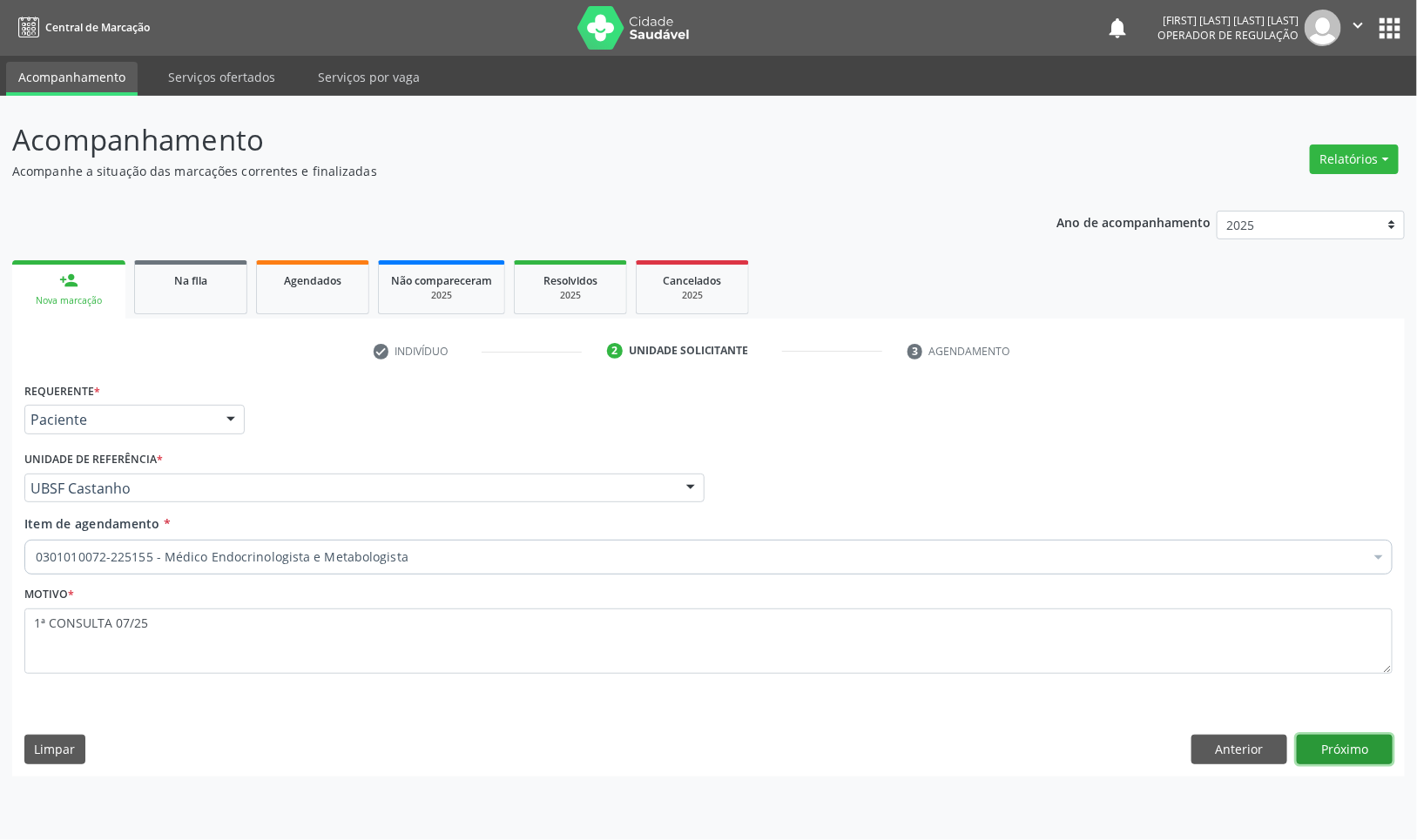 drag, startPoint x: 1381, startPoint y: 763, endPoint x: 1361, endPoint y: 746, distance: 26.248809 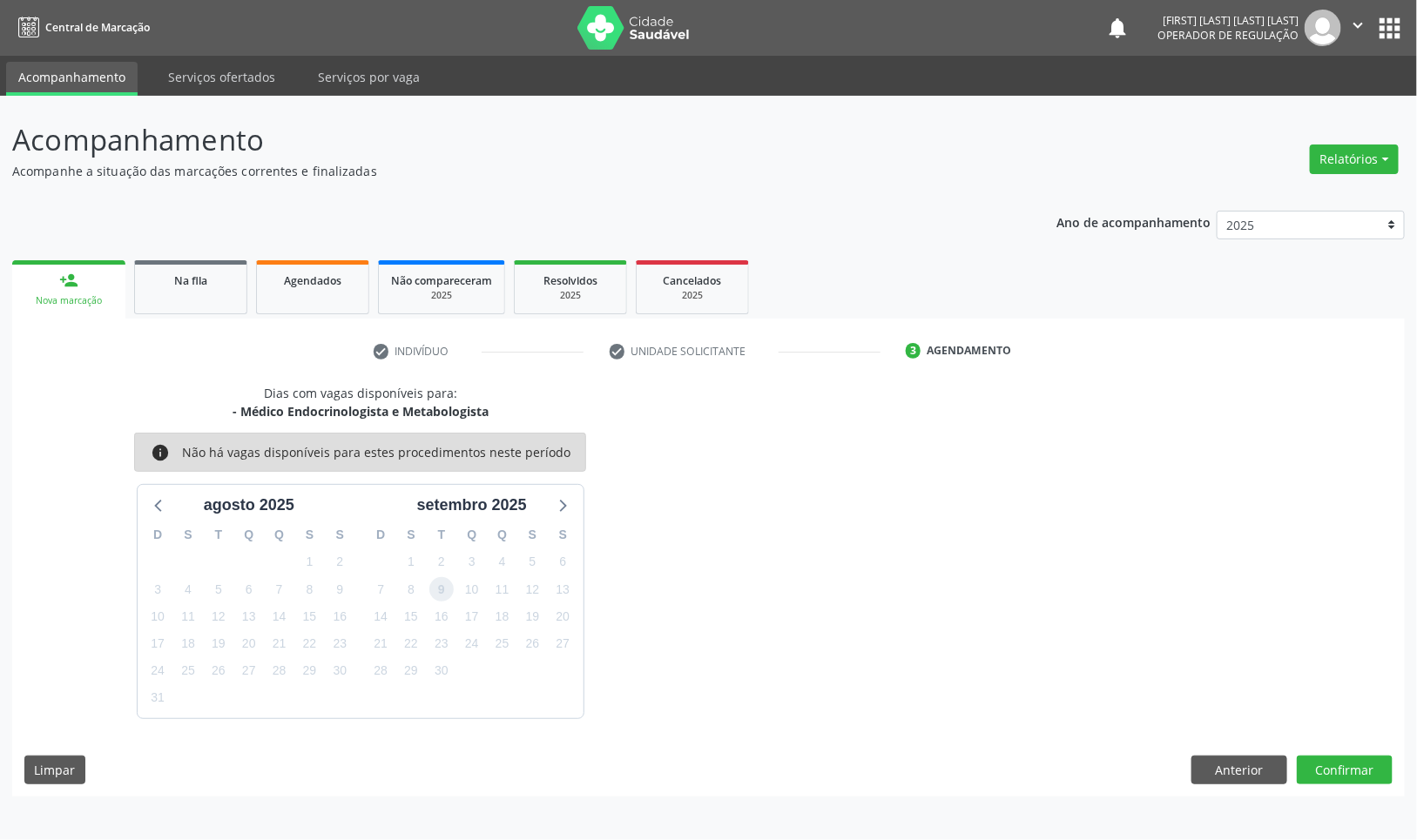 drag, startPoint x: 449, startPoint y: 599, endPoint x: 463, endPoint y: 541, distance: 59.665736 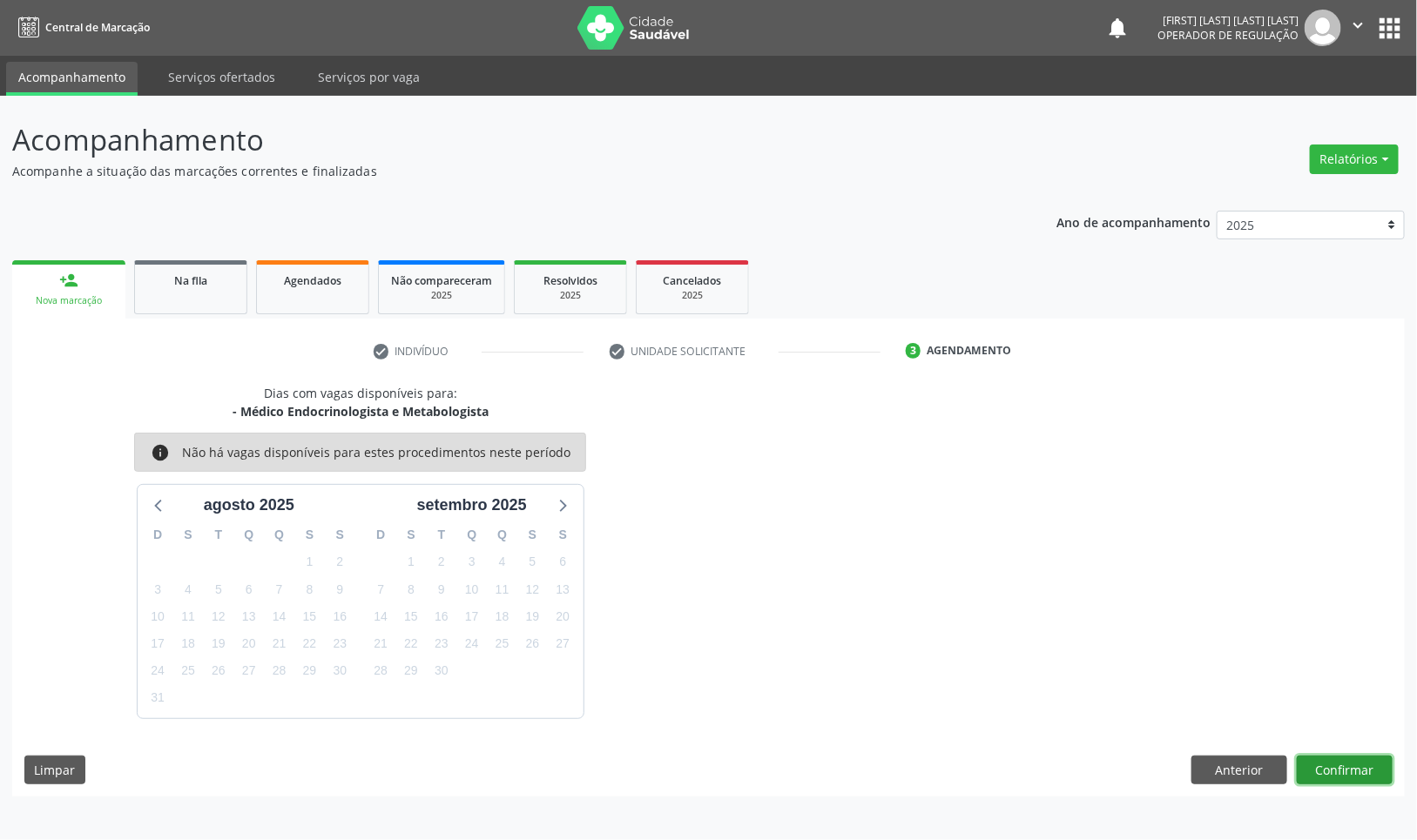 click on "Confirmar" at bounding box center (1345, 770) 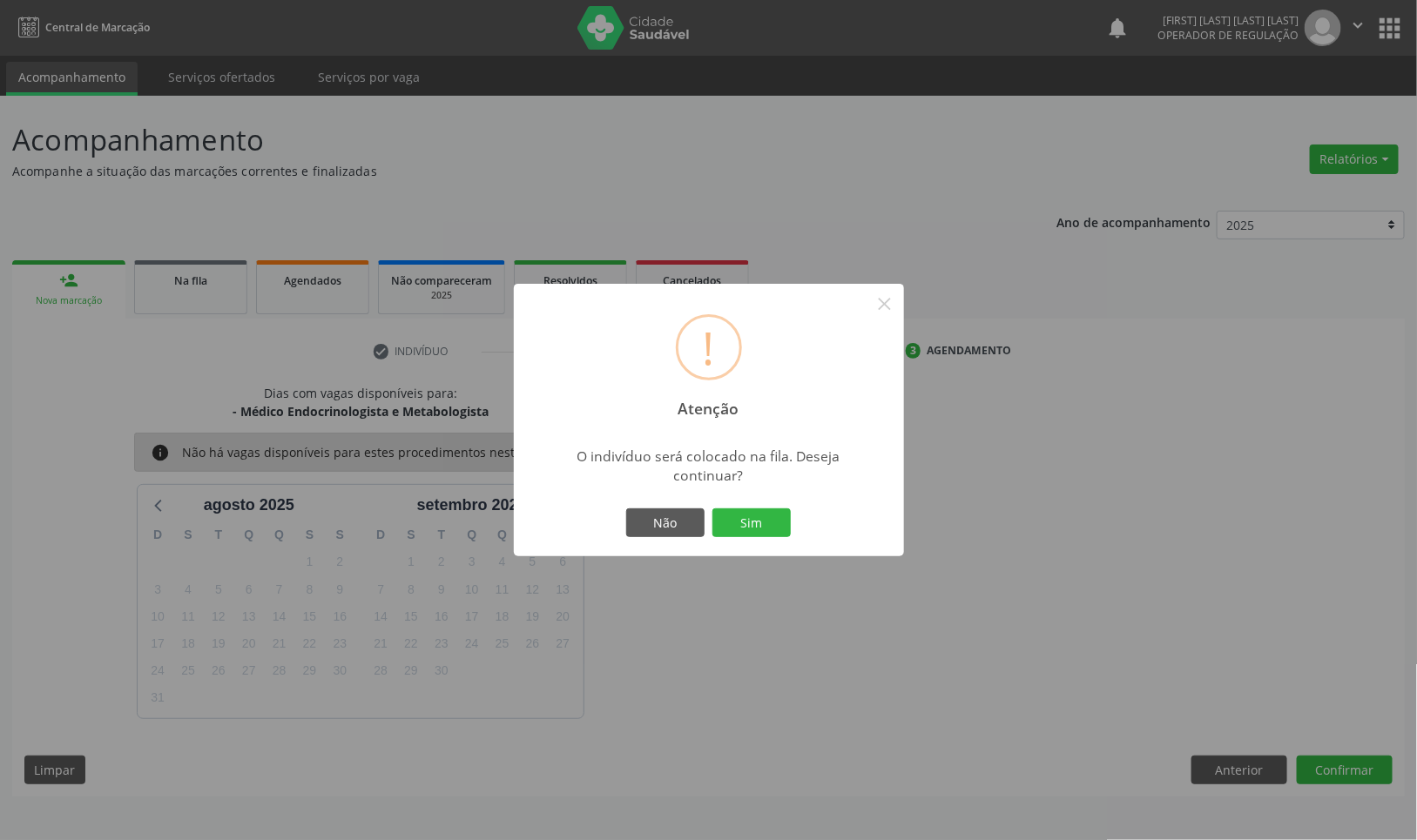 type 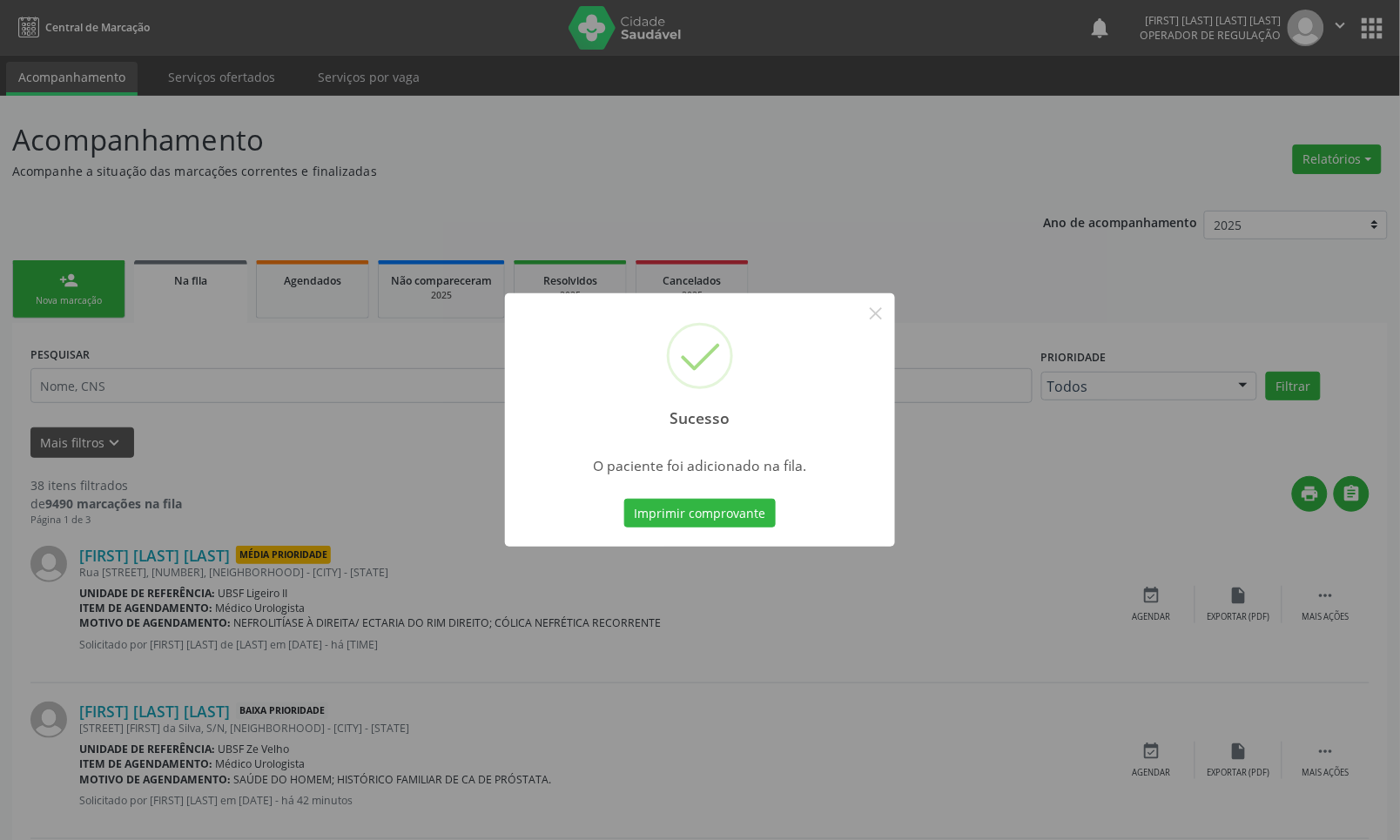 type 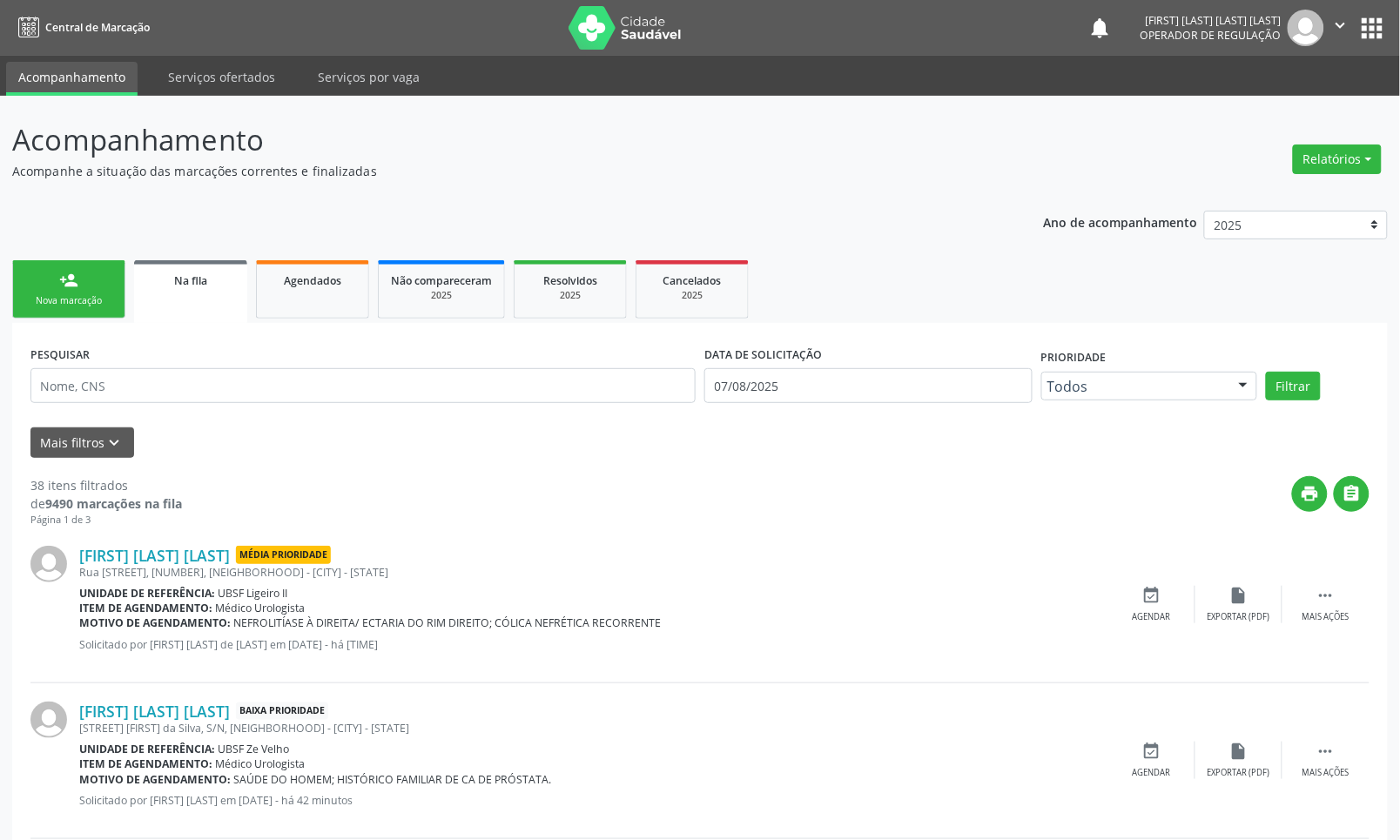 click on "person_add
Nova marcação" at bounding box center (69, 289) 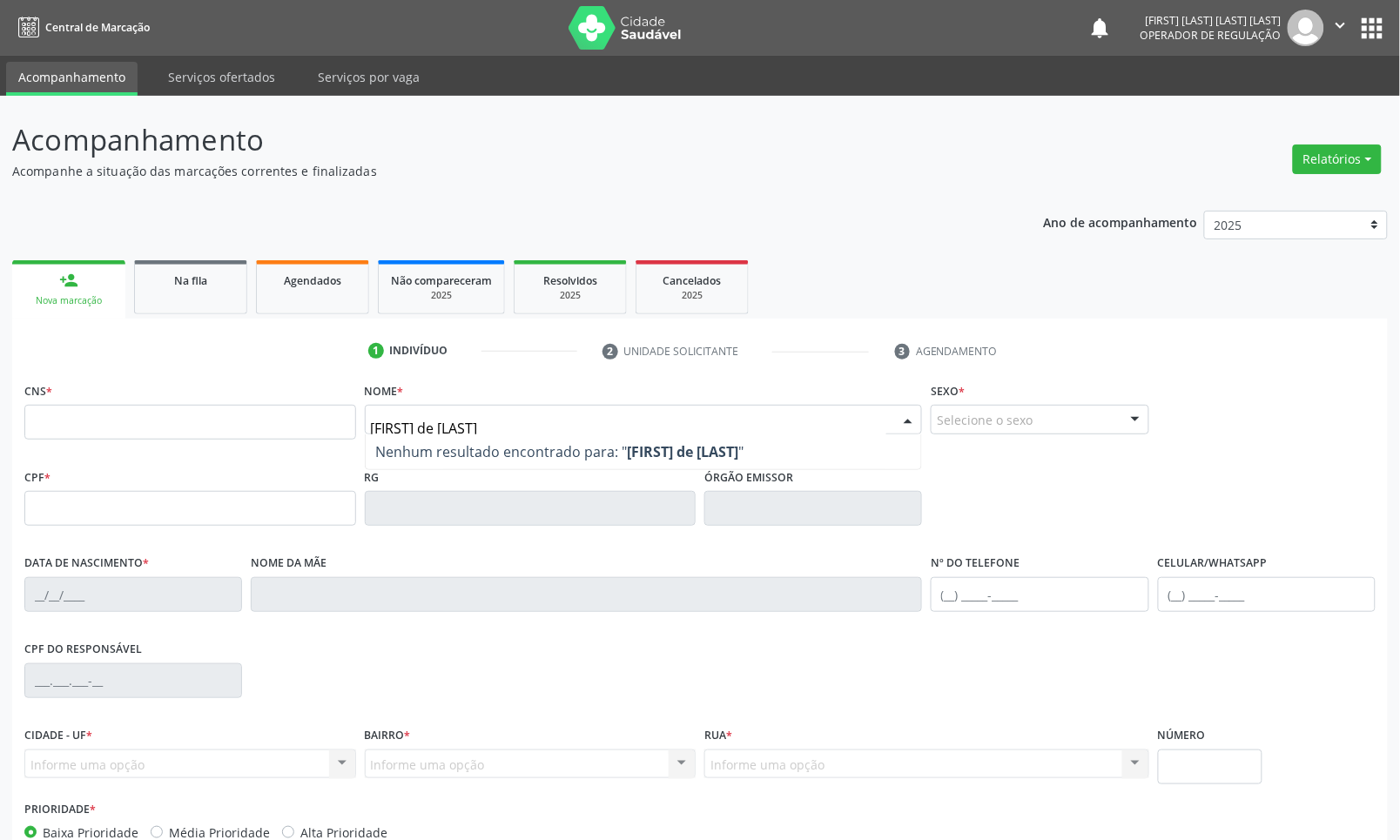 type on "[FIRST] [LAST]" 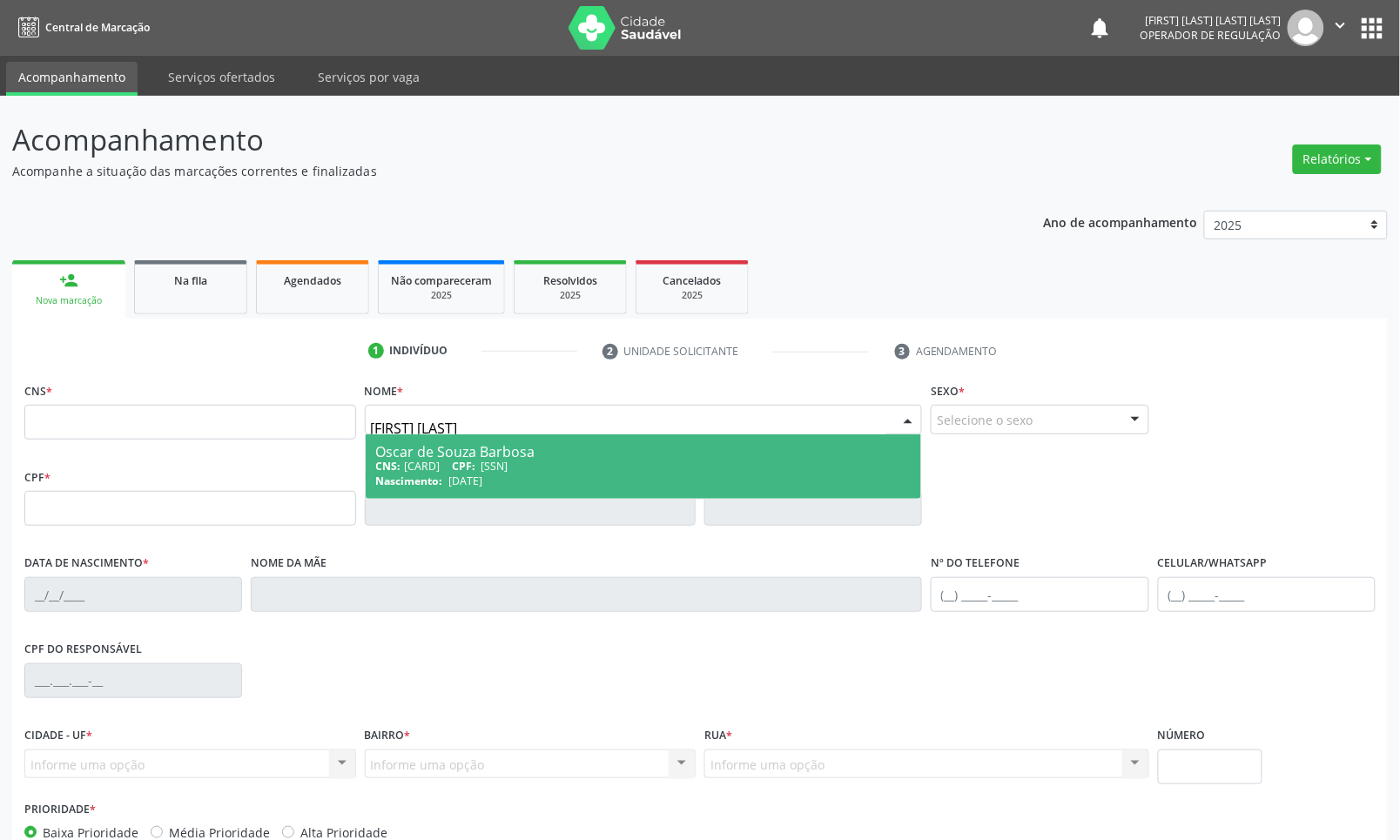 click on "CPF:" at bounding box center [463, 466] 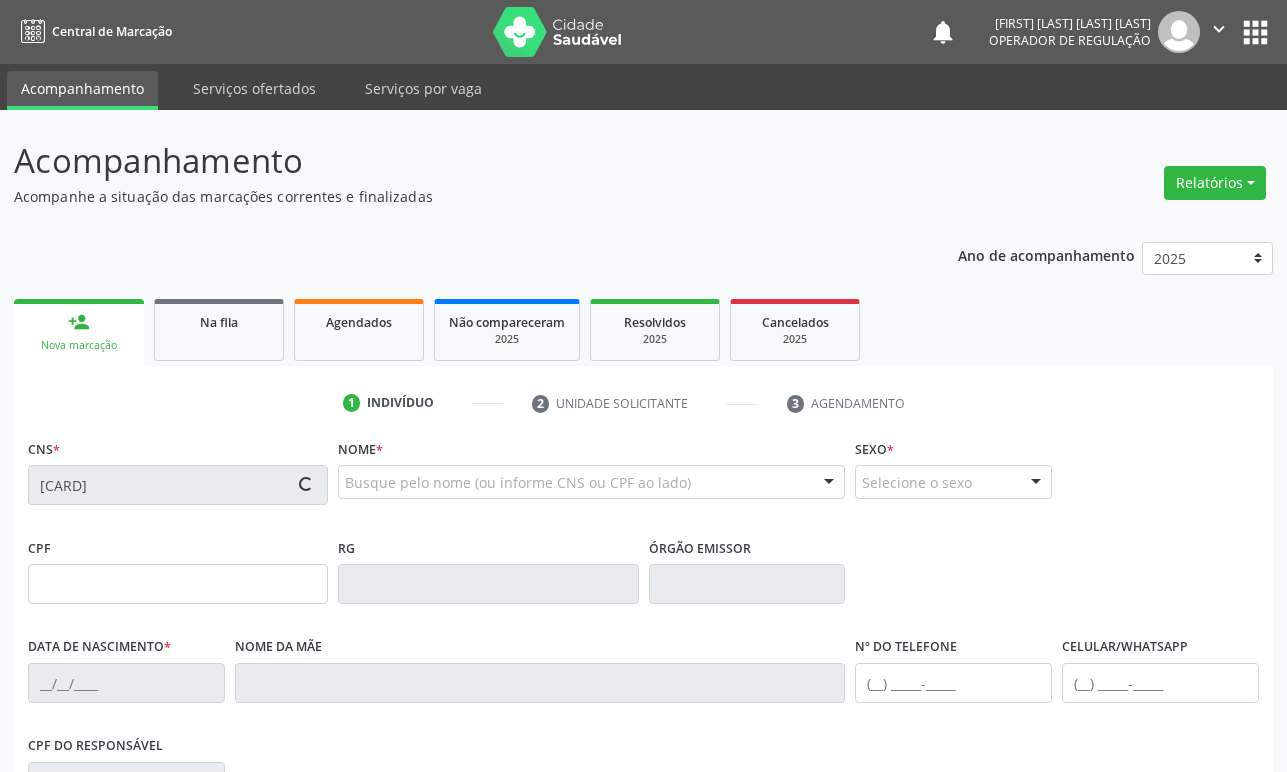 type on "[SSN]" 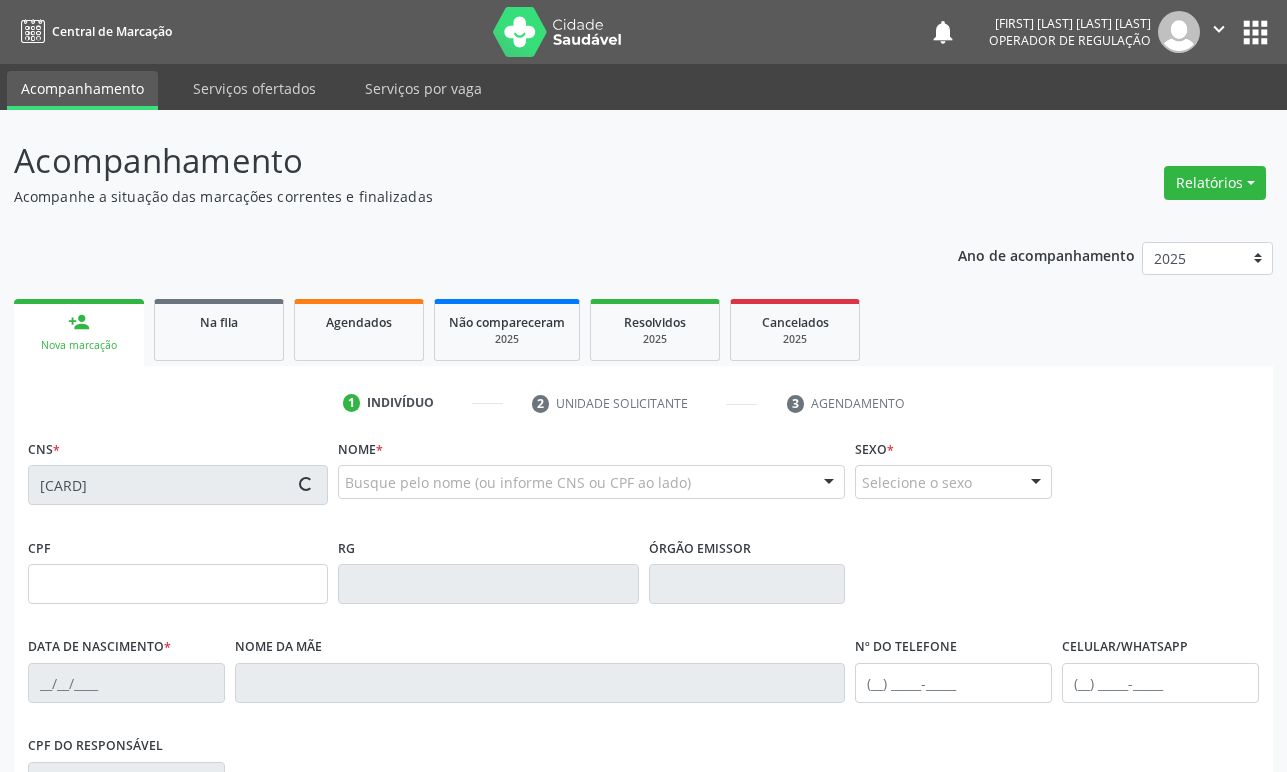 type on "[DATE]" 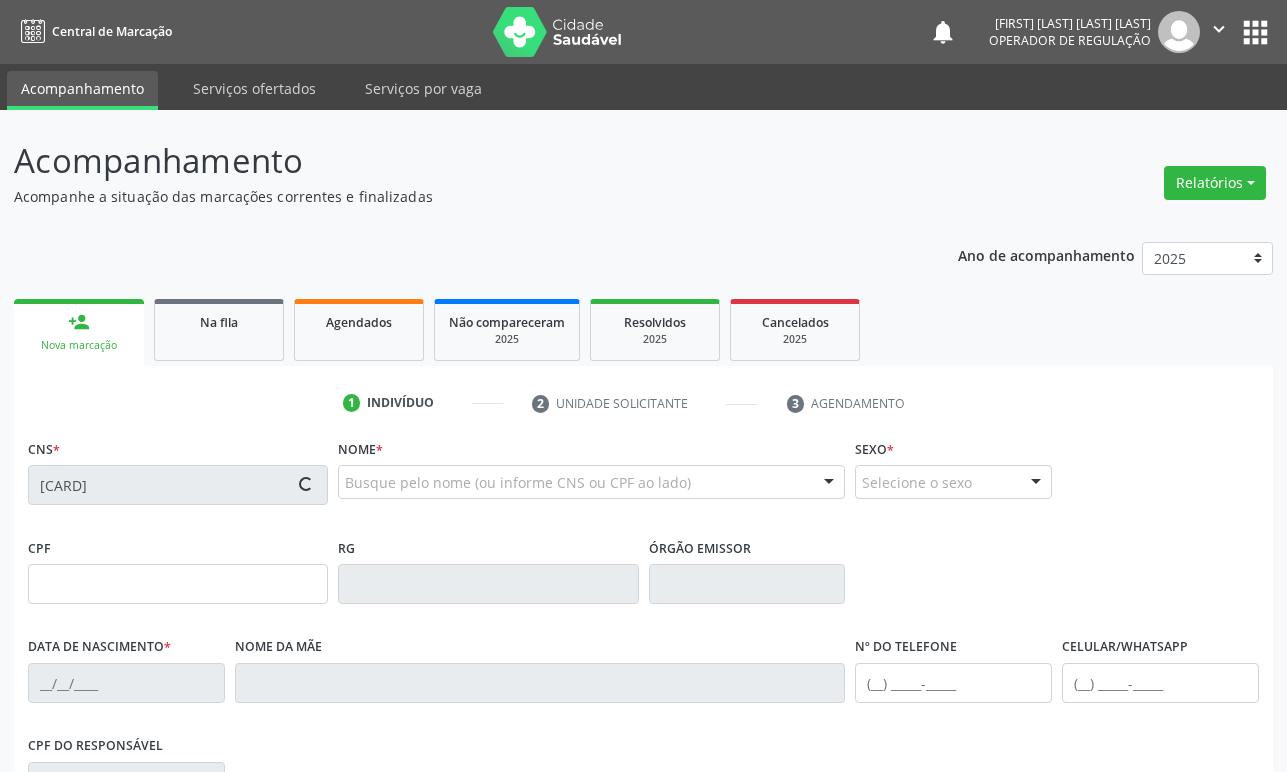 type on "22" 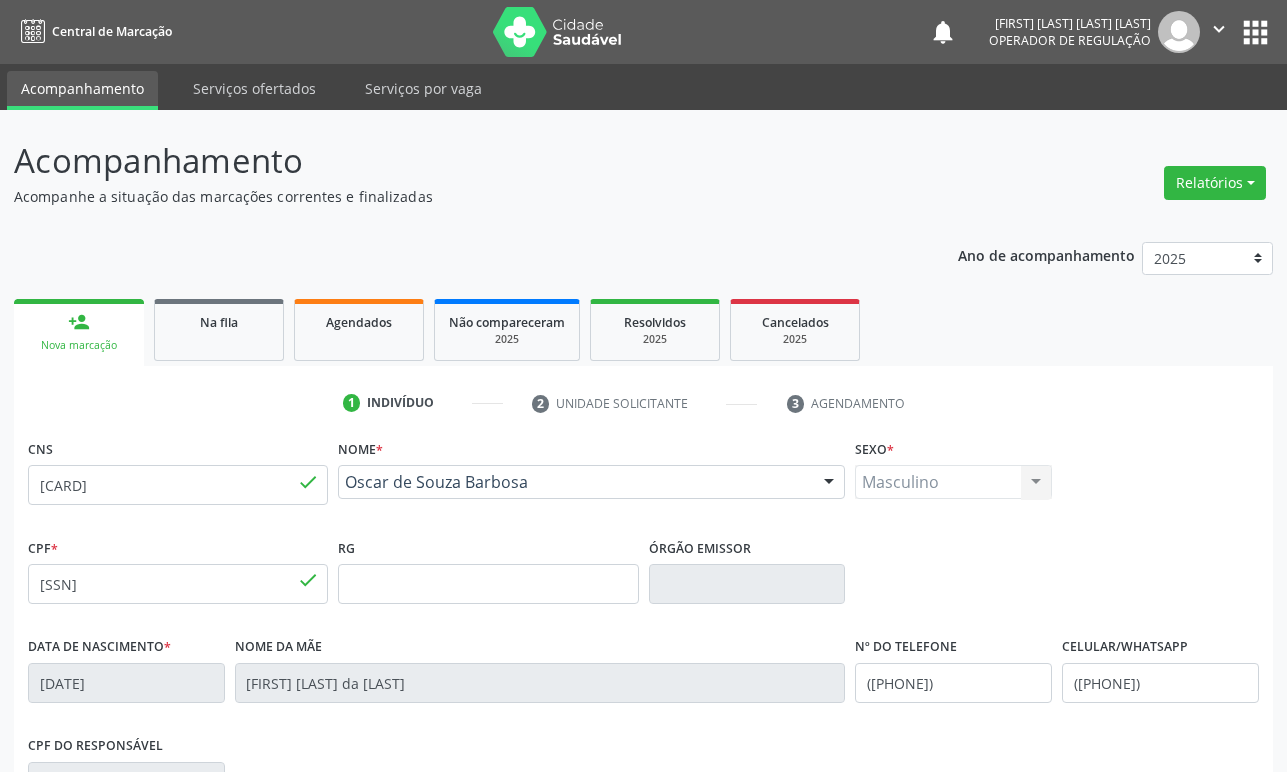 scroll, scrollTop: 312, scrollLeft: 0, axis: vertical 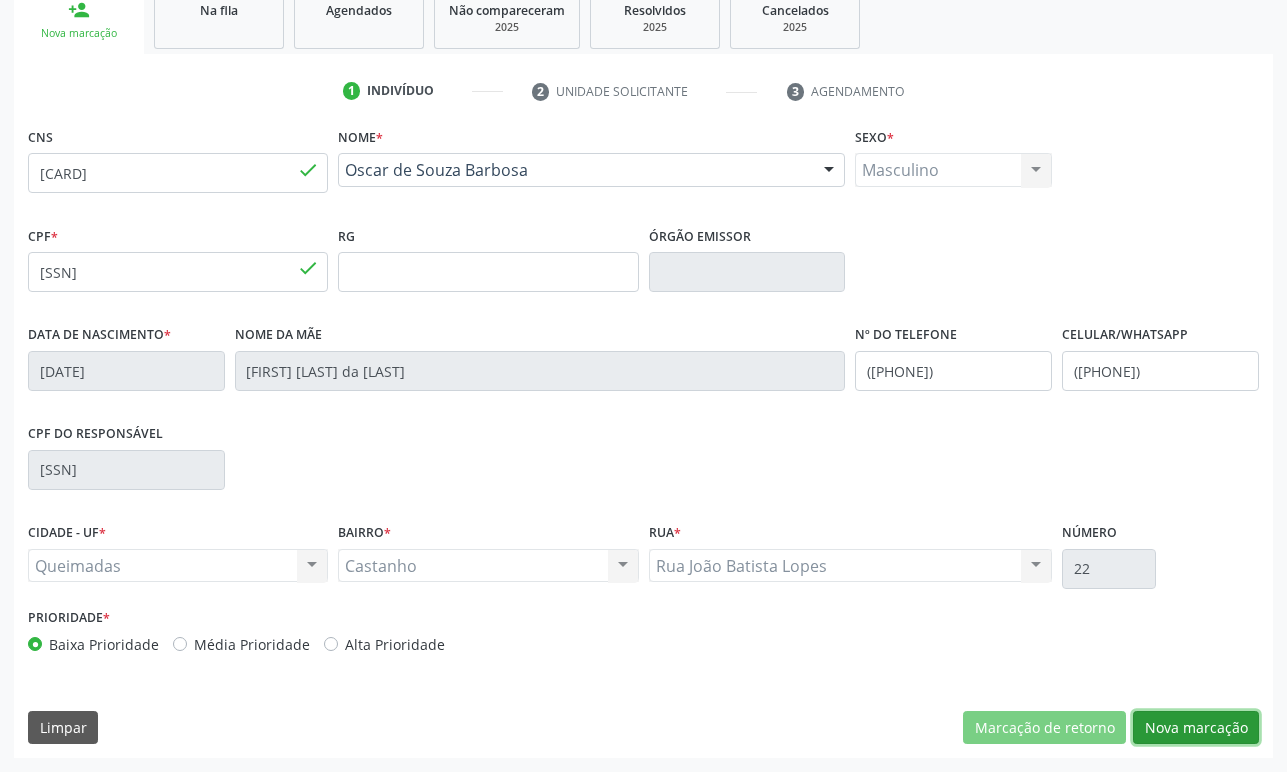 click on "Nova marcação" at bounding box center [1196, 728] 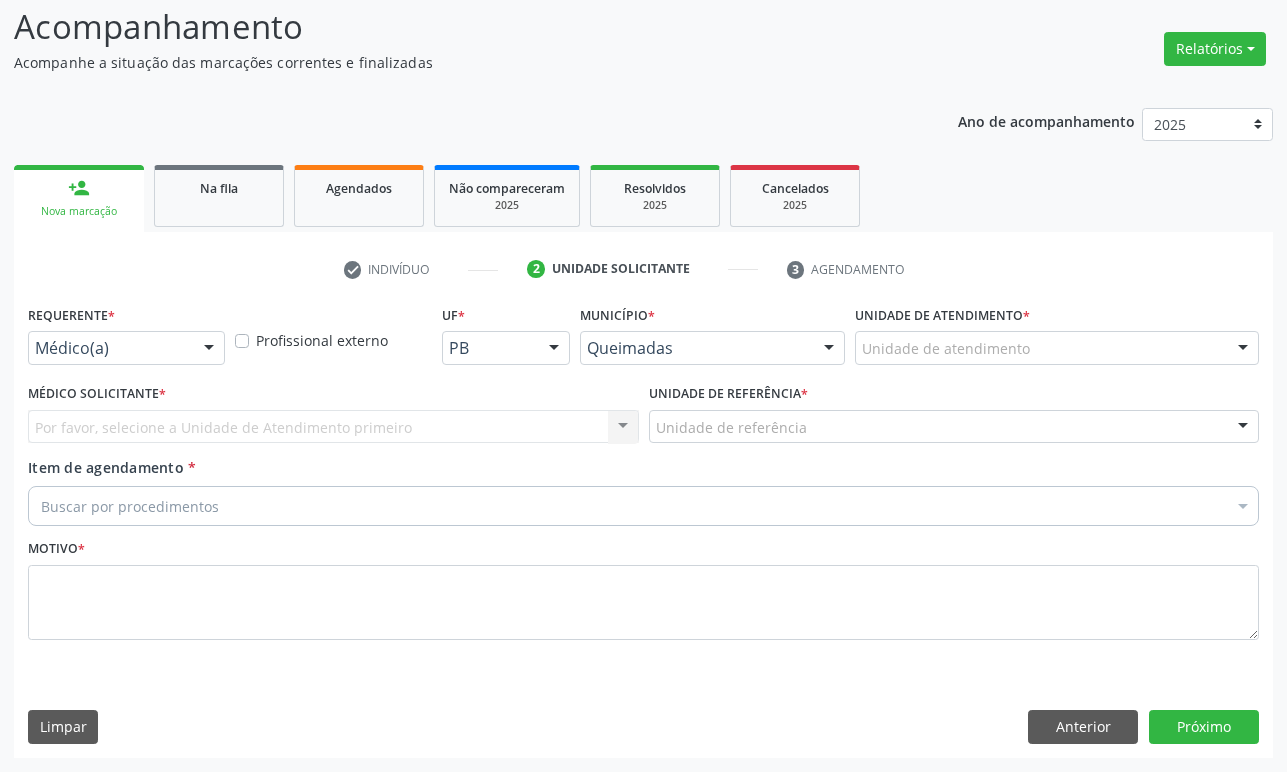 scroll, scrollTop: 134, scrollLeft: 0, axis: vertical 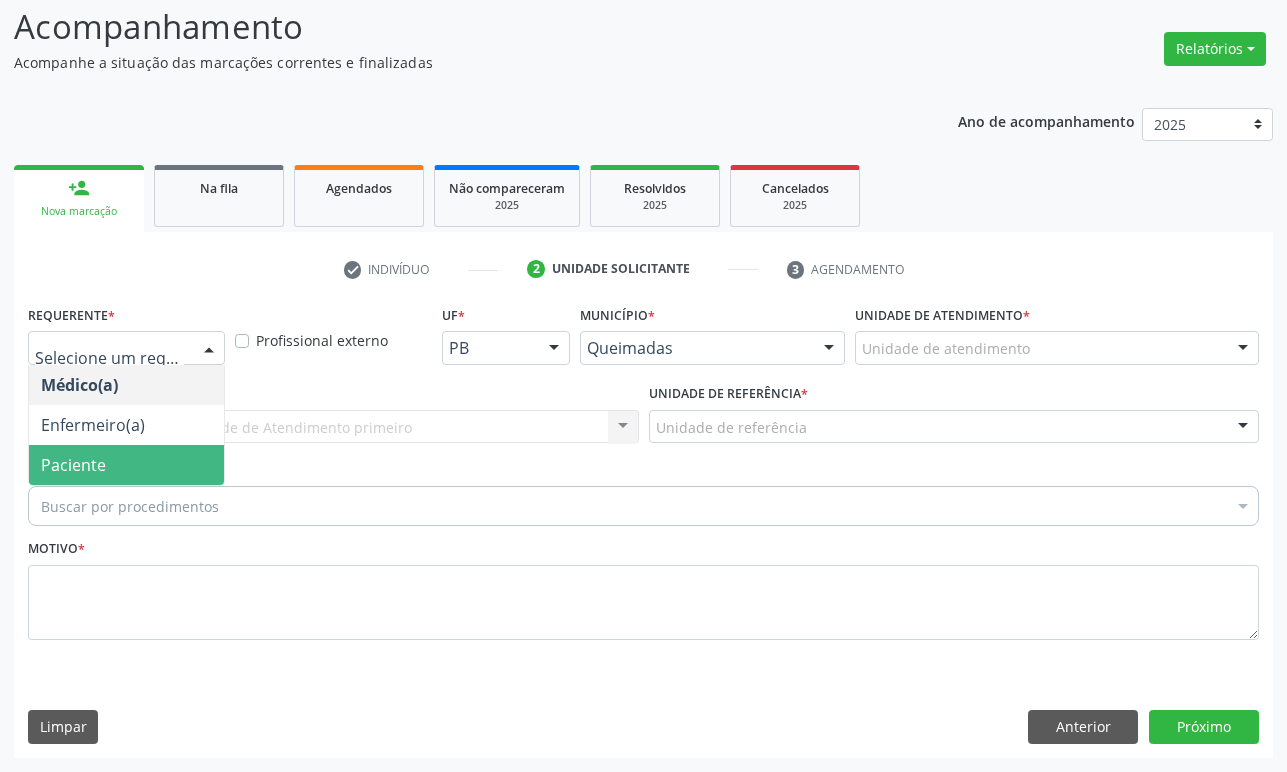drag, startPoint x: 117, startPoint y: 461, endPoint x: 179, endPoint y: 584, distance: 137.74251 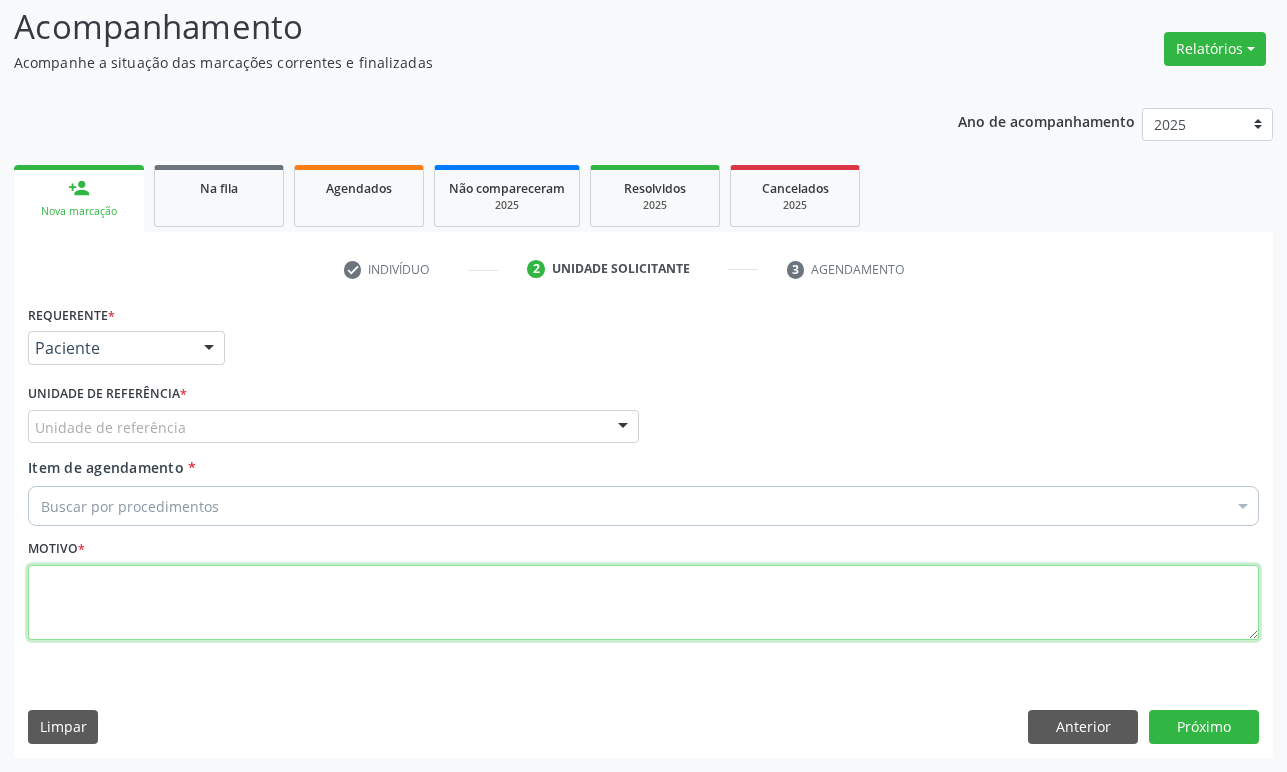 click at bounding box center [643, 603] 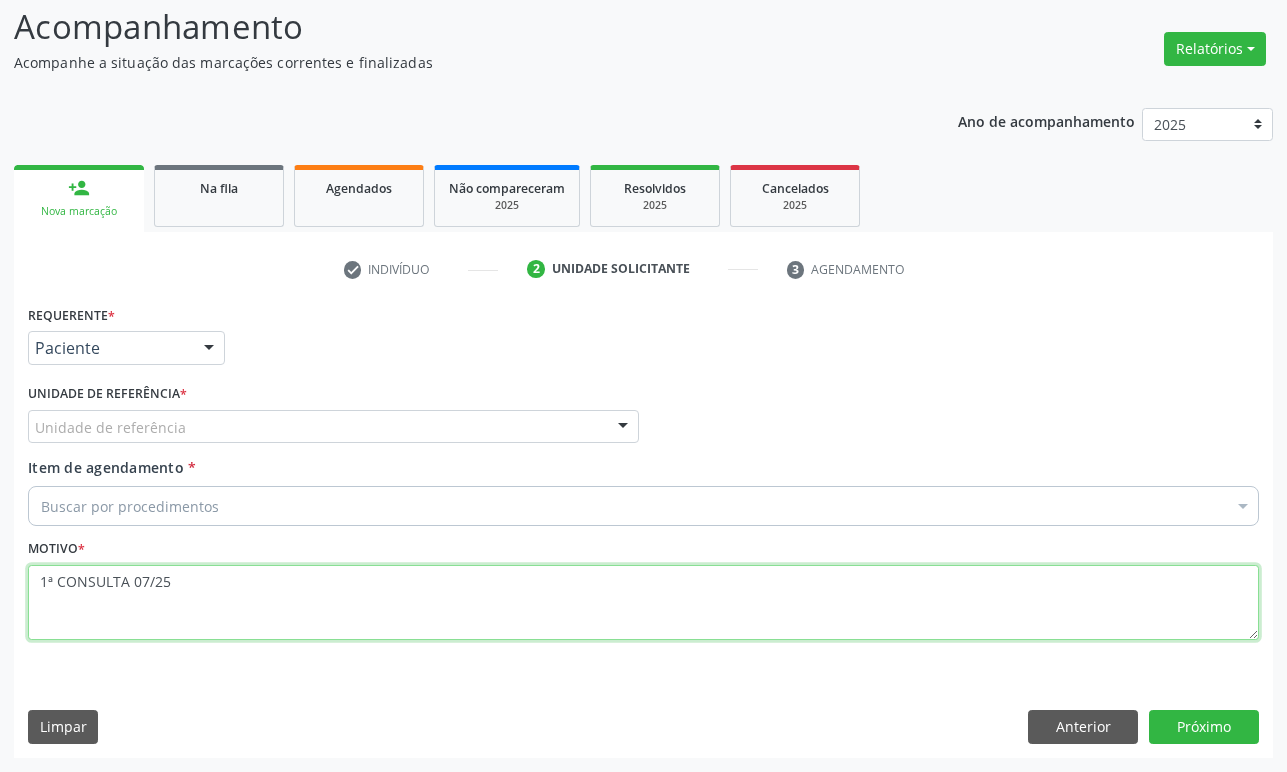 type on "1ª CONSULTA 07/25" 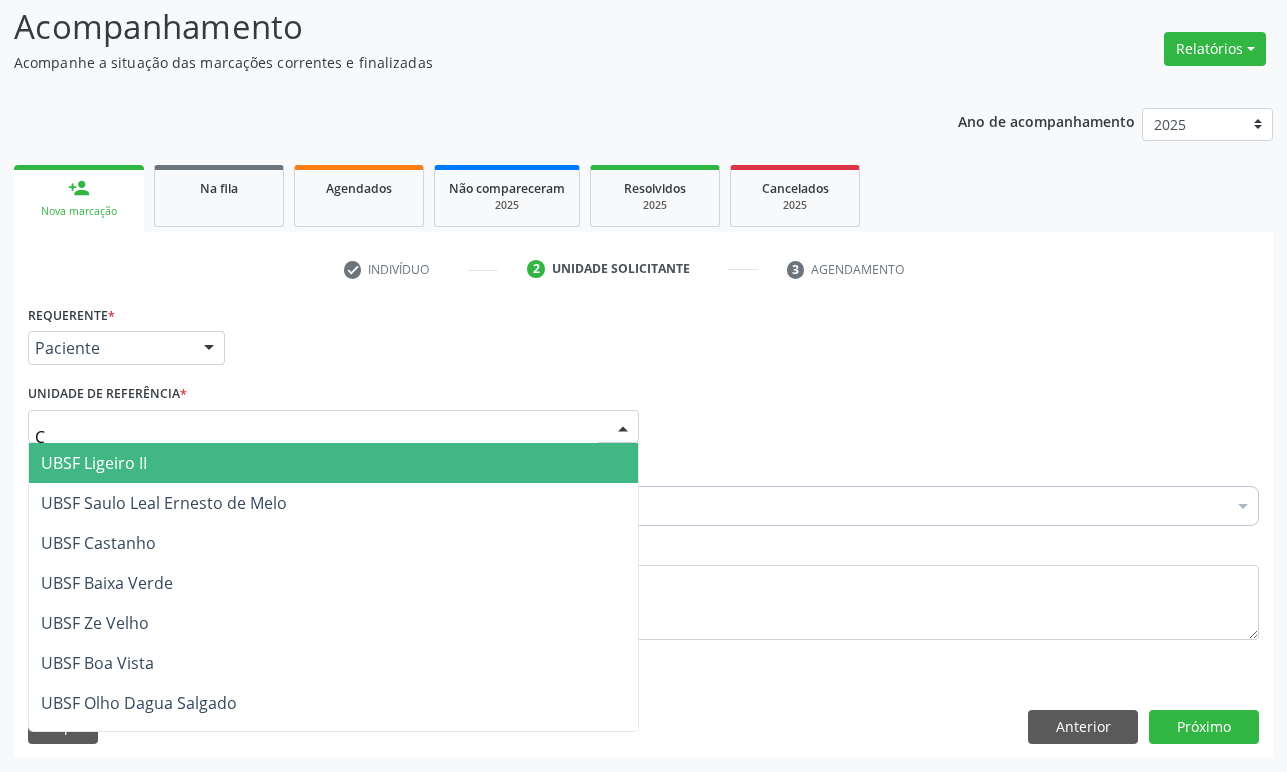 click on "C" at bounding box center [333, 427] 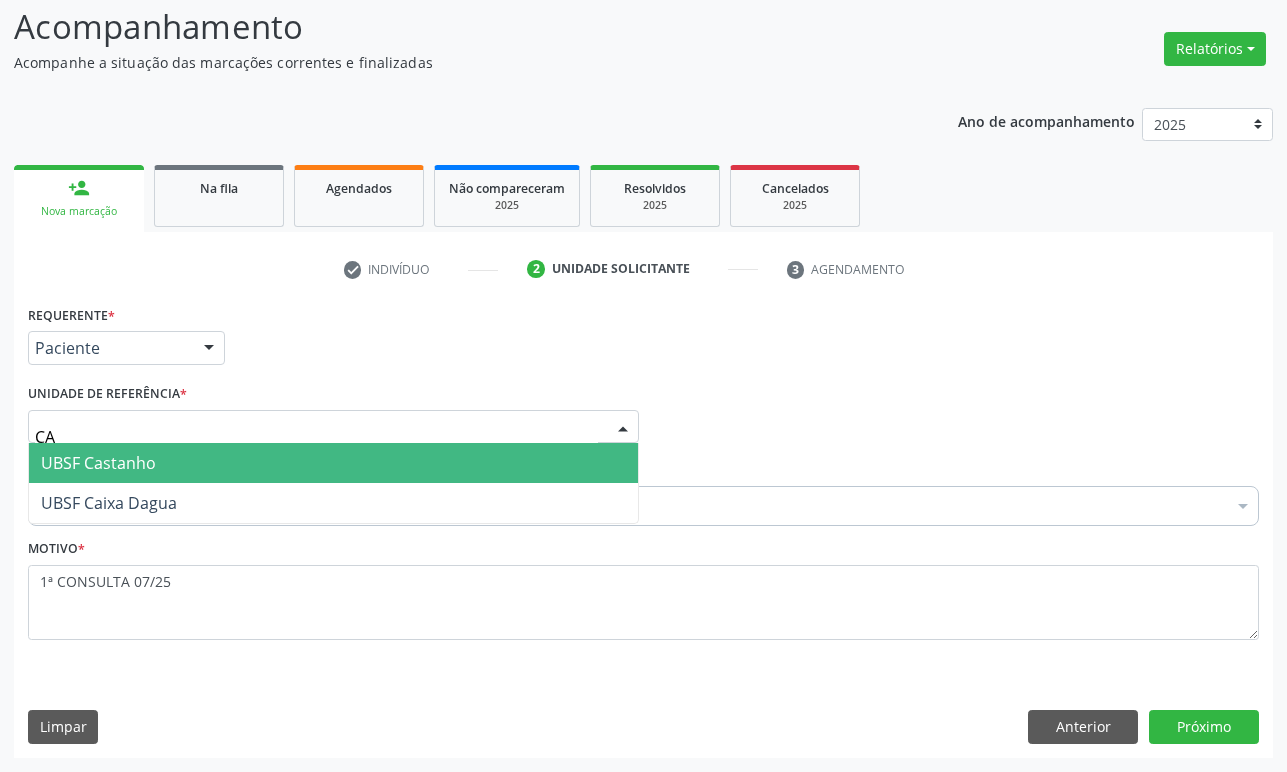 type on "CAS" 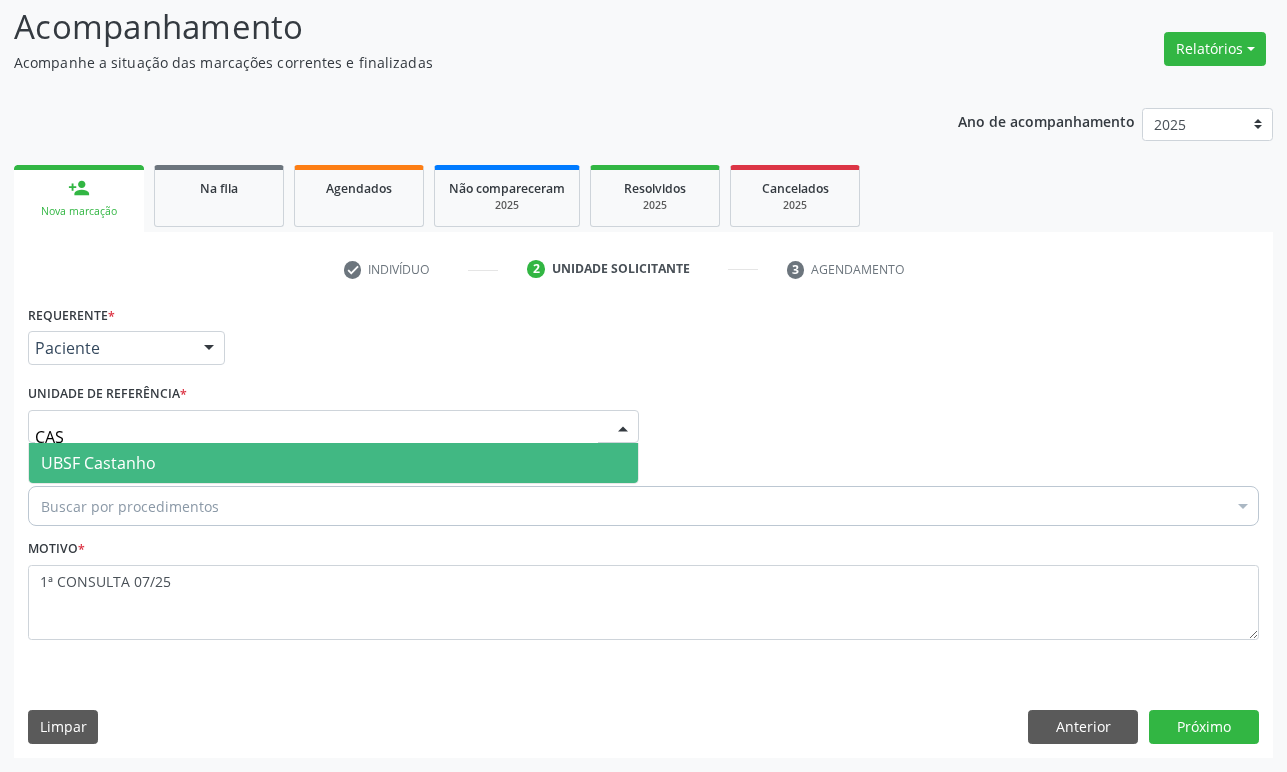 click on "UBSF Castanho" at bounding box center [333, 463] 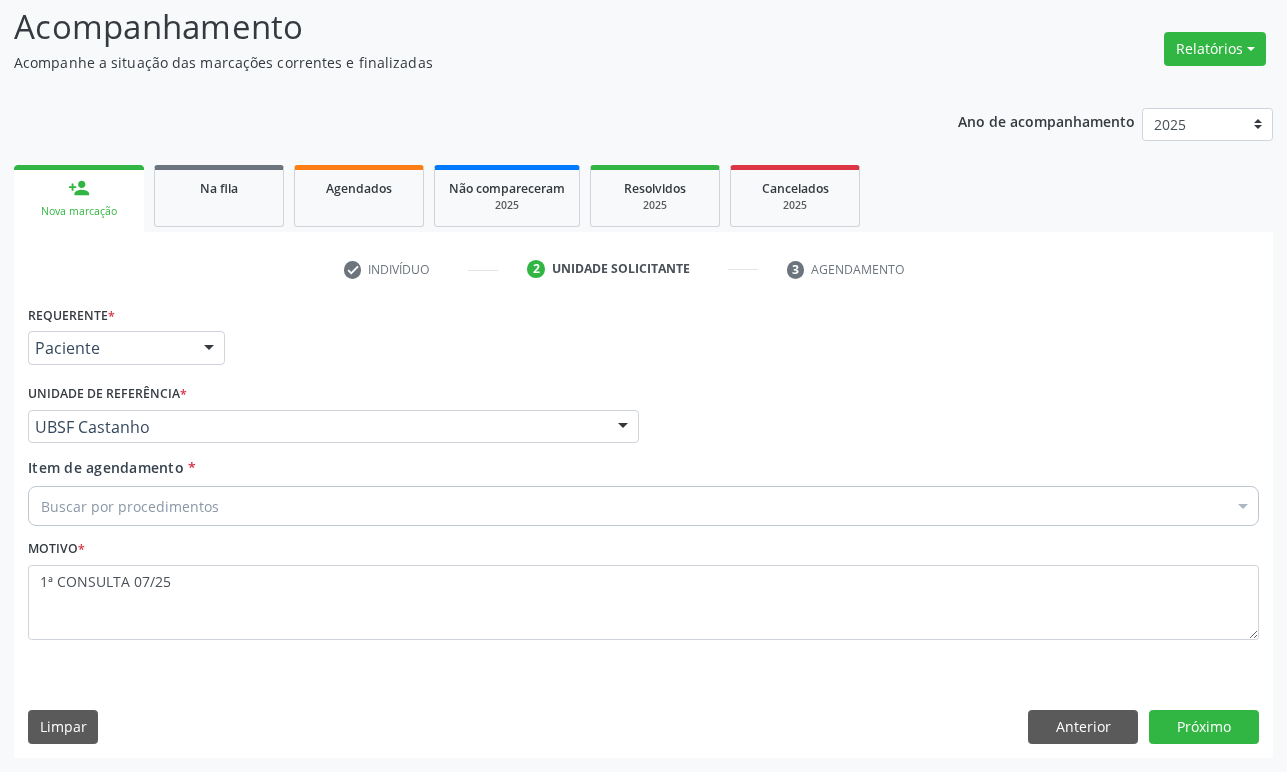 drag, startPoint x: 289, startPoint y: 479, endPoint x: 289, endPoint y: 498, distance: 19 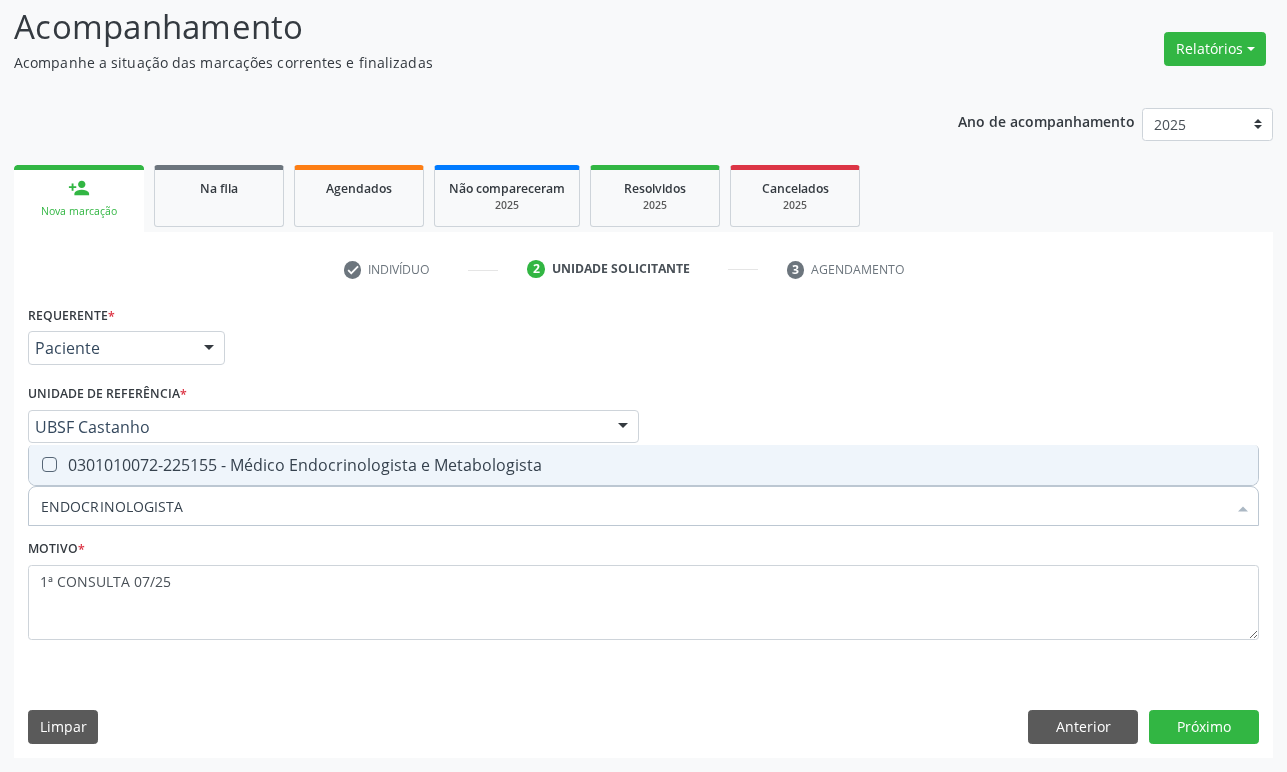 click on "0301010072-225155 - Médico Endocrinologista e Metabologista" at bounding box center (643, 465) 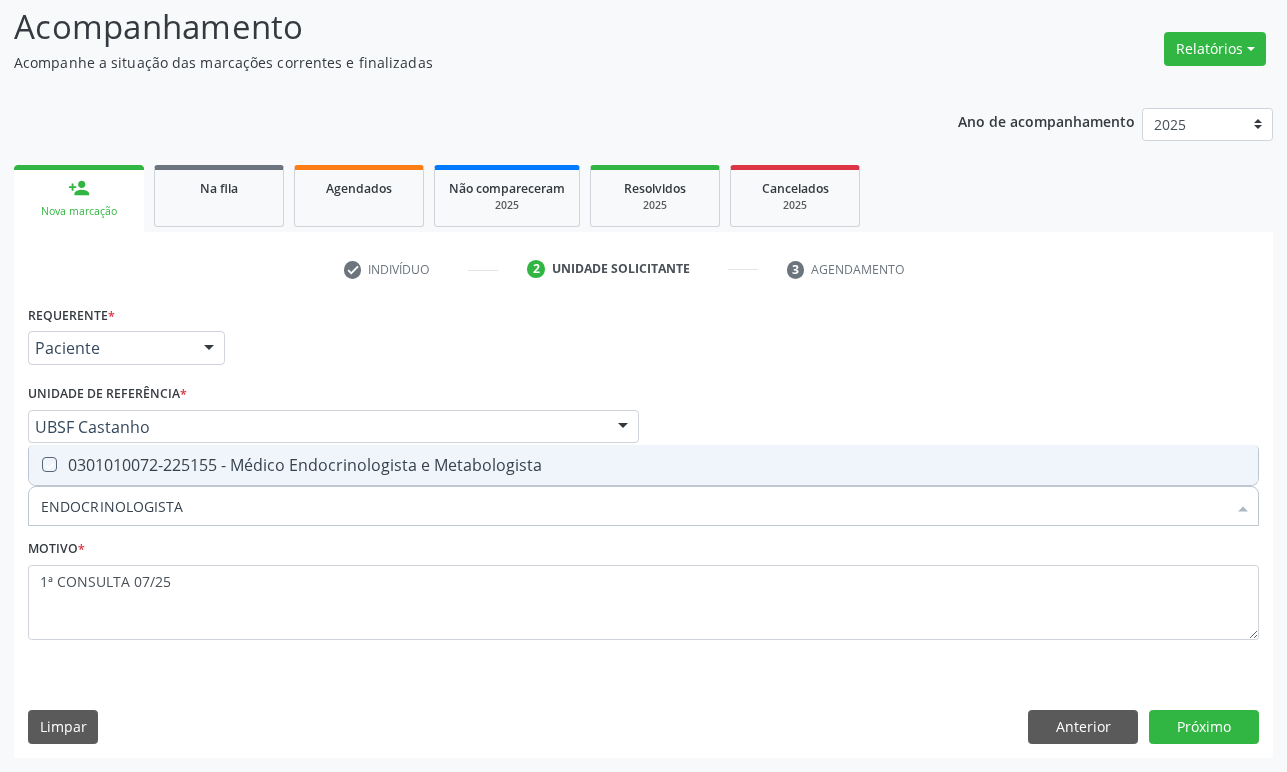 checkbox on "true" 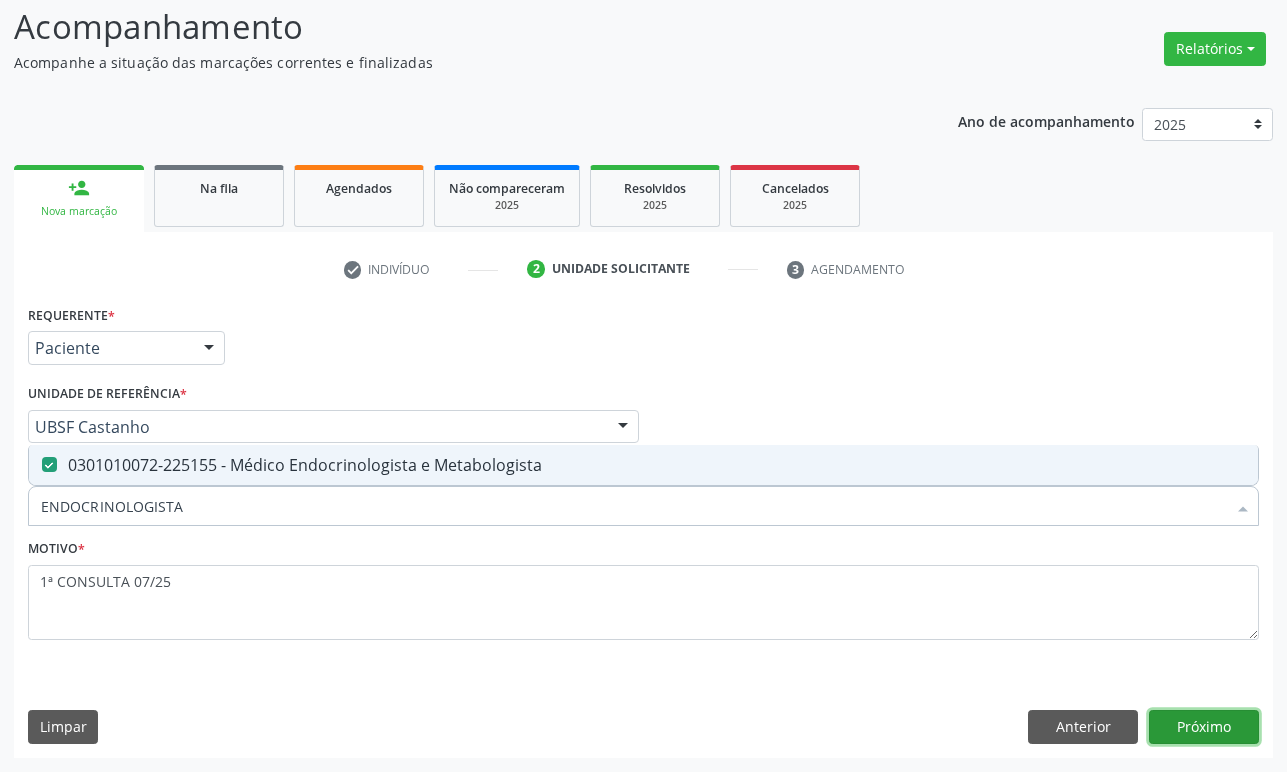 click on "Próximo" at bounding box center (1204, 727) 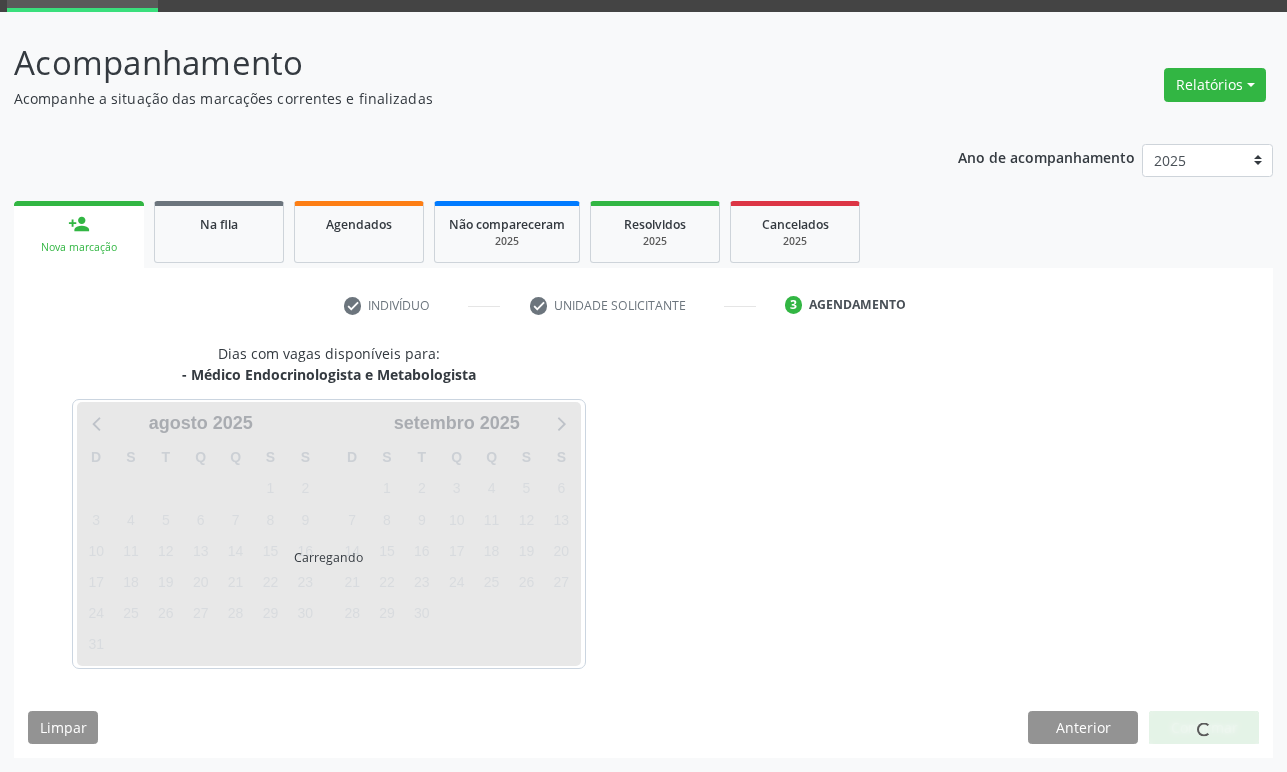 scroll, scrollTop: 134, scrollLeft: 0, axis: vertical 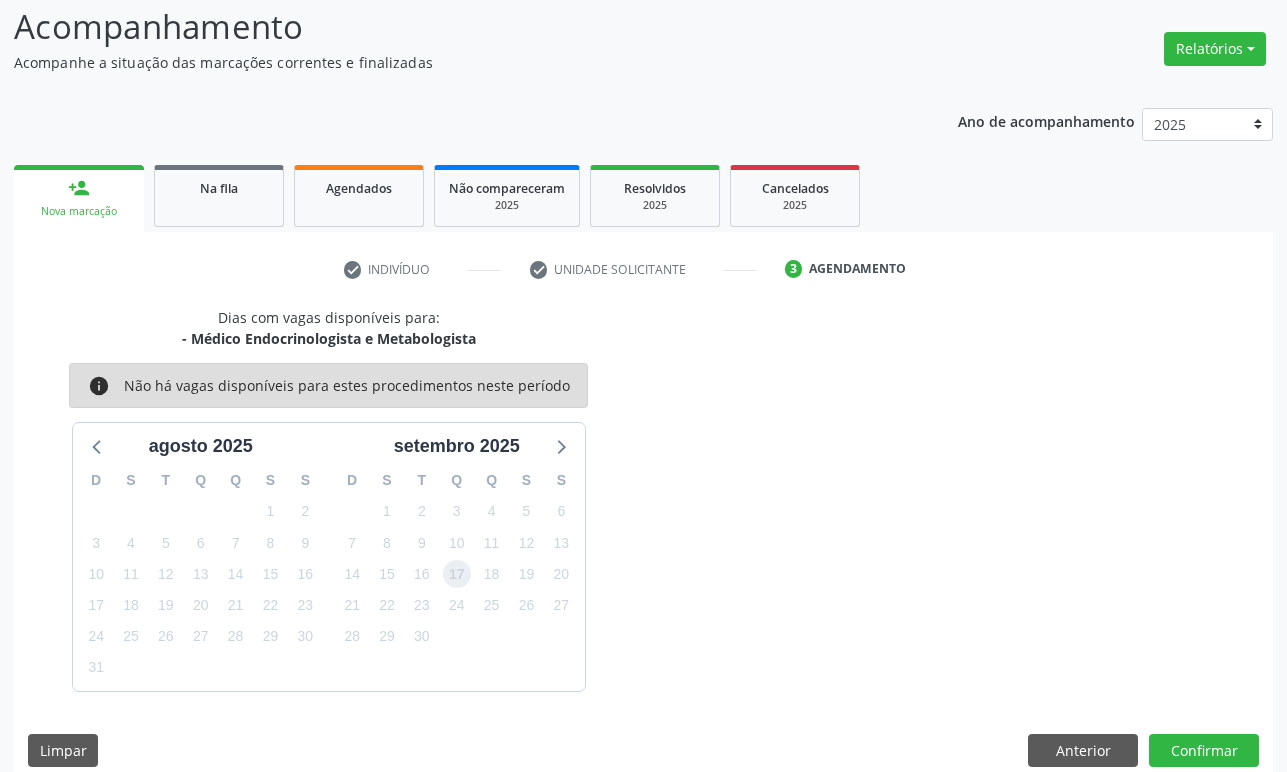 click on "17" at bounding box center (457, 574) 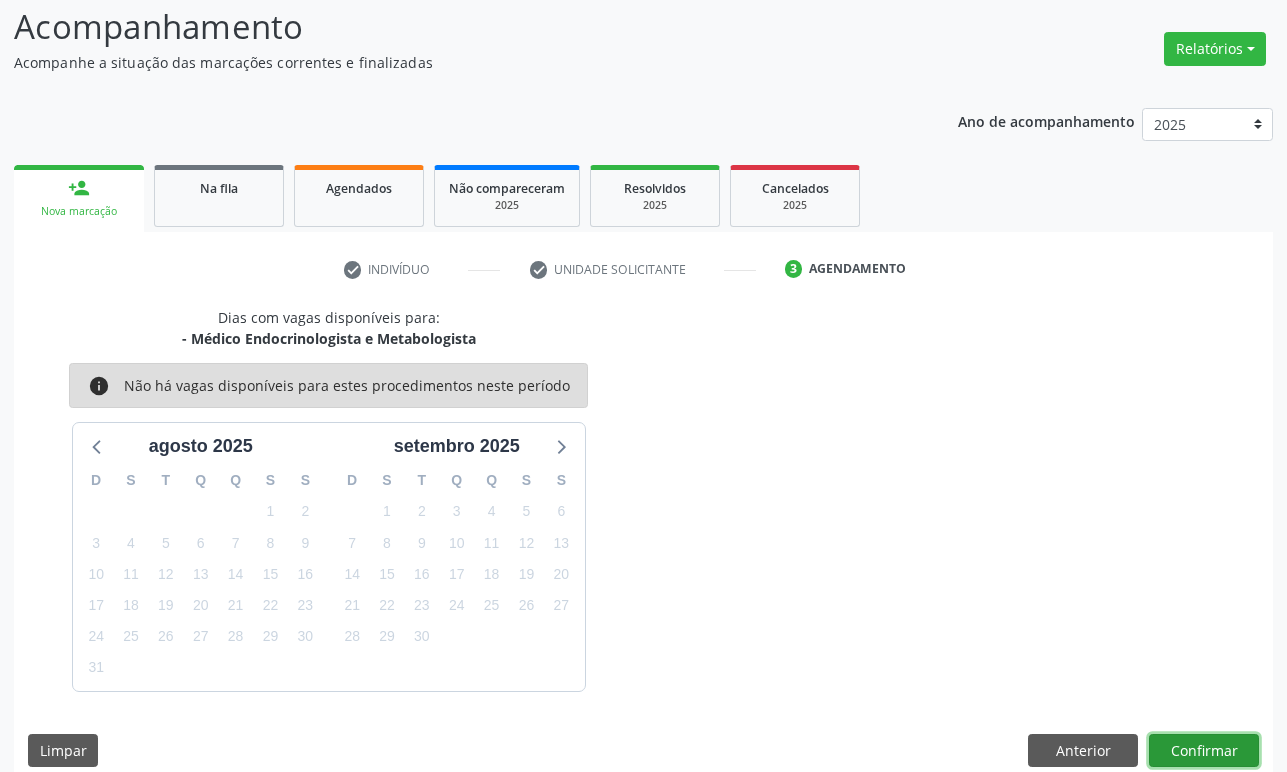 click on "Confirmar" at bounding box center [1204, 751] 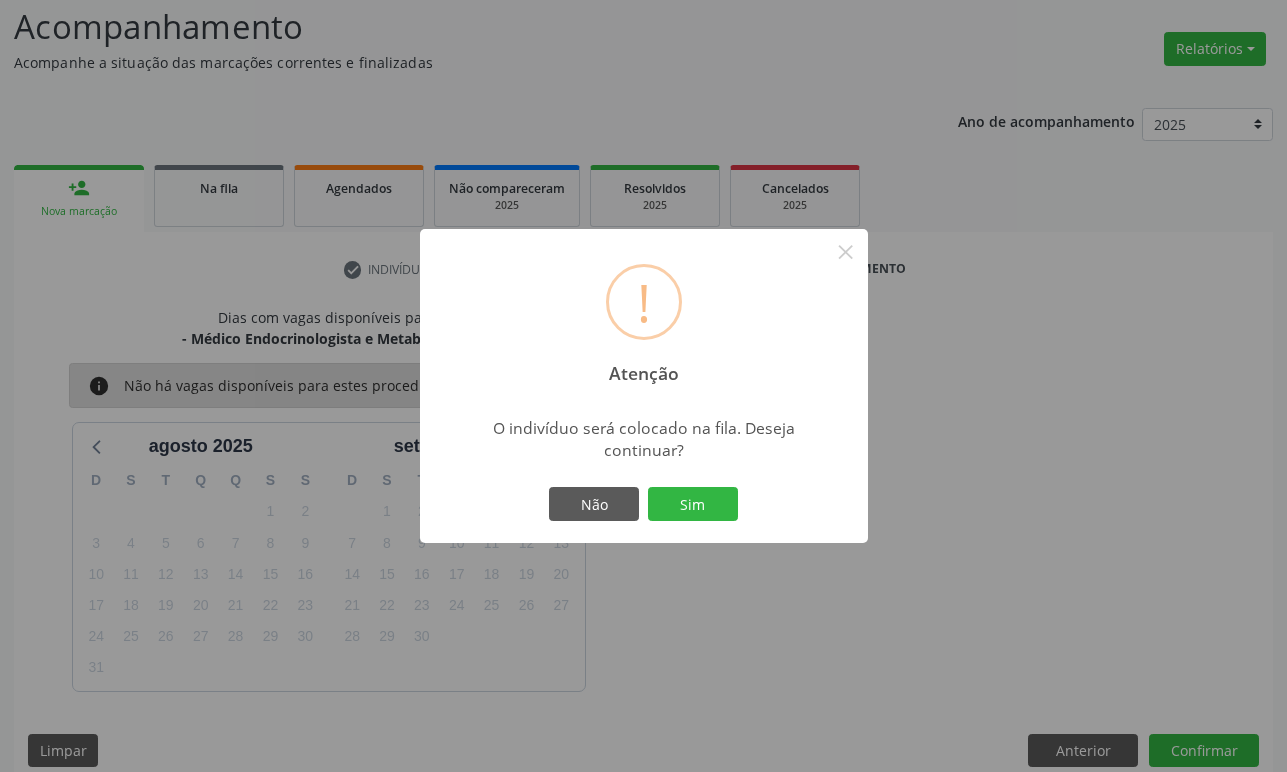 click on "Sim" at bounding box center [693, 504] 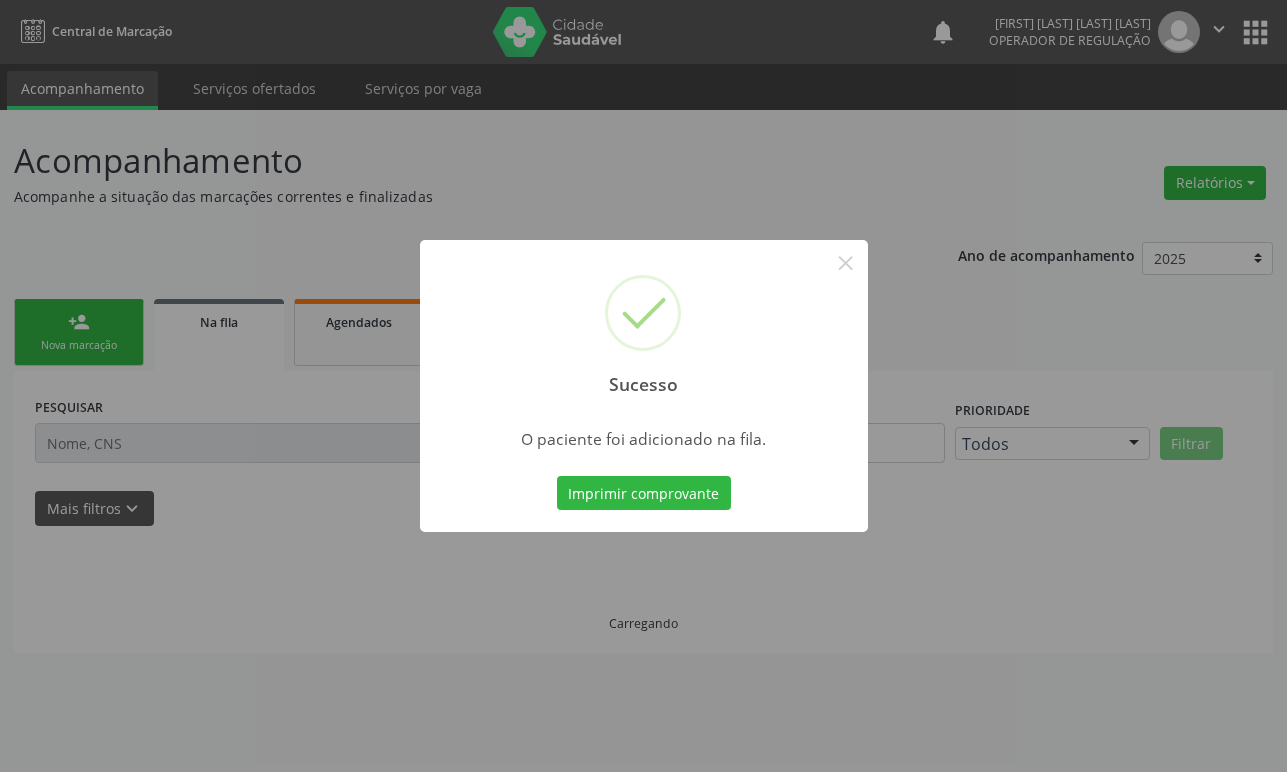 scroll, scrollTop: 0, scrollLeft: 0, axis: both 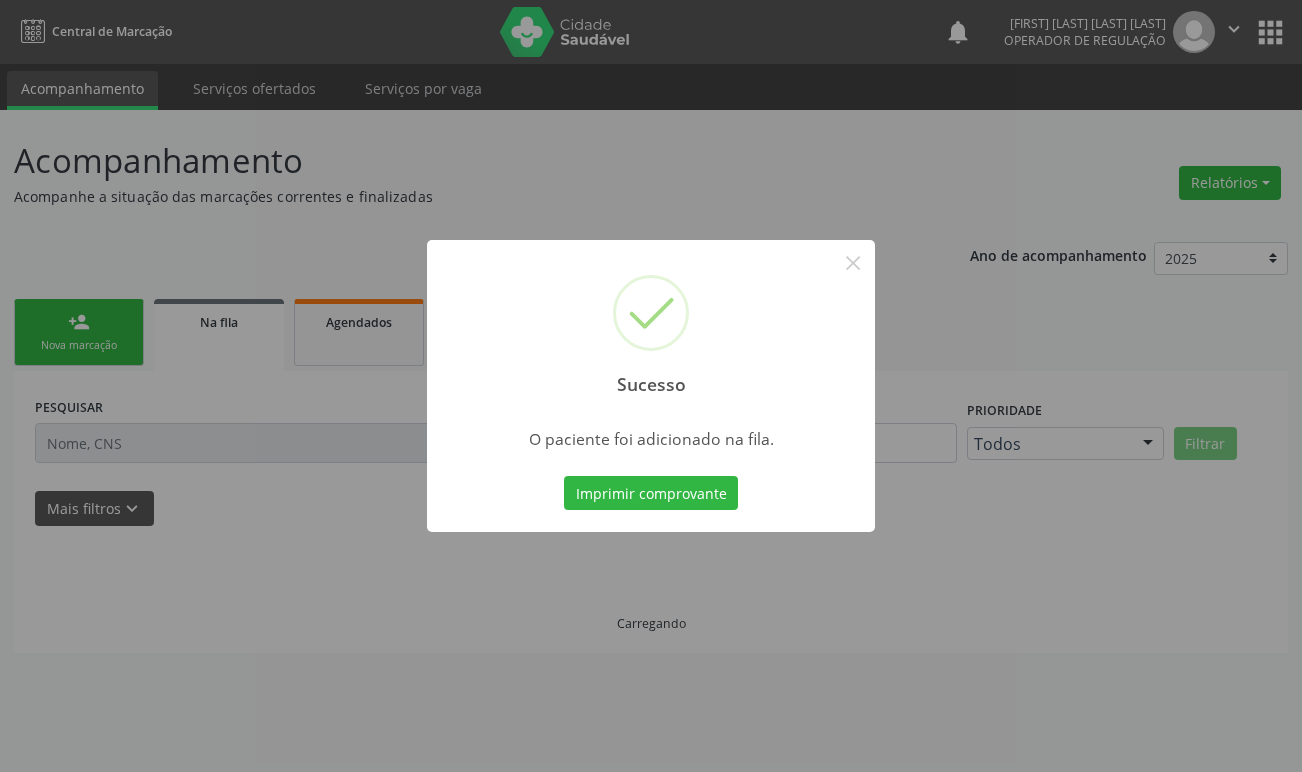 type 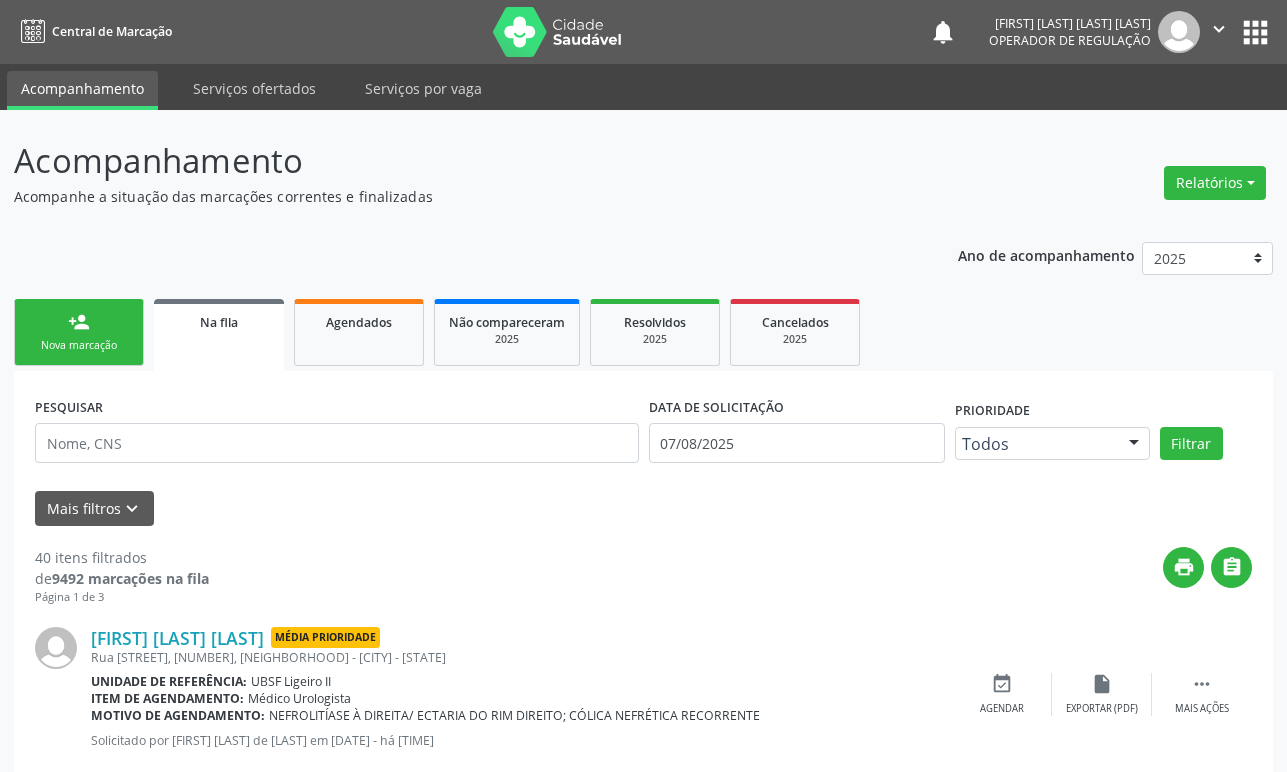 click on "Nova marcação" at bounding box center [79, 345] 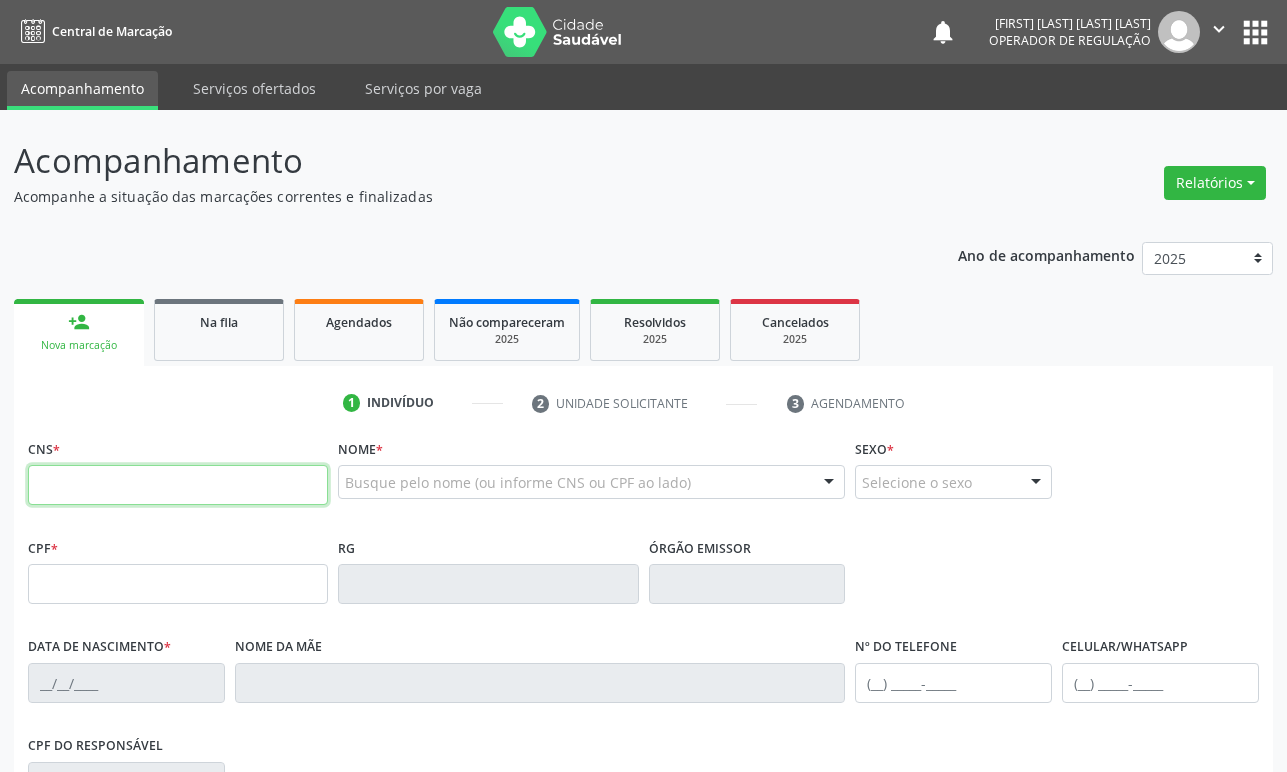 click at bounding box center (178, 485) 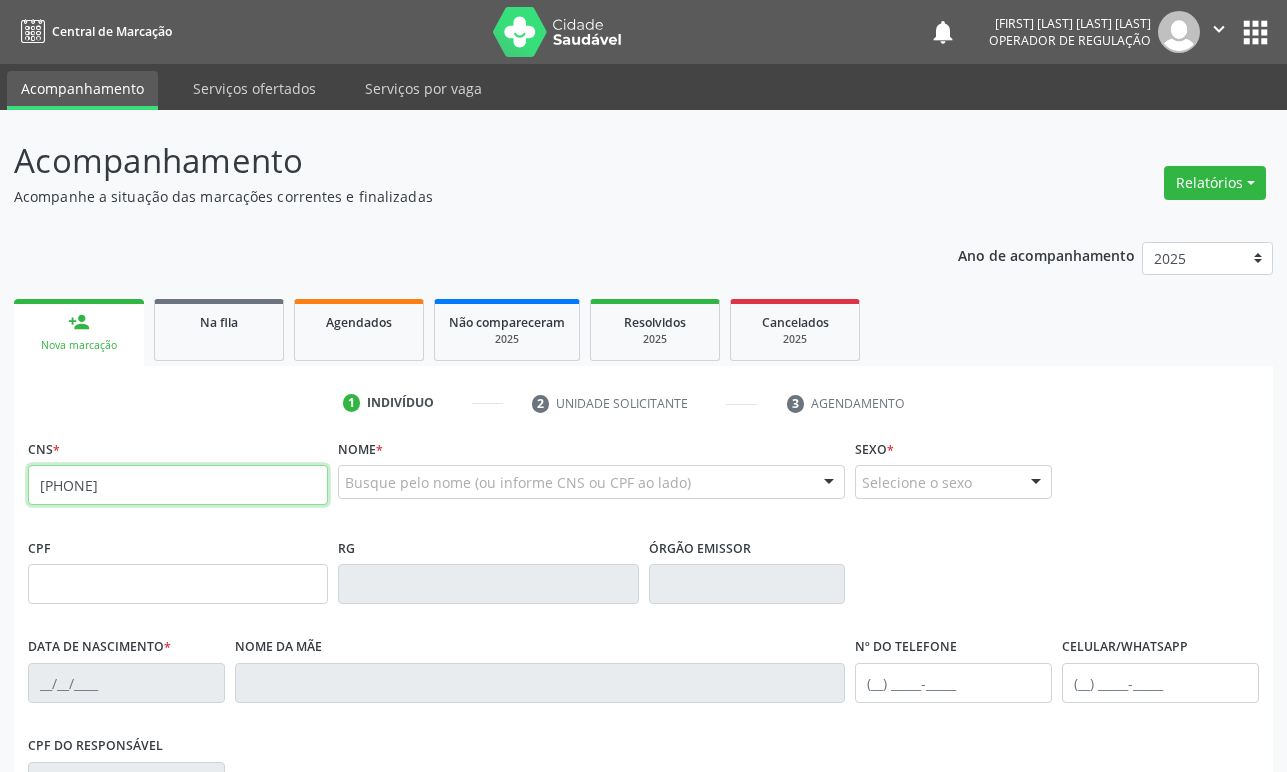 type on "[PHONE]" 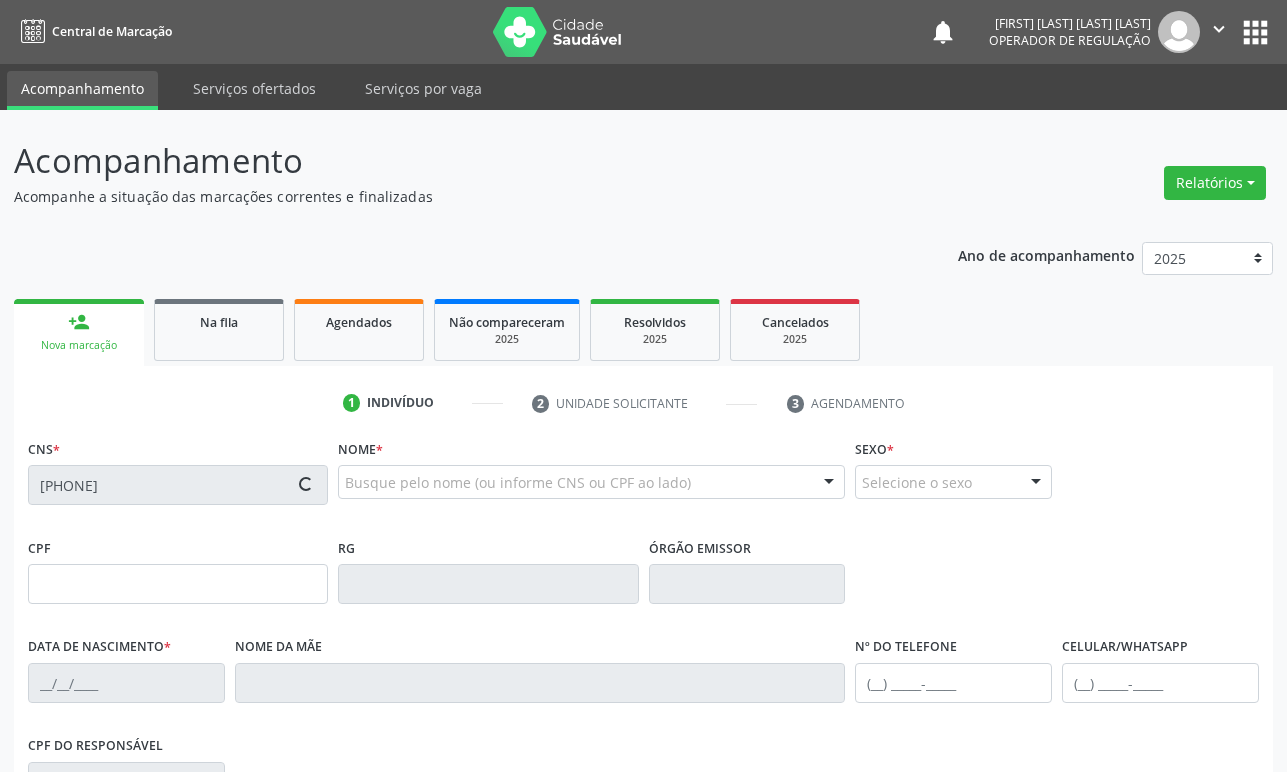 type on "[SSN]" 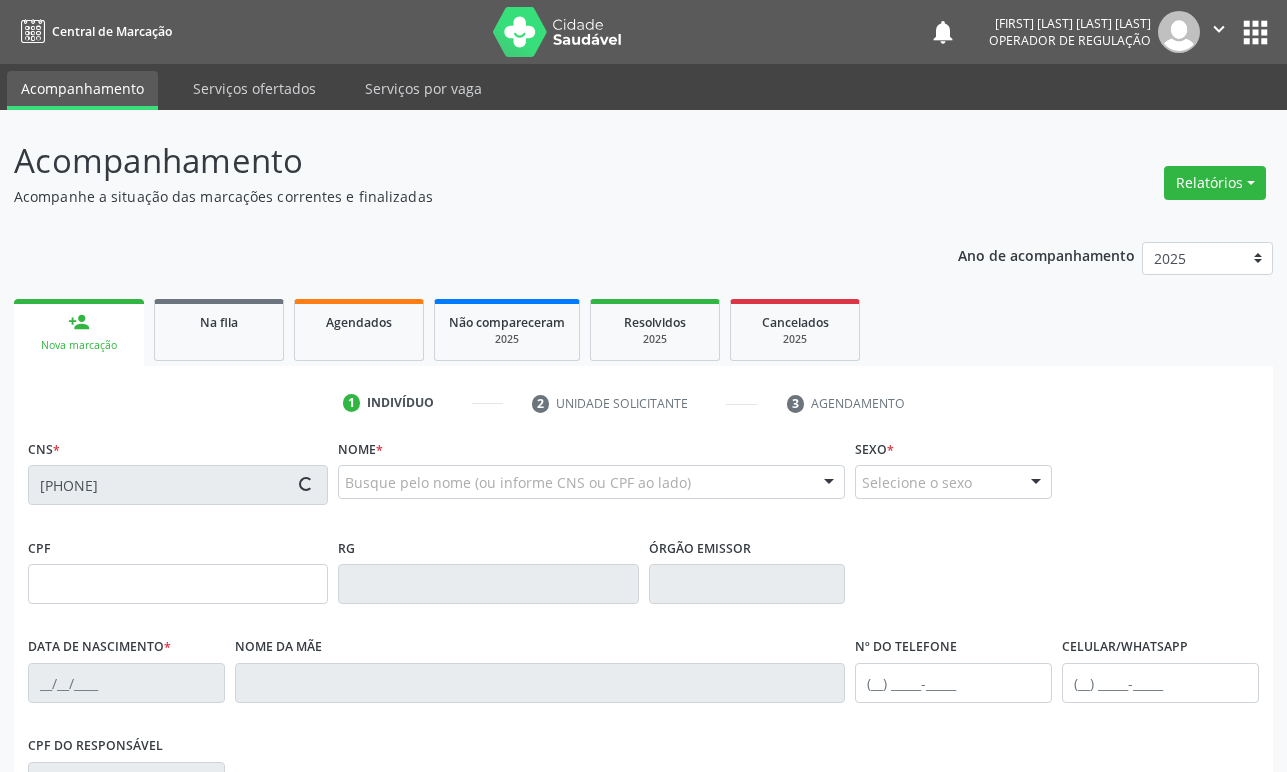 type on "[DATE]" 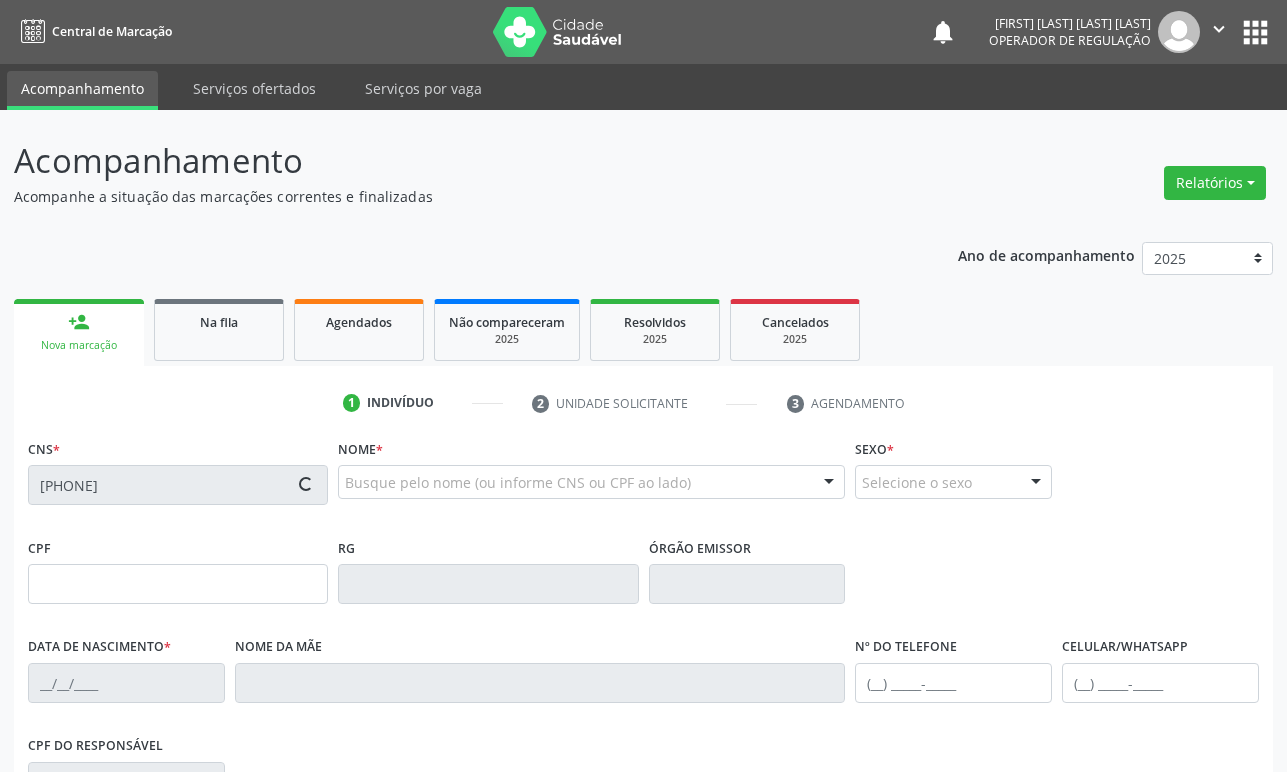 type on "[FIRST] [LAST] [LAST]" 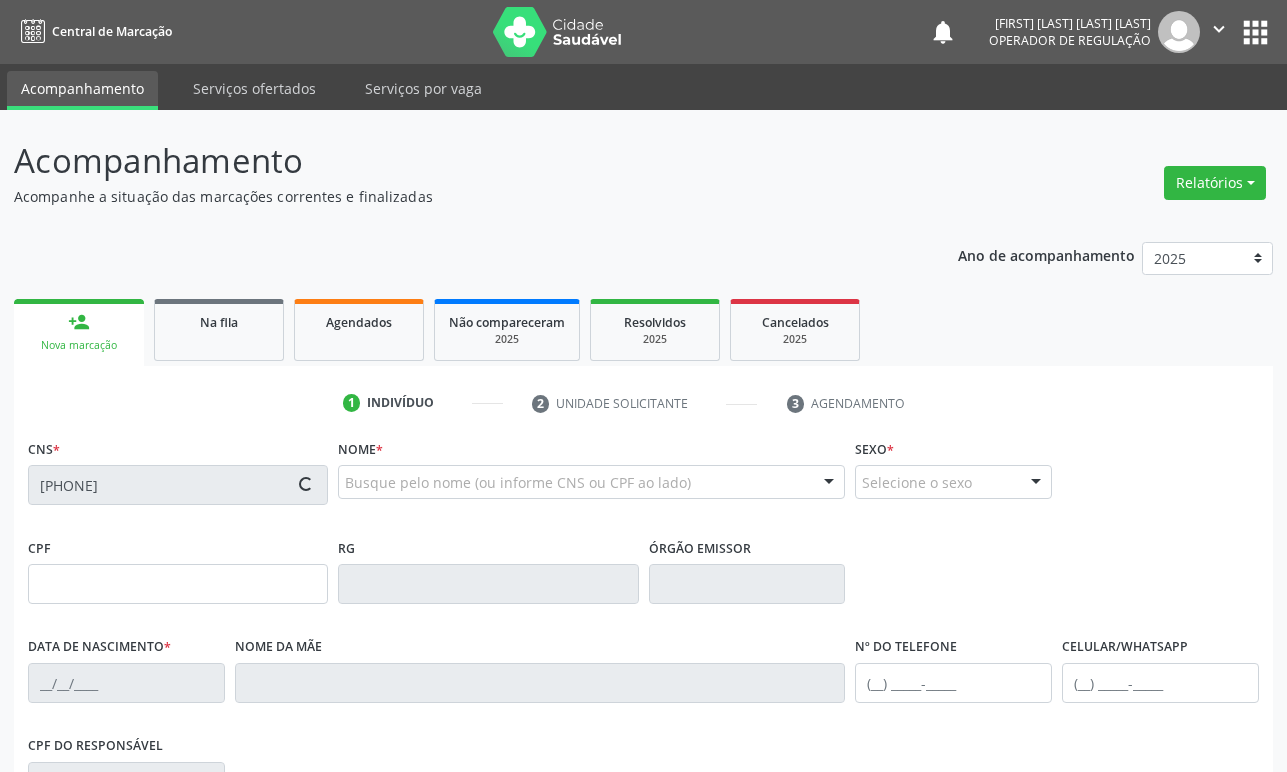 type on "([PHONE])" 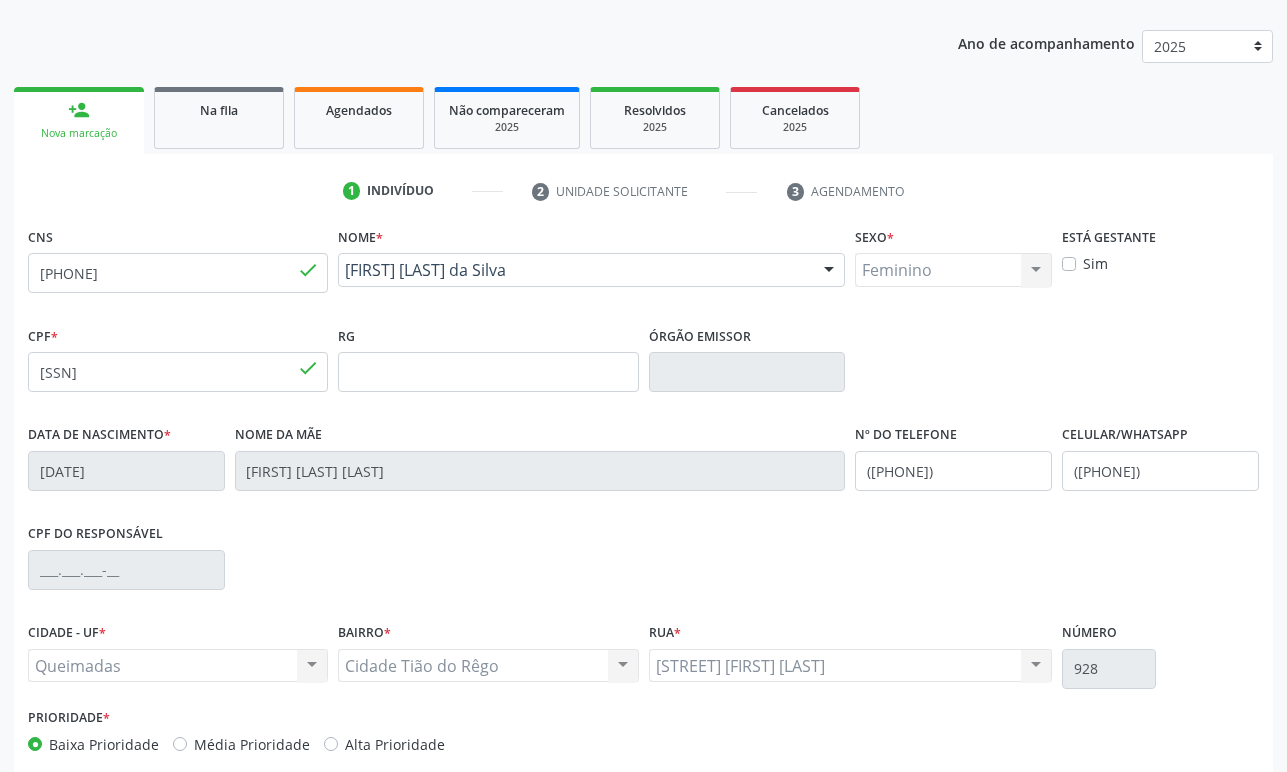 scroll, scrollTop: 312, scrollLeft: 0, axis: vertical 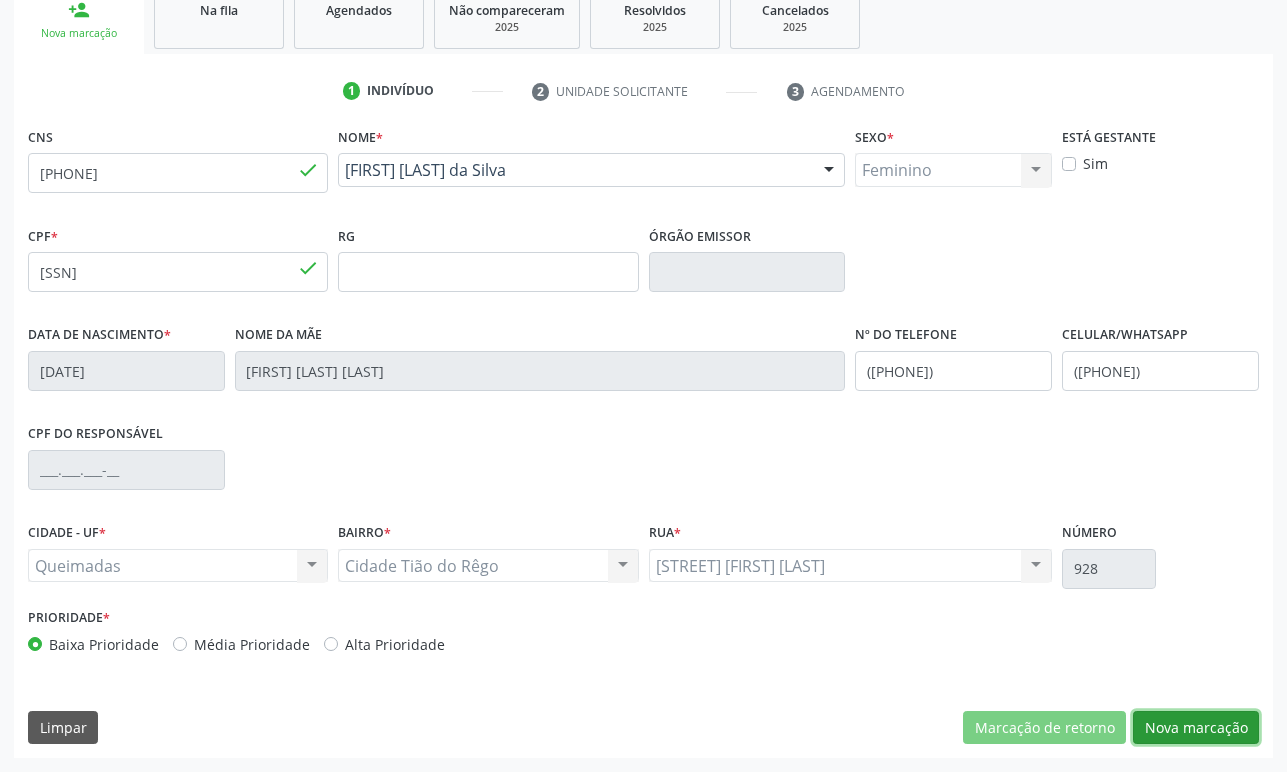 drag, startPoint x: 1193, startPoint y: 729, endPoint x: 984, endPoint y: 644, distance: 225.62358 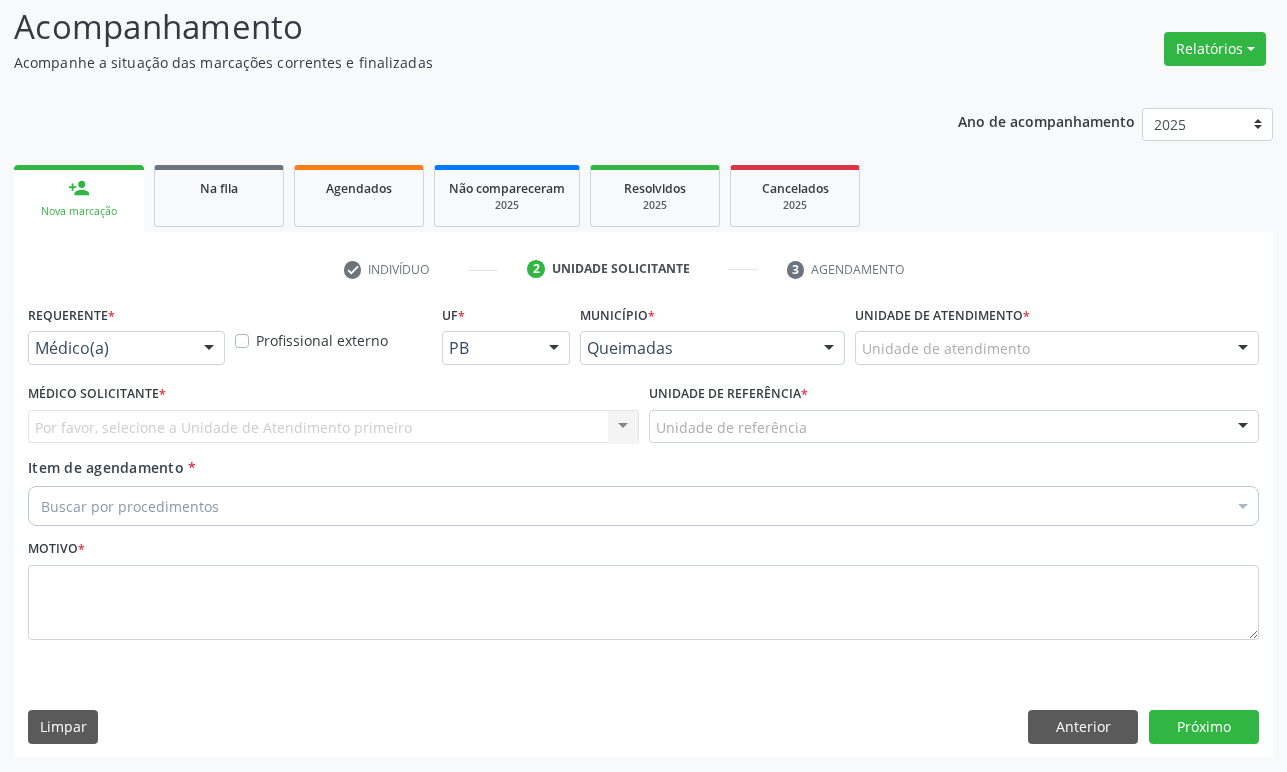 scroll, scrollTop: 134, scrollLeft: 0, axis: vertical 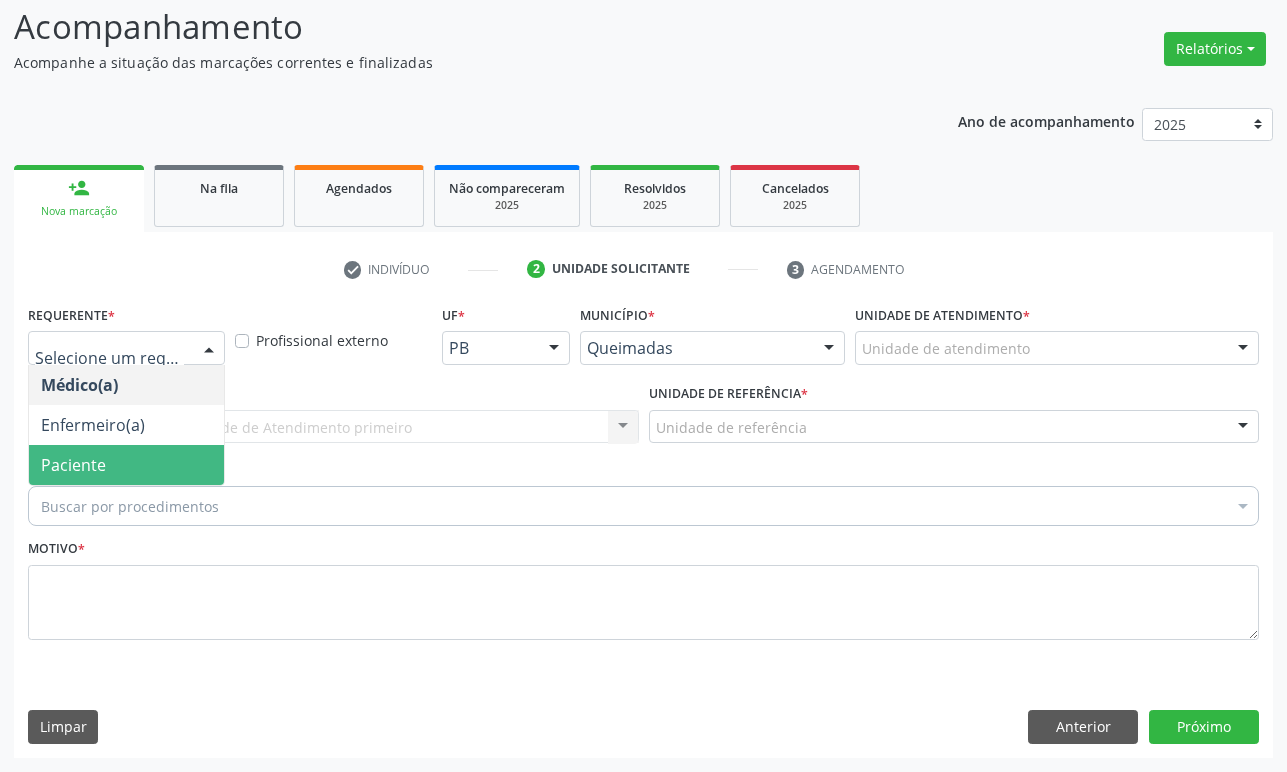 click on "Paciente" at bounding box center [126, 465] 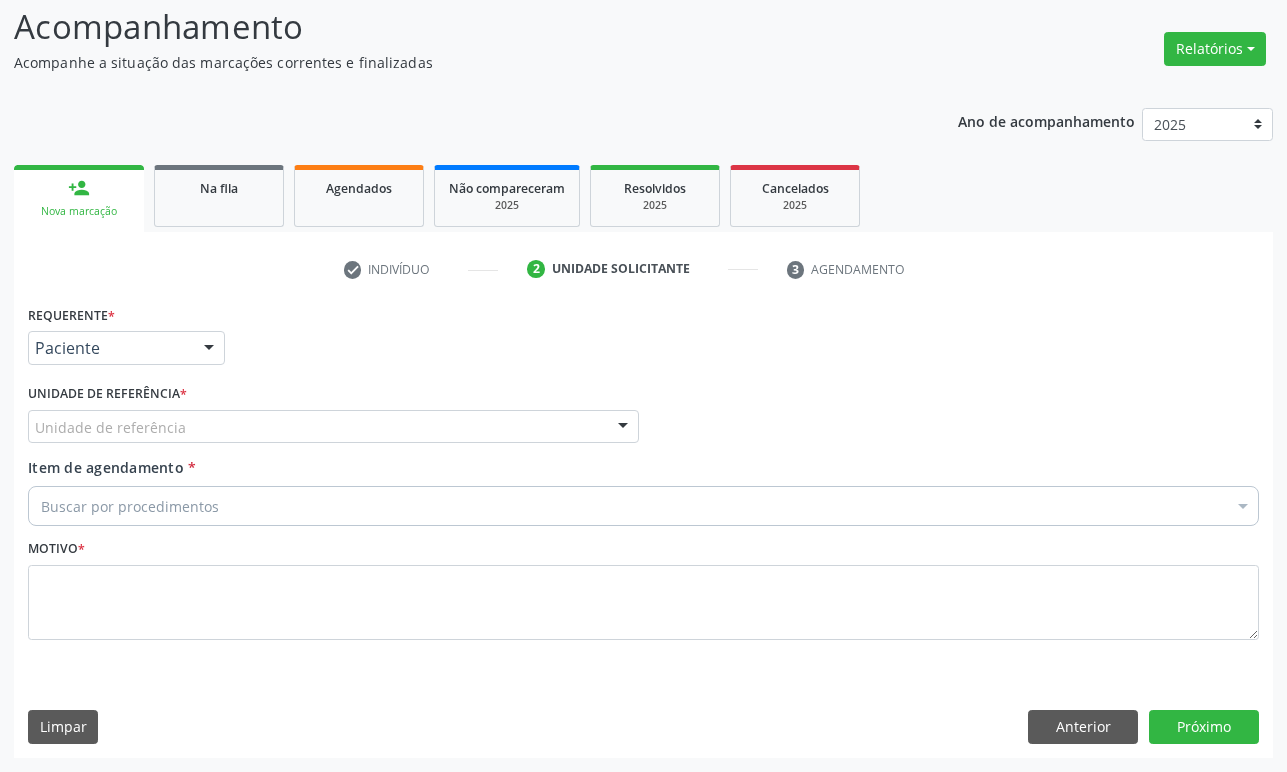 click on "Unidade de referência" at bounding box center (333, 427) 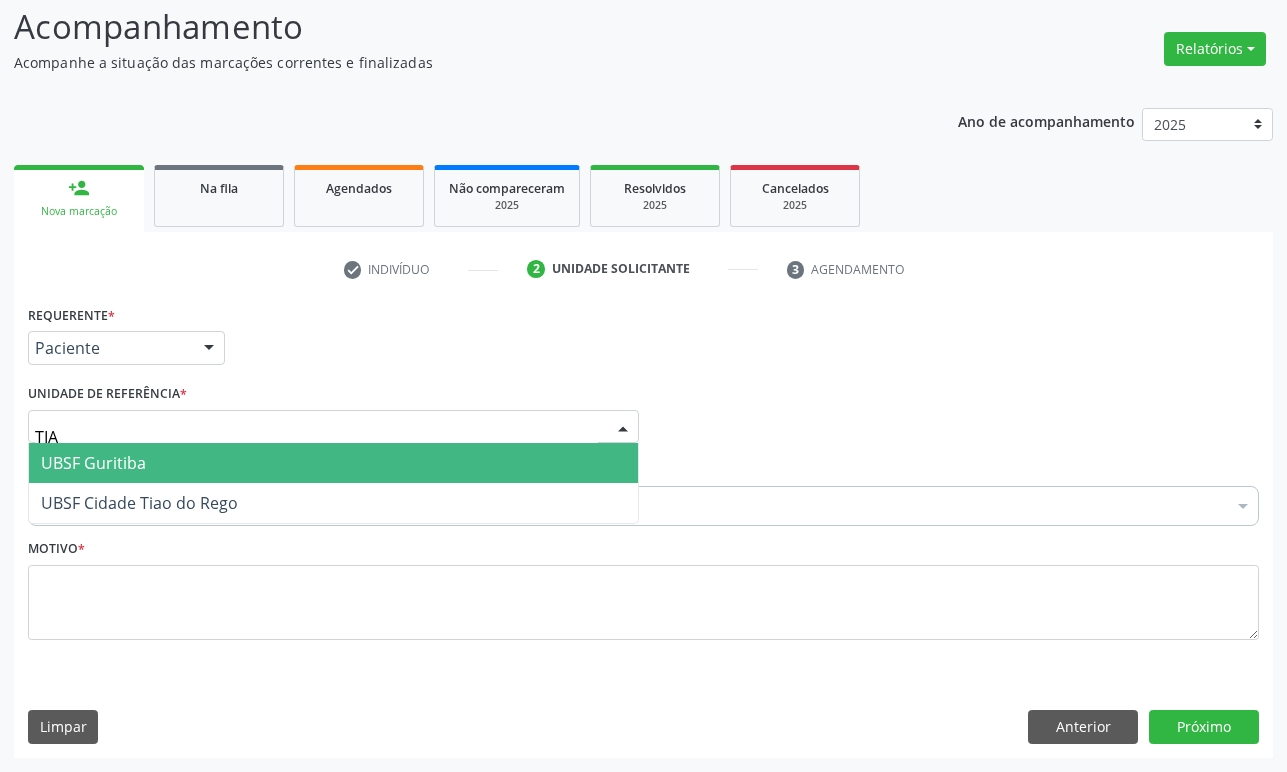 type on "TIAO" 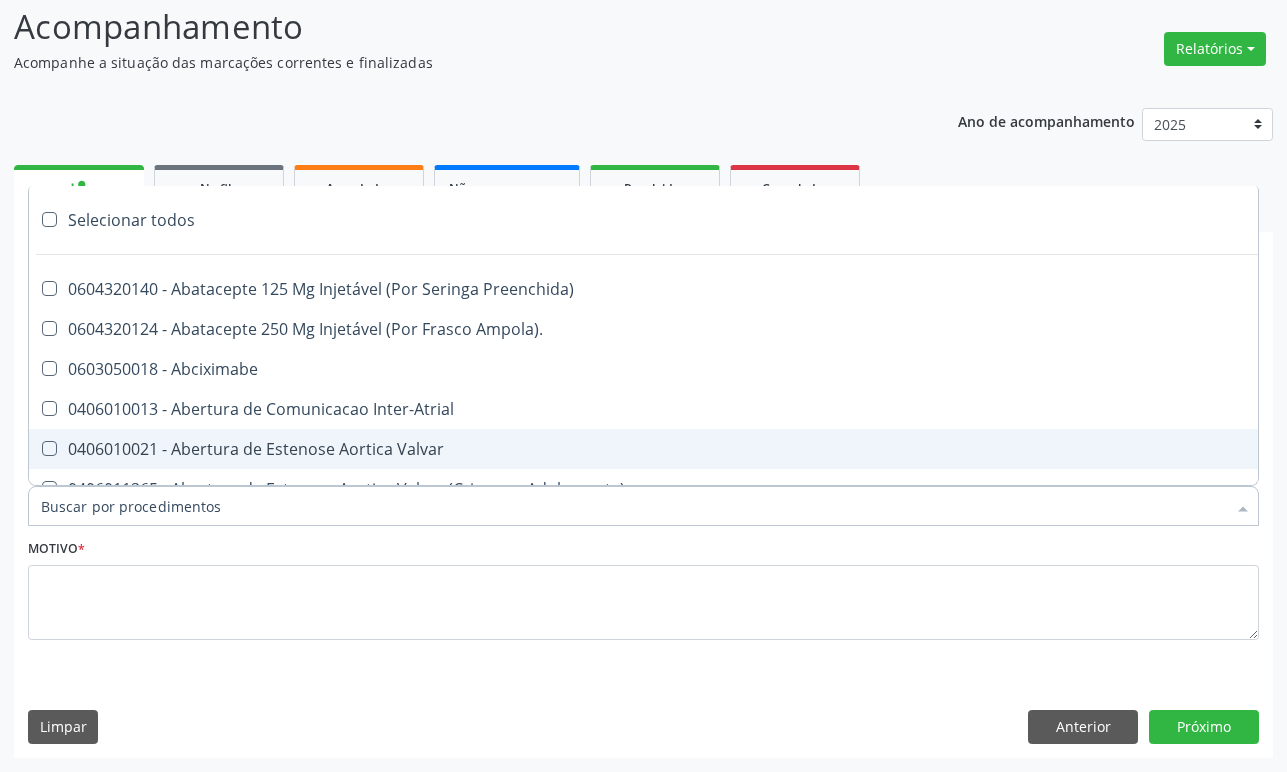 paste on "ENDOCRINOLOGISTA" 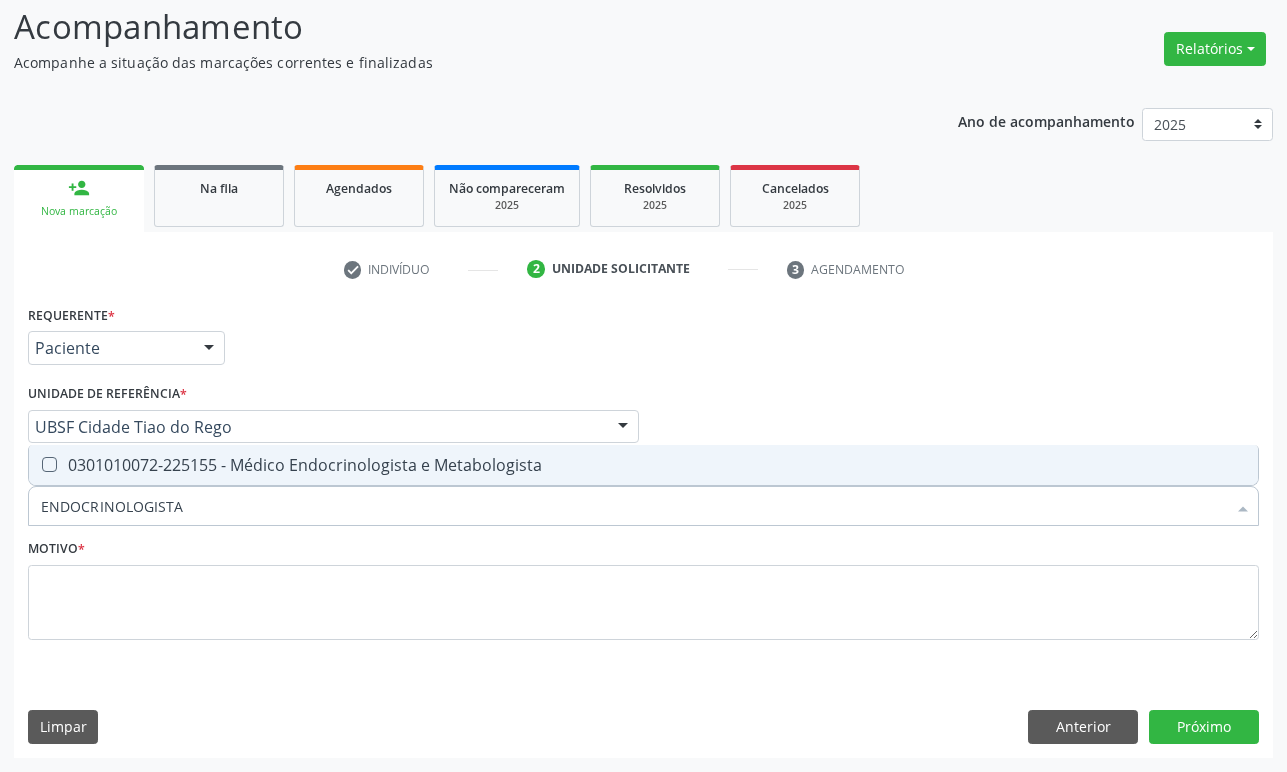 click on "0301010072-225155 - Médico Endocrinologista e Metabologista" at bounding box center (643, 465) 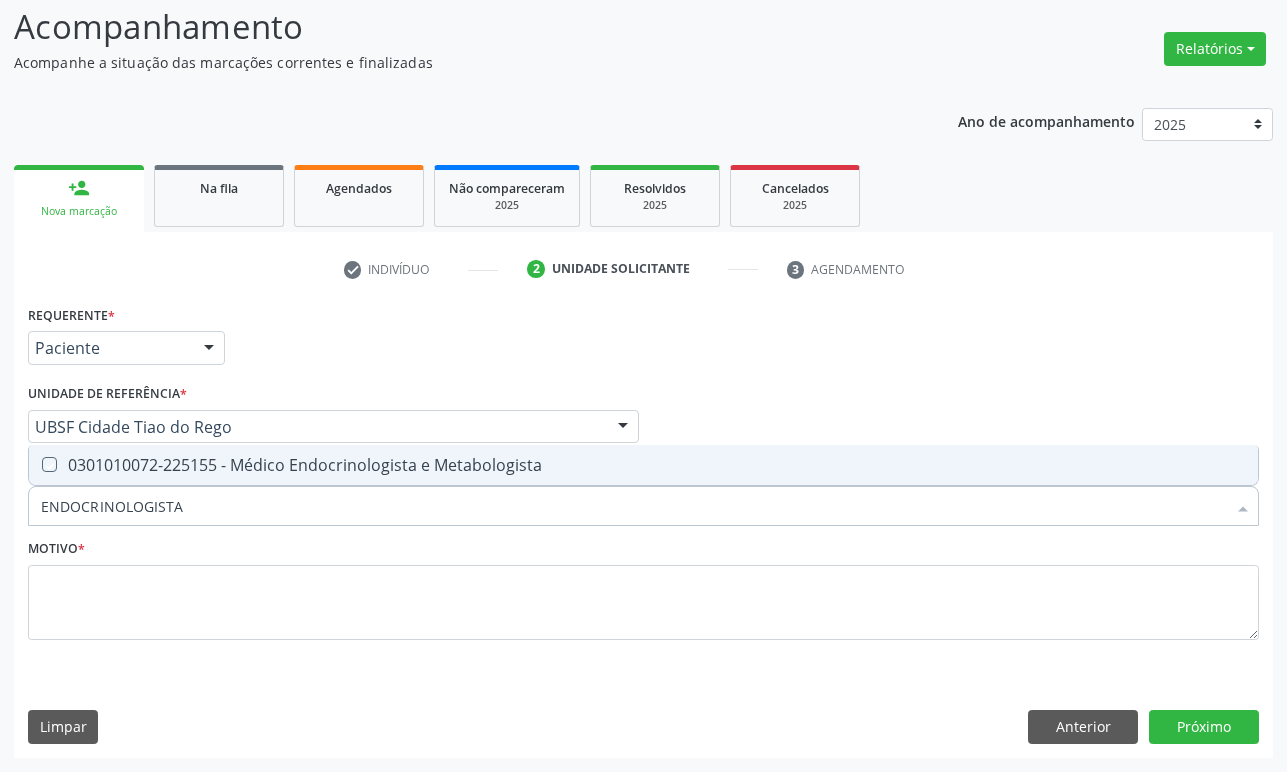 checkbox on "true" 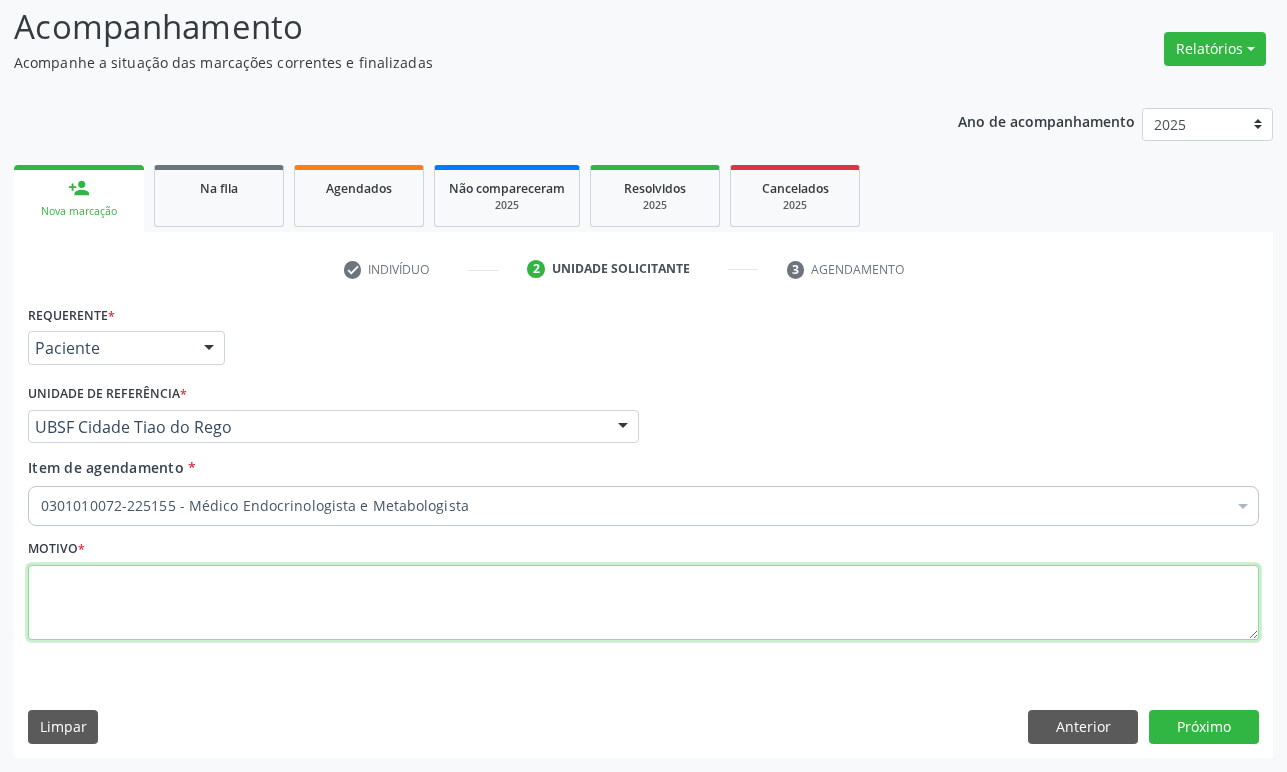 click at bounding box center (643, 603) 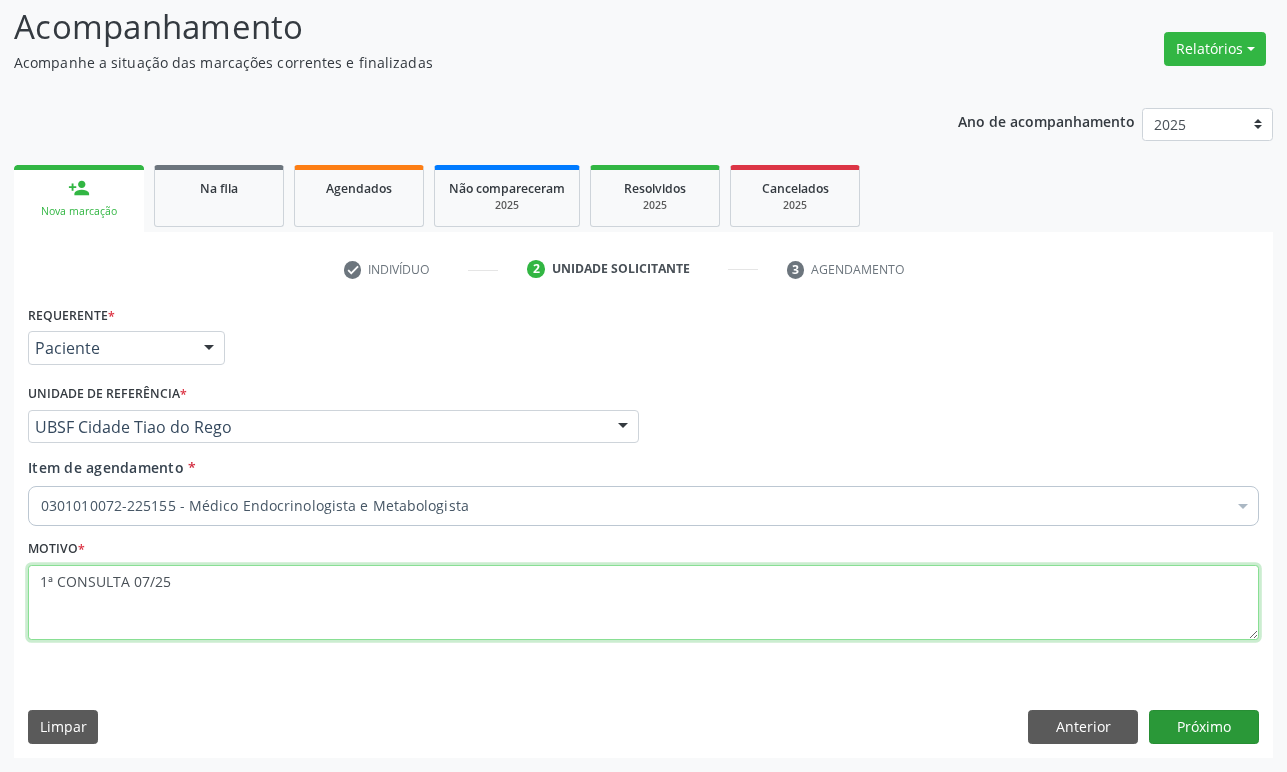 type on "1ª CONSULTA 07/25" 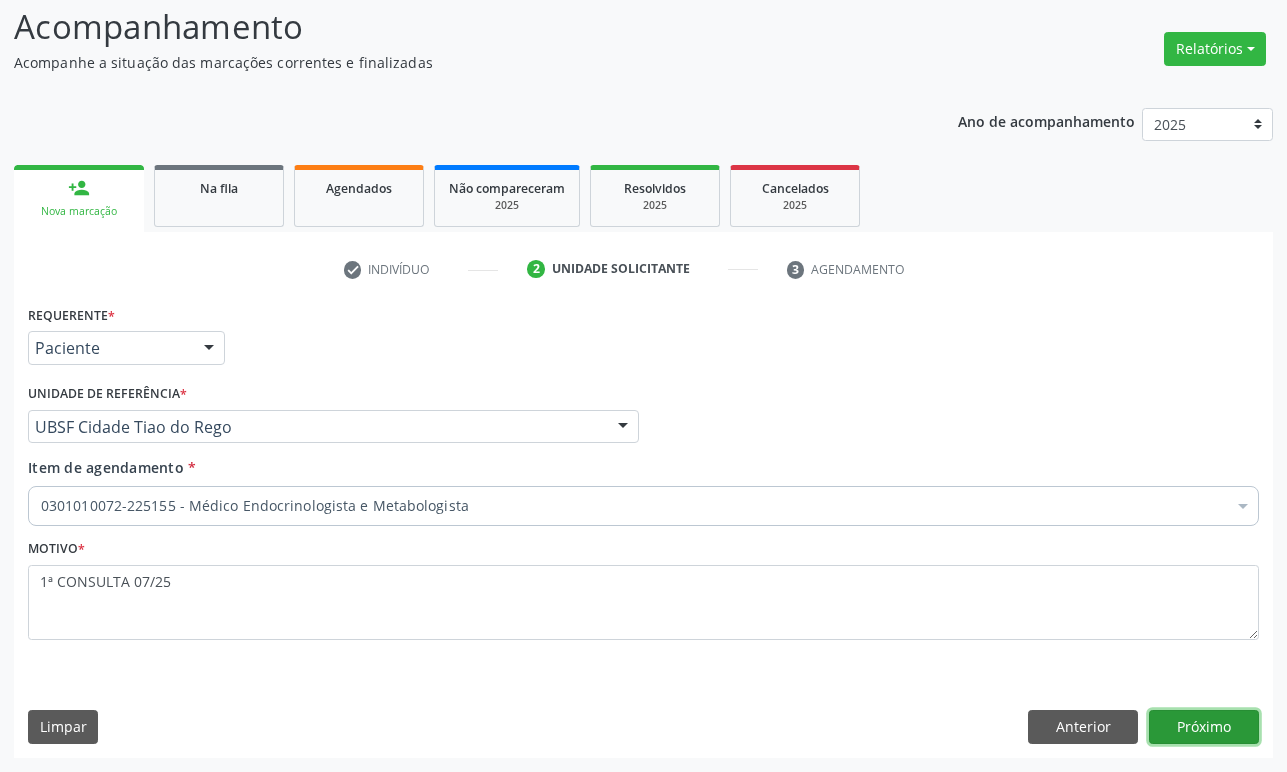 click on "Próximo" at bounding box center [1204, 727] 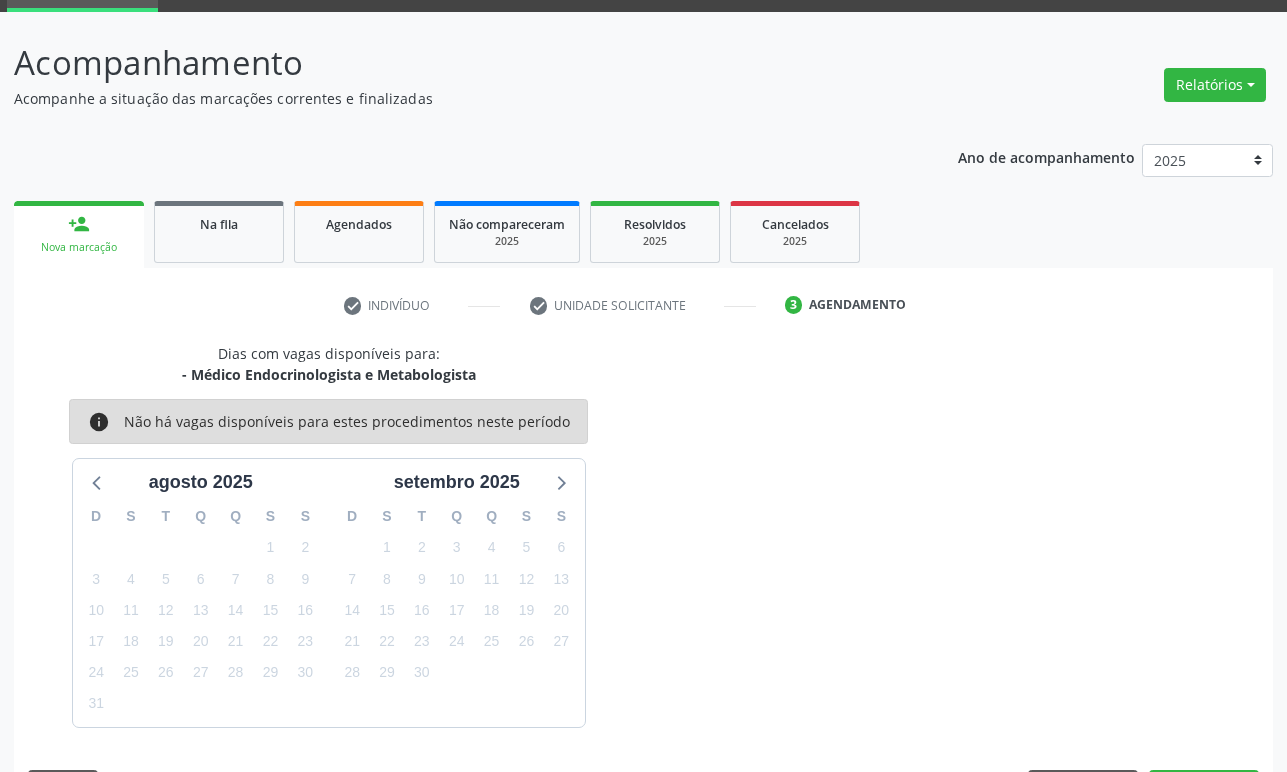 scroll, scrollTop: 134, scrollLeft: 0, axis: vertical 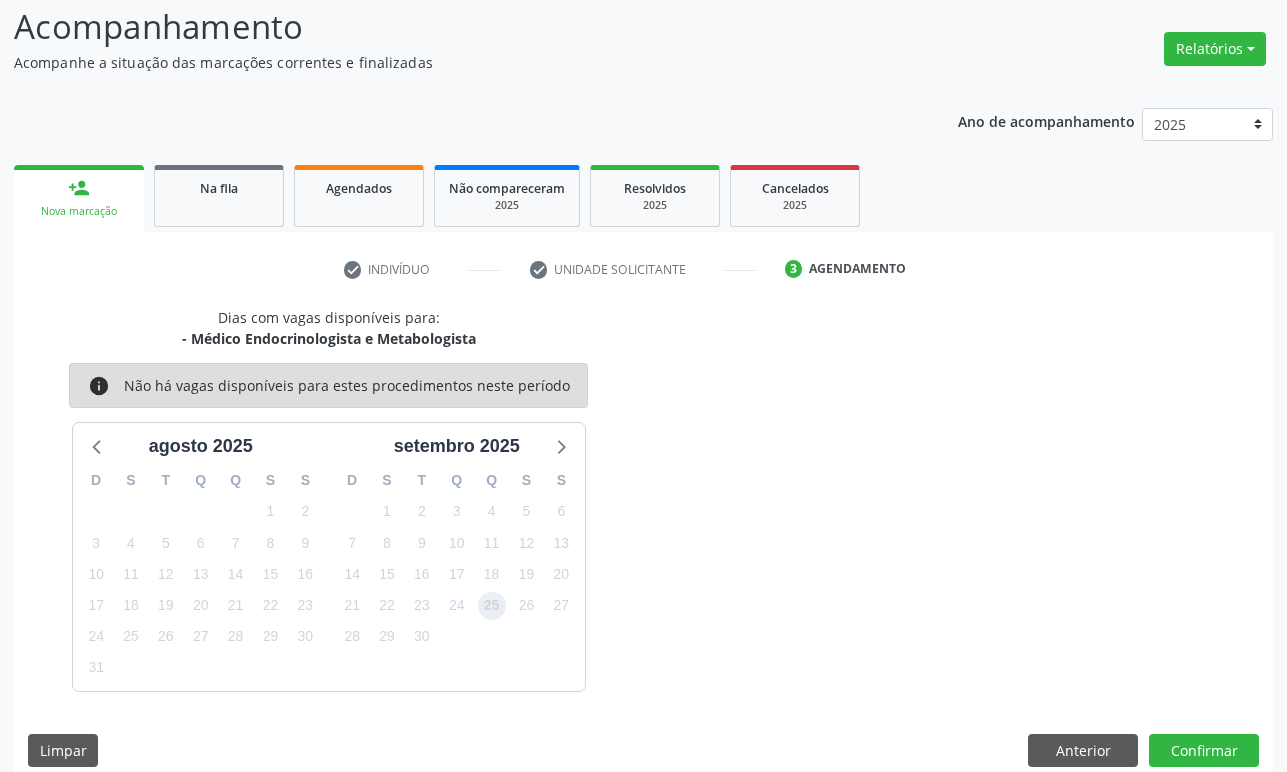click on "25" at bounding box center [492, 606] 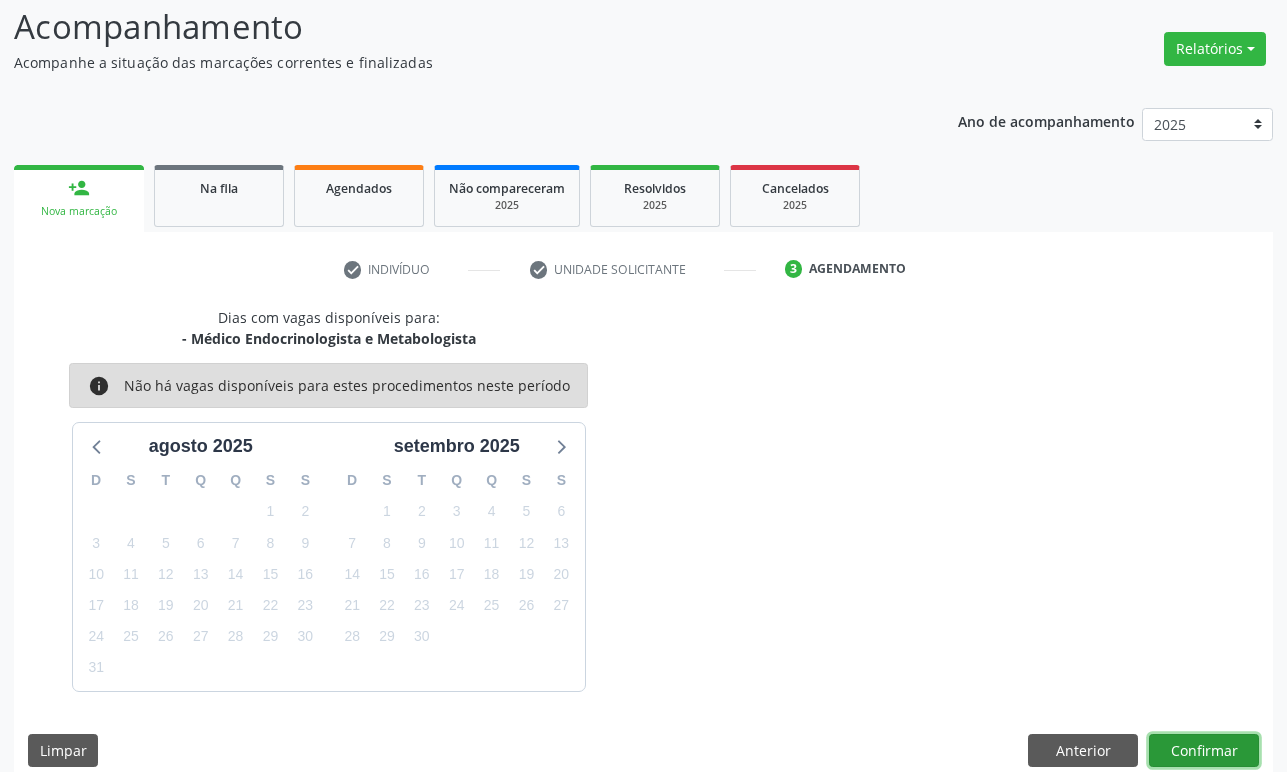 click on "Confirmar" at bounding box center (1204, 751) 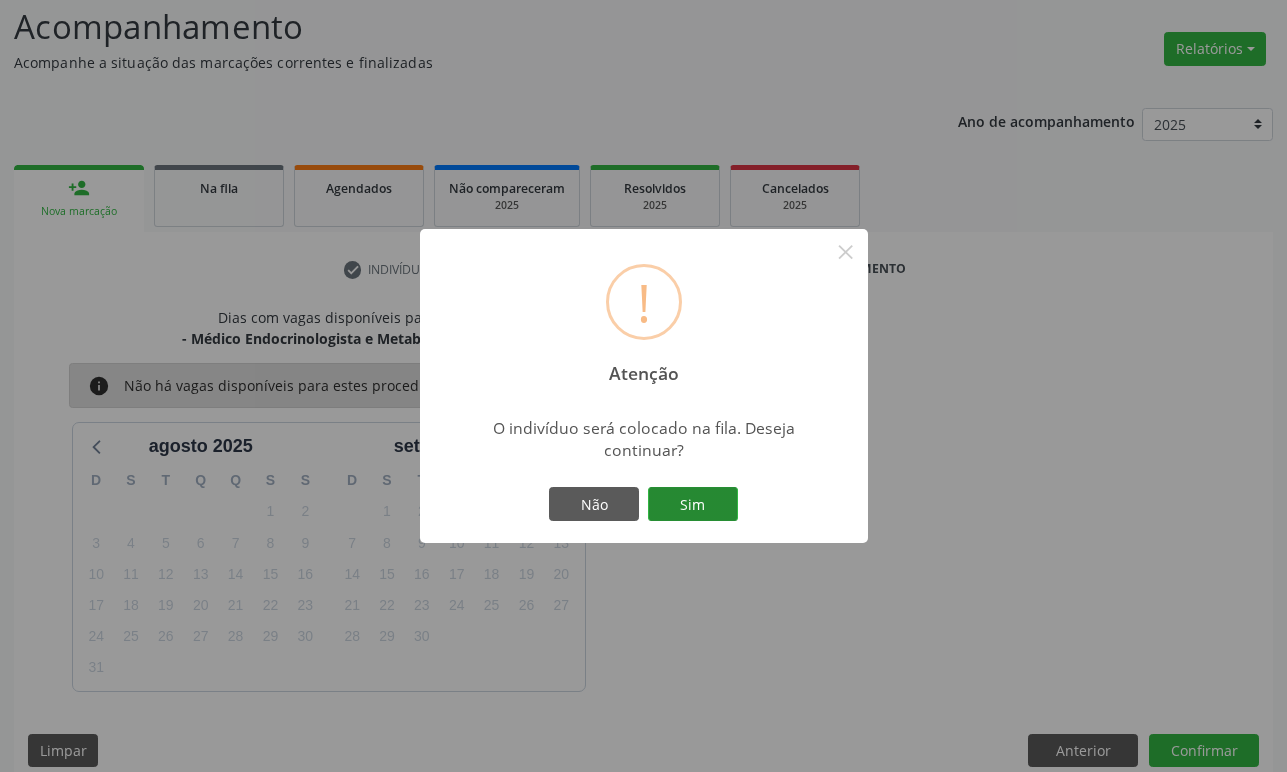 type 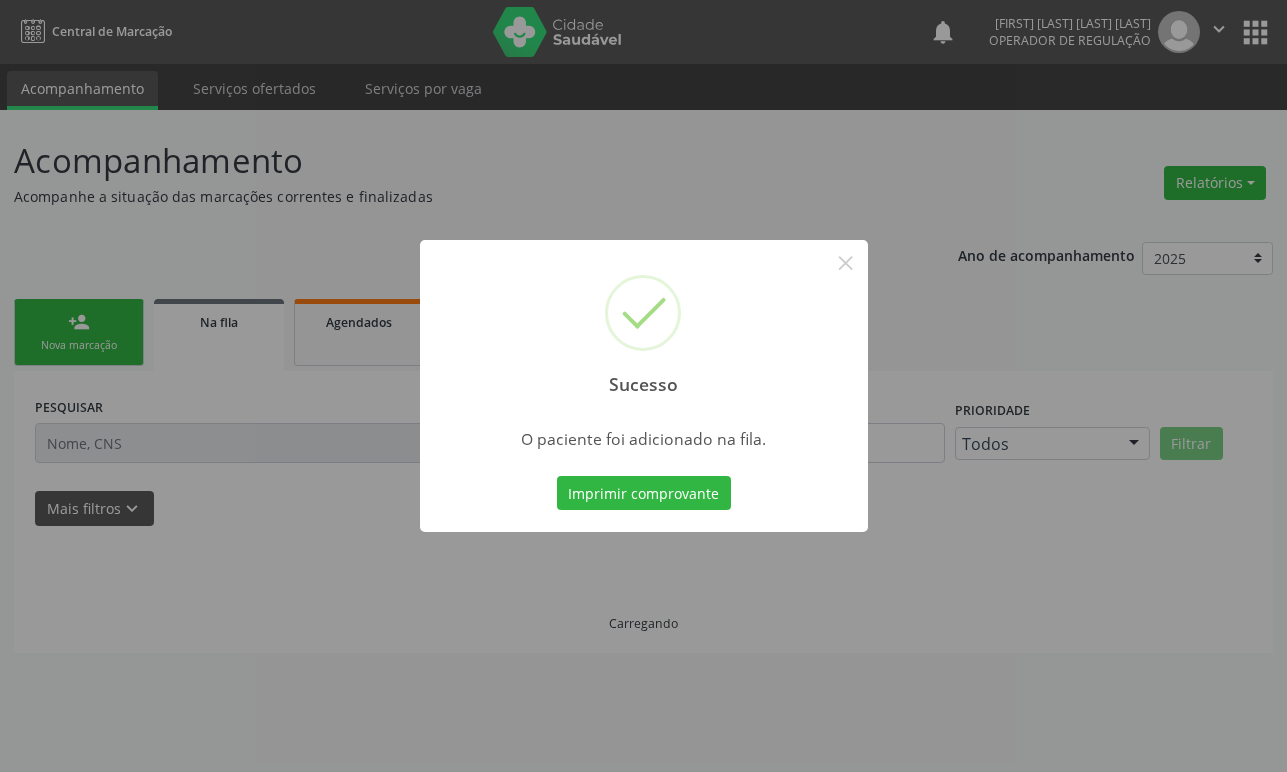scroll, scrollTop: 0, scrollLeft: 0, axis: both 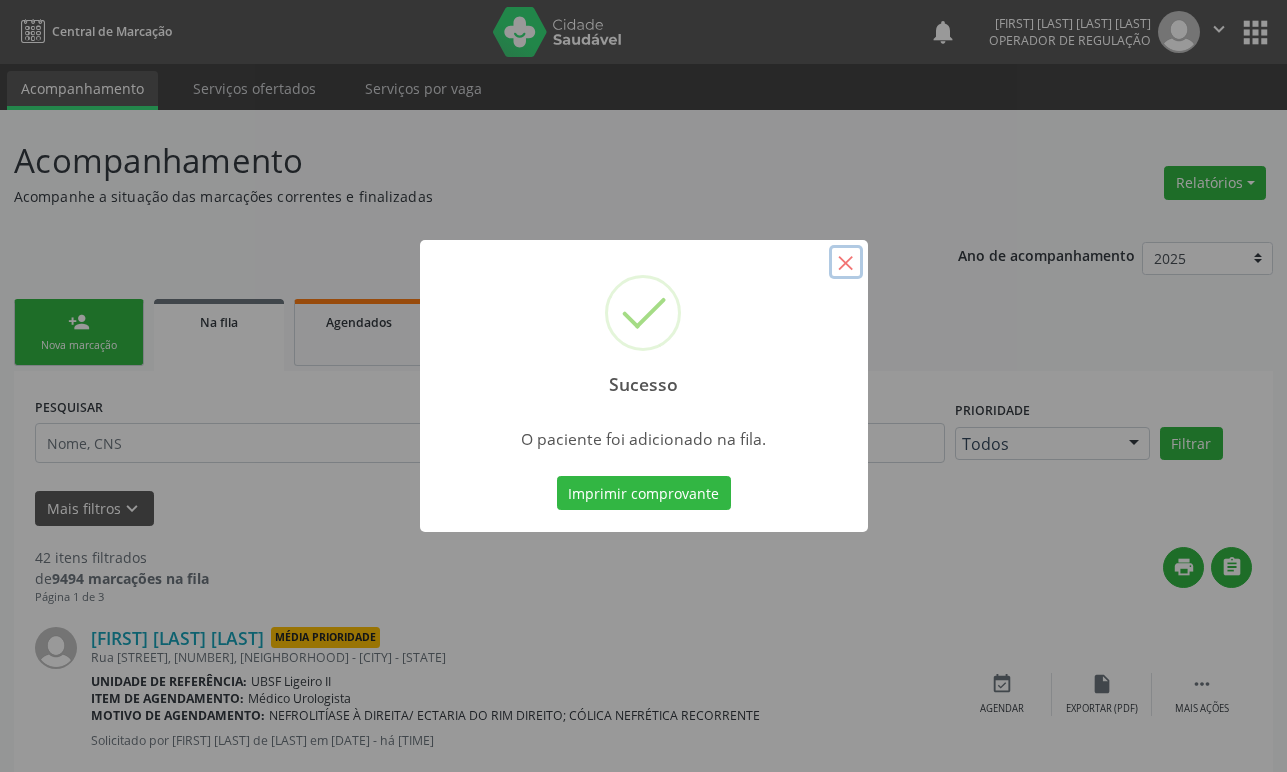 click on "×" at bounding box center [846, 262] 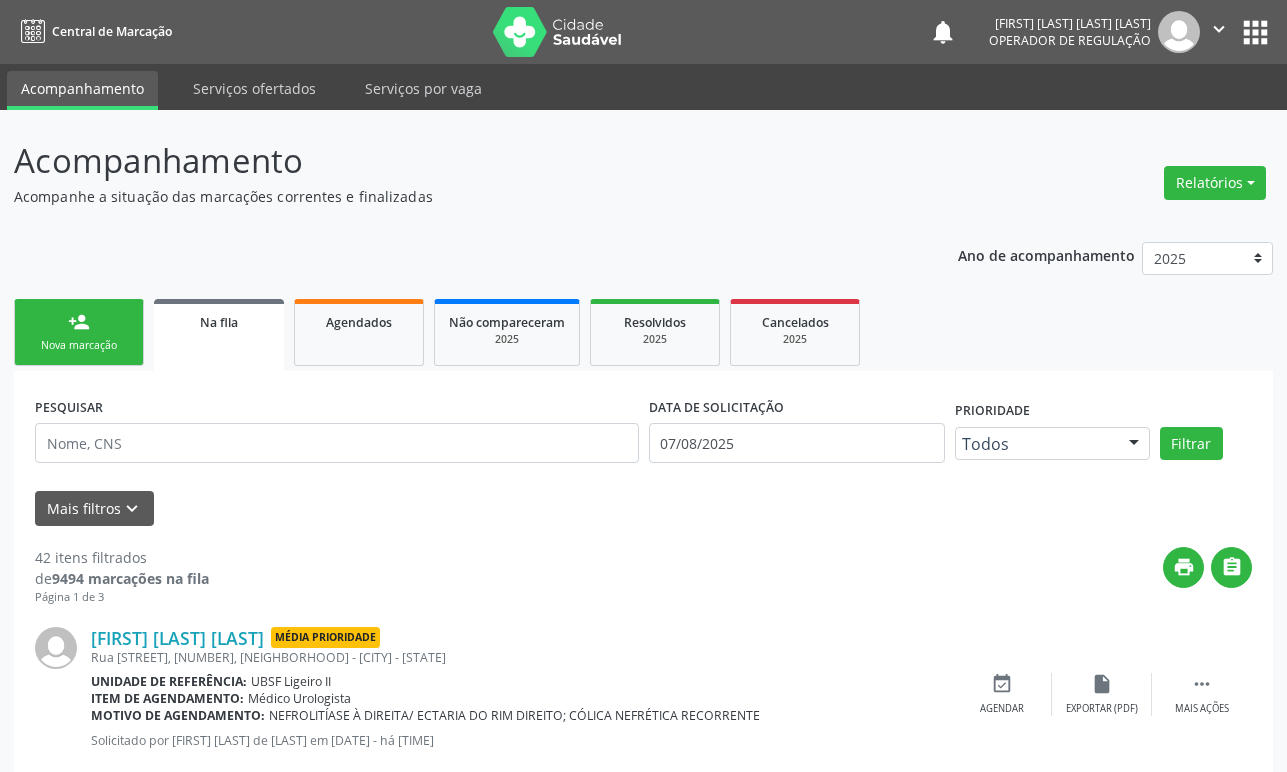click on "person_add
Nova marcação" at bounding box center [79, 332] 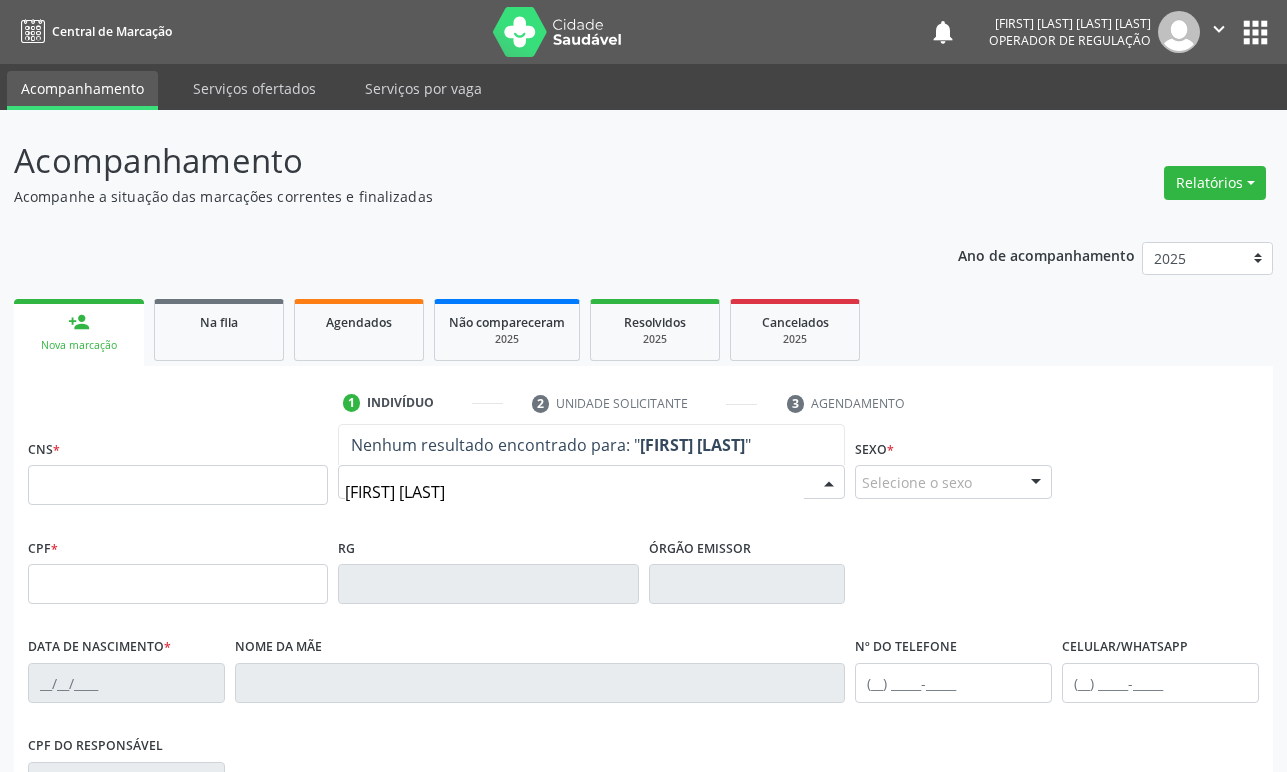 type on "[FIRST] [LAST]" 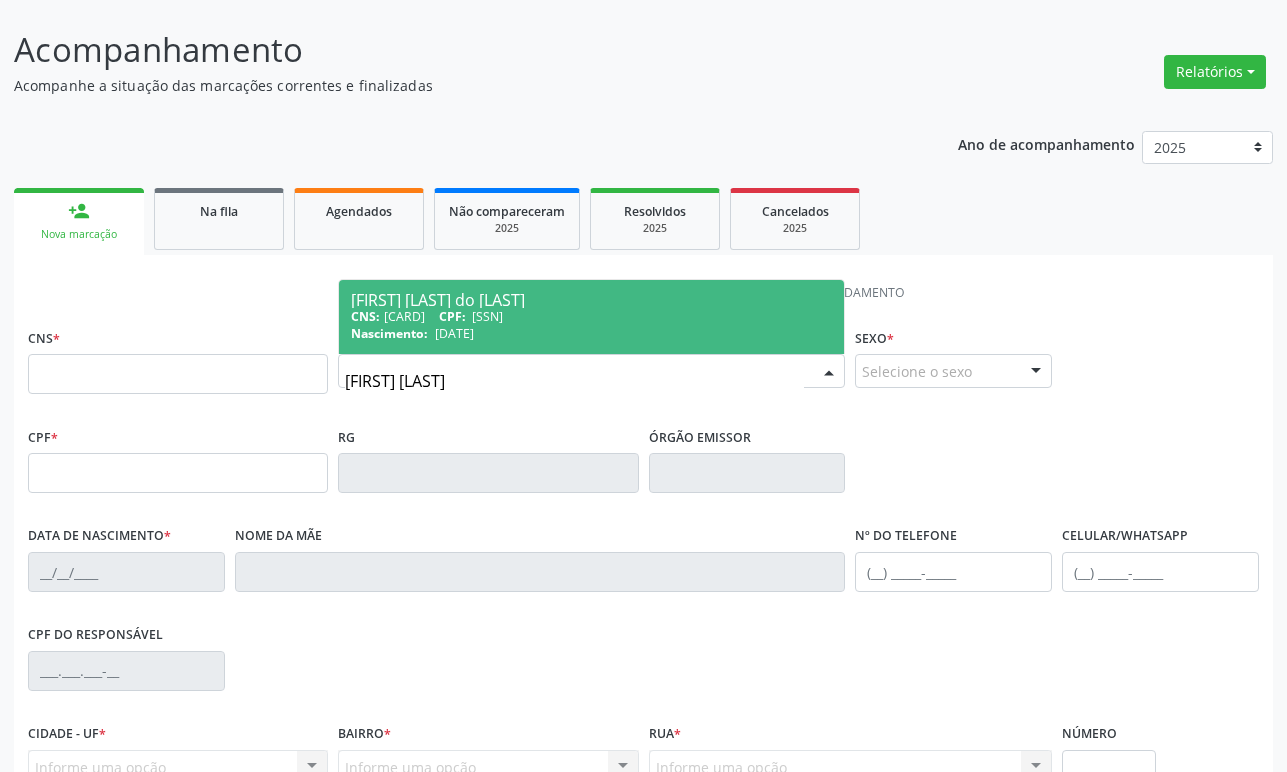 scroll, scrollTop: 200, scrollLeft: 0, axis: vertical 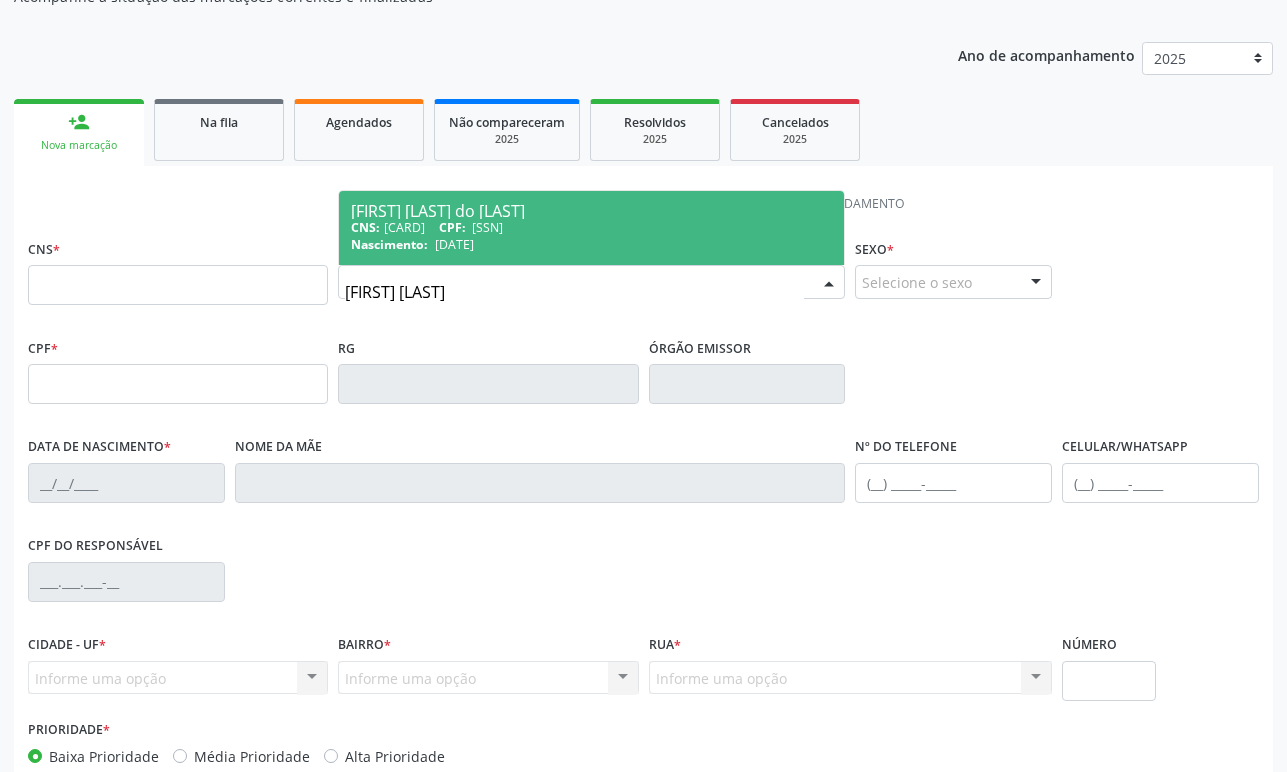 click on "[FIRST] [LAST] do [LAST]" at bounding box center (591, 211) 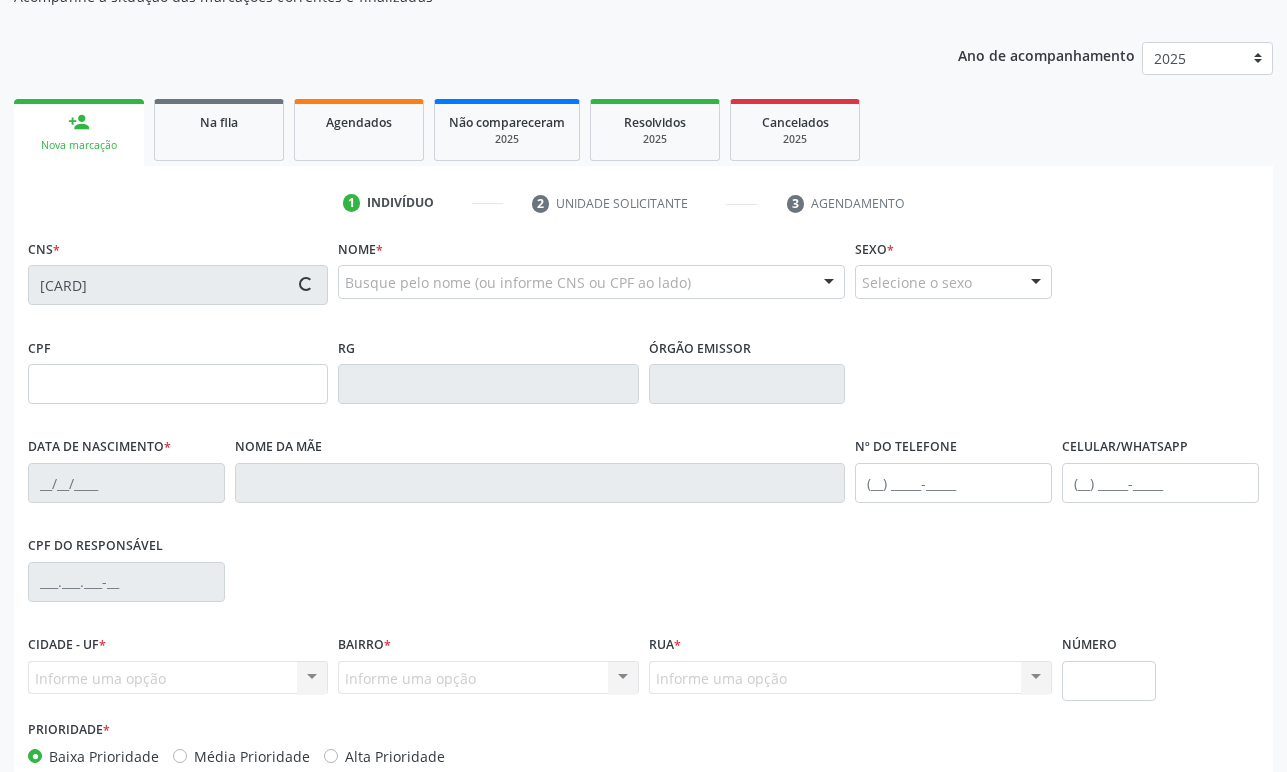 type on "[SSN]" 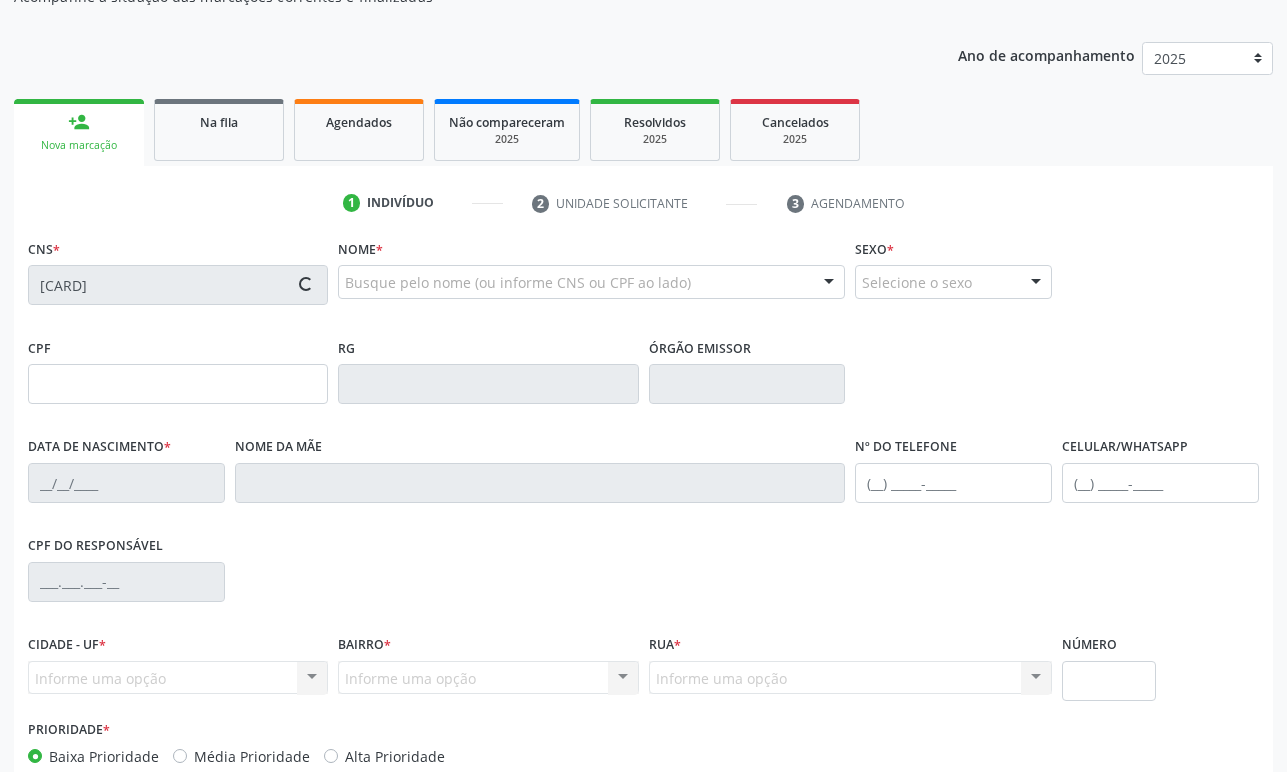 type on "[DATE]" 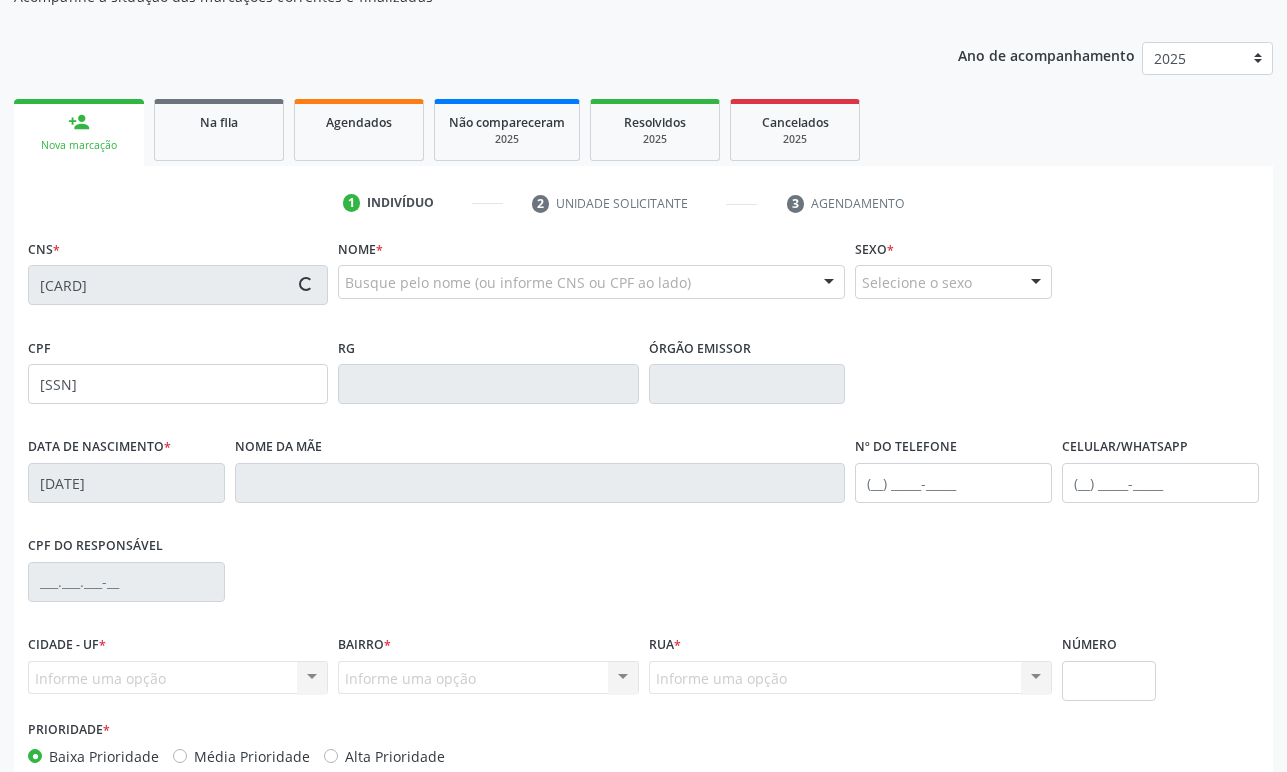 type on "[FIRST] [LAST] da Silva" 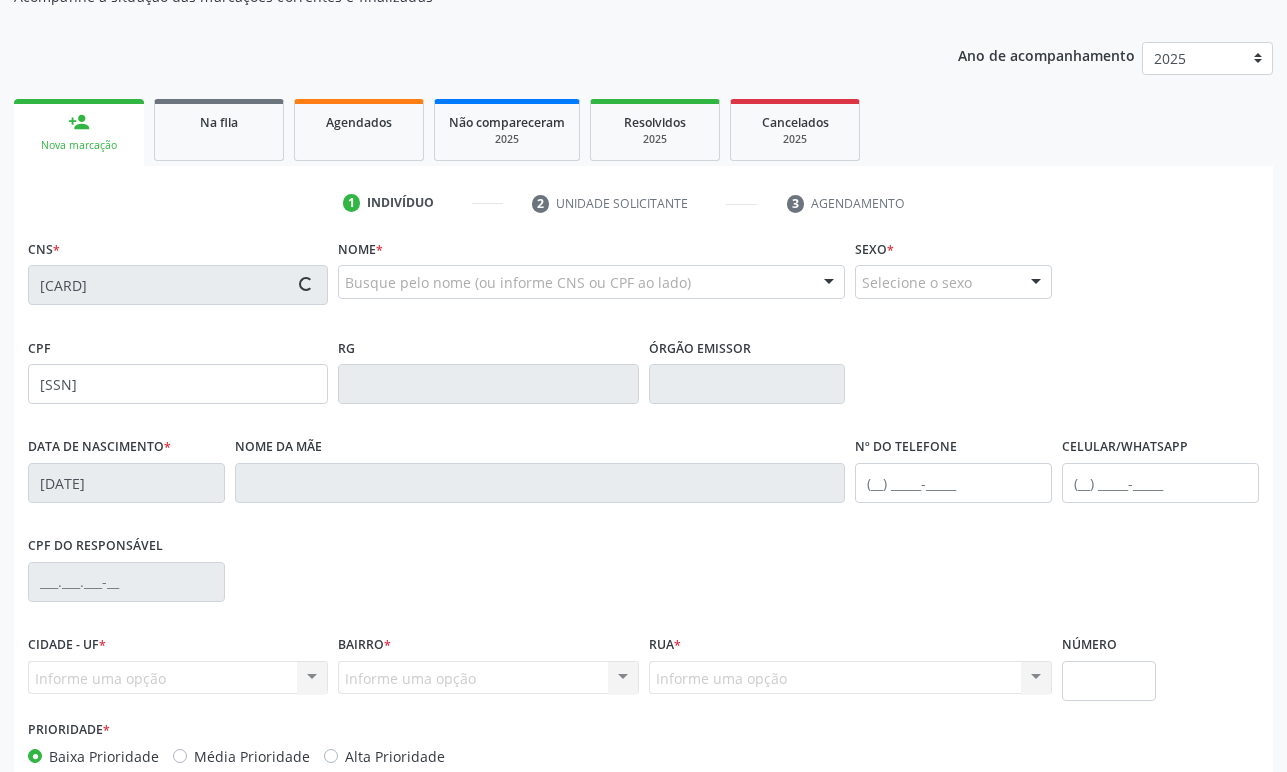 type on "1365" 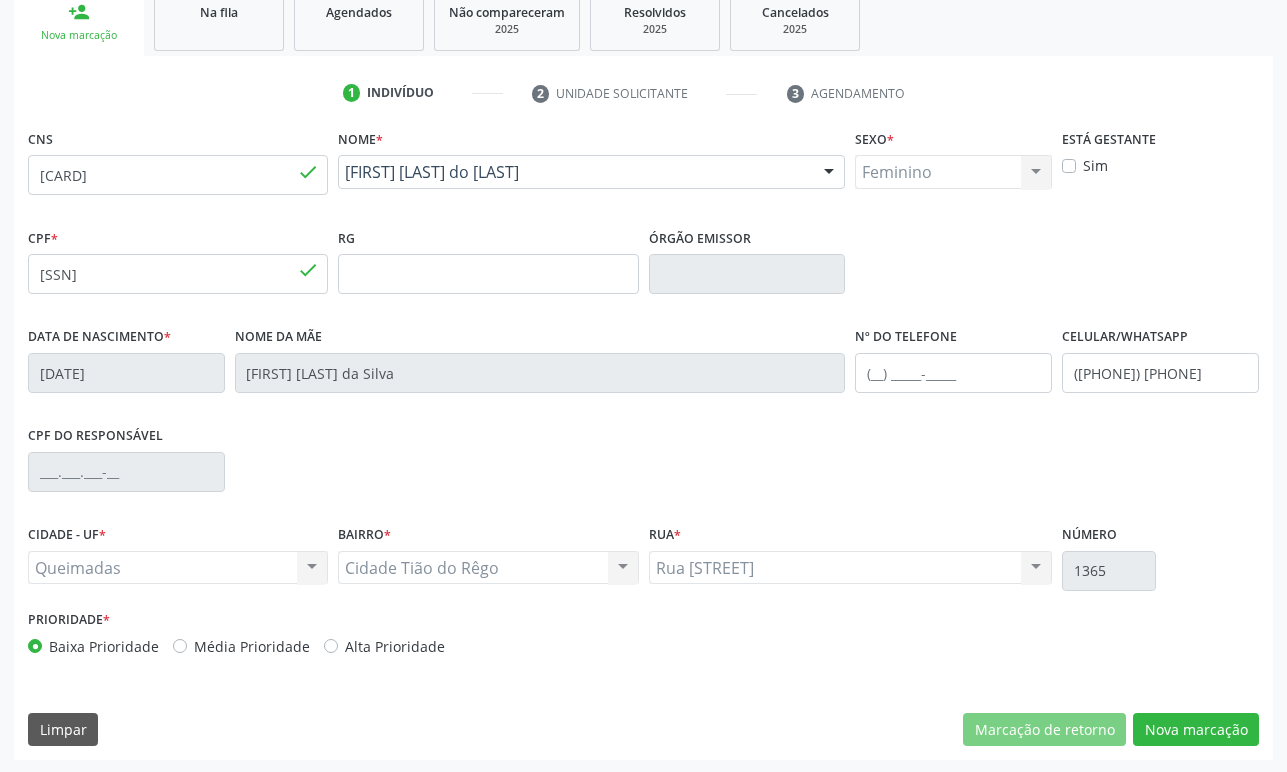 scroll, scrollTop: 312, scrollLeft: 0, axis: vertical 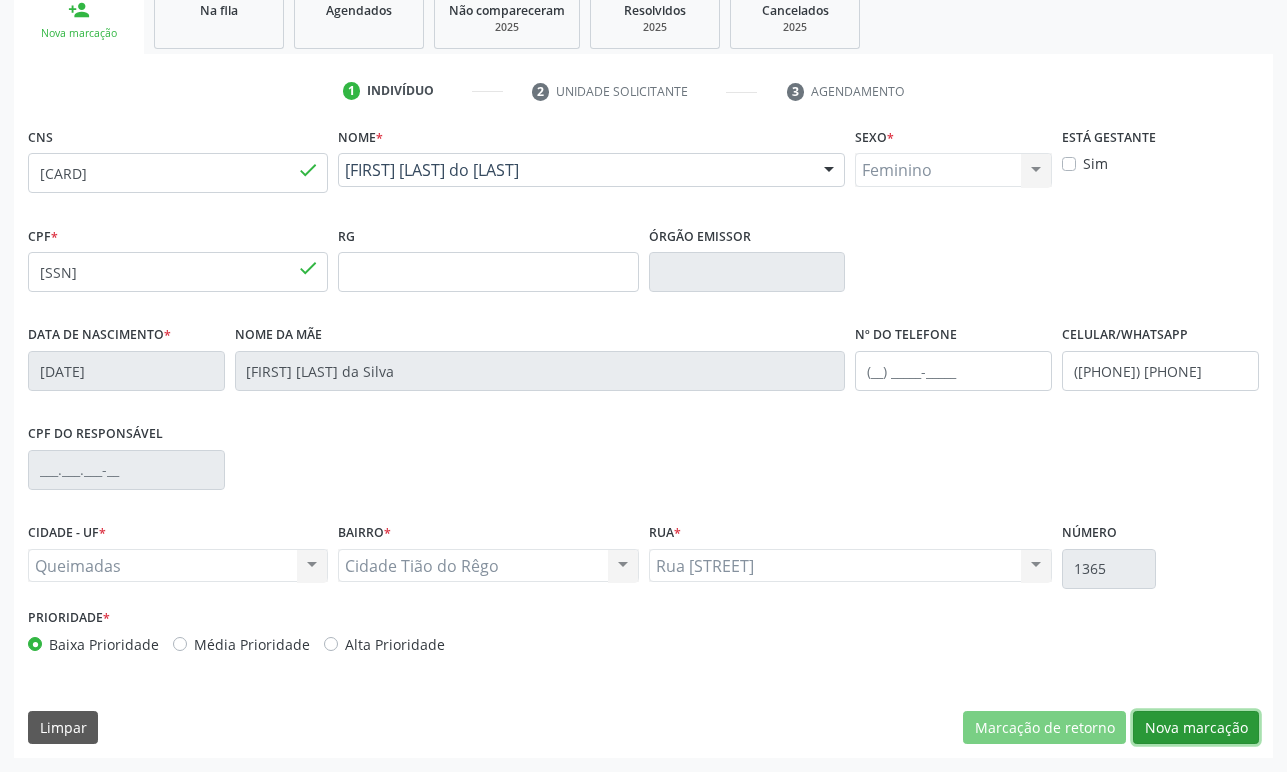 click on "Nova marcação" at bounding box center (1196, 728) 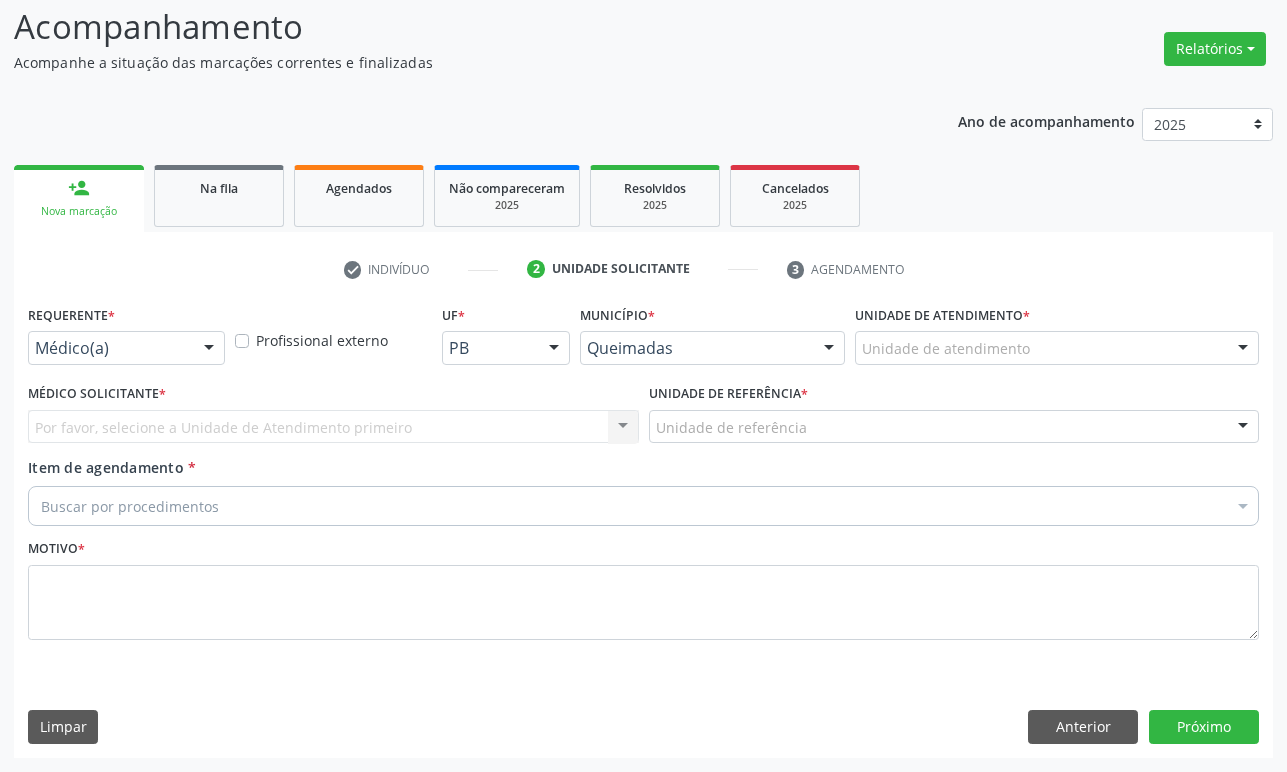 scroll, scrollTop: 134, scrollLeft: 0, axis: vertical 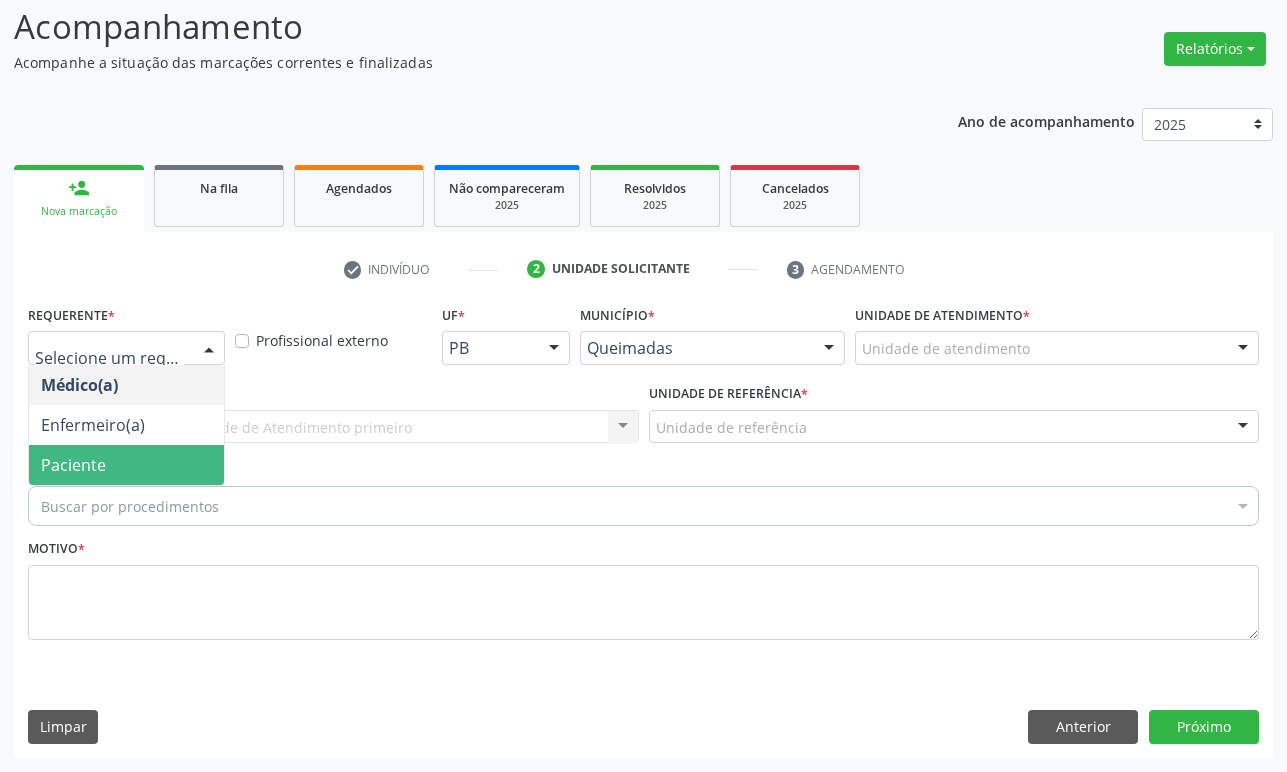 click on "Paciente" at bounding box center [126, 465] 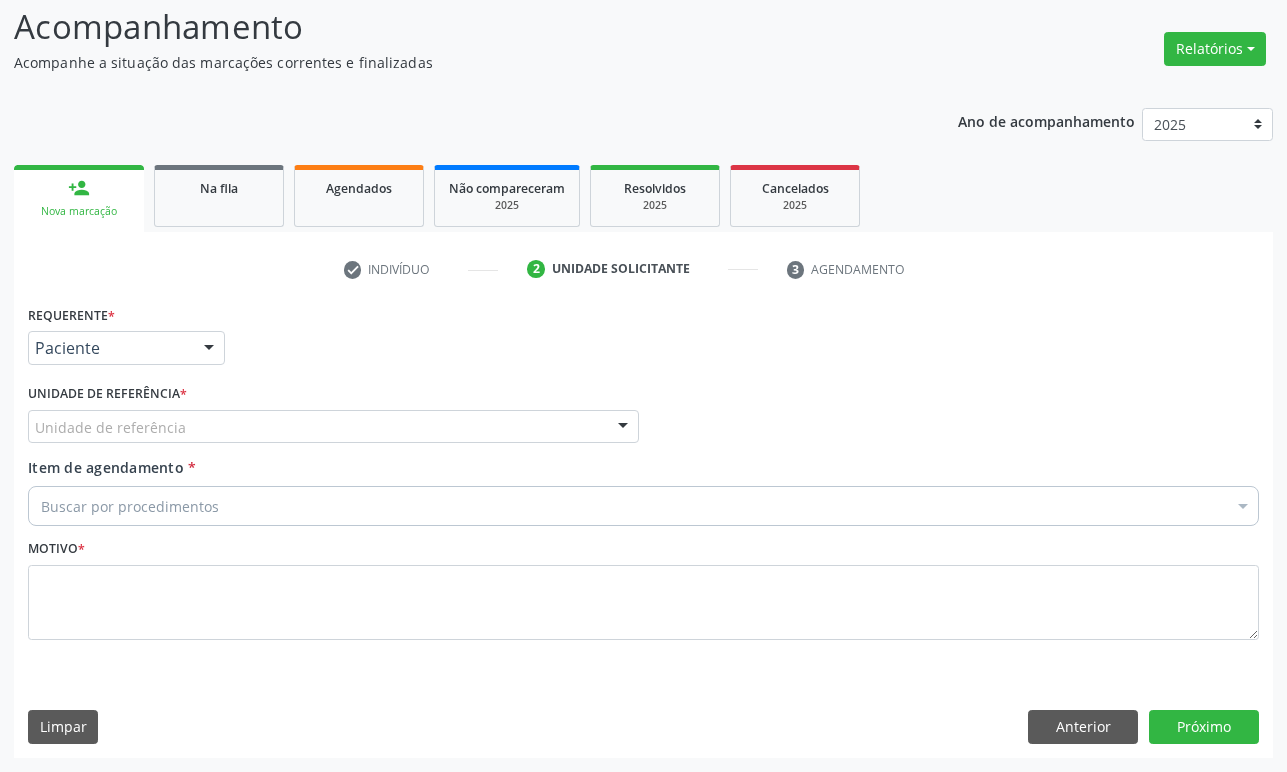 click on "Unidade de referência" at bounding box center (333, 427) 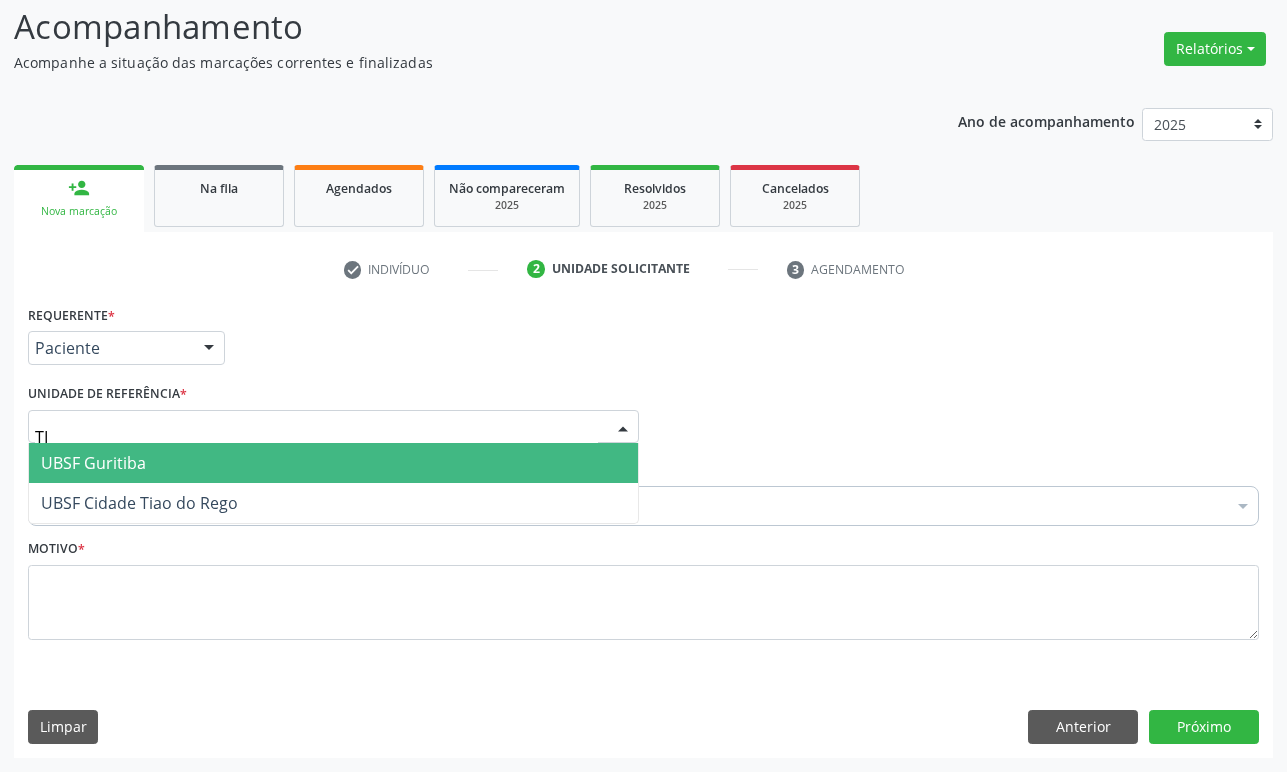 type on "TIA" 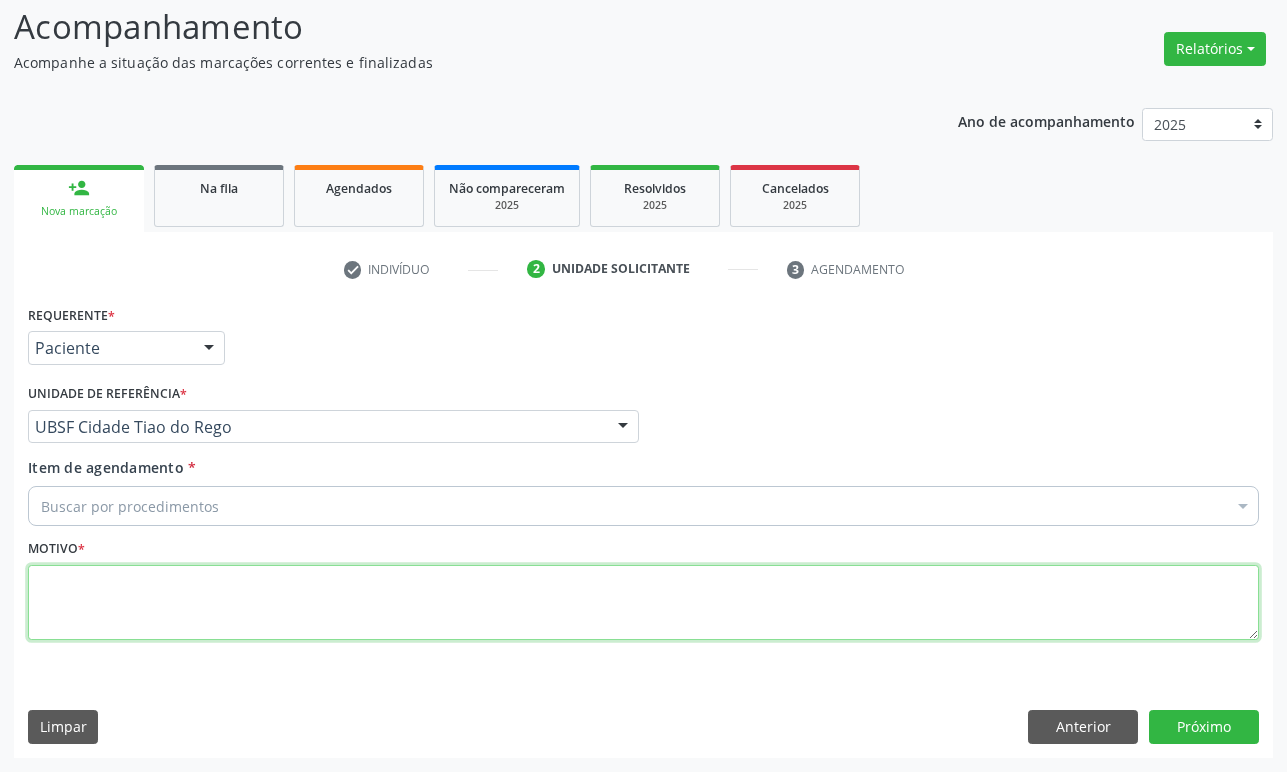 paste on "1ª CONSULTA 07/25" 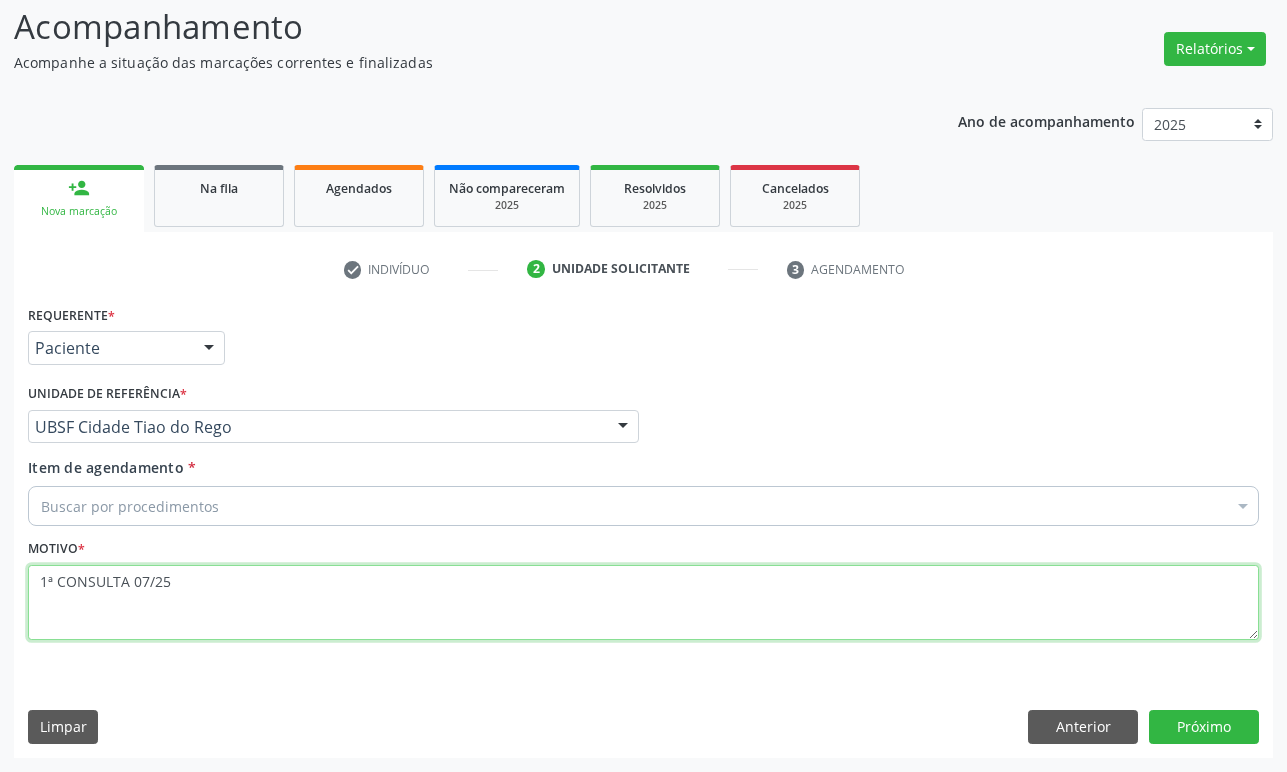 type on "1ª CONSULTA 07/25" 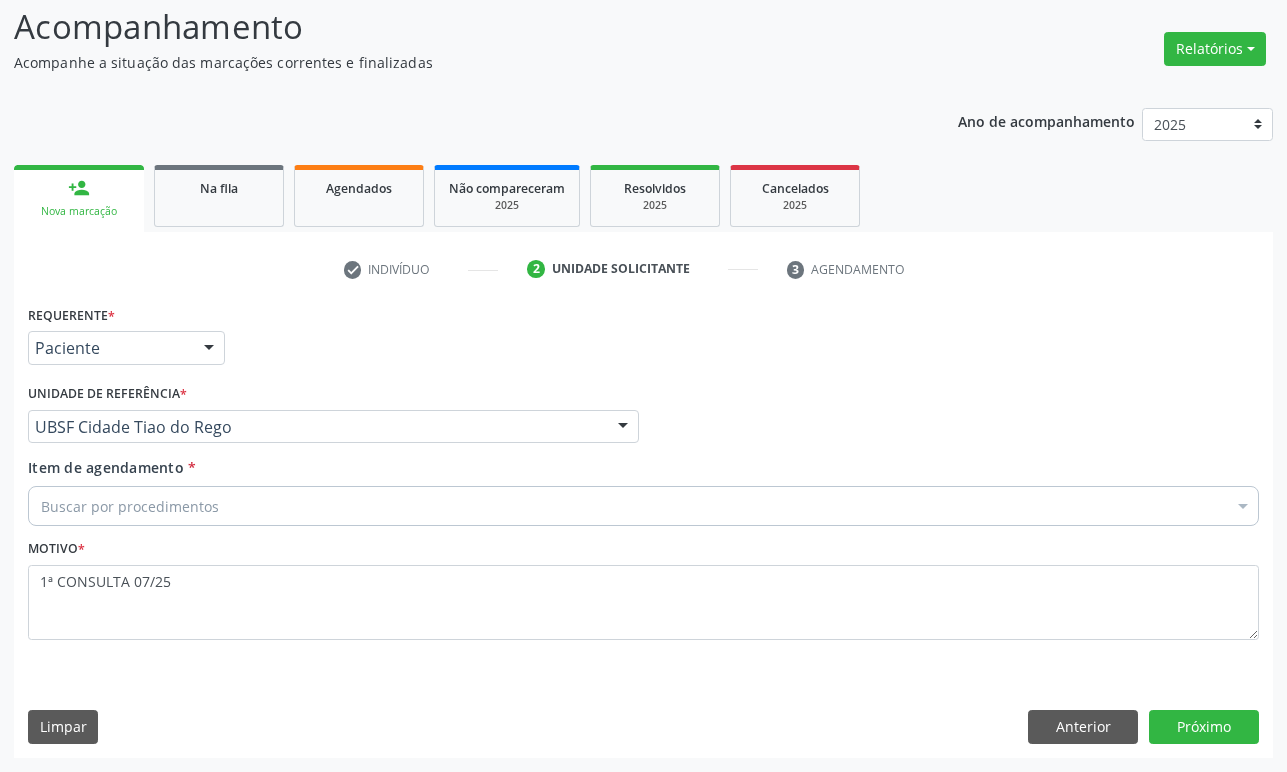 click on "Buscar por procedimentos" at bounding box center [643, 506] 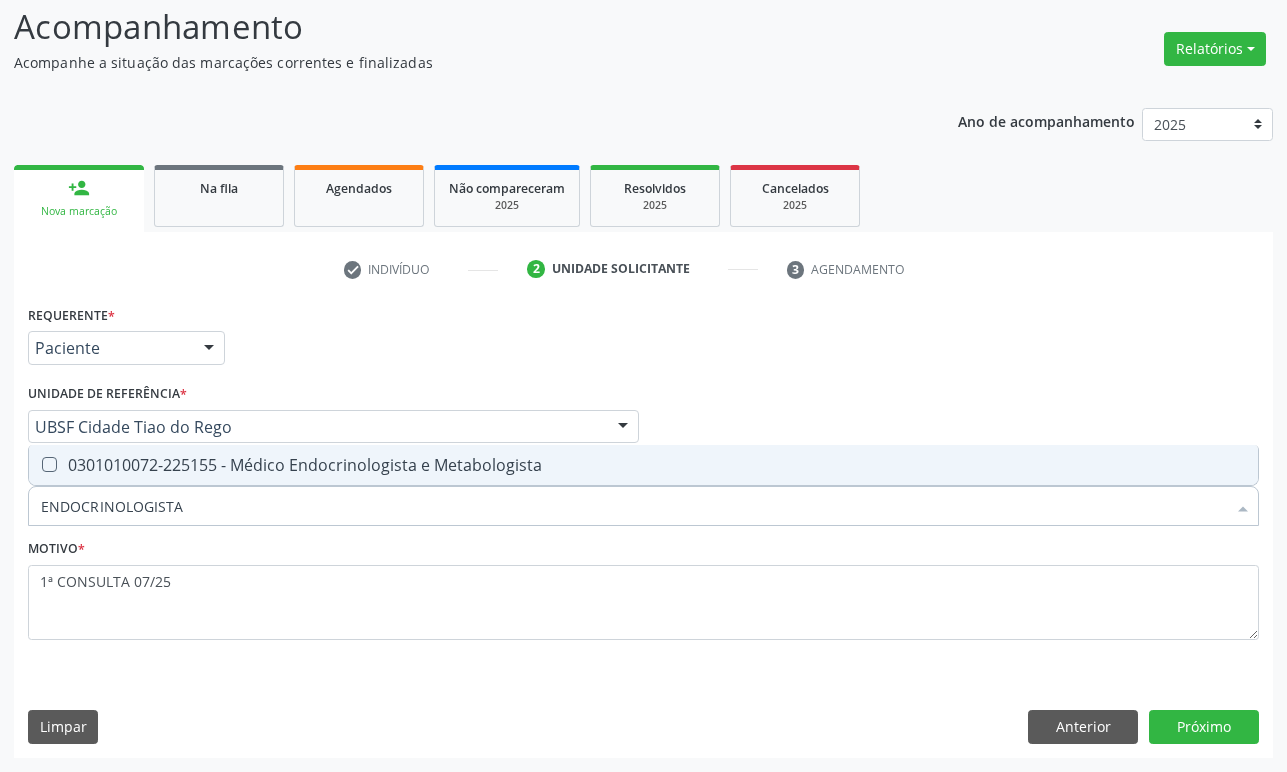 click on "0301010072-225155 - Médico Endocrinologista e Metabologista" at bounding box center [643, 465] 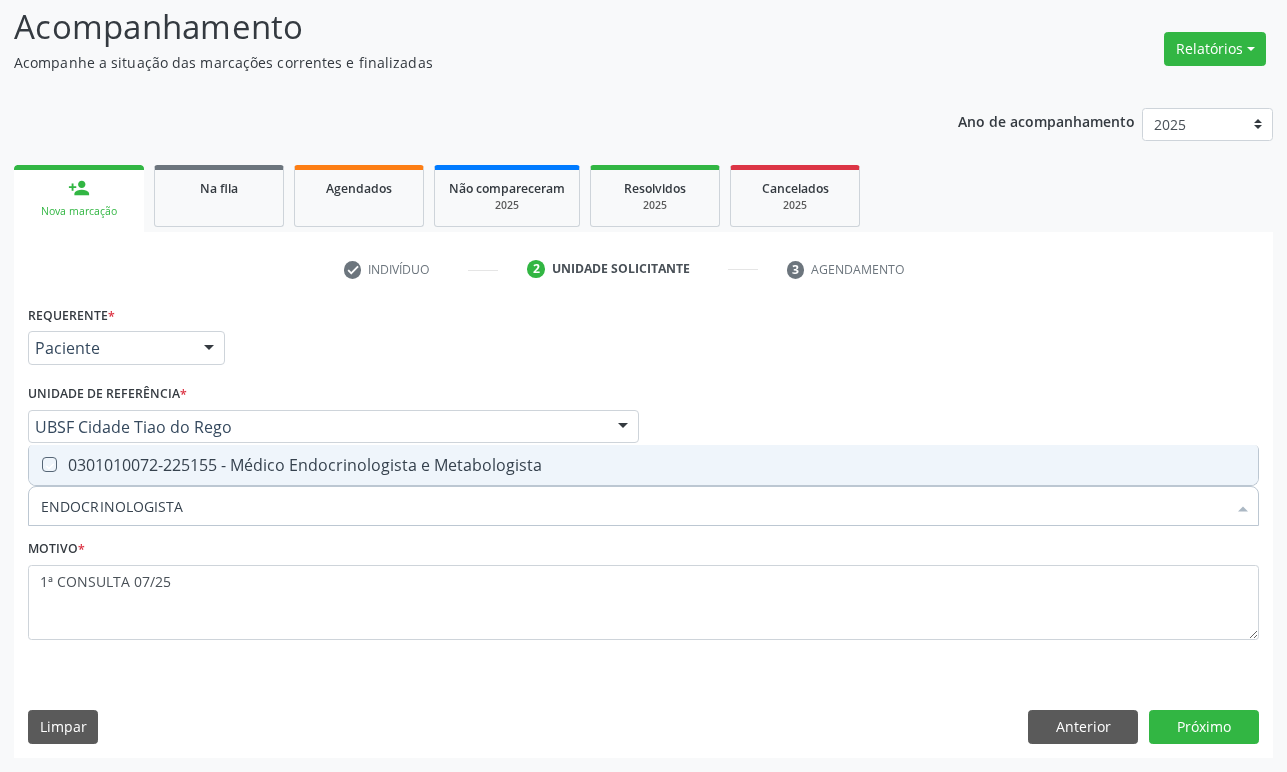 checkbox on "true" 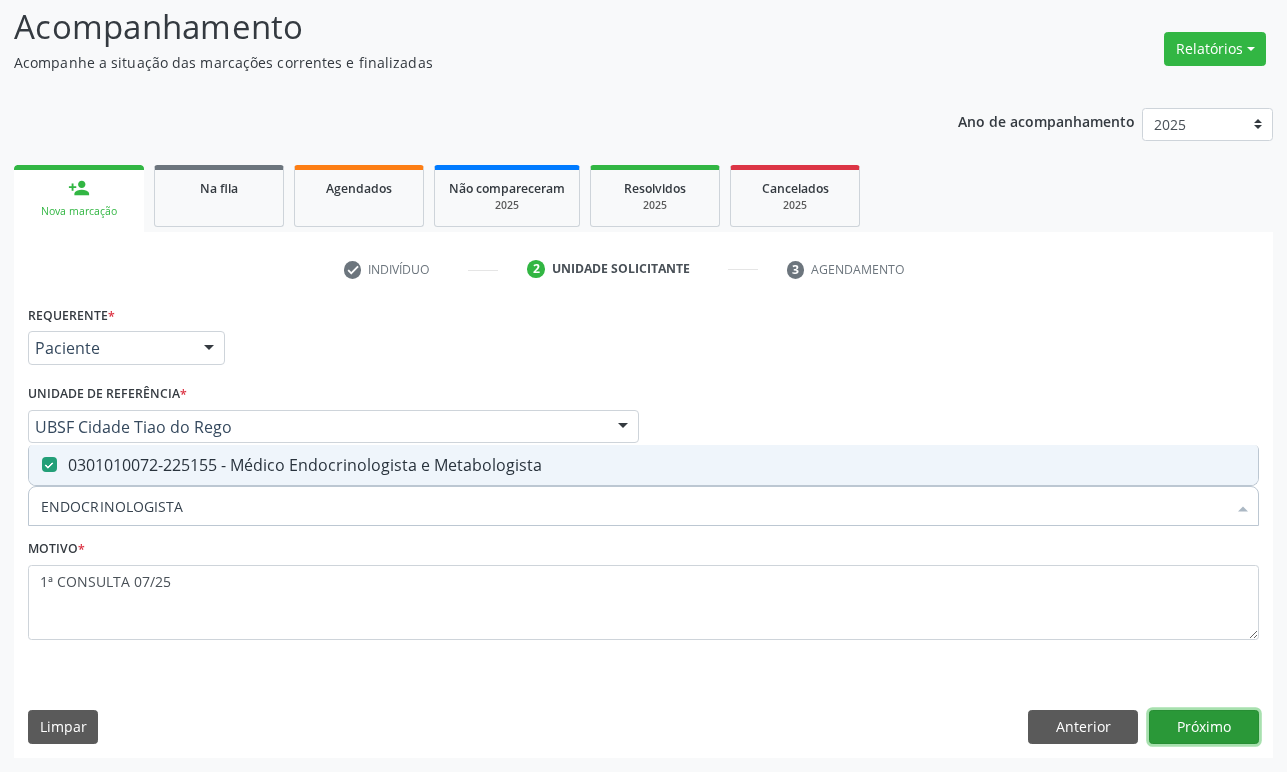 click on "Próximo" at bounding box center [1204, 727] 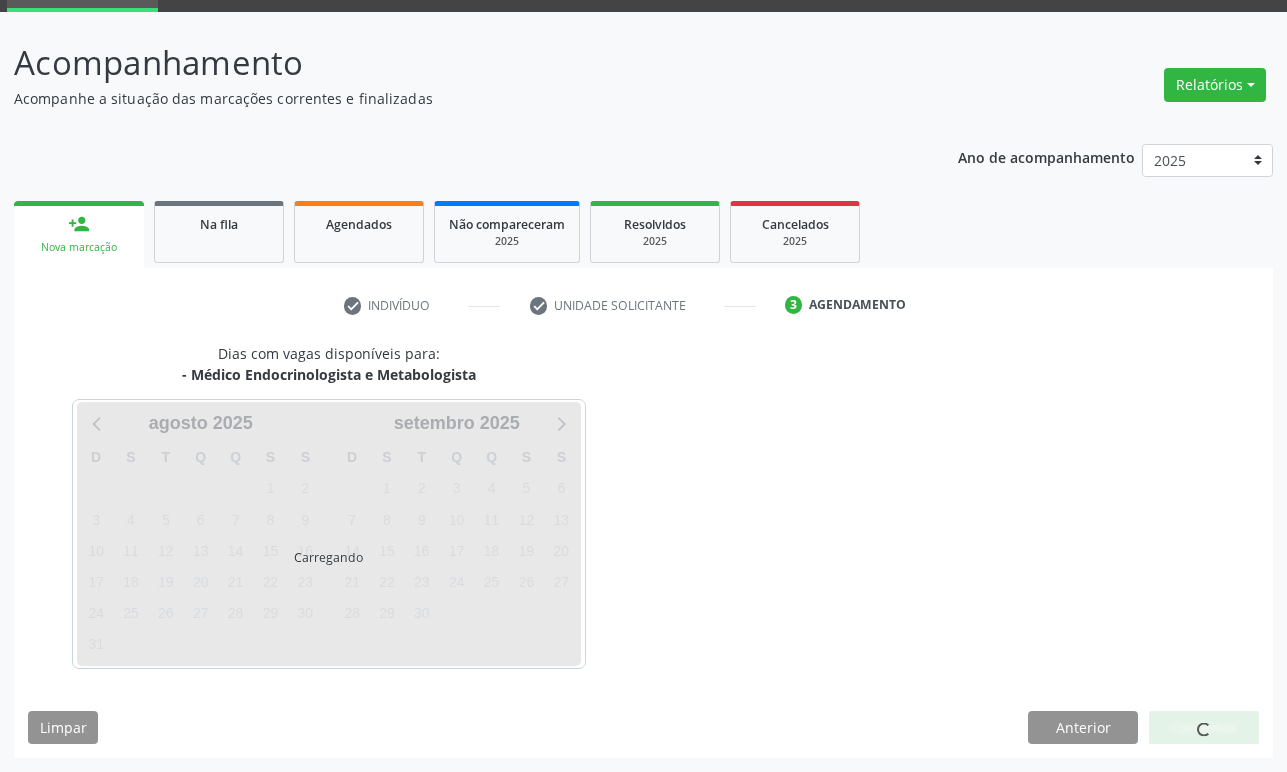 scroll, scrollTop: 134, scrollLeft: 0, axis: vertical 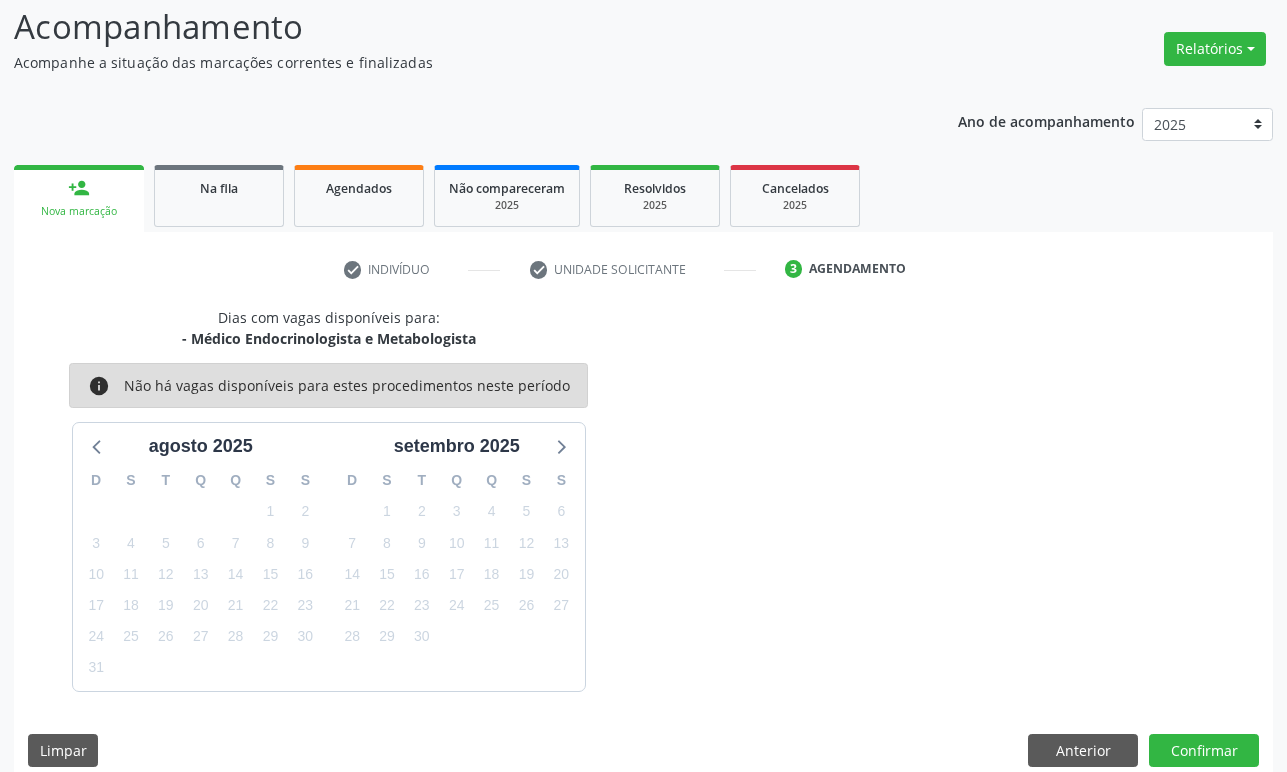 click on "26" at bounding box center (526, 605) 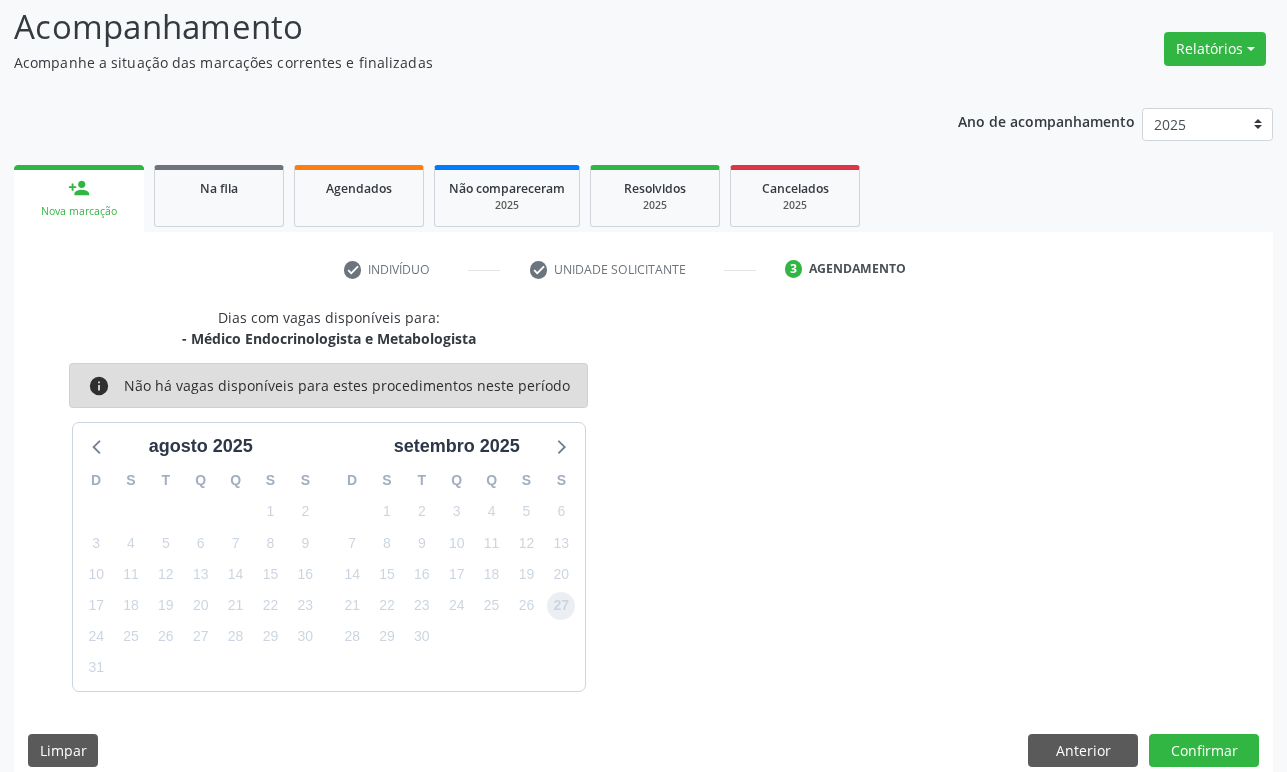 click on "27" at bounding box center (561, 606) 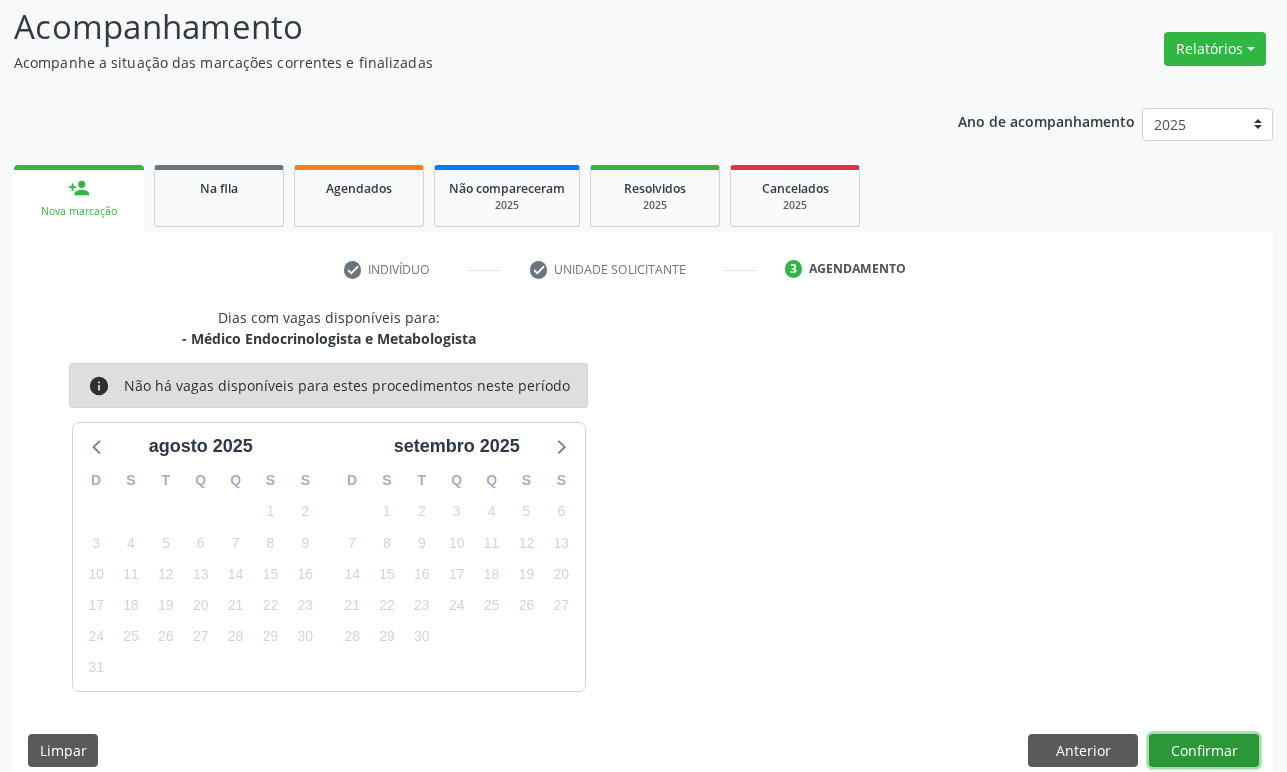 click on "Confirmar" at bounding box center [1204, 751] 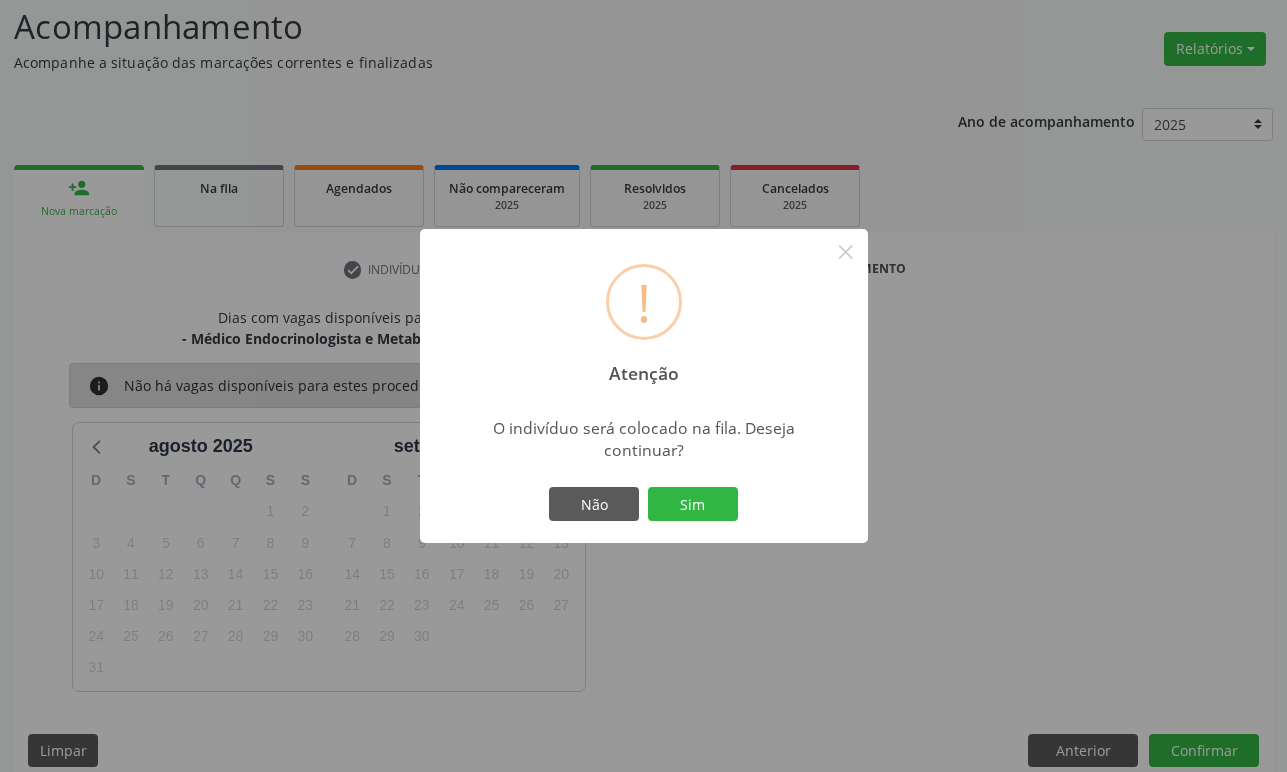 type 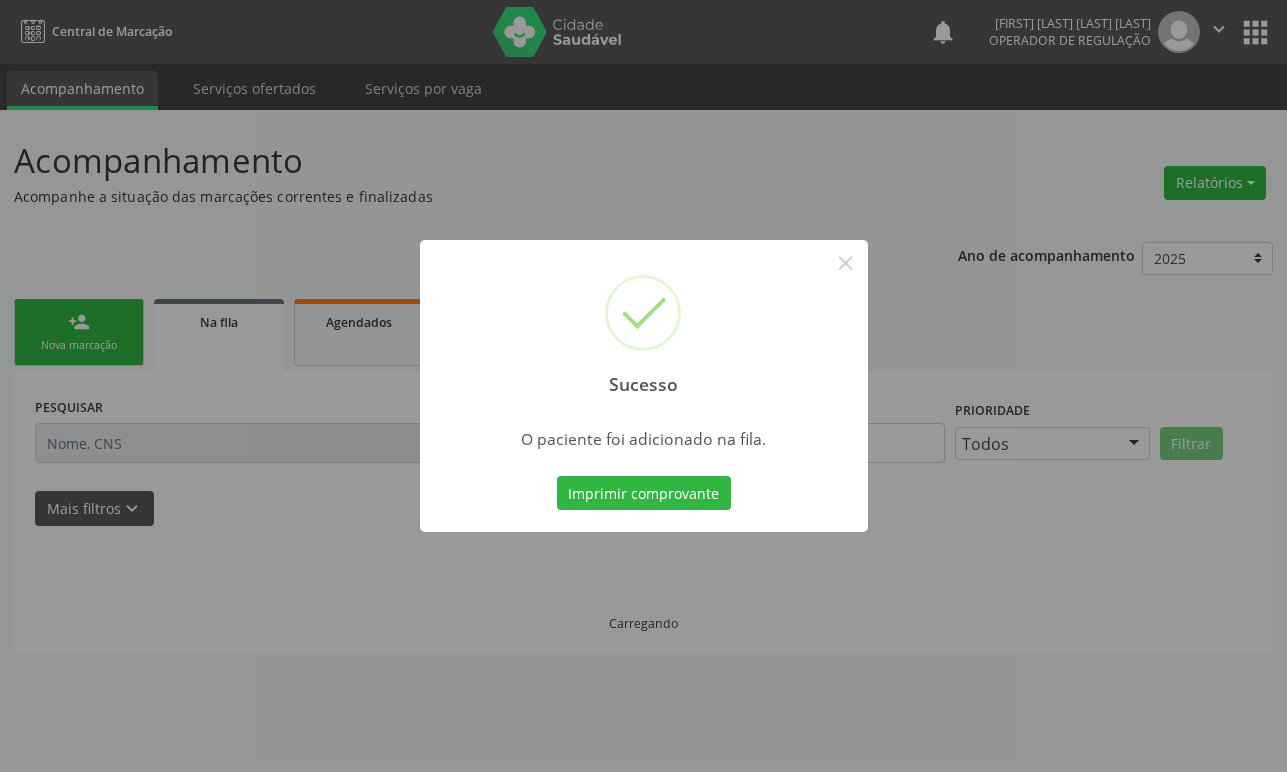 scroll, scrollTop: 0, scrollLeft: 0, axis: both 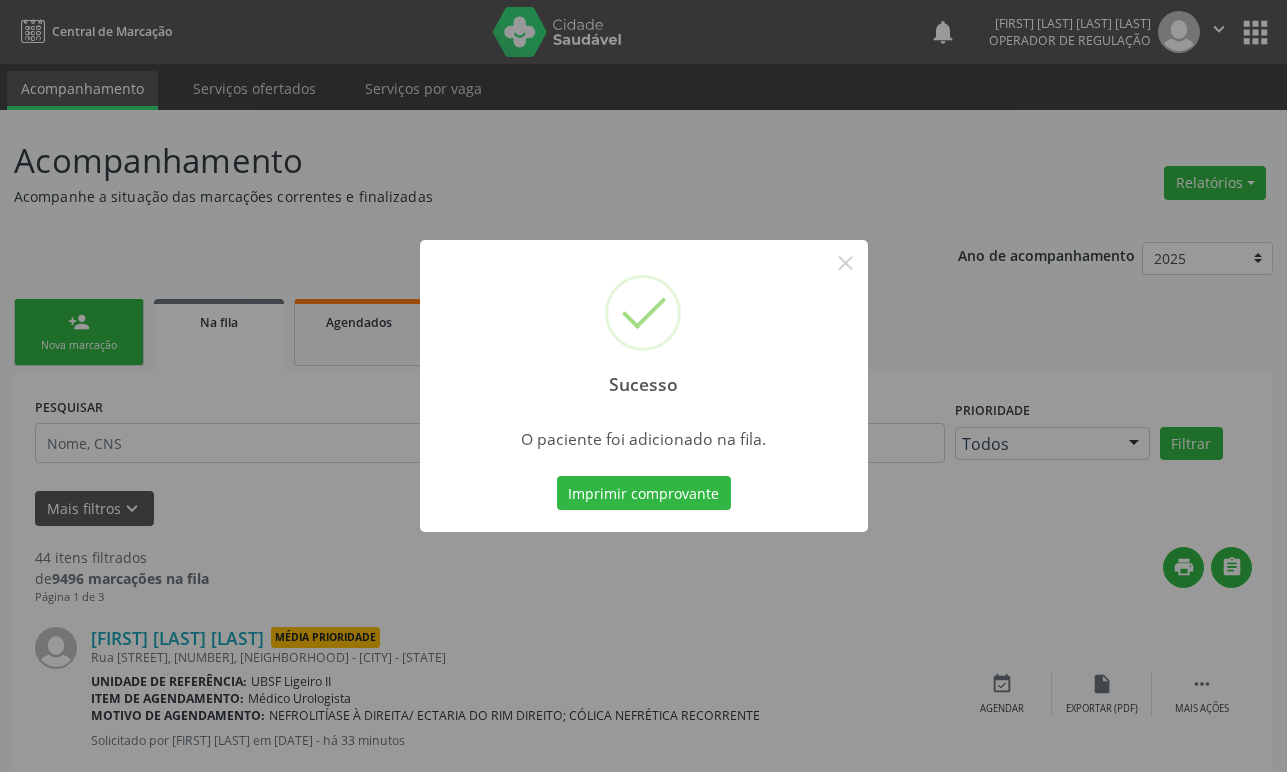 type 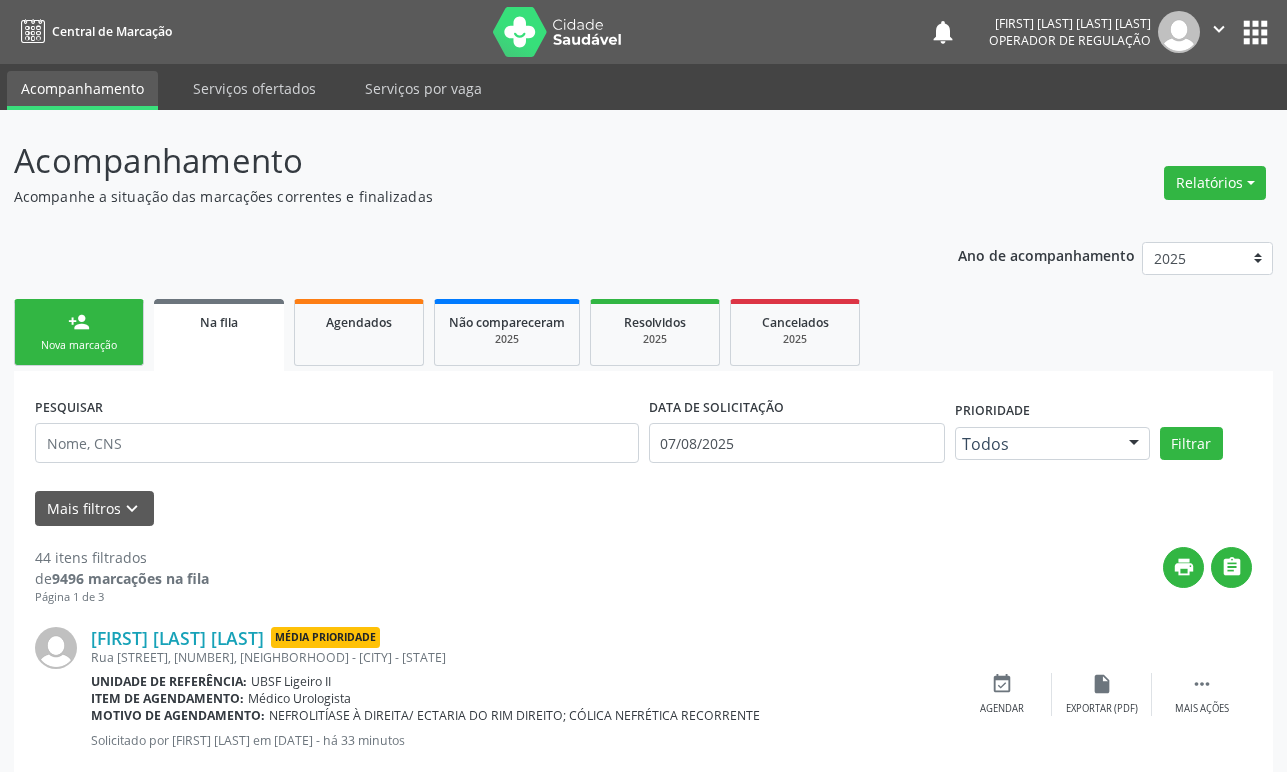 click on "person_add
Nova marcação" at bounding box center (79, 332) 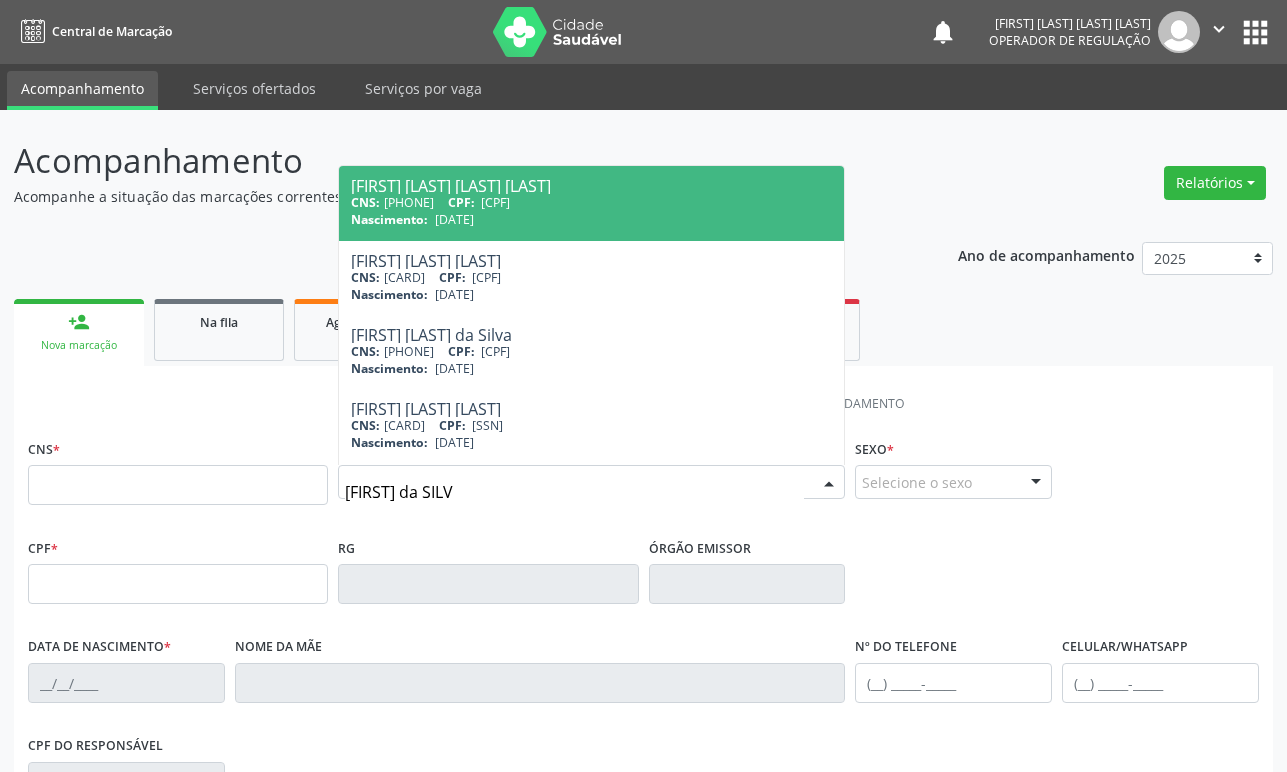 type on "[FIRST] [LAST] [LAST]" 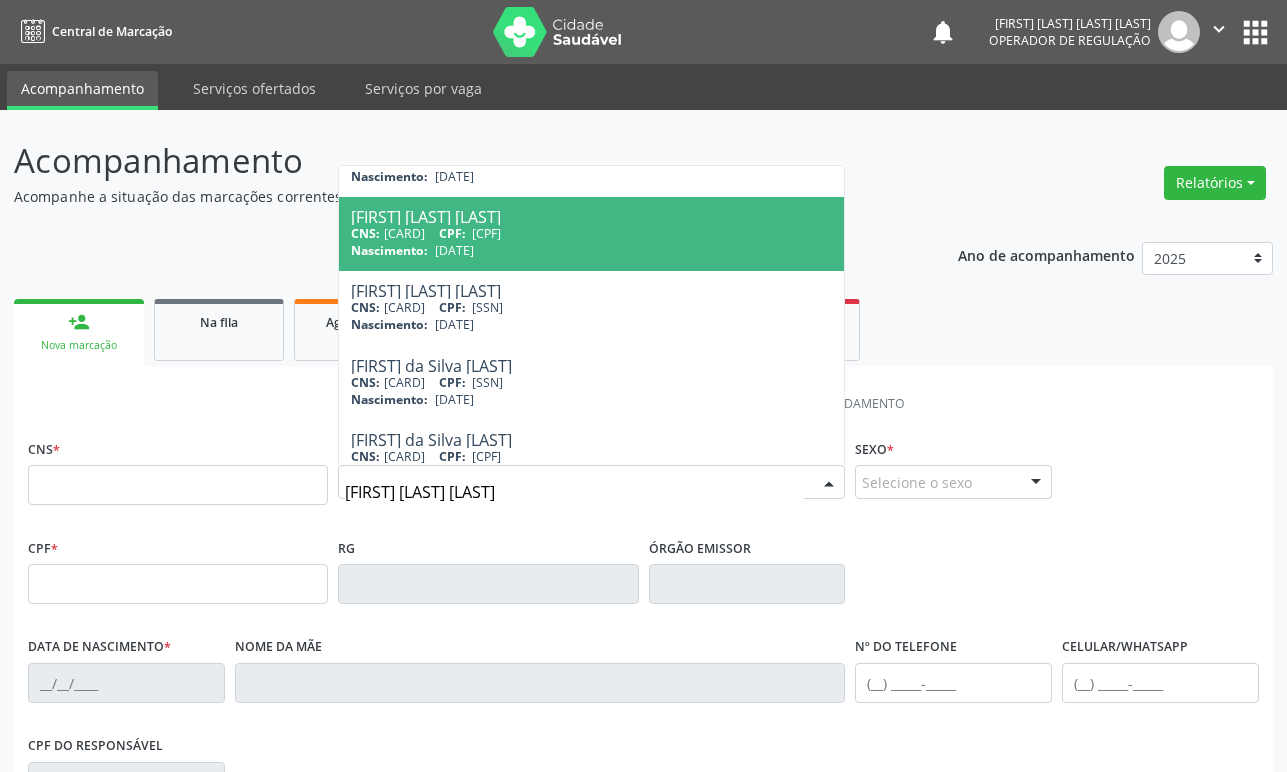 scroll, scrollTop: 200, scrollLeft: 0, axis: vertical 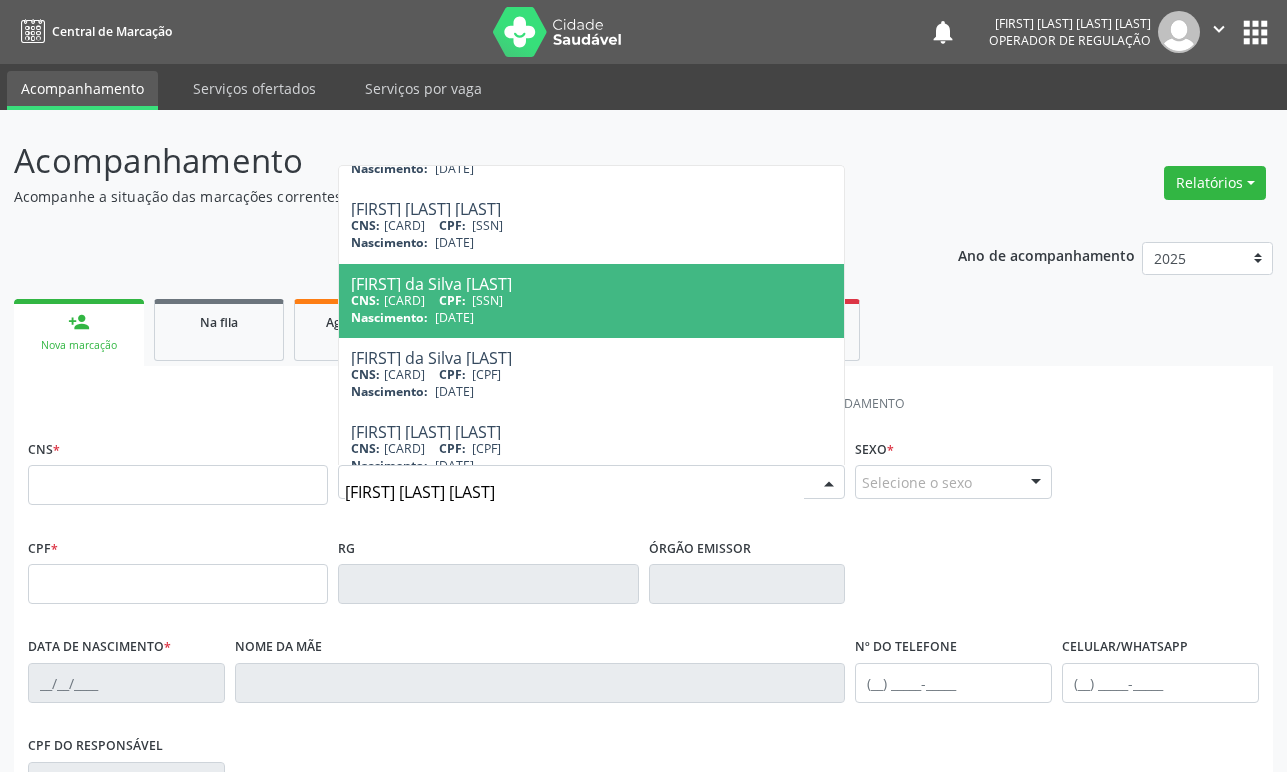 click on "Nascimento:
[DATE]" at bounding box center (591, 317) 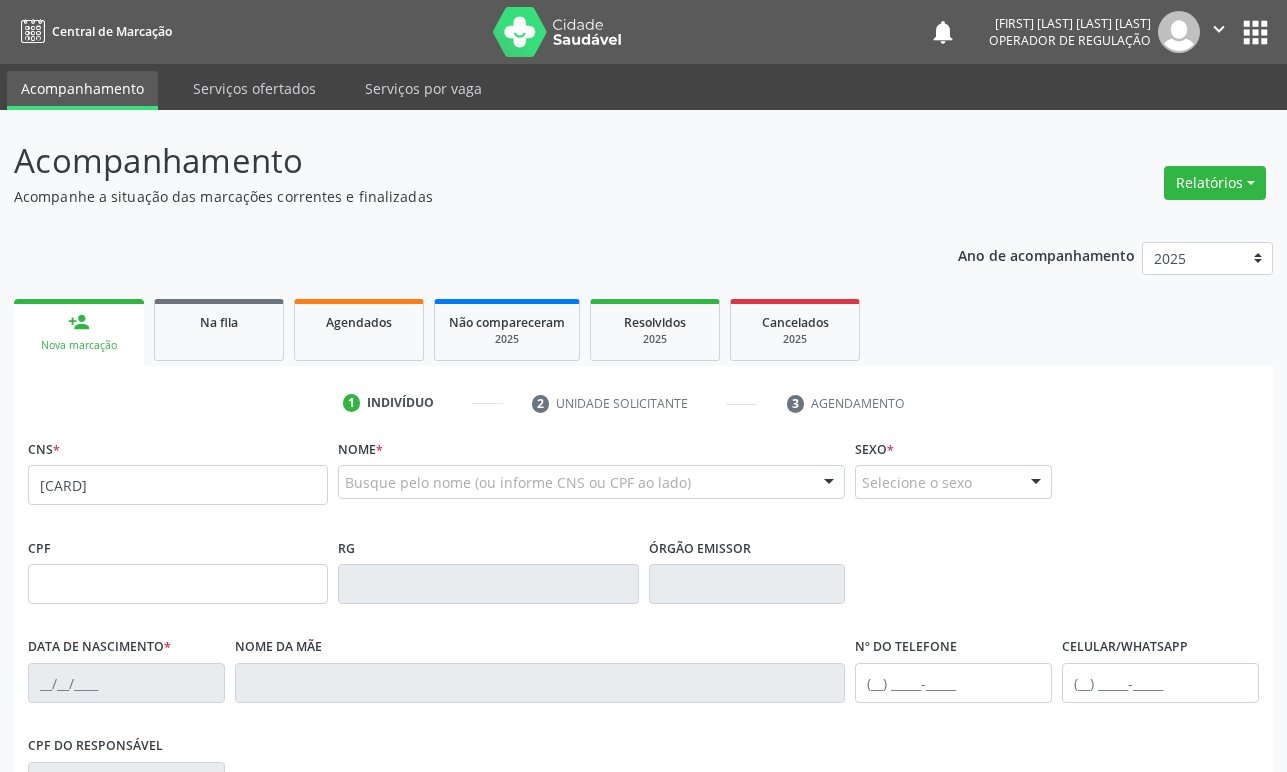 scroll, scrollTop: 0, scrollLeft: 0, axis: both 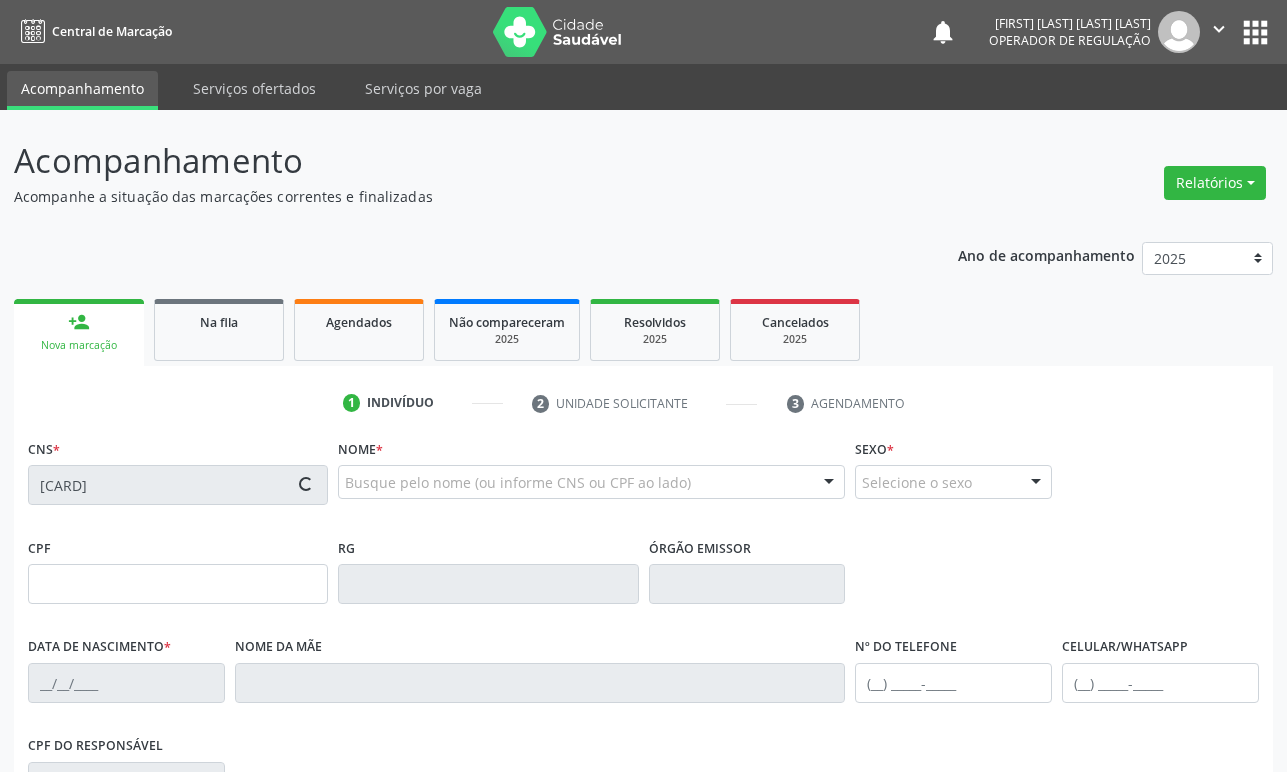 type on "[SSN]" 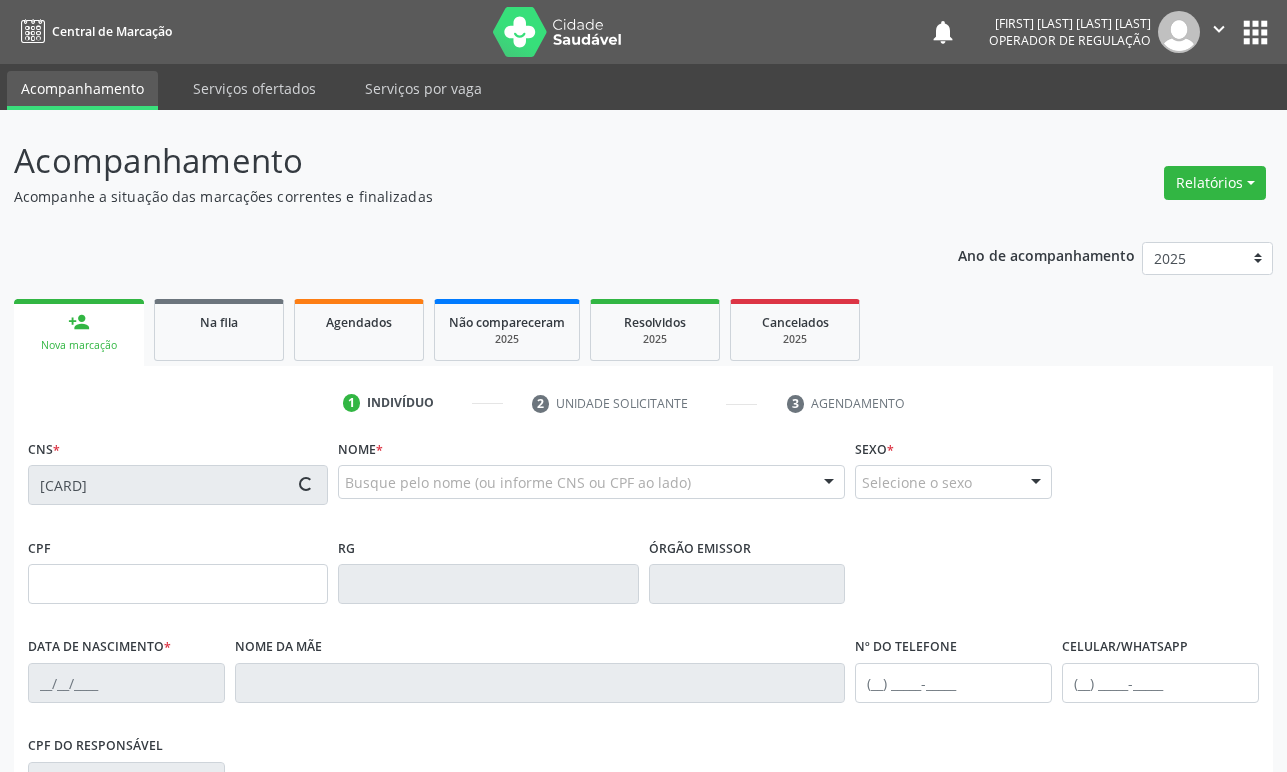 type on "[DATE]" 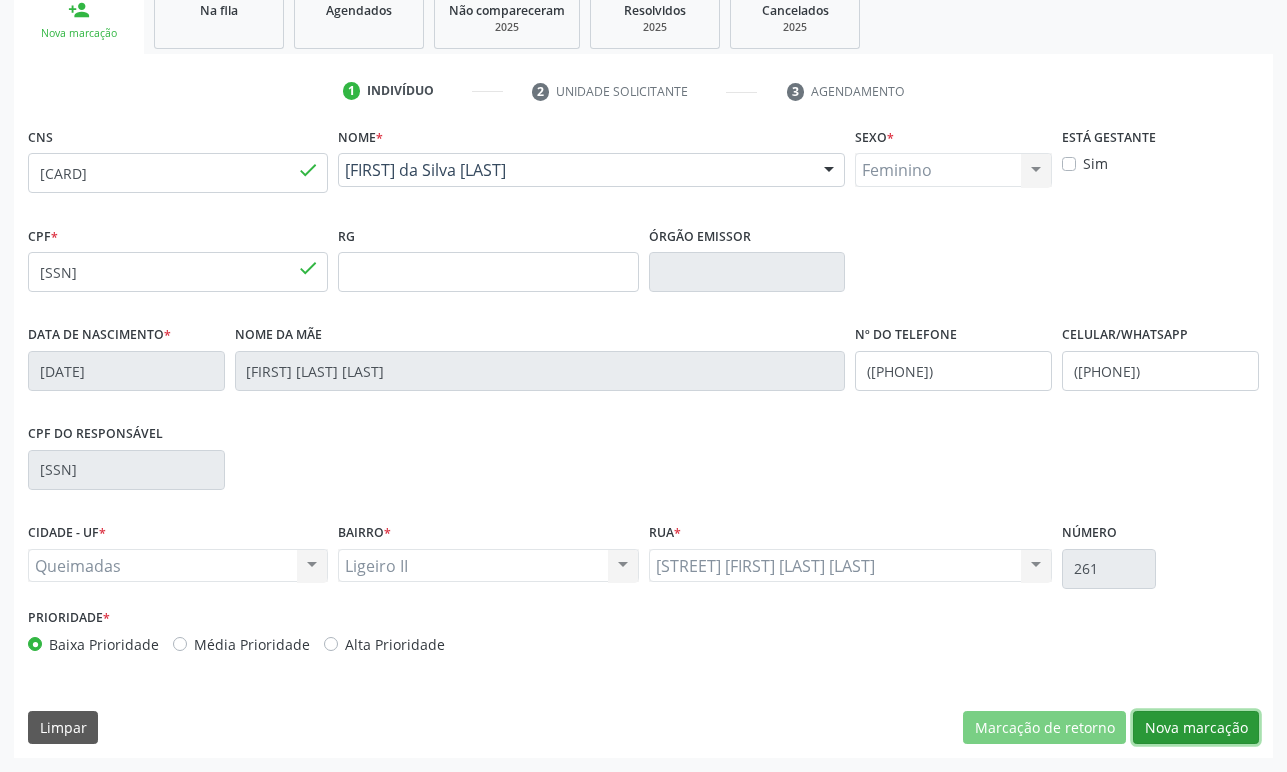 click on "Nova marcação" at bounding box center (1196, 728) 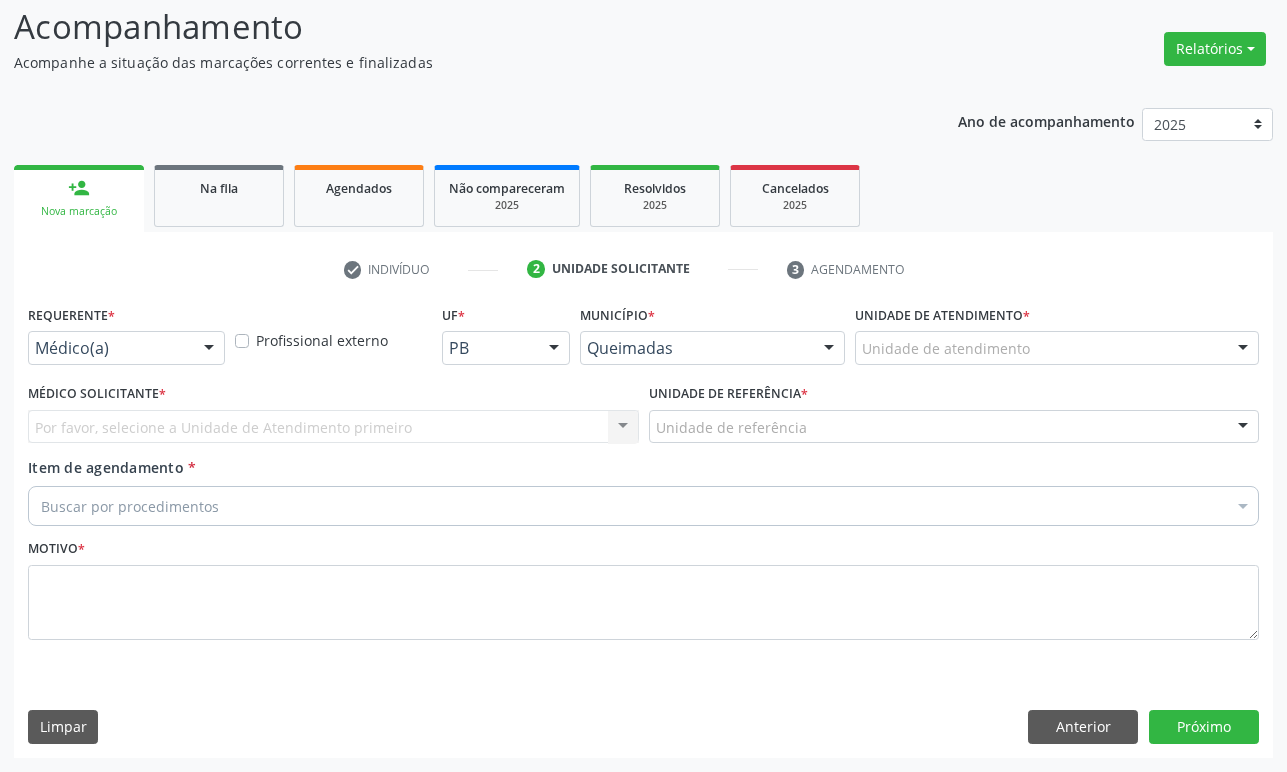 scroll, scrollTop: 134, scrollLeft: 0, axis: vertical 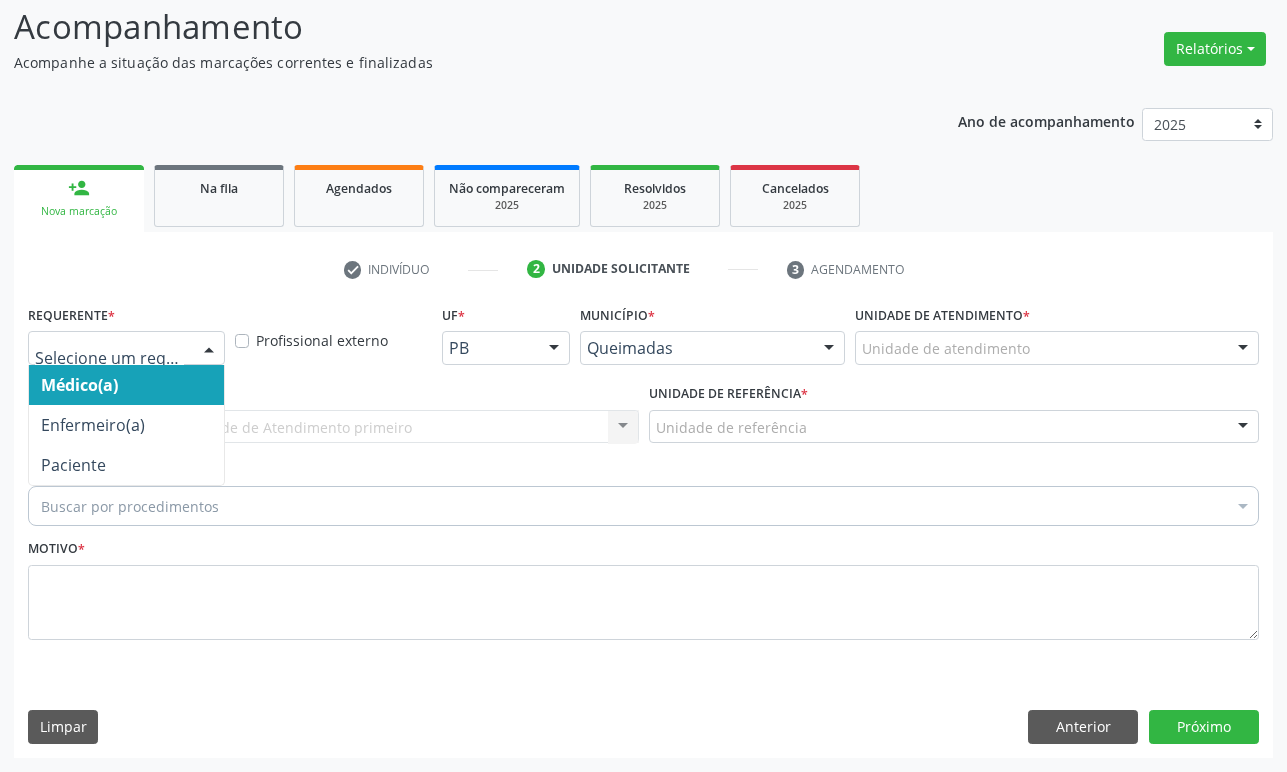 click at bounding box center (209, 349) 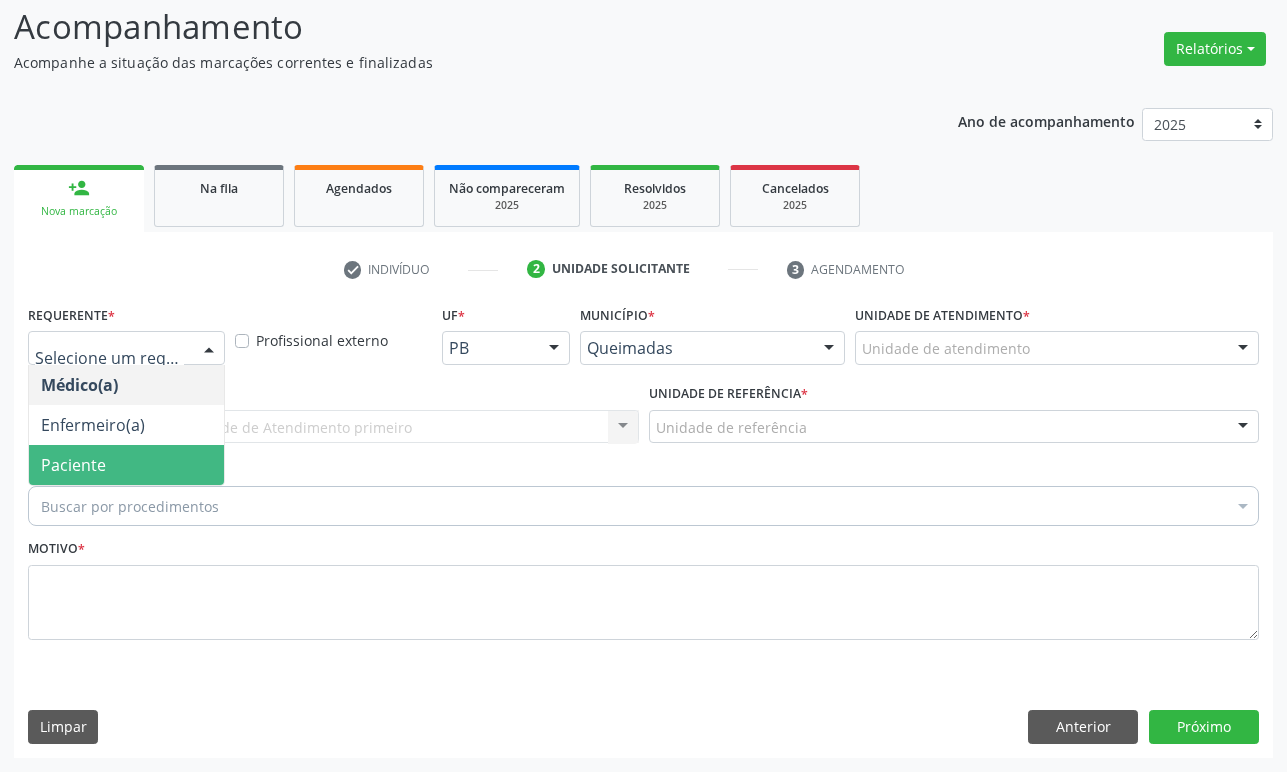 click on "Buscar por procedimentos" at bounding box center (643, 506) 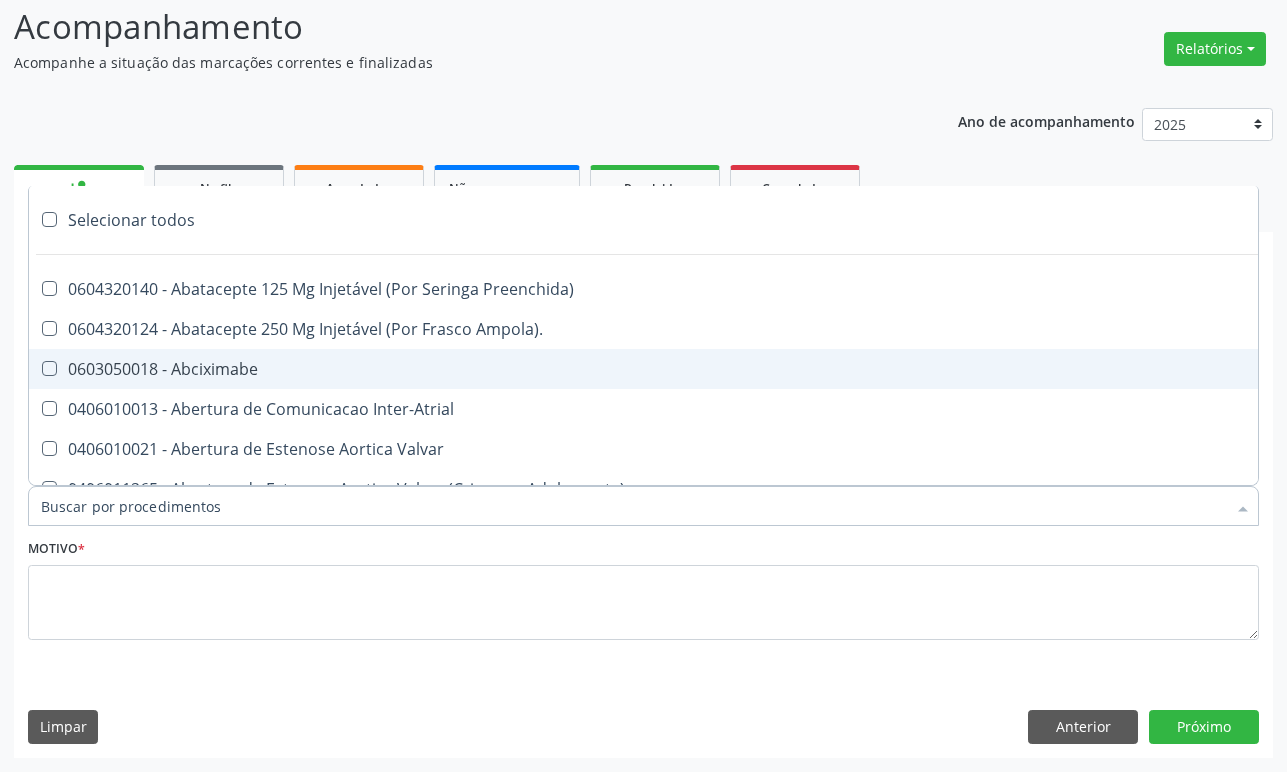 click on "Nascimento:
[DATE]" at bounding box center (643, 374) 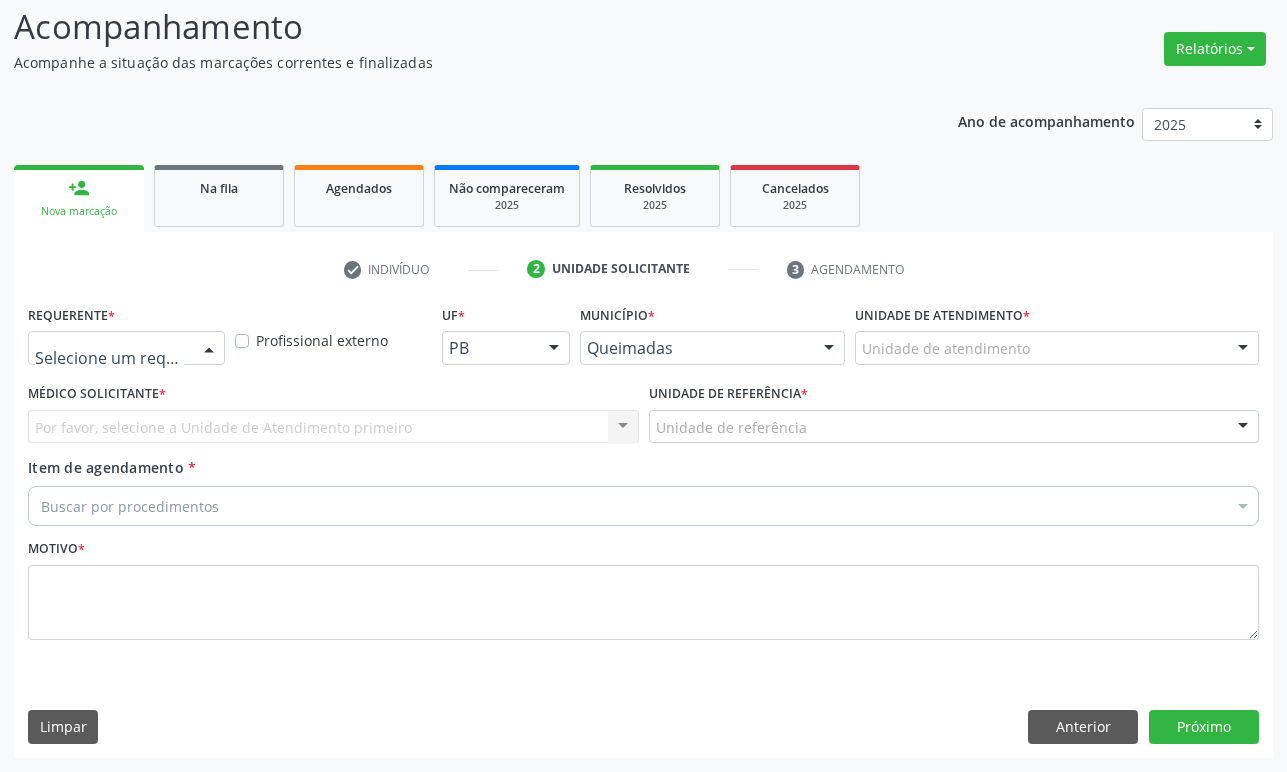 drag, startPoint x: 75, startPoint y: 348, endPoint x: 83, endPoint y: 392, distance: 44.72136 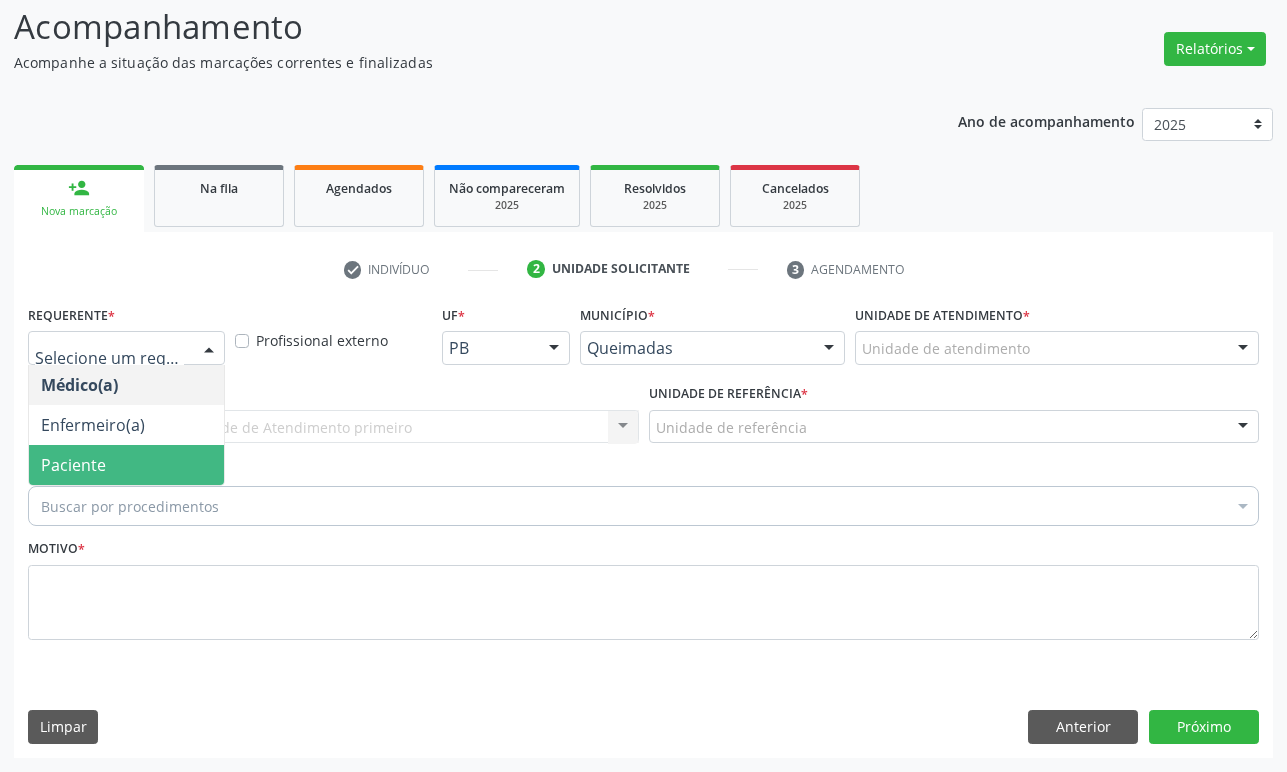 click on "Paciente" at bounding box center [73, 465] 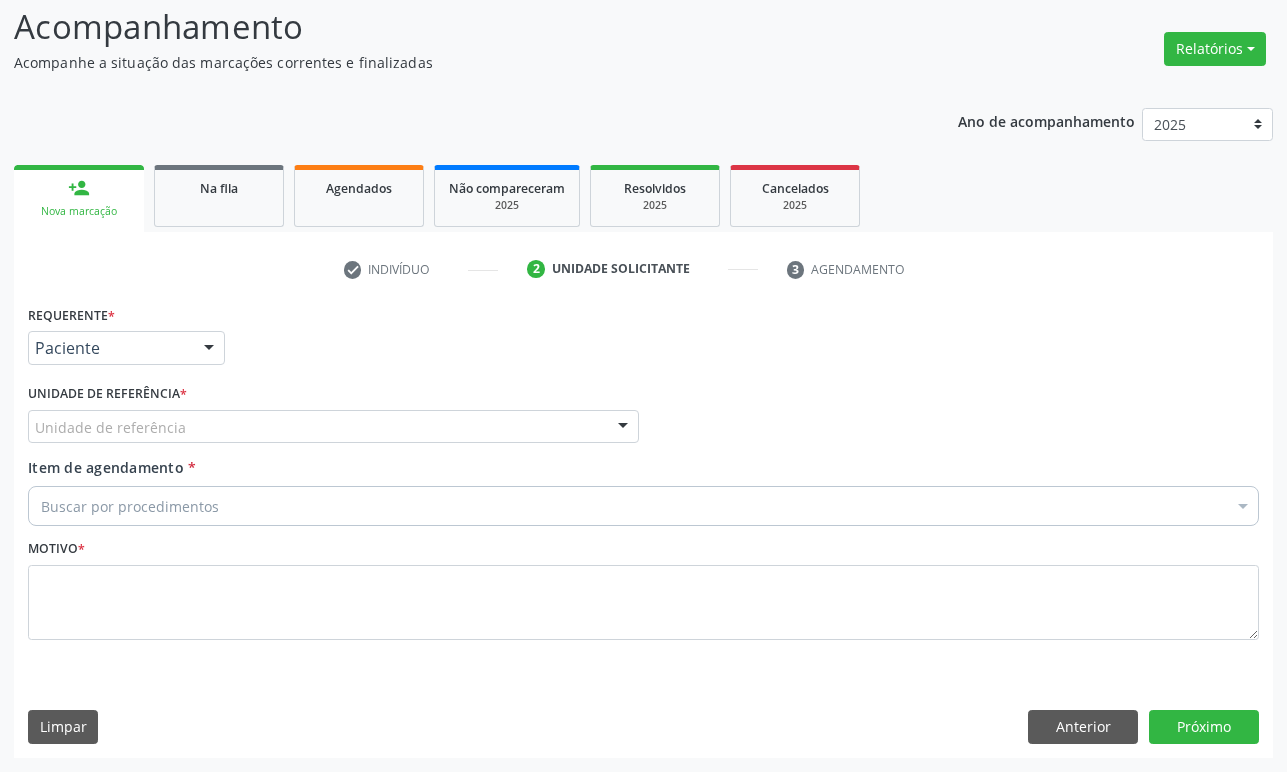 click on "Motivo
*" at bounding box center [643, 587] 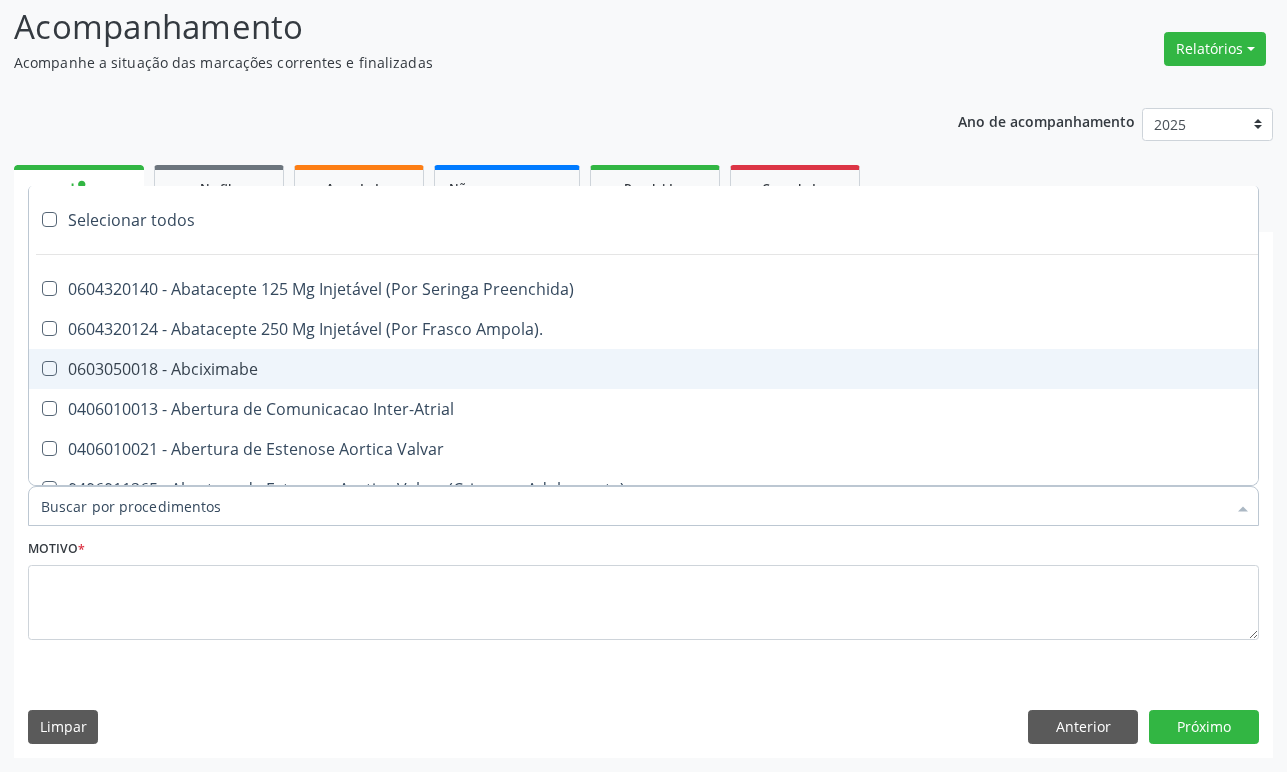 paste on "ENDOCRINOLOGISTA" 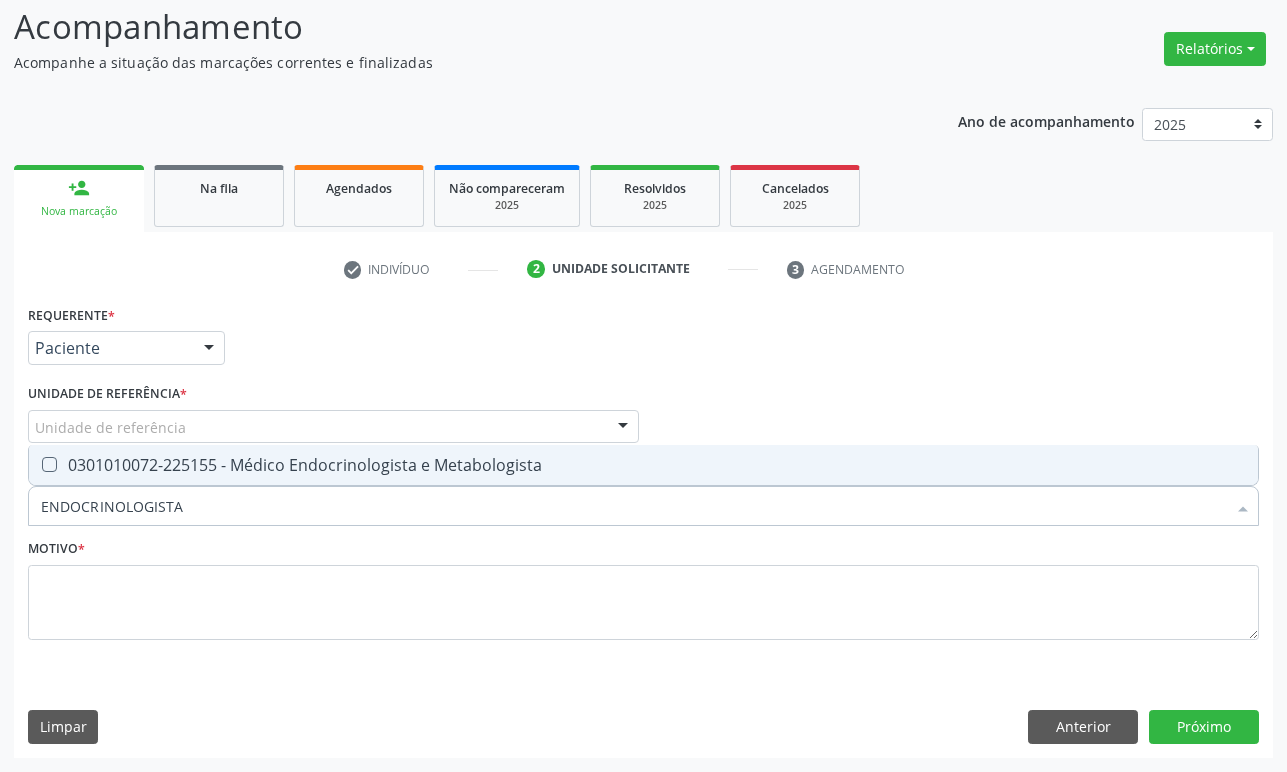 click on "0301010072-225155 - Médico Endocrinologista e Metabologista" at bounding box center [643, 465] 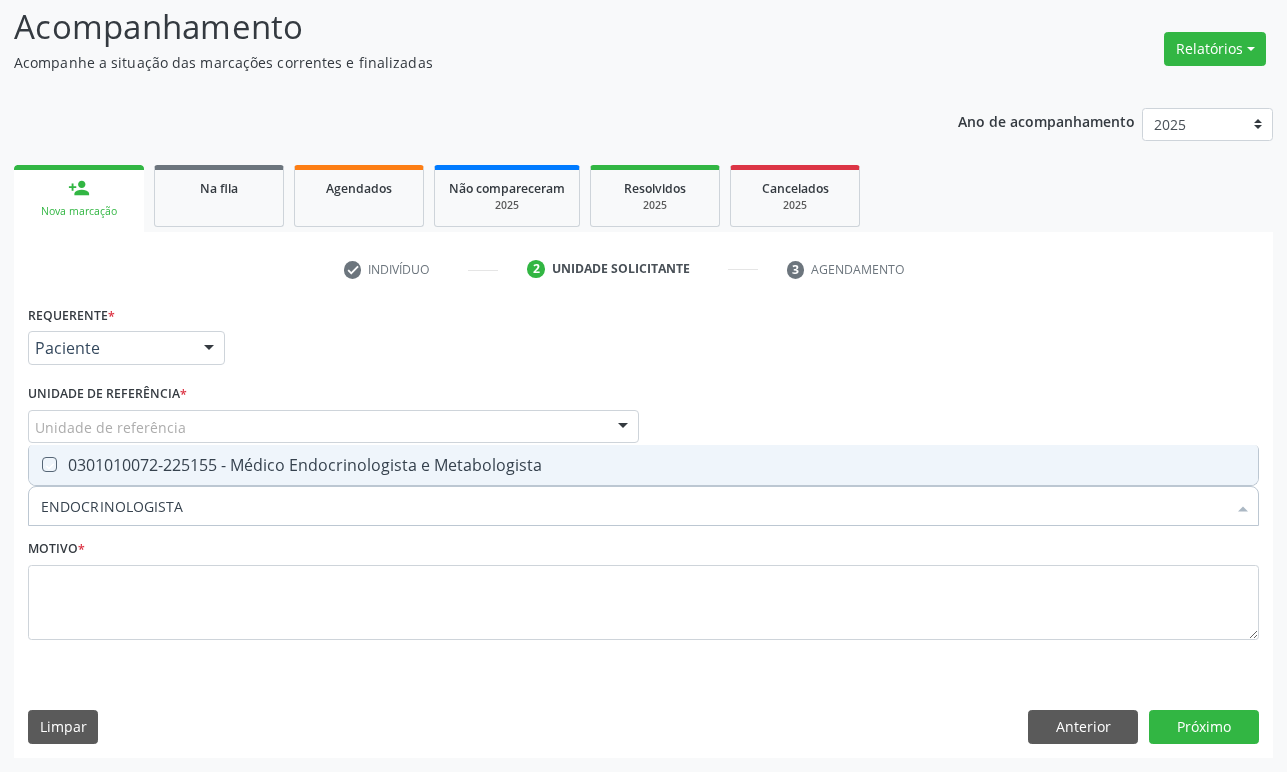 checkbox on "true" 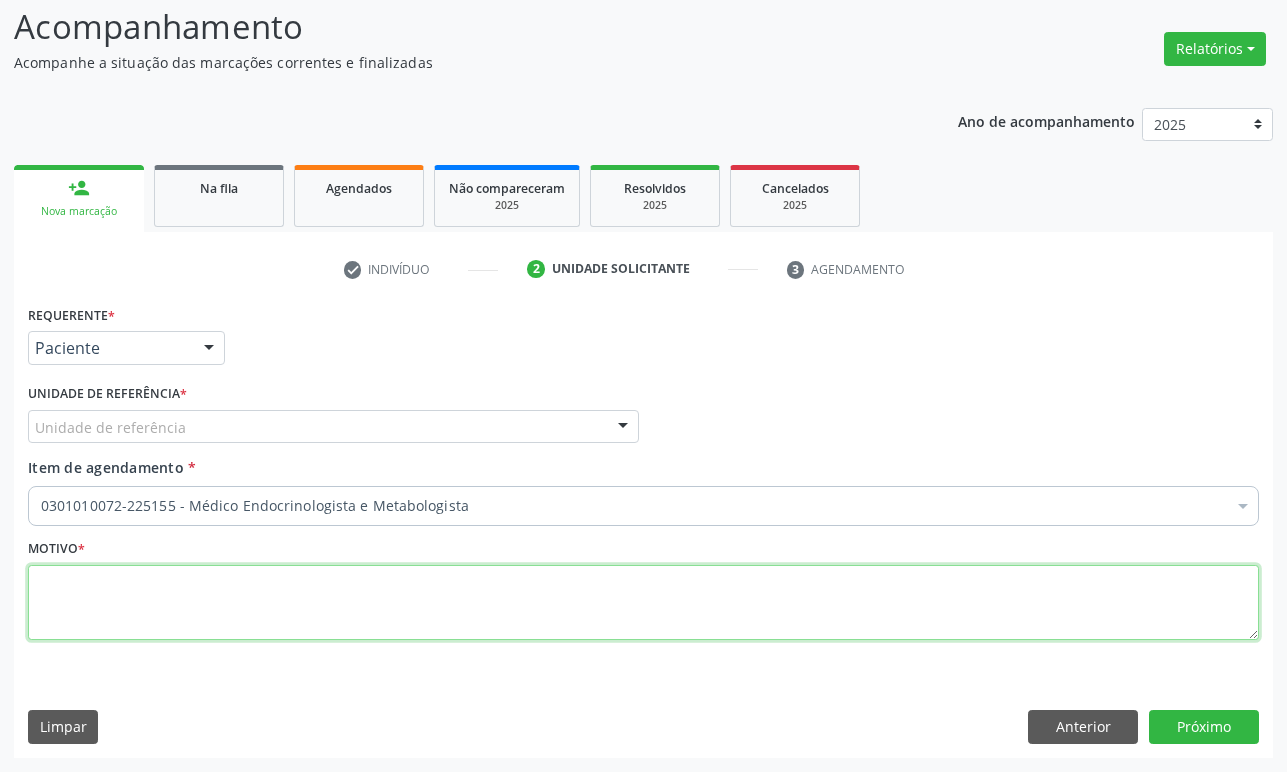click at bounding box center [643, 603] 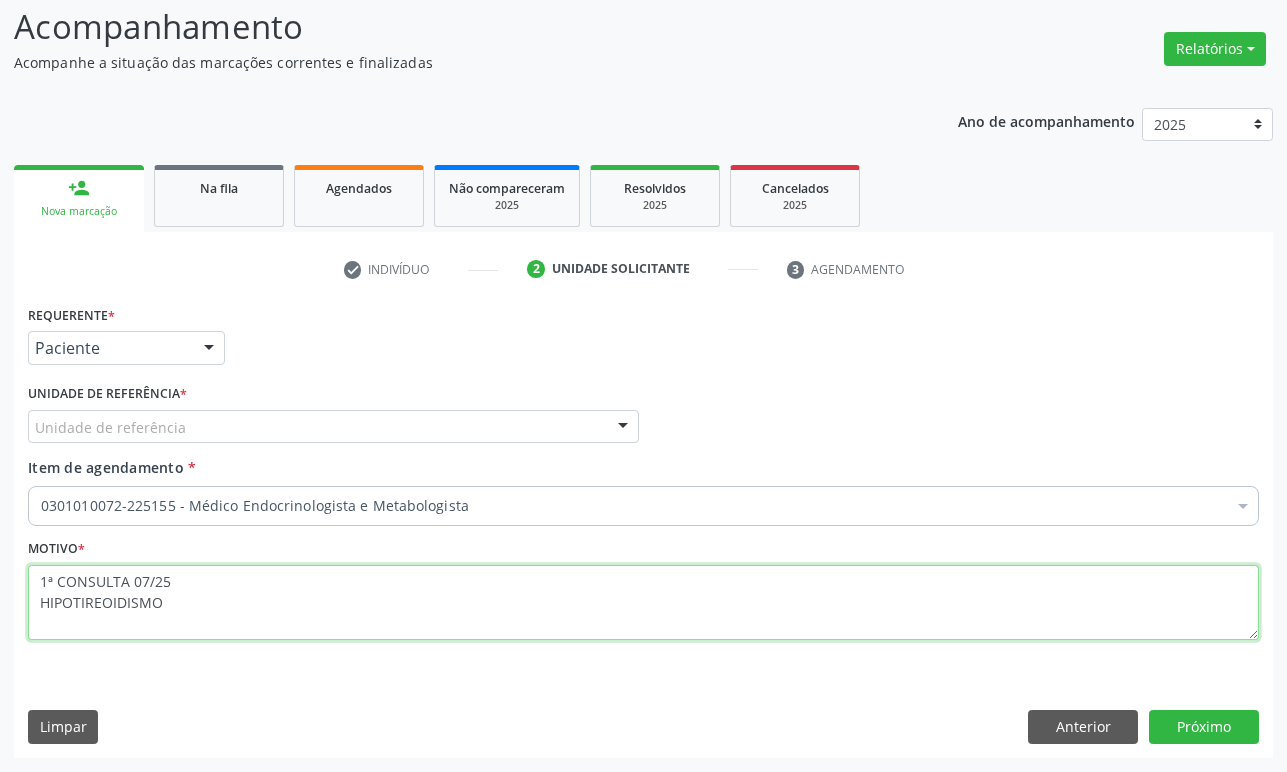 type on "1ª CONSULTA 07/25
HIPOTIREOIDISMO" 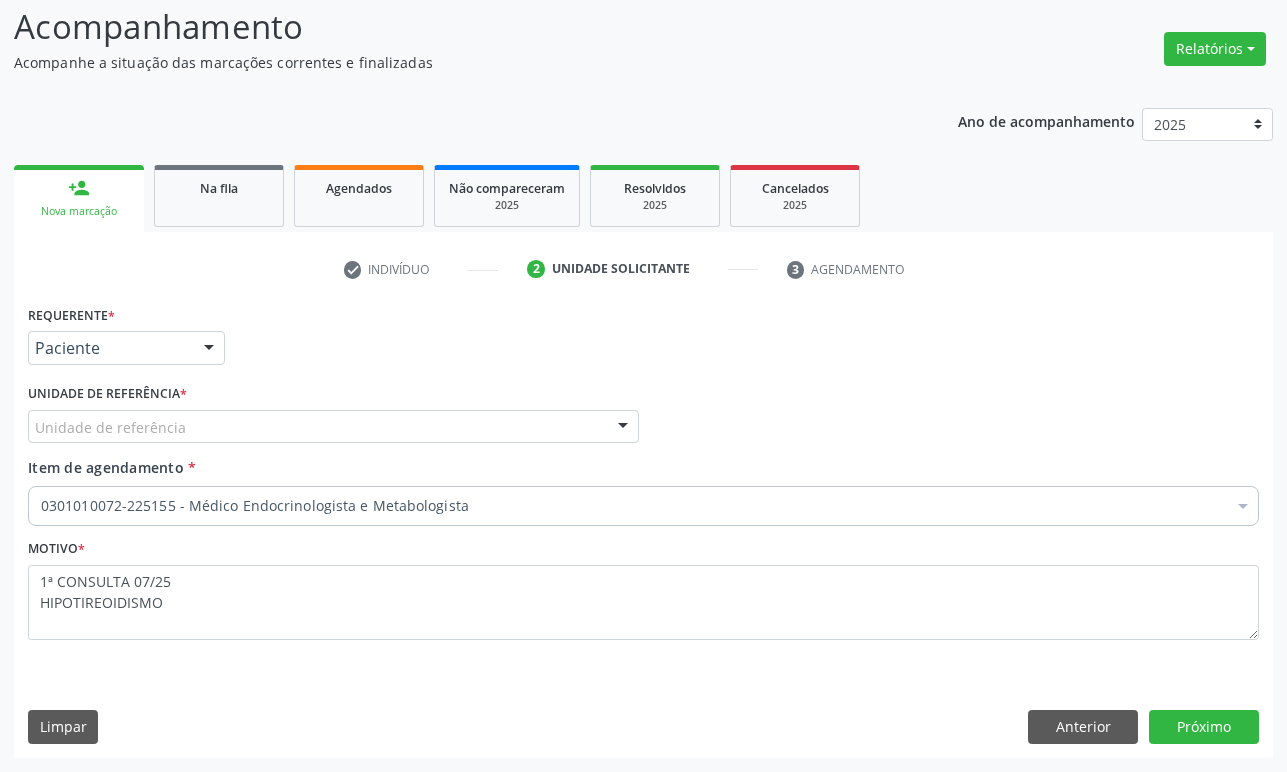 click on "Unidade de referência" at bounding box center [333, 427] 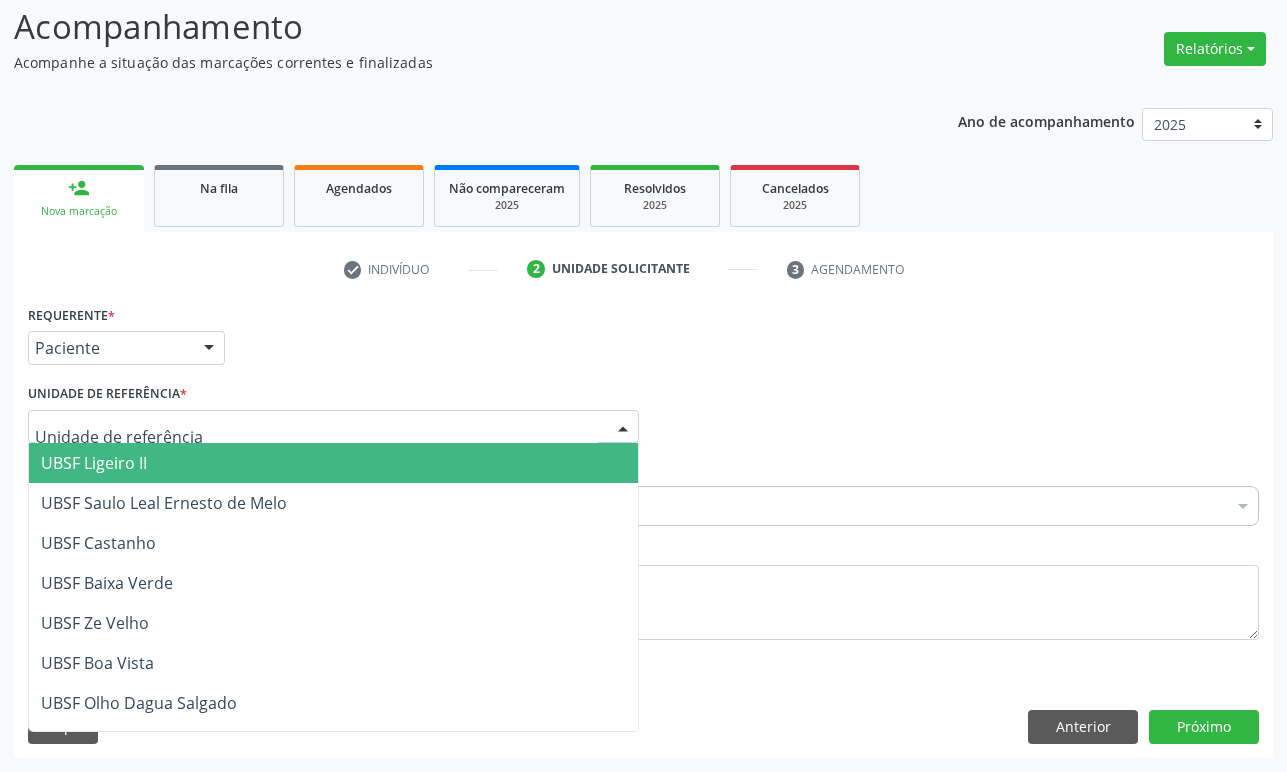 click on "UBSF Ligeiro II" at bounding box center [333, 463] 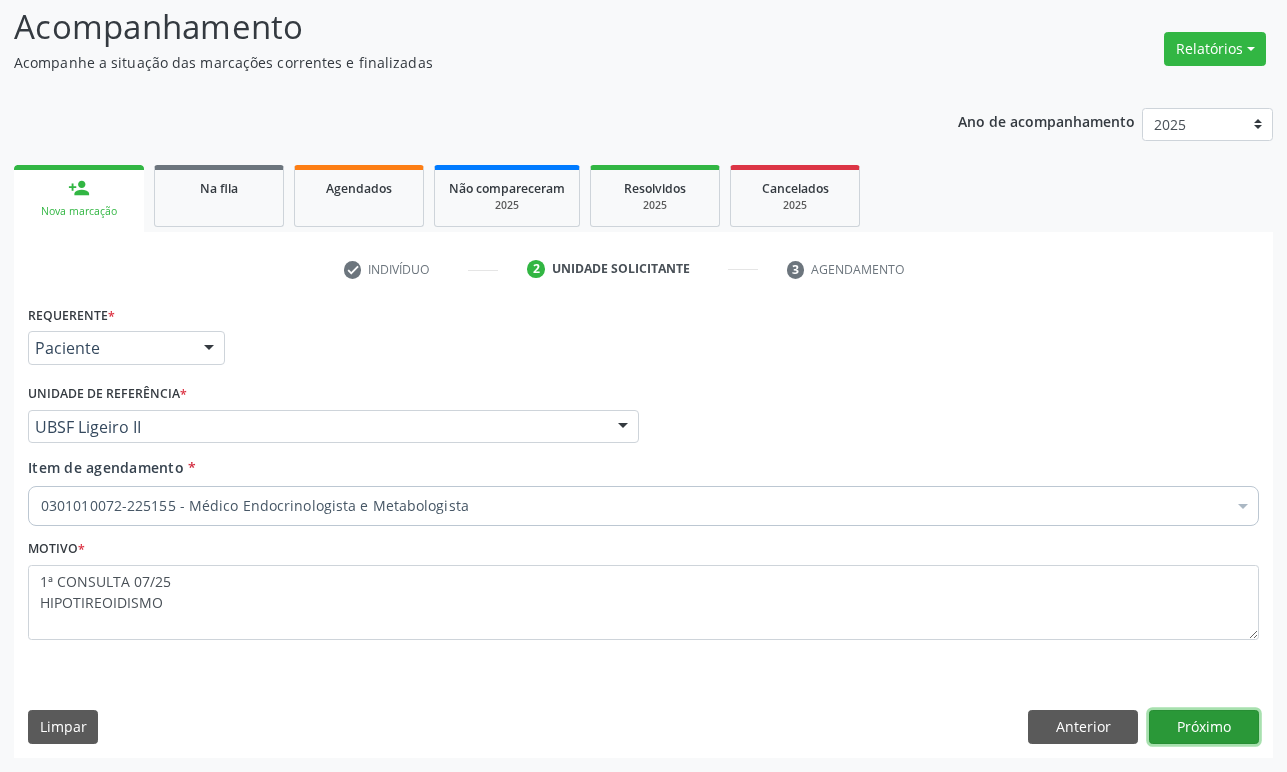 click on "Próximo" at bounding box center (1204, 727) 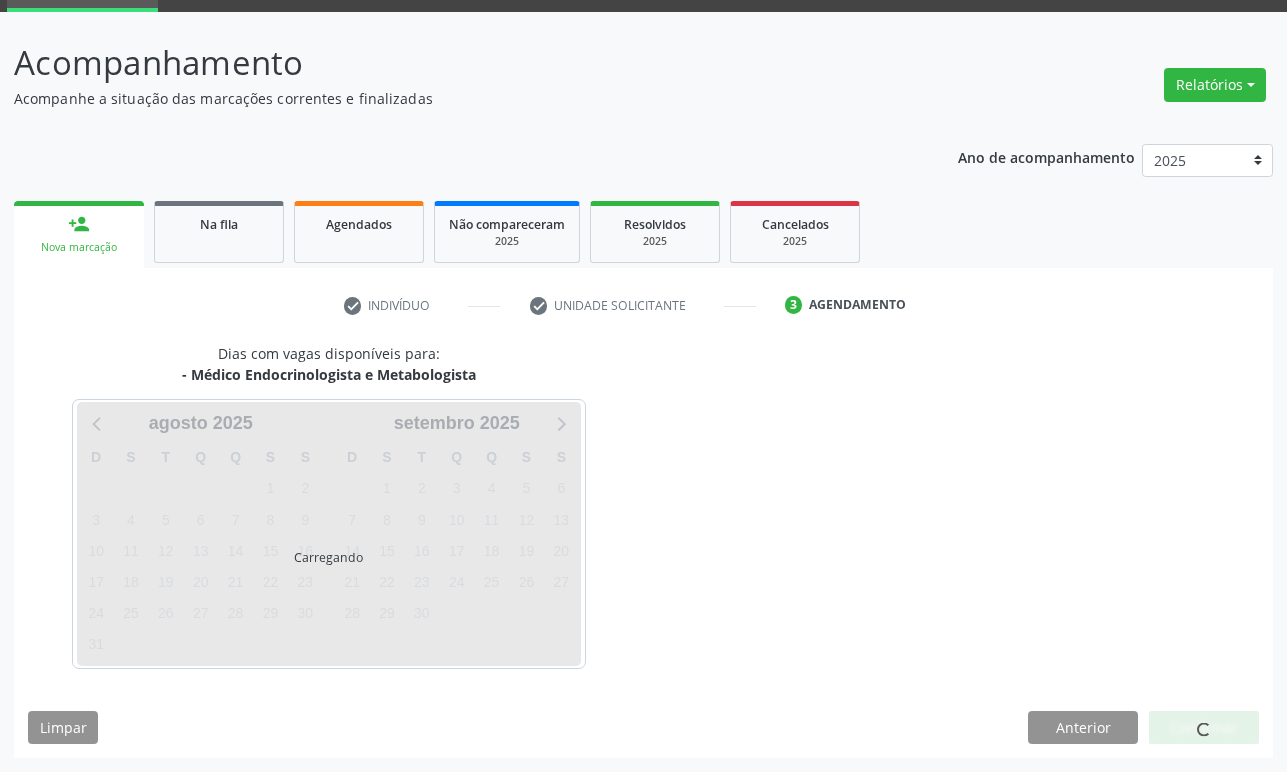 scroll, scrollTop: 134, scrollLeft: 0, axis: vertical 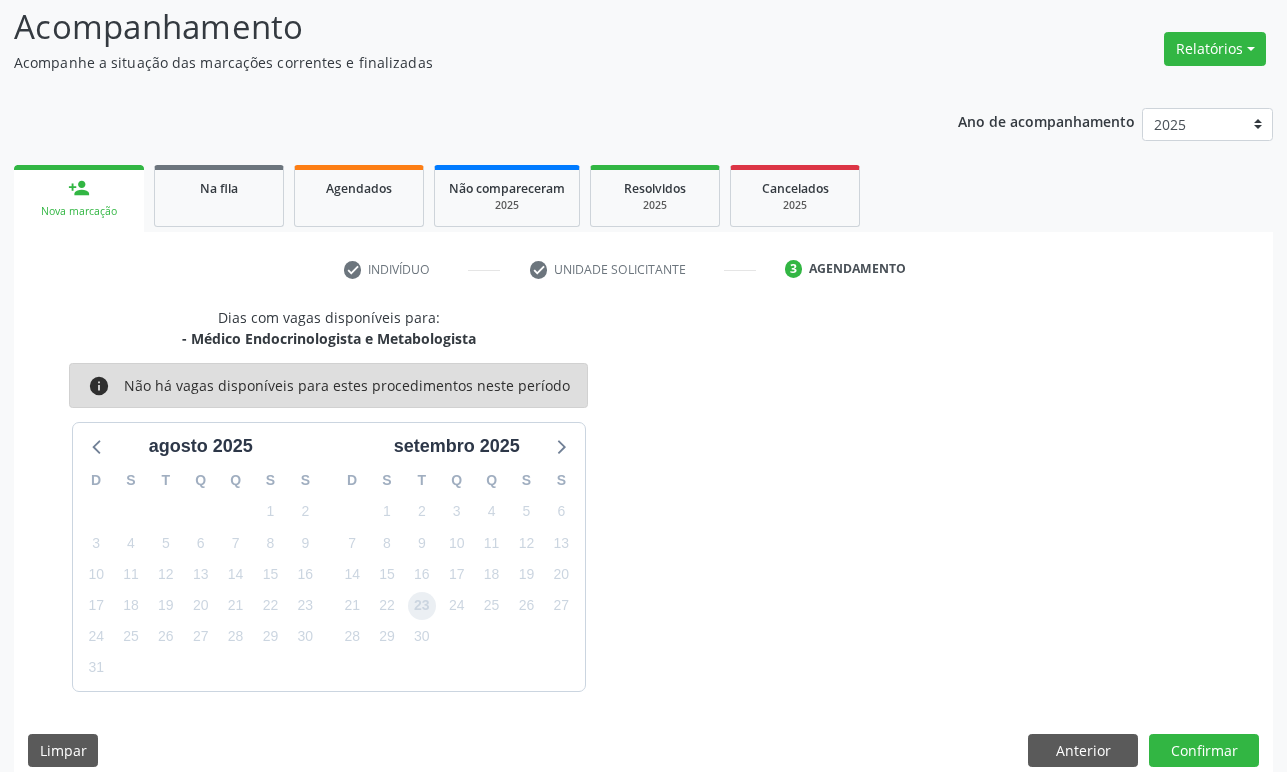 click on "23" at bounding box center (422, 606) 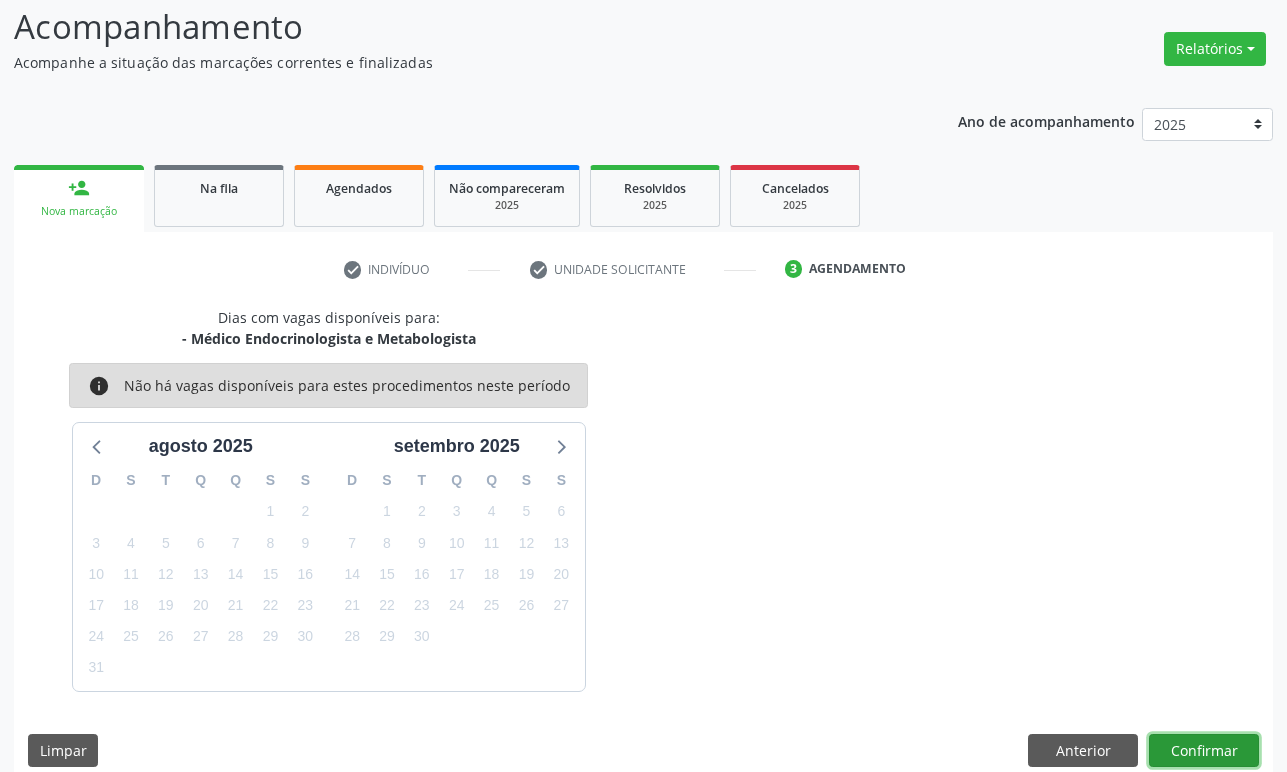 click on "Confirmar" at bounding box center [1204, 751] 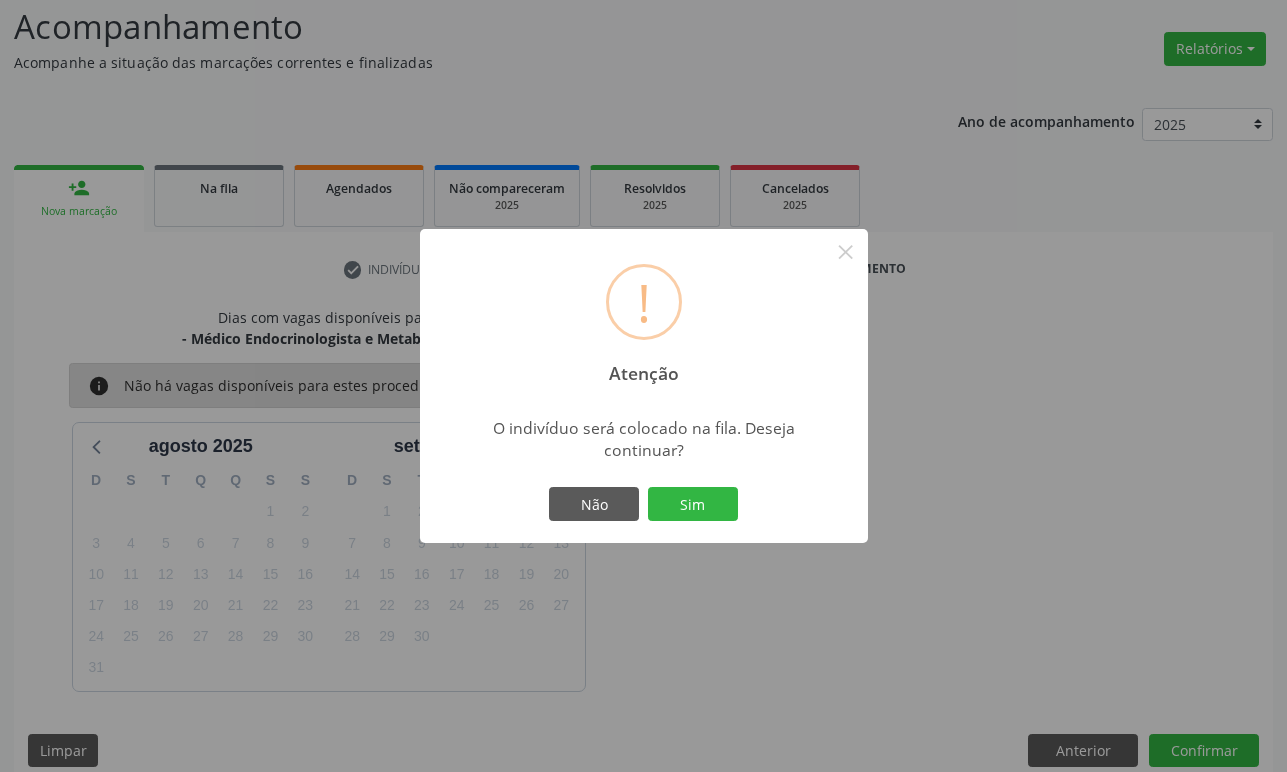 type 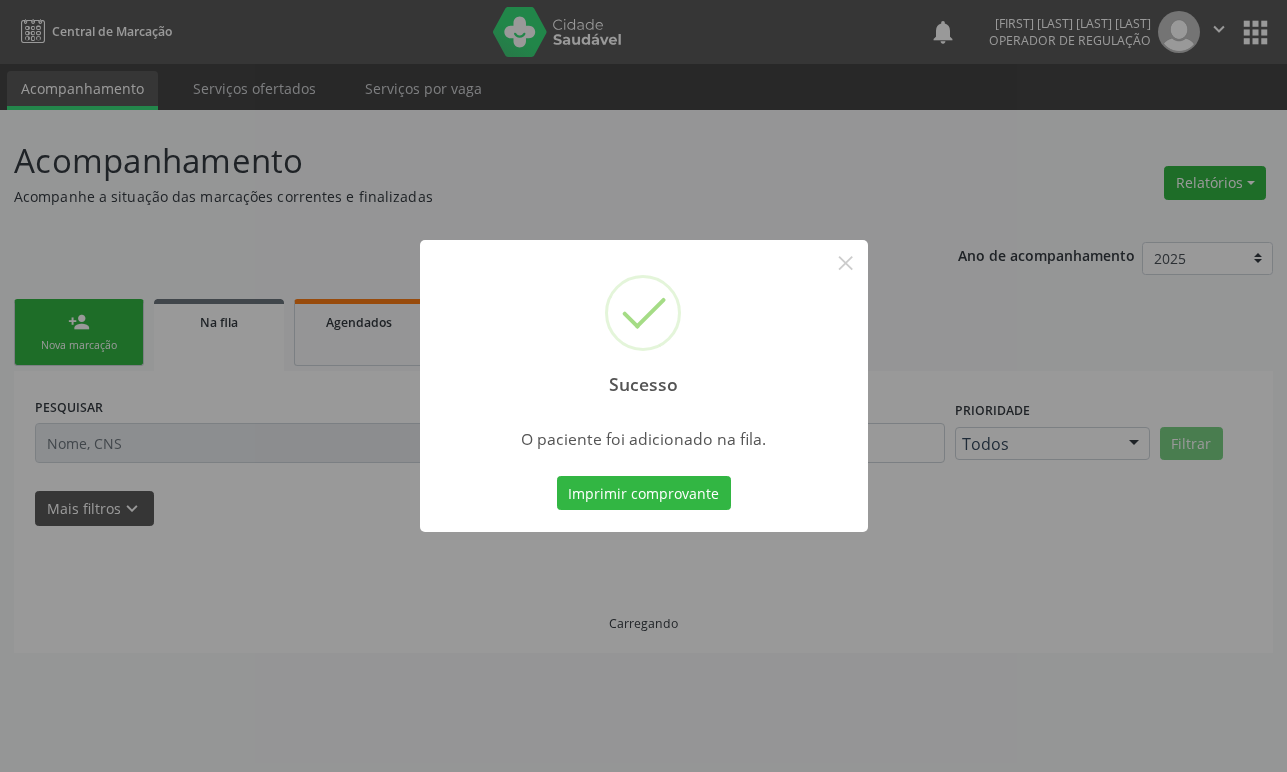 scroll, scrollTop: 0, scrollLeft: 0, axis: both 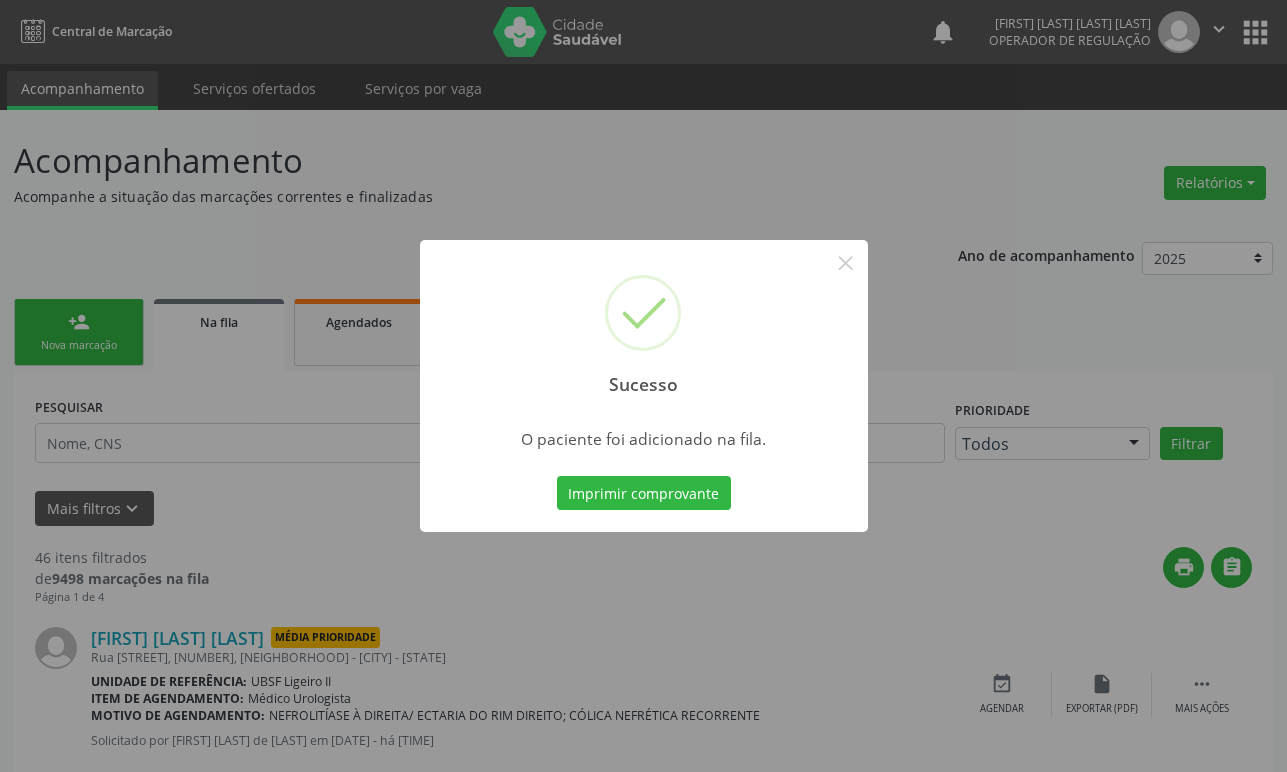 type 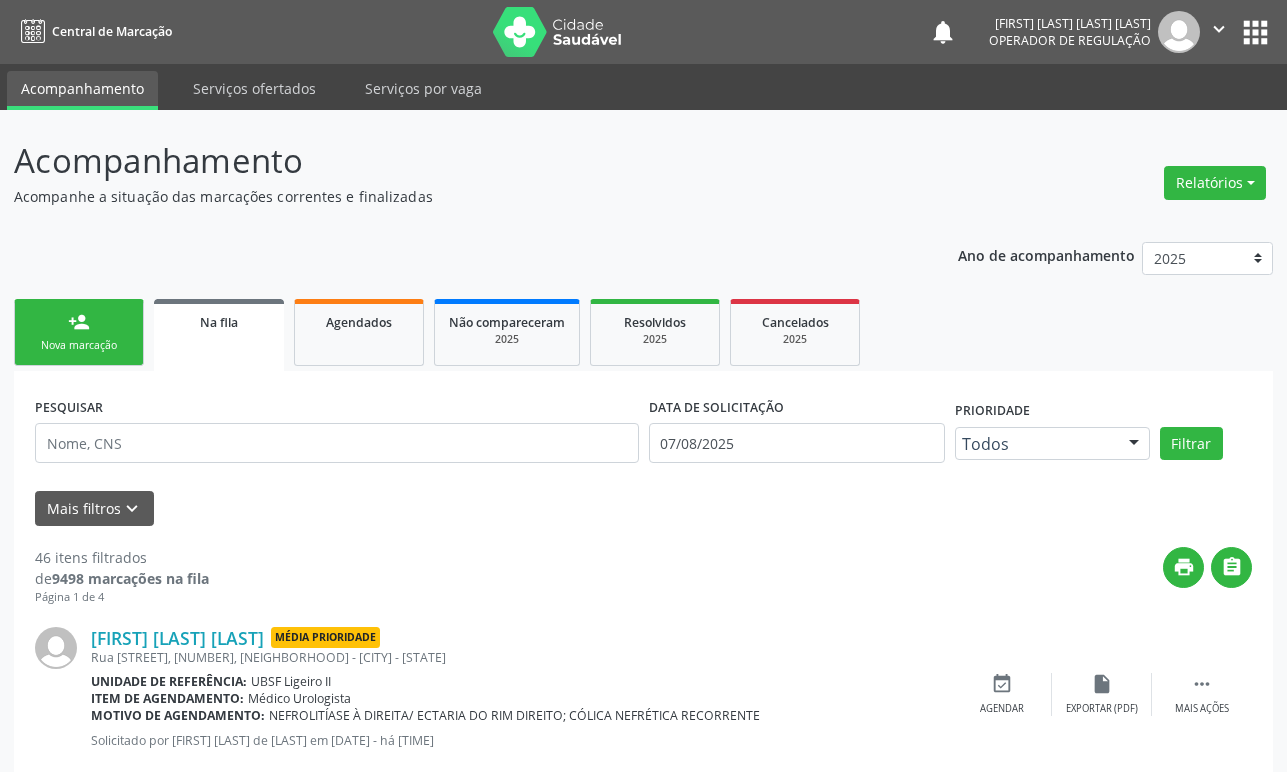 click on "Nova marcação" at bounding box center [79, 345] 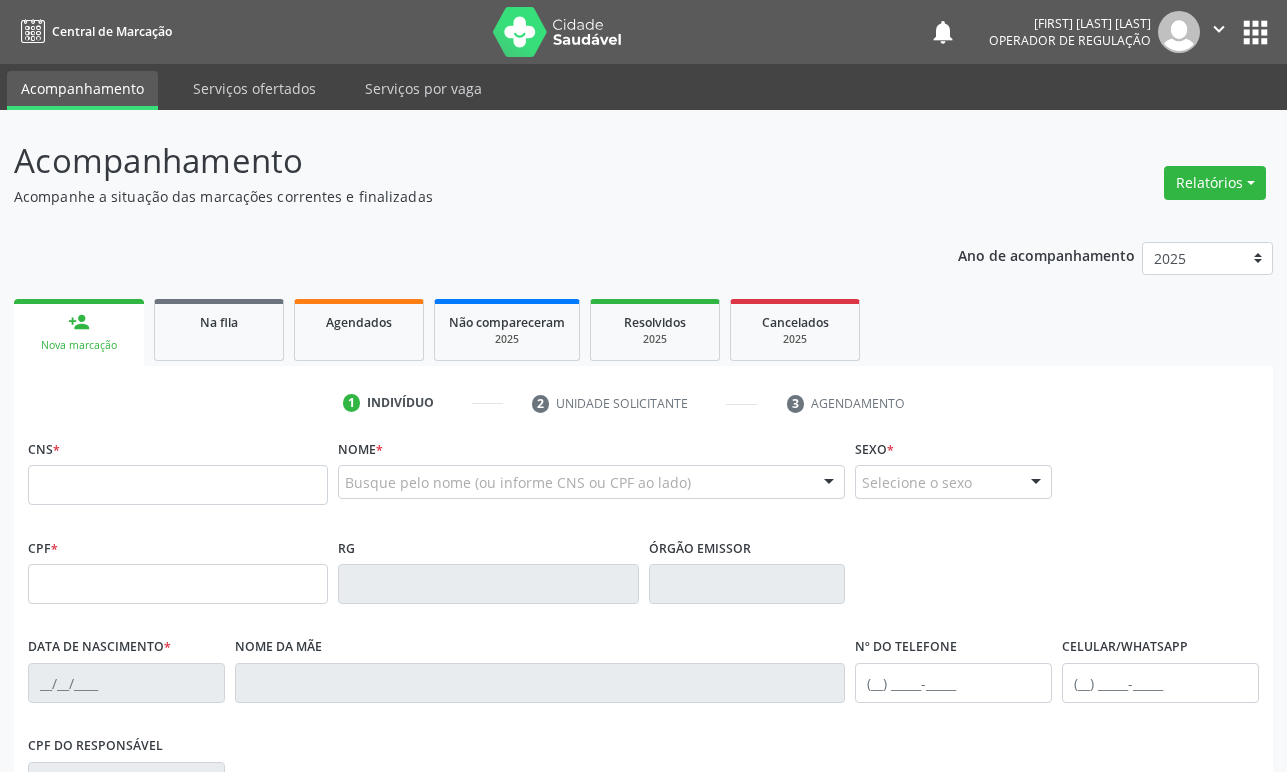scroll, scrollTop: 0, scrollLeft: 0, axis: both 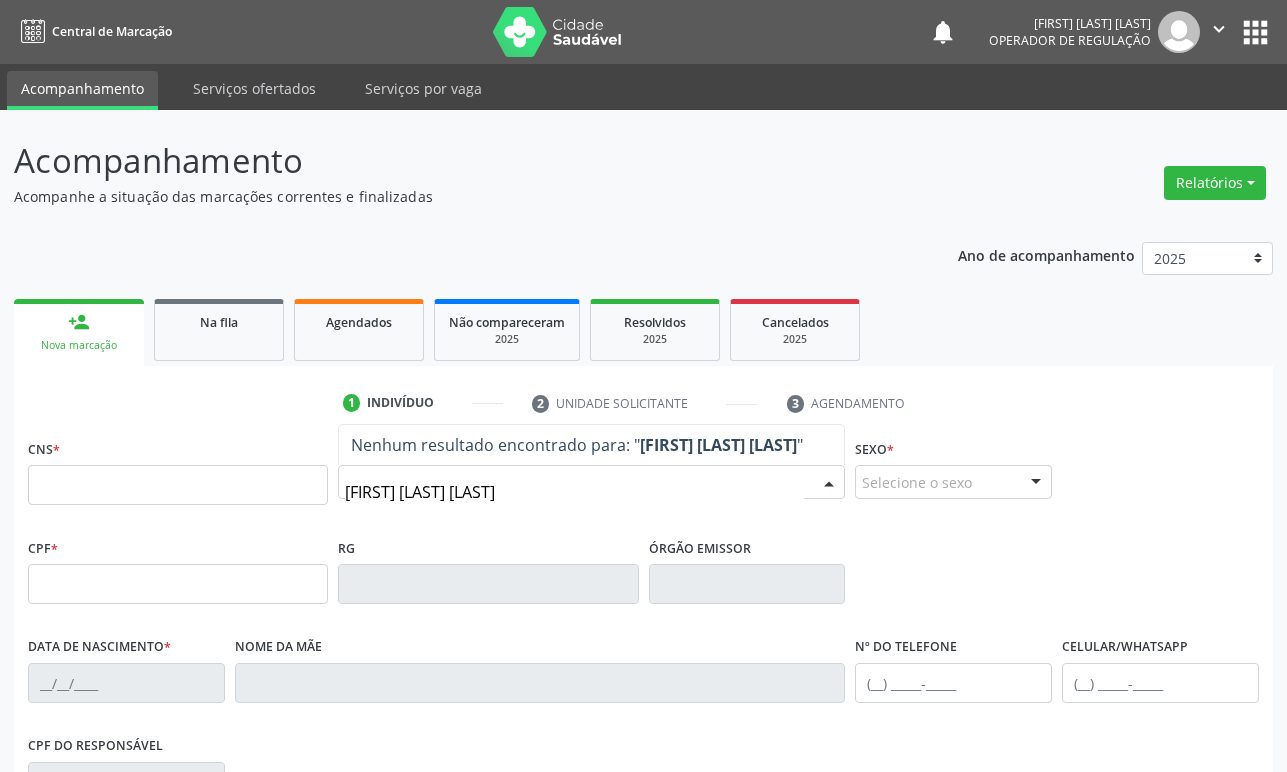 click on "JOSE BENTO PEREIRA" at bounding box center [574, 492] 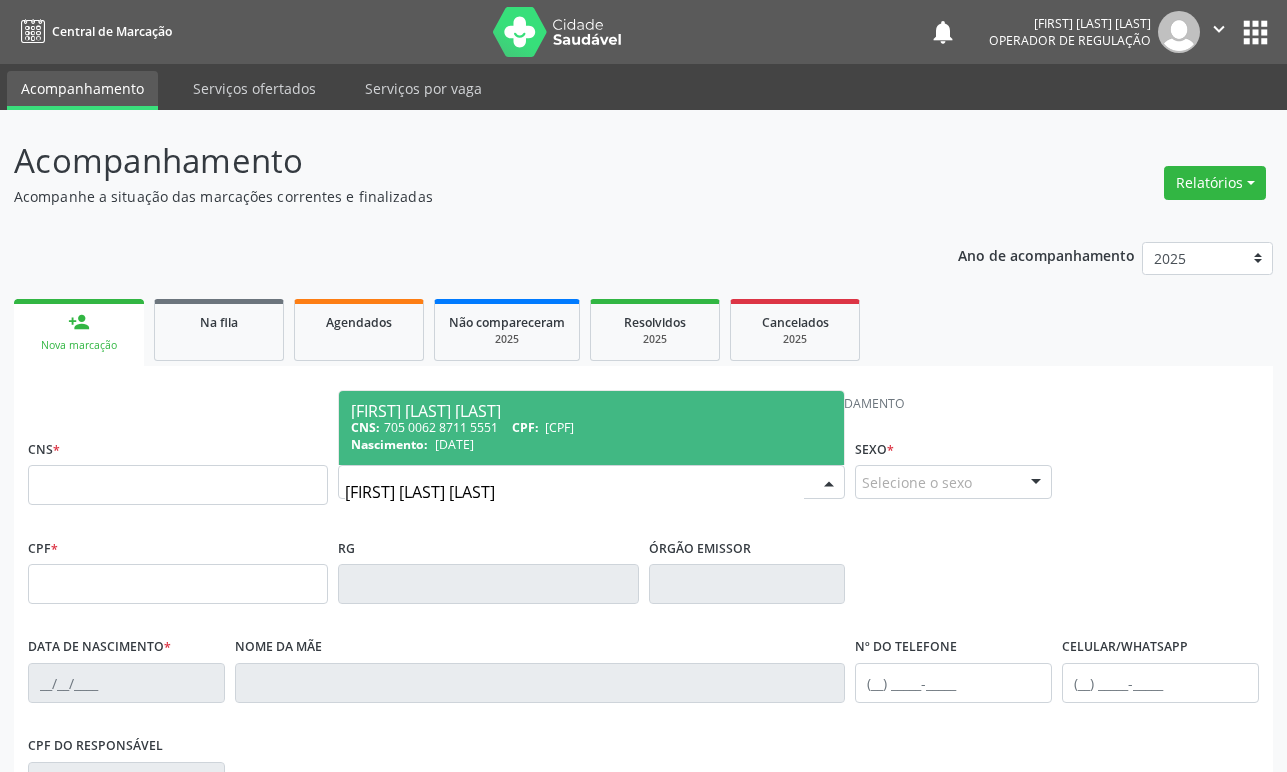 click on "José Bento Pereira" at bounding box center (591, 411) 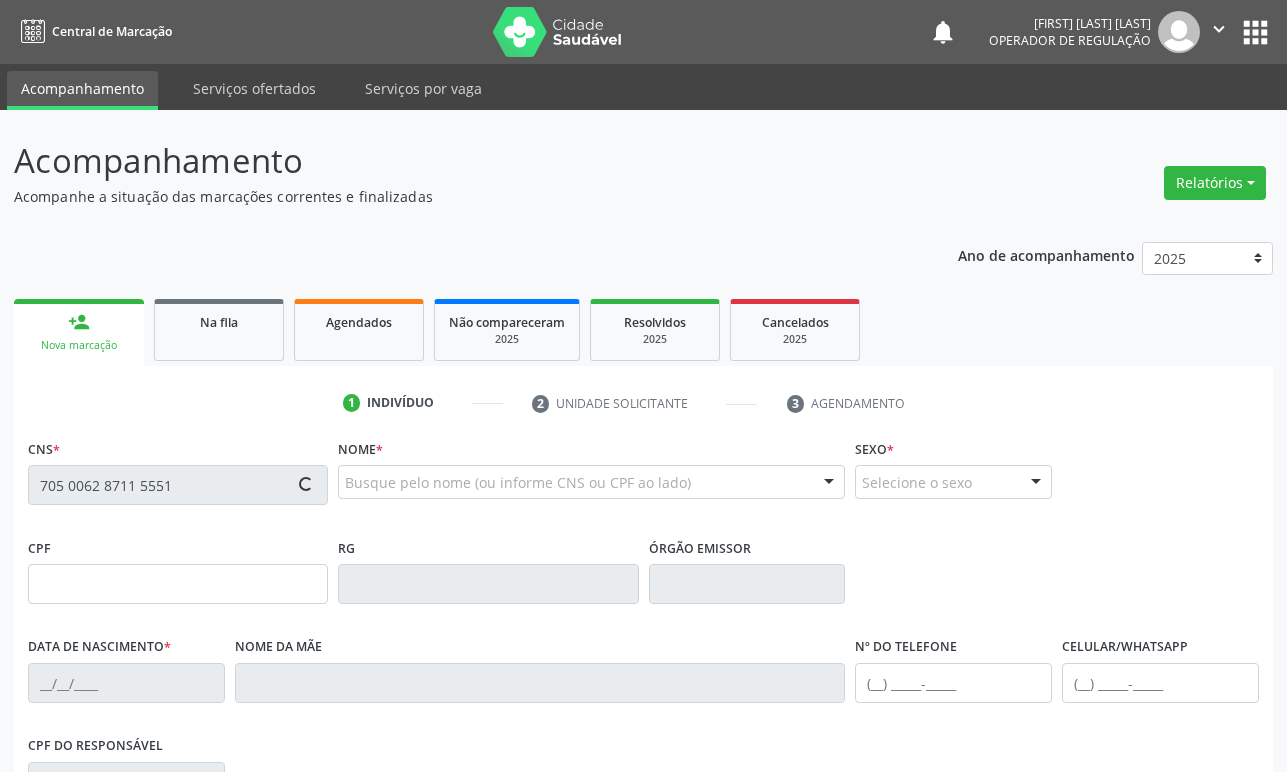type on "112.120.984-04" 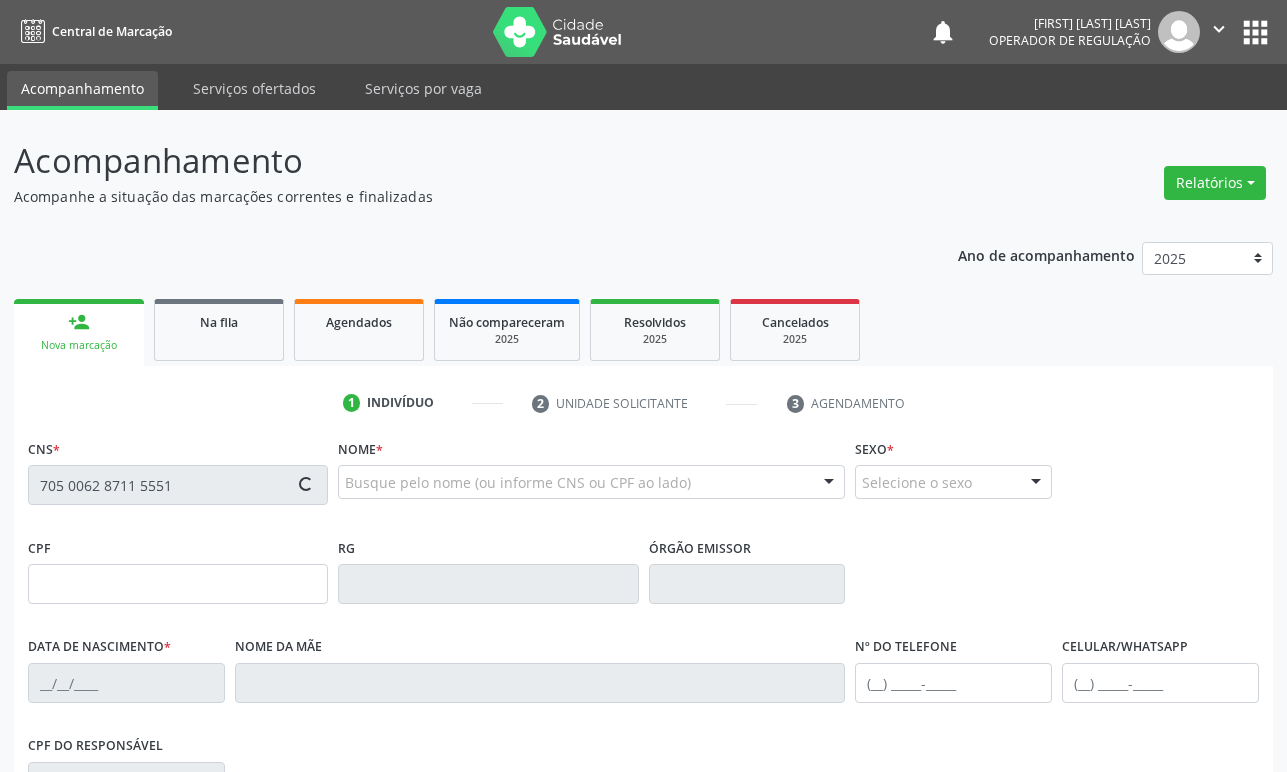 type on "07/08/1921" 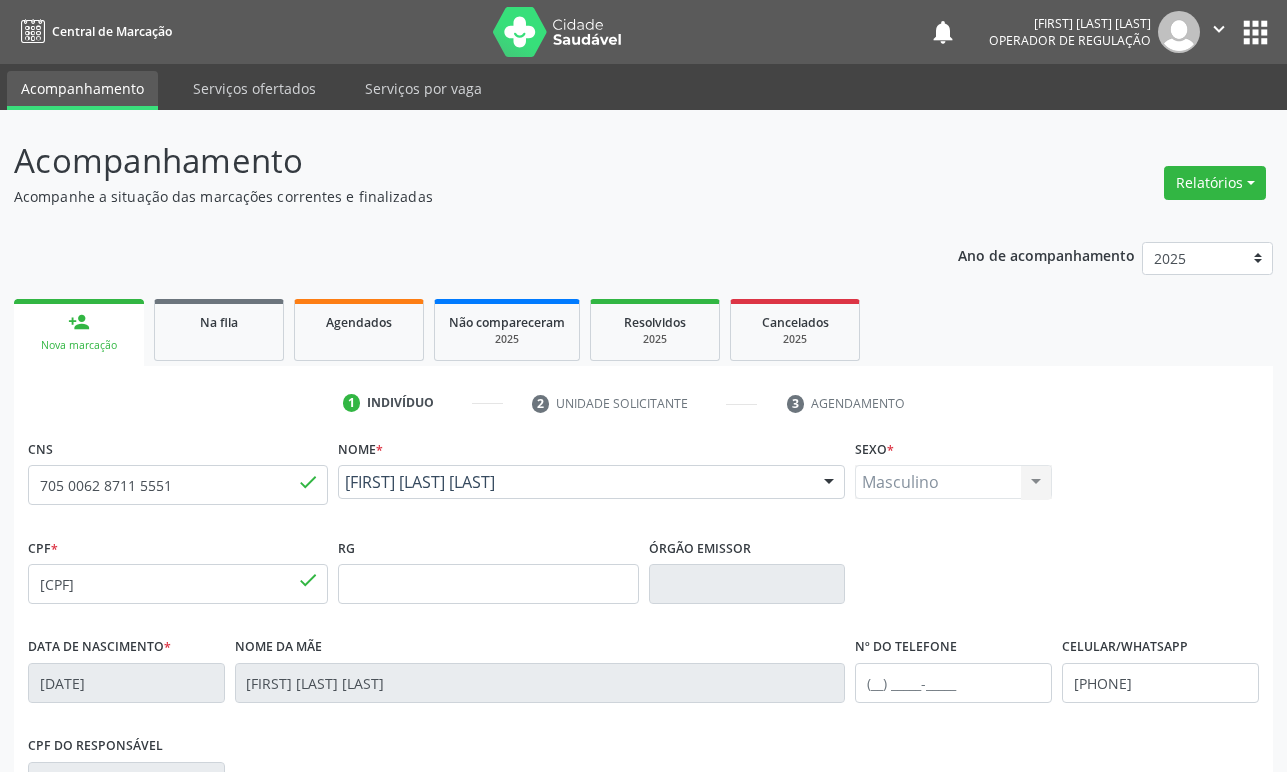 scroll, scrollTop: 312, scrollLeft: 0, axis: vertical 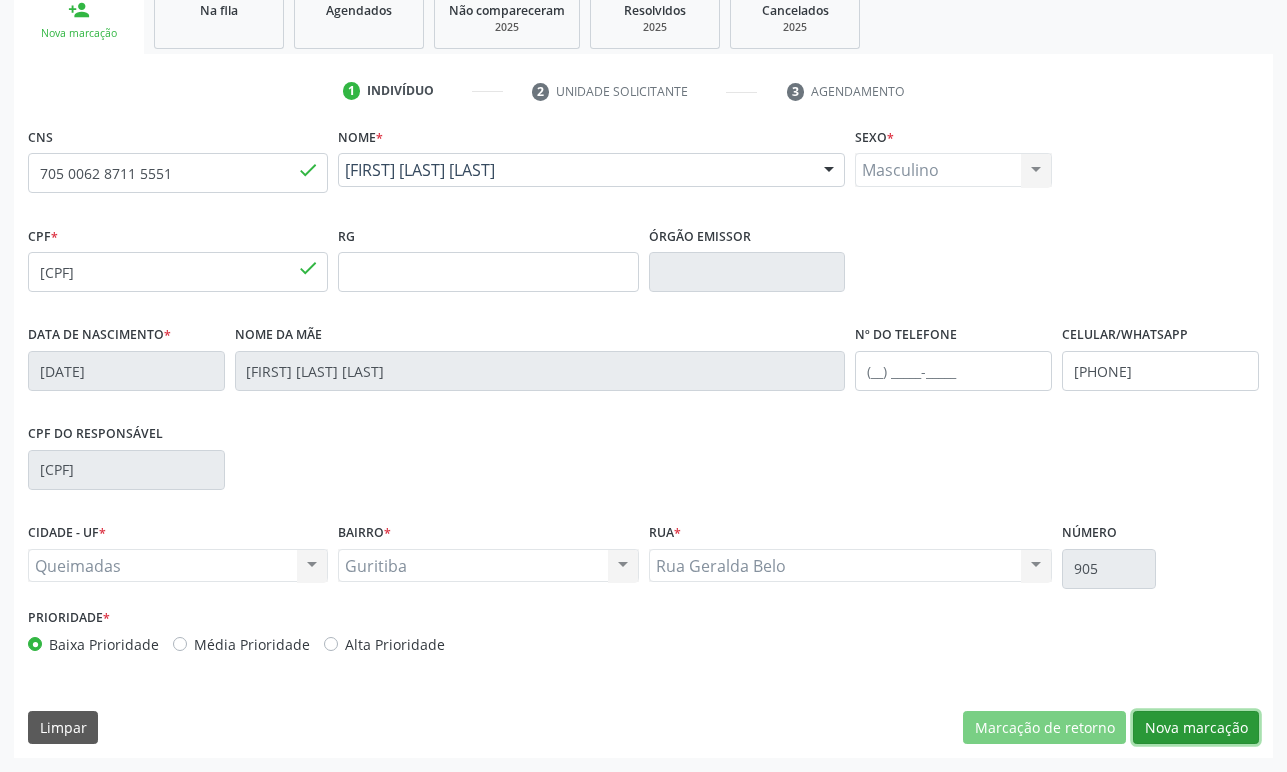 click on "Nova marcação" at bounding box center (1196, 728) 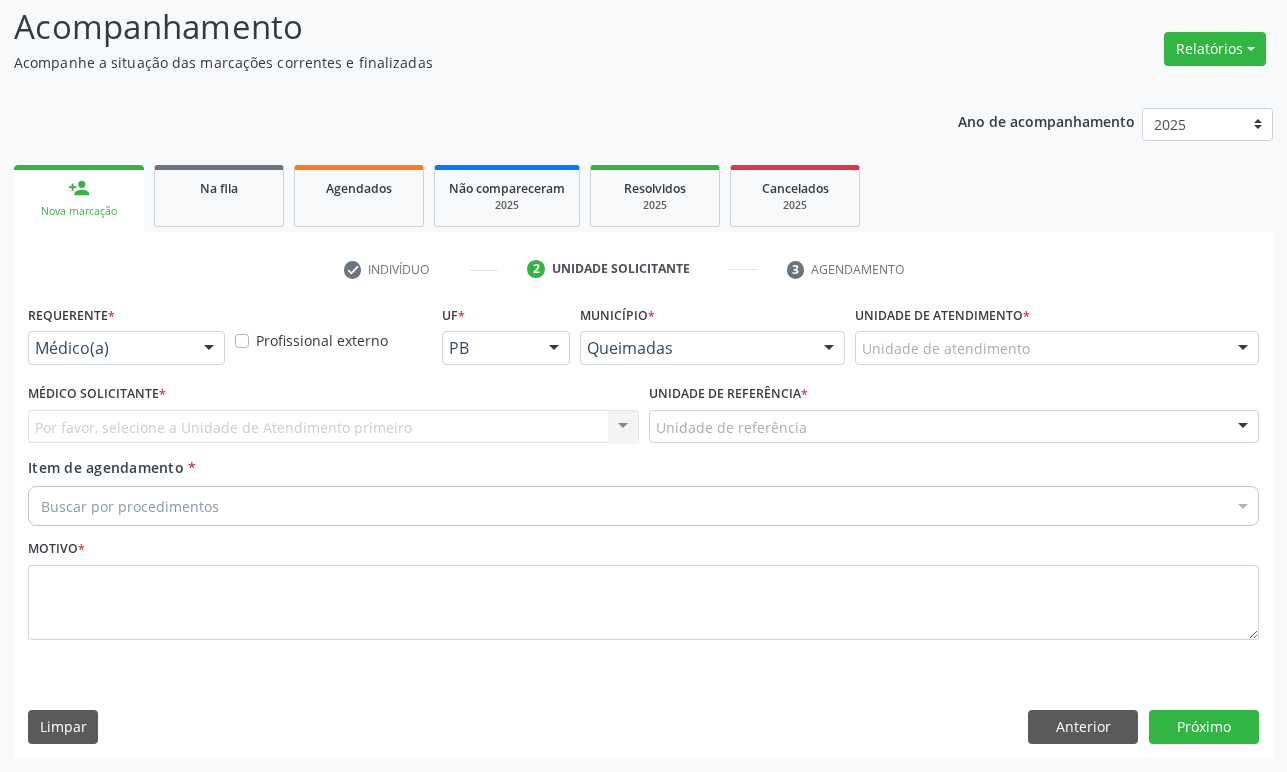 scroll, scrollTop: 134, scrollLeft: 0, axis: vertical 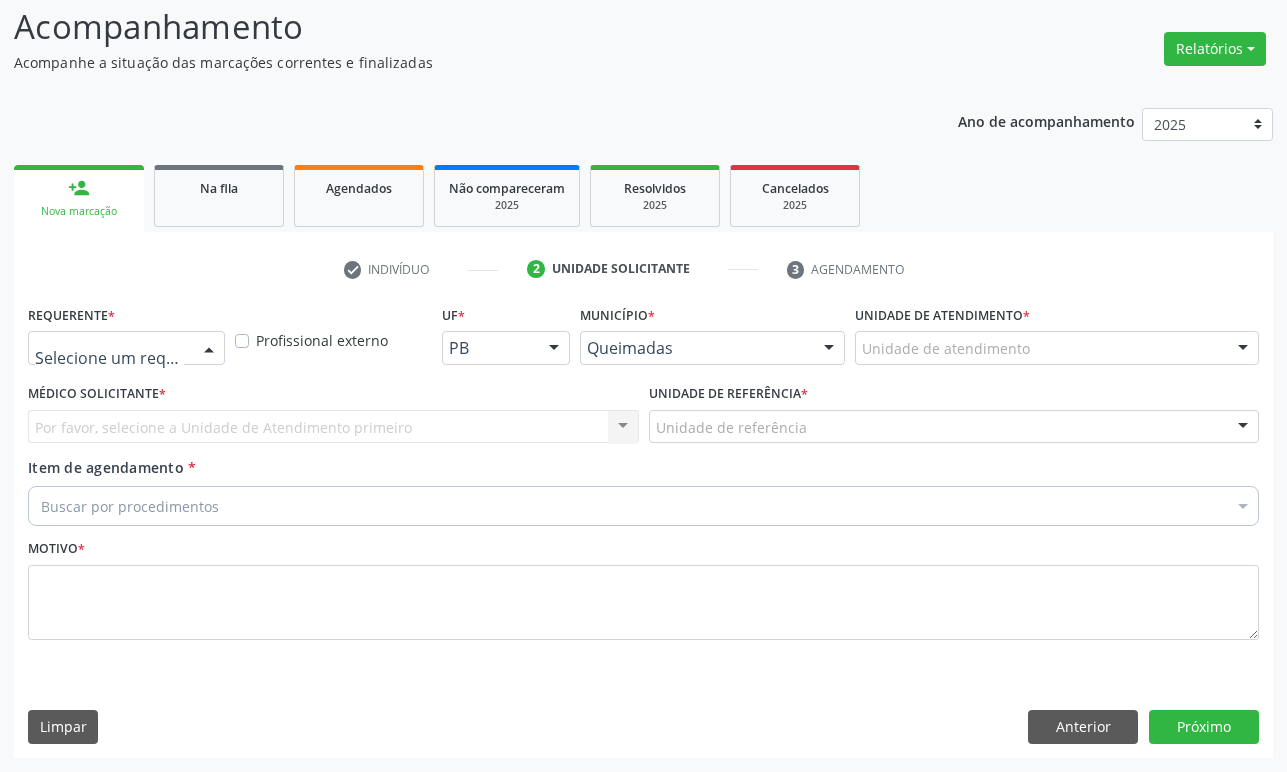 drag, startPoint x: 187, startPoint y: 343, endPoint x: 170, endPoint y: 437, distance: 95.524864 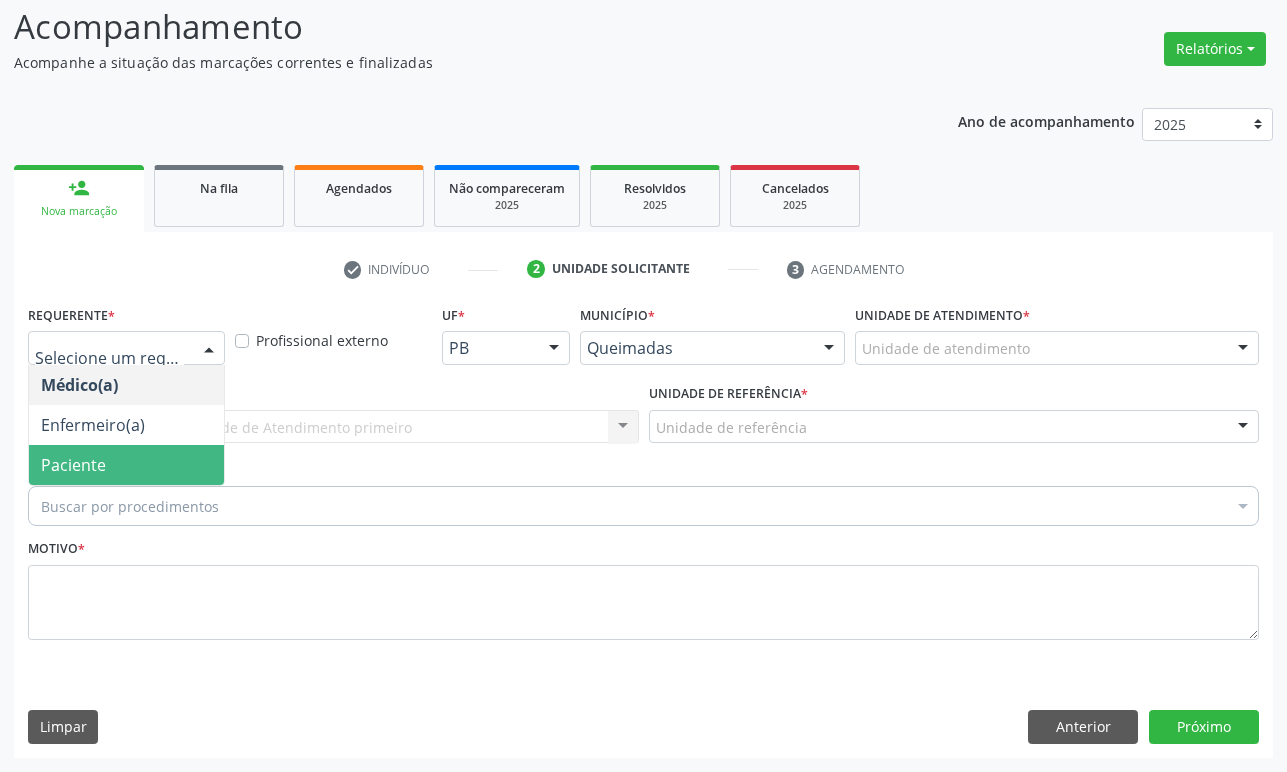 drag, startPoint x: 170, startPoint y: 458, endPoint x: 260, endPoint y: 438, distance: 92.19544 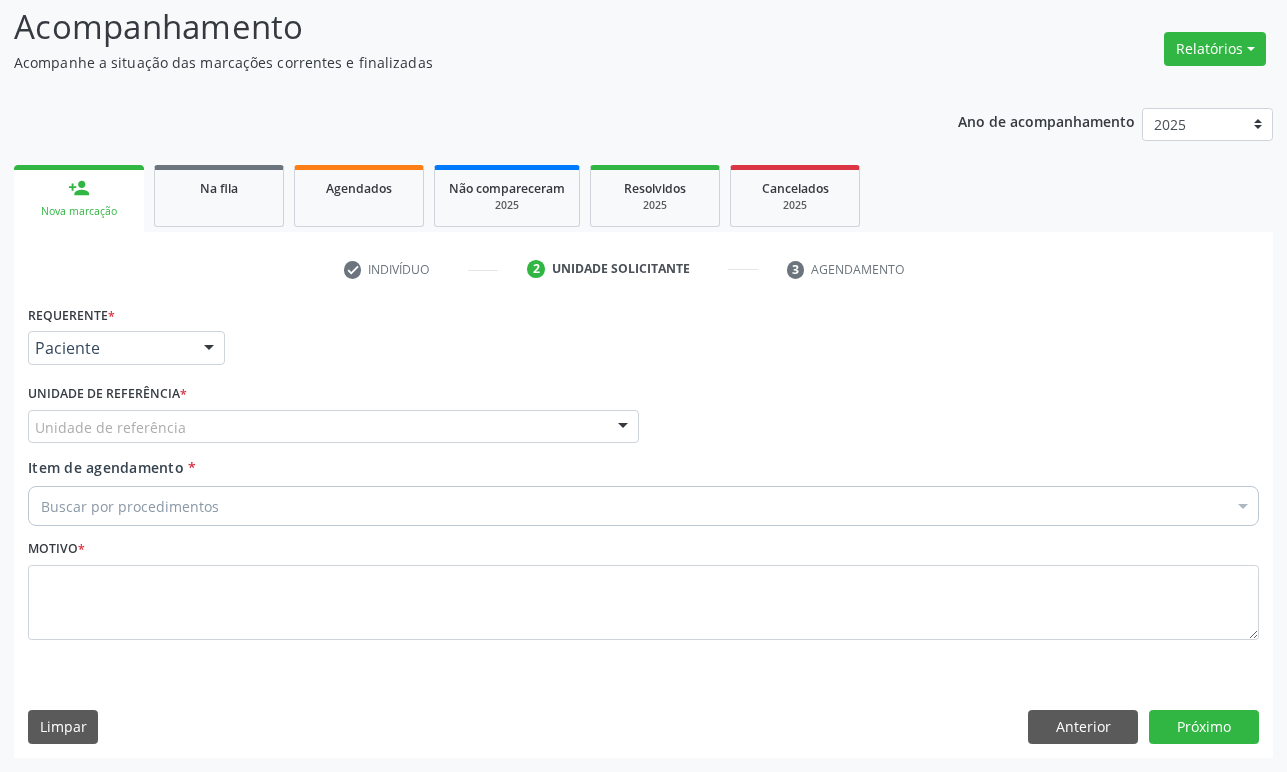 click on "Unidade de referência" at bounding box center [333, 427] 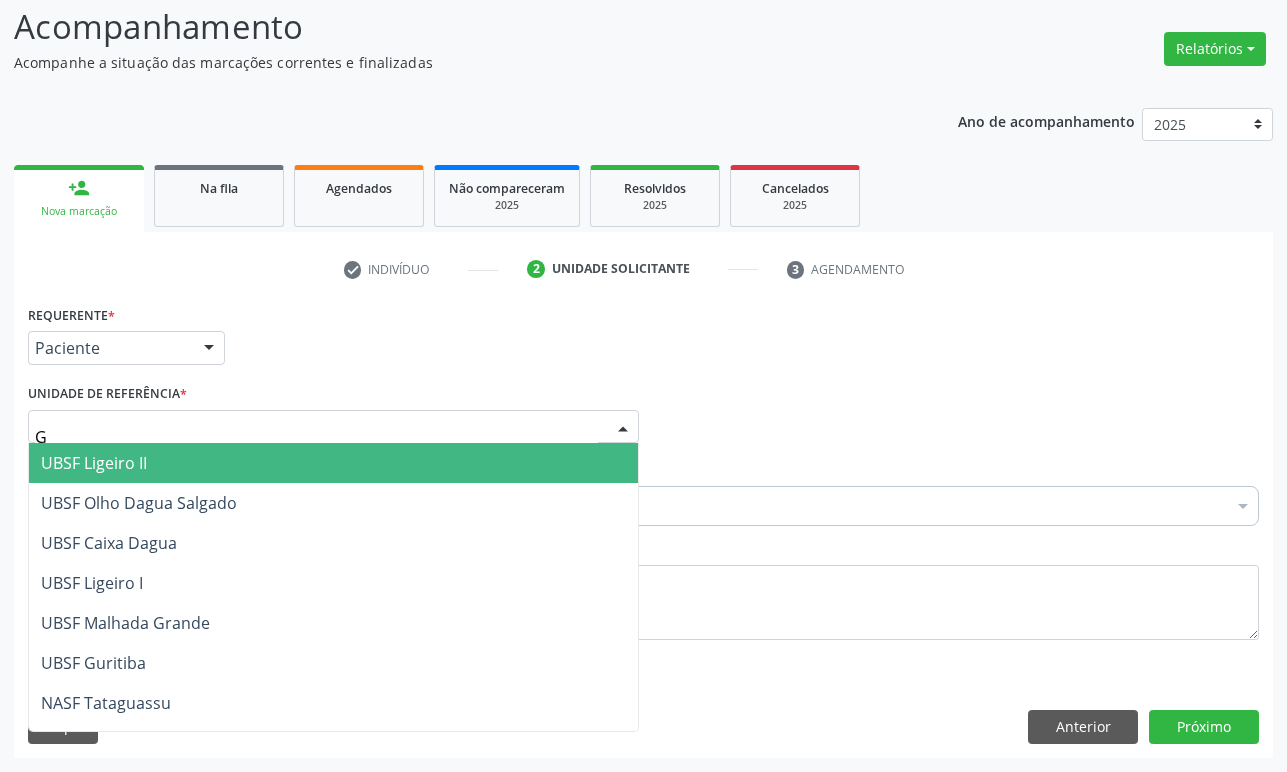 type on "GU" 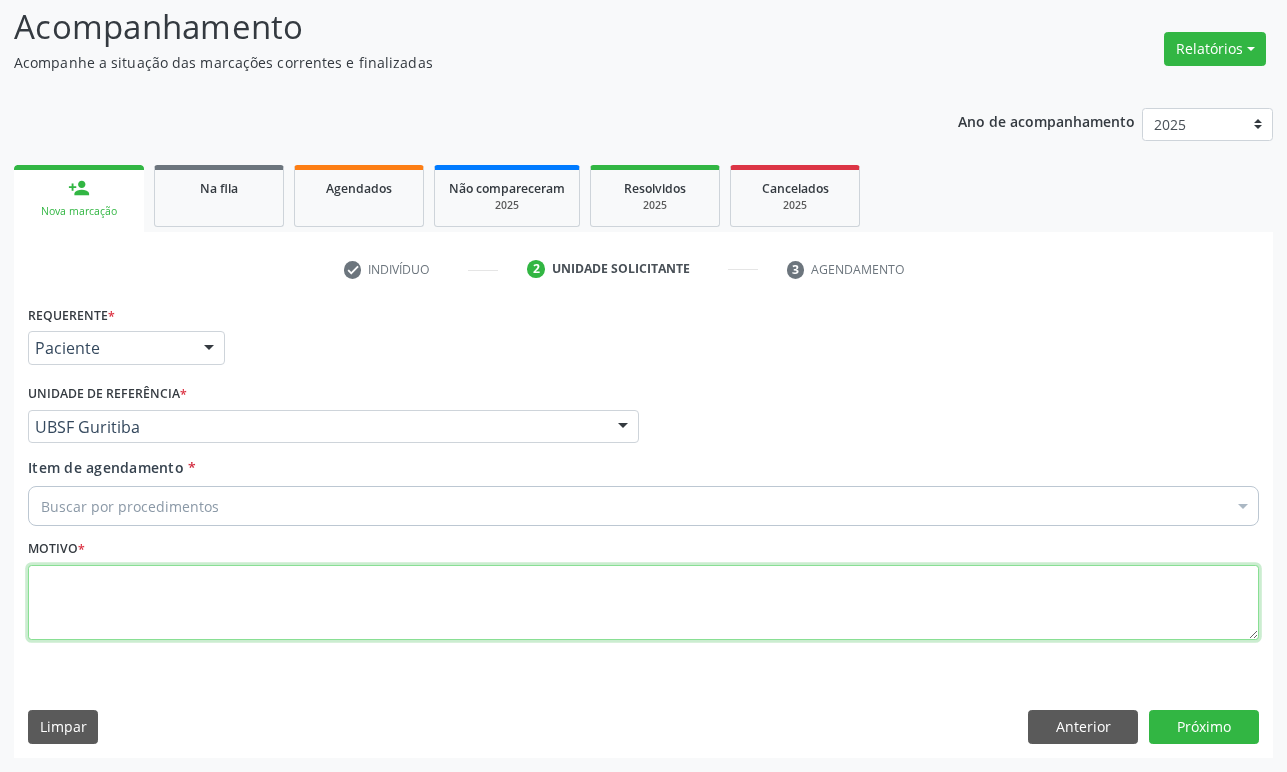 paste on "1ª CONSULTA 07/25" 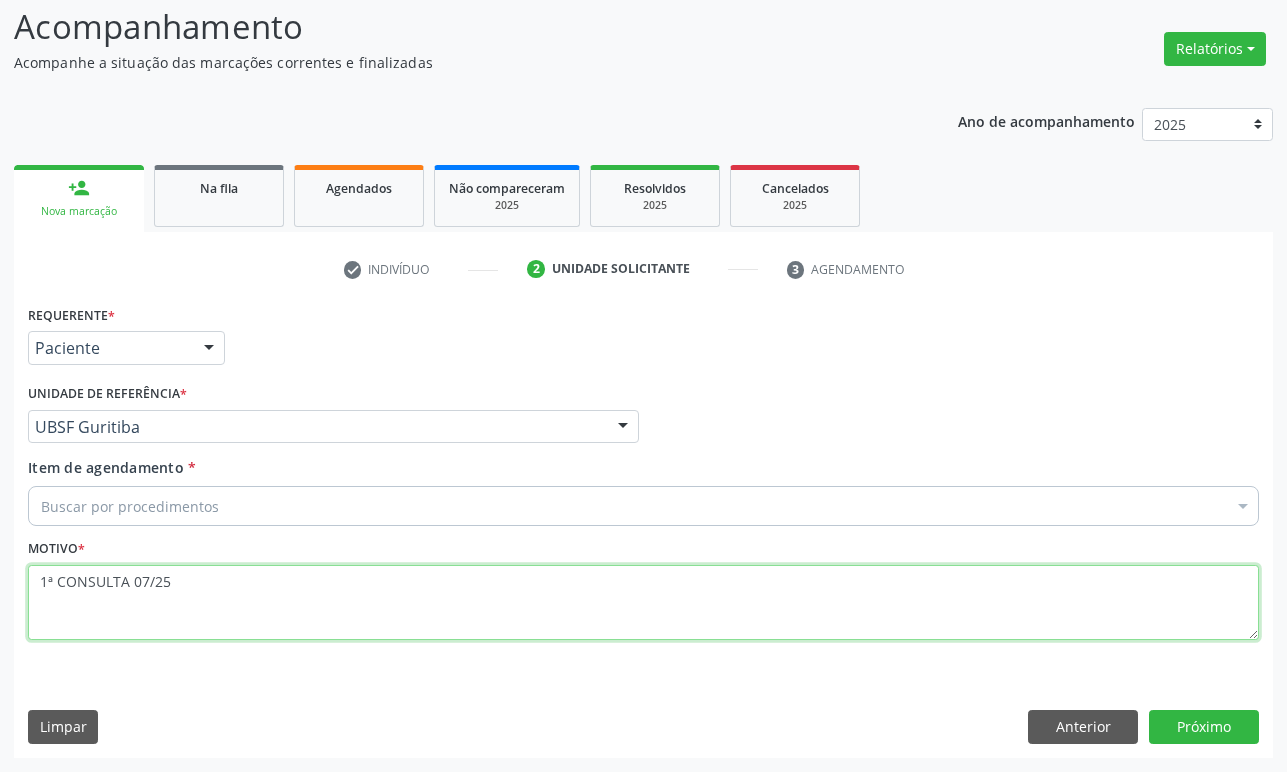 type on "1ª CONSULTA 07/25" 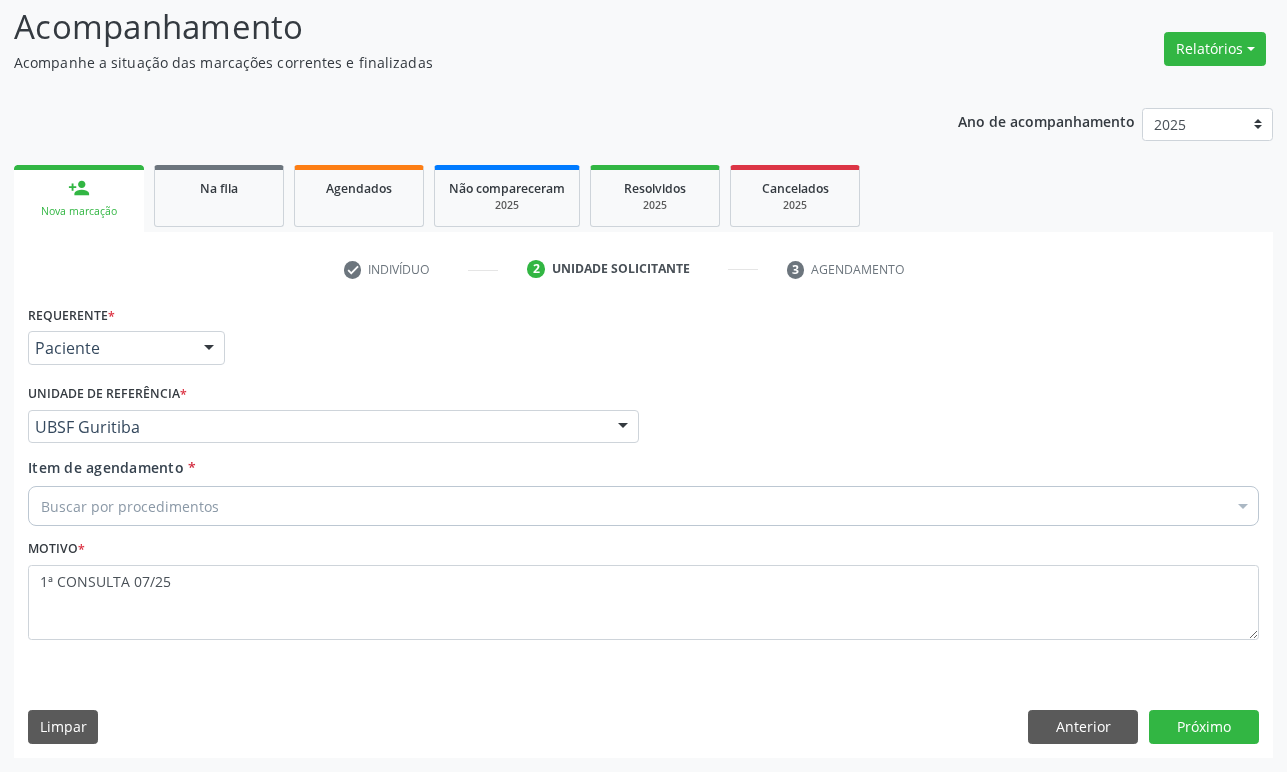 paste on "ENDOCRINOLOGISTA" 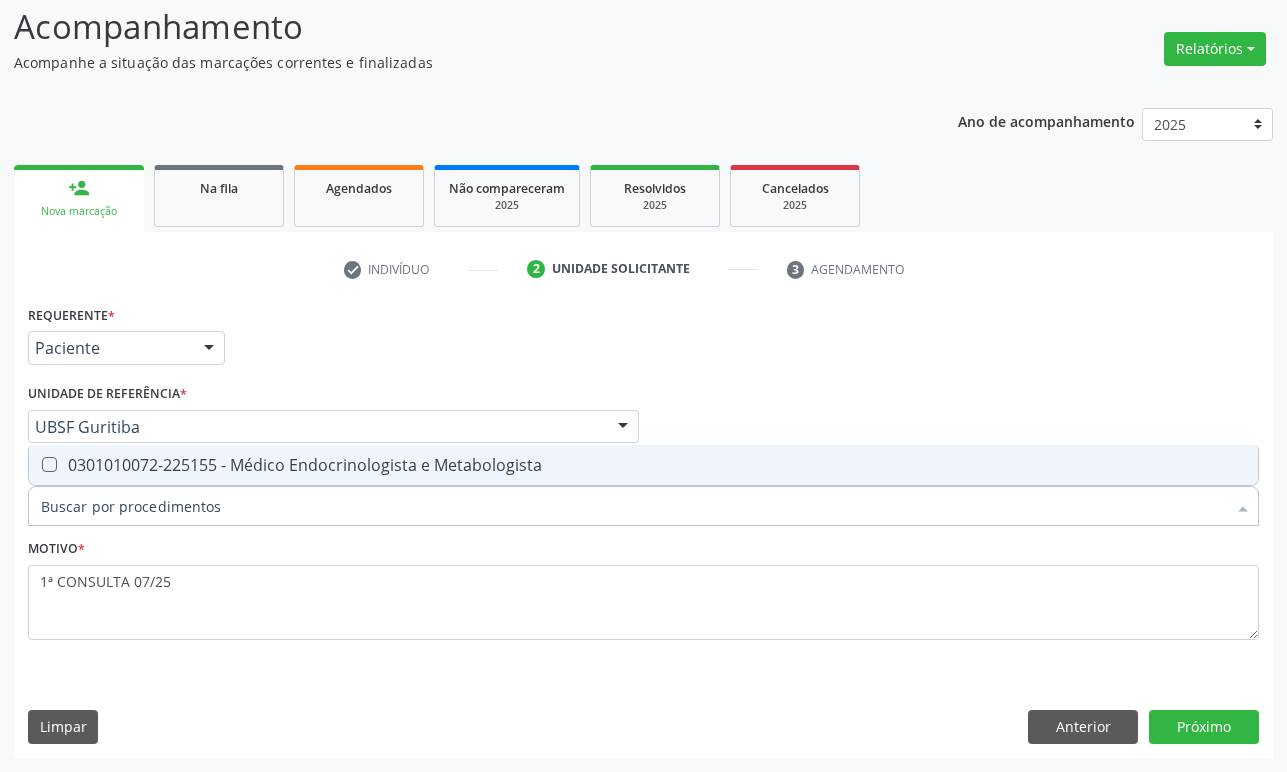 type on "ENDOCRINOLOGISTA" 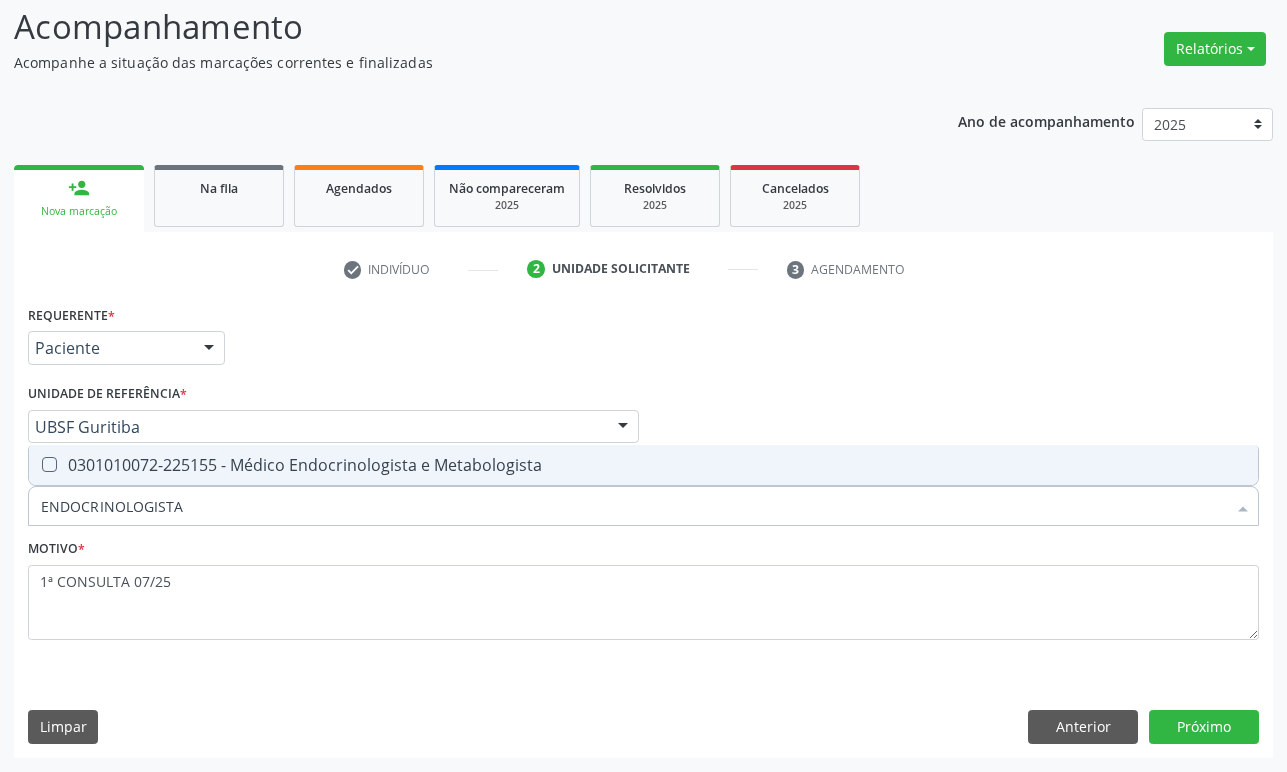 click on "0301010072-225155 - Médico Endocrinologista e Metabologista" at bounding box center (643, 465) 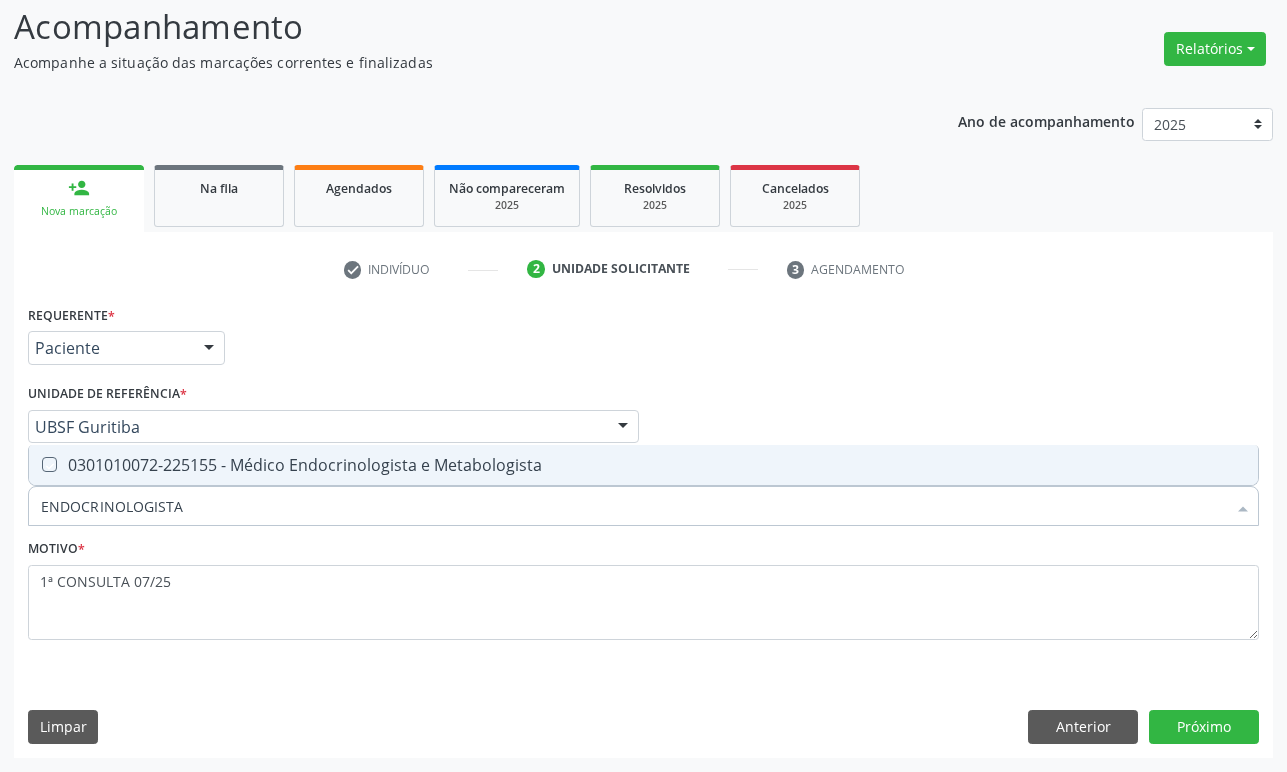 checkbox on "true" 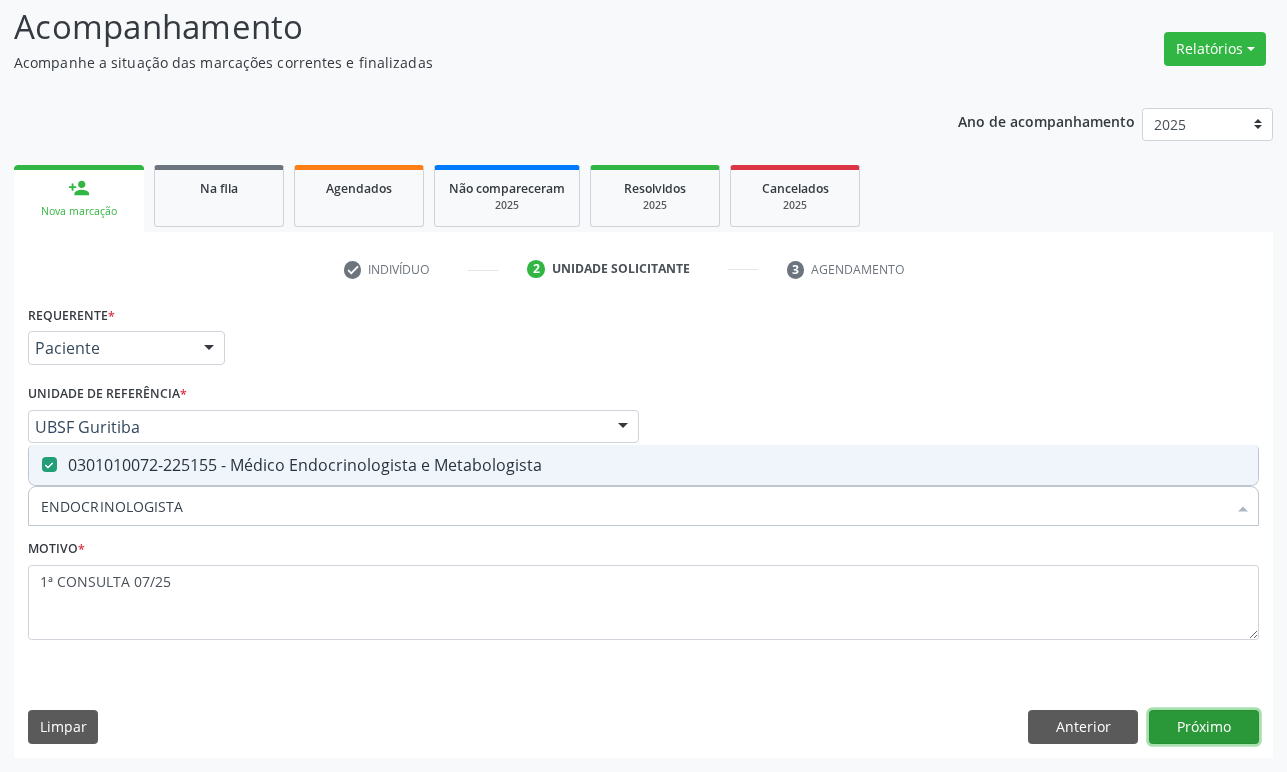 click on "Próximo" at bounding box center [1204, 727] 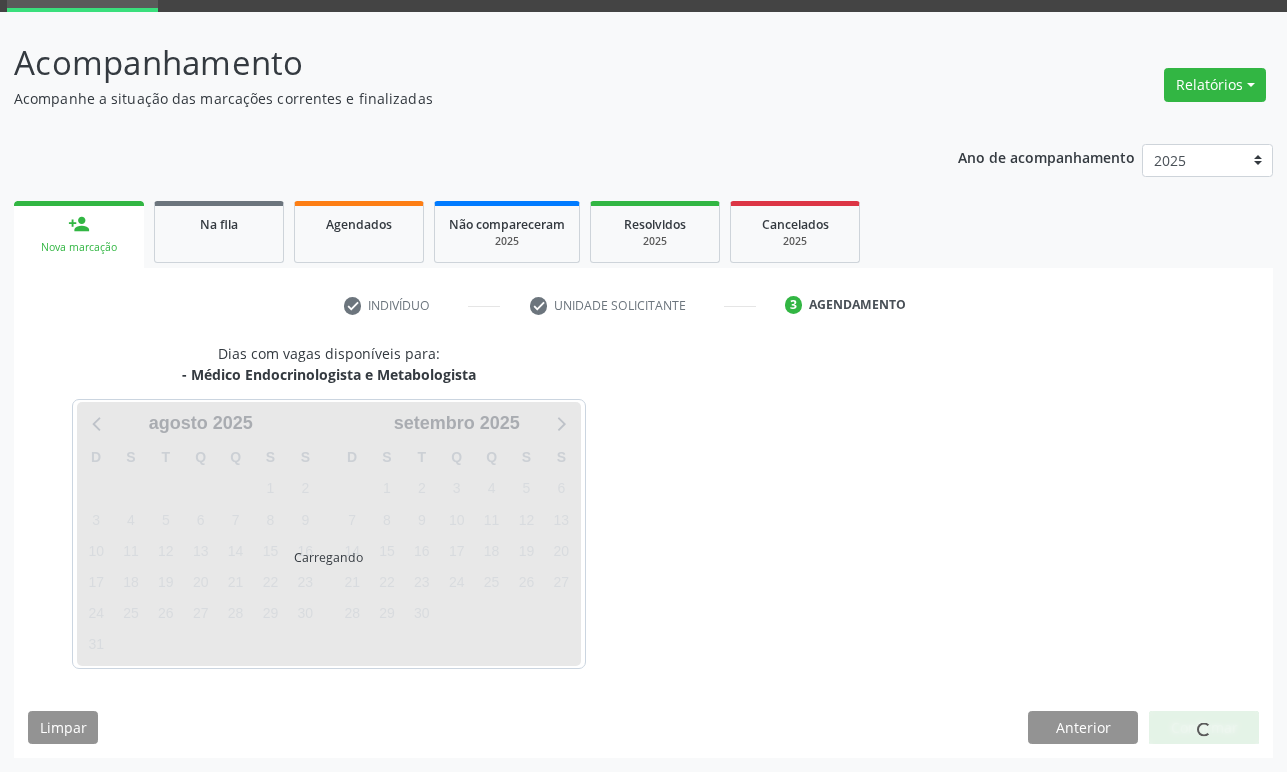 scroll, scrollTop: 134, scrollLeft: 0, axis: vertical 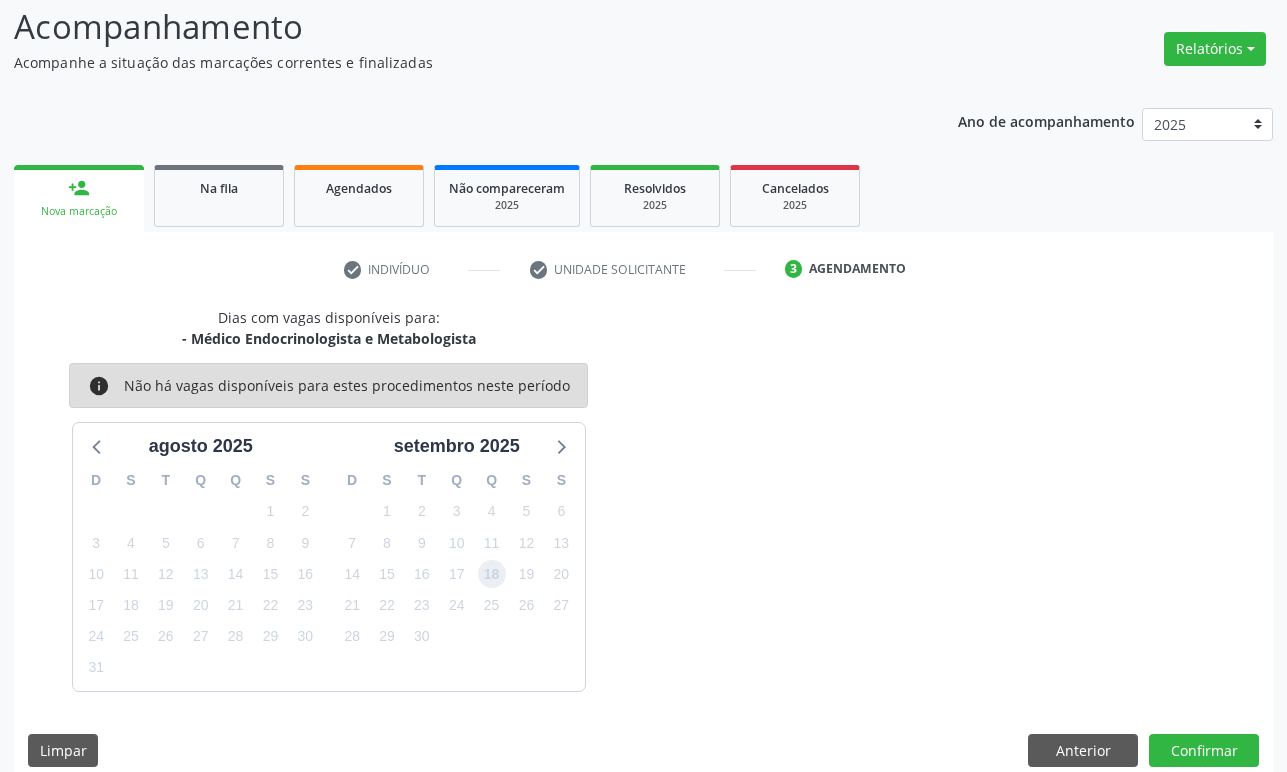 click on "18" at bounding box center (492, 574) 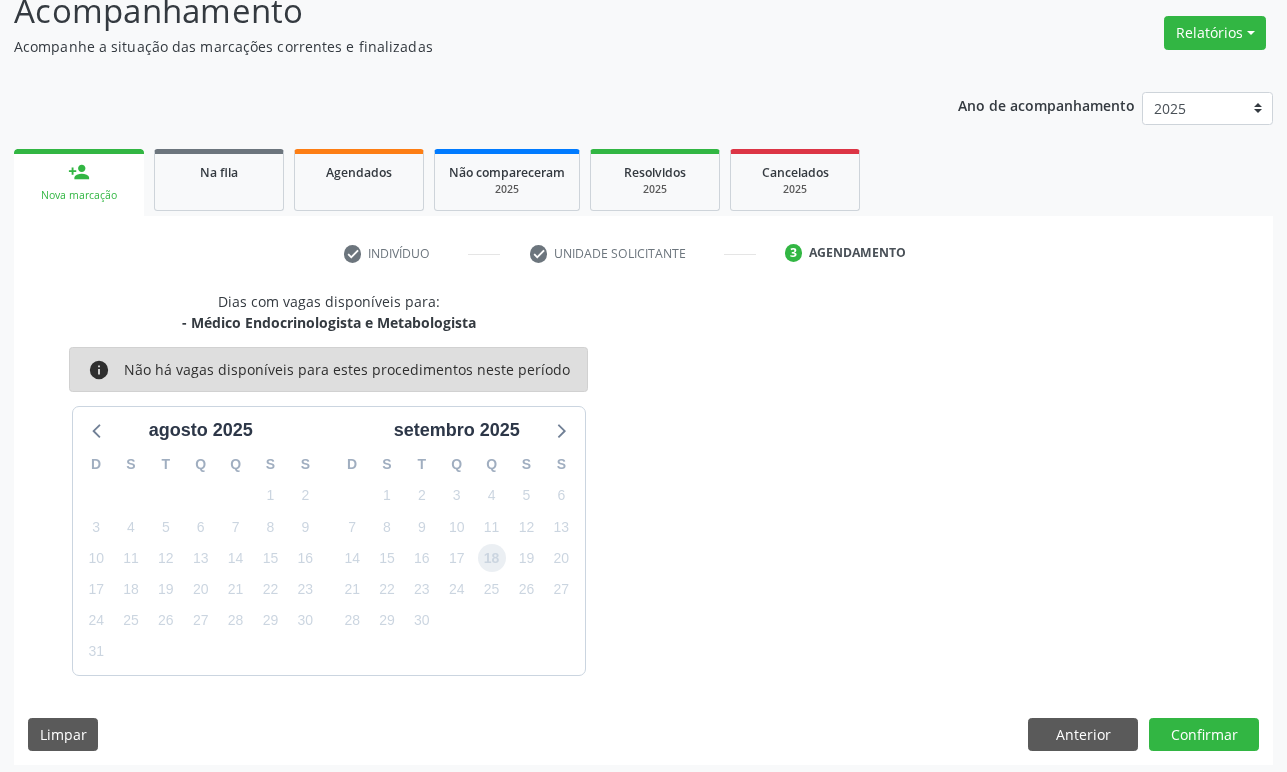 scroll, scrollTop: 157, scrollLeft: 0, axis: vertical 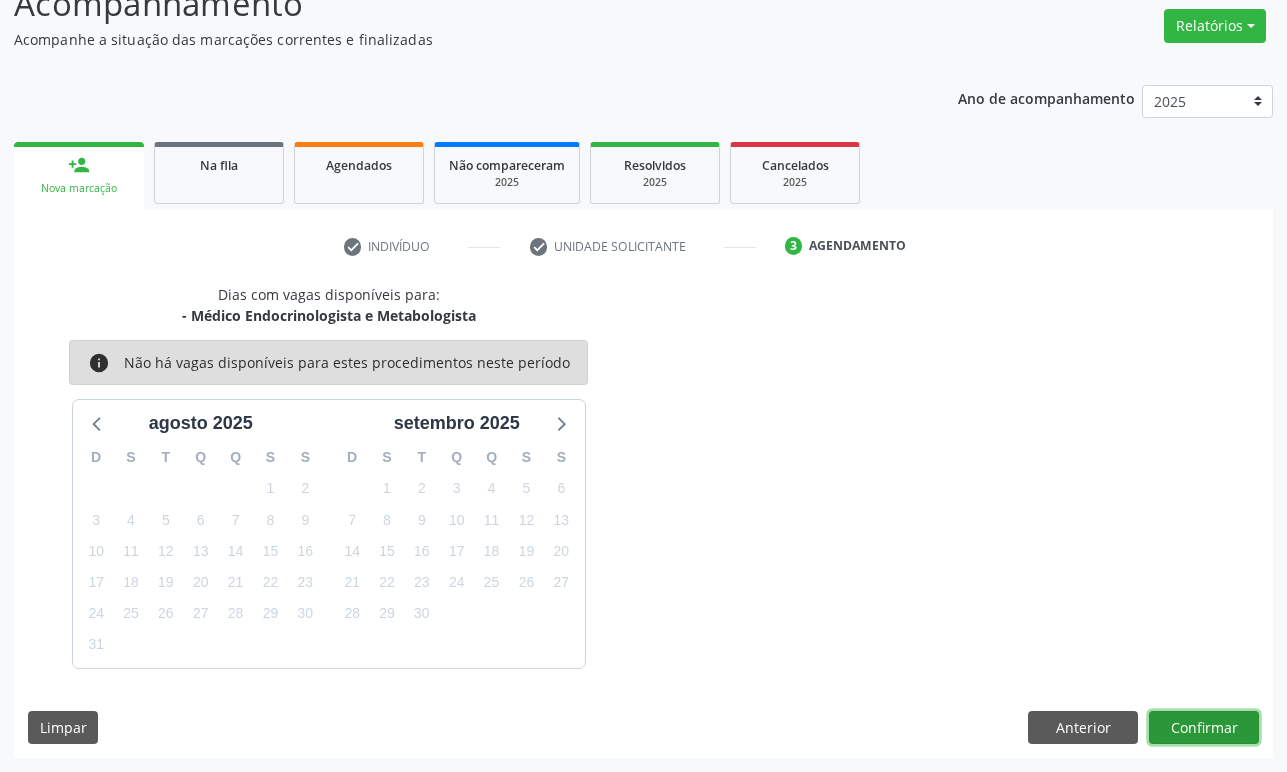 click on "Confirmar" at bounding box center [1204, 728] 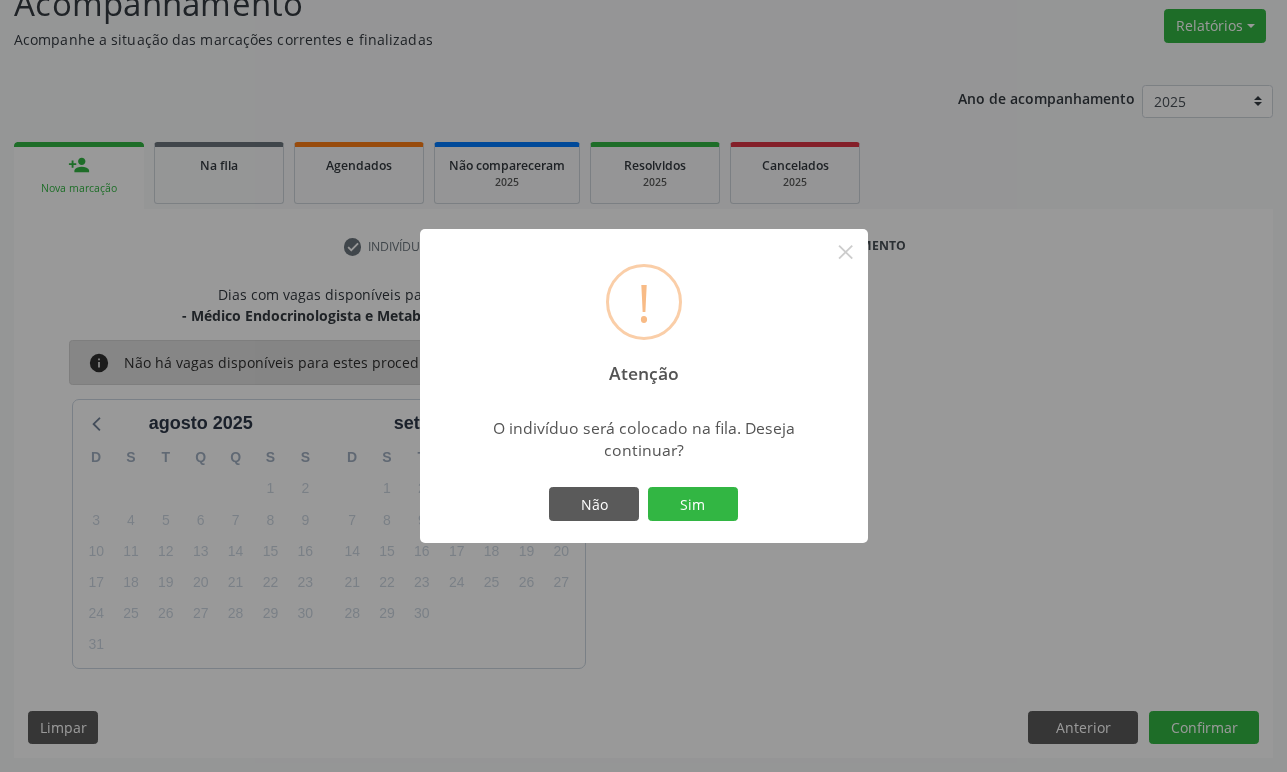 type 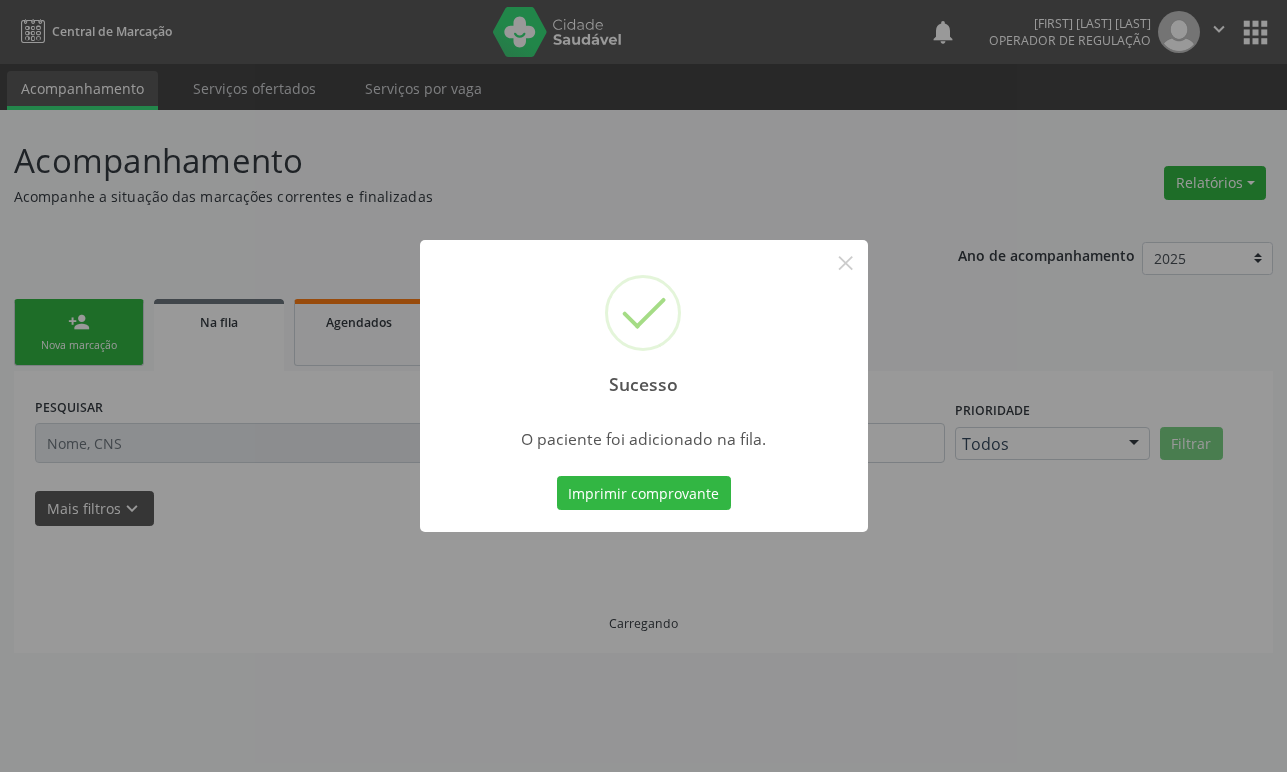 scroll, scrollTop: 0, scrollLeft: 0, axis: both 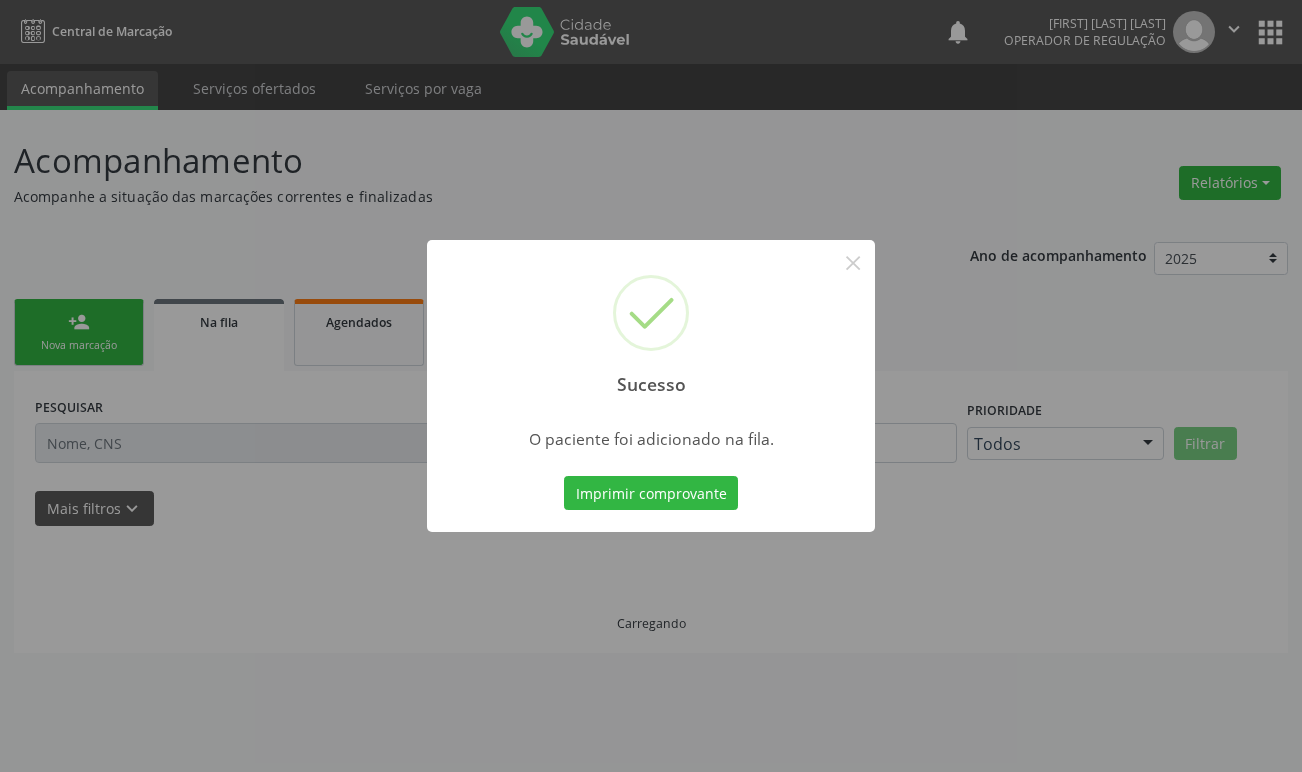 type 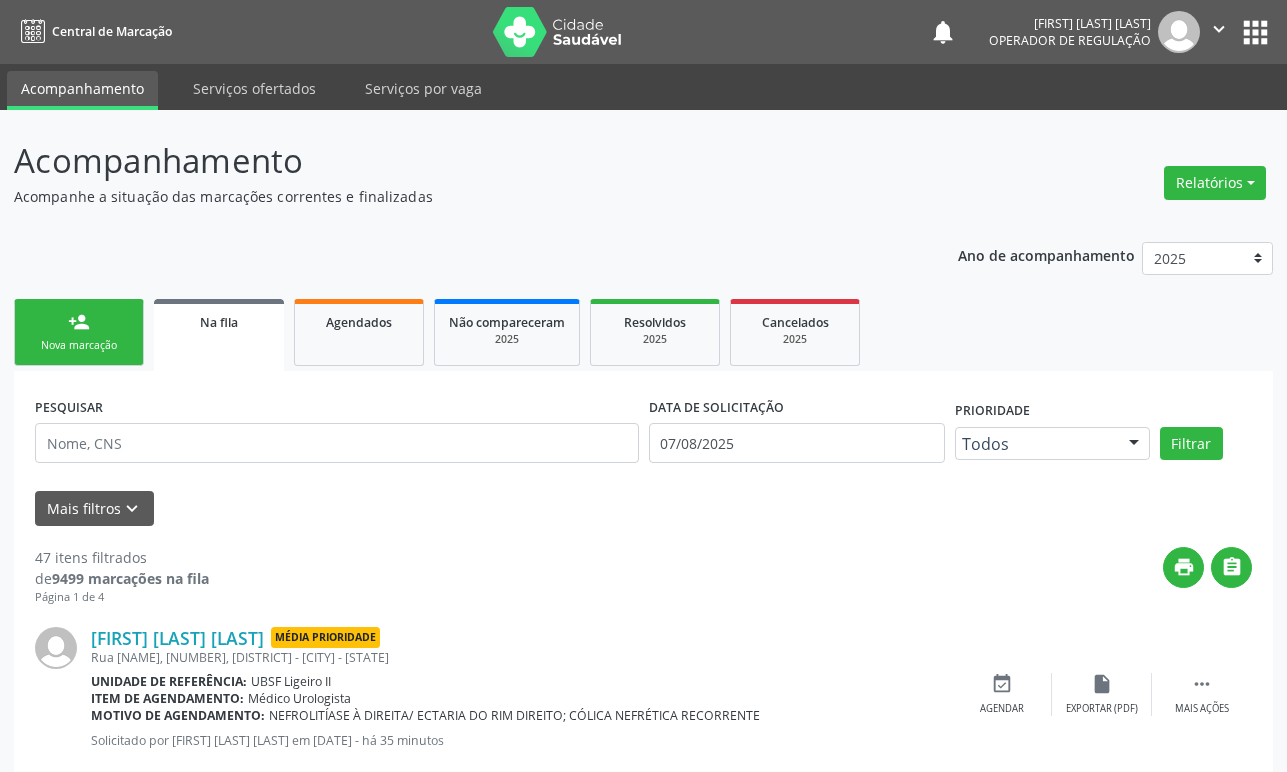 click on "person_add" at bounding box center [79, 322] 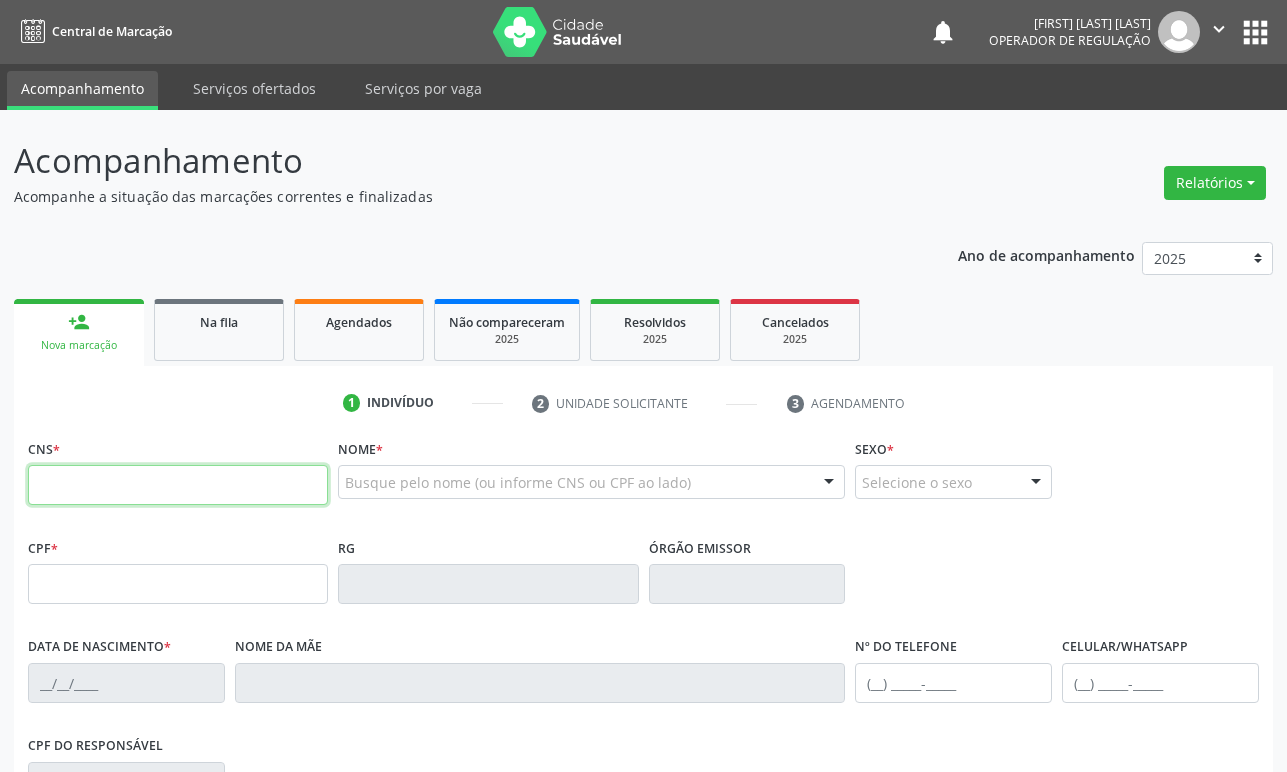 click at bounding box center (178, 485) 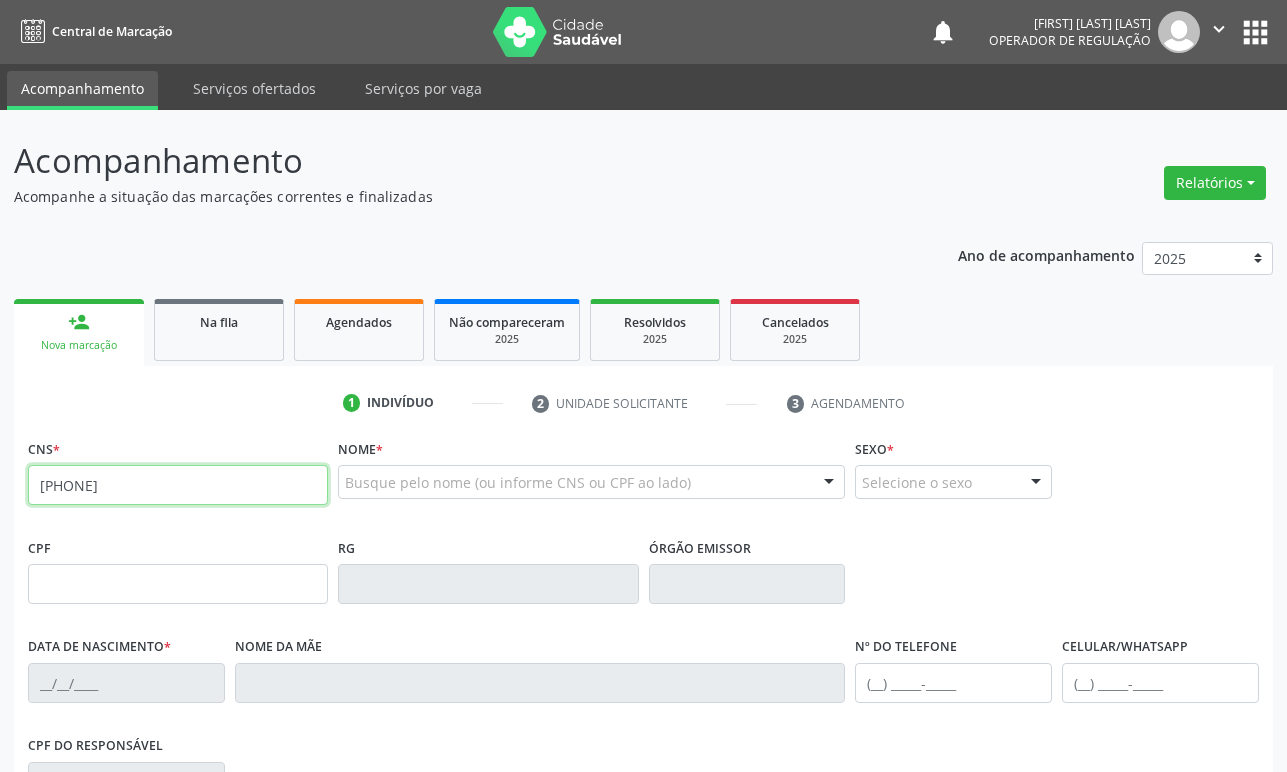 type on "702 1018 4114 9470" 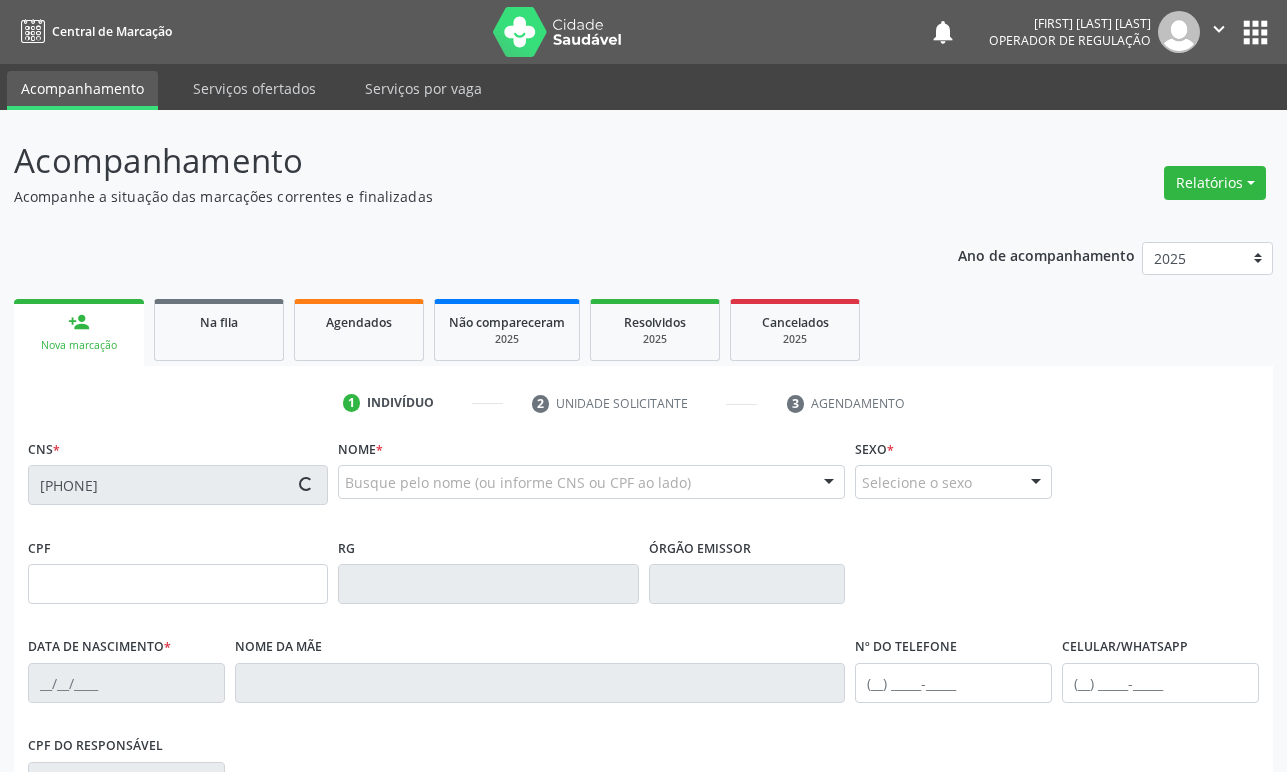 type on "058.497.794-85" 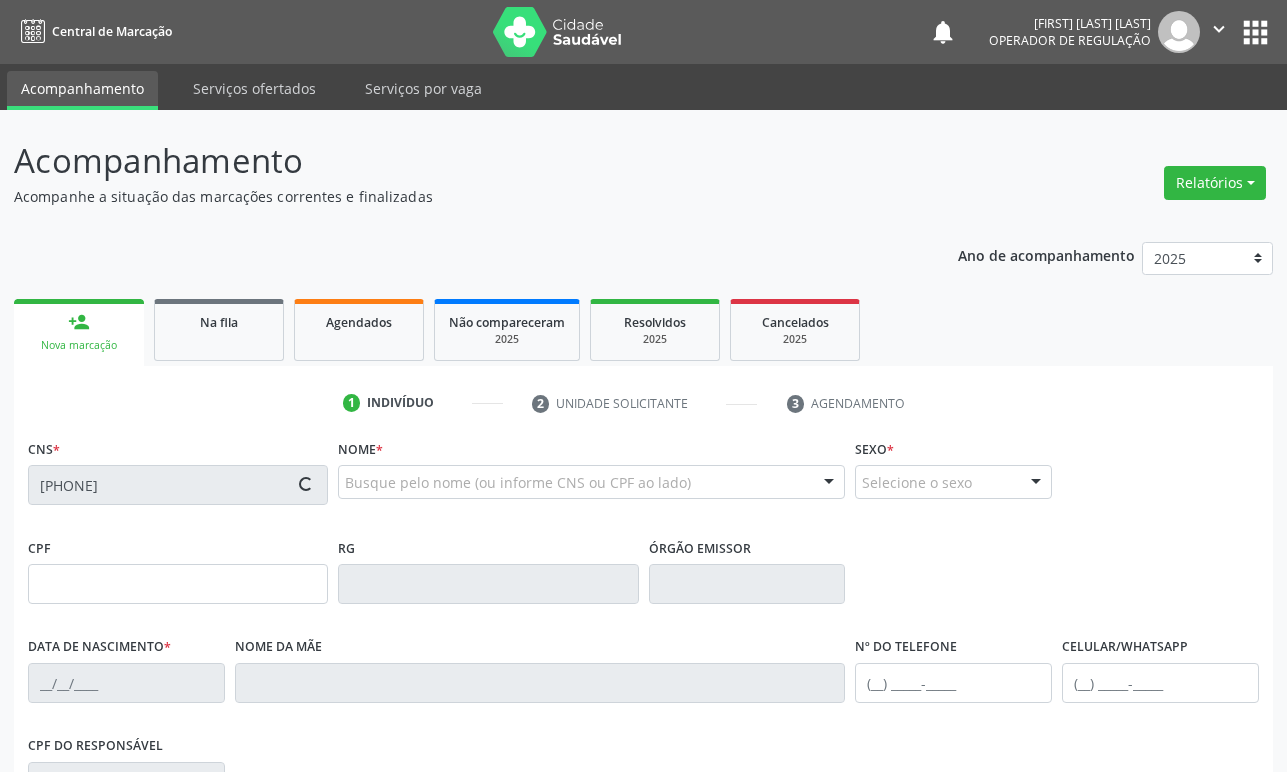 type on "05/10/1951" 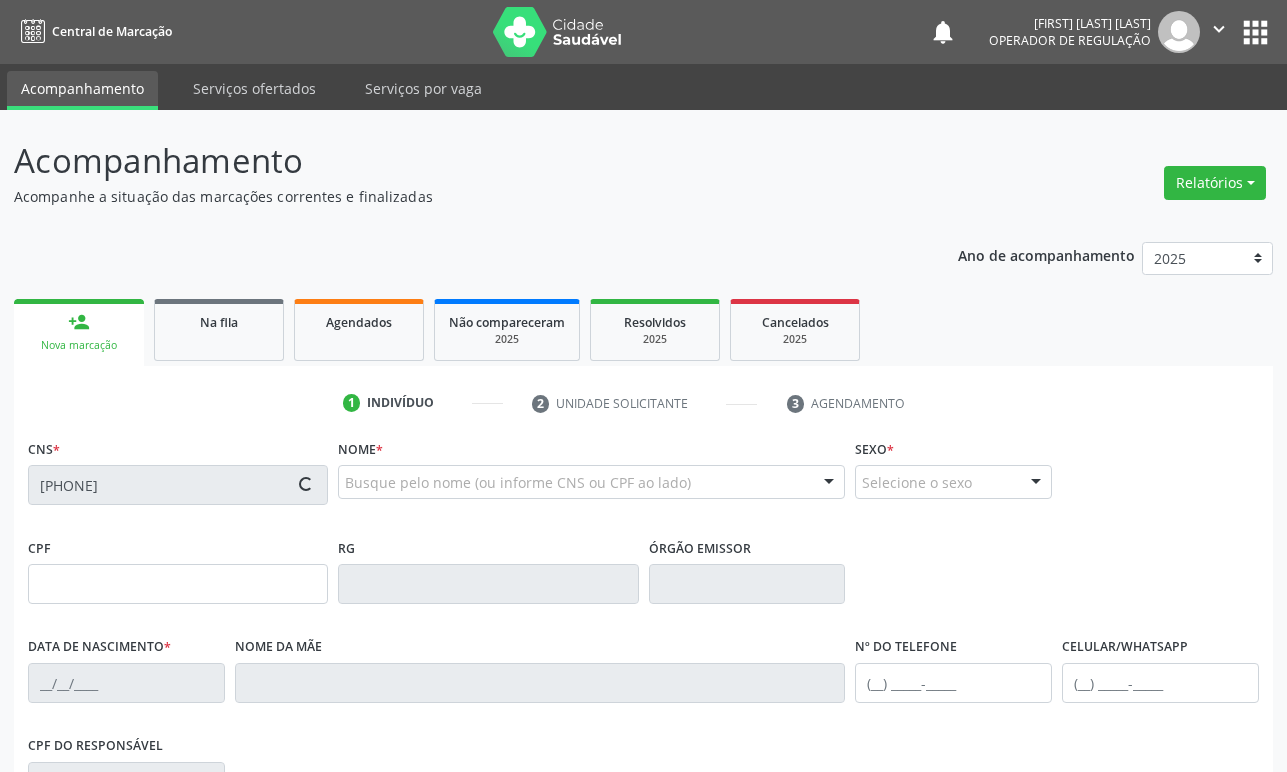 type on "182" 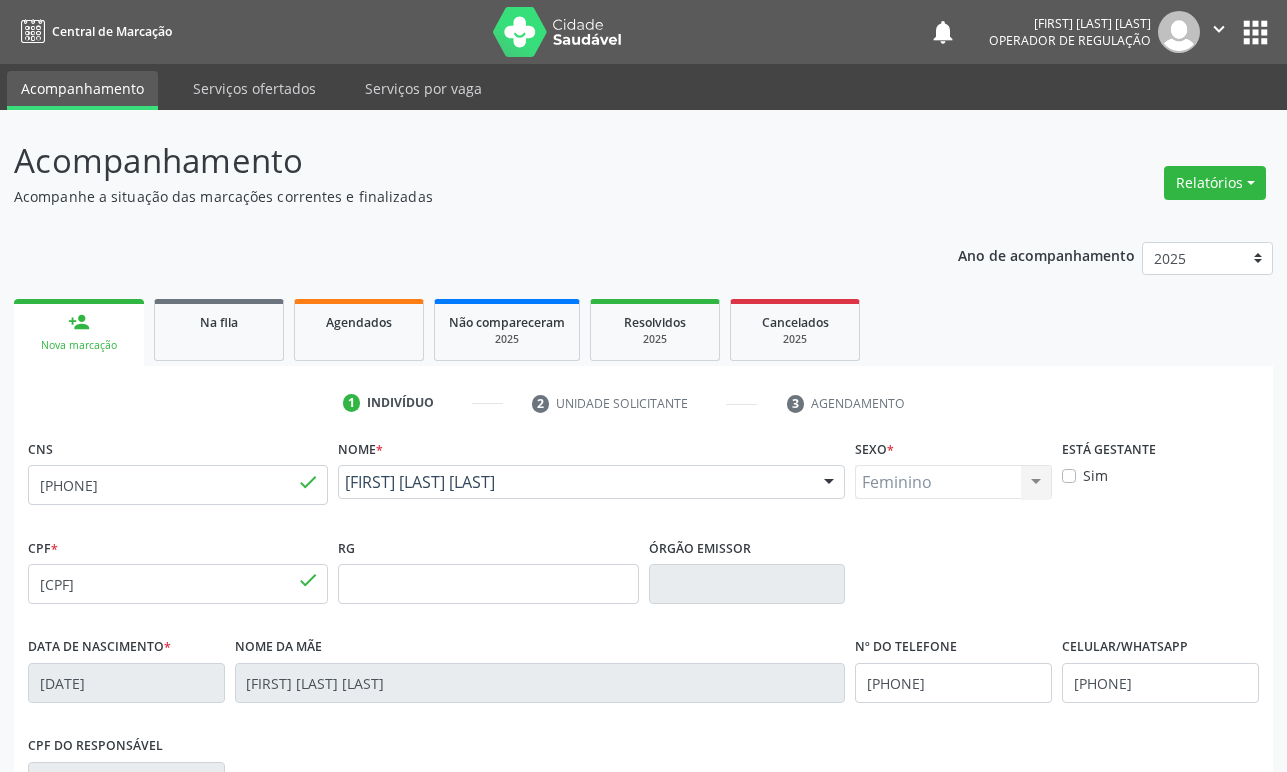scroll, scrollTop: 312, scrollLeft: 0, axis: vertical 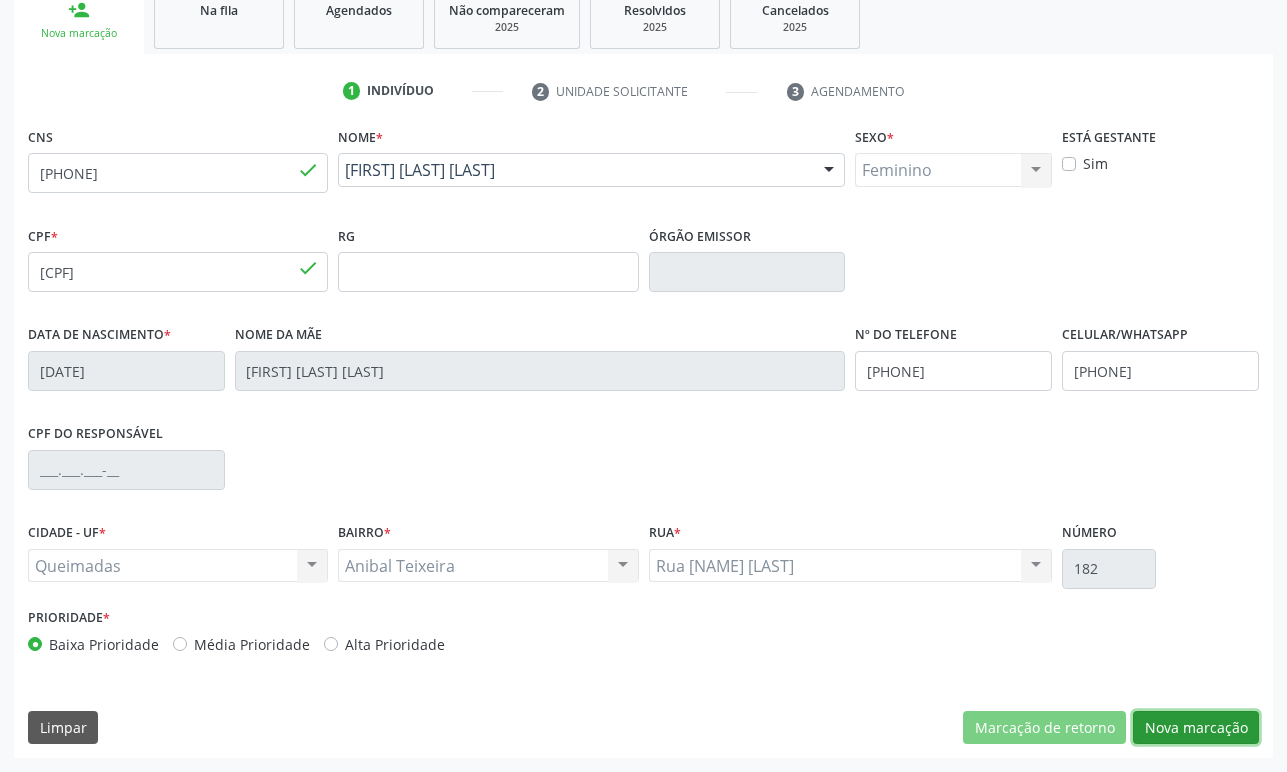 click on "Nova marcação" at bounding box center (1196, 728) 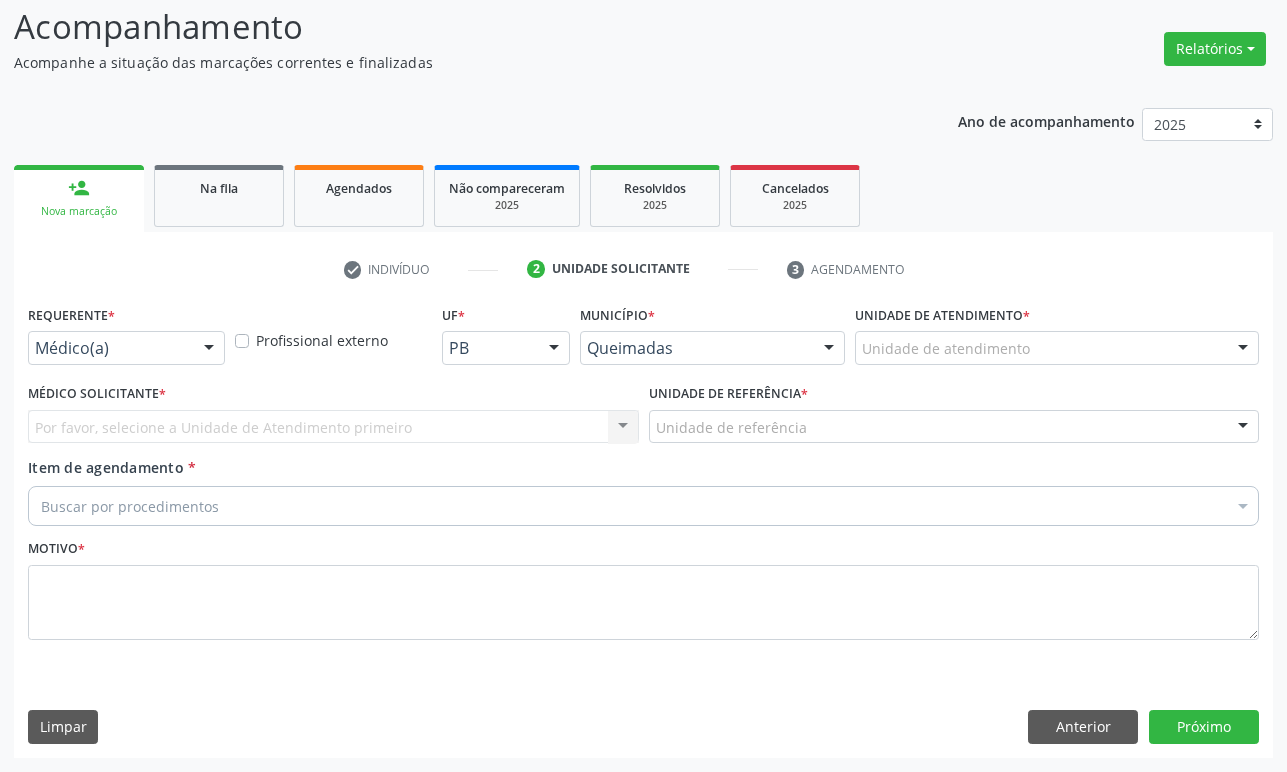 scroll, scrollTop: 134, scrollLeft: 0, axis: vertical 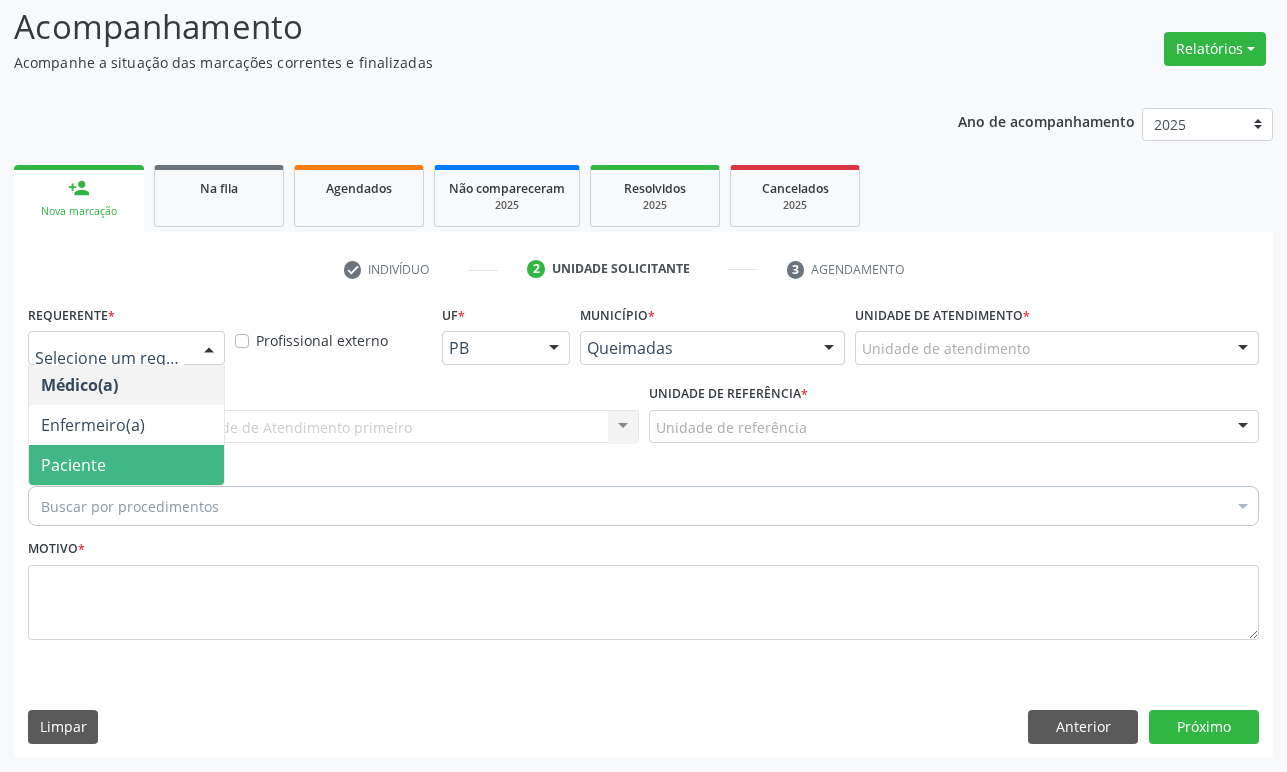 click on "Paciente" at bounding box center (73, 465) 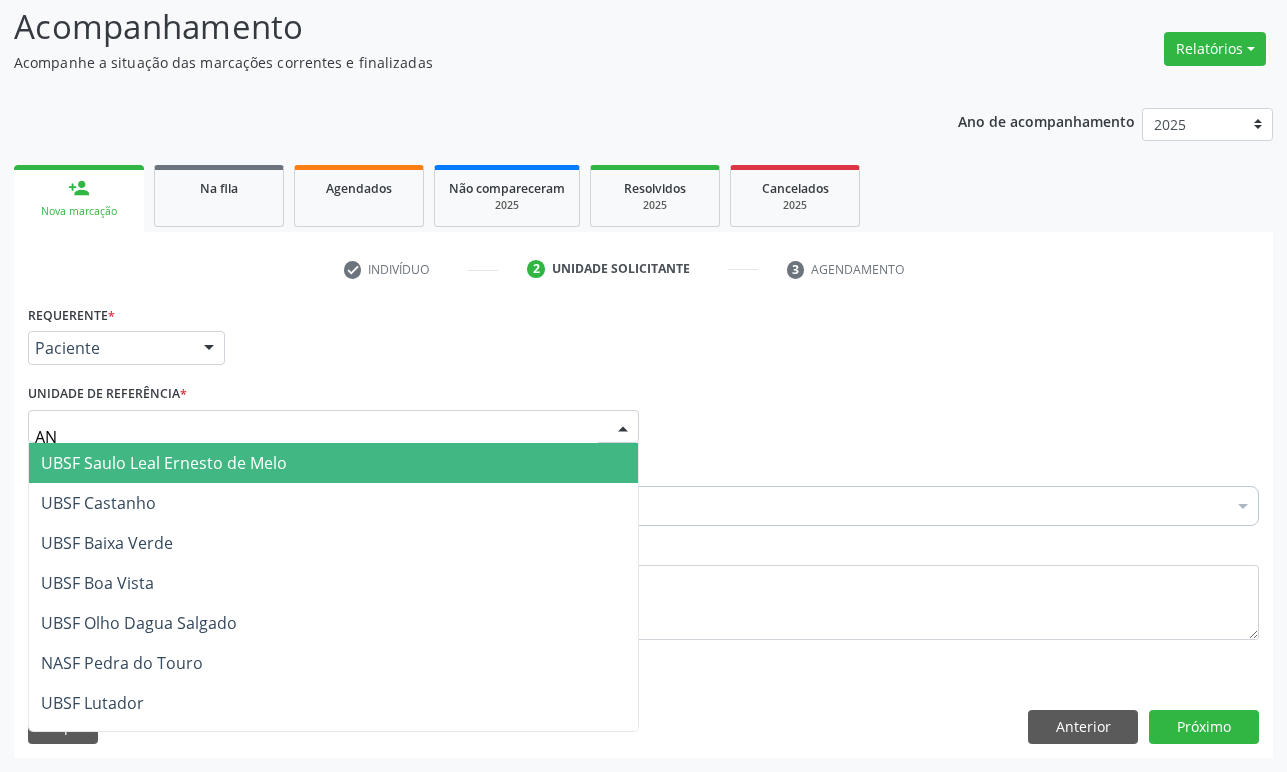 type on "ANI" 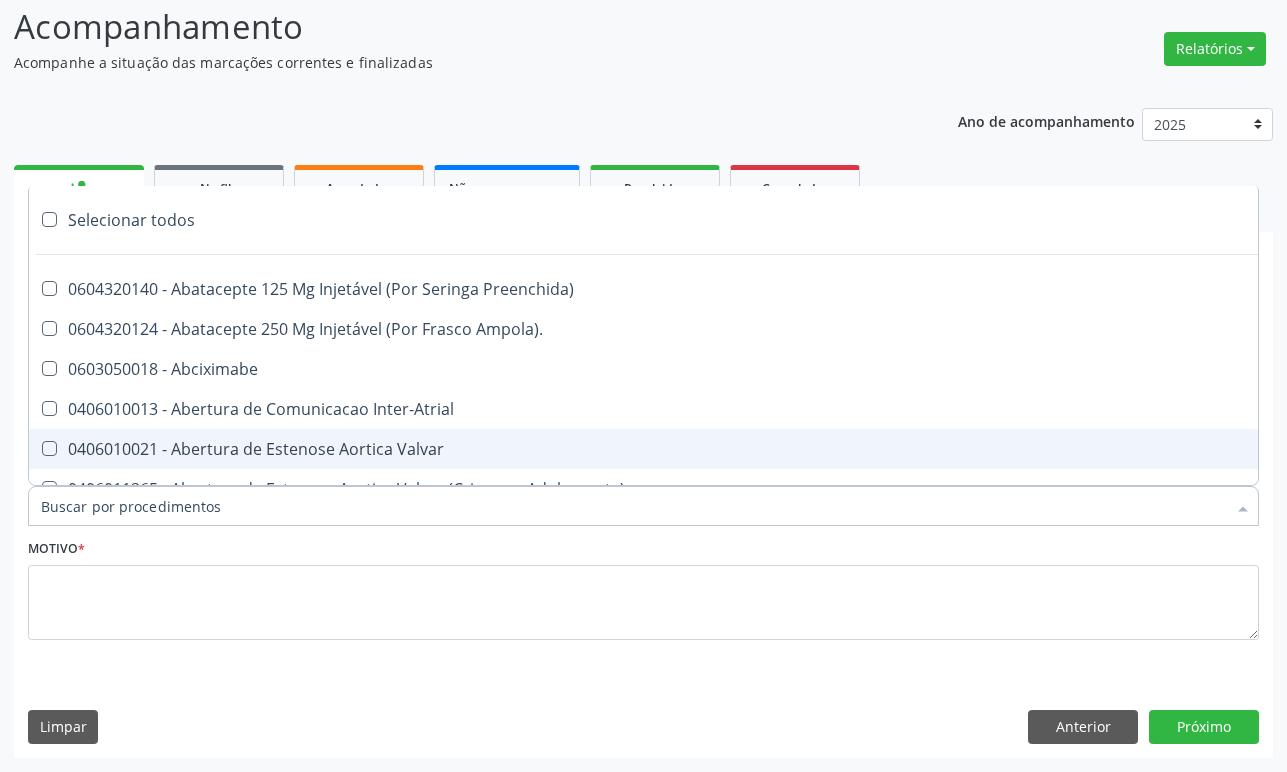 paste on "ENDOCRINOLOGISTA" 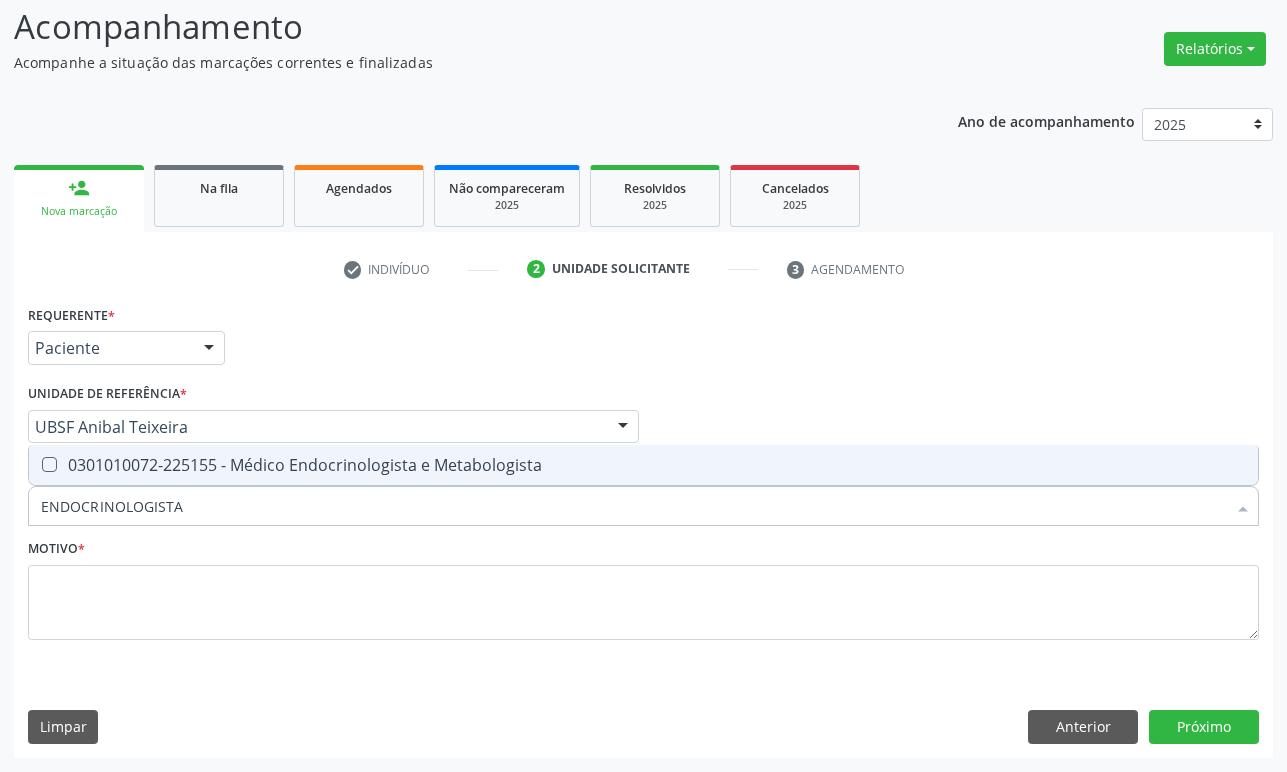 click on "0301010072-225155 - Médico Endocrinologista e Metabologista" at bounding box center [643, 465] 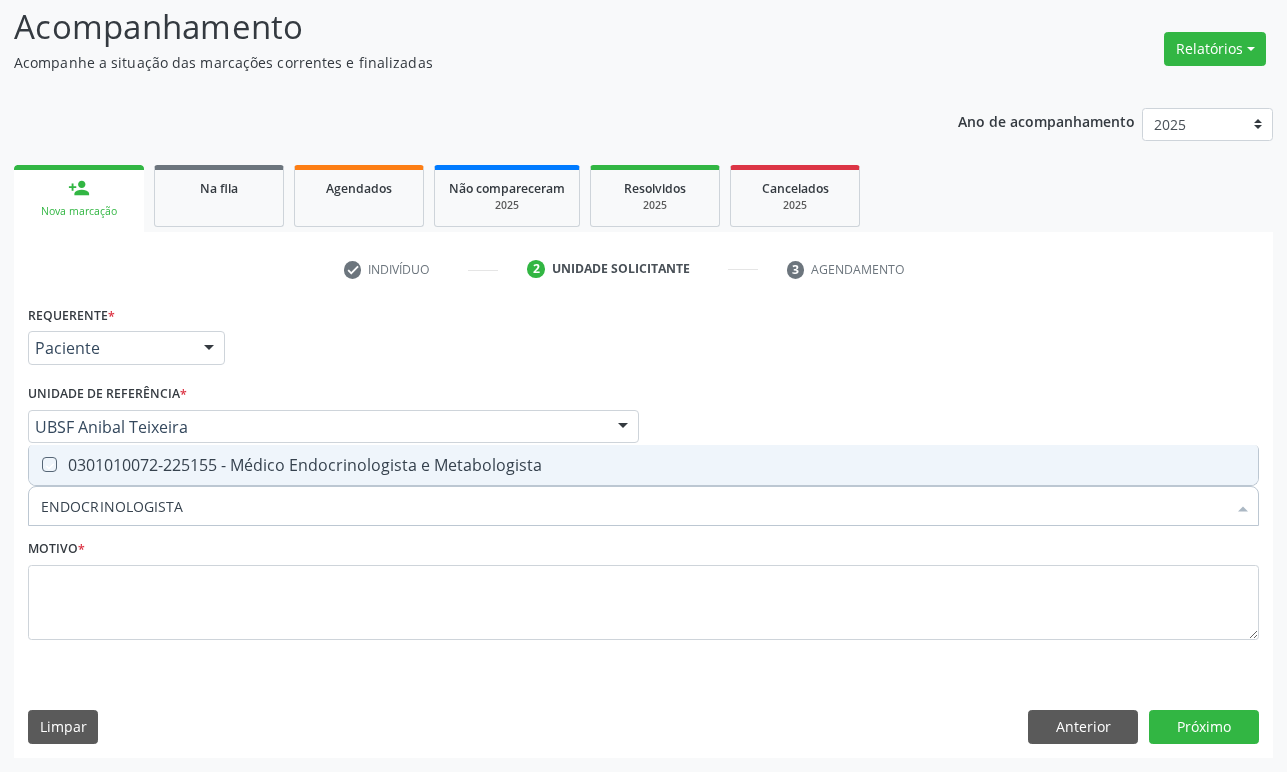 checkbox on "true" 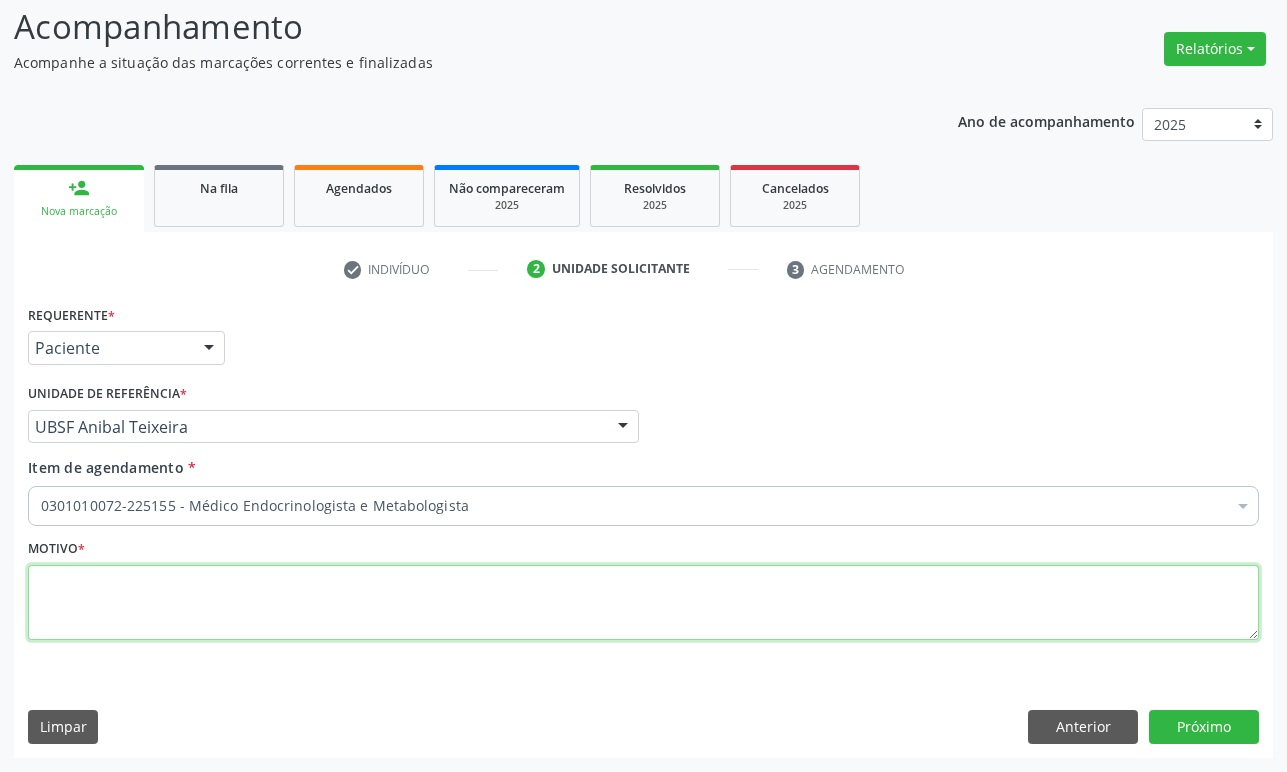 click at bounding box center [643, 603] 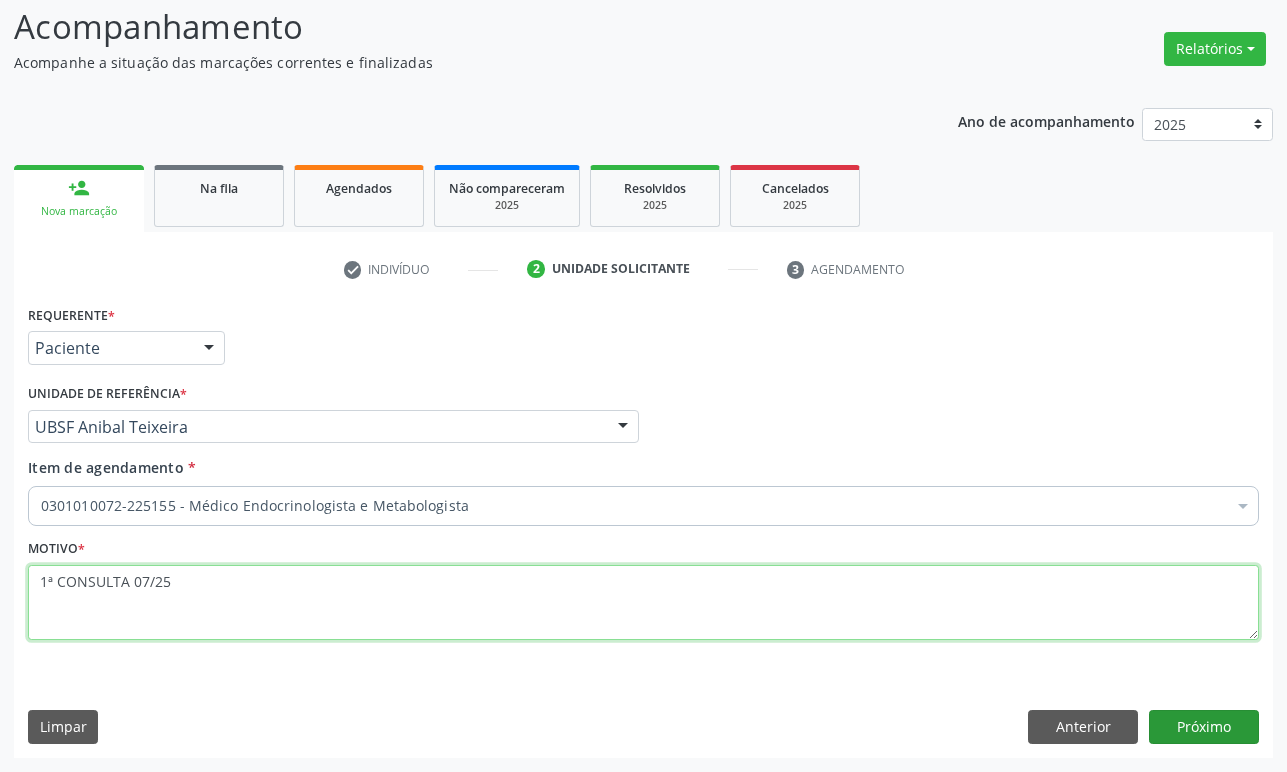 type on "1ª CONSULTA 07/25" 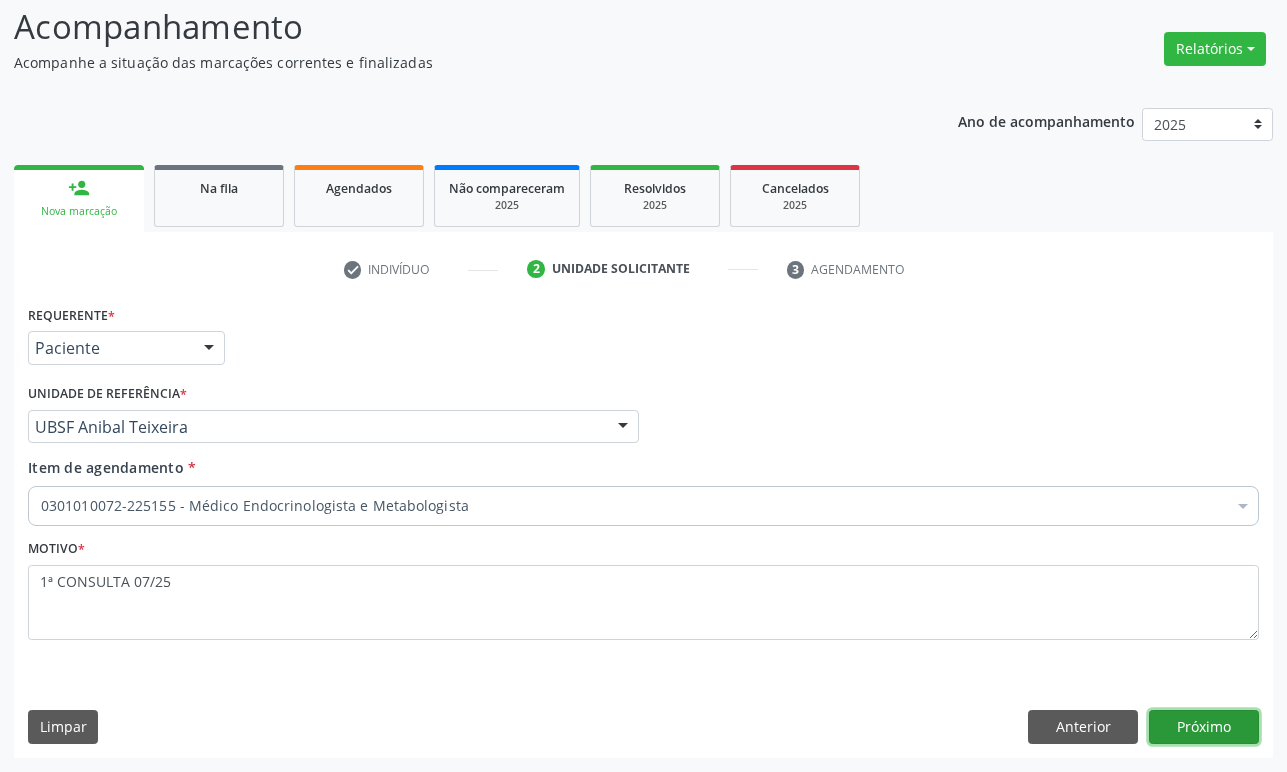 click on "Próximo" at bounding box center [1204, 727] 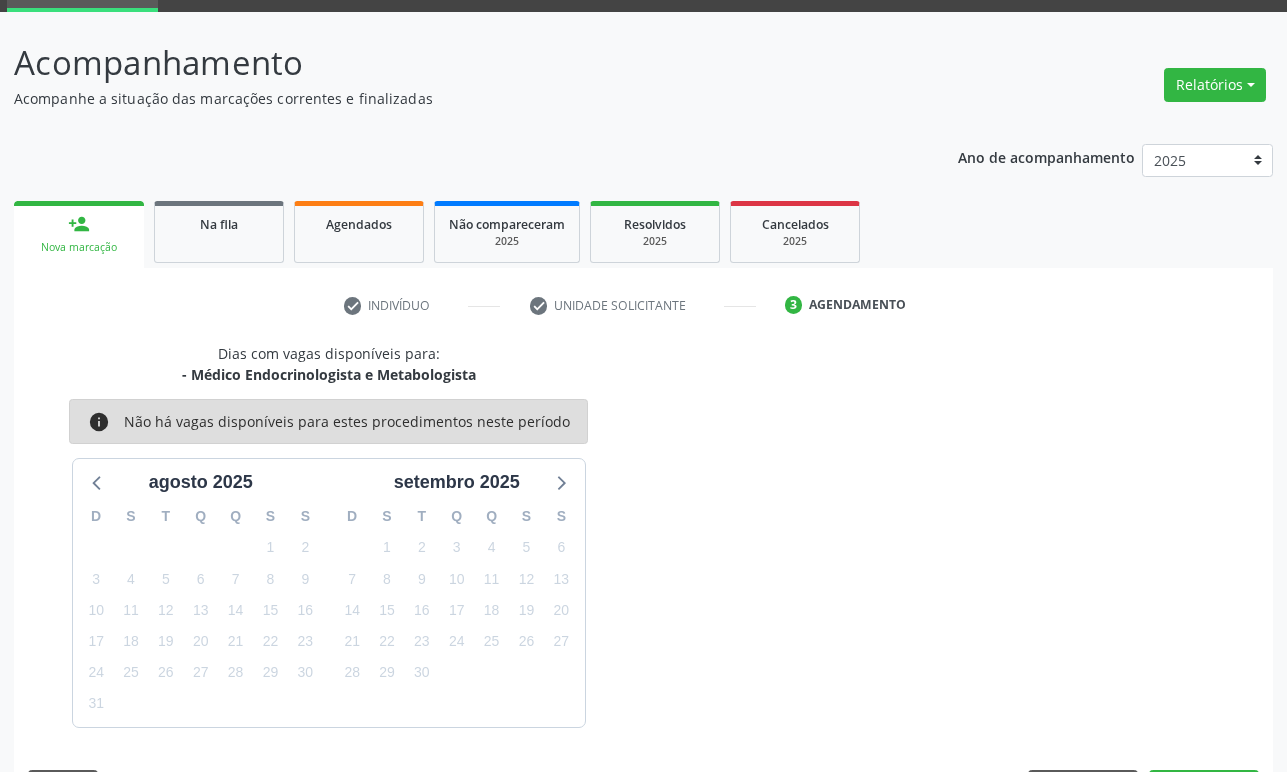 scroll, scrollTop: 134, scrollLeft: 0, axis: vertical 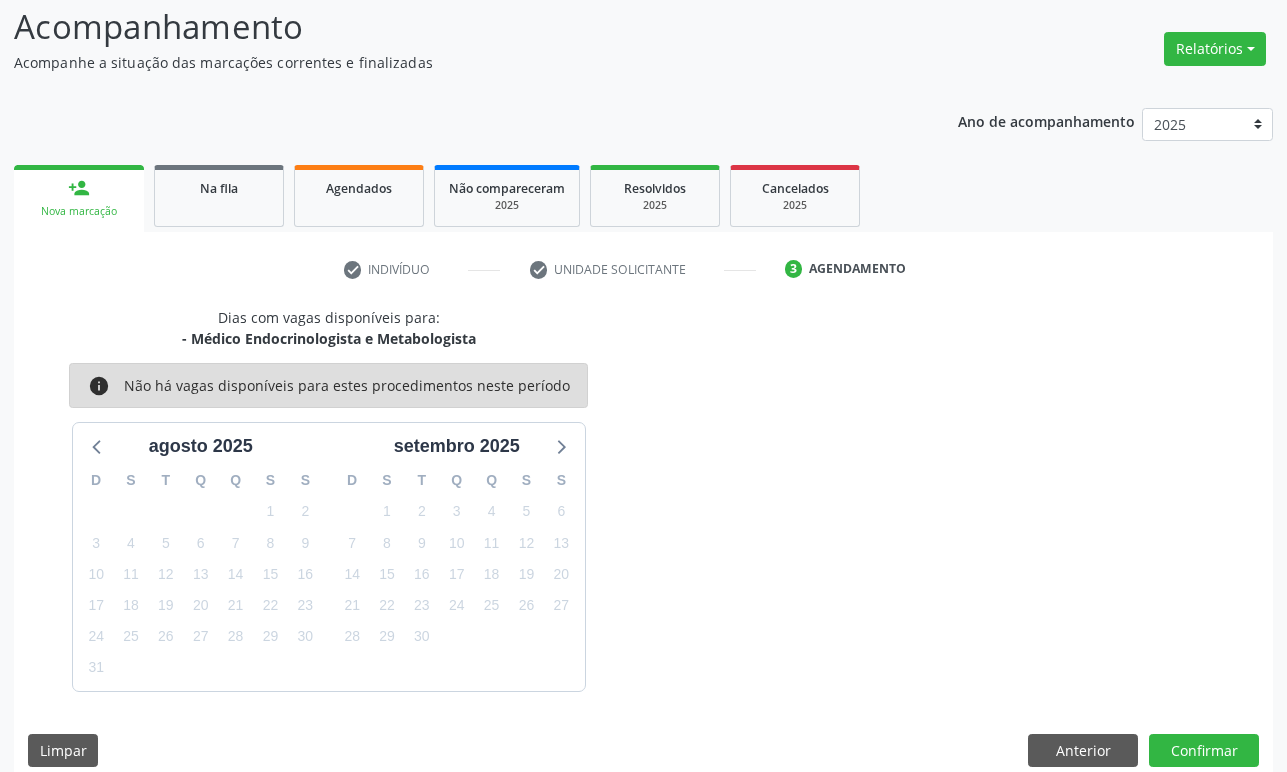 click on "24" at bounding box center (457, 605) 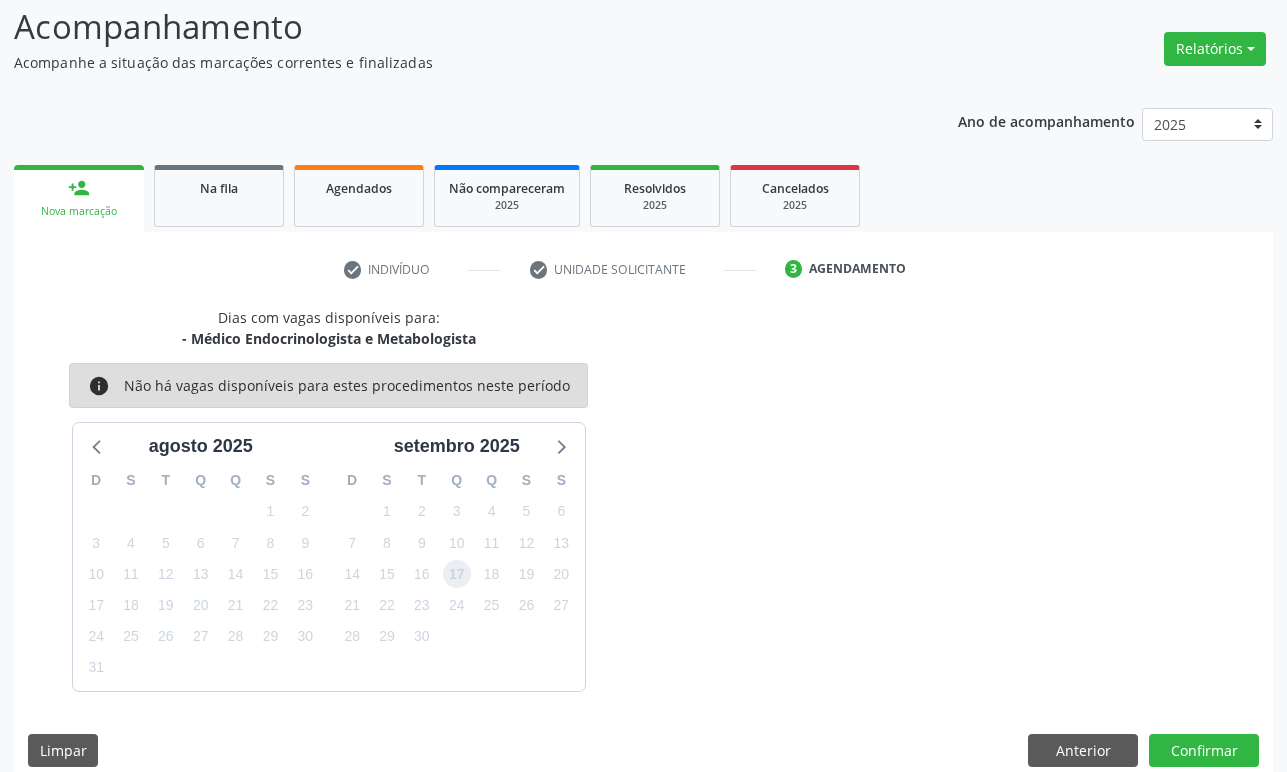 click on "17" at bounding box center [457, 574] 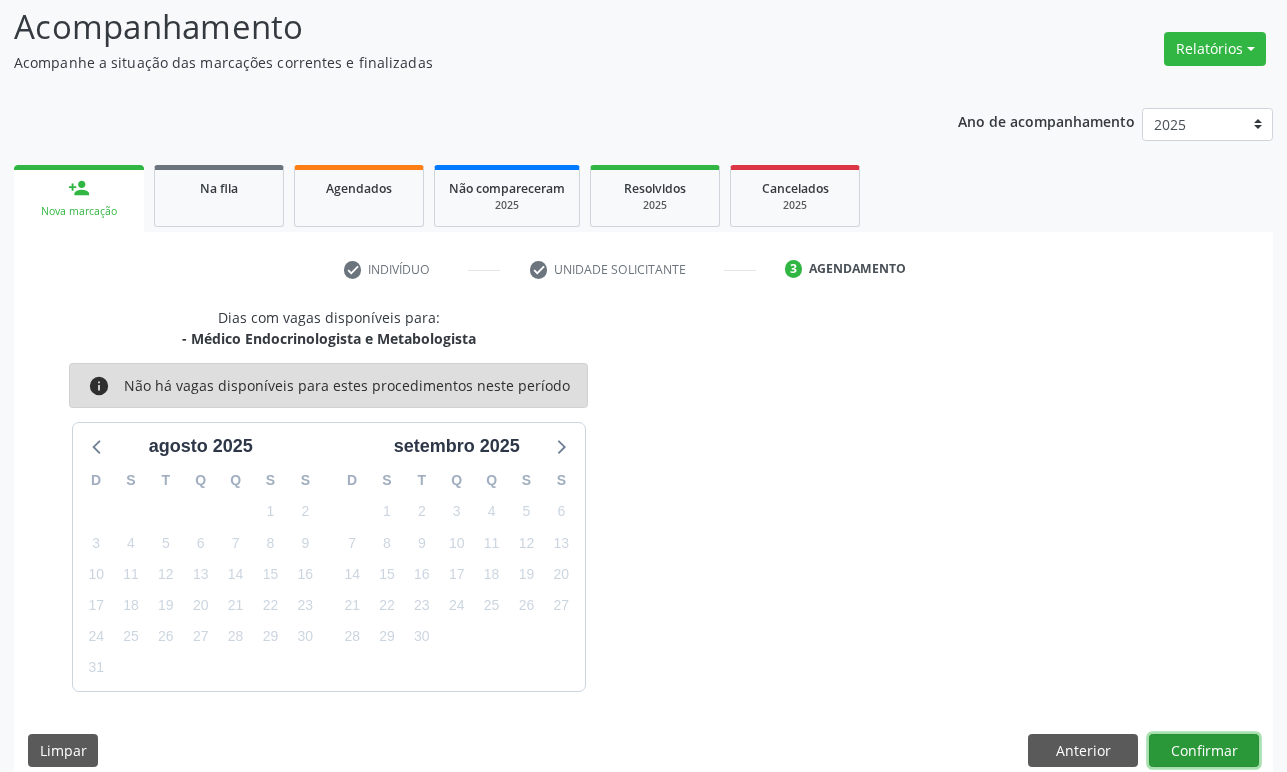 click on "Confirmar" at bounding box center (1204, 751) 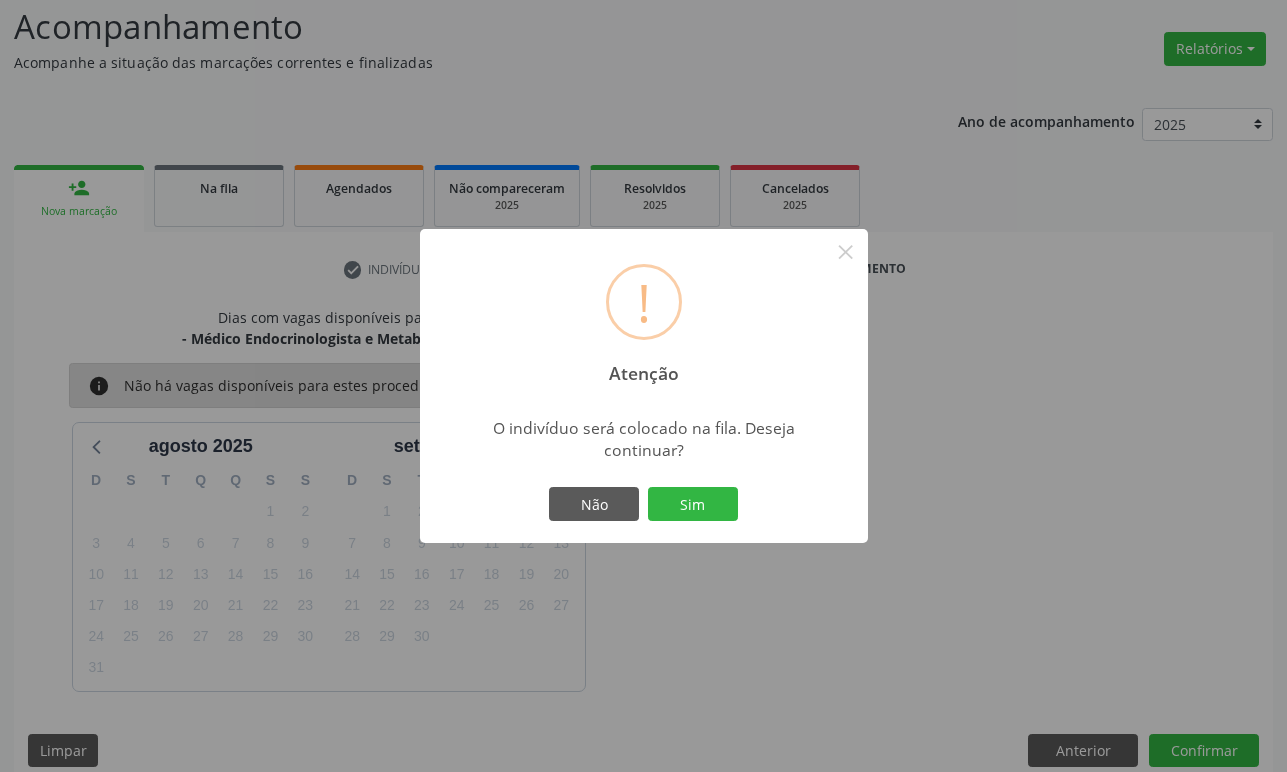 type 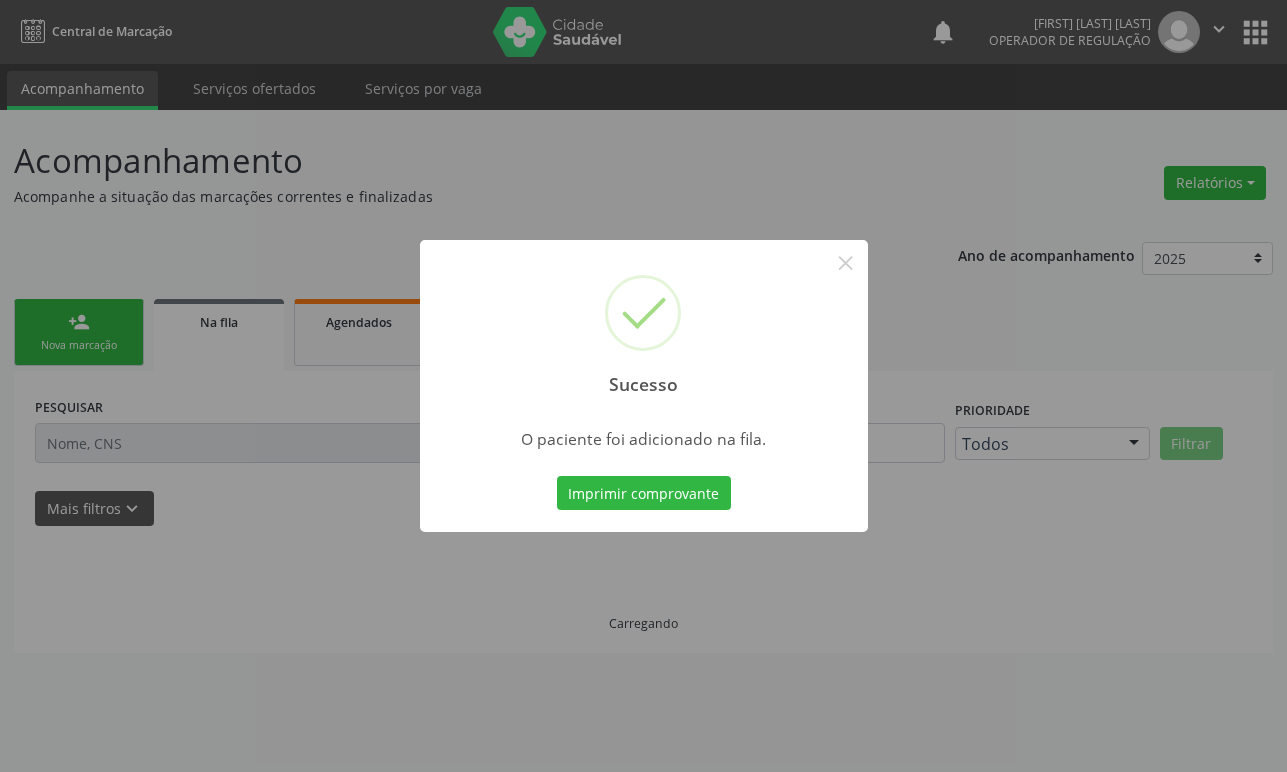 scroll, scrollTop: 0, scrollLeft: 0, axis: both 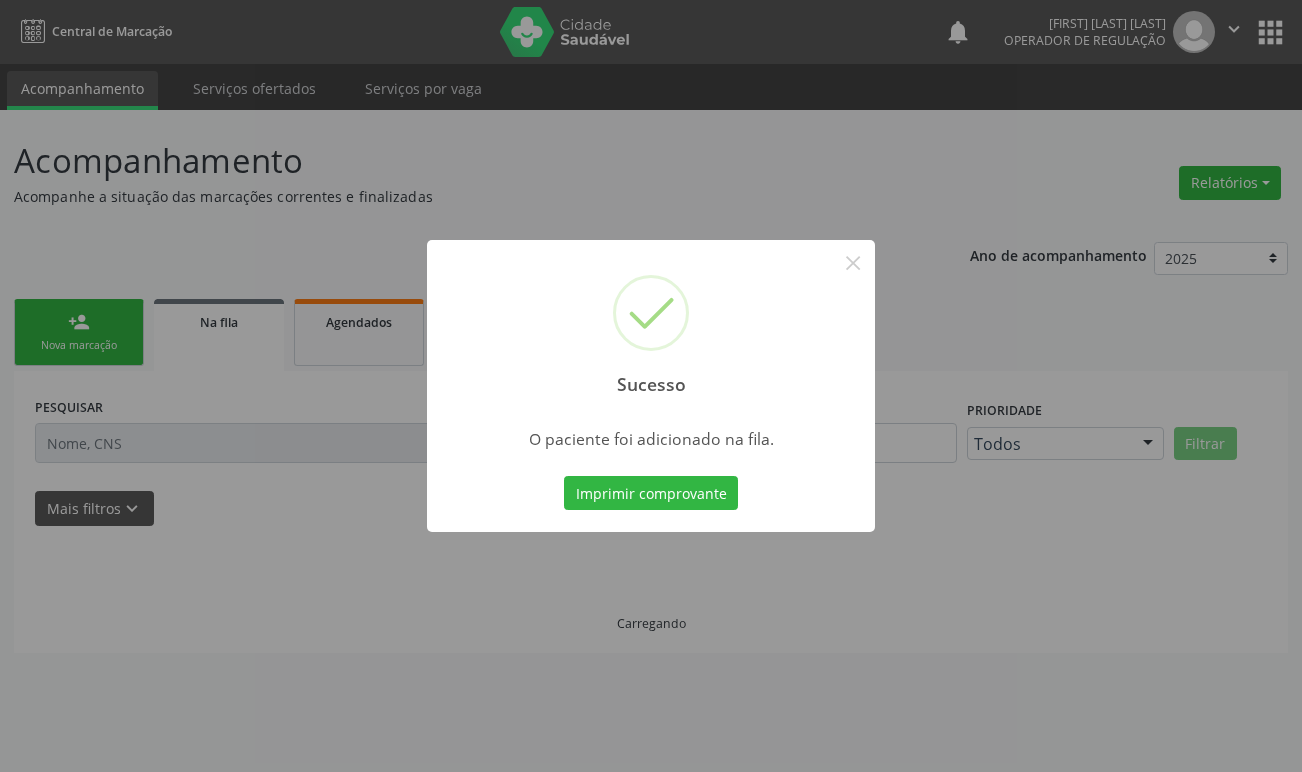 type 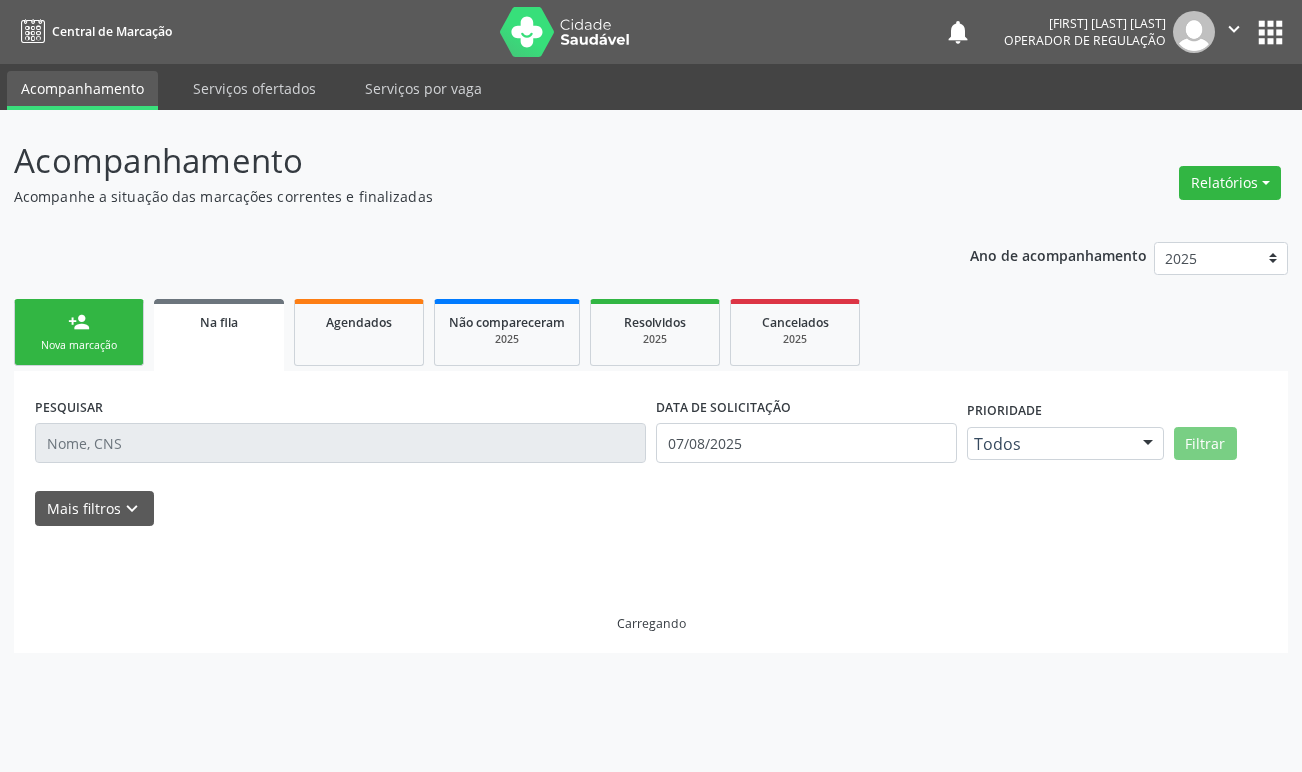 click on "person_add" at bounding box center [79, 322] 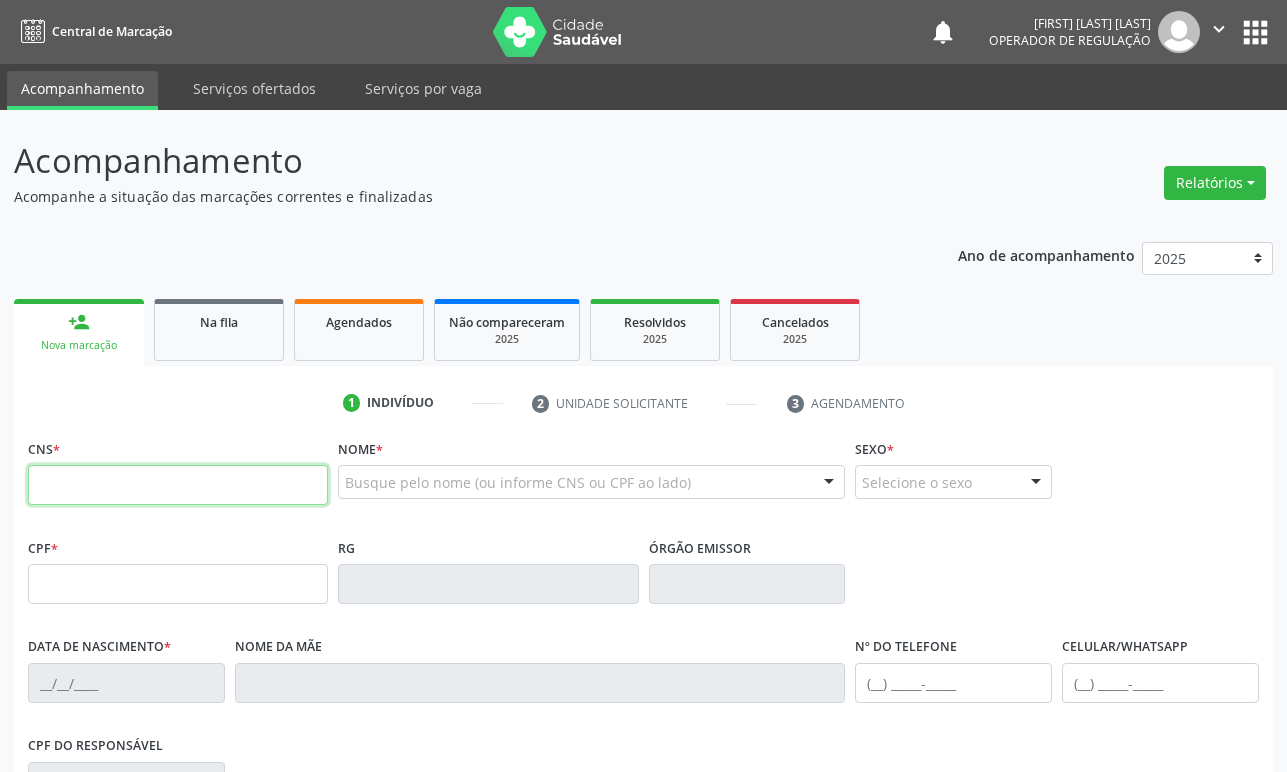 click at bounding box center [178, 485] 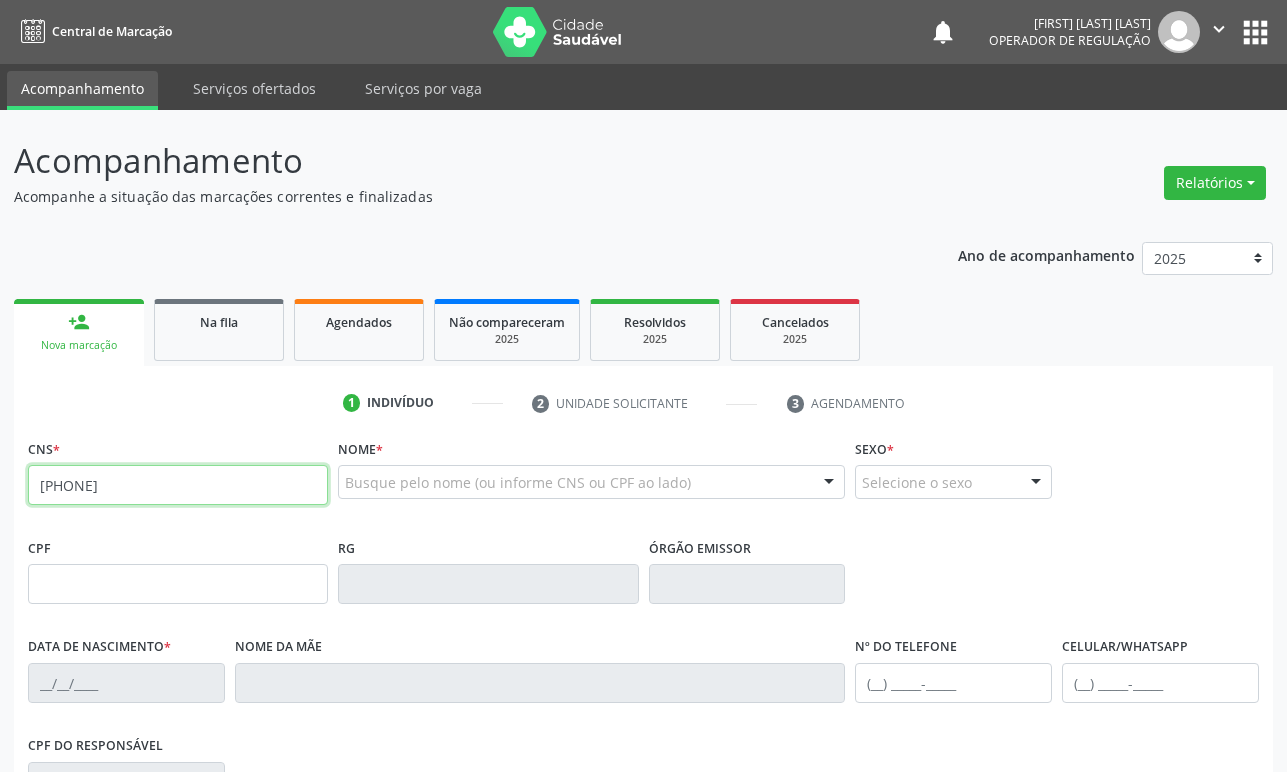 type on "700 5065 4613 6953" 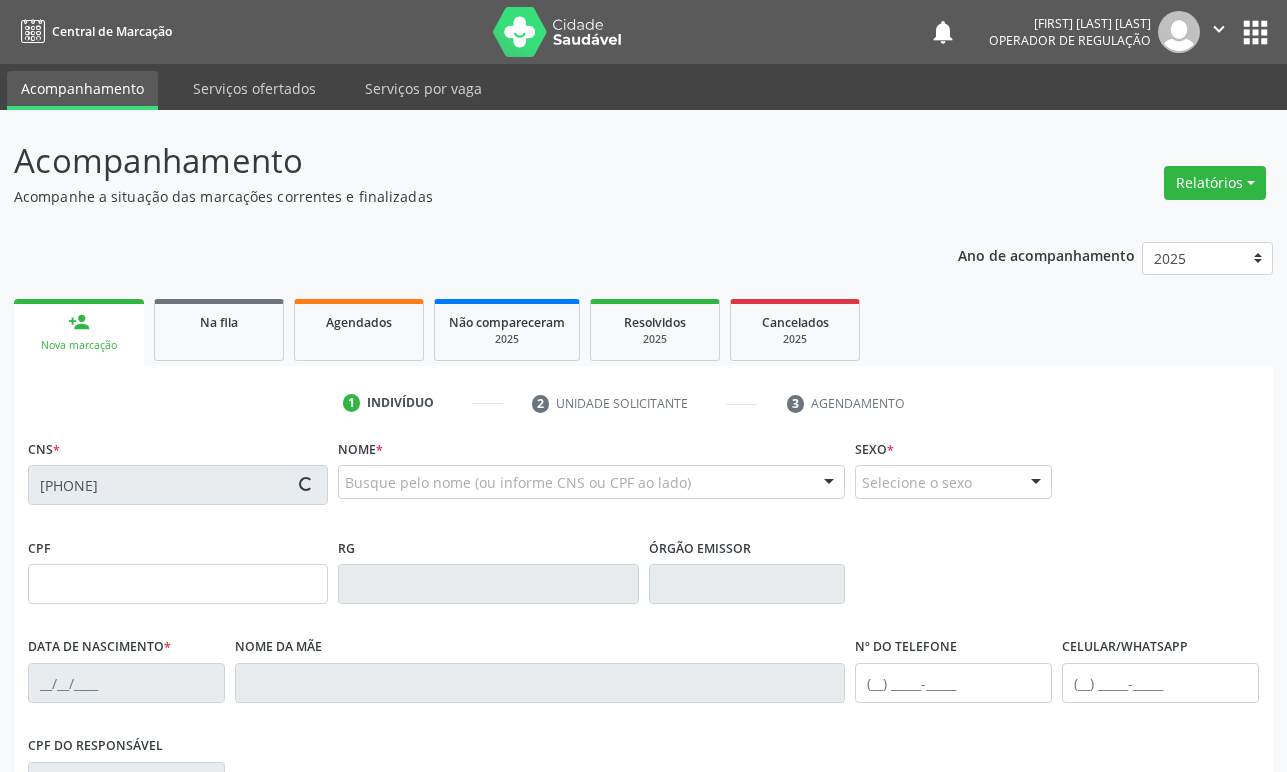 type on "072.729.154-80" 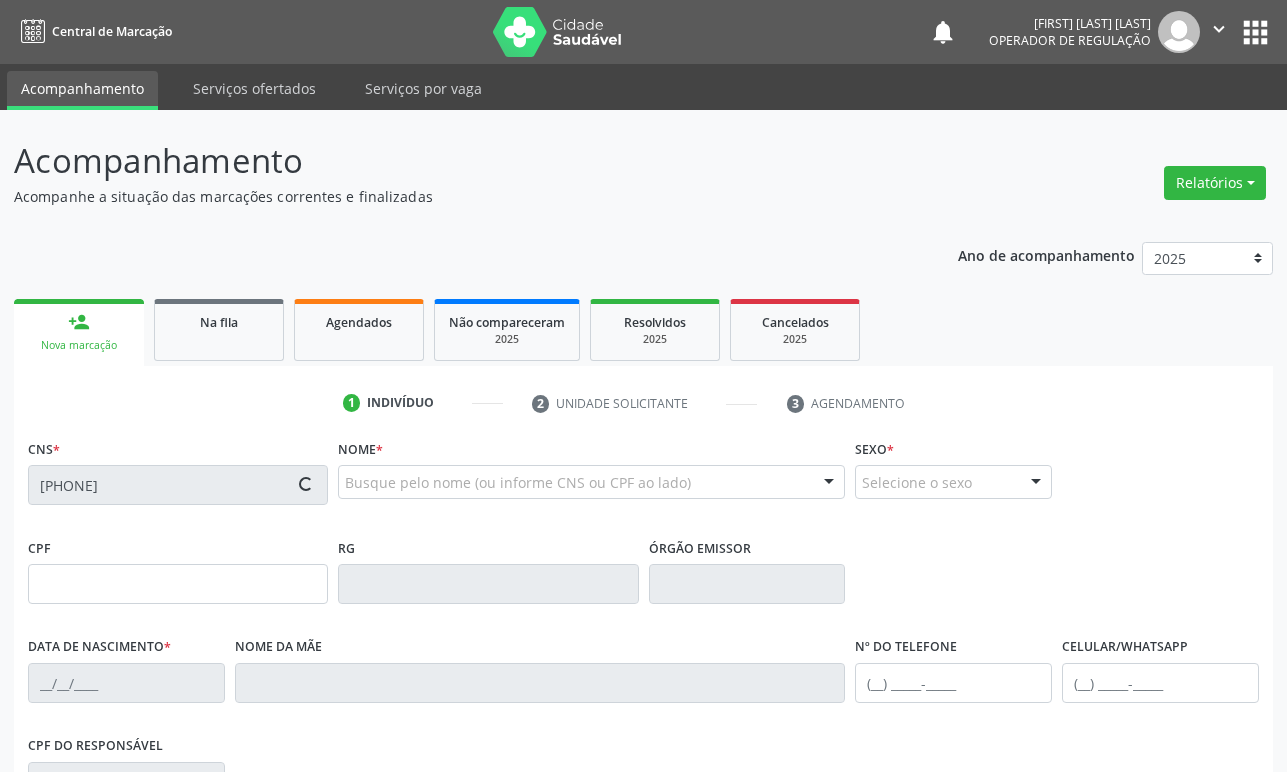 type on "13/12/1970" 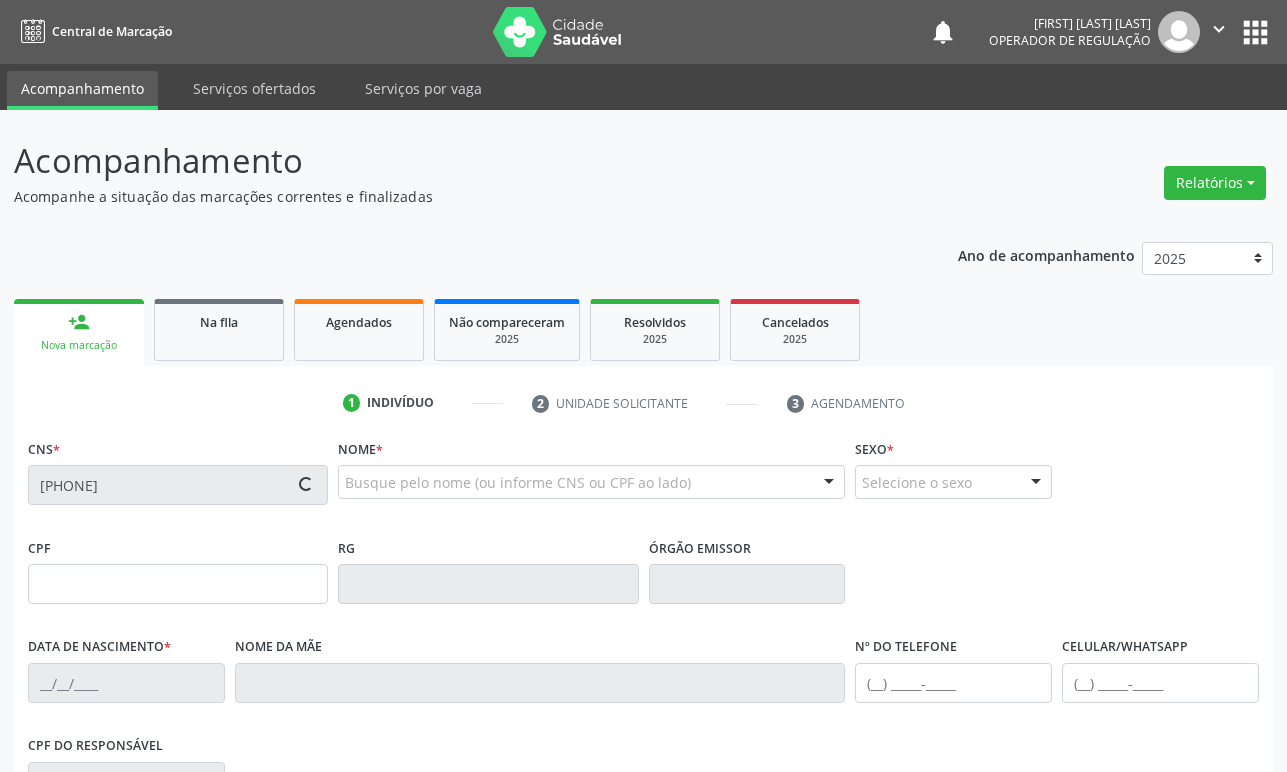type on "Josefa Maria da Conceiçao" 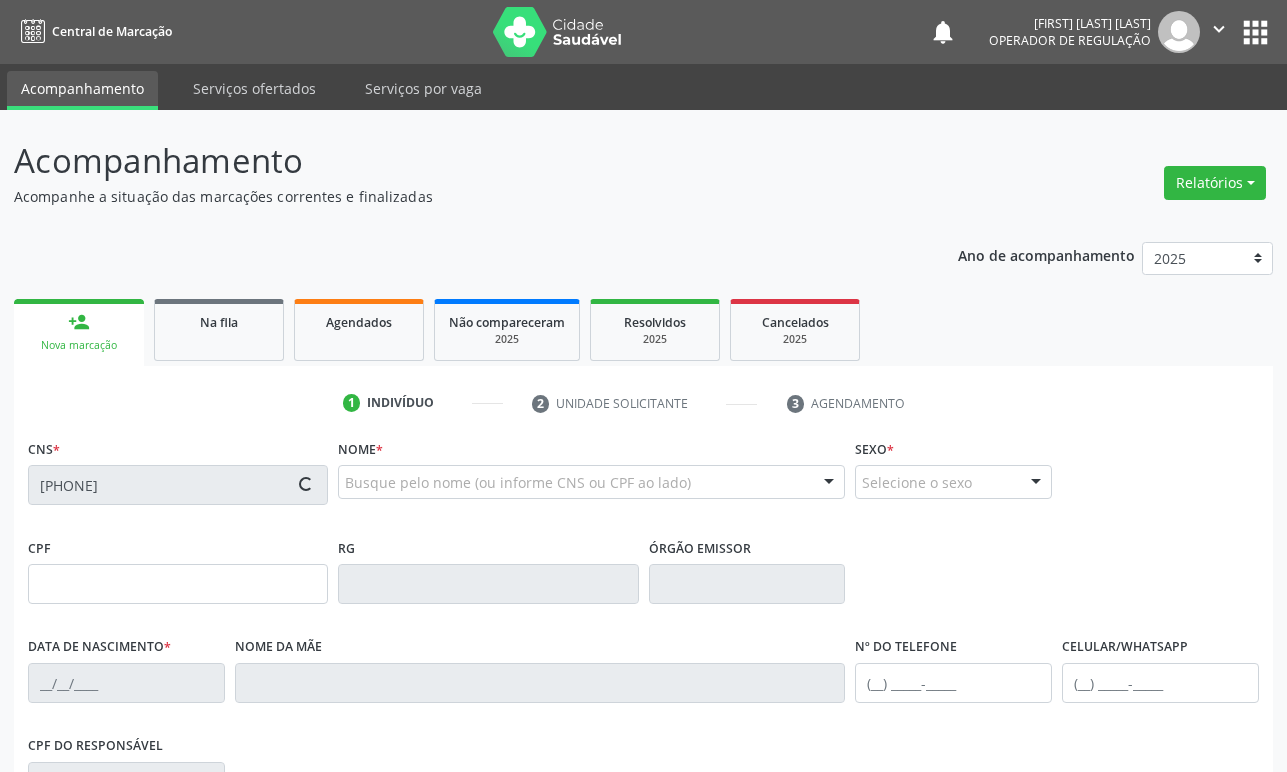 type on "(83) 99419-8037" 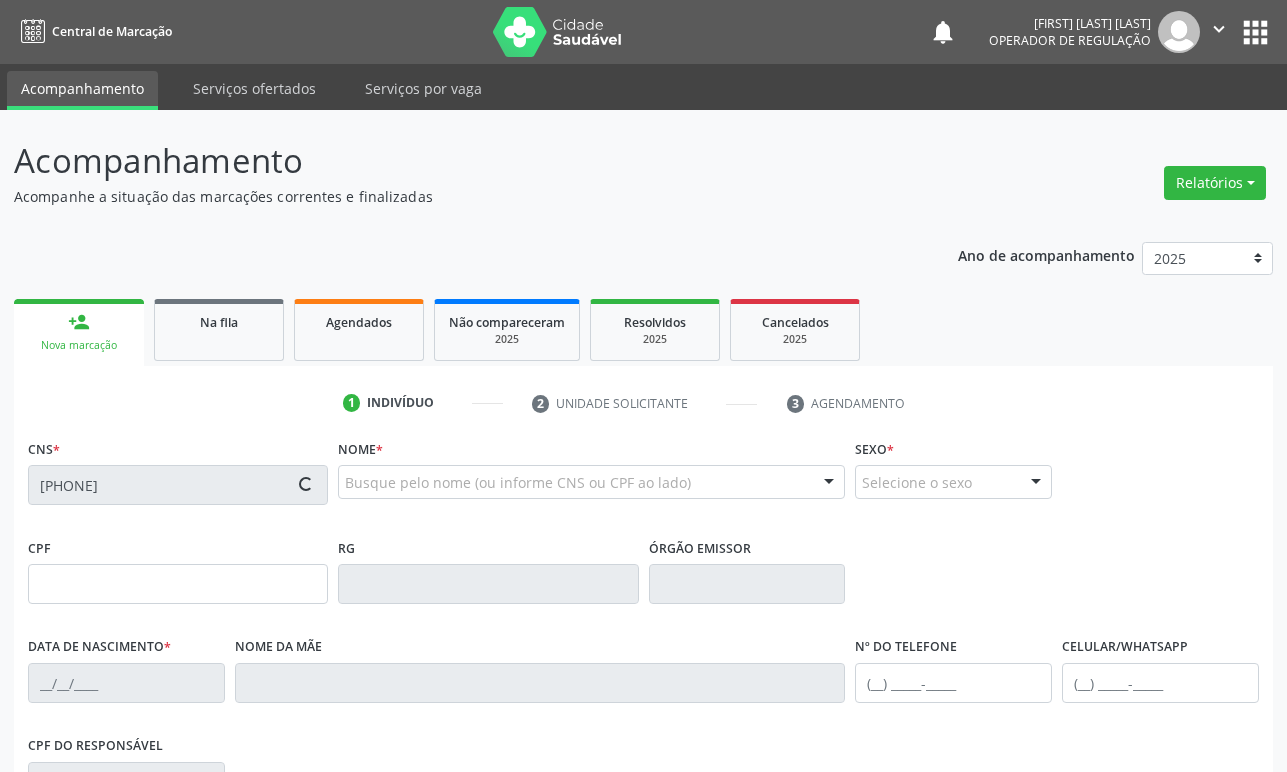 type on "(83) 1111-1111" 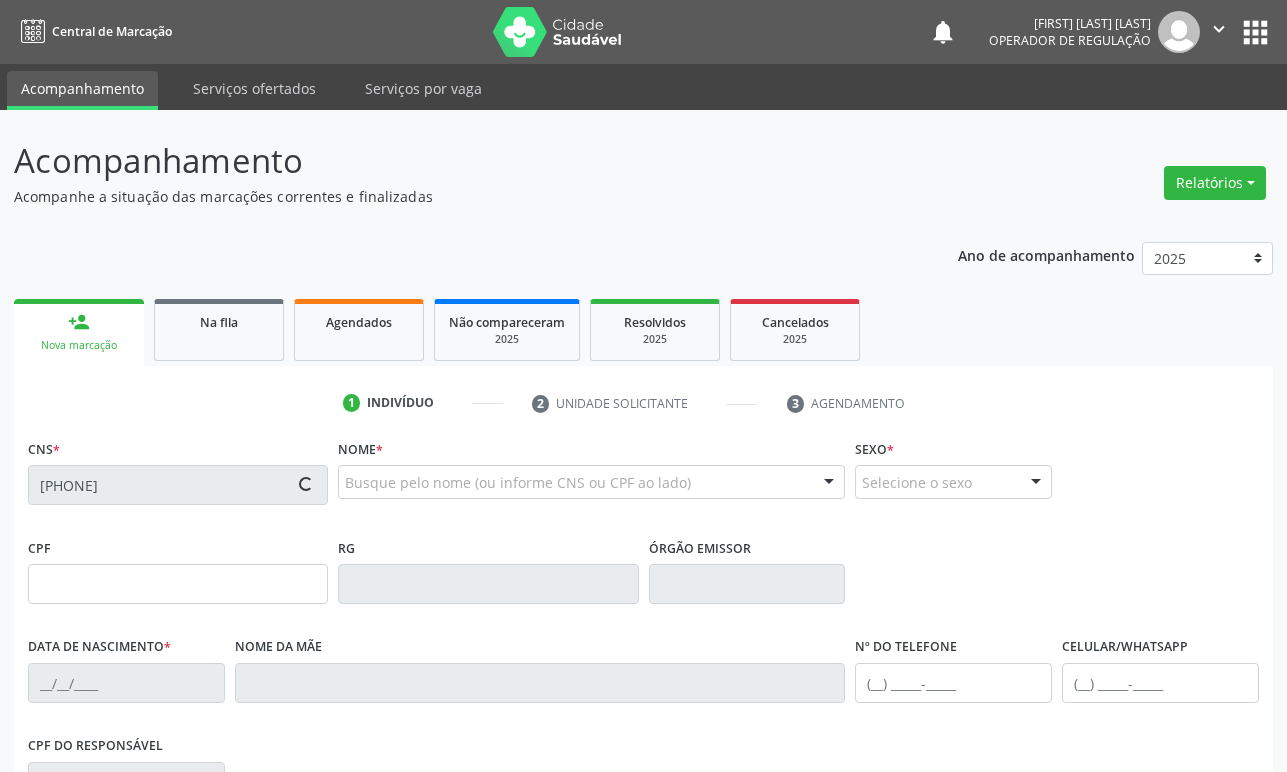 type on "95" 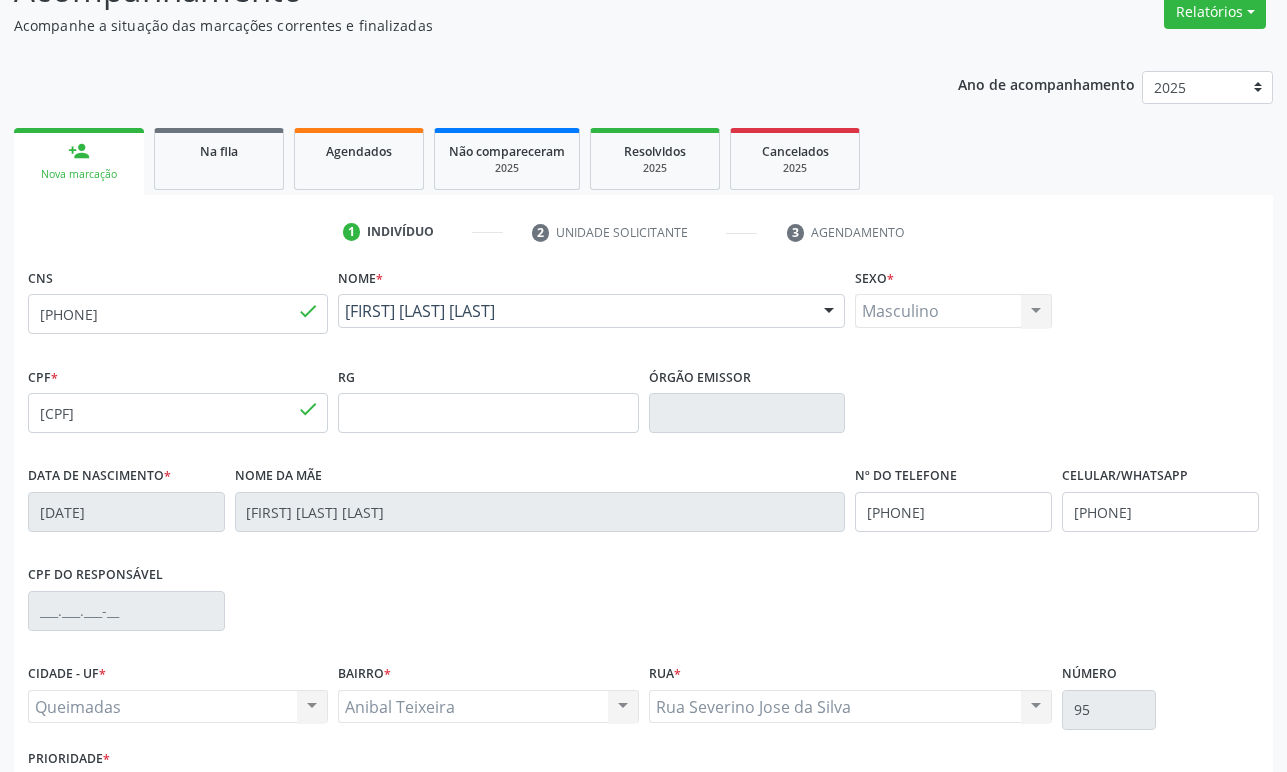 scroll, scrollTop: 312, scrollLeft: 0, axis: vertical 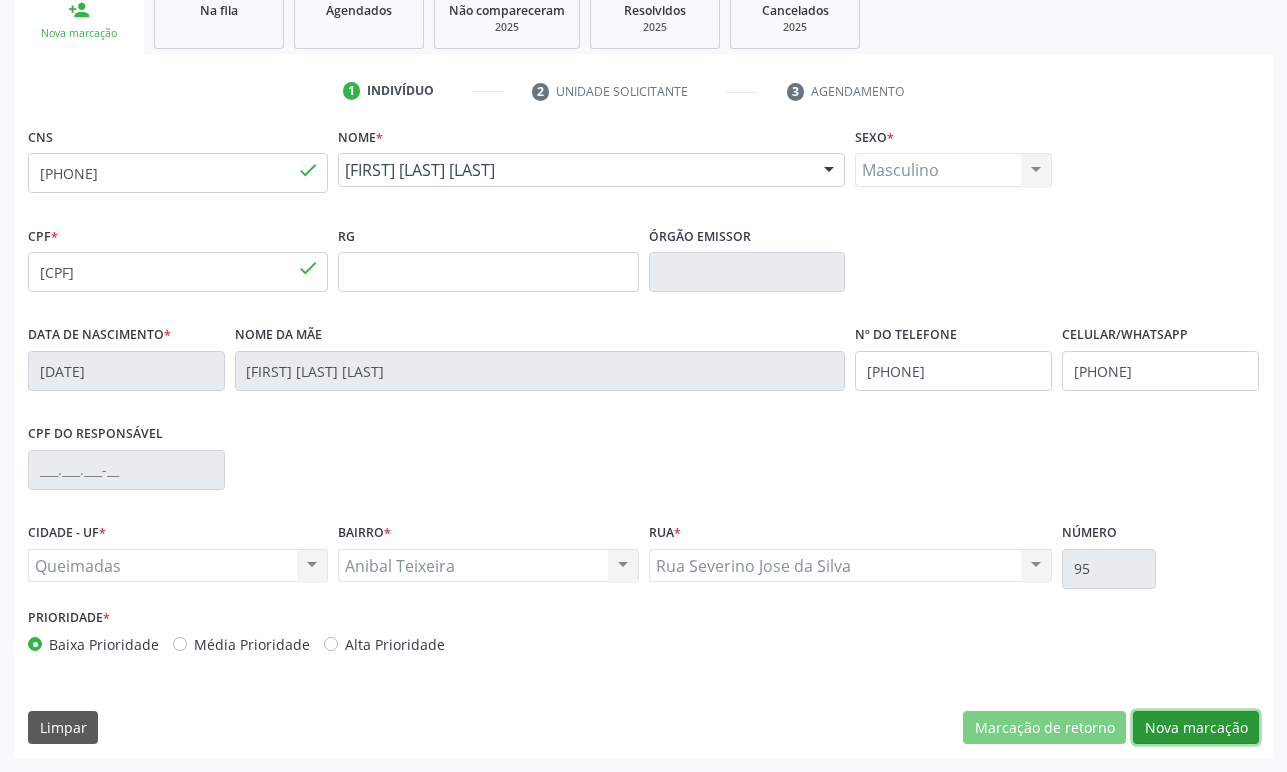 click on "Nova marcação" at bounding box center (1196, 728) 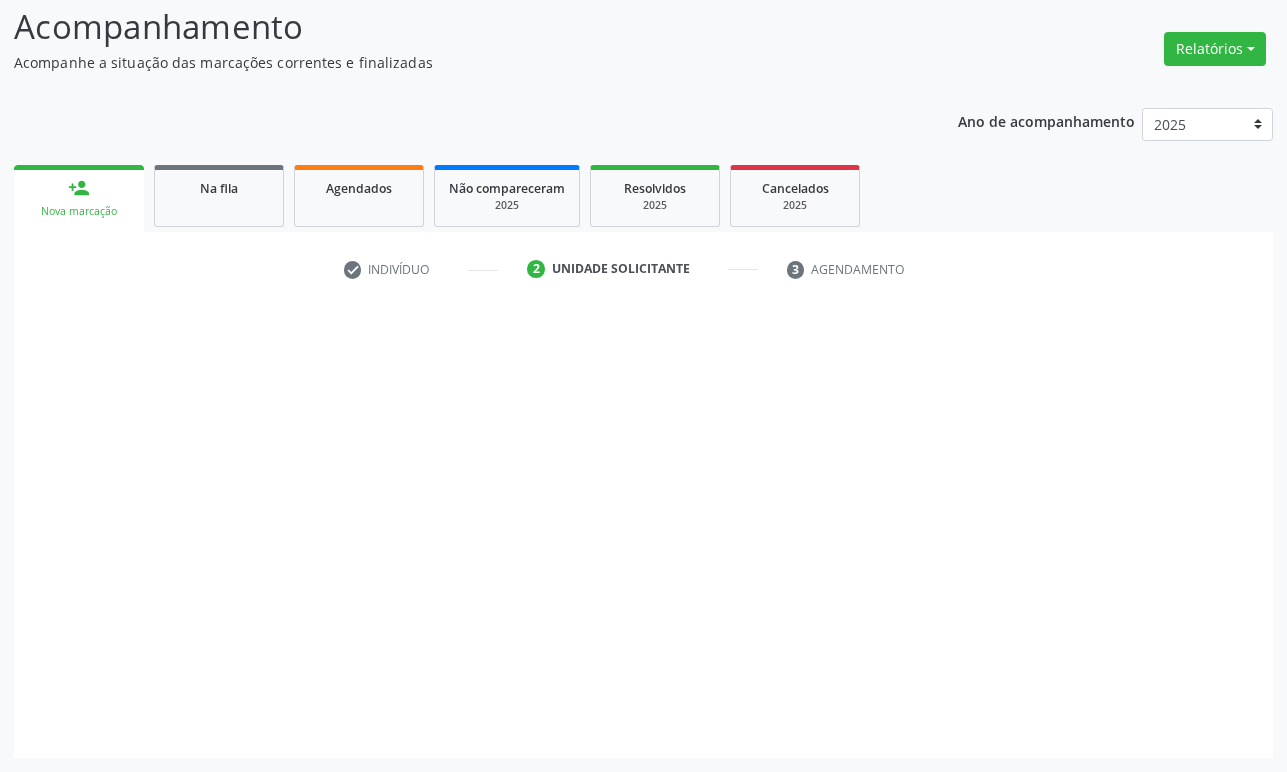 scroll, scrollTop: 134, scrollLeft: 0, axis: vertical 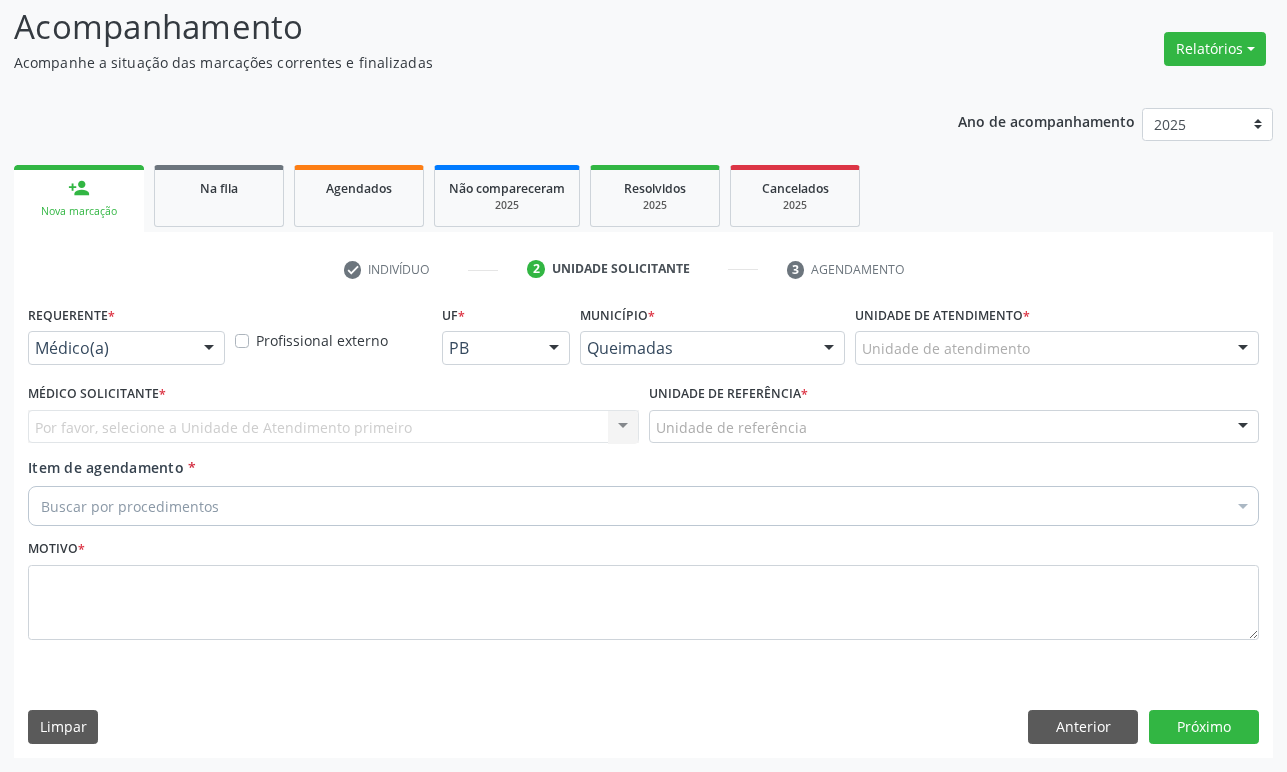 drag, startPoint x: 46, startPoint y: 344, endPoint x: 63, endPoint y: 424, distance: 81.78631 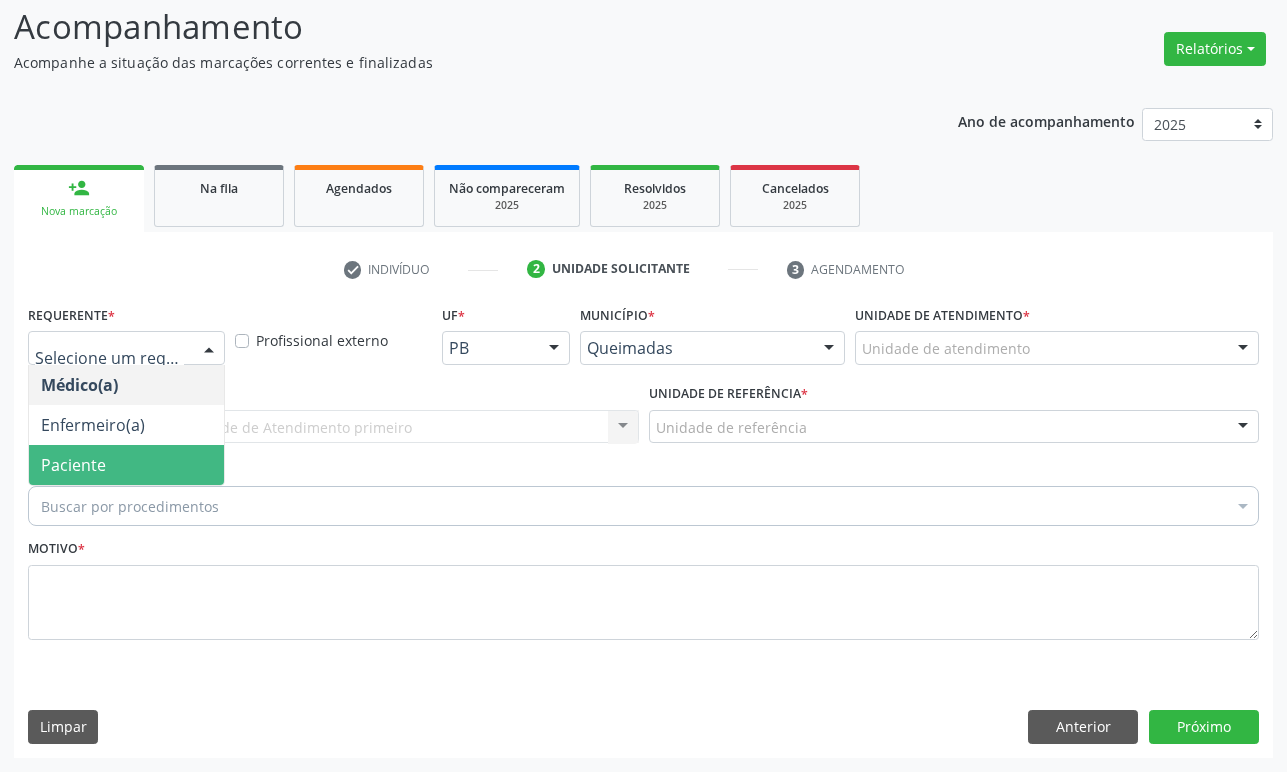 click on "Paciente" at bounding box center [73, 465] 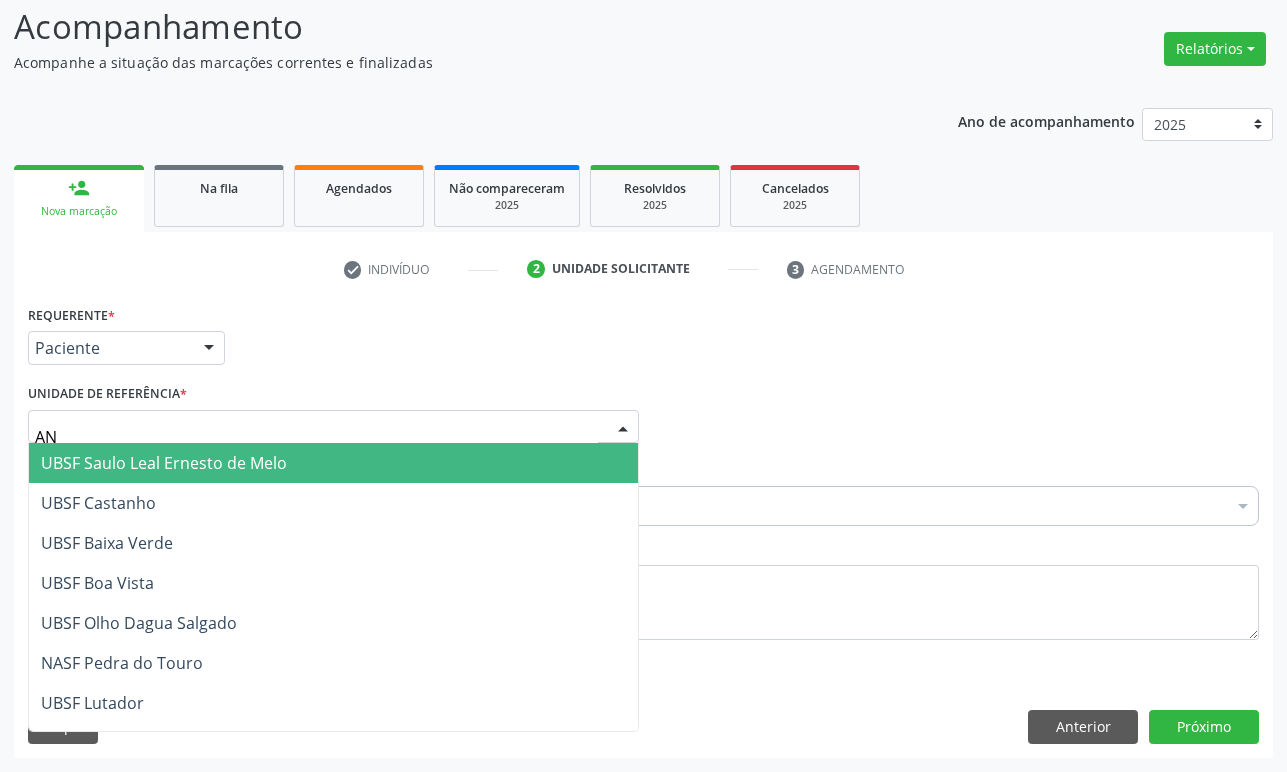 type on "ANI" 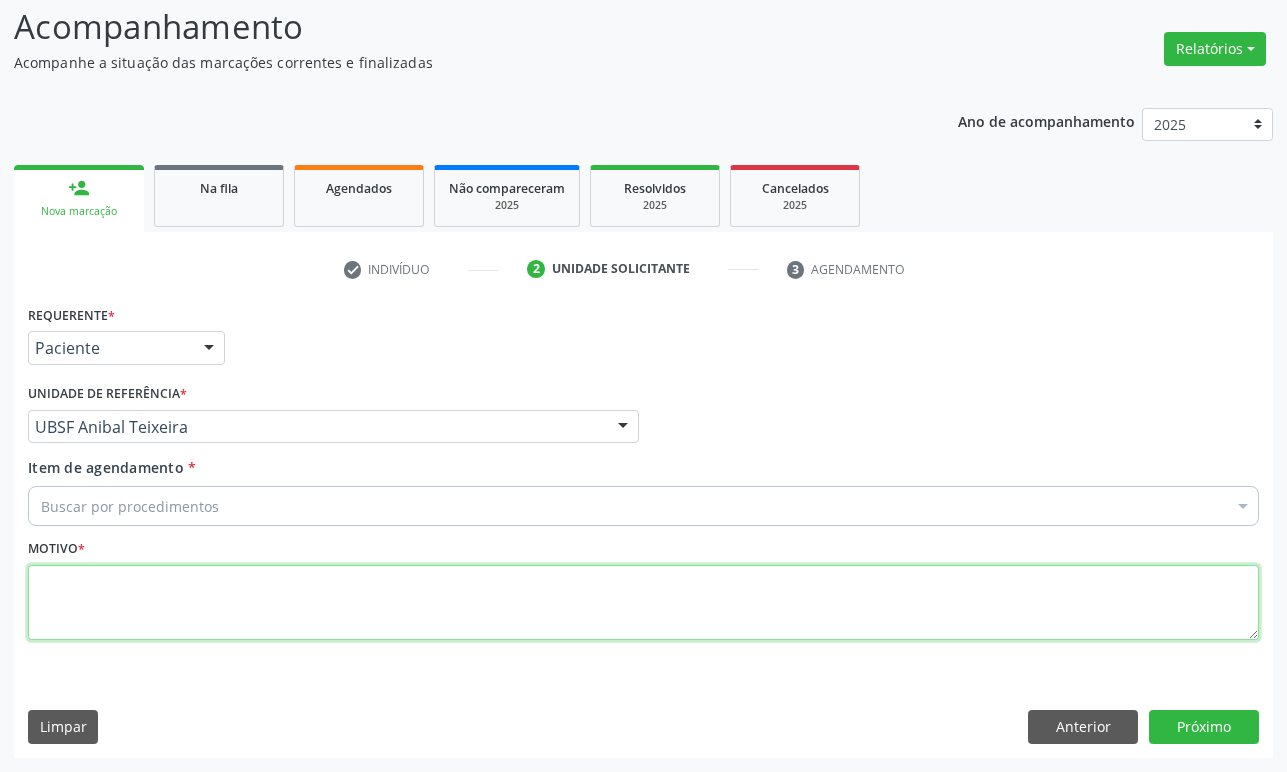 paste on "1ª CONSULTA 07/25" 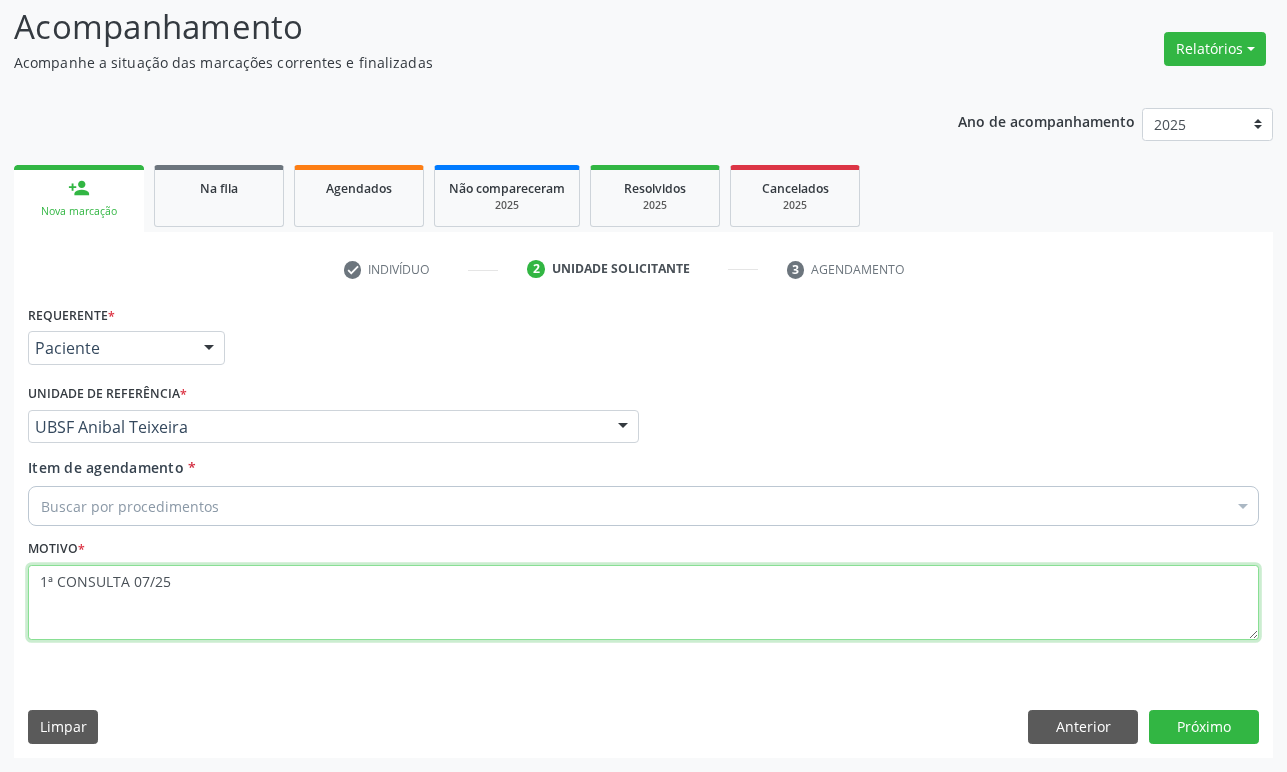 type on "1ª CONSULTA 07/25" 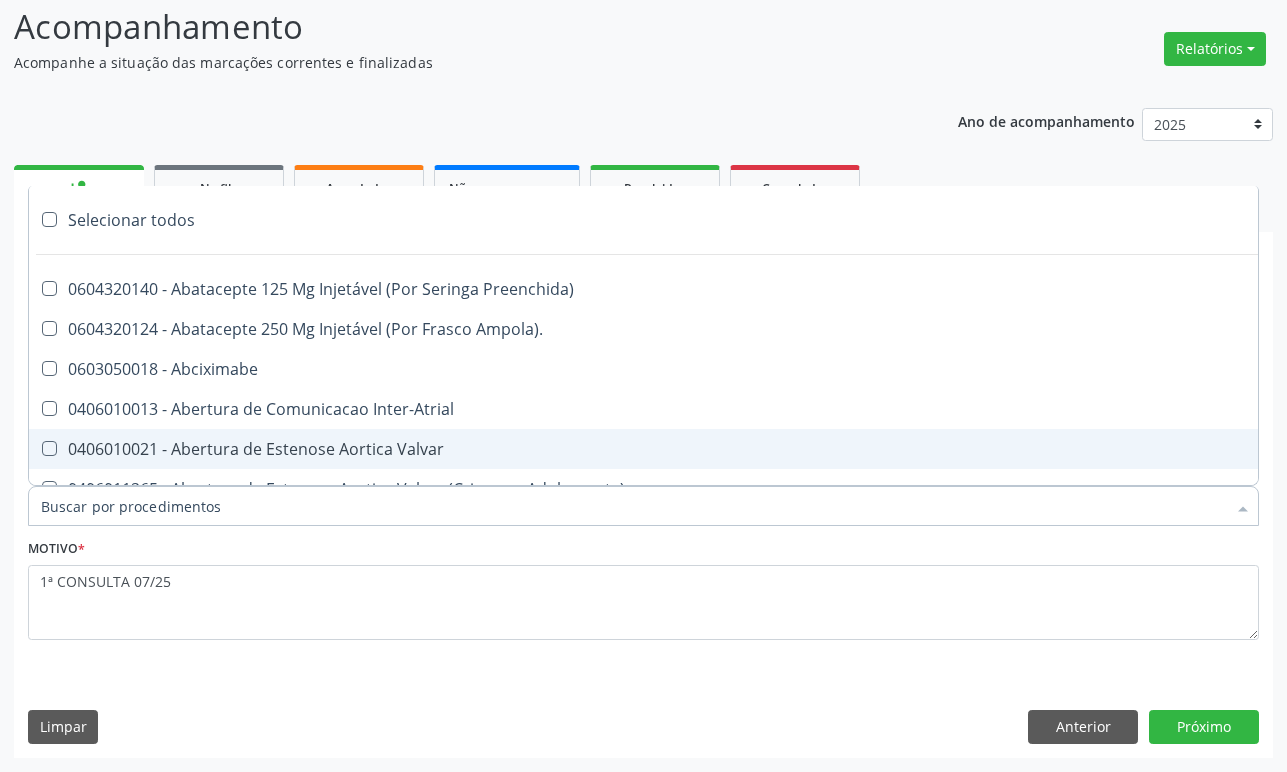 paste on "ENDOCRINOLOGISTA" 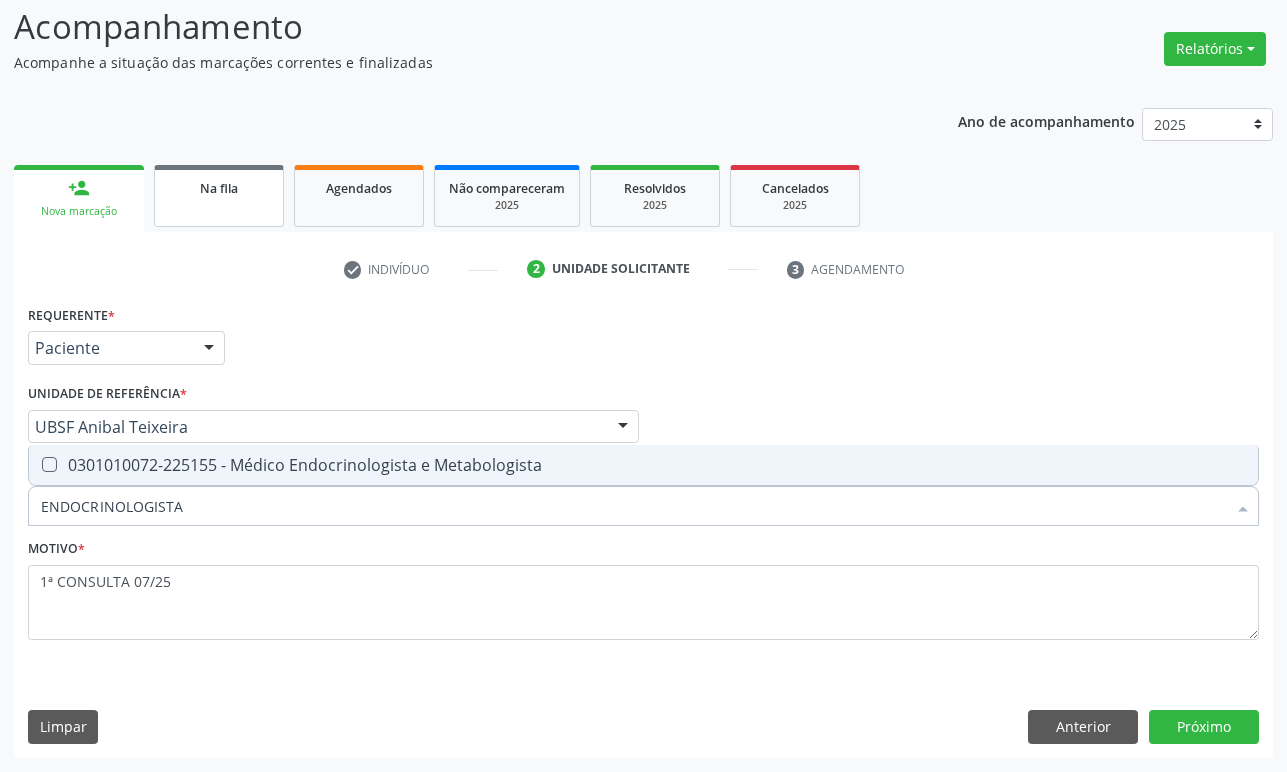 type on "ENDOCRINOLOGISTA" 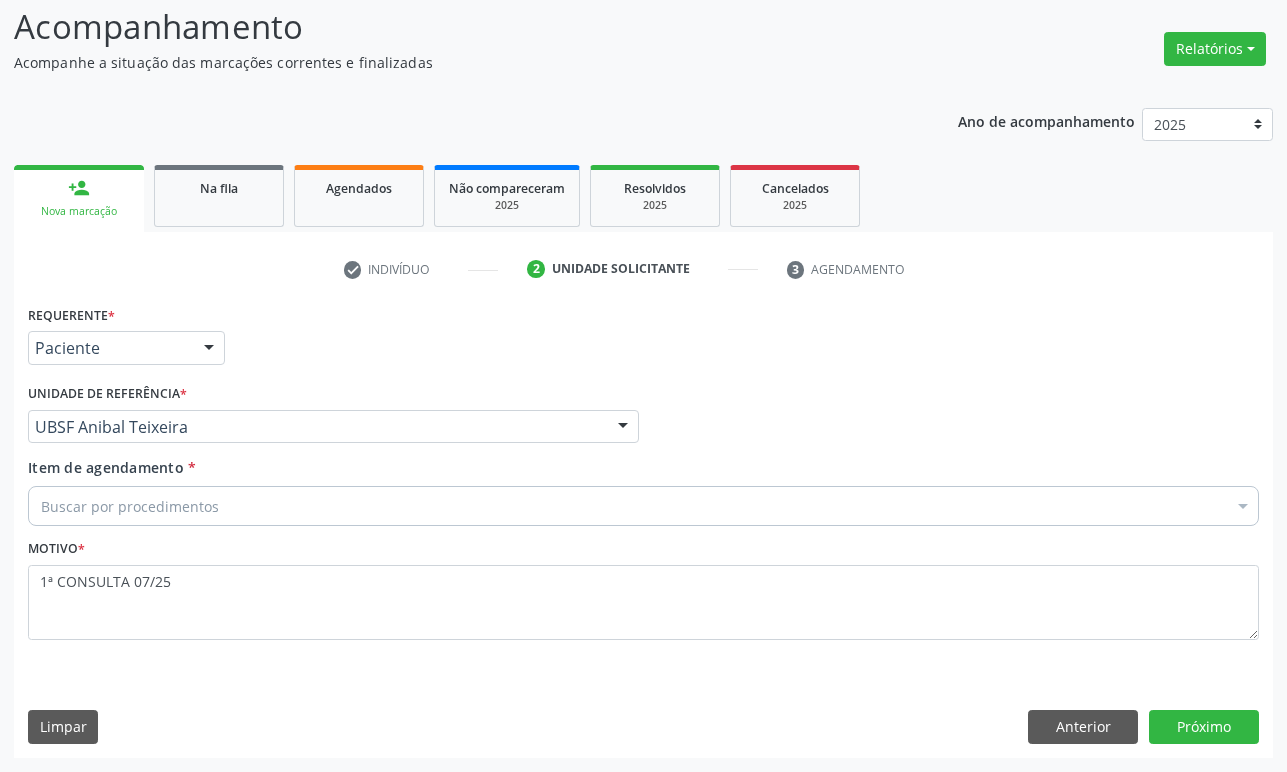drag, startPoint x: 189, startPoint y: 208, endPoint x: 164, endPoint y: 279, distance: 75.272835 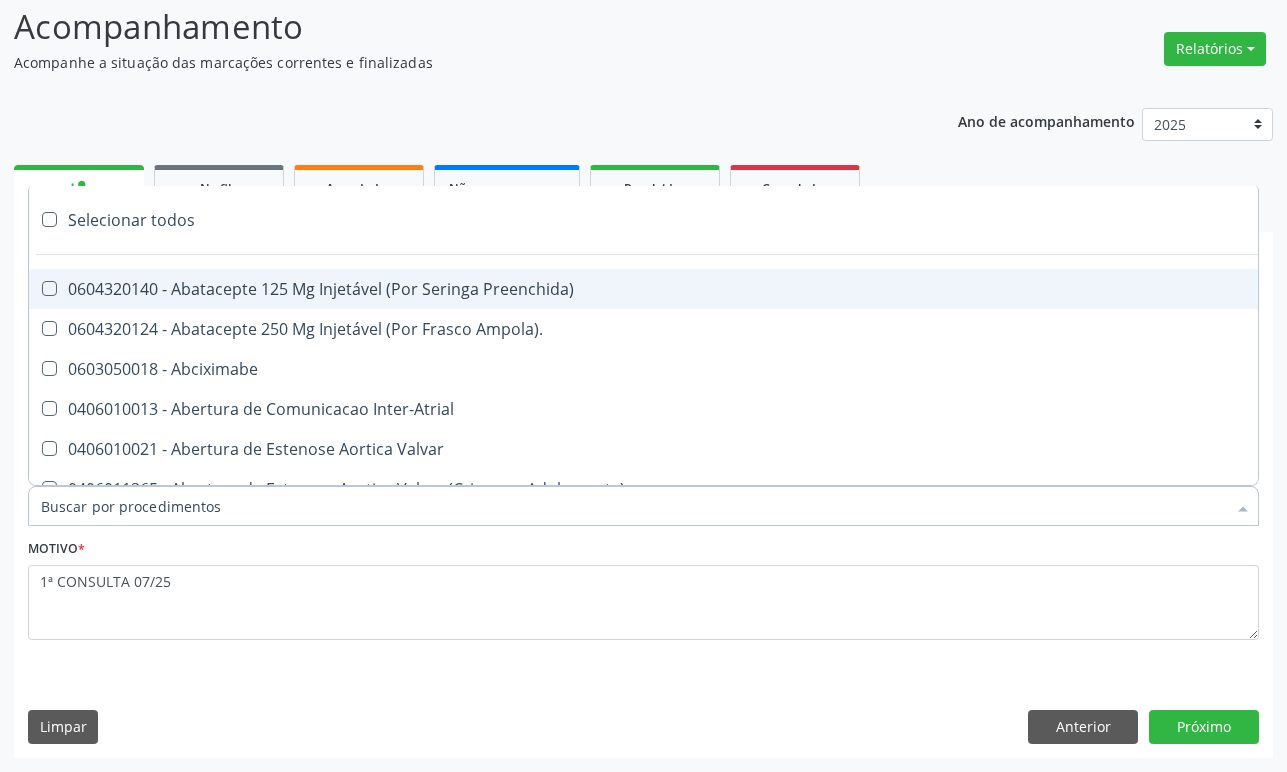 paste on "ENDOCRINOLOGISTA" 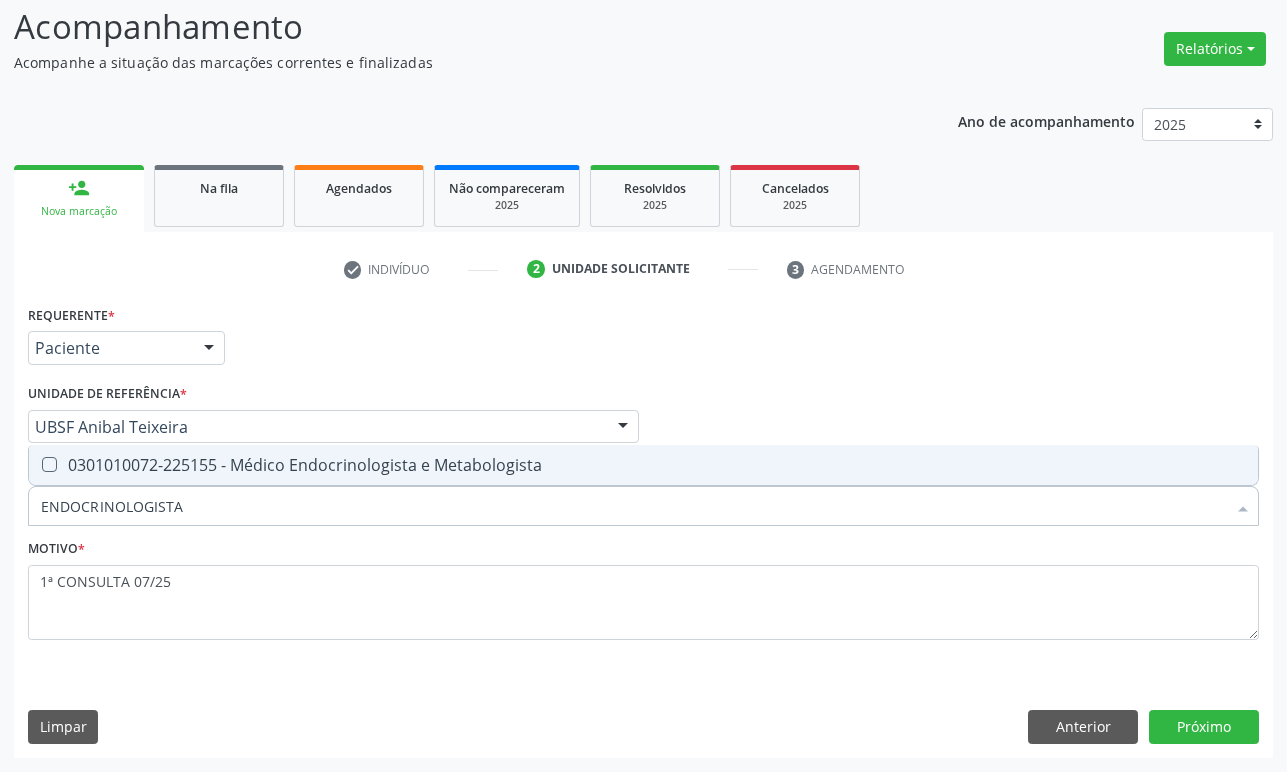 click on "0301010072-225155 - Médico Endocrinologista e Metabologista" at bounding box center [643, 465] 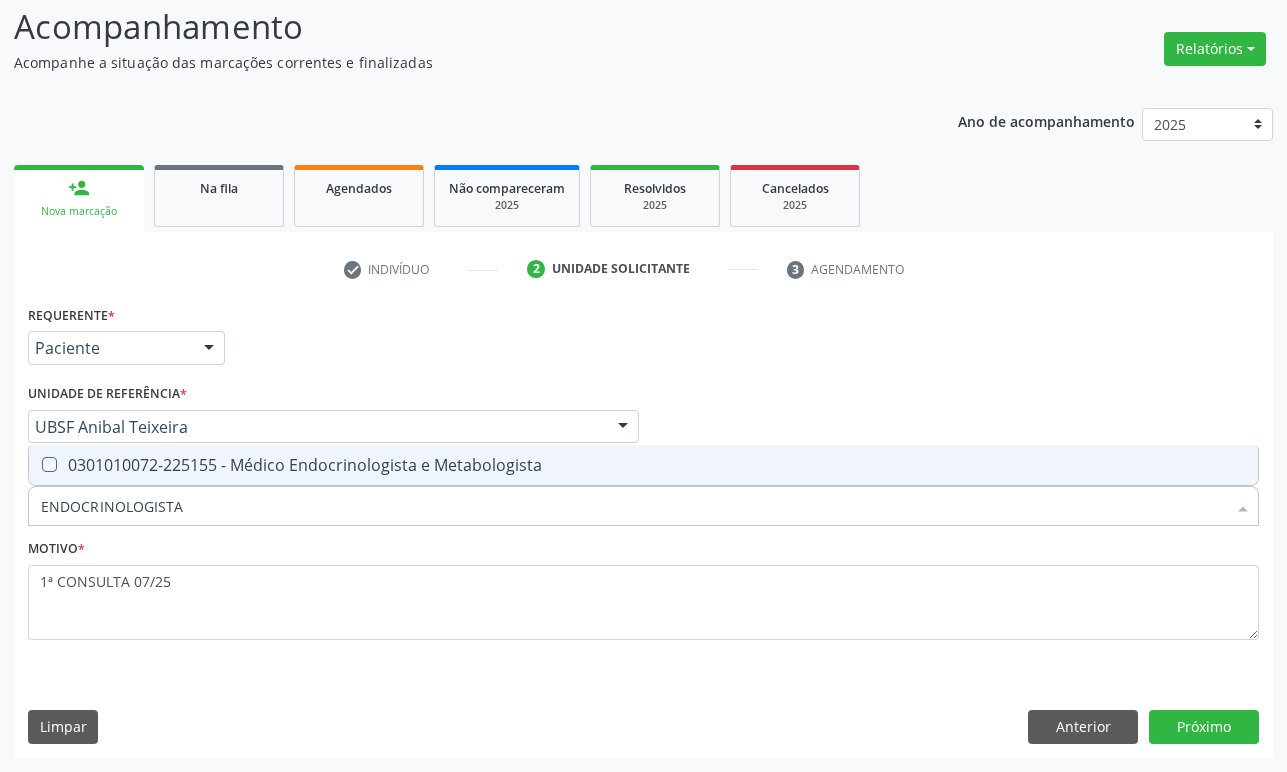 checkbox on "true" 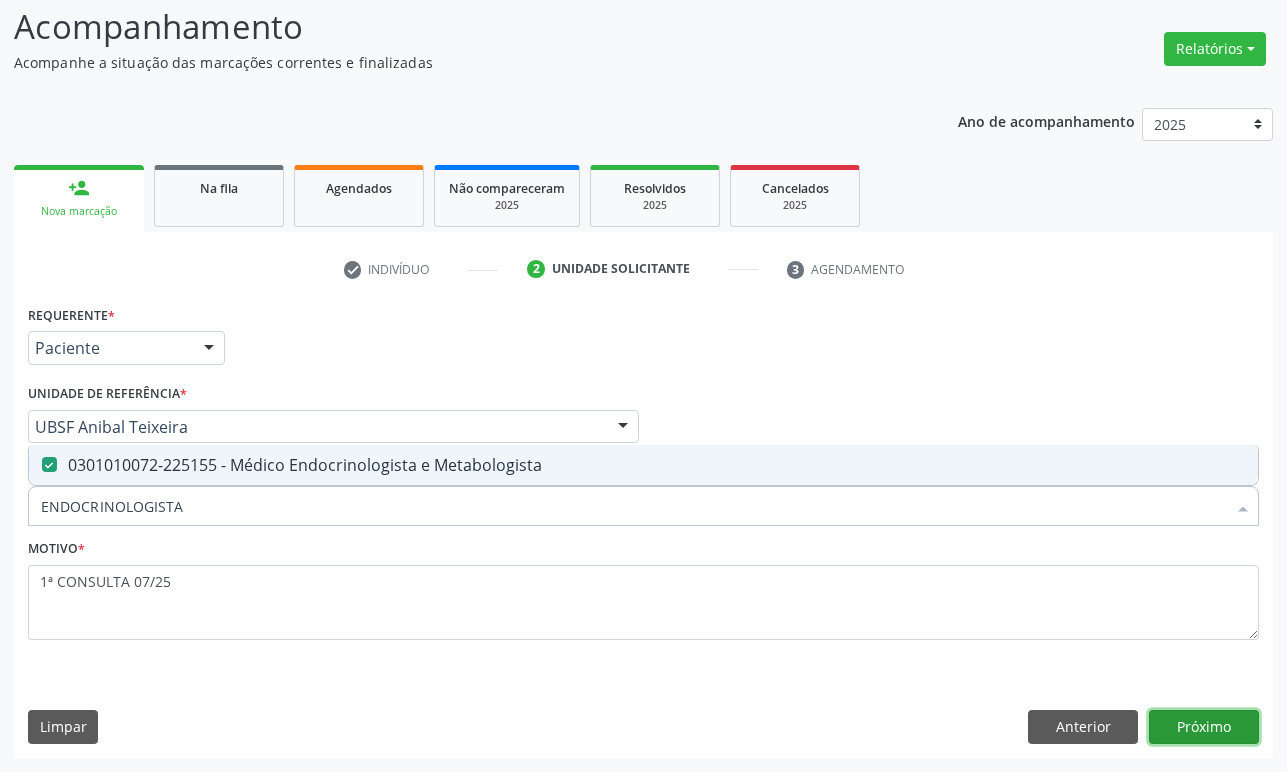 click on "Próximo" at bounding box center (1204, 727) 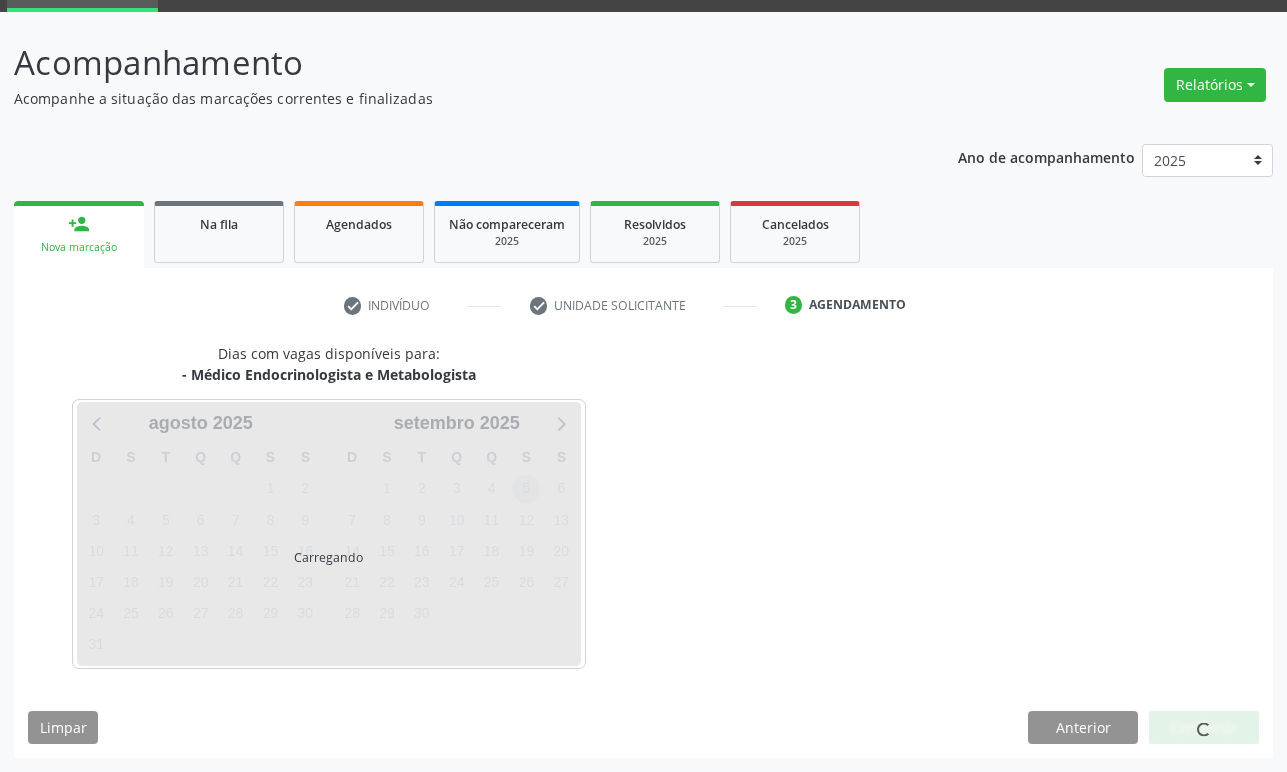 scroll, scrollTop: 134, scrollLeft: 0, axis: vertical 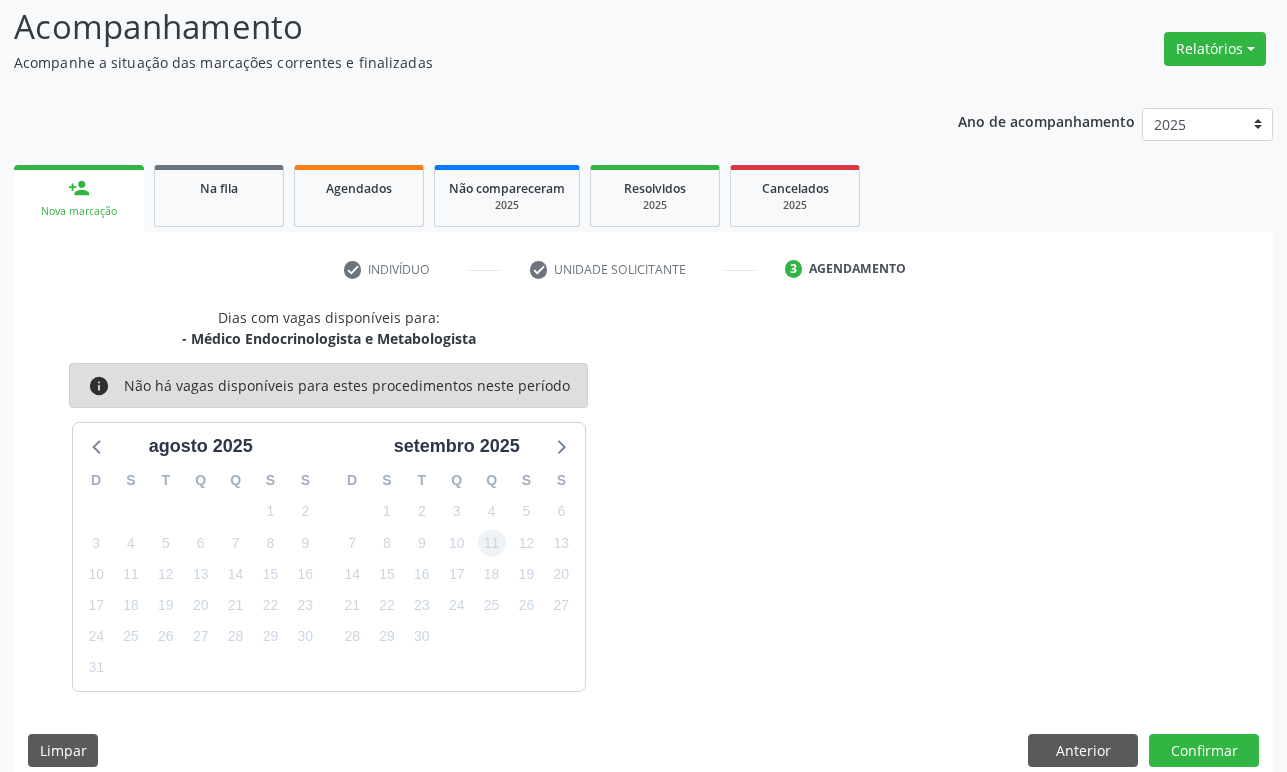 drag, startPoint x: 474, startPoint y: 546, endPoint x: 487, endPoint y: 543, distance: 13.341664 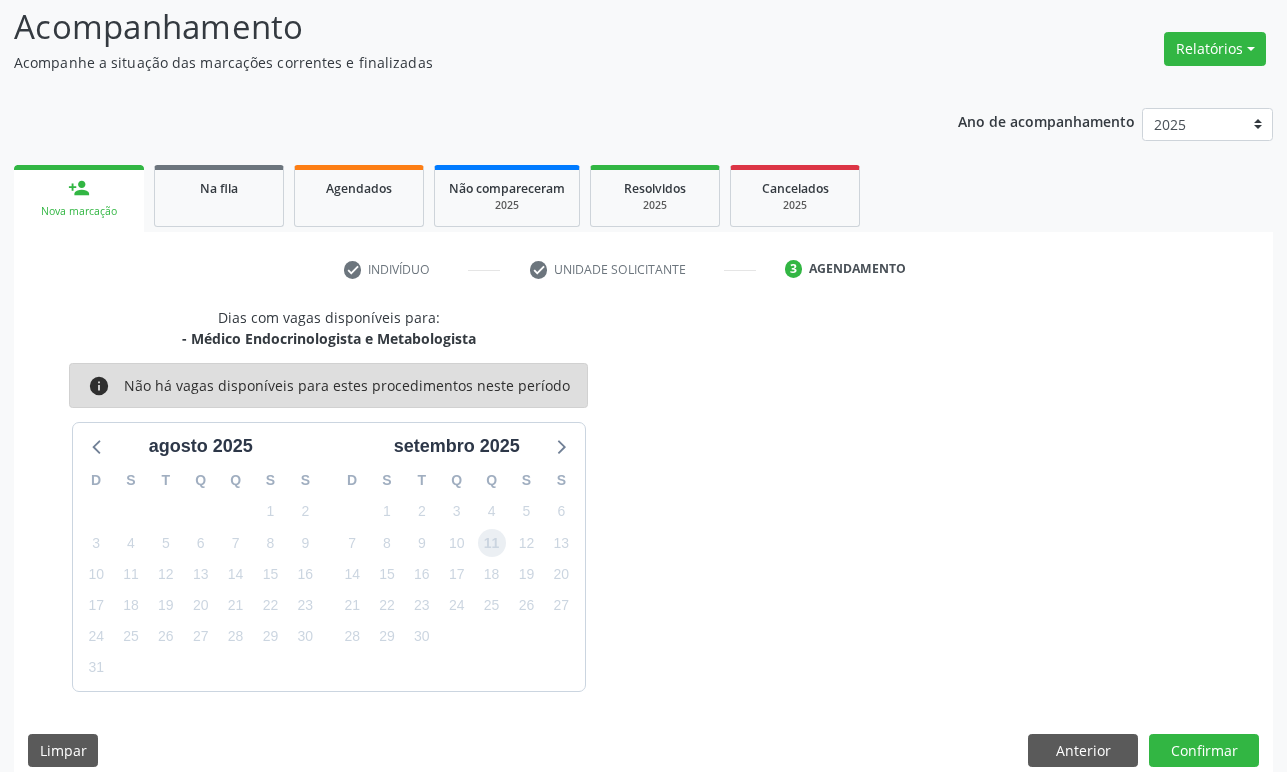 drag, startPoint x: 487, startPoint y: 543, endPoint x: 1092, endPoint y: 701, distance: 625.29114 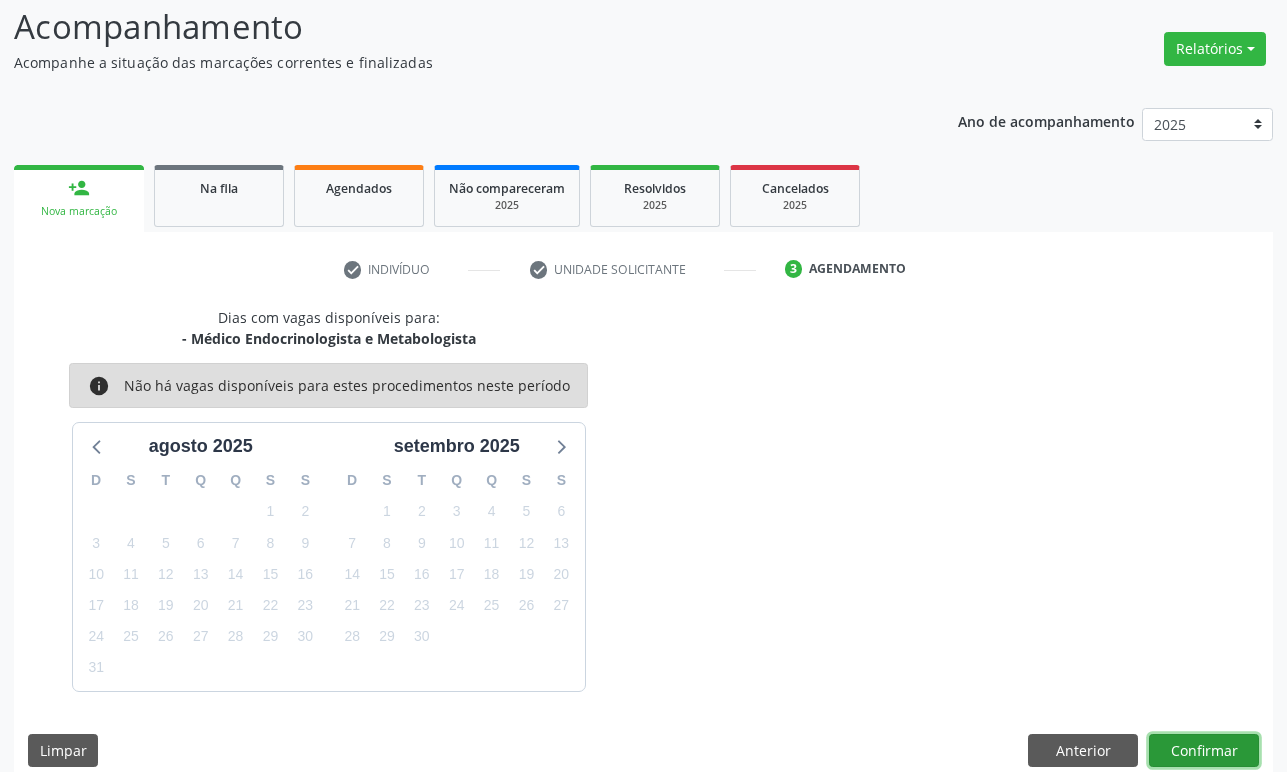 click on "Confirmar" at bounding box center [1204, 751] 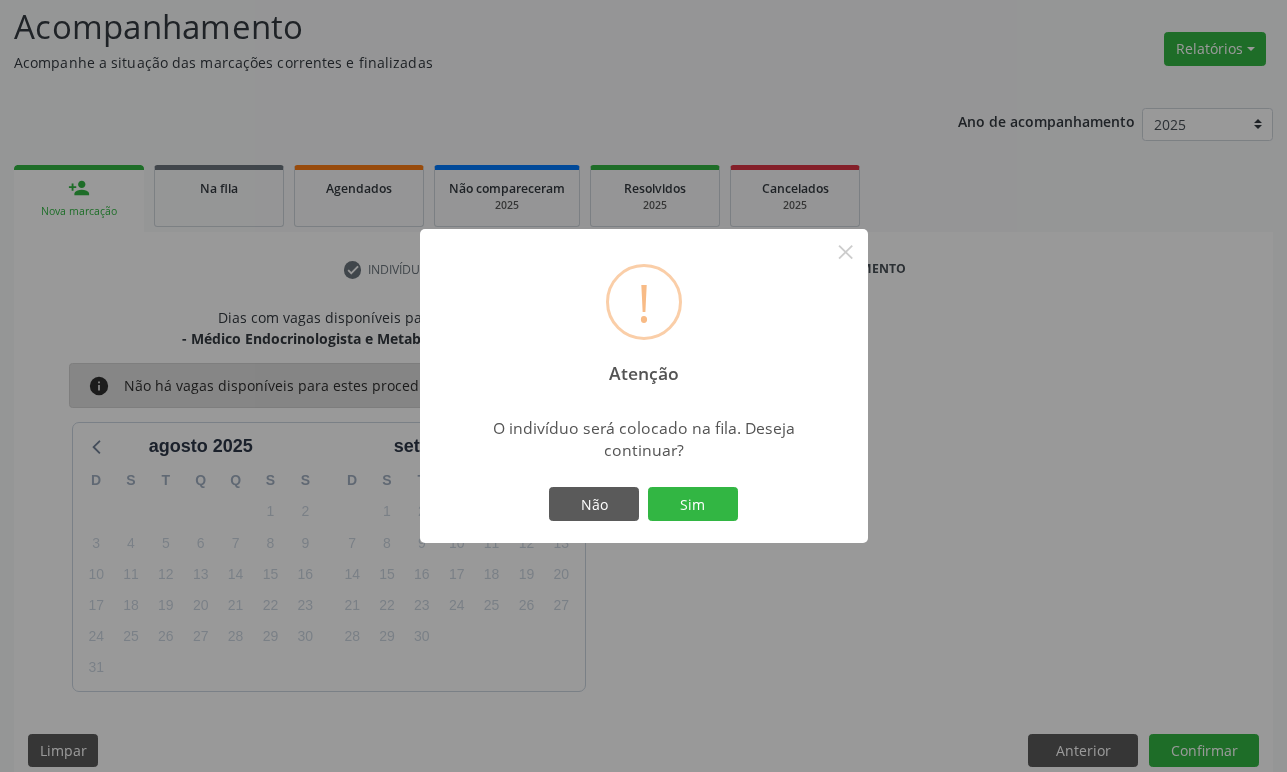 type 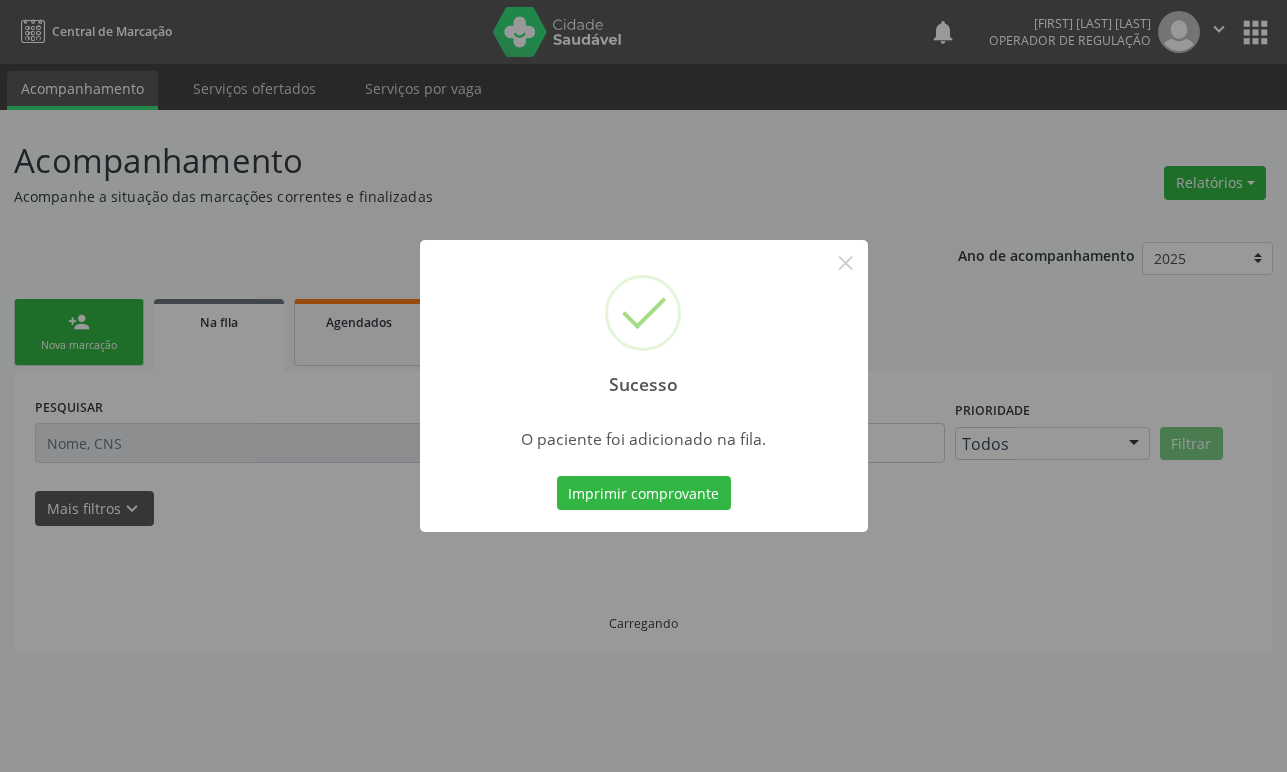 scroll, scrollTop: 0, scrollLeft: 0, axis: both 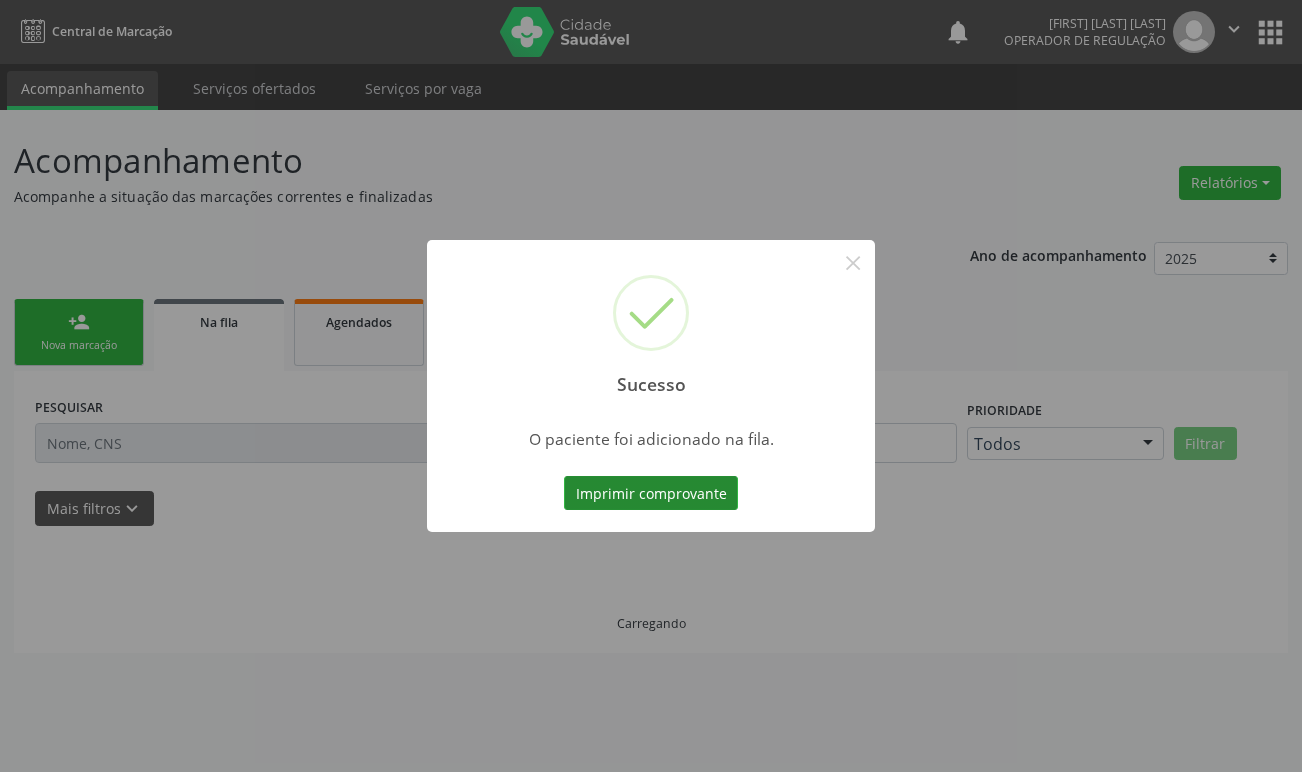 type 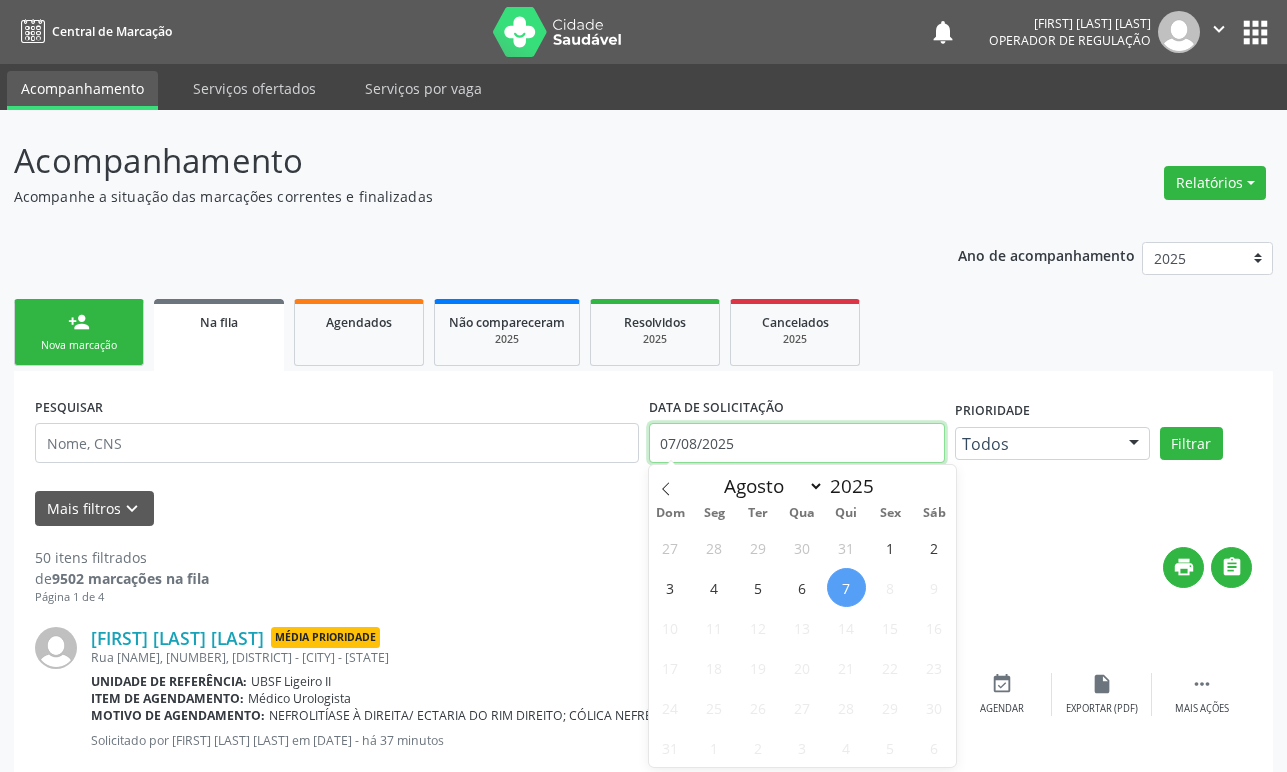 click on "07/08/2025" at bounding box center (797, 443) 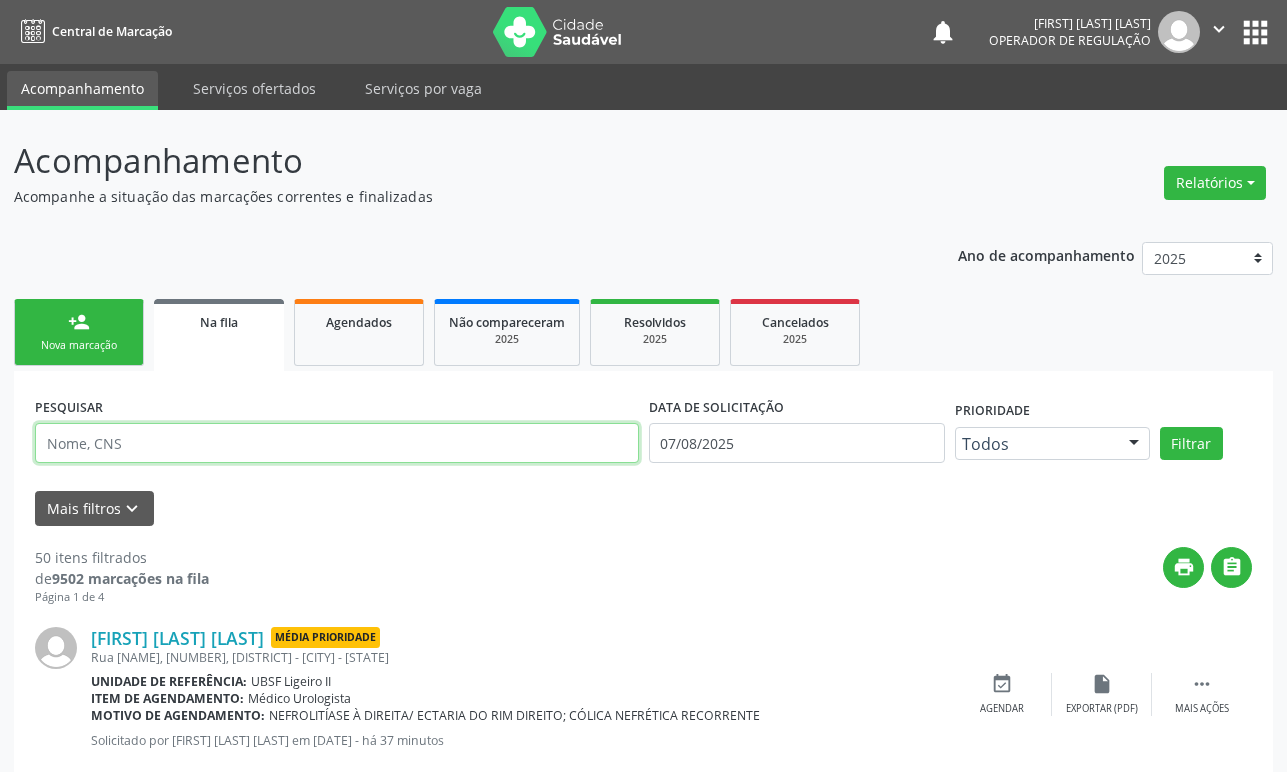 click at bounding box center (337, 443) 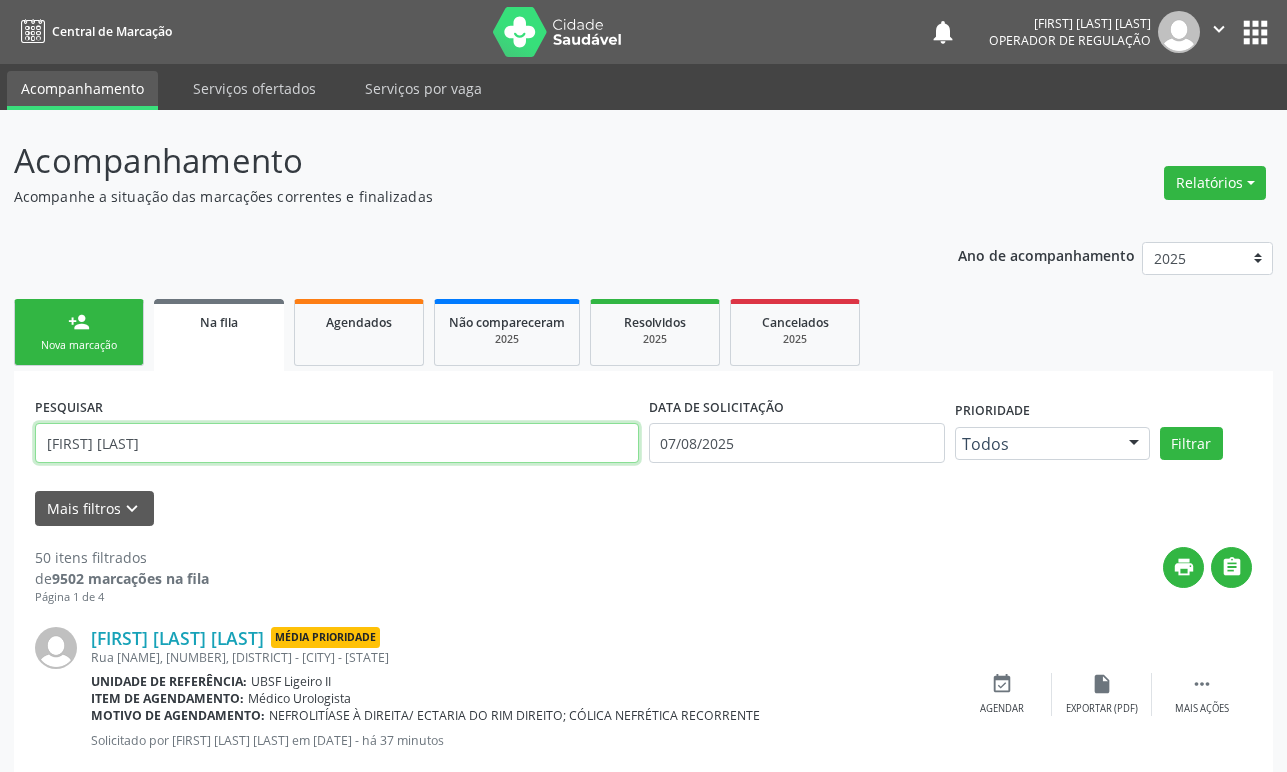 type on "ROBERTO LEAL" 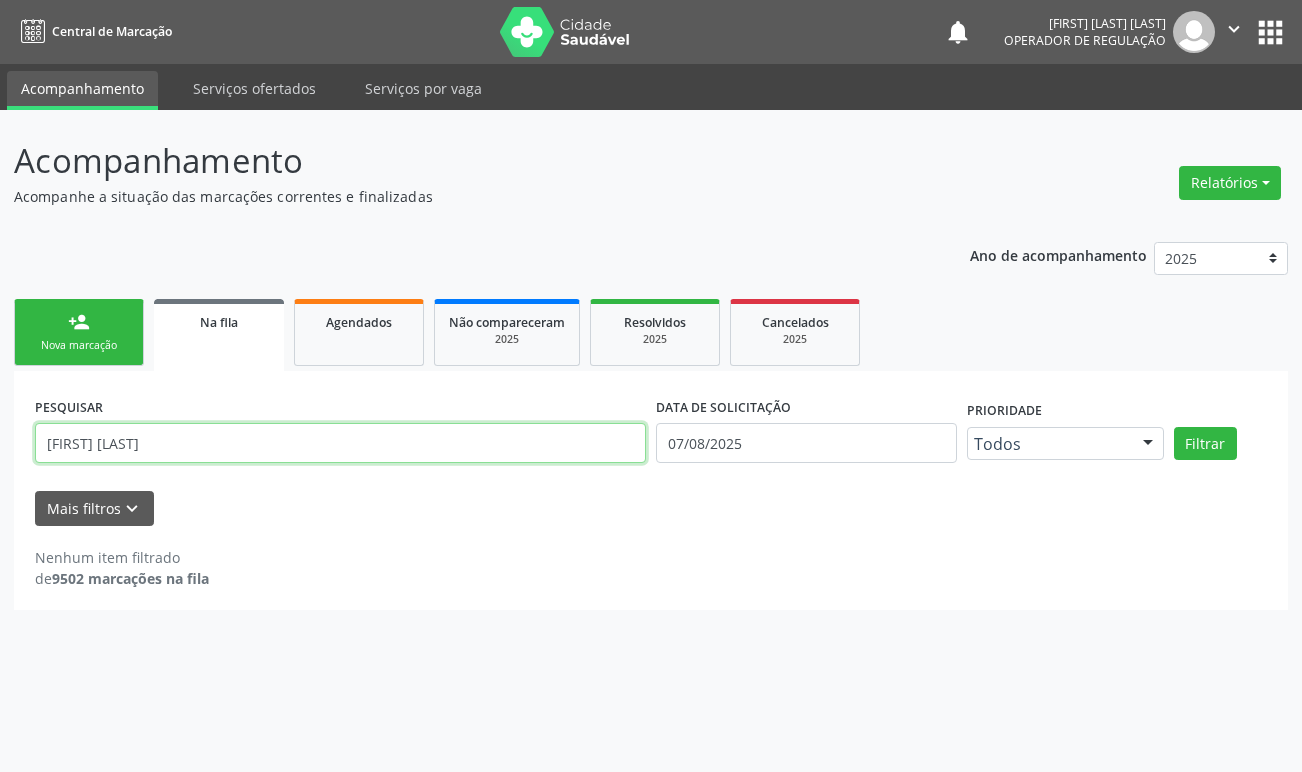 click on "ROBERTO LEAL" at bounding box center (340, 443) 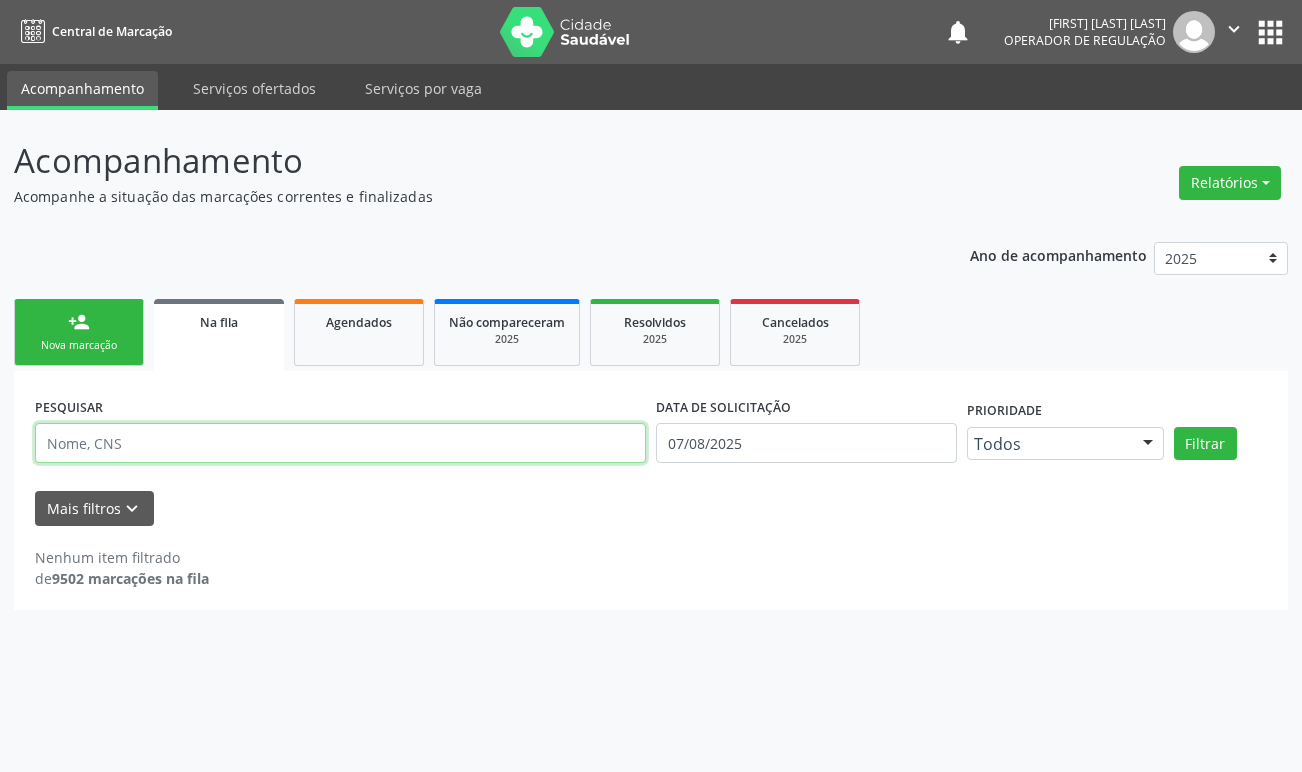 type 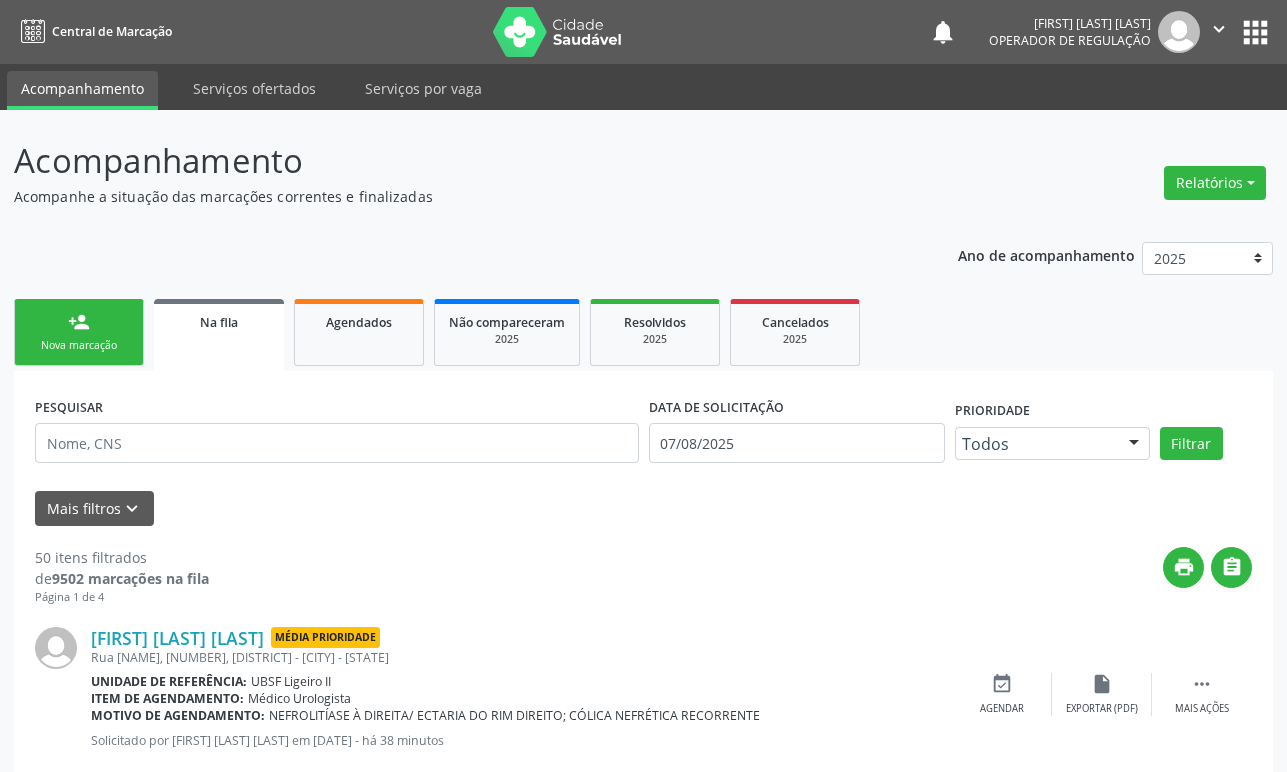 click on "person_add" at bounding box center (79, 322) 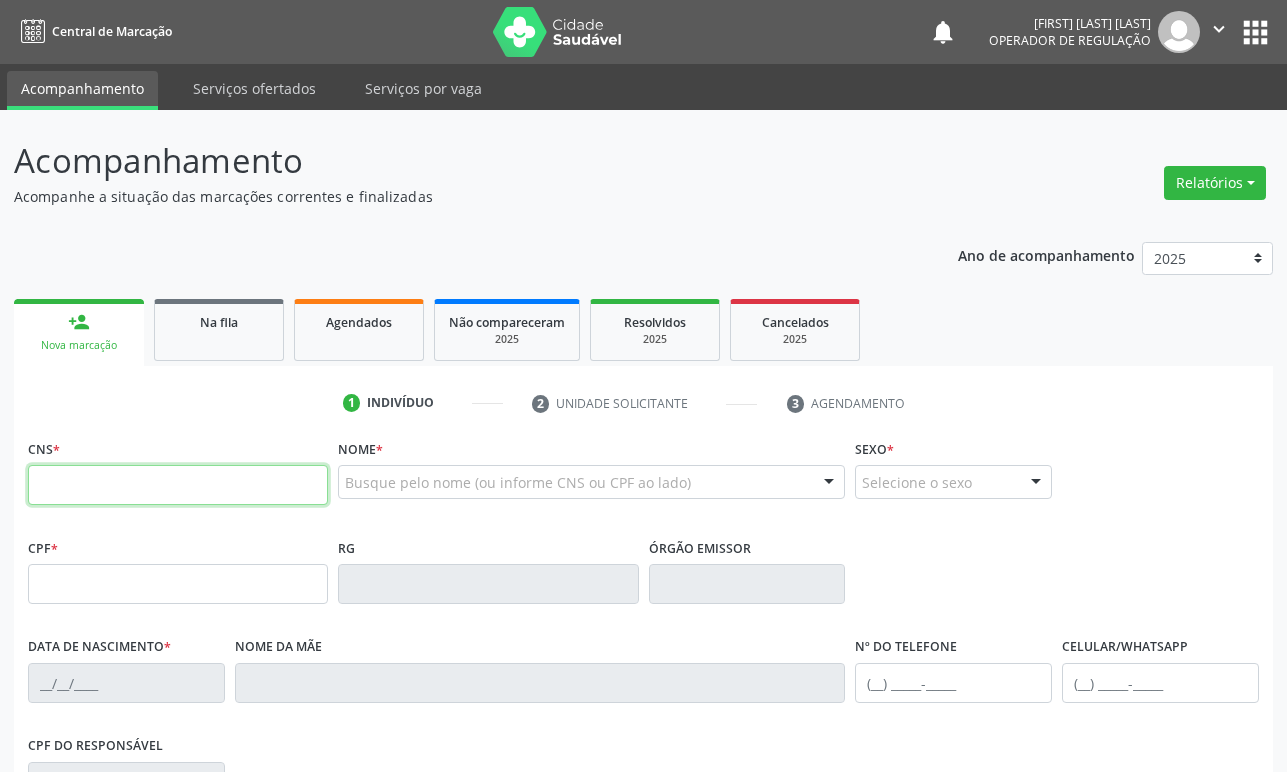 click at bounding box center (178, 485) 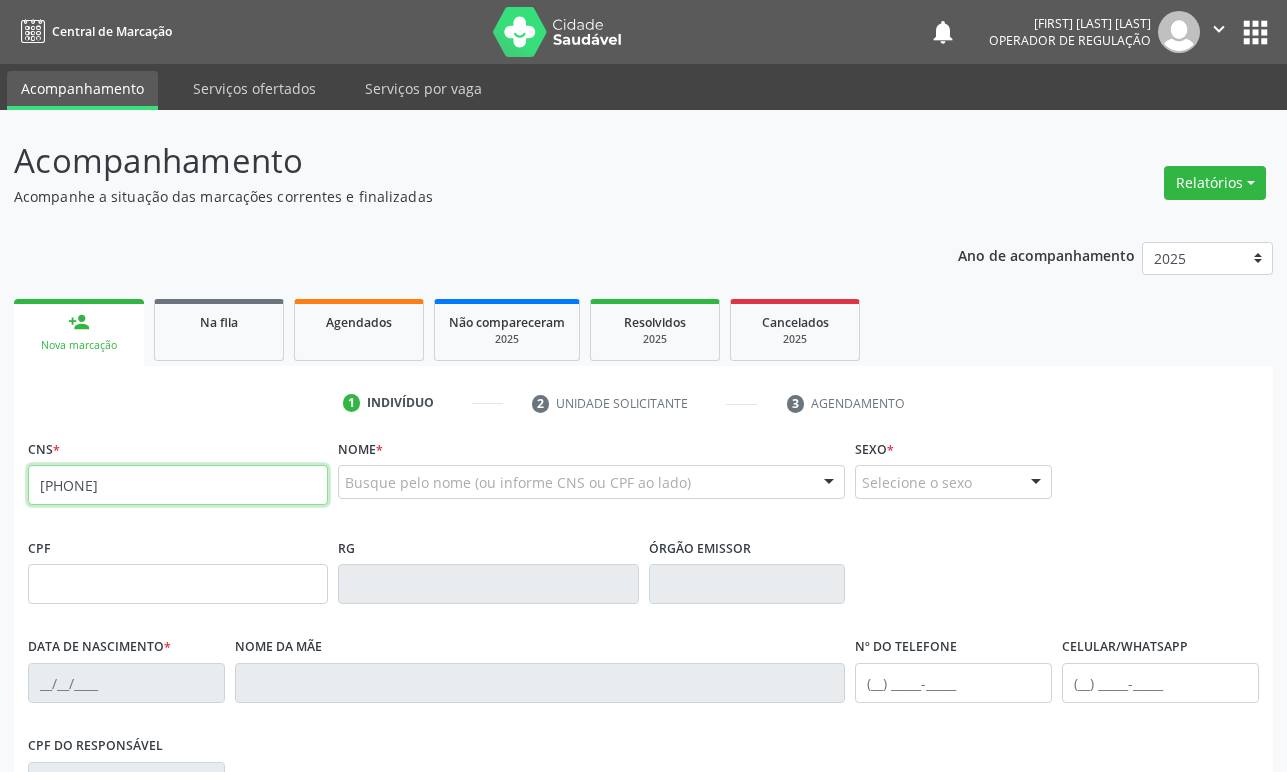 type on "702 8061 8585 5562" 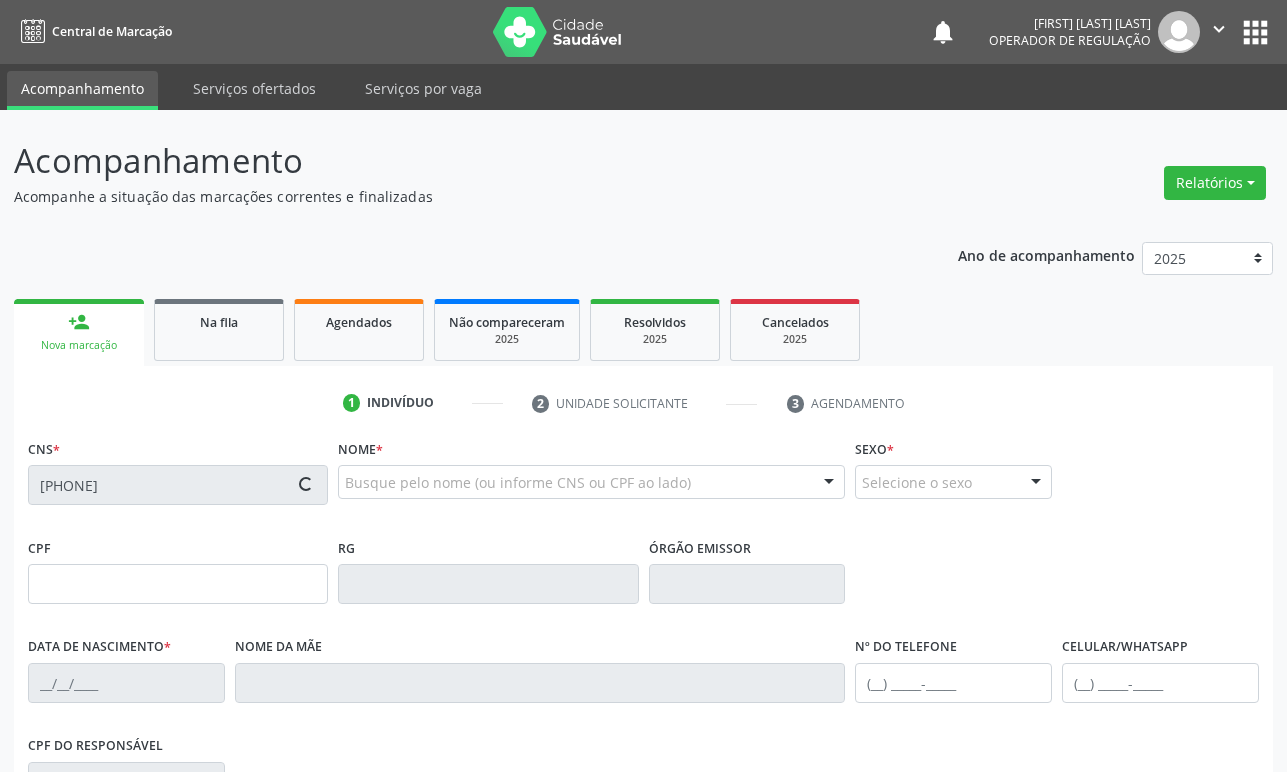 type on "318.601.924-91" 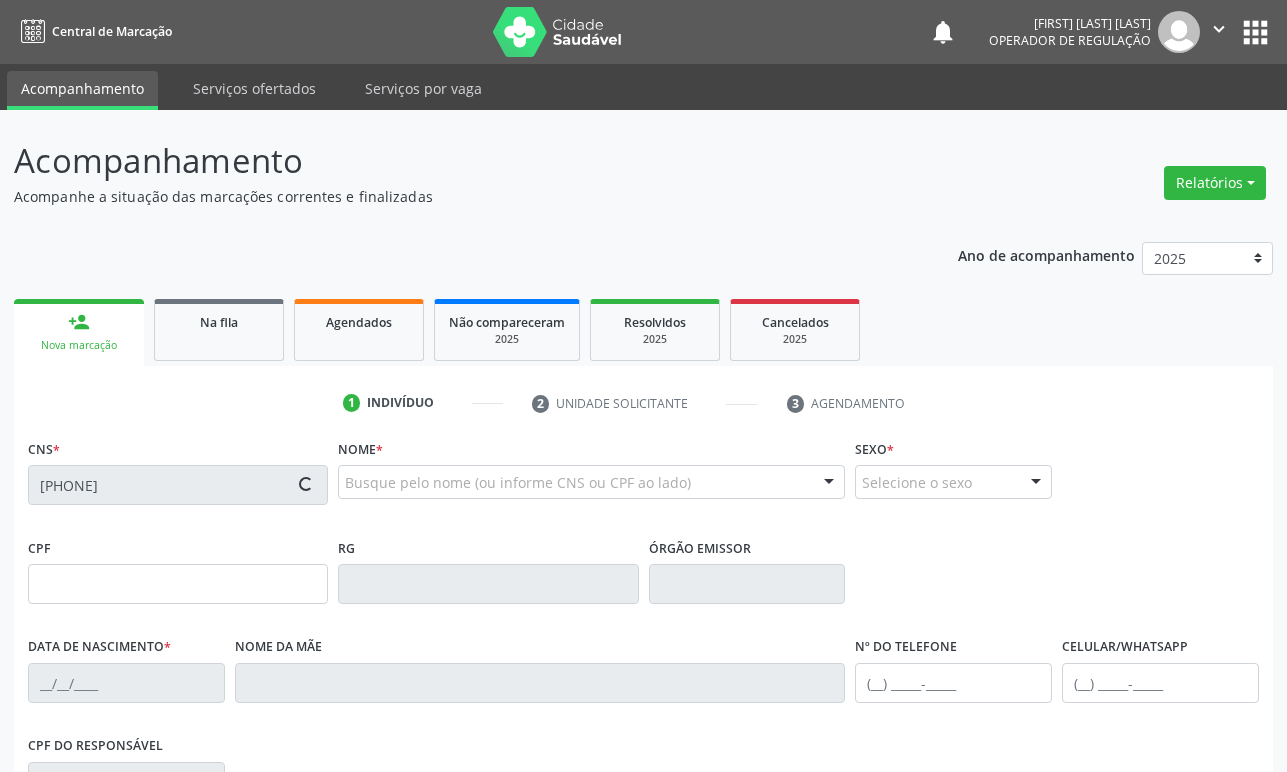 type on "24/03/1961" 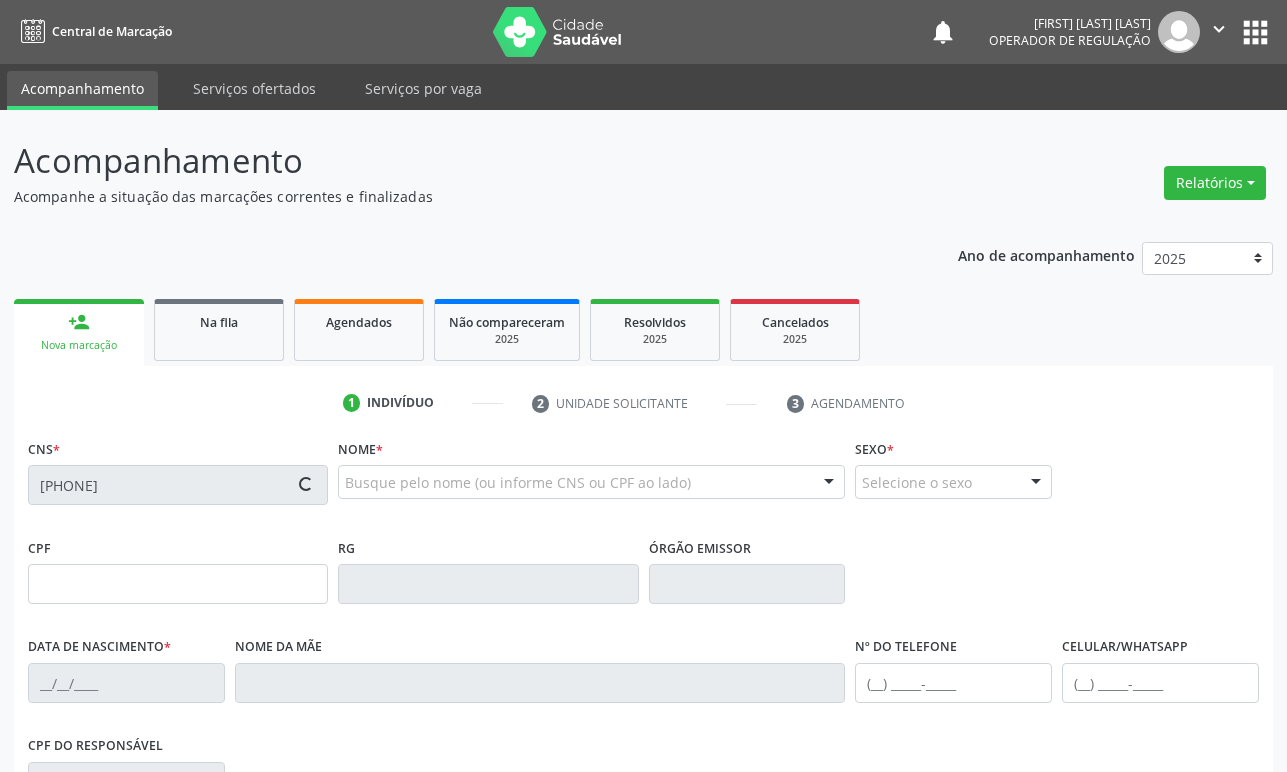 type on "Maria Jose Araujo" 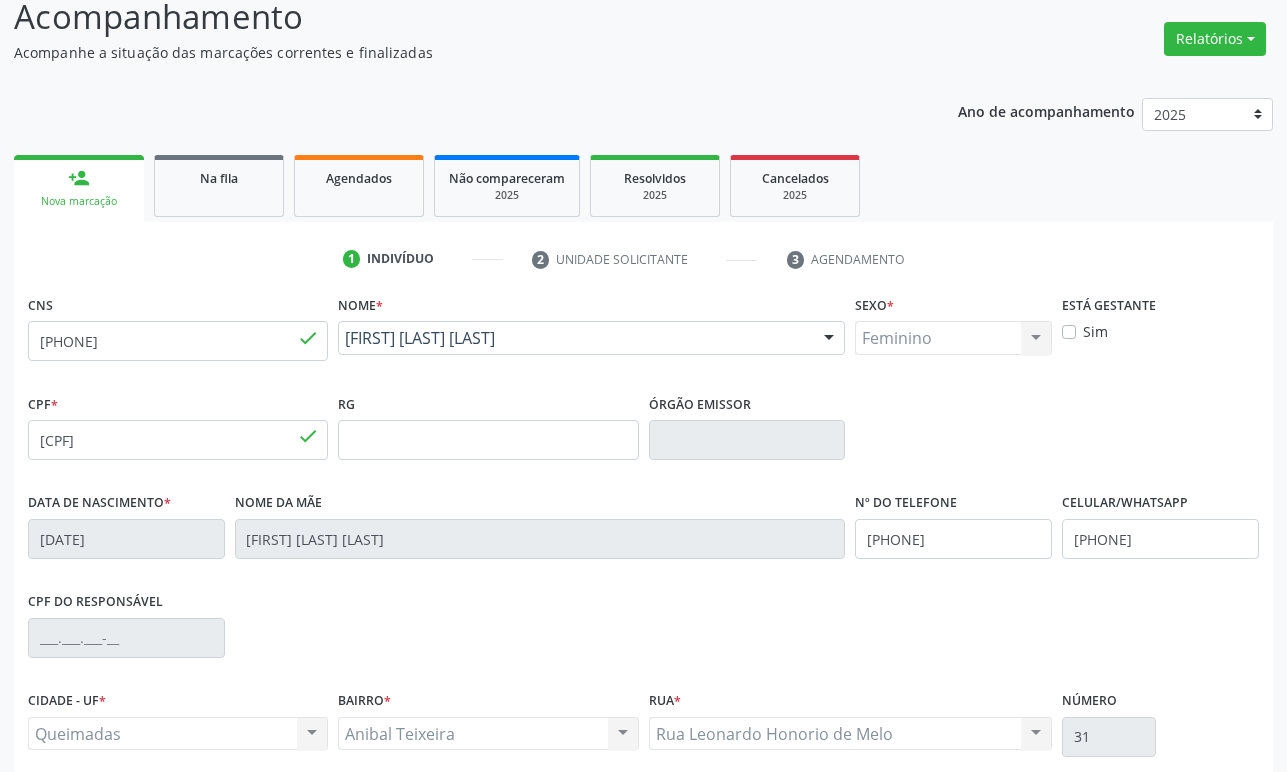 scroll, scrollTop: 312, scrollLeft: 0, axis: vertical 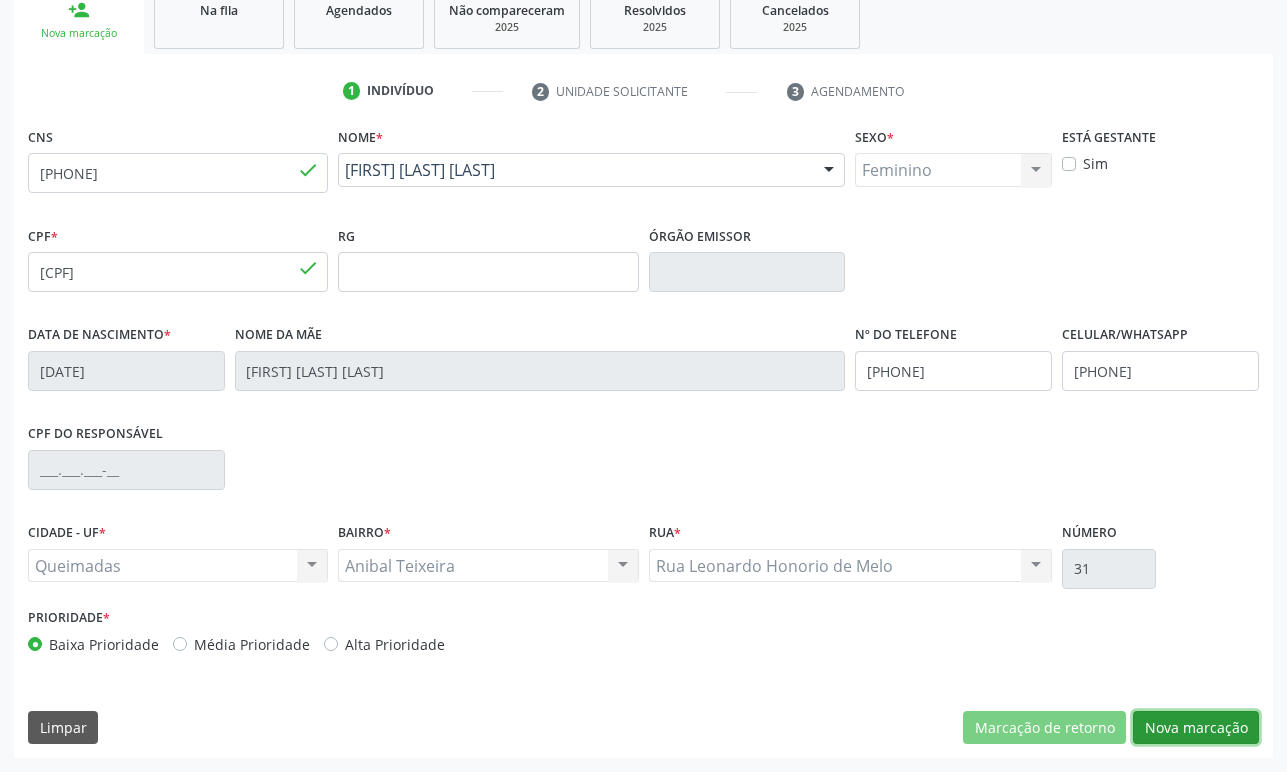 click on "Nova marcação" at bounding box center (1196, 728) 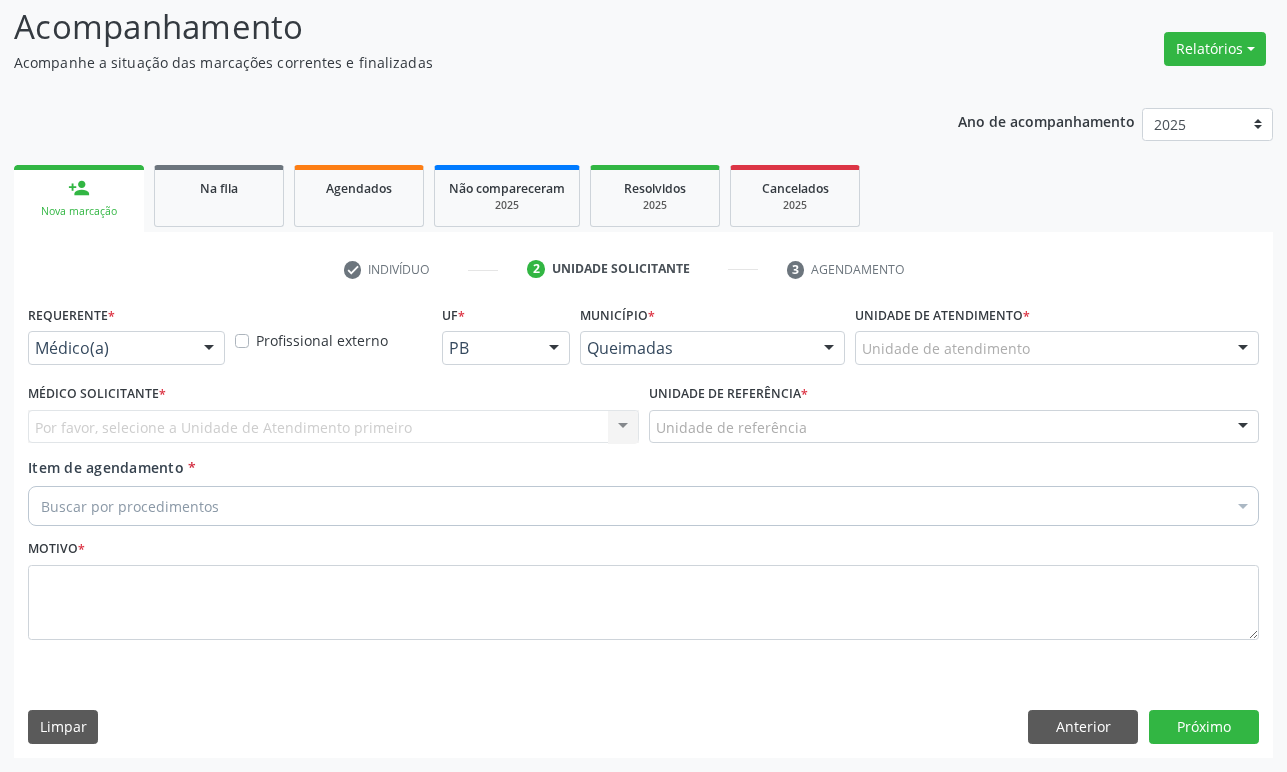scroll, scrollTop: 134, scrollLeft: 0, axis: vertical 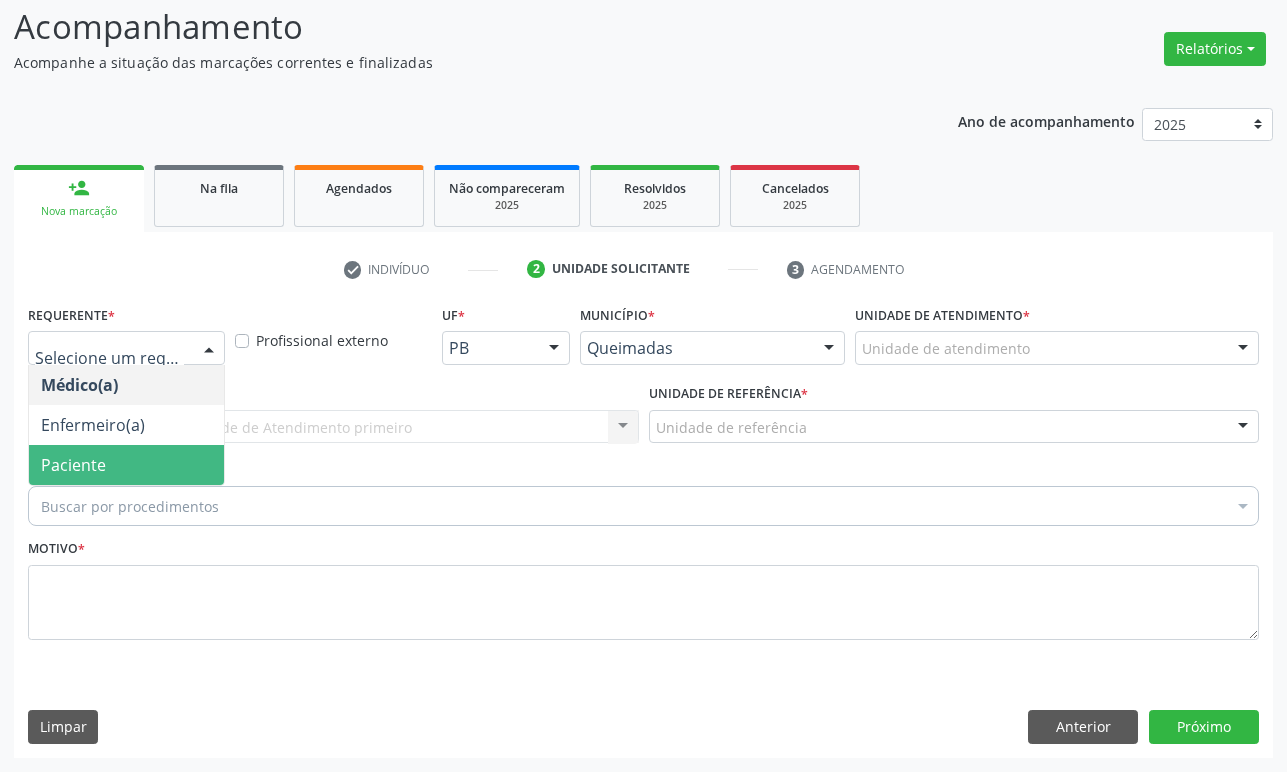 click on "Paciente" at bounding box center [126, 465] 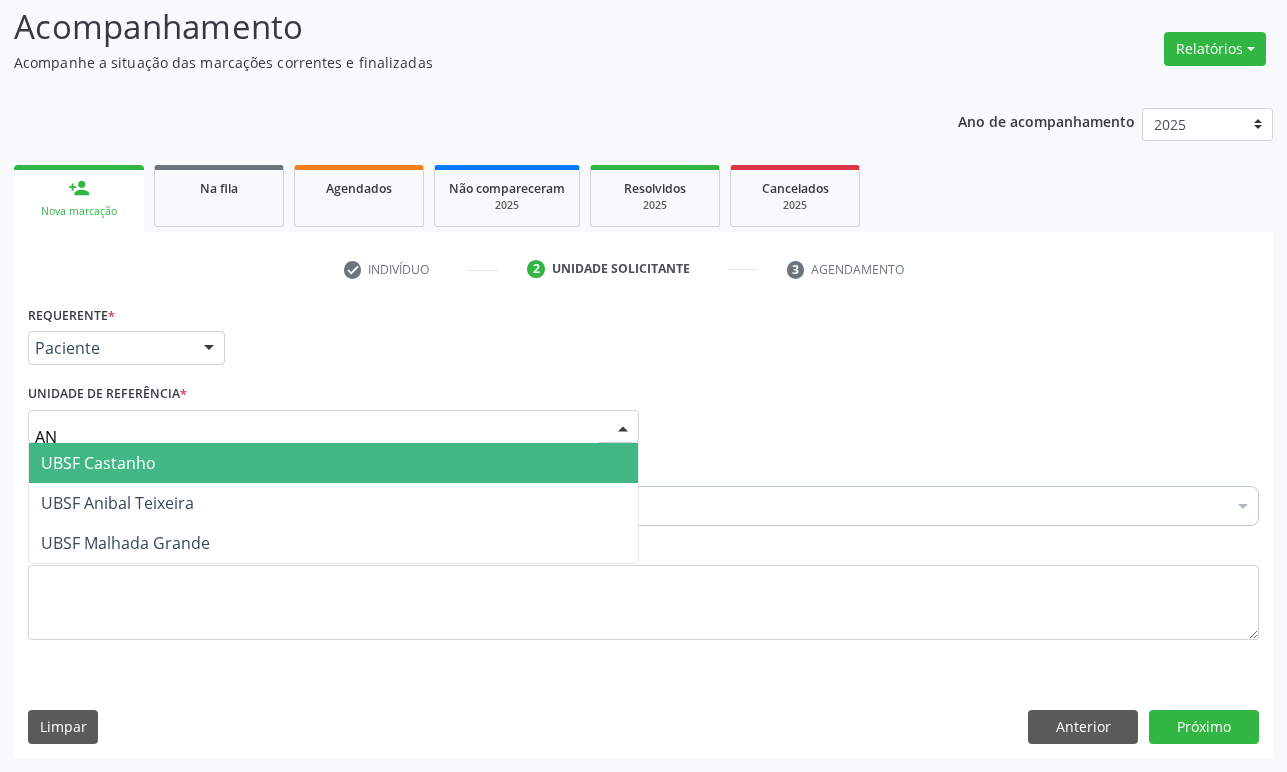 type on "ANI" 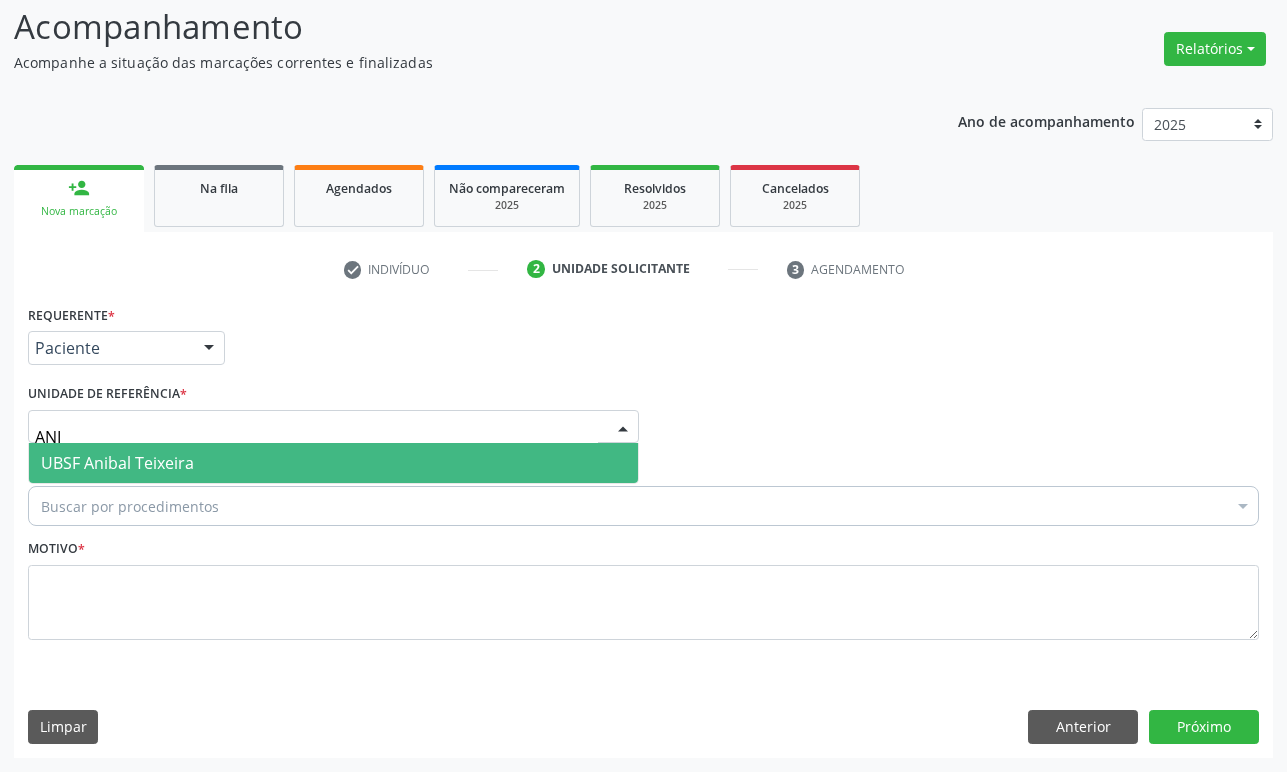 click on "UBSF Anibal Teixeira" at bounding box center [117, 463] 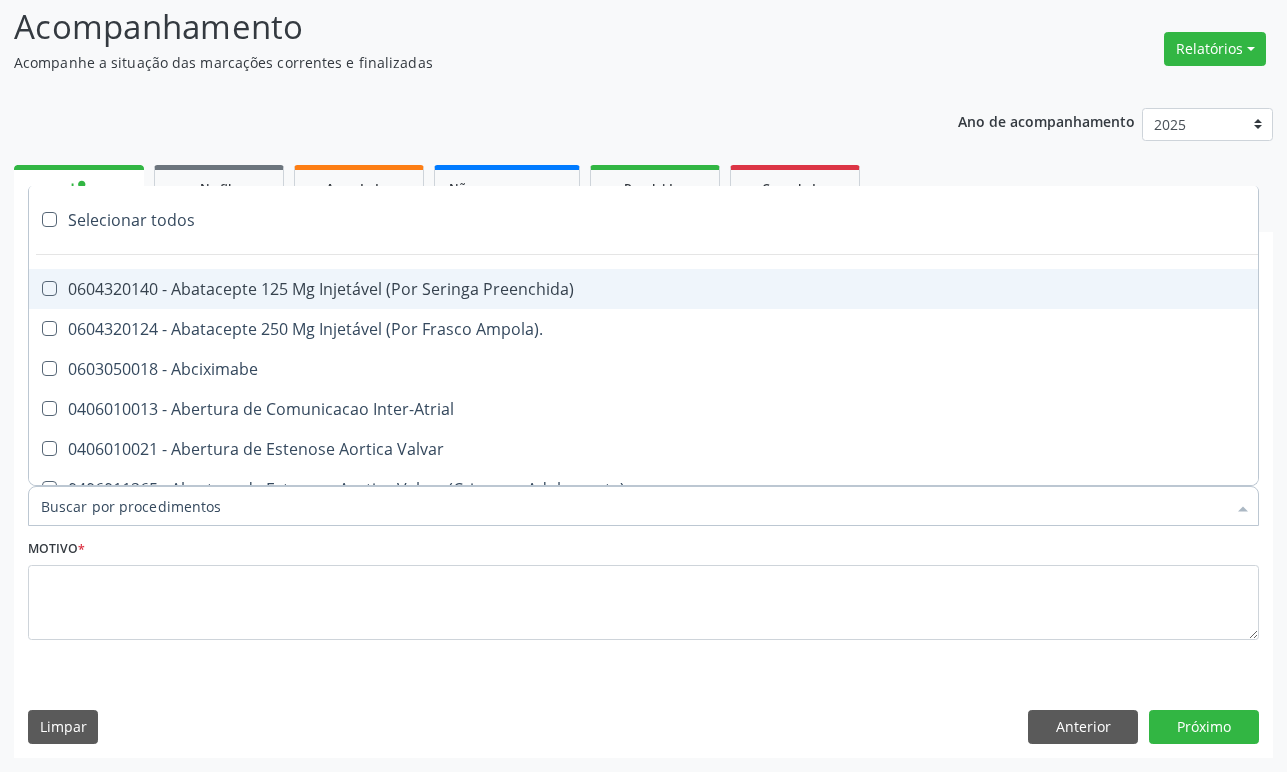 paste on "ROBERTO LEAL" 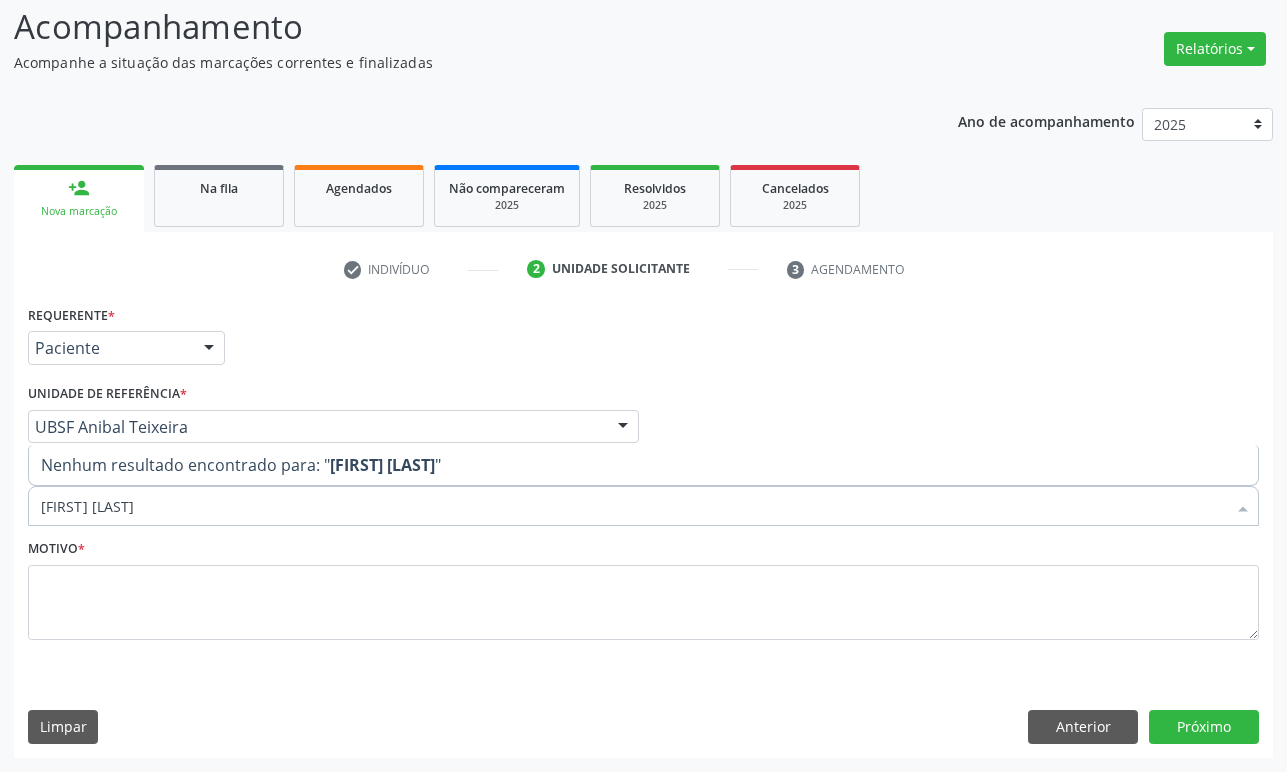 click on "Nenhum resultado encontrado para: " ROBERTO LEAL  "" at bounding box center (643, 465) 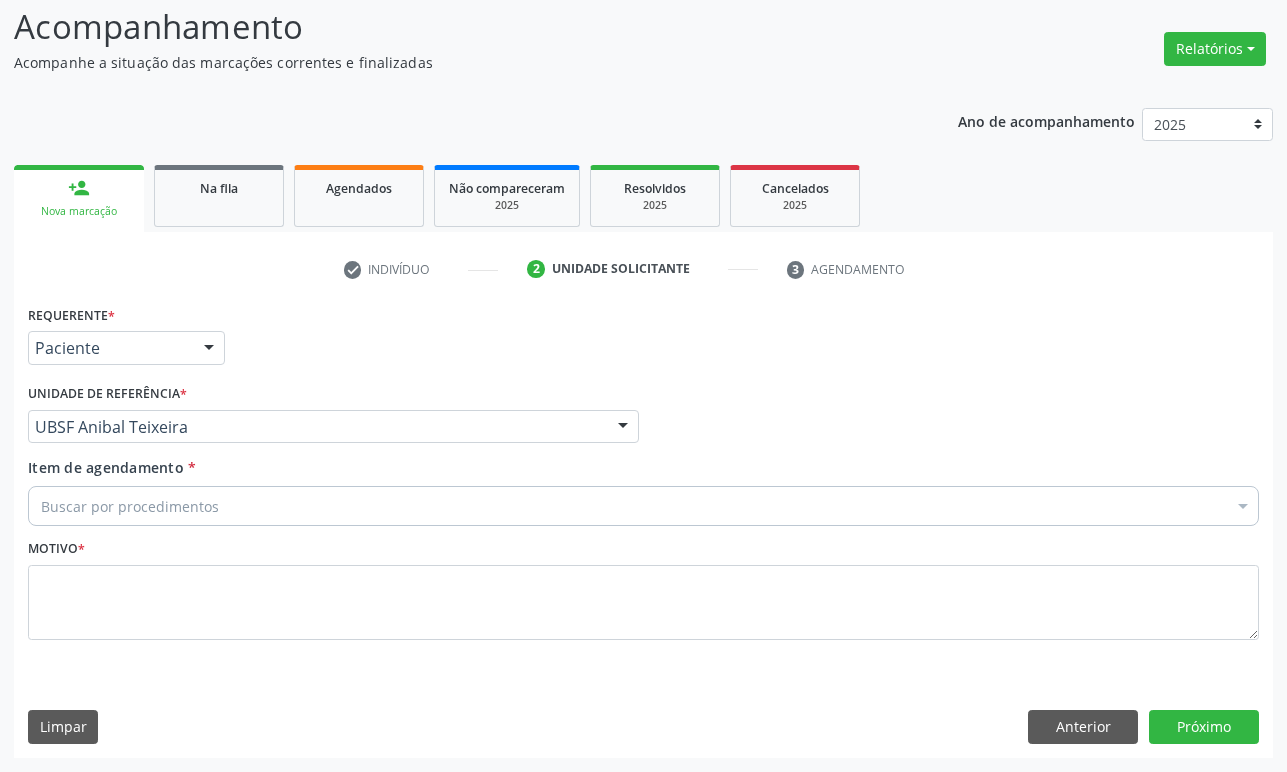 drag, startPoint x: 175, startPoint y: 483, endPoint x: 174, endPoint y: 496, distance: 13.038404 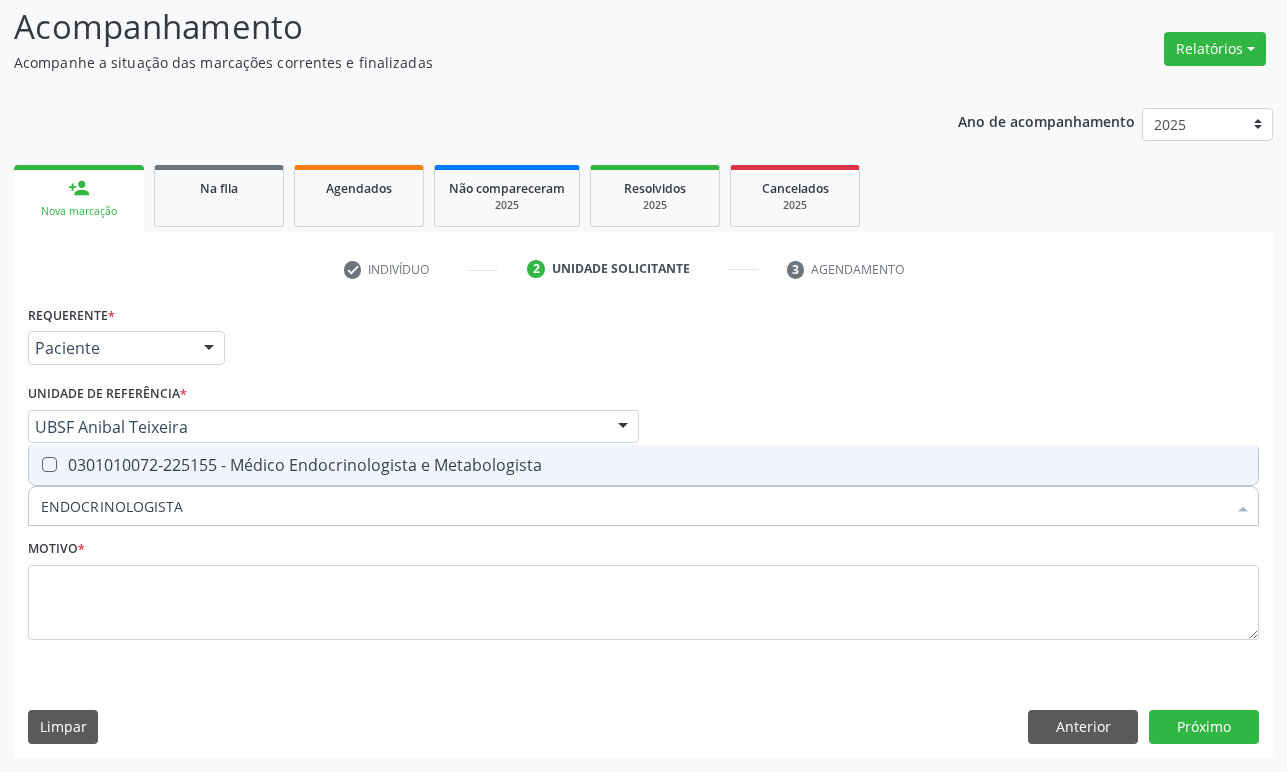 click on "0301010072-225155 - Médico Endocrinologista e Metabologista" at bounding box center [643, 465] 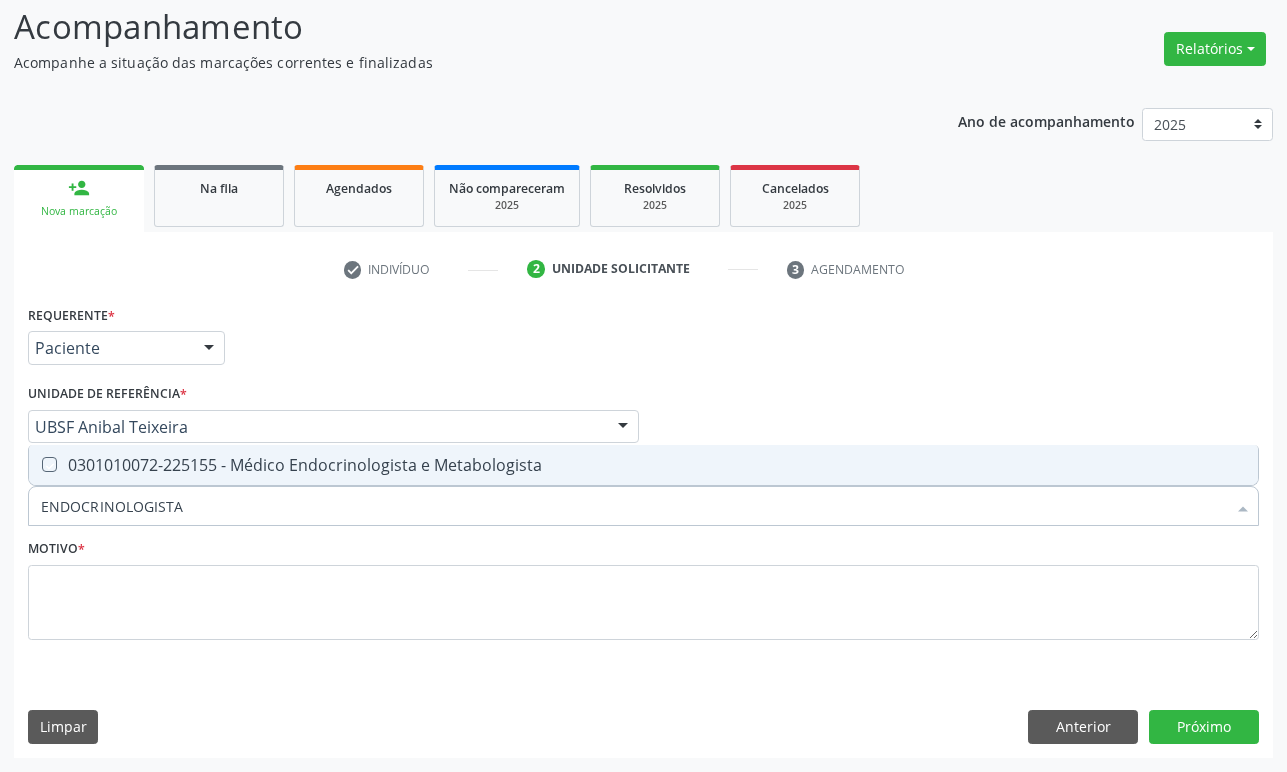 checkbox on "true" 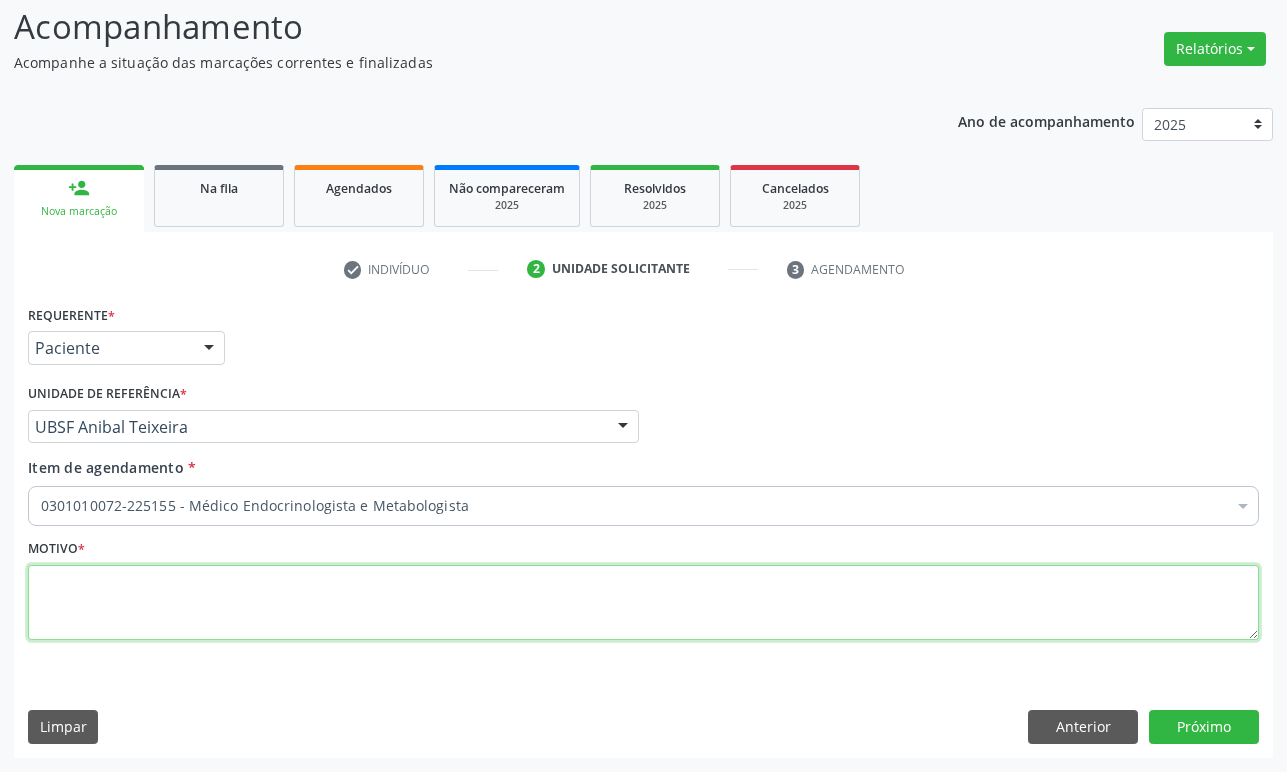 click at bounding box center (643, 603) 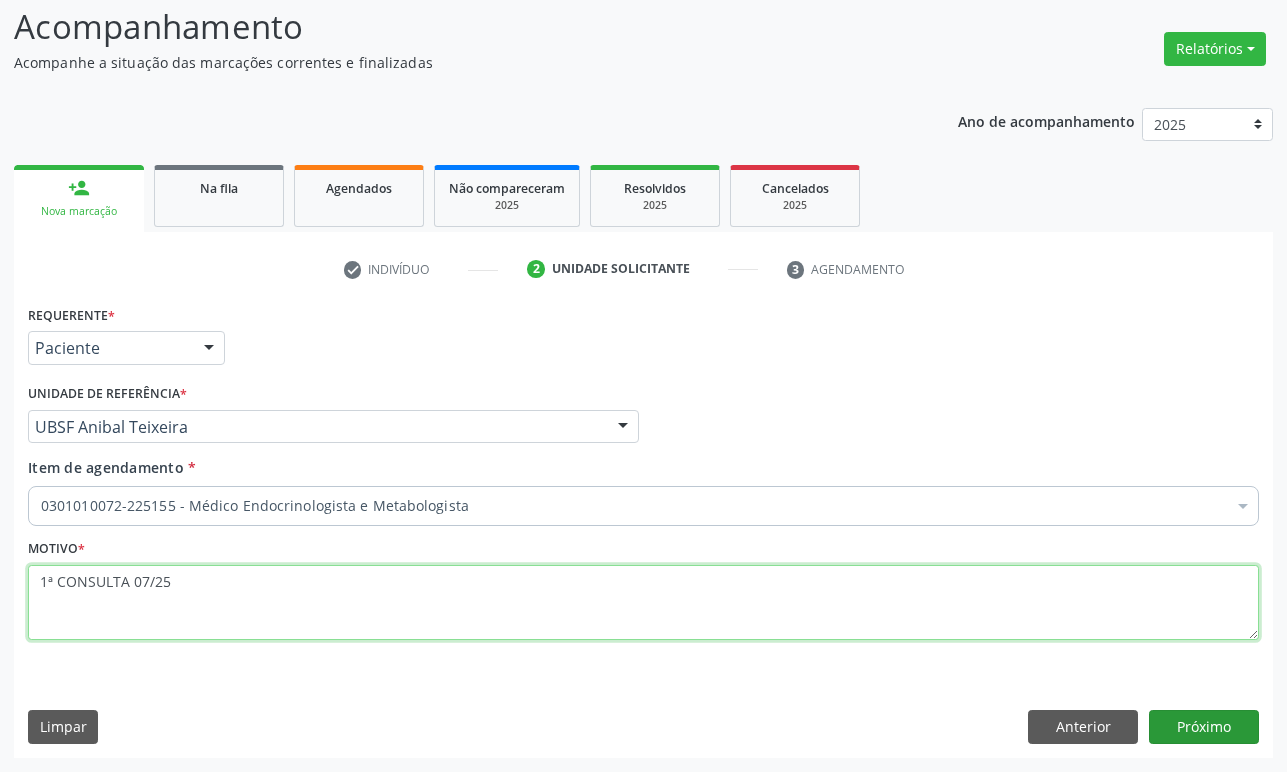 type on "1ª CONSULTA 07/25" 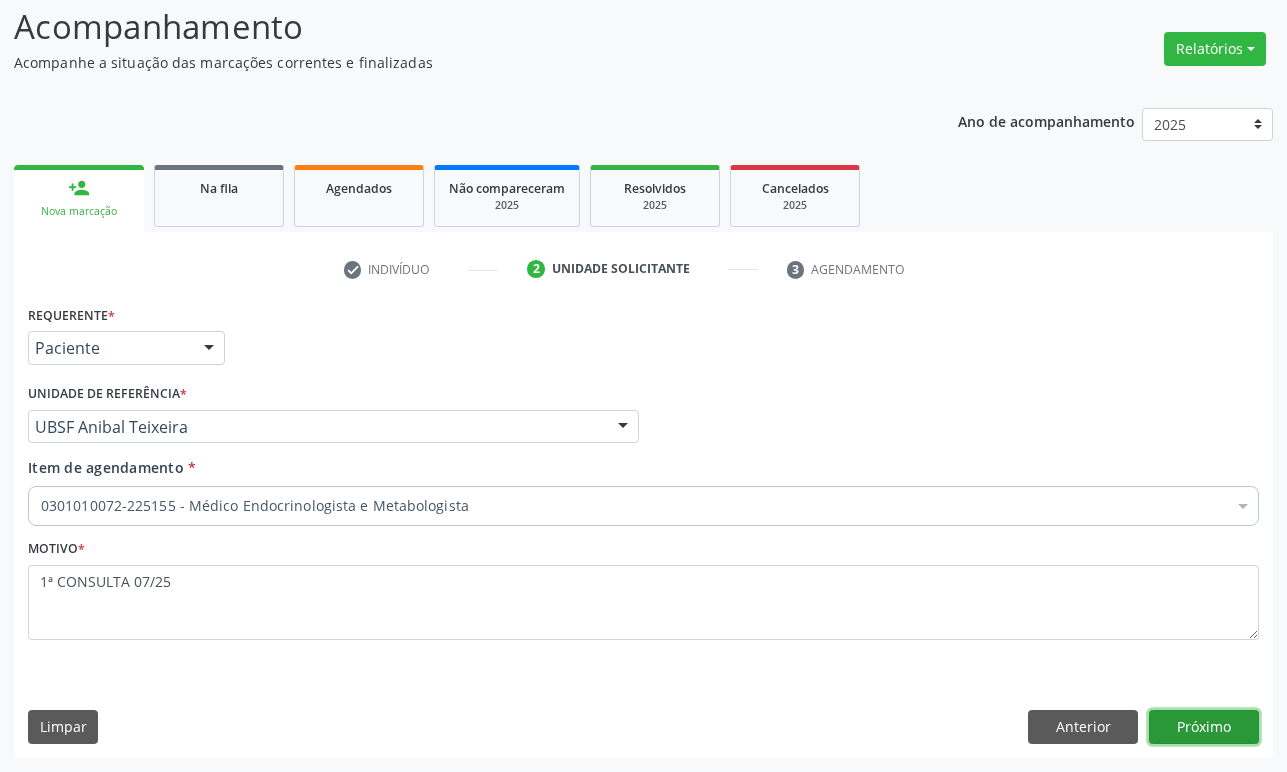 click on "Próximo" at bounding box center [1204, 727] 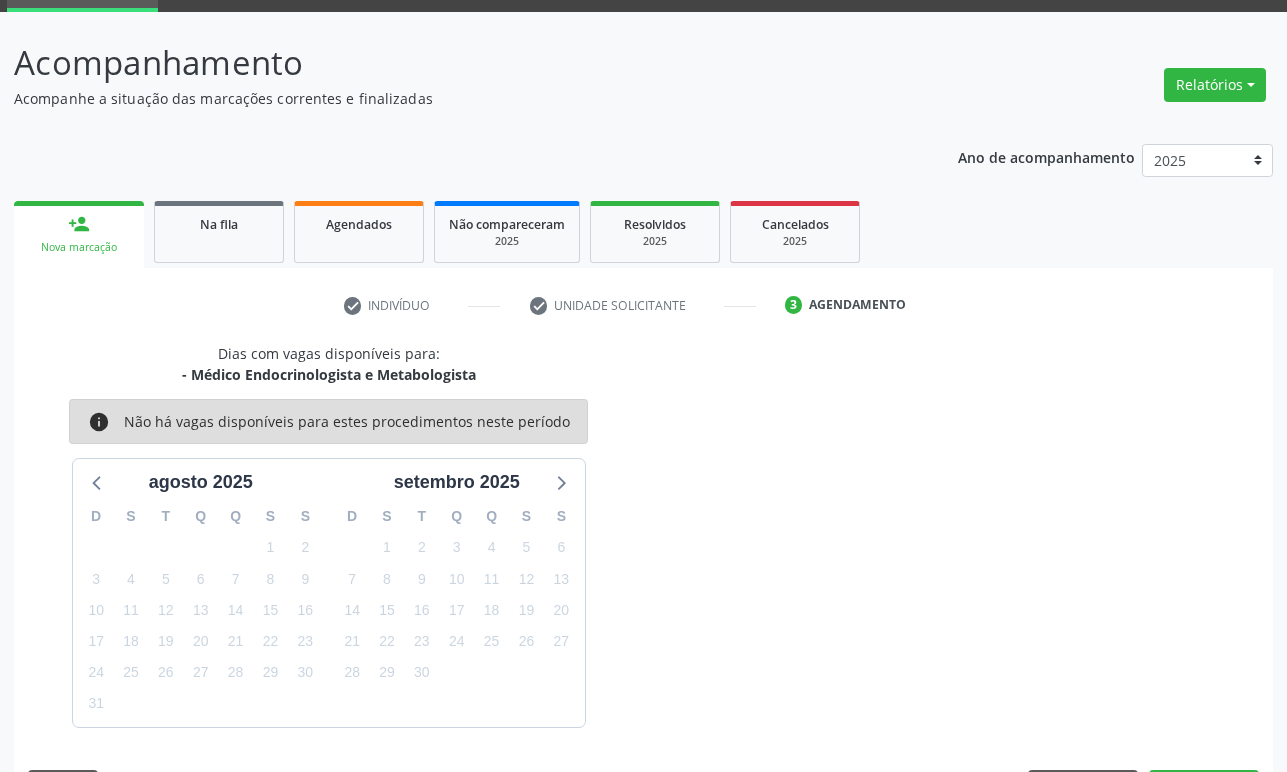 scroll, scrollTop: 134, scrollLeft: 0, axis: vertical 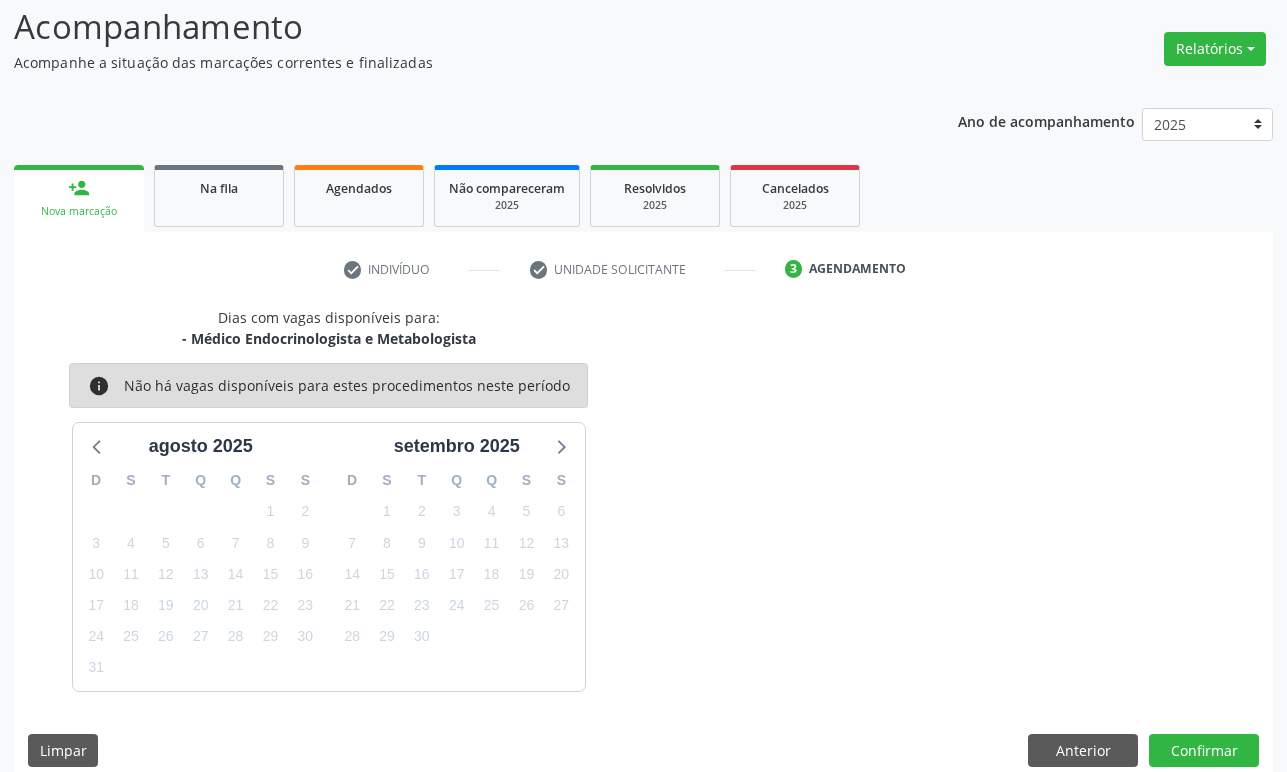 click on "20" at bounding box center [561, 574] 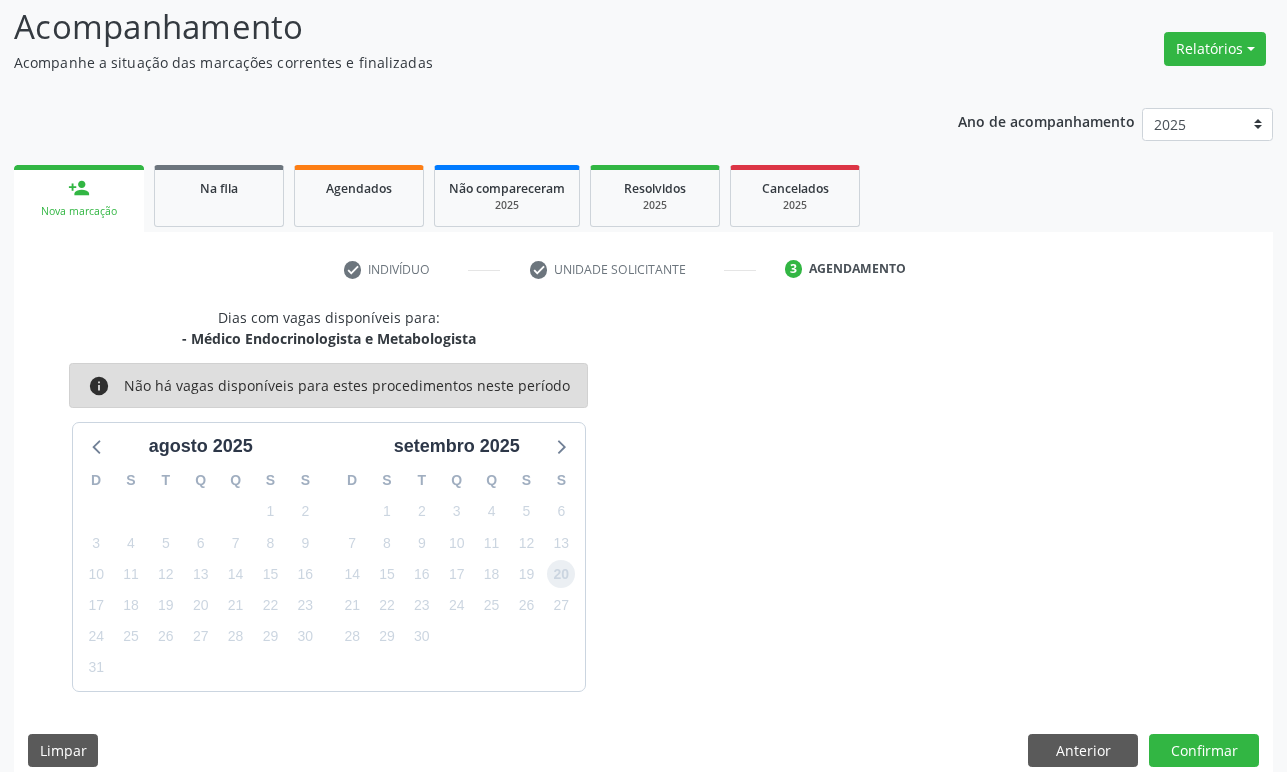 click on "20" at bounding box center [561, 574] 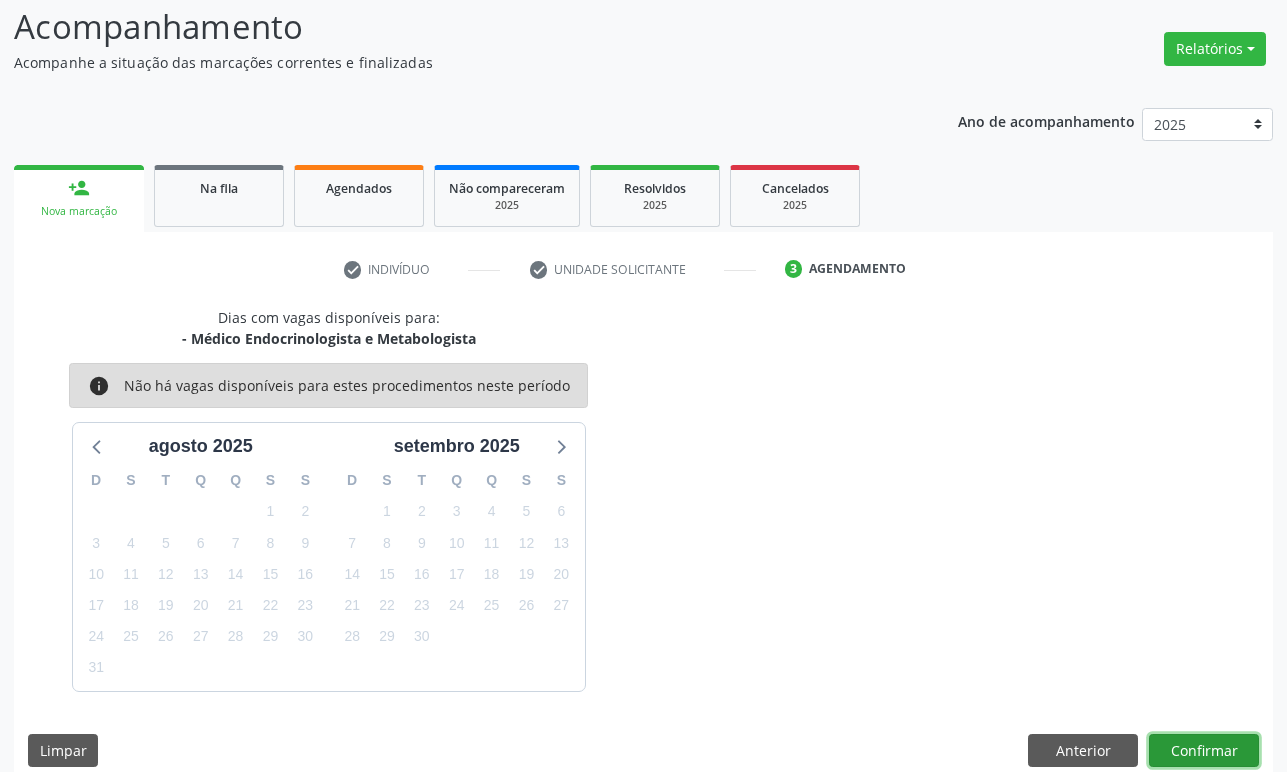 click on "Confirmar" at bounding box center (1204, 751) 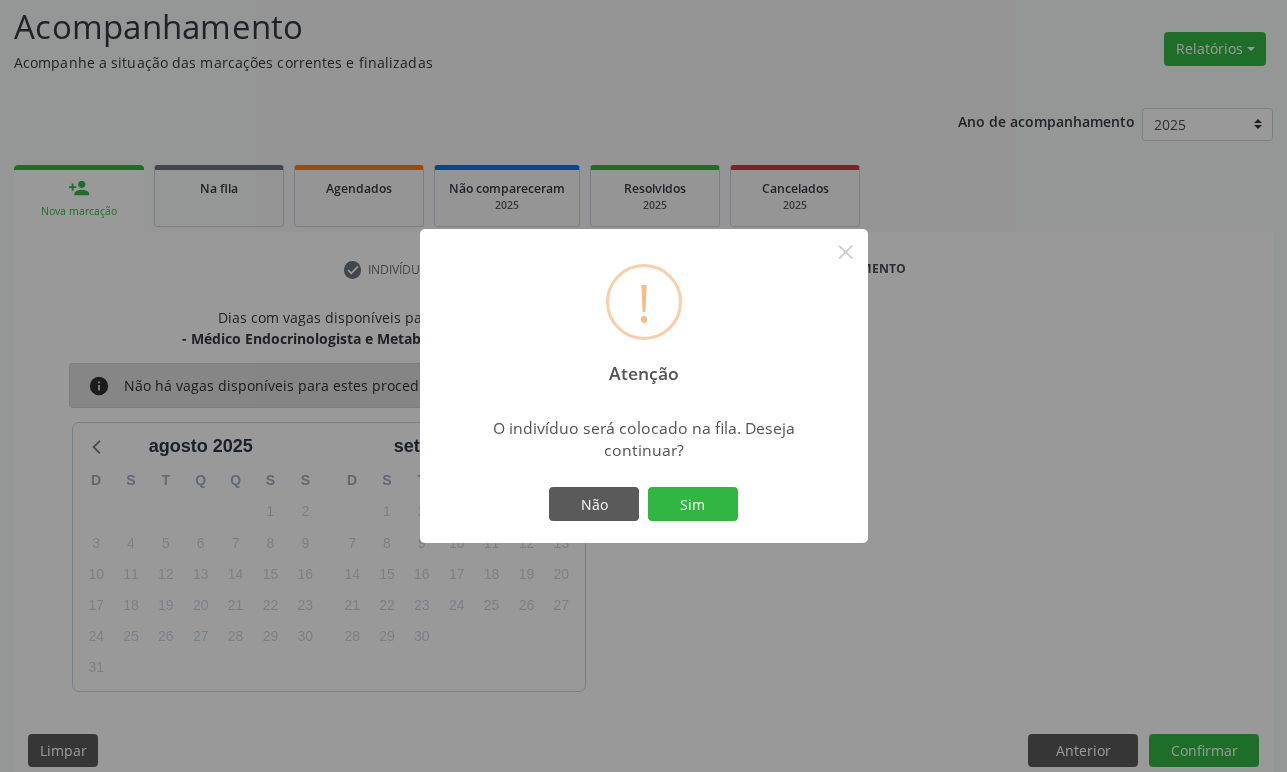 type 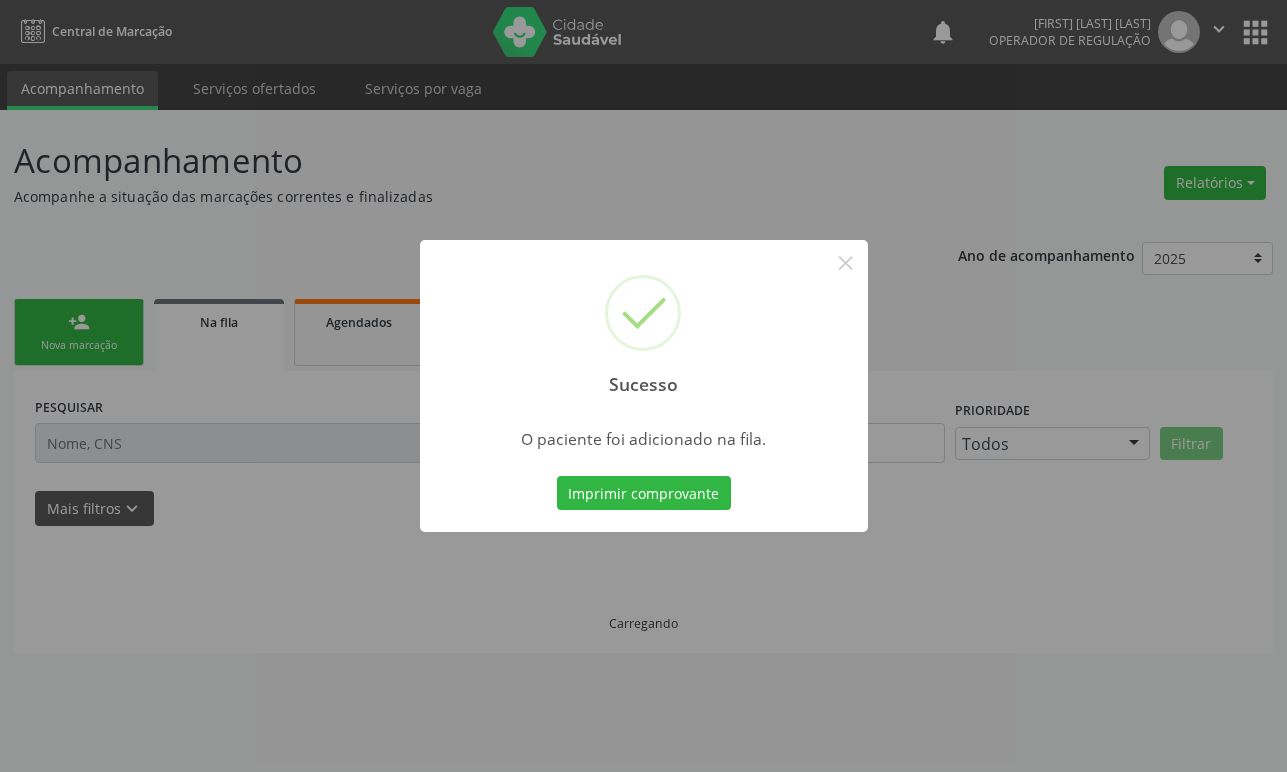 scroll, scrollTop: 0, scrollLeft: 0, axis: both 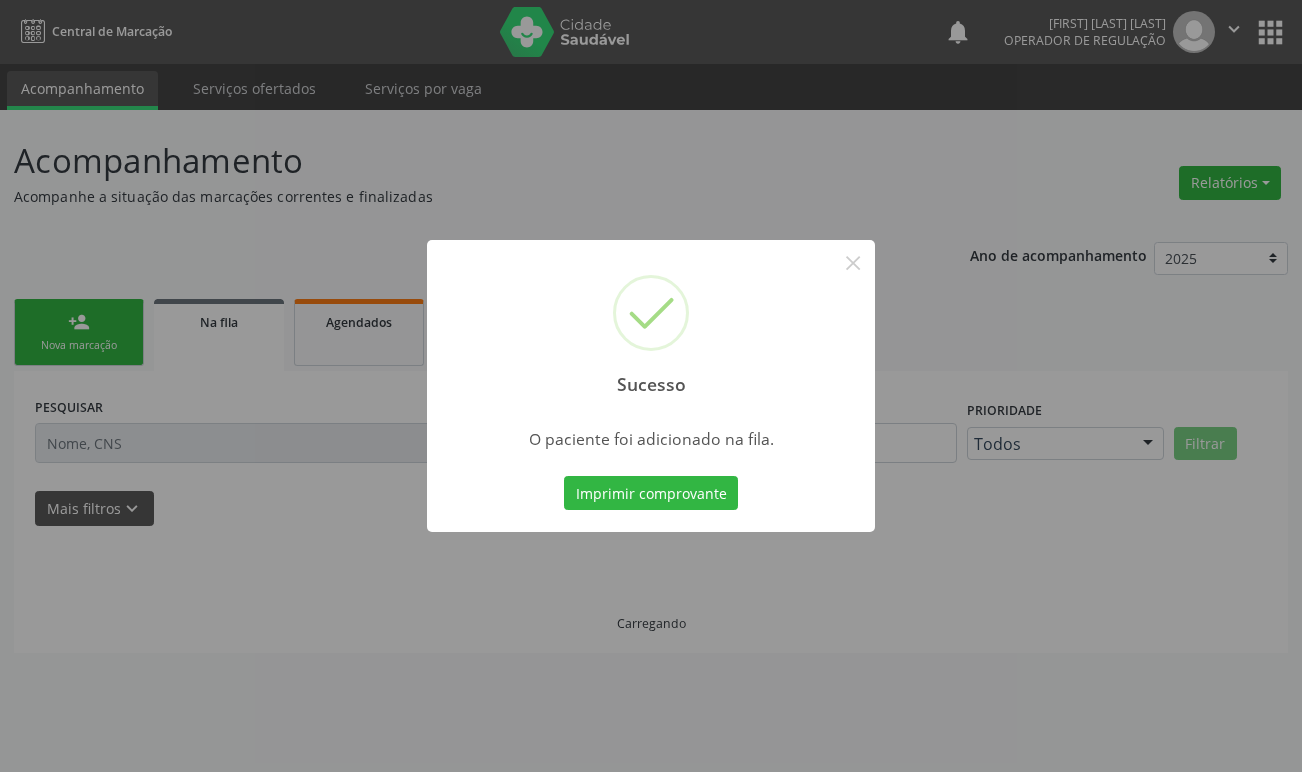 drag, startPoint x: 299, startPoint y: 234, endPoint x: 209, endPoint y: 181, distance: 104.44616 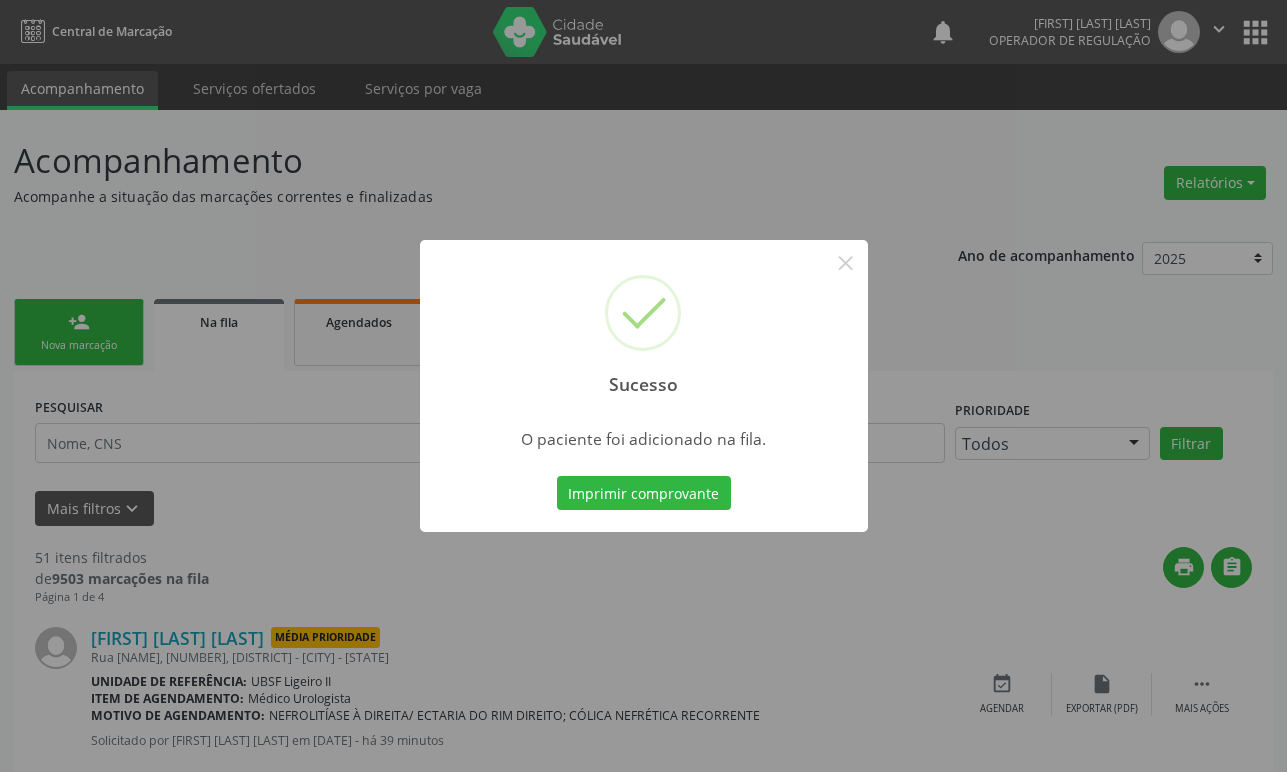 drag, startPoint x: 209, startPoint y: 181, endPoint x: 739, endPoint y: 288, distance: 540.69305 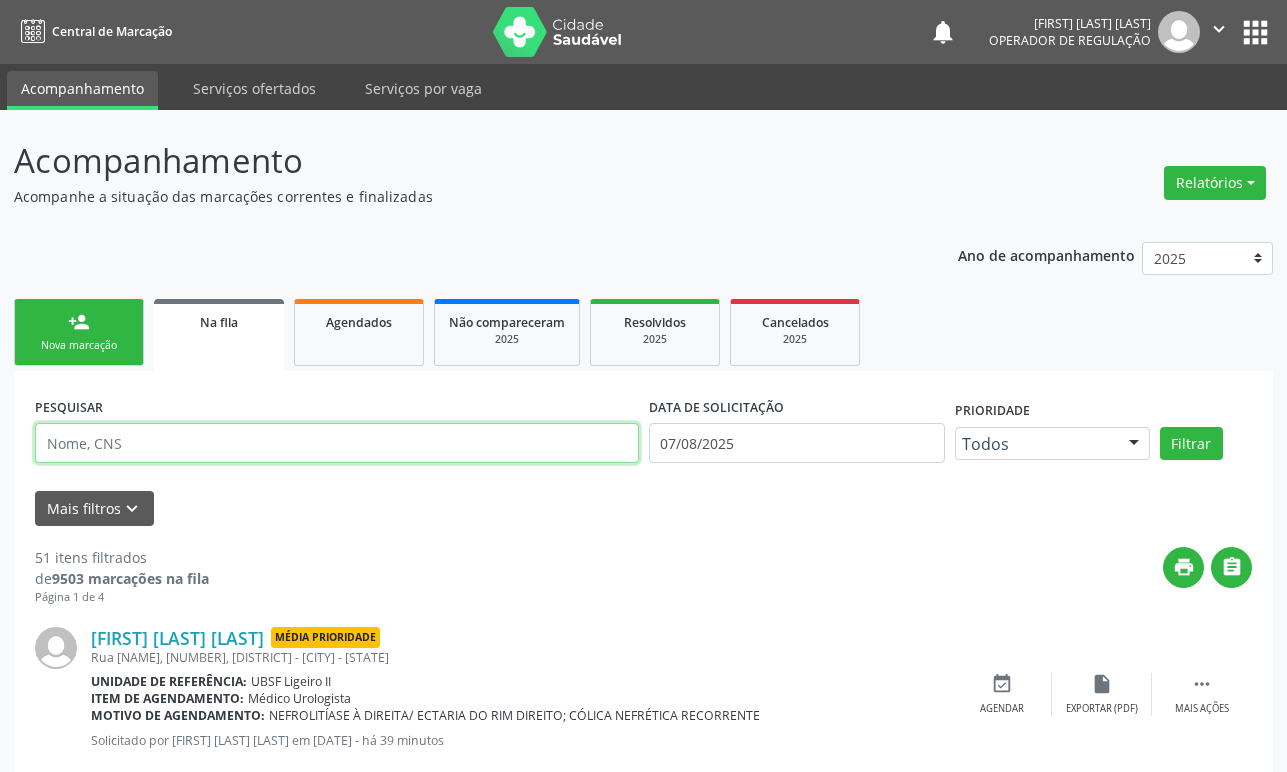 click at bounding box center [337, 443] 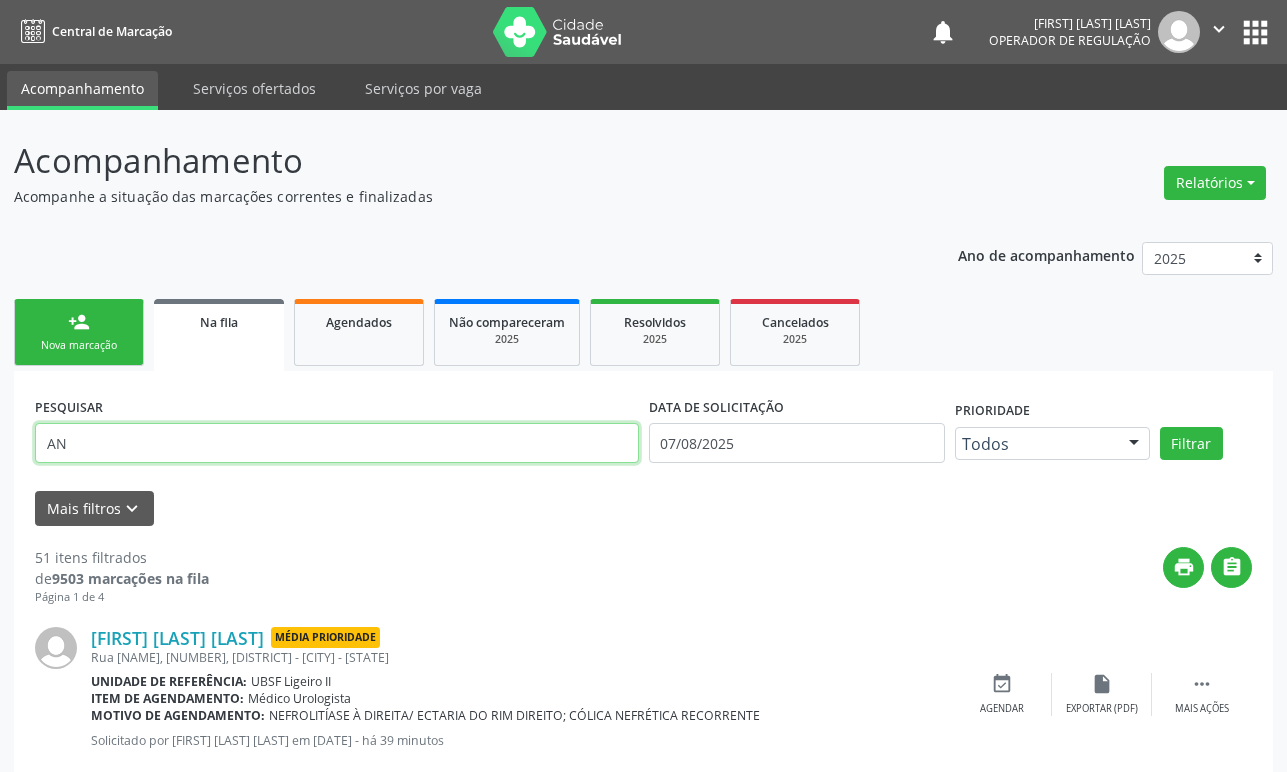 type on "A" 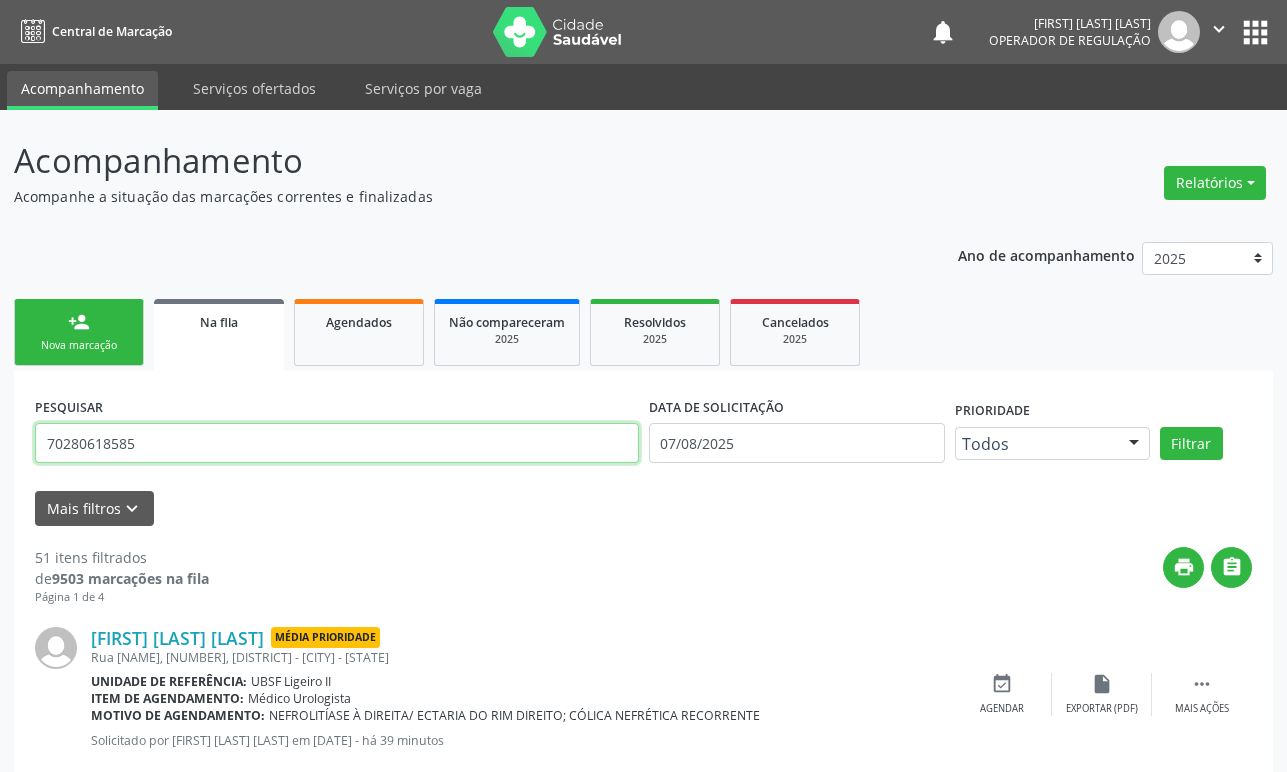 type on "70280618585" 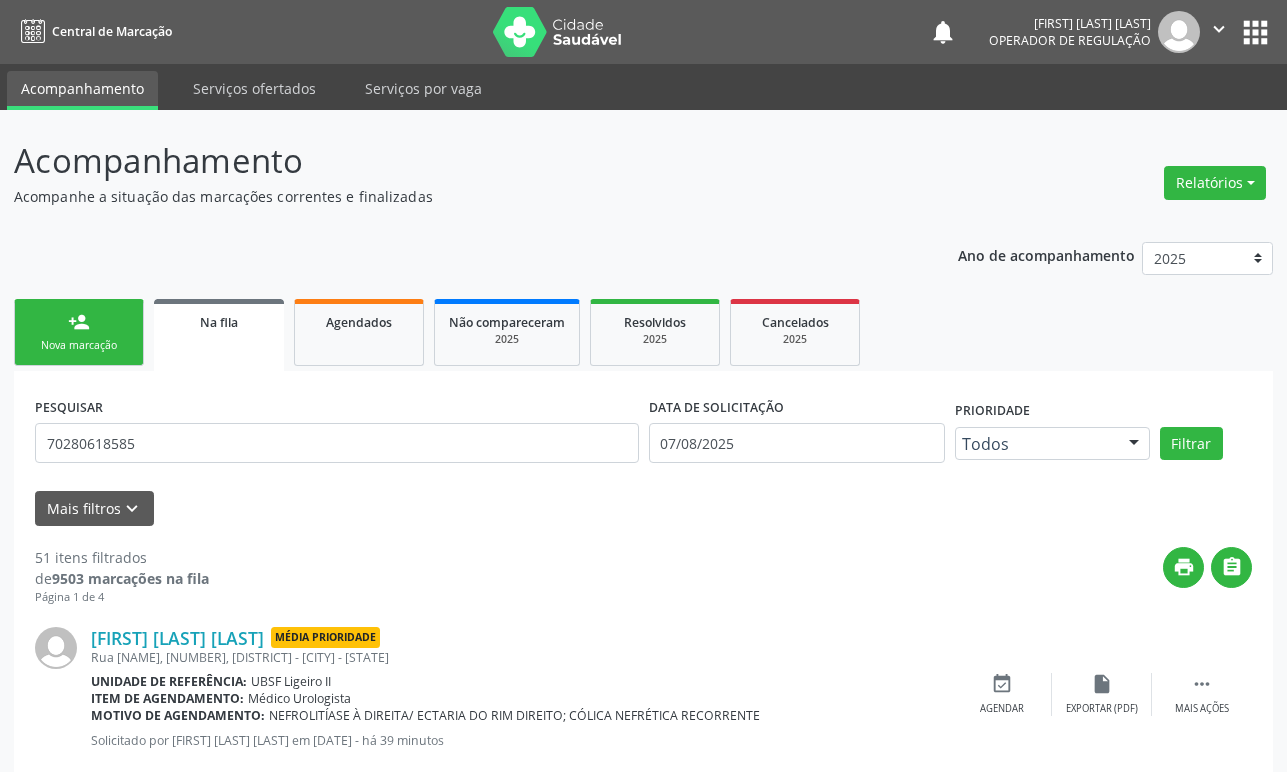 click on "person_add
Nova marcação" at bounding box center (79, 332) 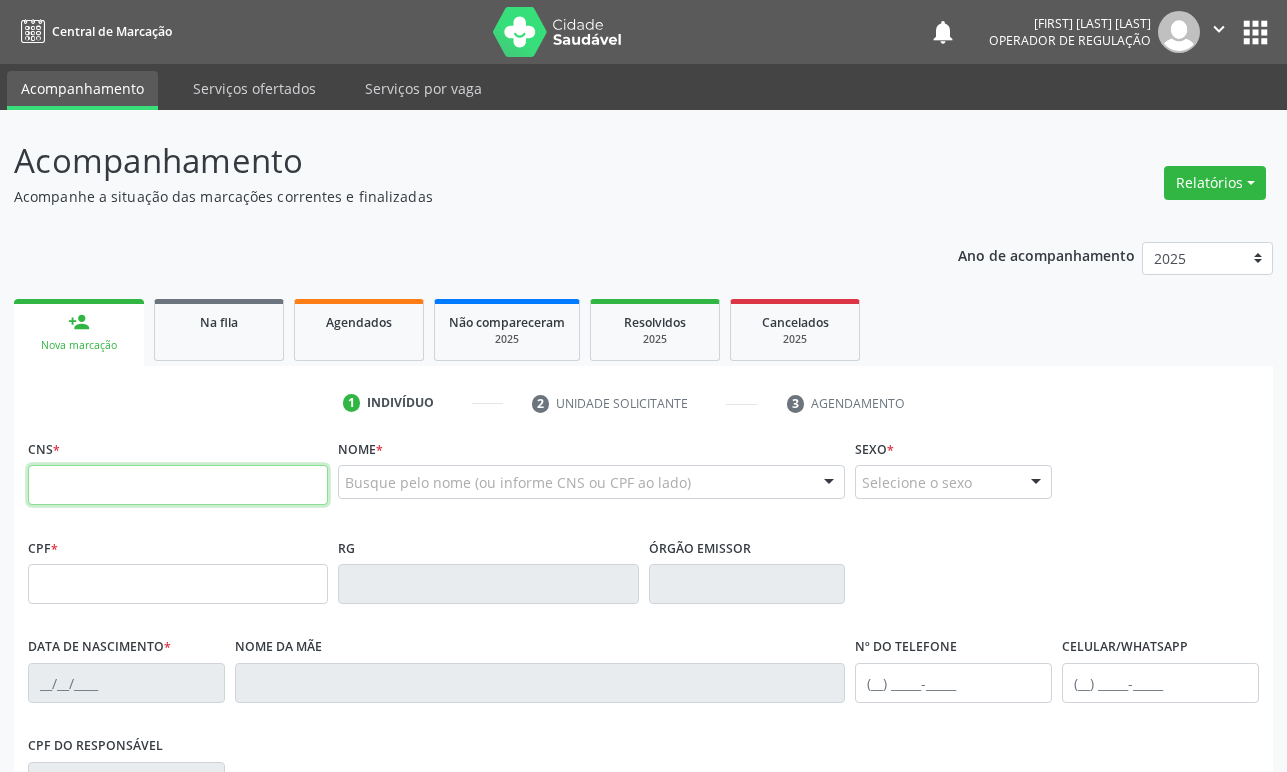 click at bounding box center [178, 485] 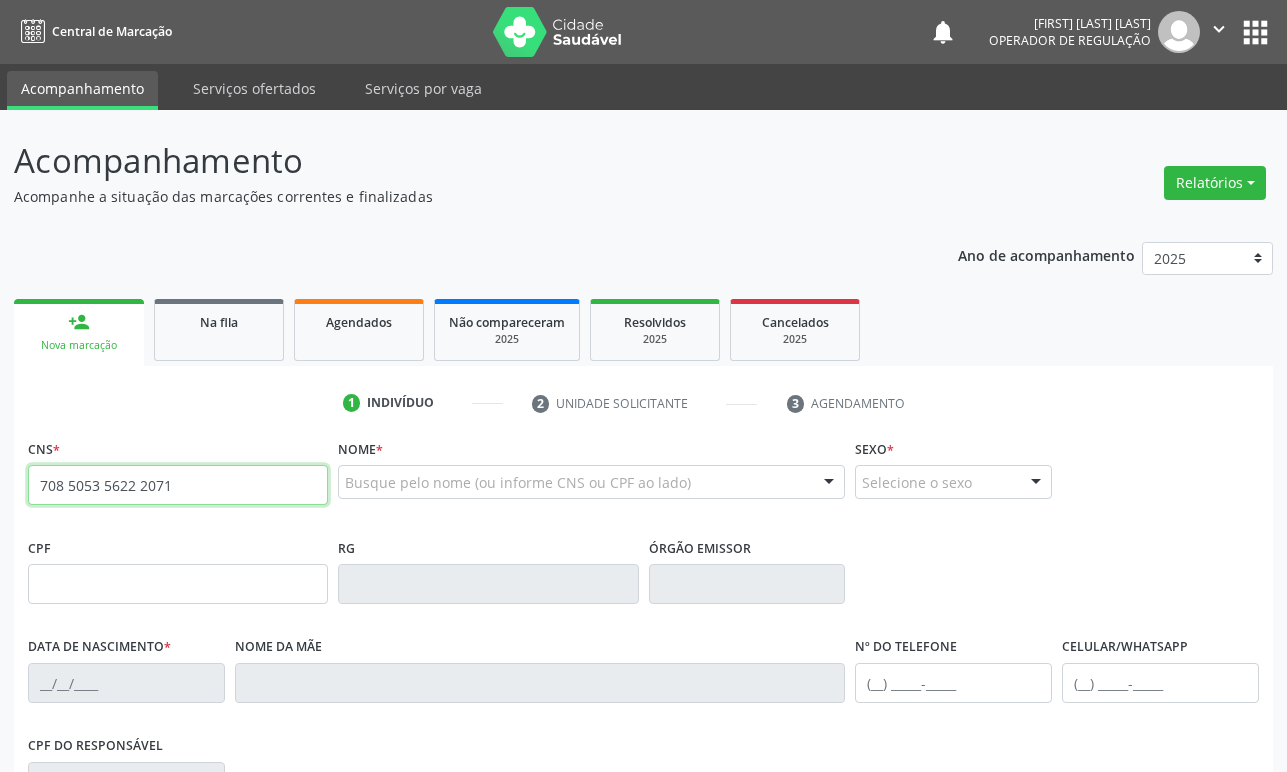 type on "708 5053 5622 2071" 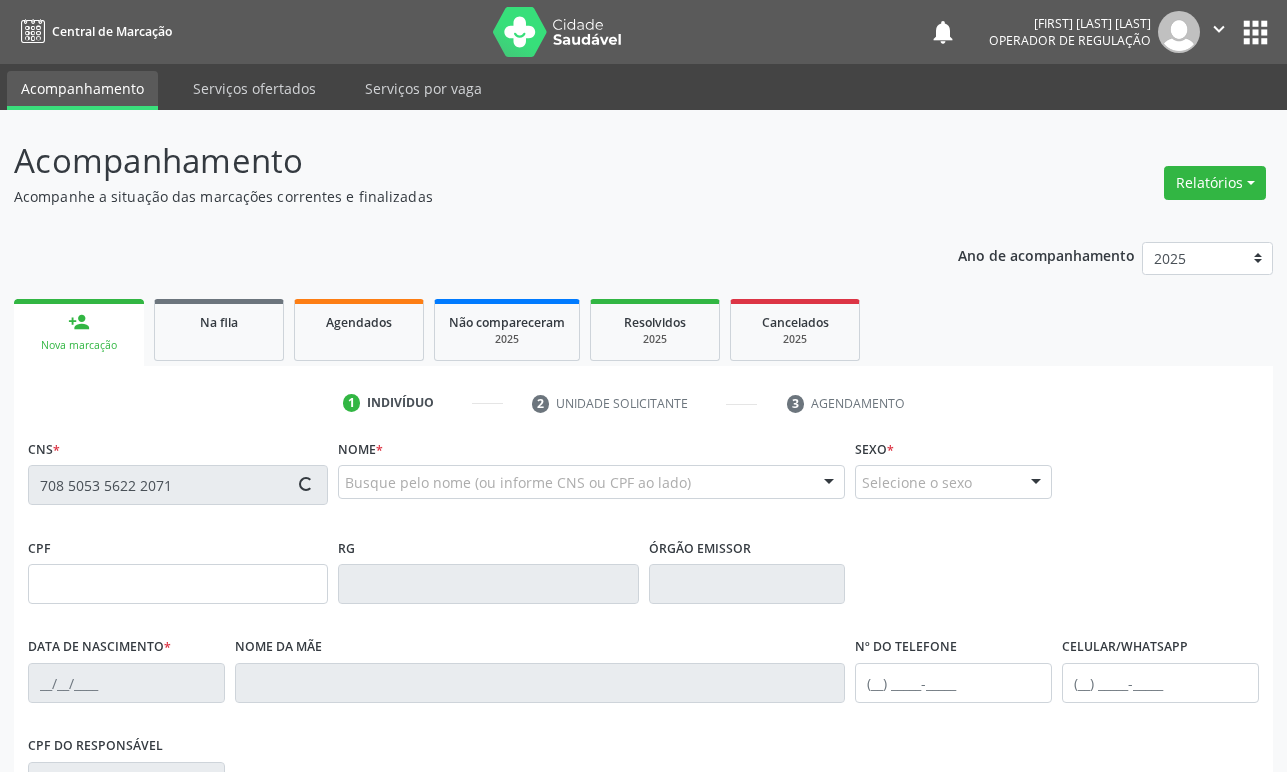 type on "775.589.017-15" 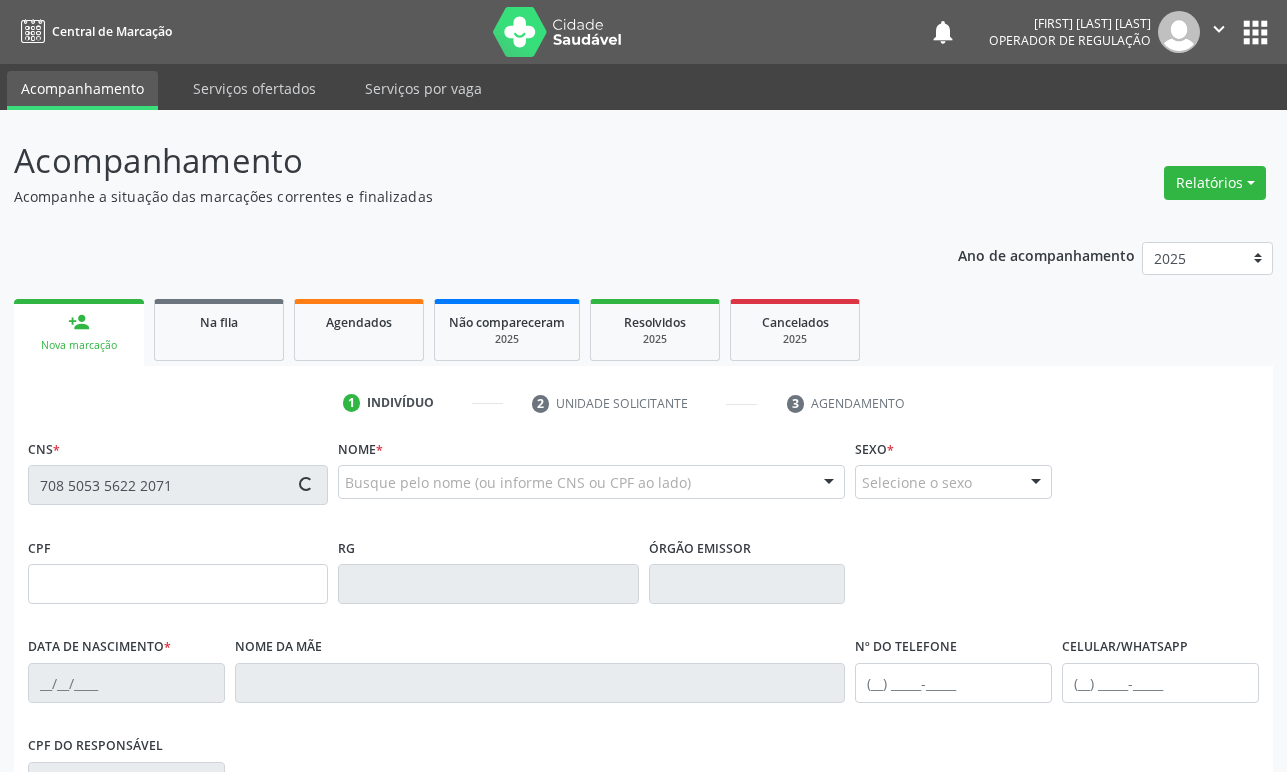 type on "08/04/1964" 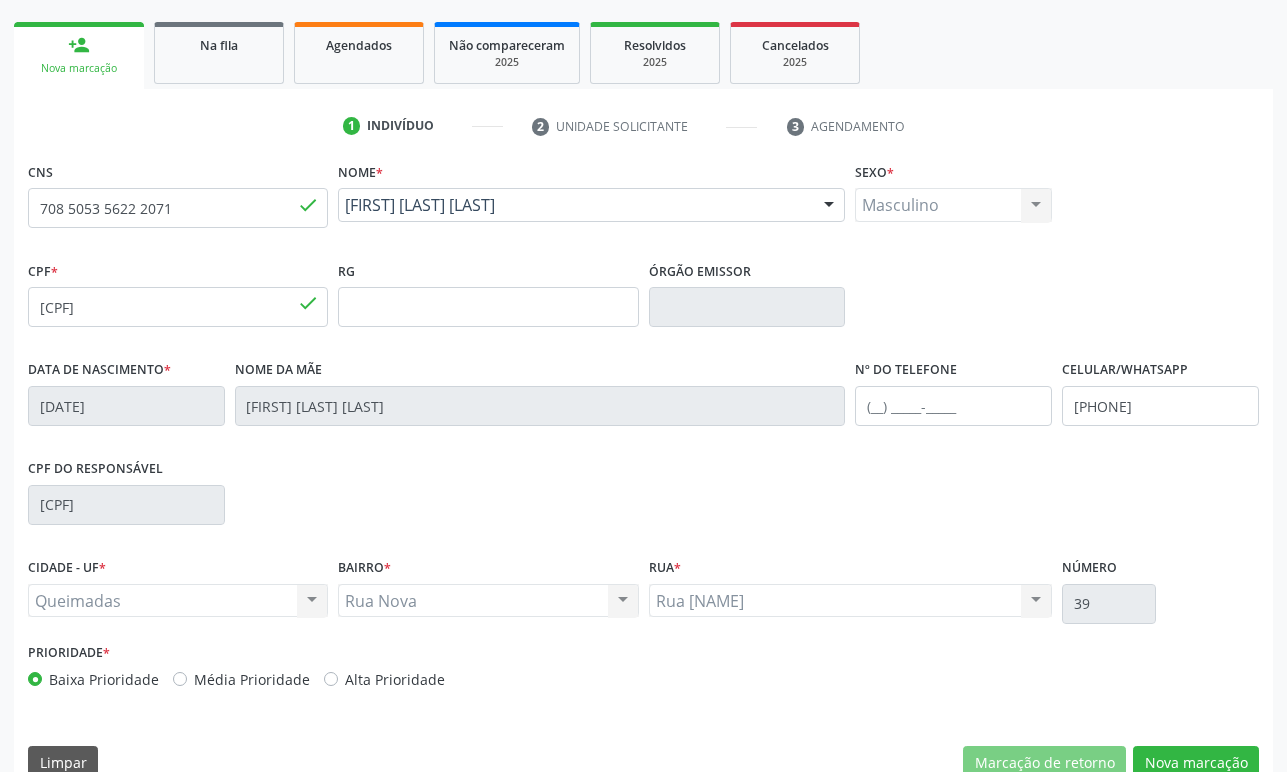scroll, scrollTop: 312, scrollLeft: 0, axis: vertical 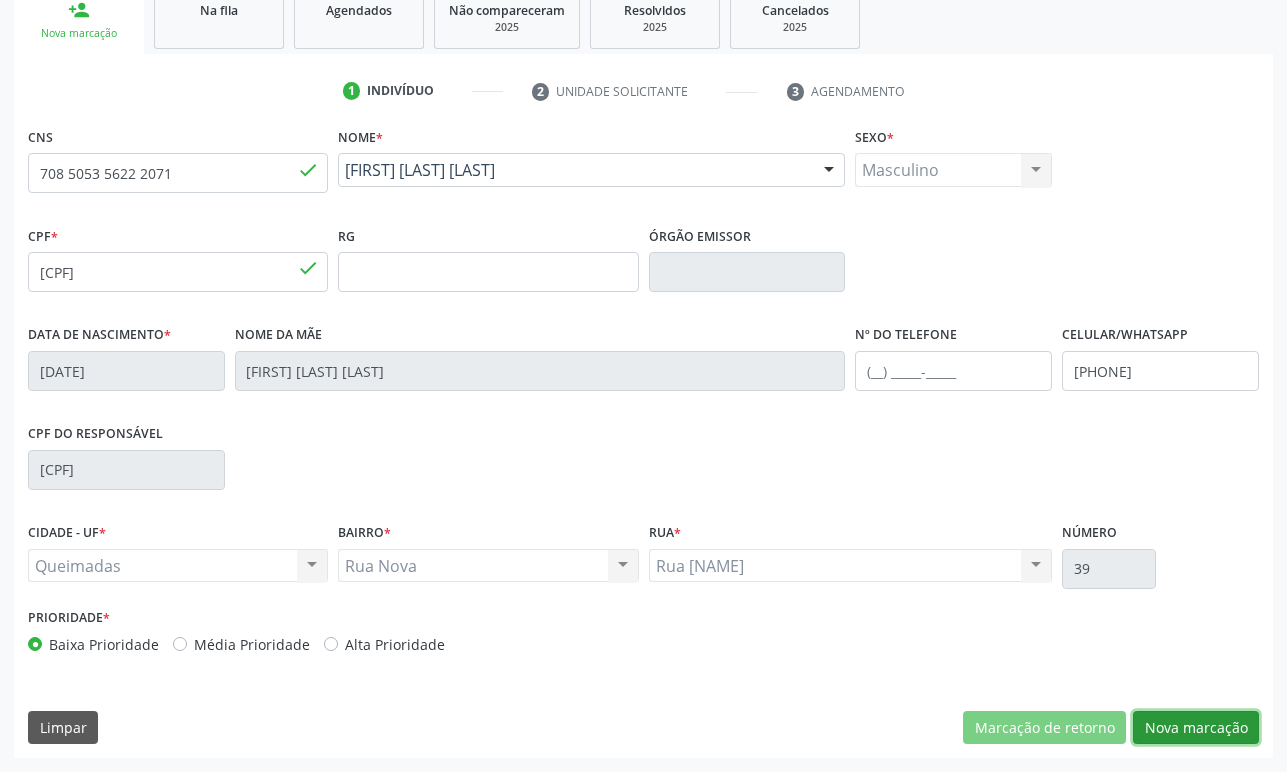drag, startPoint x: 1170, startPoint y: 725, endPoint x: 166, endPoint y: 369, distance: 1065.2474 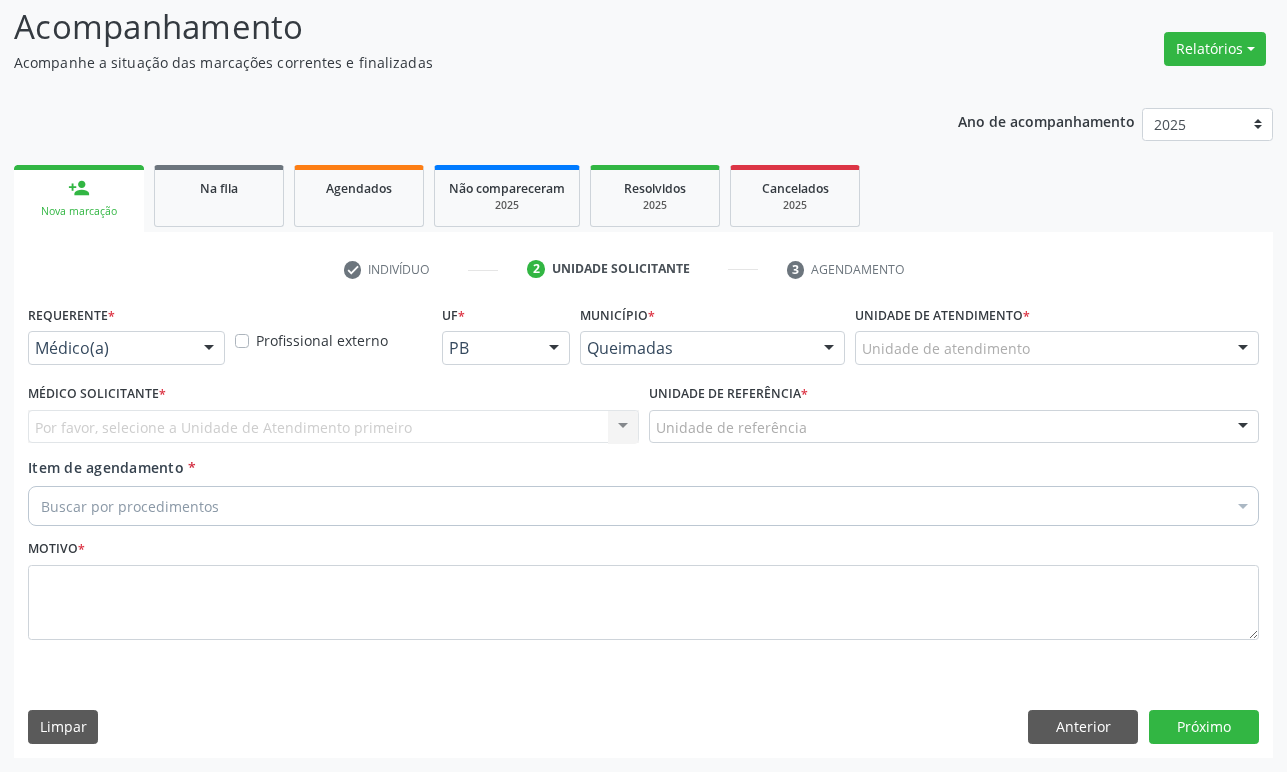scroll, scrollTop: 134, scrollLeft: 0, axis: vertical 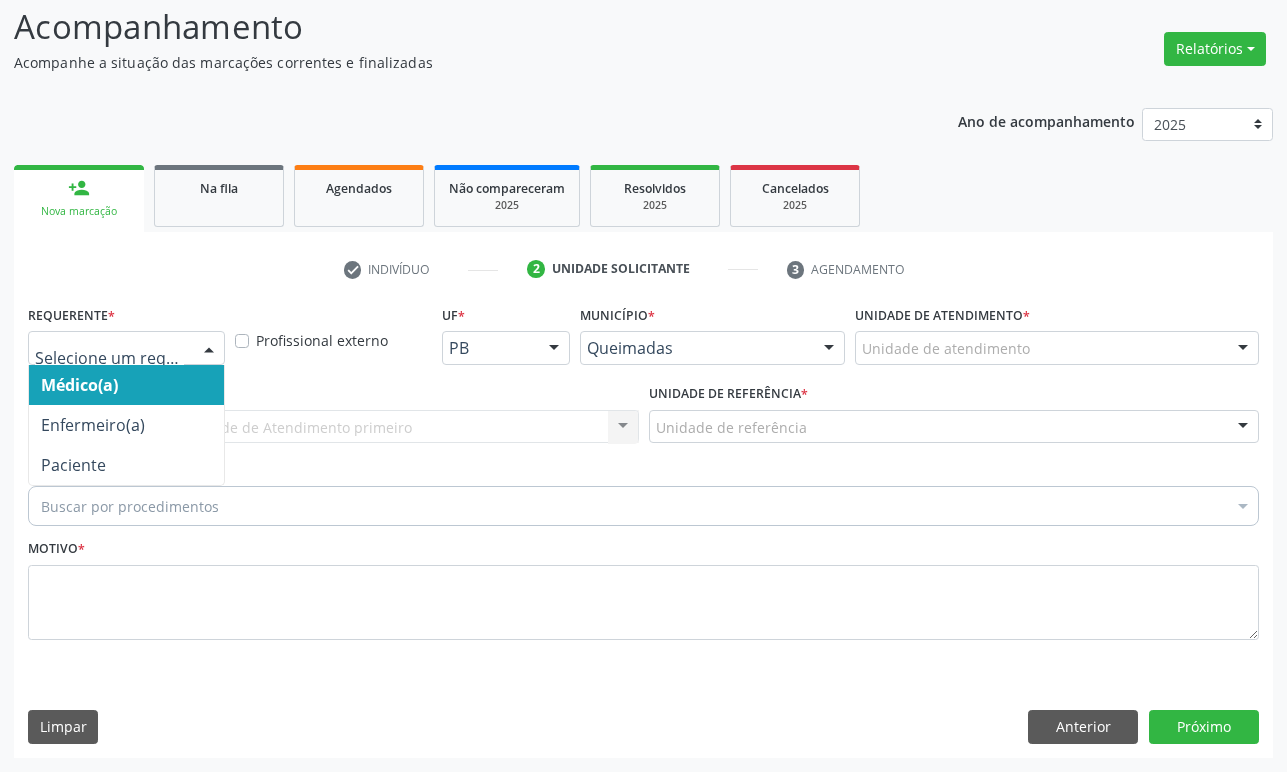 drag, startPoint x: 83, startPoint y: 344, endPoint x: 96, endPoint y: 432, distance: 88.95505 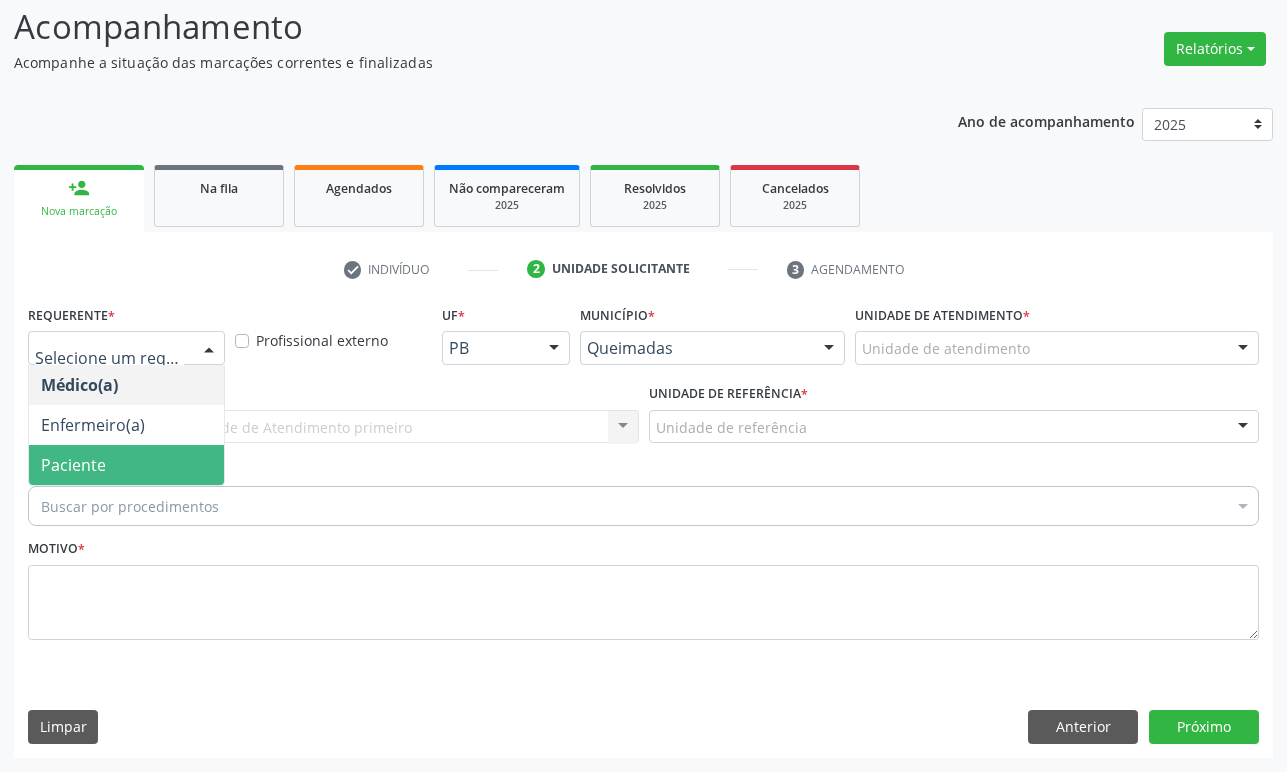 click on "Paciente" at bounding box center (126, 465) 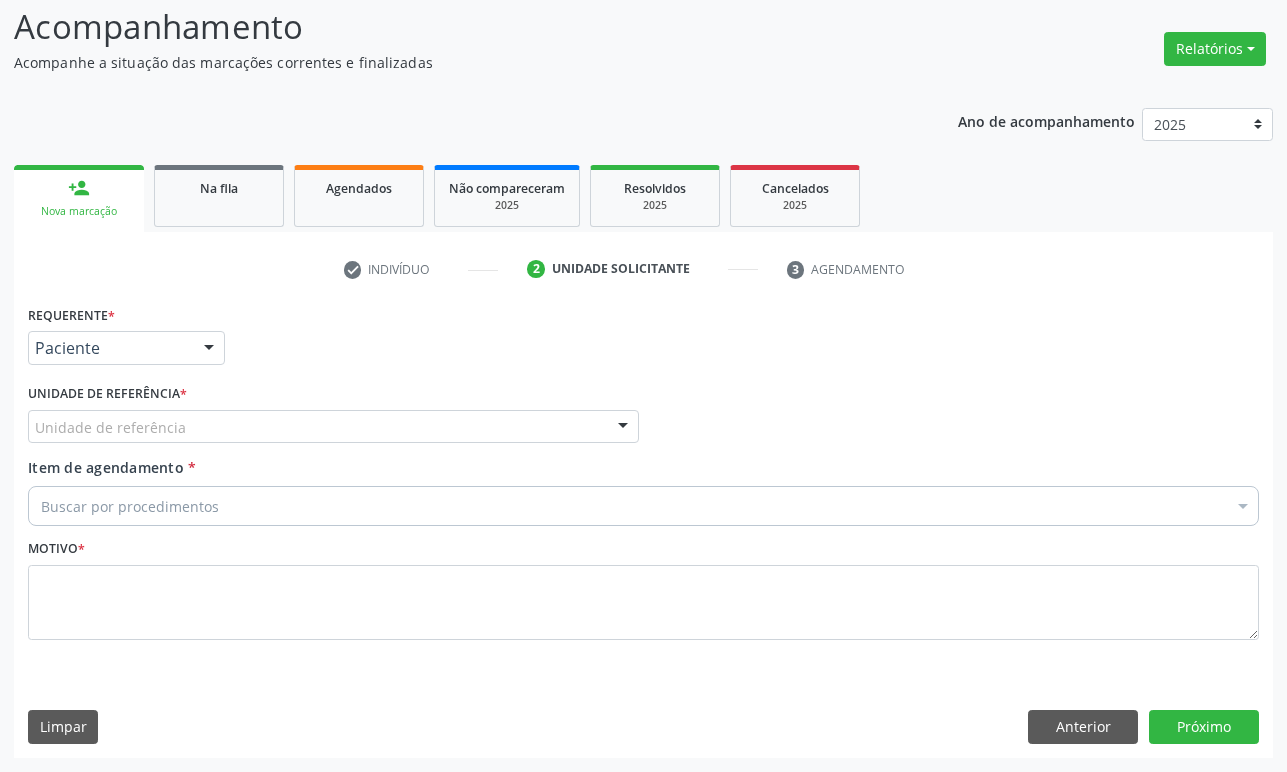 click on "Unidade de referência" at bounding box center (333, 427) 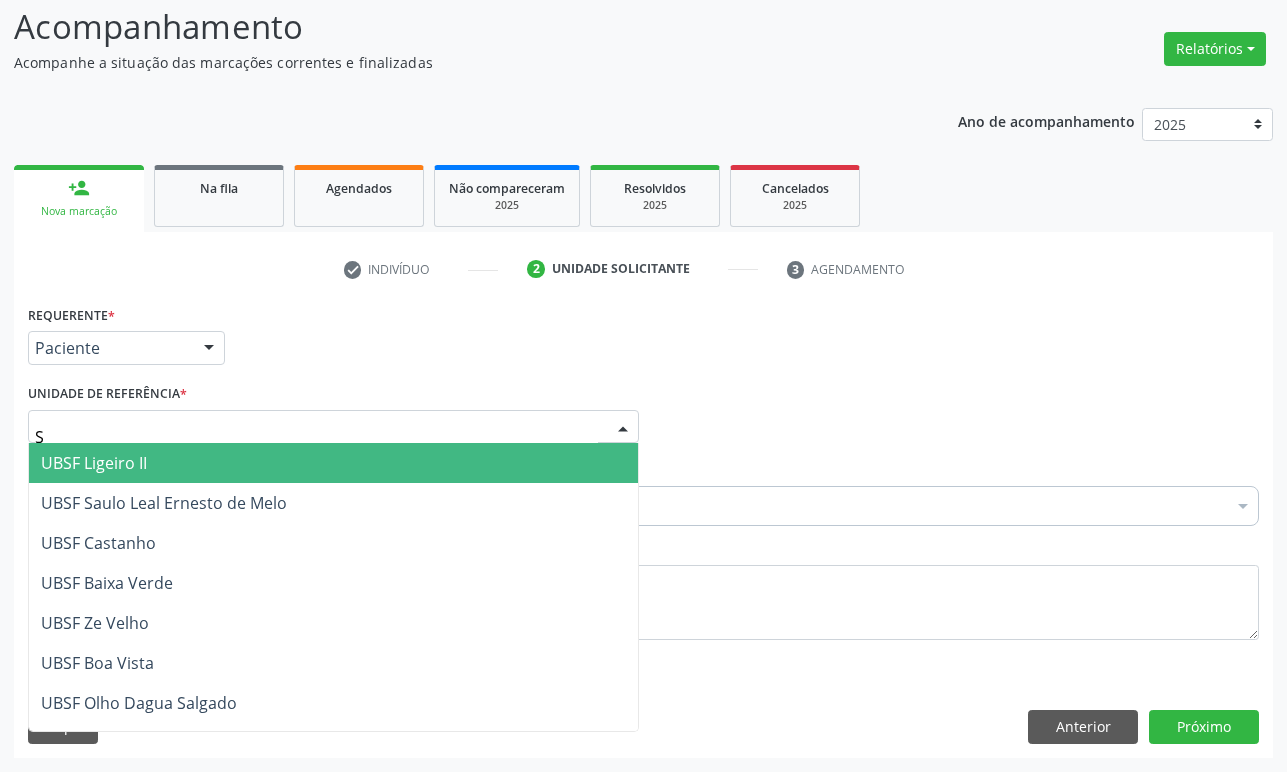 type on "SA" 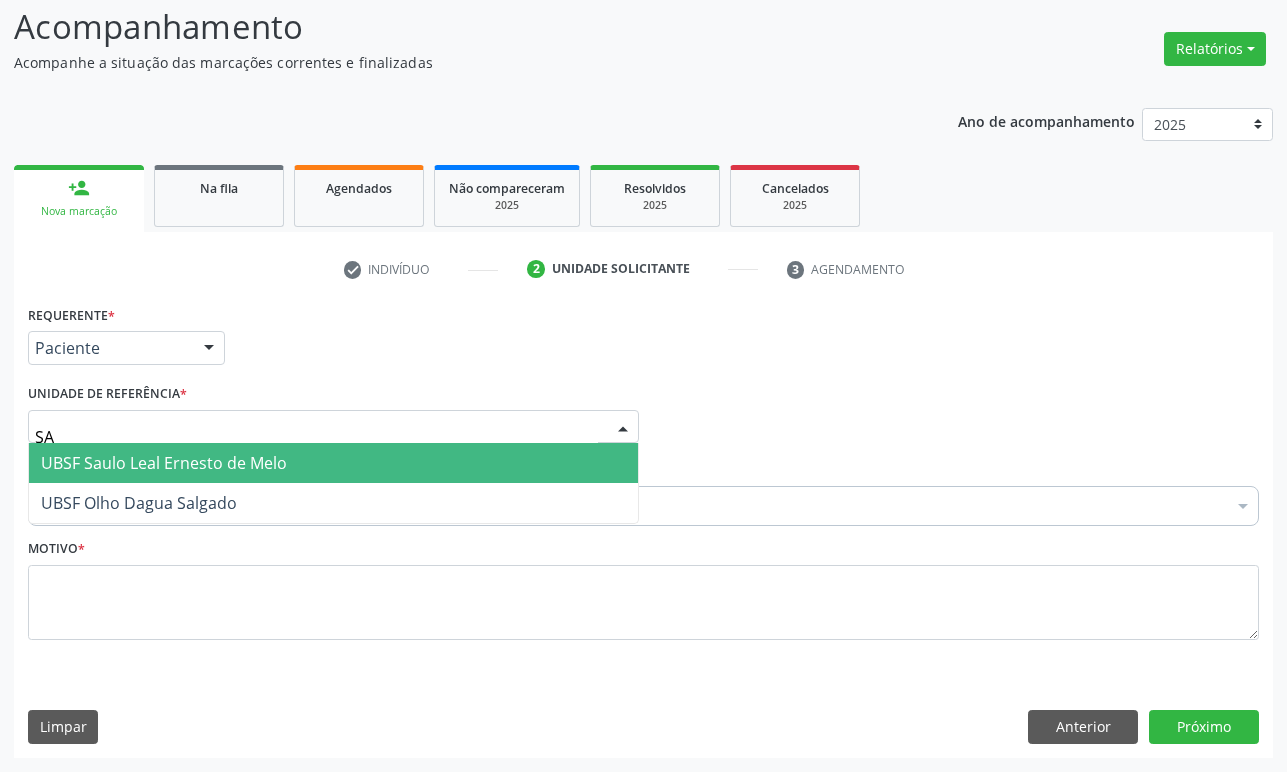 click on "UBSF Saulo Leal Ernesto de Melo" at bounding box center (333, 463) 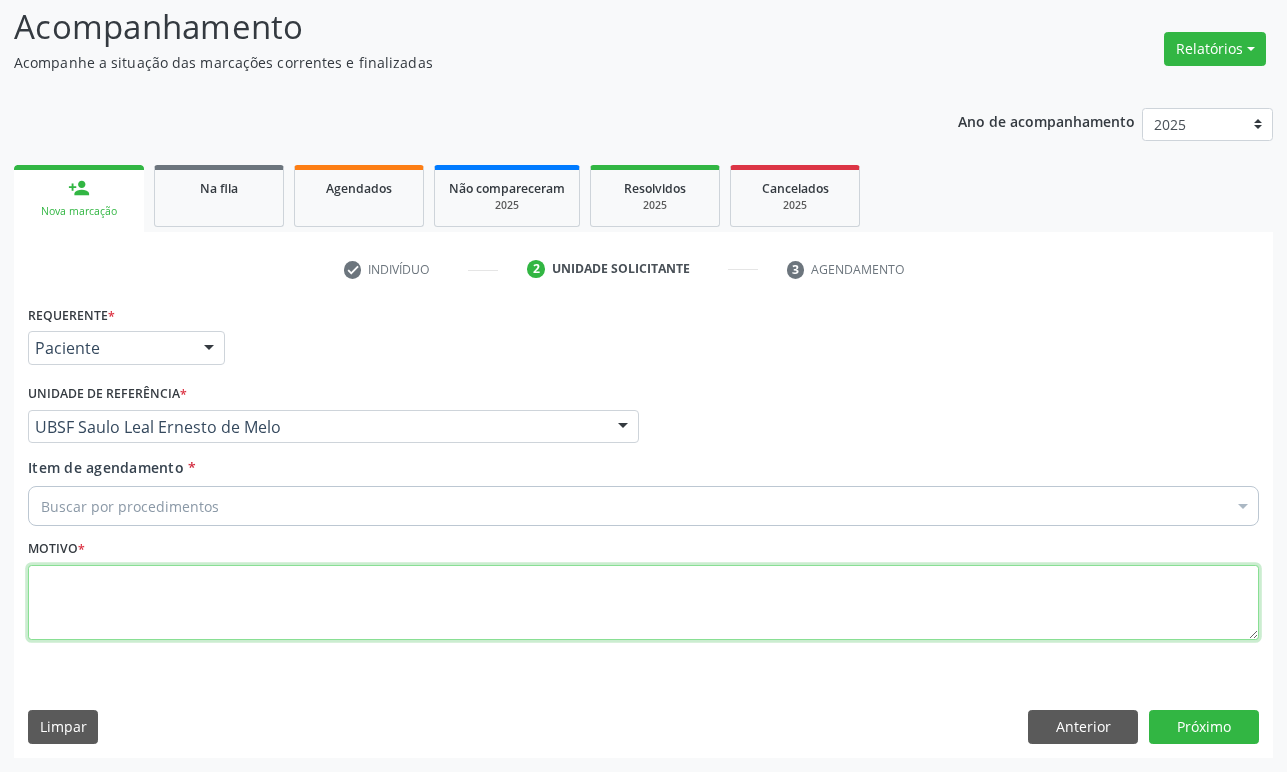 click at bounding box center [643, 603] 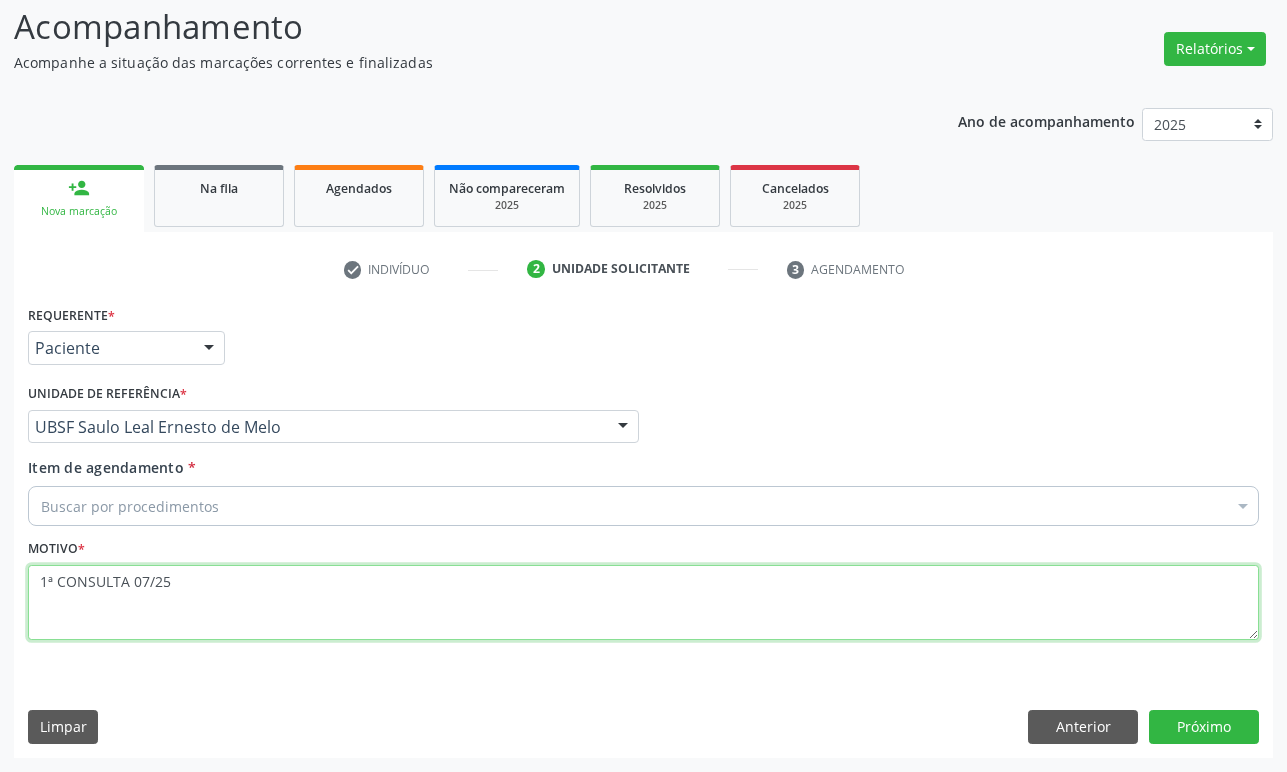 type on "1ª CONSULTA 07/25" 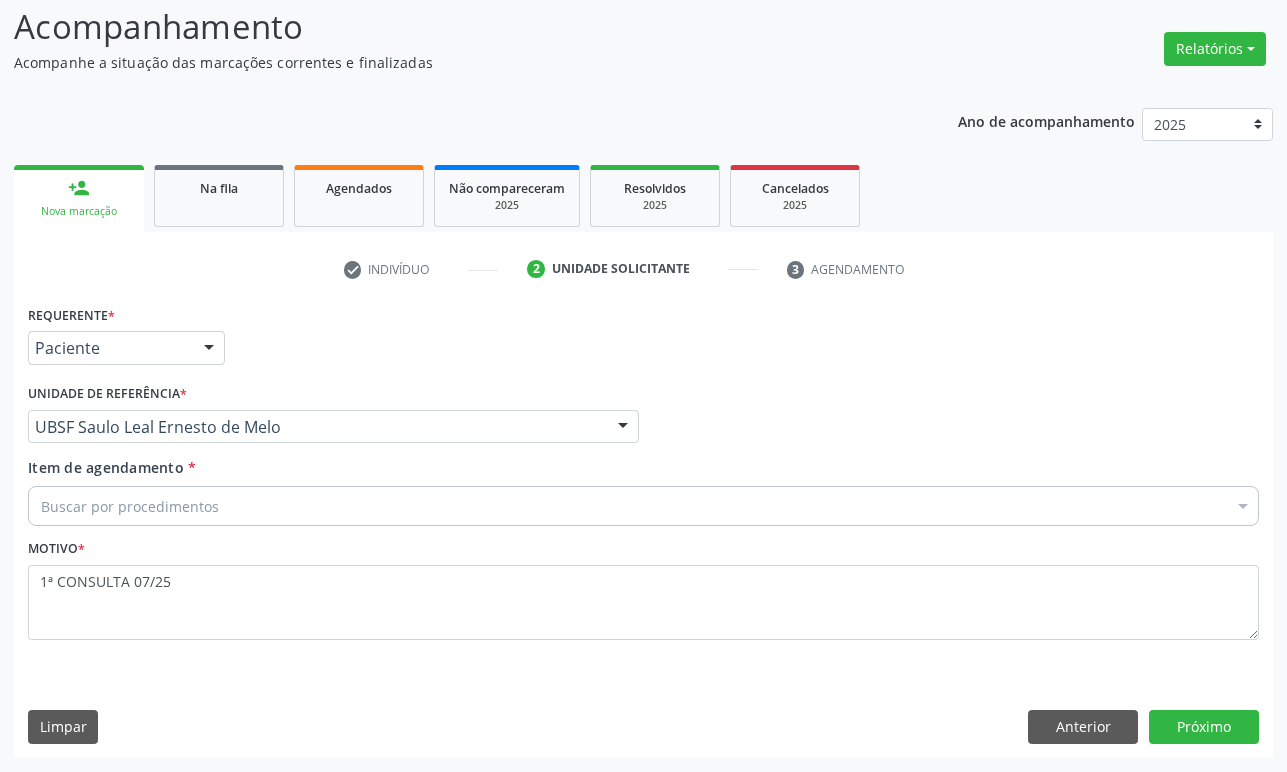 click on "Buscar por procedimentos" at bounding box center [643, 506] 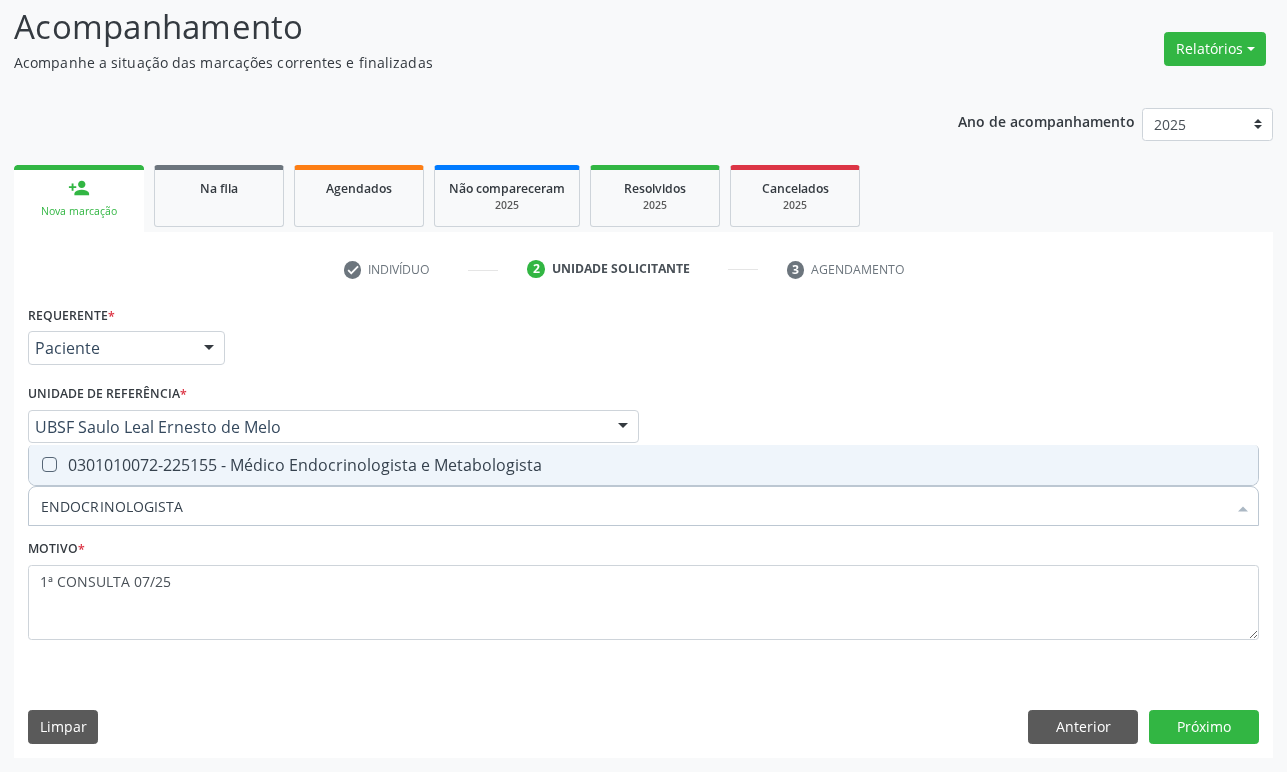 drag, startPoint x: 855, startPoint y: 477, endPoint x: 1032, endPoint y: 611, distance: 222.00226 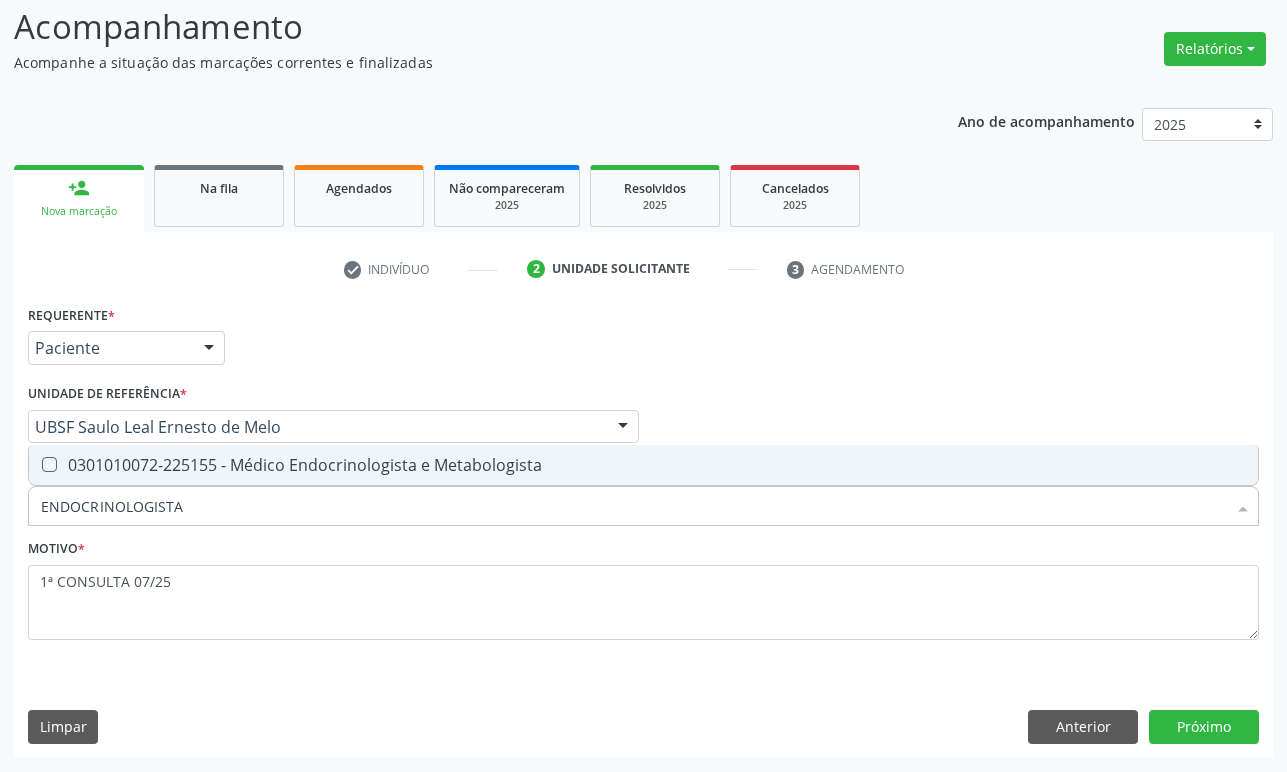 checkbox on "true" 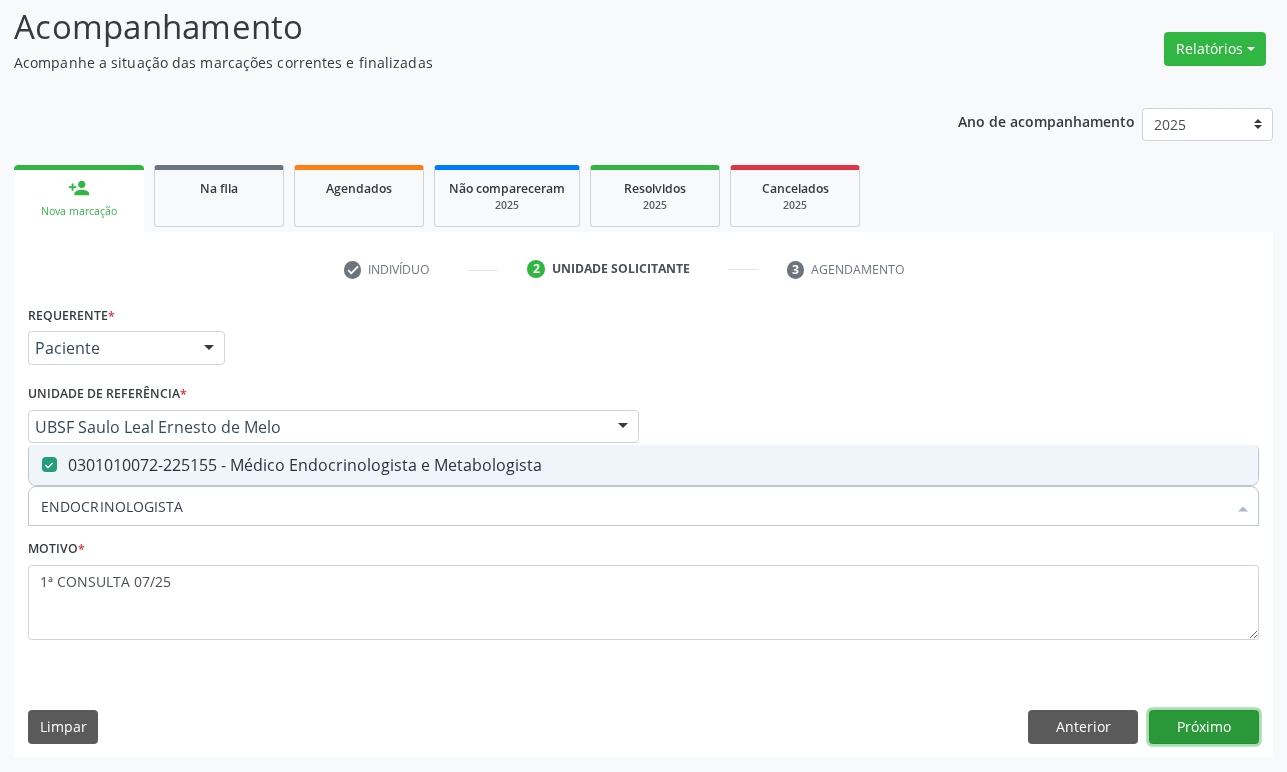 click on "Próximo" at bounding box center (1204, 727) 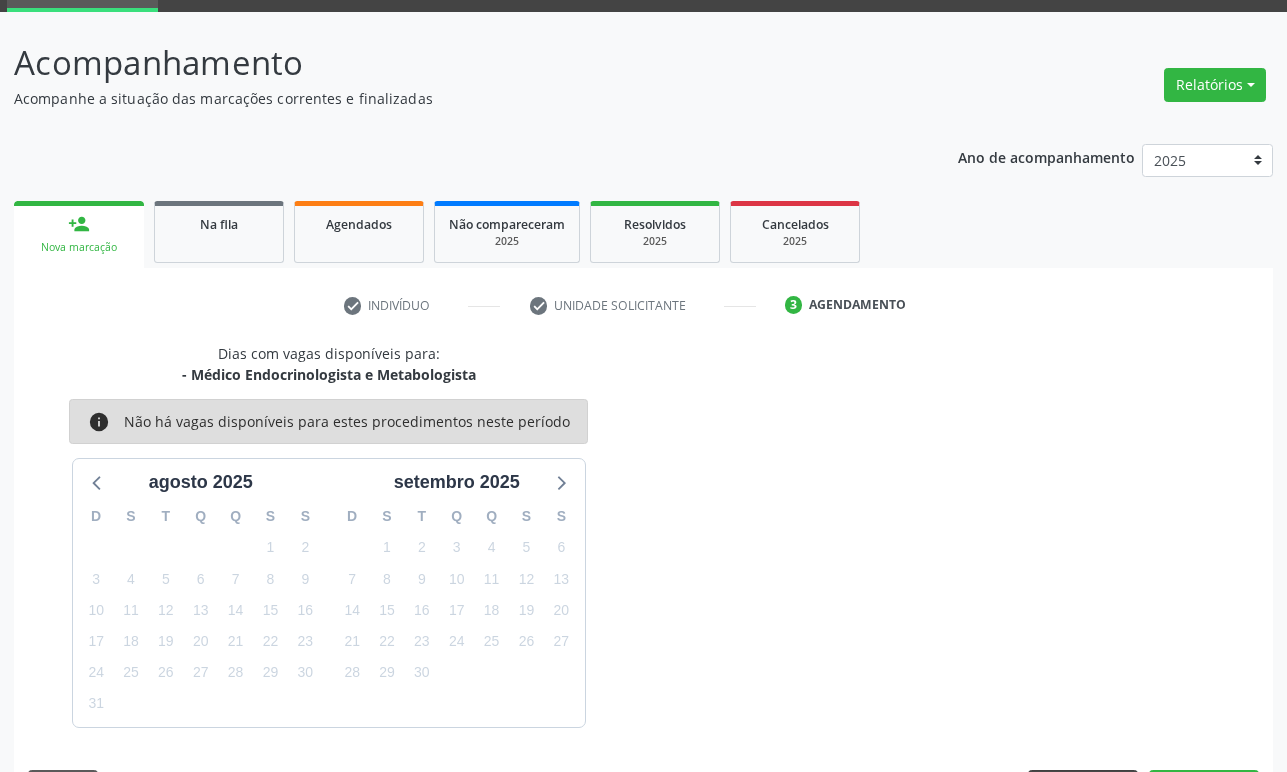 scroll, scrollTop: 134, scrollLeft: 0, axis: vertical 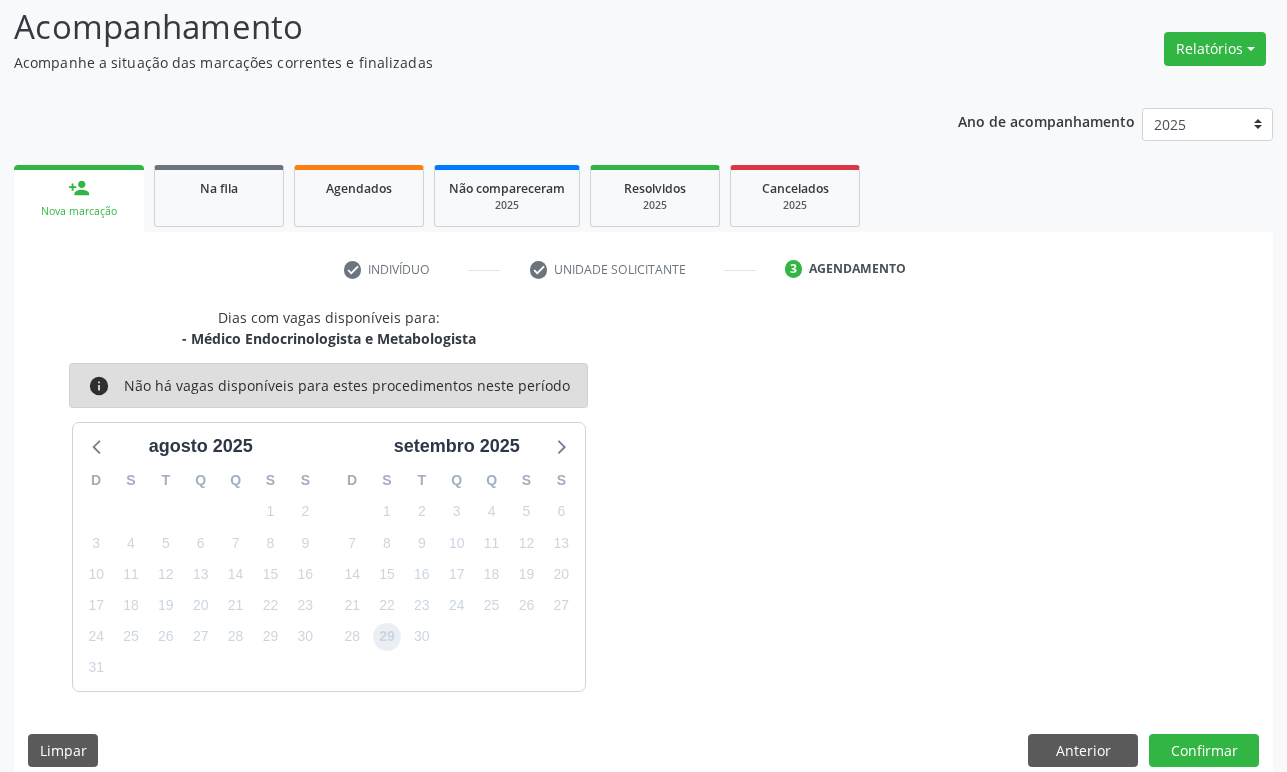 click on "29" at bounding box center (387, 637) 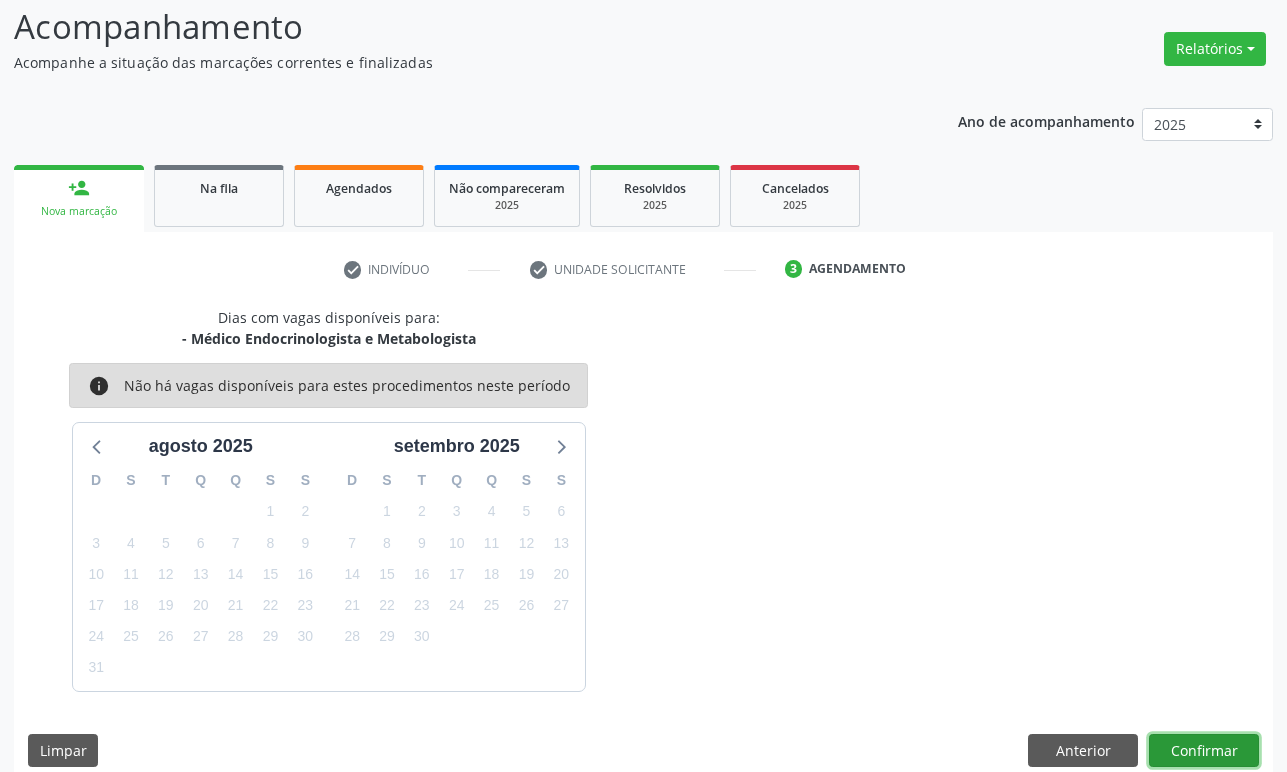 click on "Confirmar" at bounding box center (1204, 751) 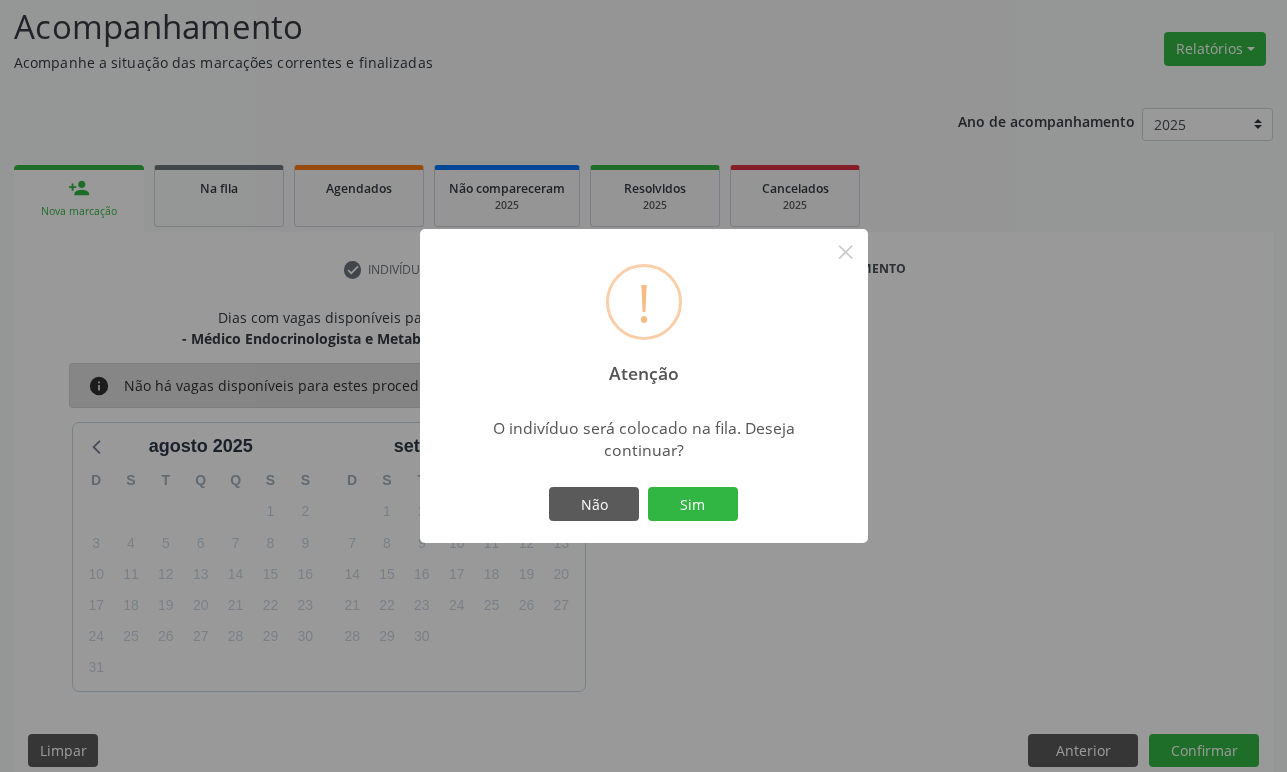 type 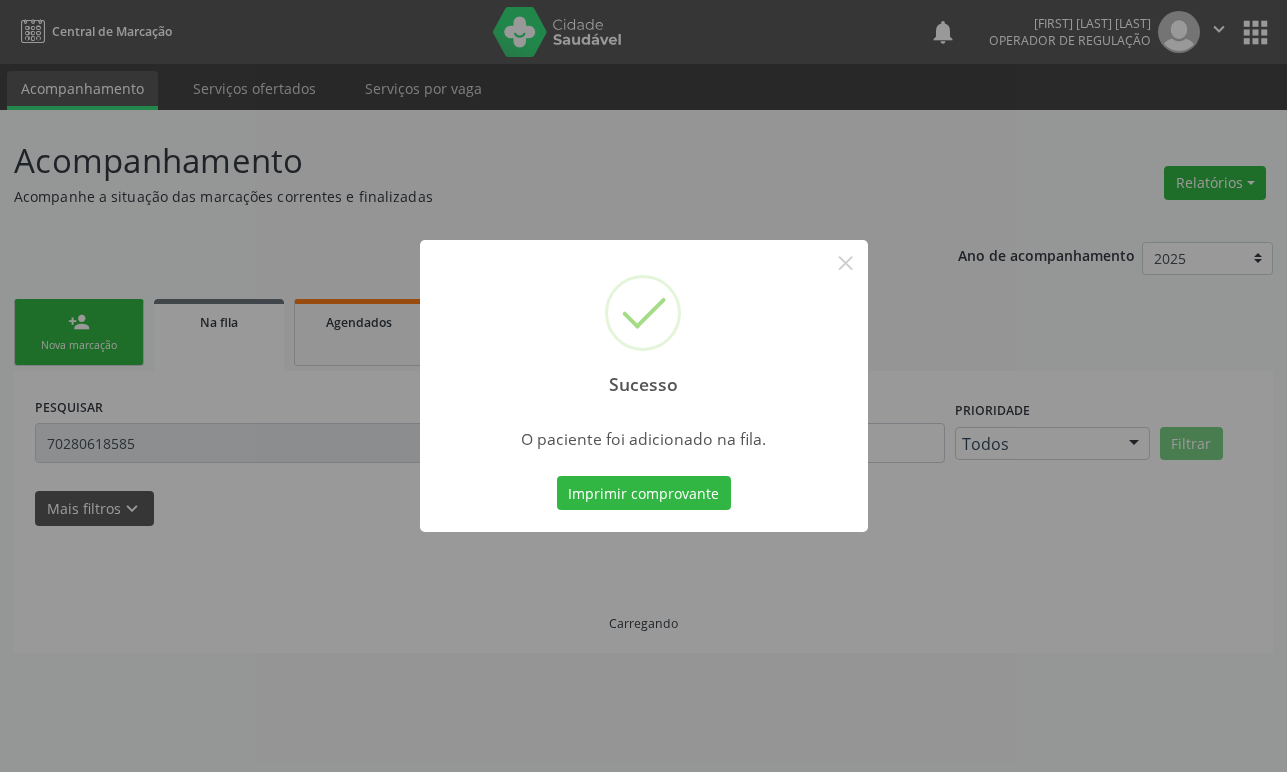 scroll, scrollTop: 0, scrollLeft: 0, axis: both 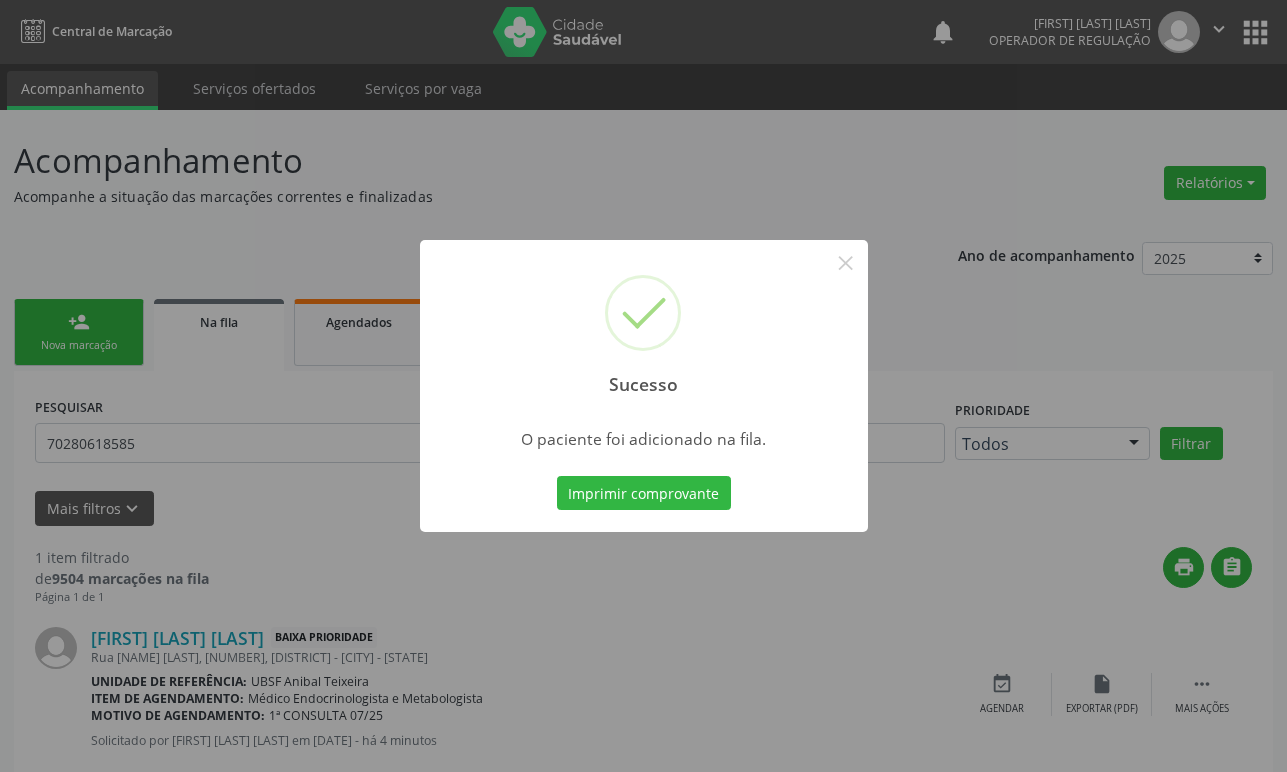 type 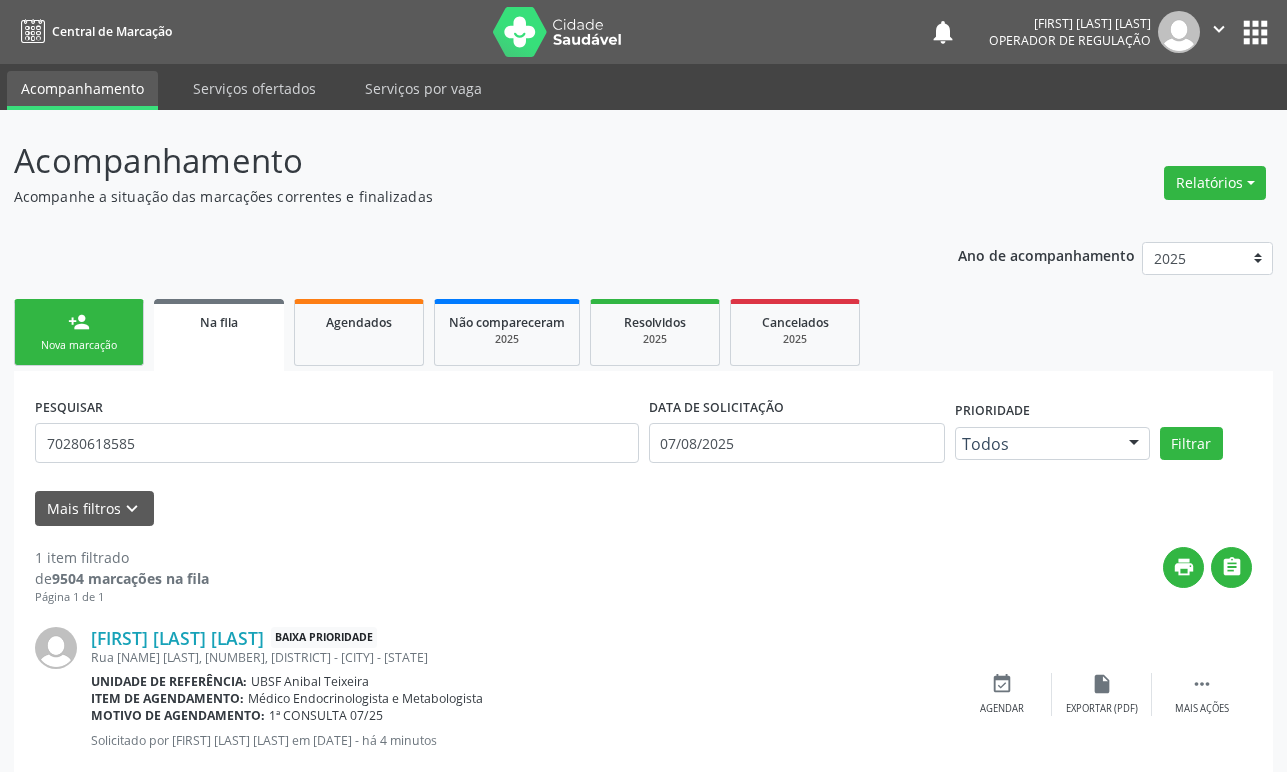 click on "person_add
Nova marcação" at bounding box center (79, 332) 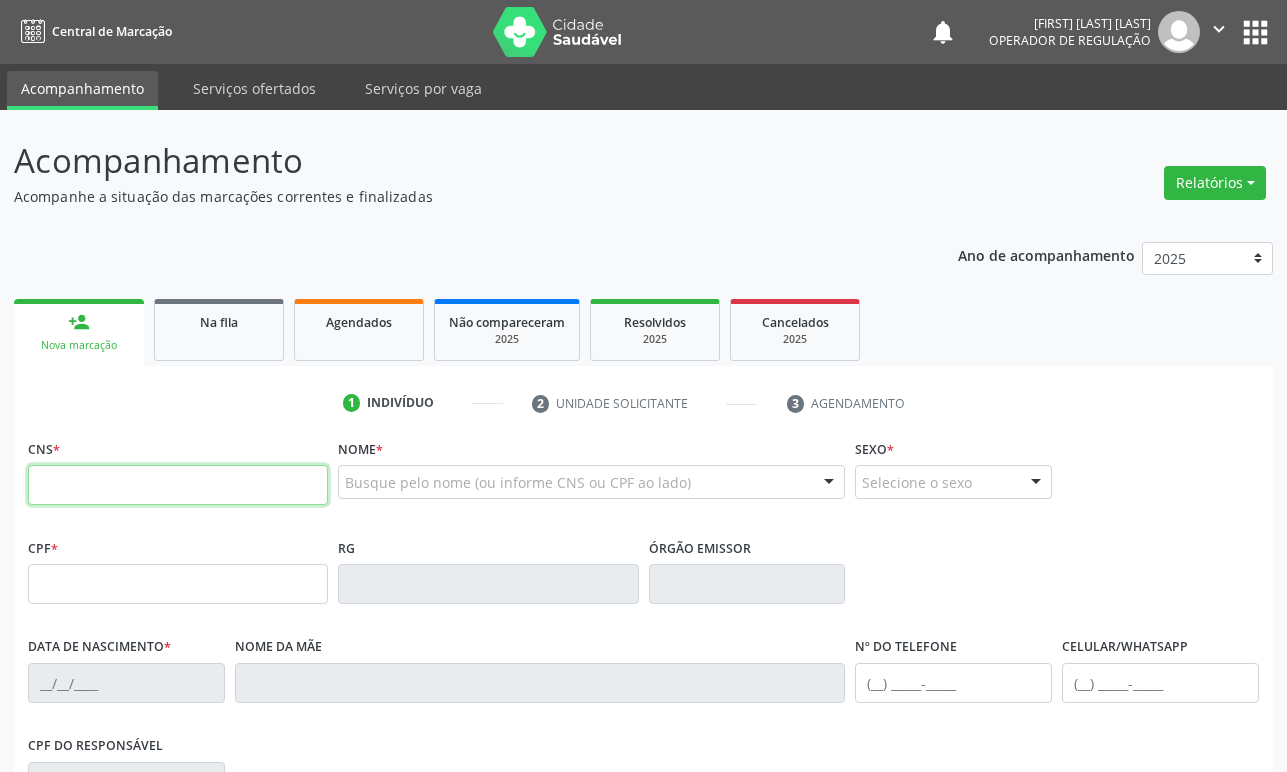 click at bounding box center (178, 485) 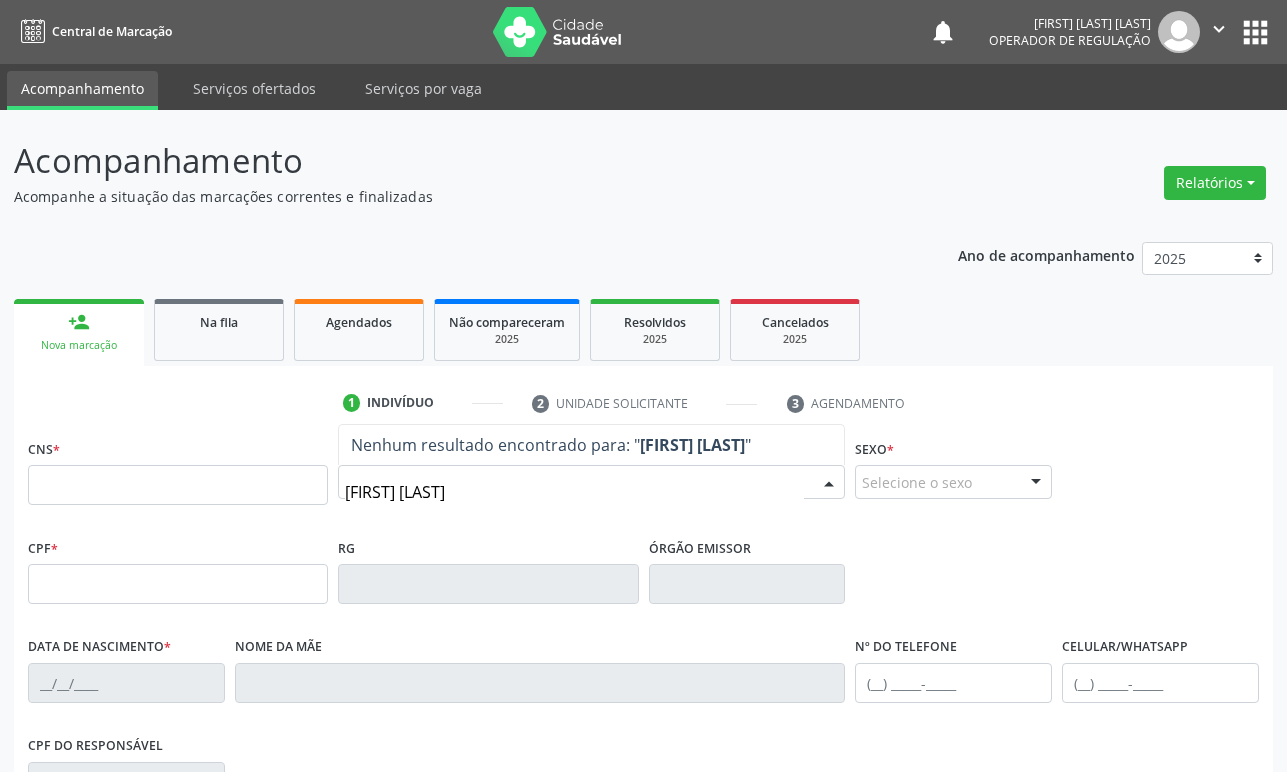 type on "RAIMUNDA BARBO" 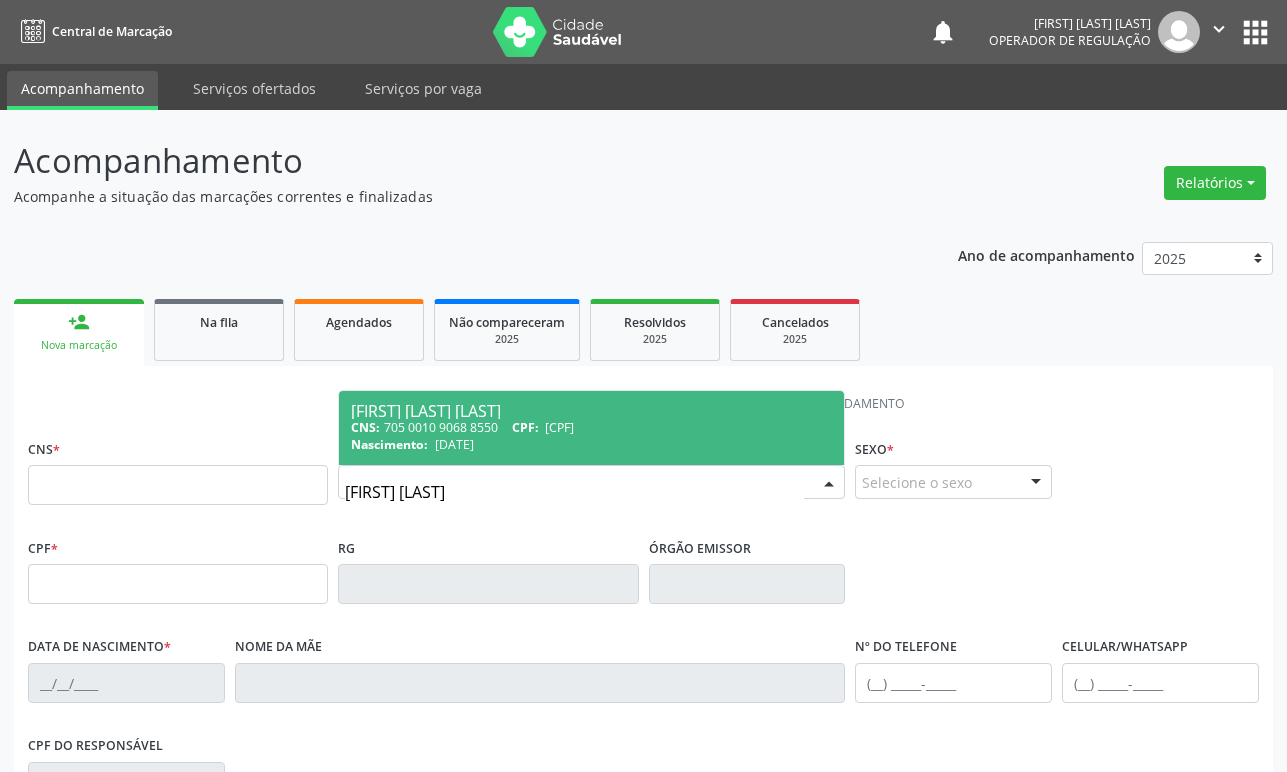 click on "Raimunda Barbosa de Andrade
CNS:
705 0010 9068 8550
CPF:
559.915.214-68
Nascimento:
03/03/1966" at bounding box center [591, 428] 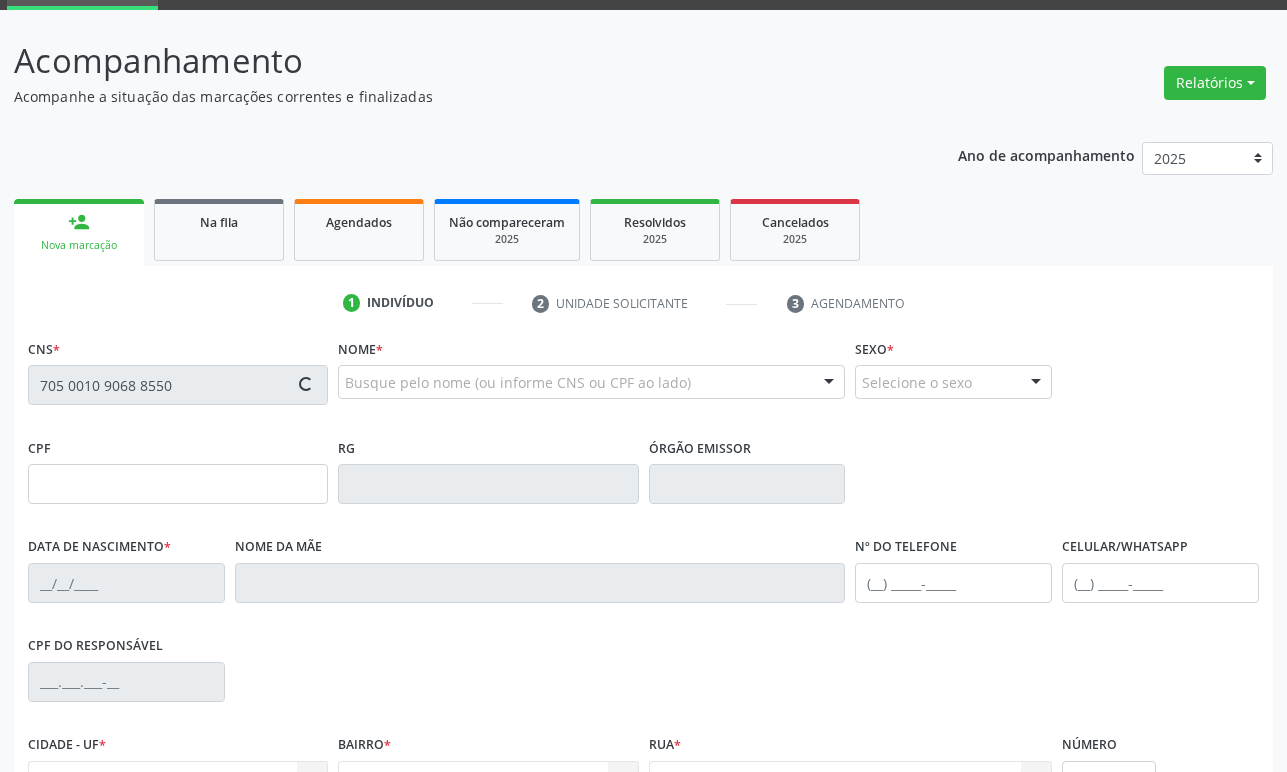type on "559.915.214-68" 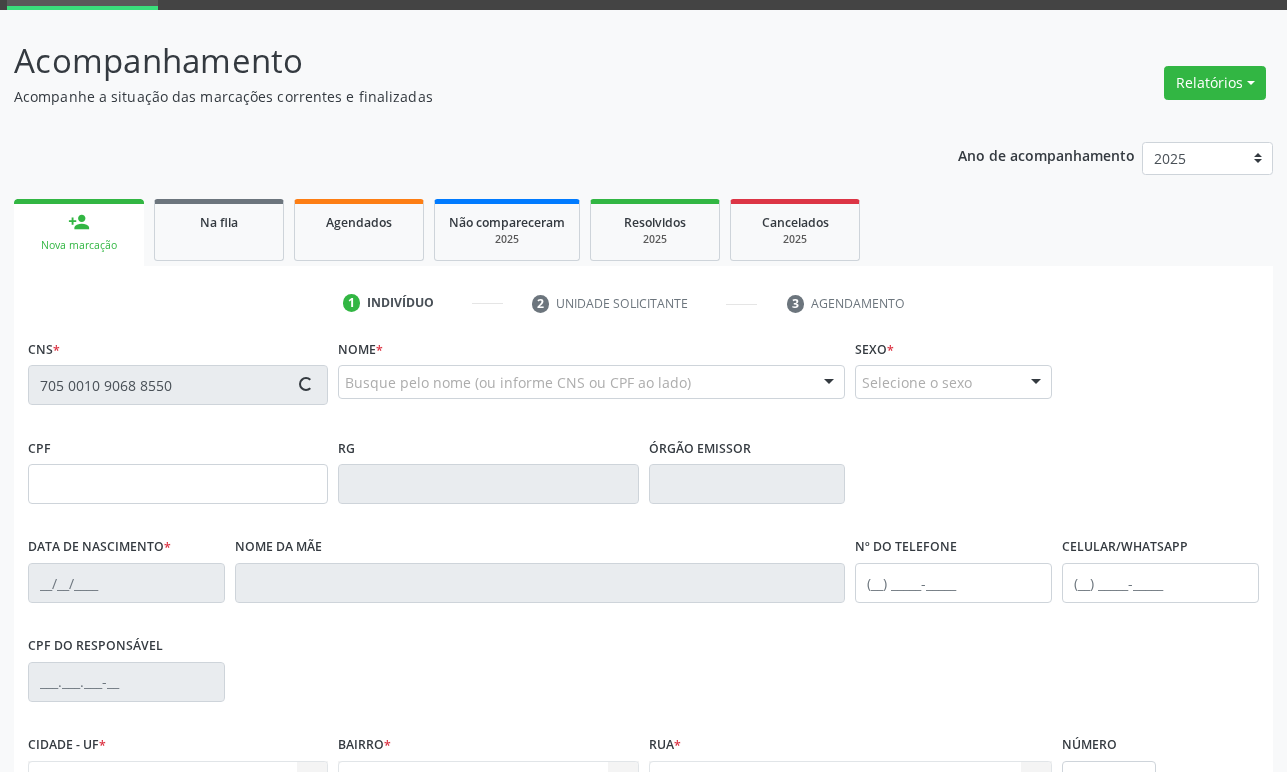 type on "03/03/1966" 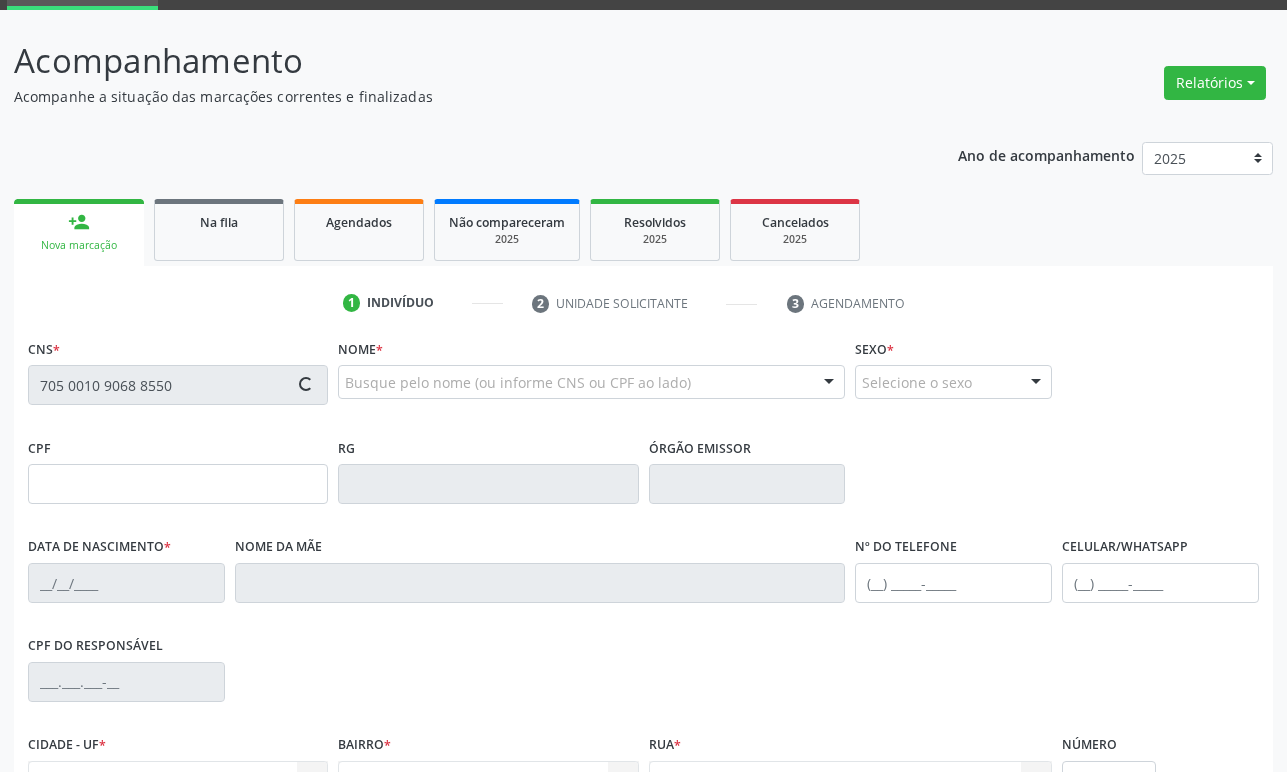 type on "Severina Leonete Ferreira" 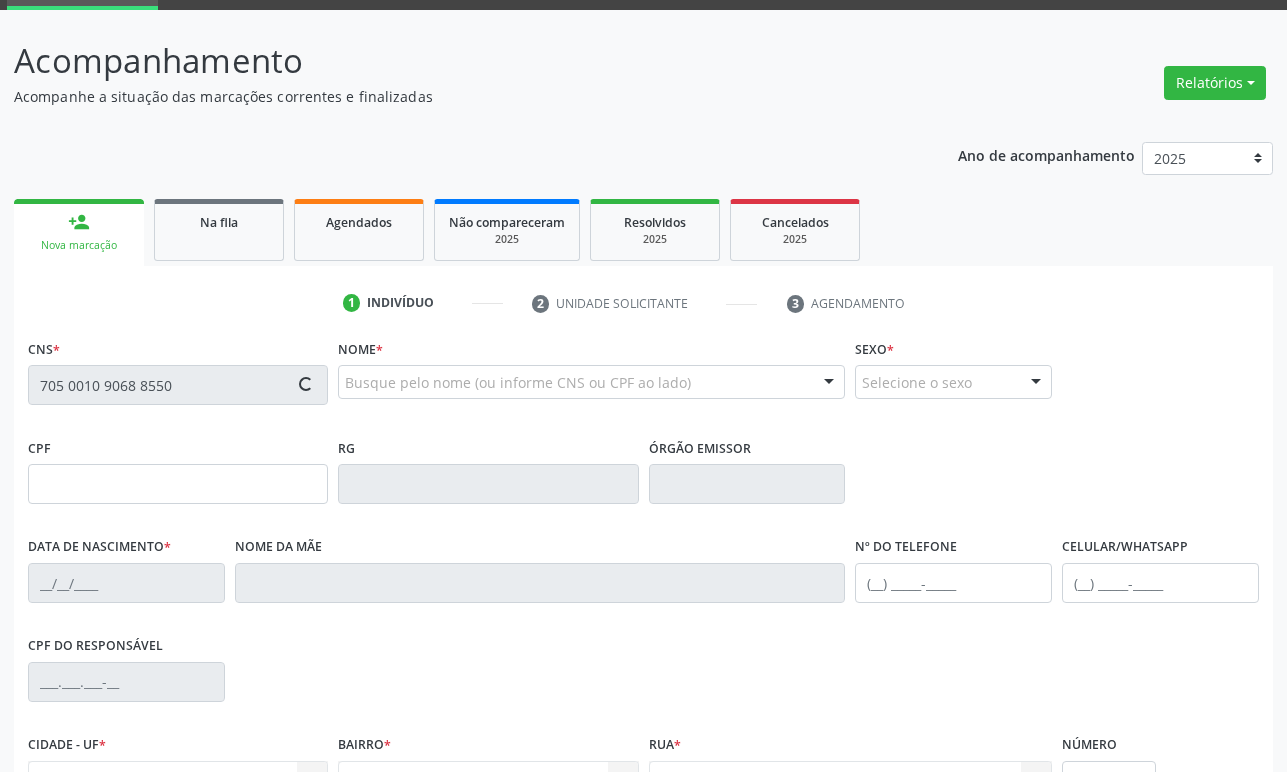 type on "(83) 99375-6969" 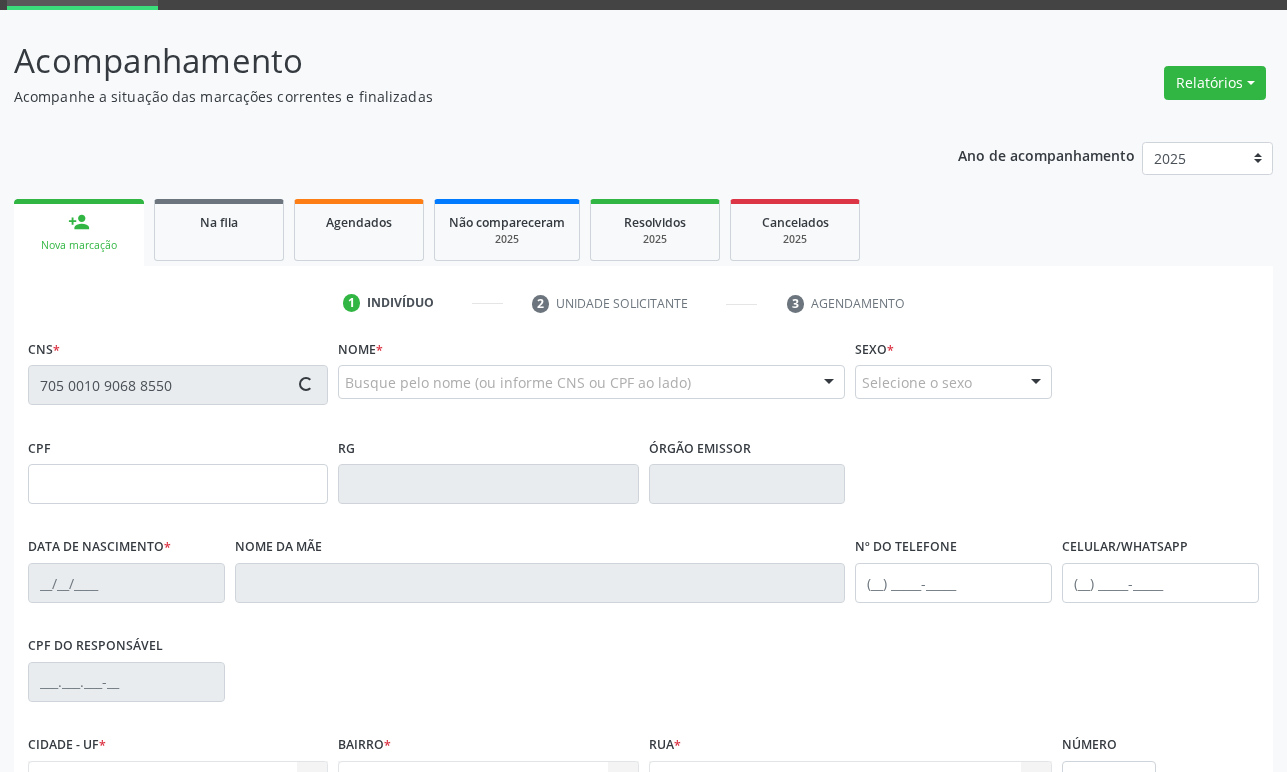 type on "(83) 99375-6969" 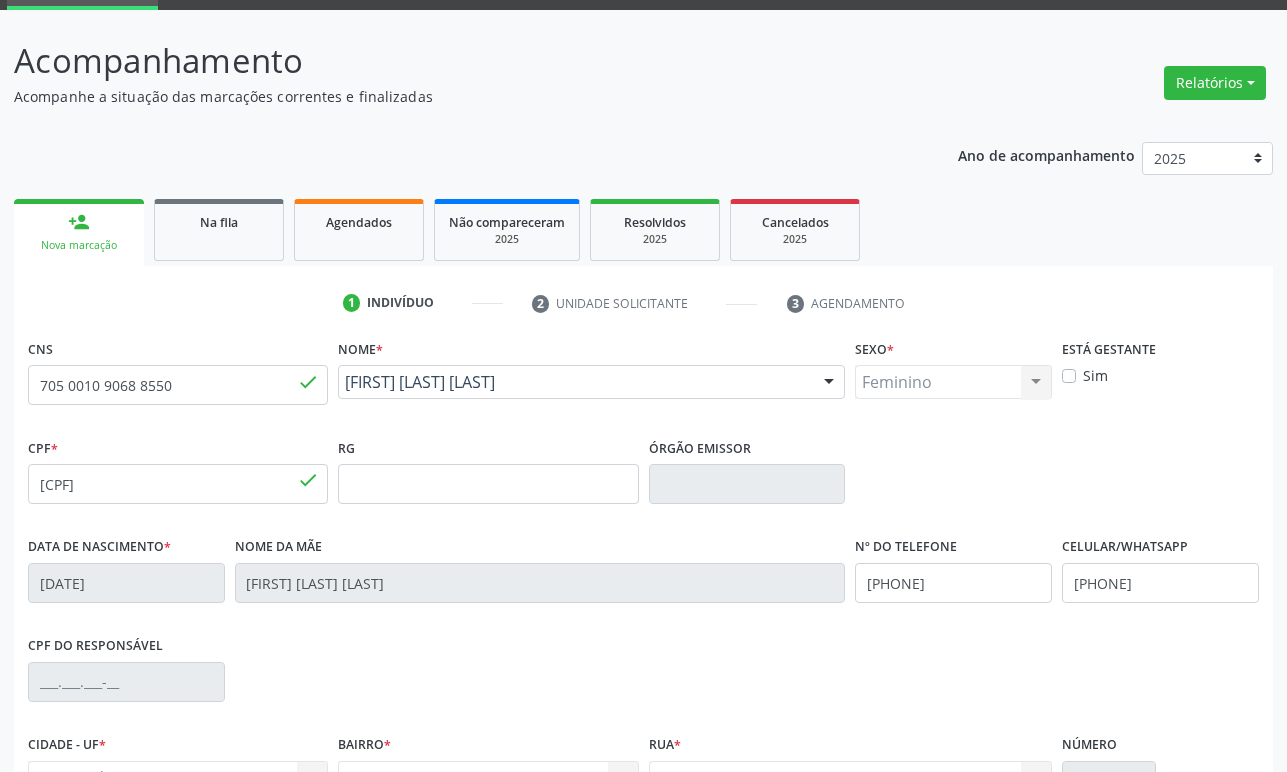 scroll, scrollTop: 312, scrollLeft: 0, axis: vertical 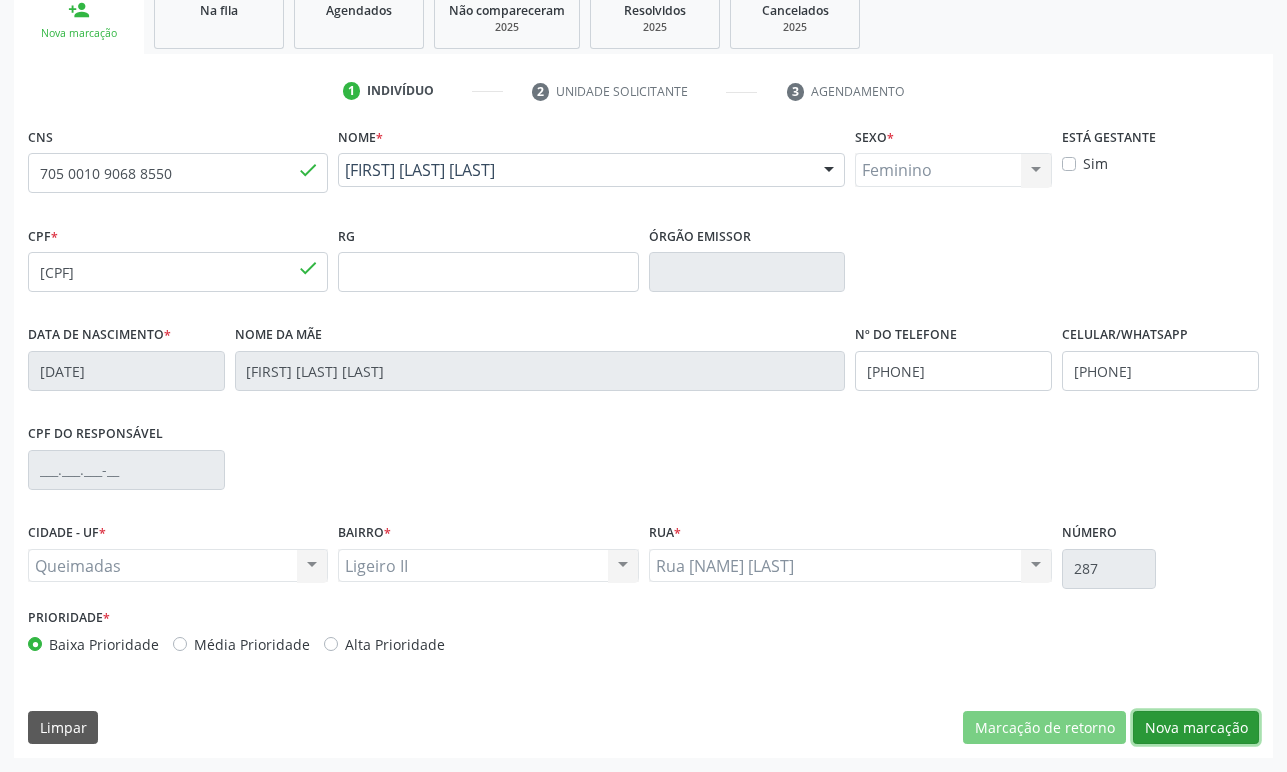 click on "Nova marcação" at bounding box center [1196, 728] 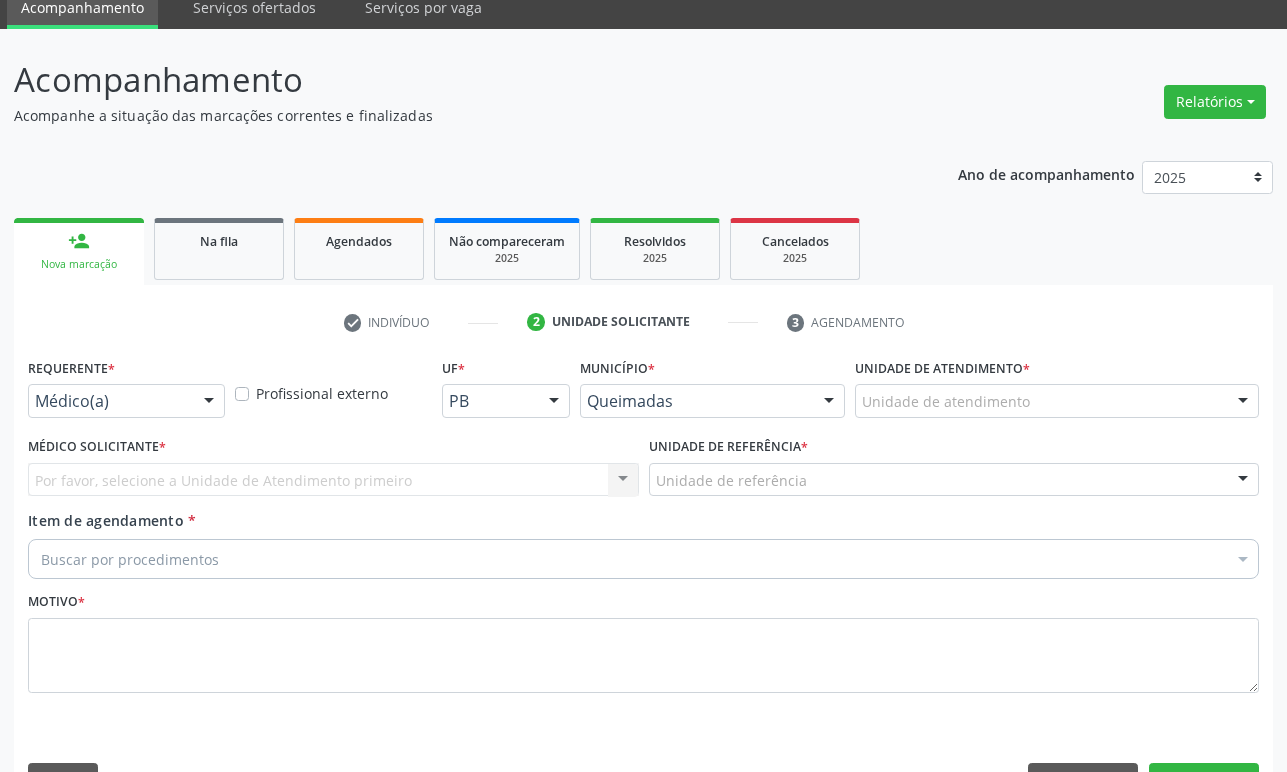 scroll, scrollTop: 34, scrollLeft: 0, axis: vertical 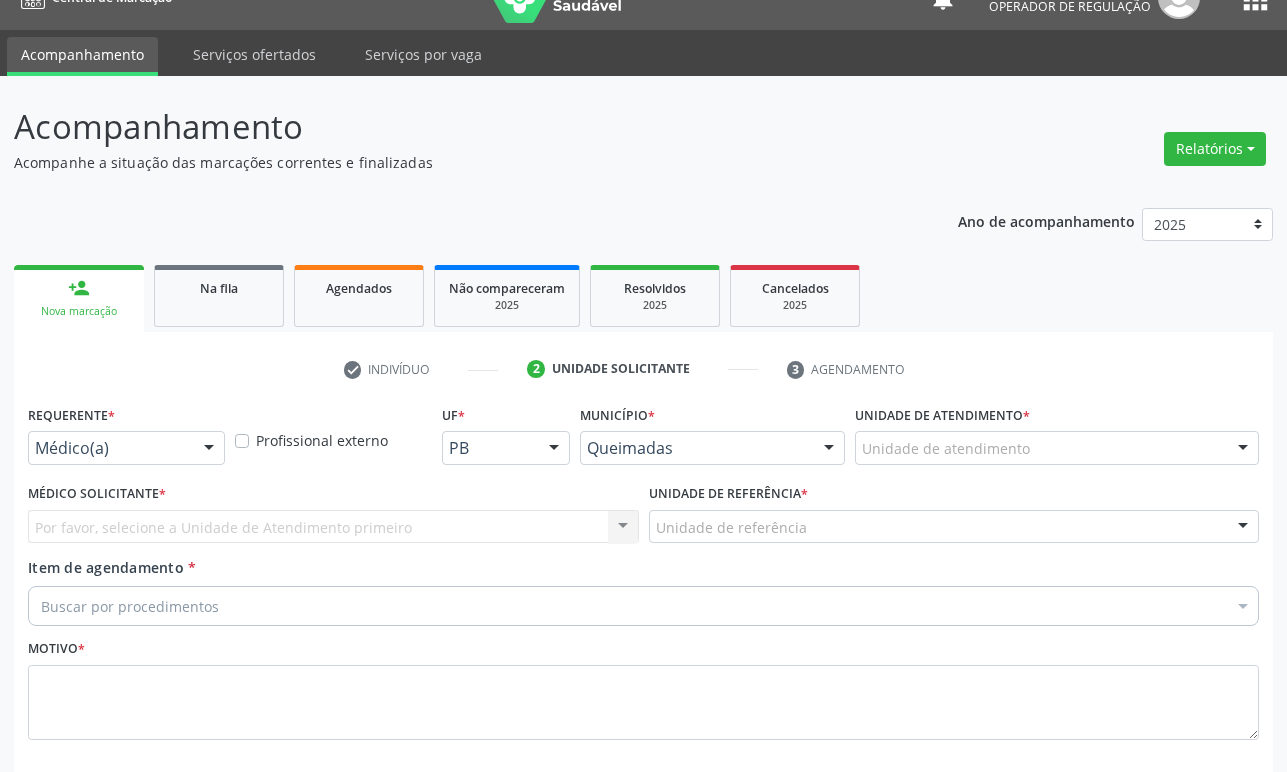 click on "check
Indivíduo
2
Unidade solicitante
3
Agendamento" at bounding box center (643, 369) 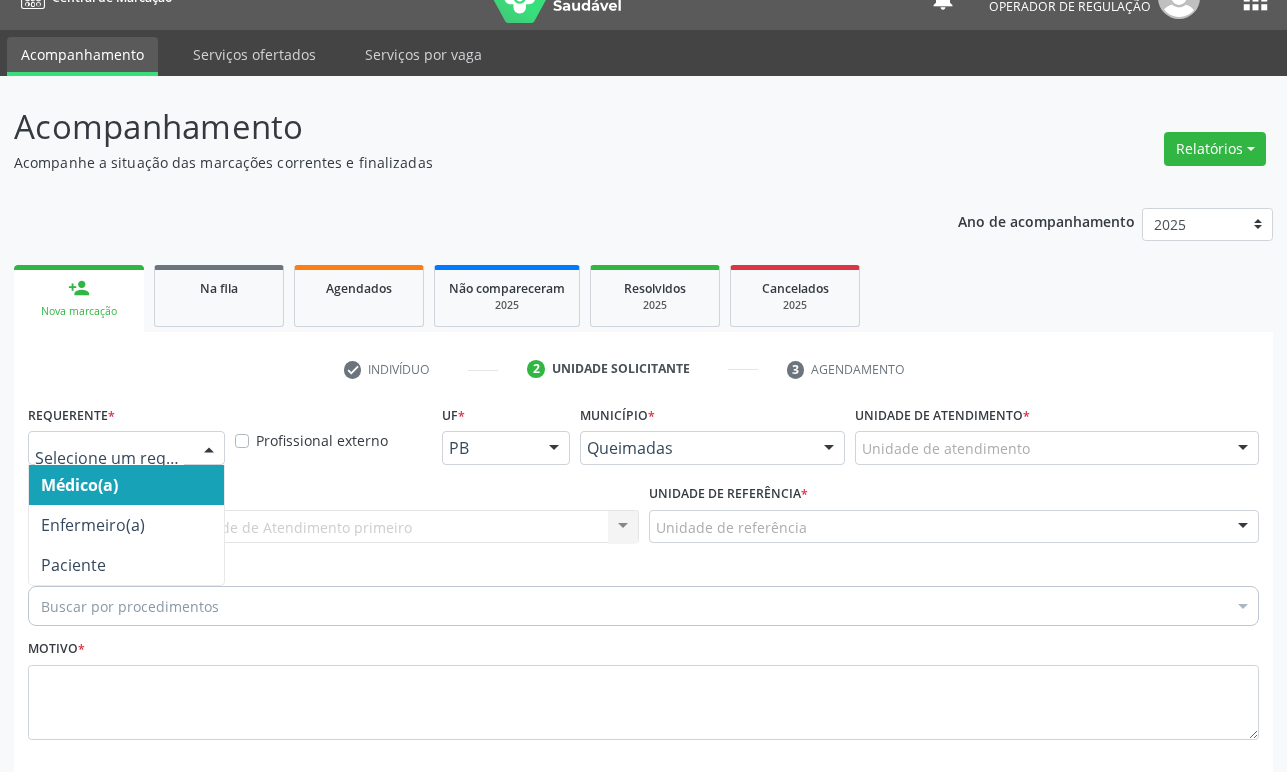 click at bounding box center [209, 449] 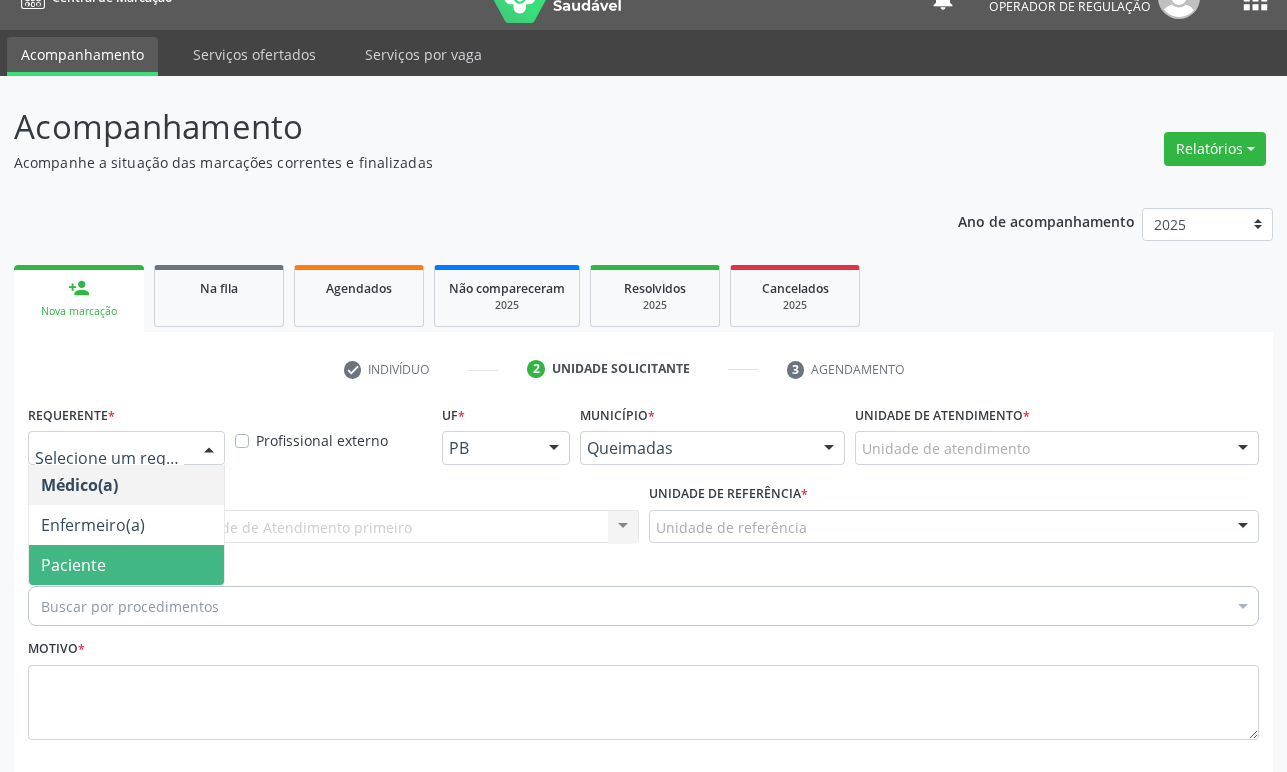 click on "Paciente" at bounding box center (126, 565) 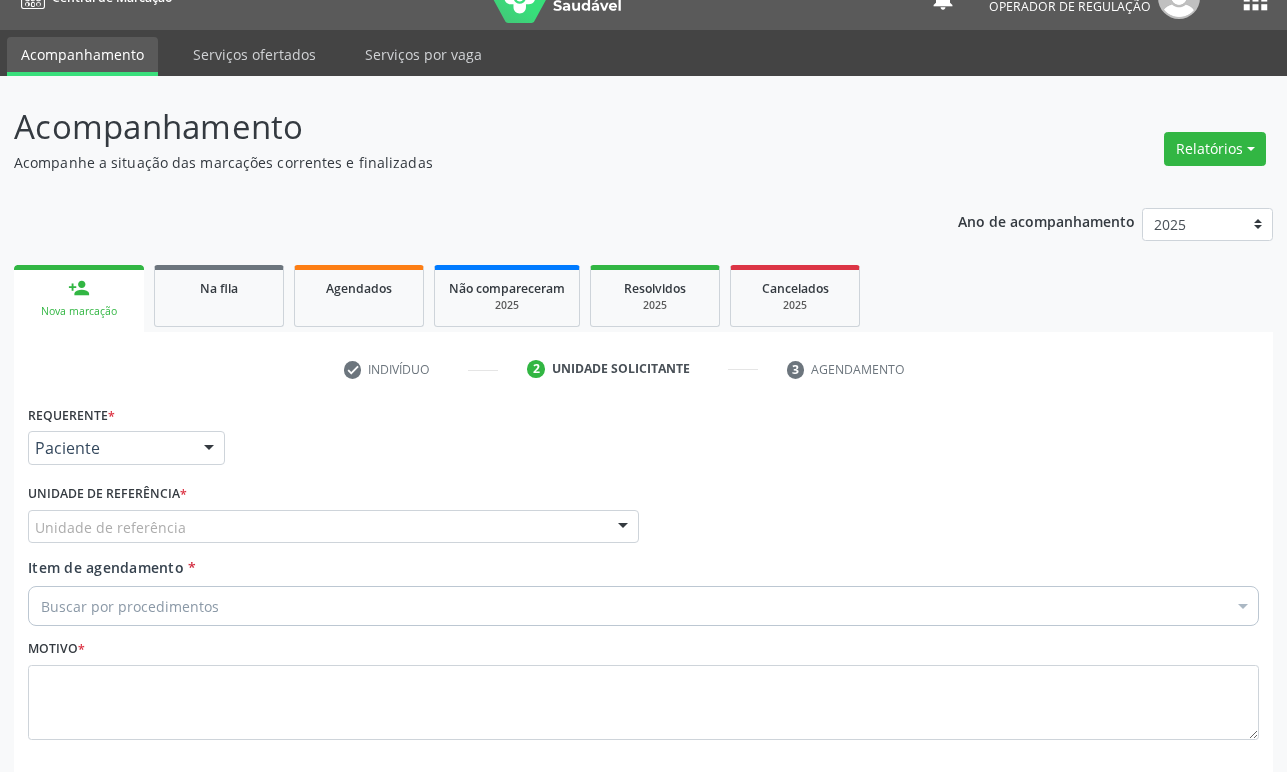 paste on "ENDOCRINOLOGISTA" 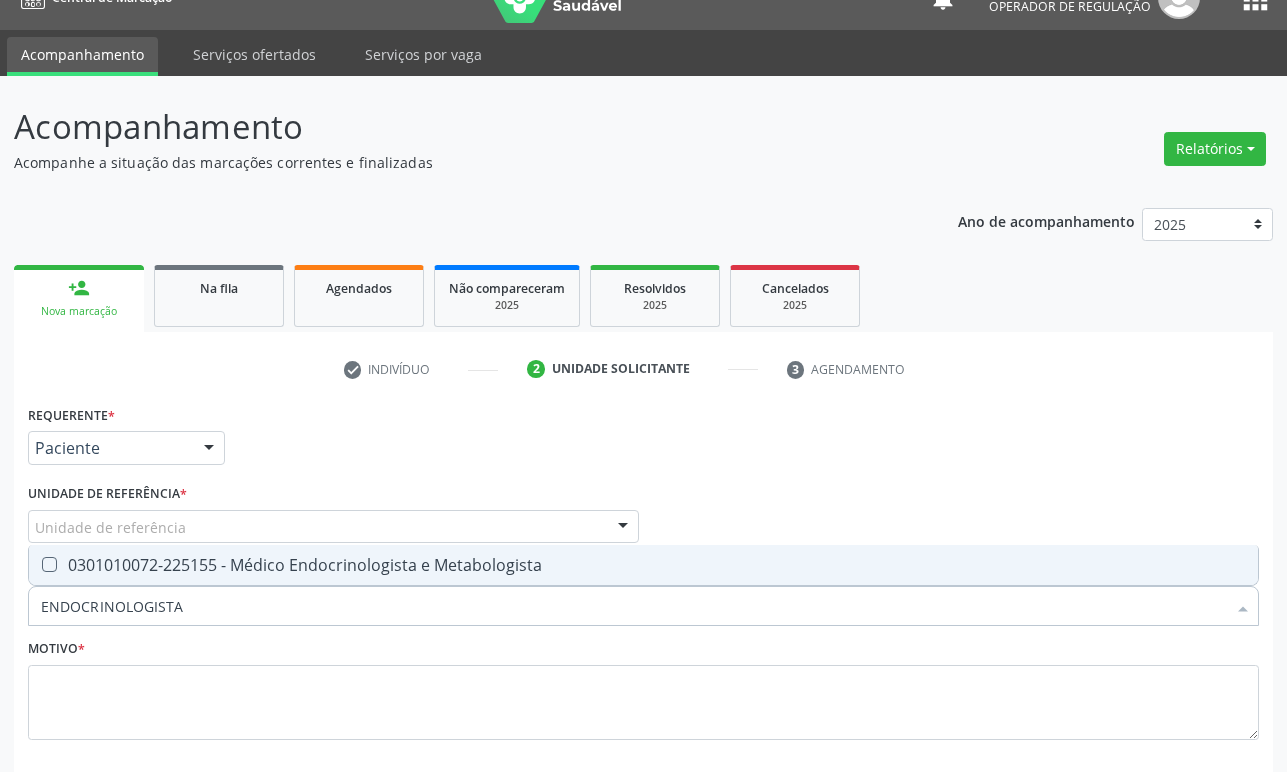 click on "0301010072-225155 - Médico Endocrinologista e Metabologista" at bounding box center (643, 565) 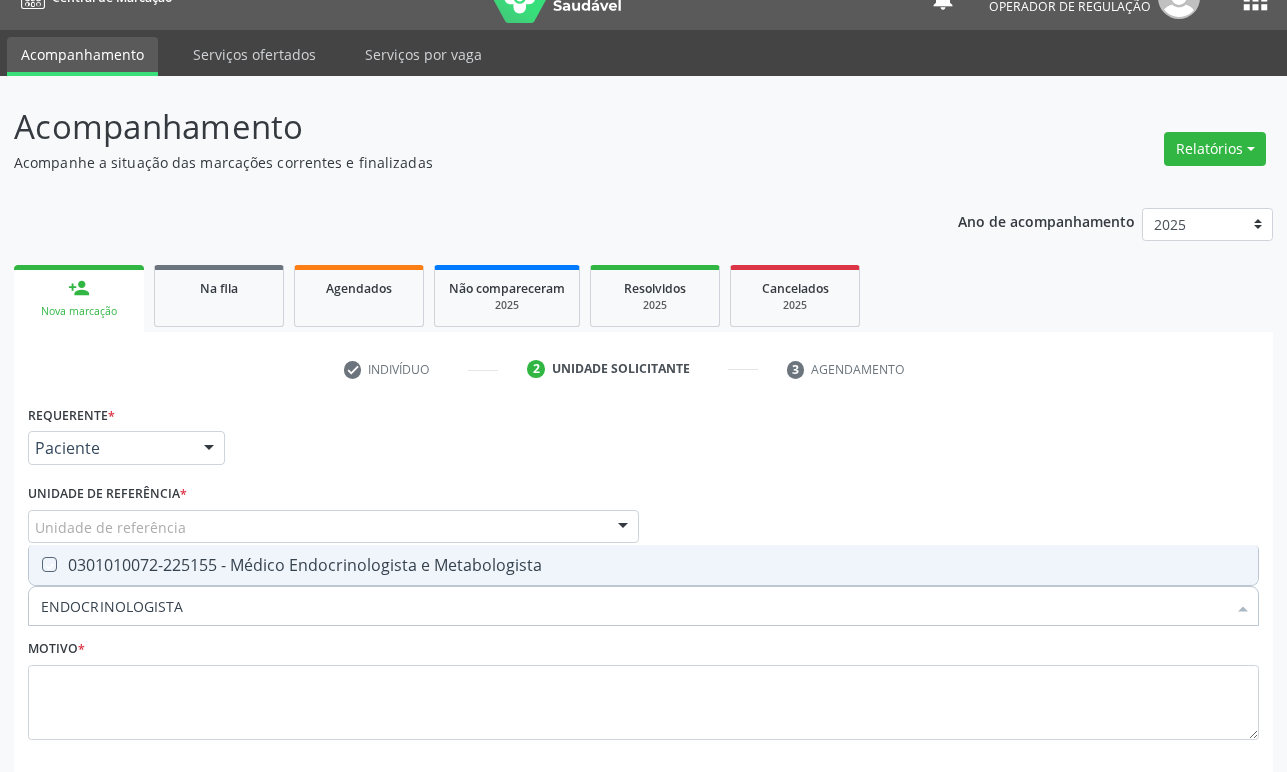 checkbox on "true" 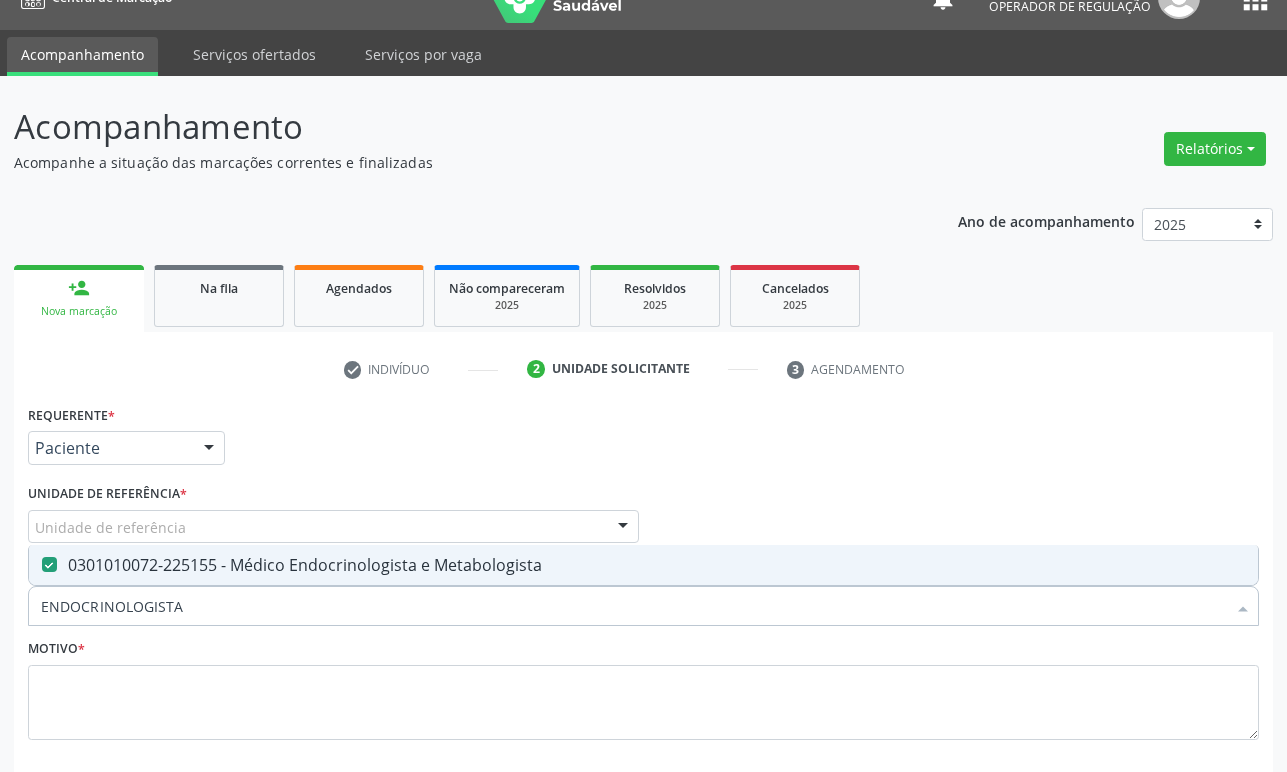 click on "Requerente
*
Paciente         Médico(a)   Enfermeiro(a)   Paciente
Nenhum resultado encontrado para: "   "
Não há nenhuma opção para ser exibida.
UF
PB         PB
Nenhum resultado encontrado para: "   "
Não há nenhuma opção para ser exibida.
Município
Queimadas         Campina Grande   Queimadas
Nenhum resultado encontrado para: "   "
Não há nenhuma opção para ser exibida.
Médico Solicitante
Por favor, selecione a Unidade de Atendimento primeiro
Nenhum resultado encontrado para: "   "
Não há nenhuma opção para ser exibida.
Unidade de referência
*
Unidade de referência
UBSF Ligeiro II   UBSF Saulo Leal Ernesto de Melo   UBSF Castanho   UBSF Baixa Verde   UBSF Ze Velho   UBSF Boa Vista     UBSF Zumbi" at bounding box center [643, 584] 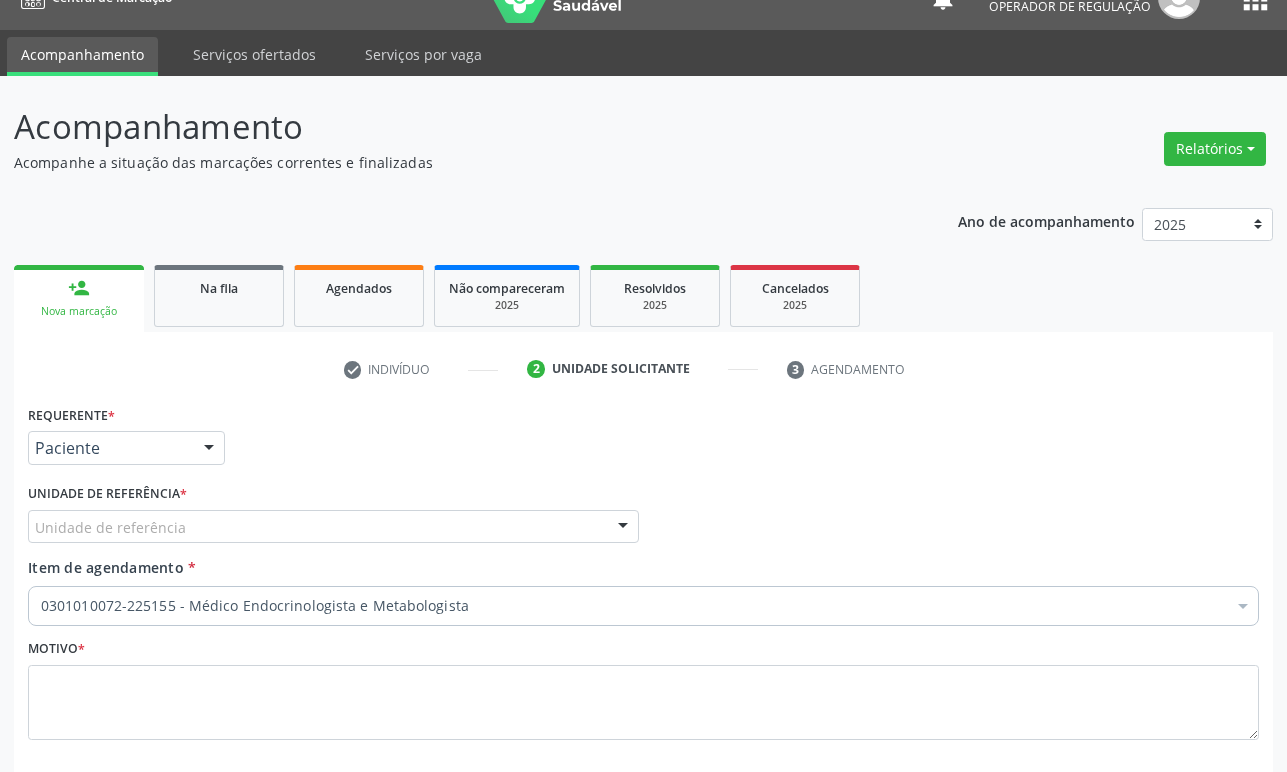 click on "Unidade de referência" at bounding box center (333, 527) 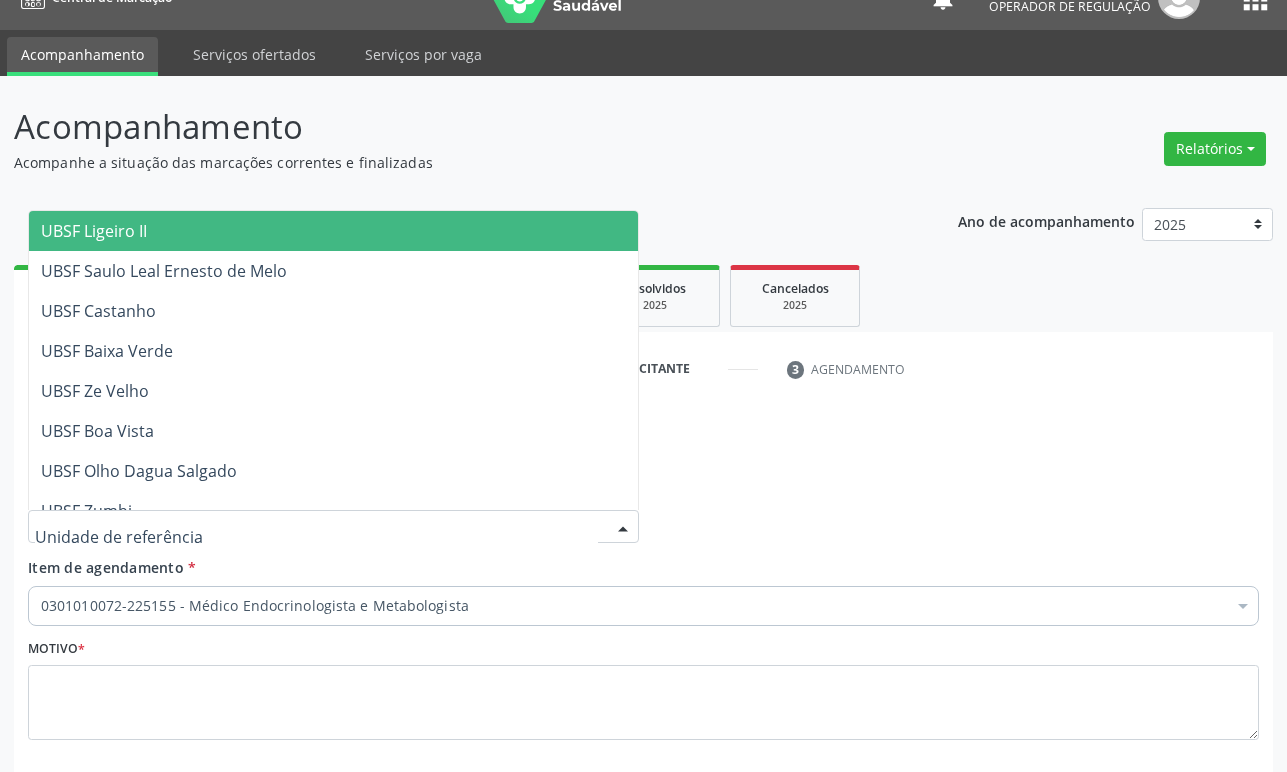 click on "UBSF Ligeiro II" at bounding box center [333, 231] 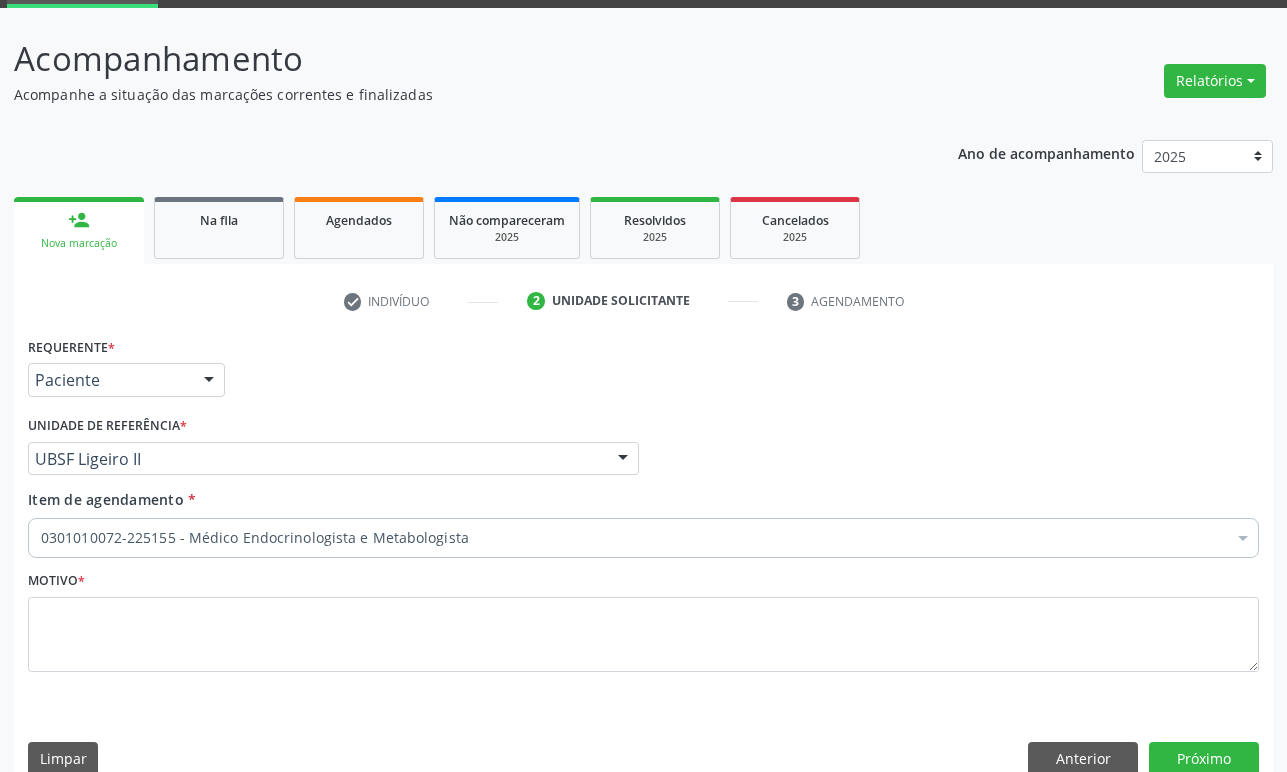 scroll, scrollTop: 134, scrollLeft: 0, axis: vertical 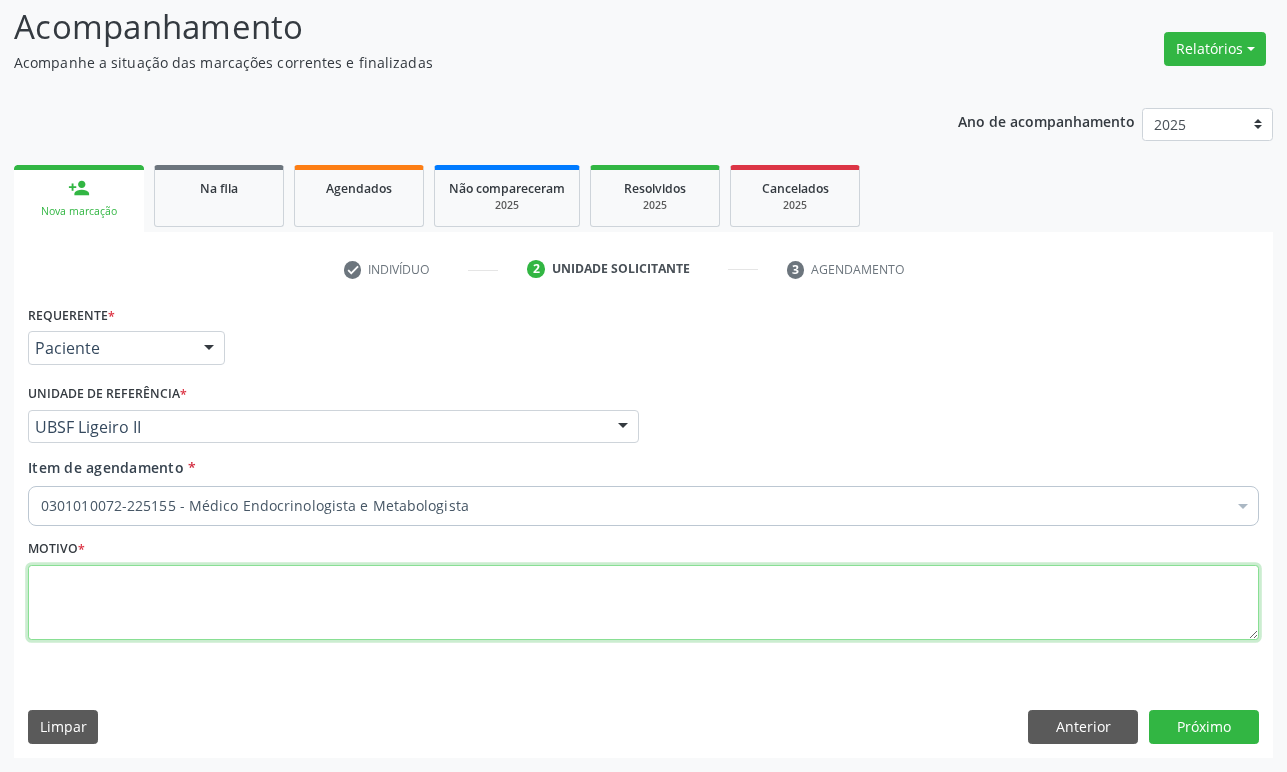 click at bounding box center [643, 603] 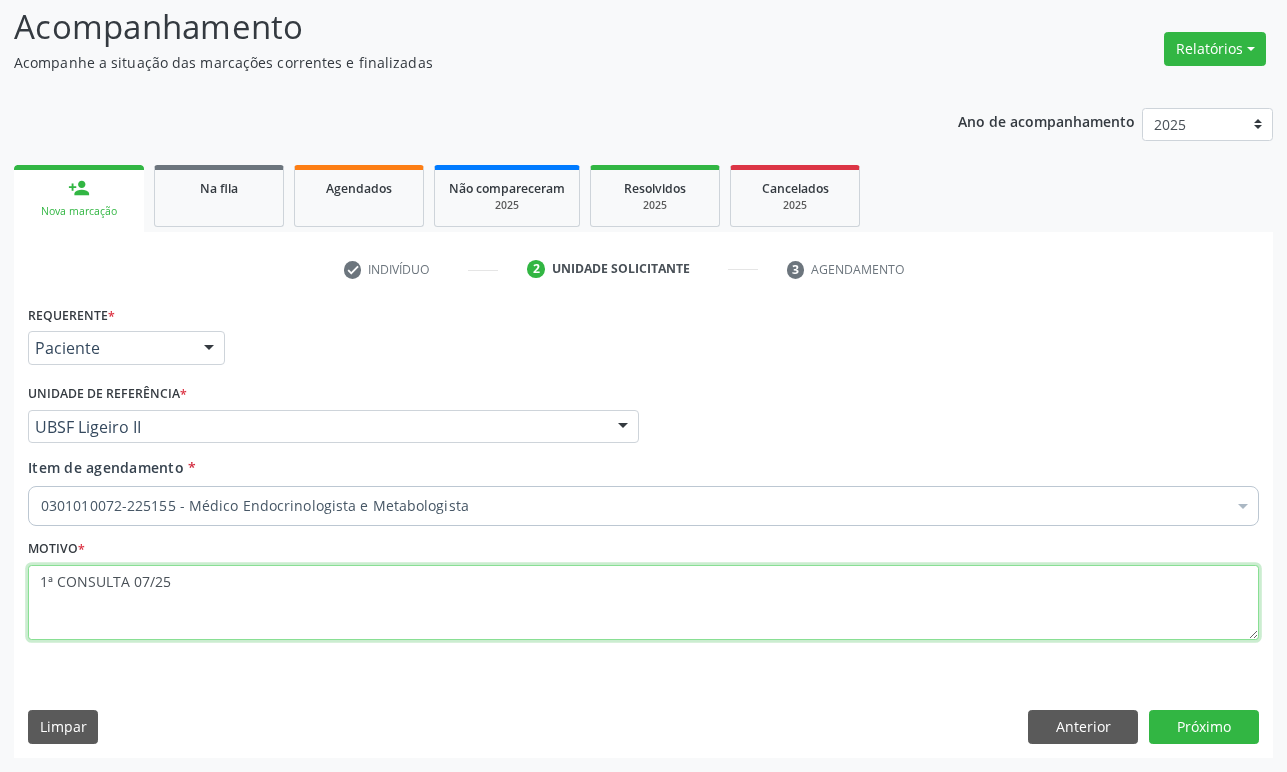 type on "1ª CONSULTA 07/25" 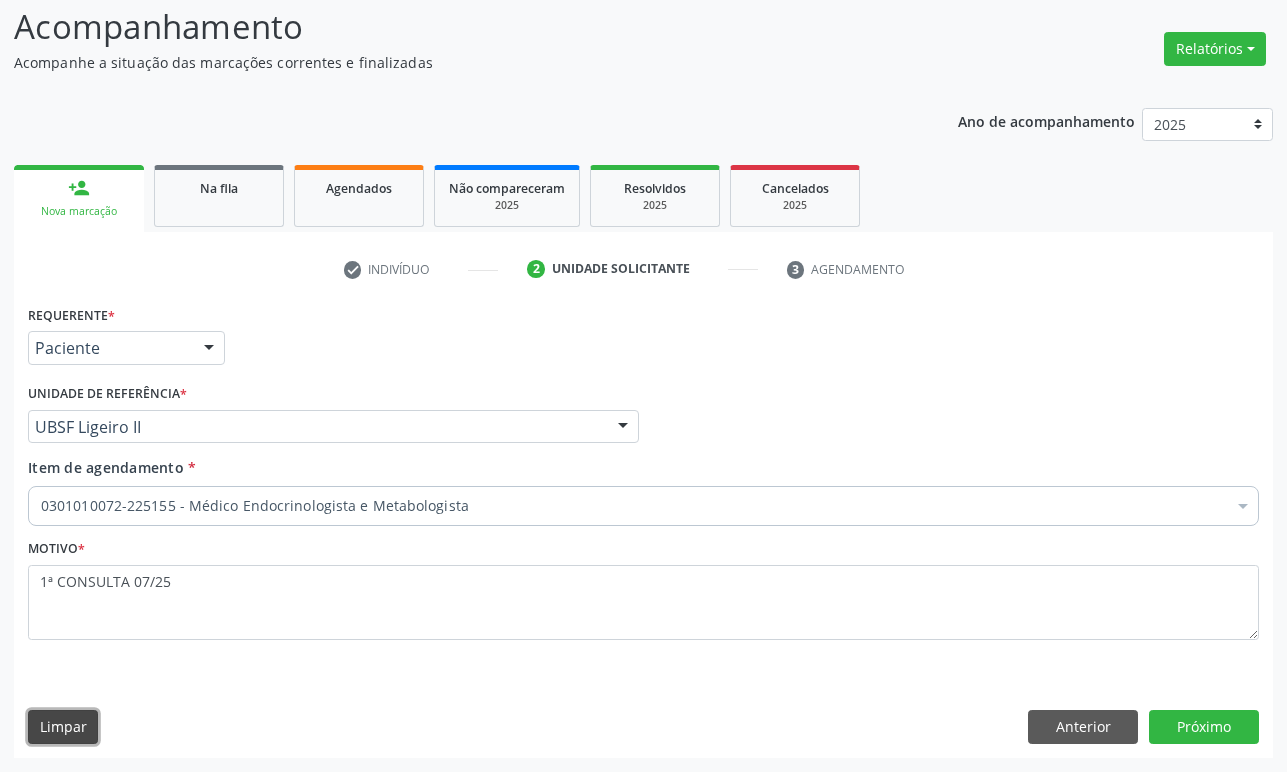 type 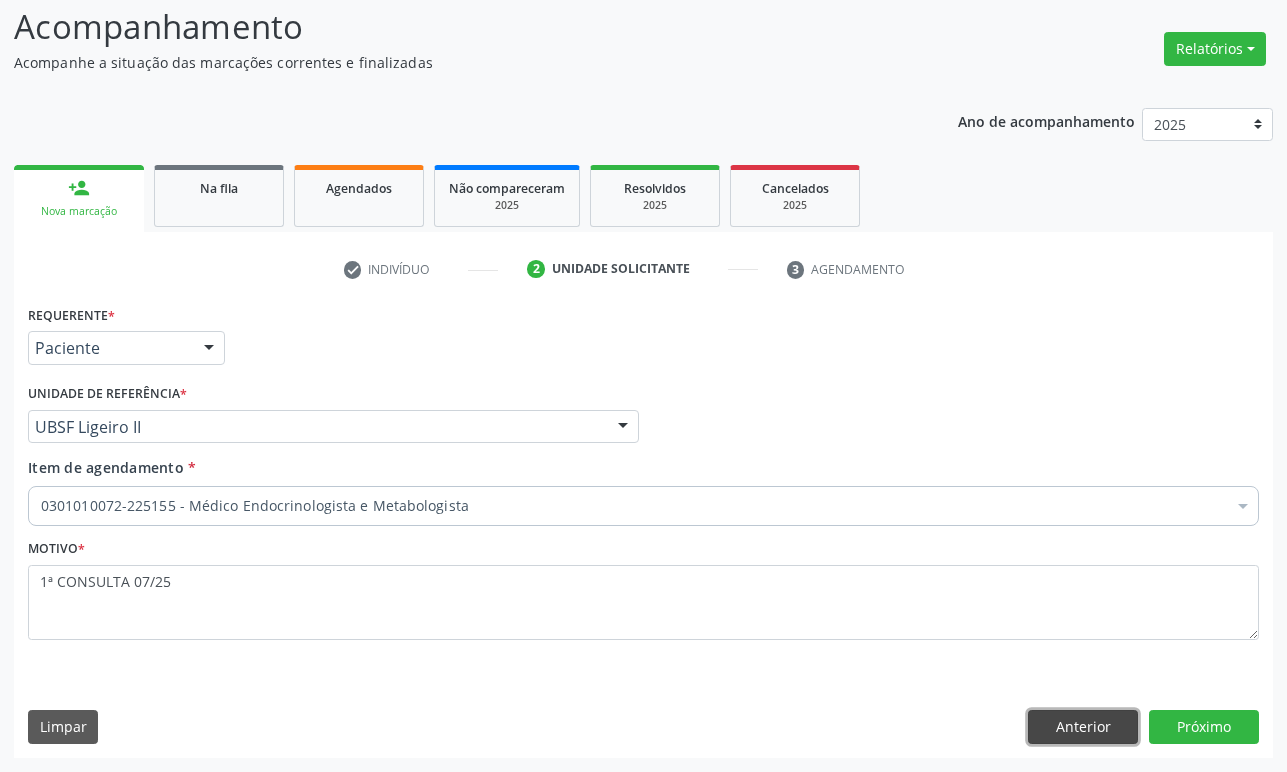 type 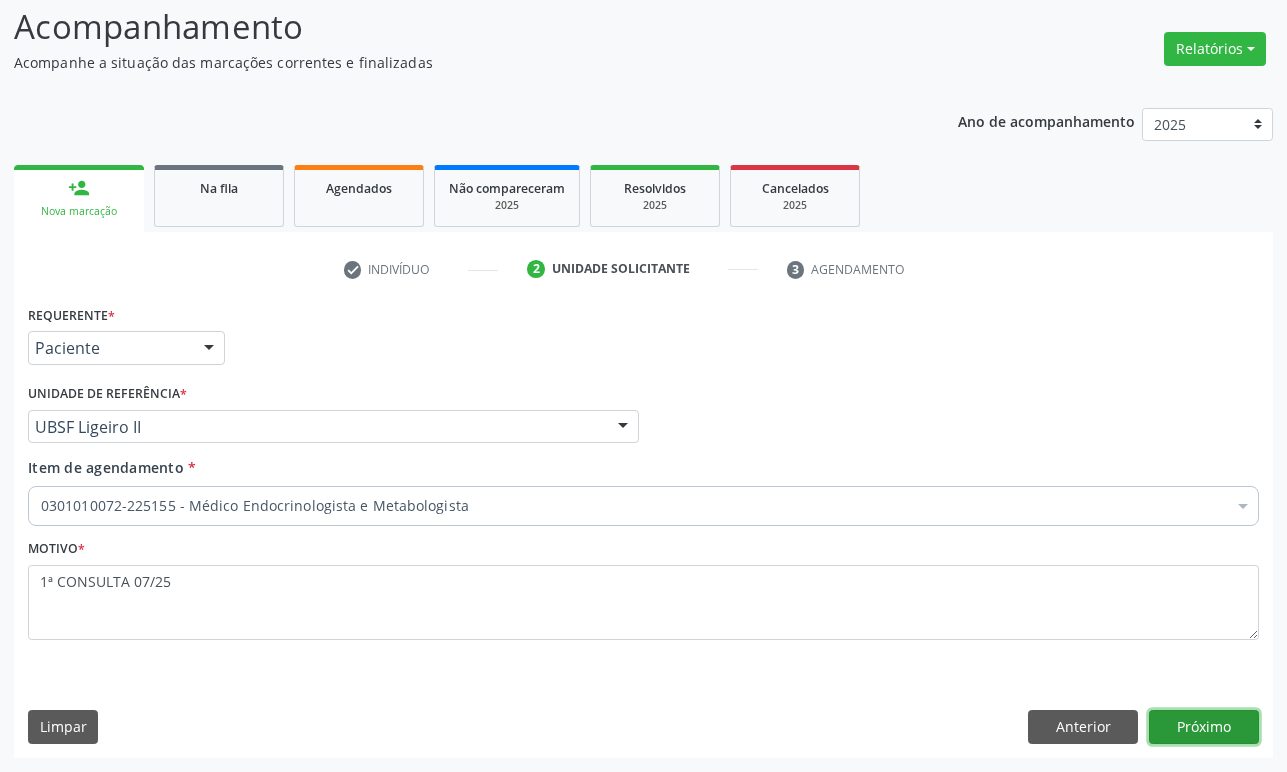 type 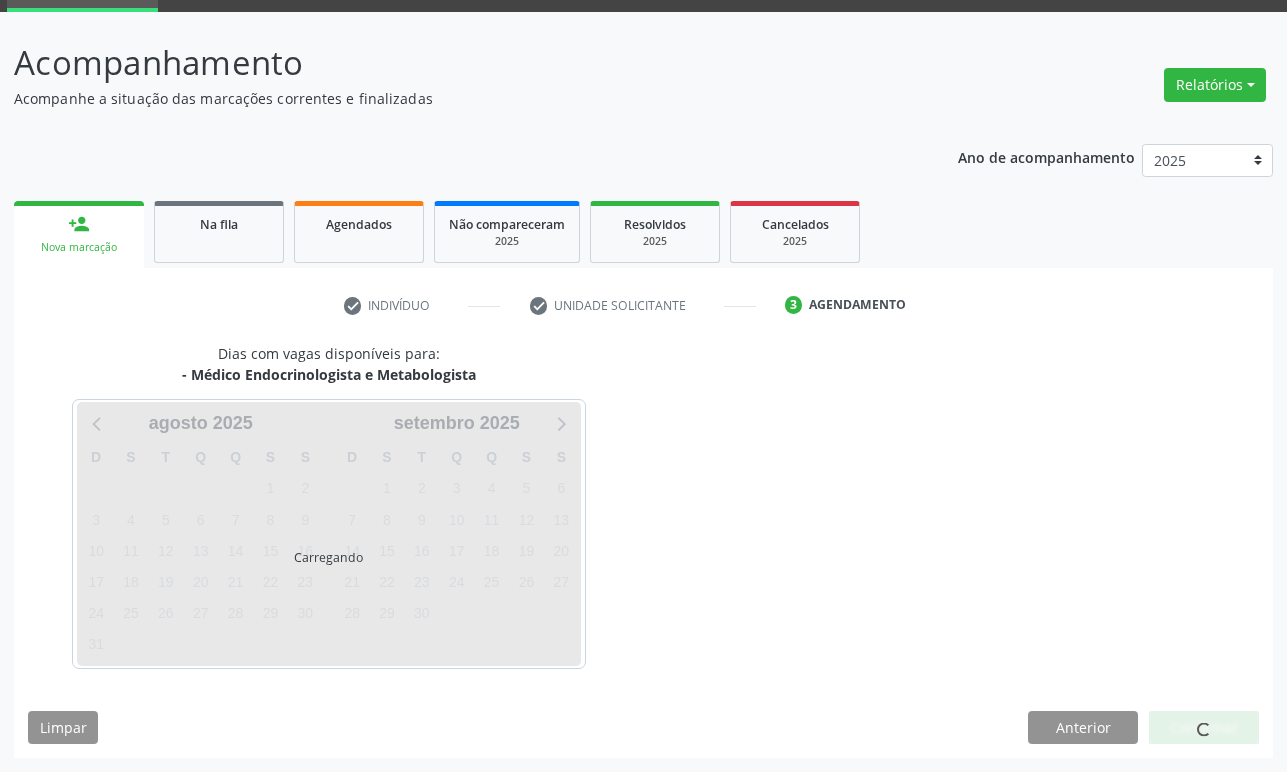 scroll, scrollTop: 134, scrollLeft: 0, axis: vertical 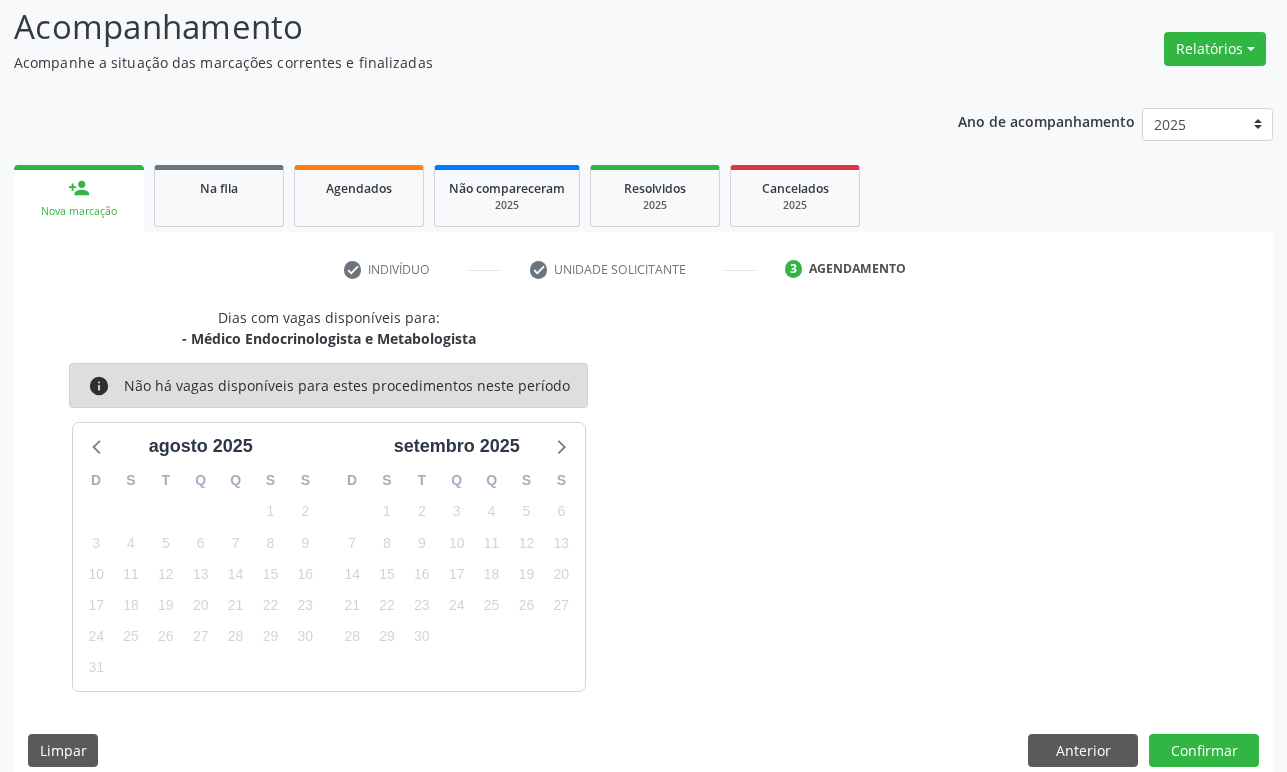click on "23" at bounding box center [422, 605] 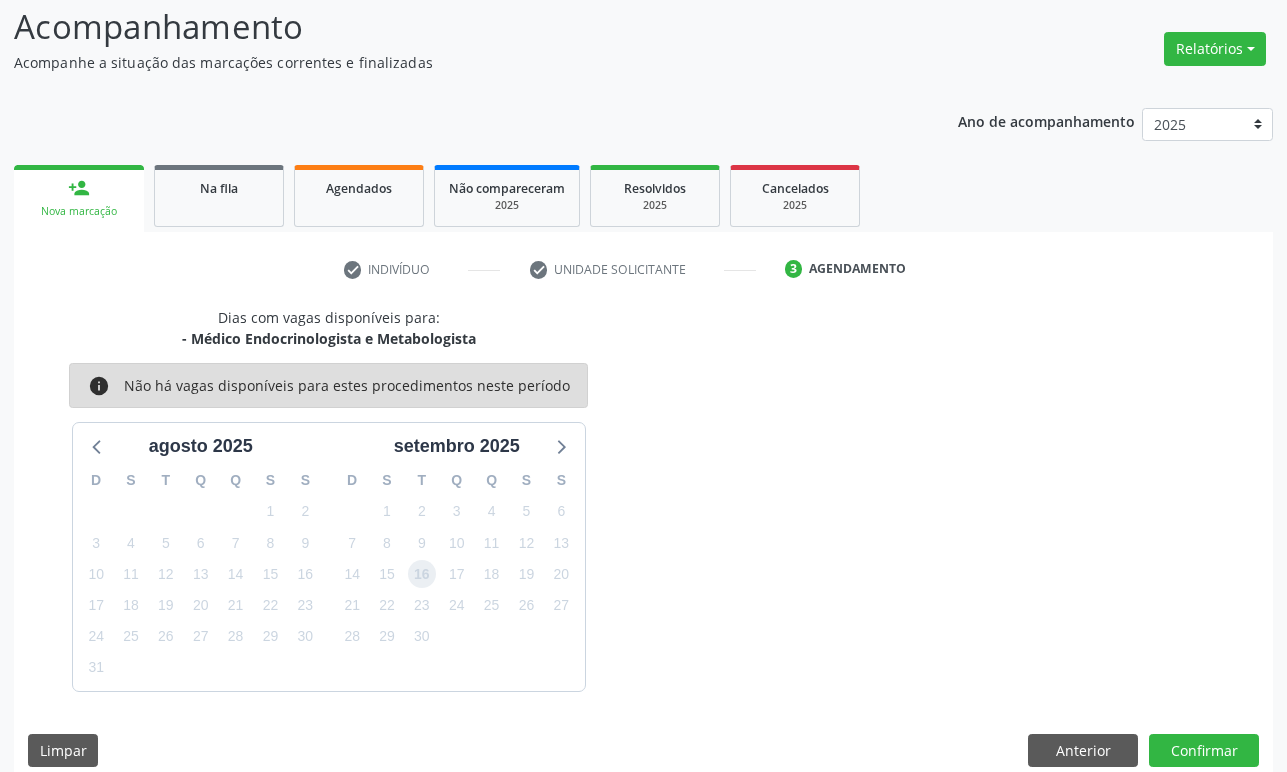 click on "16" at bounding box center (422, 574) 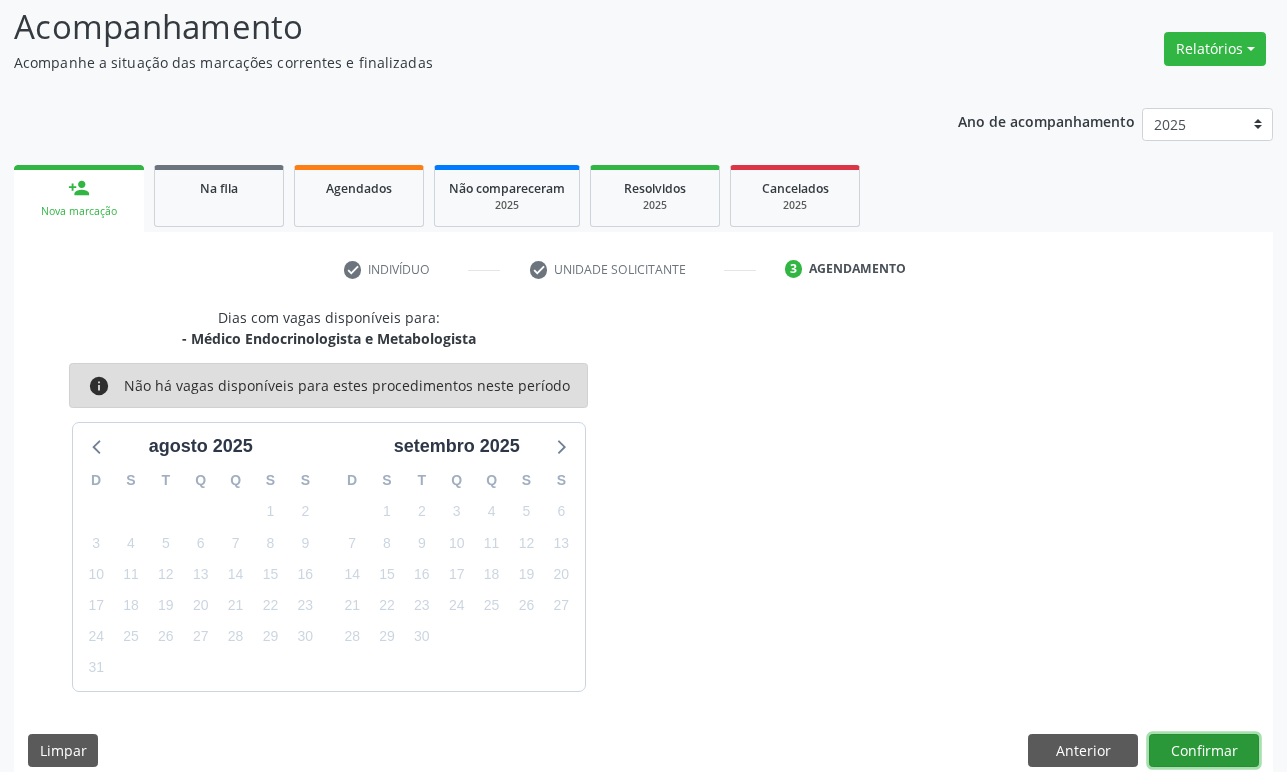 click on "Confirmar" at bounding box center (1204, 751) 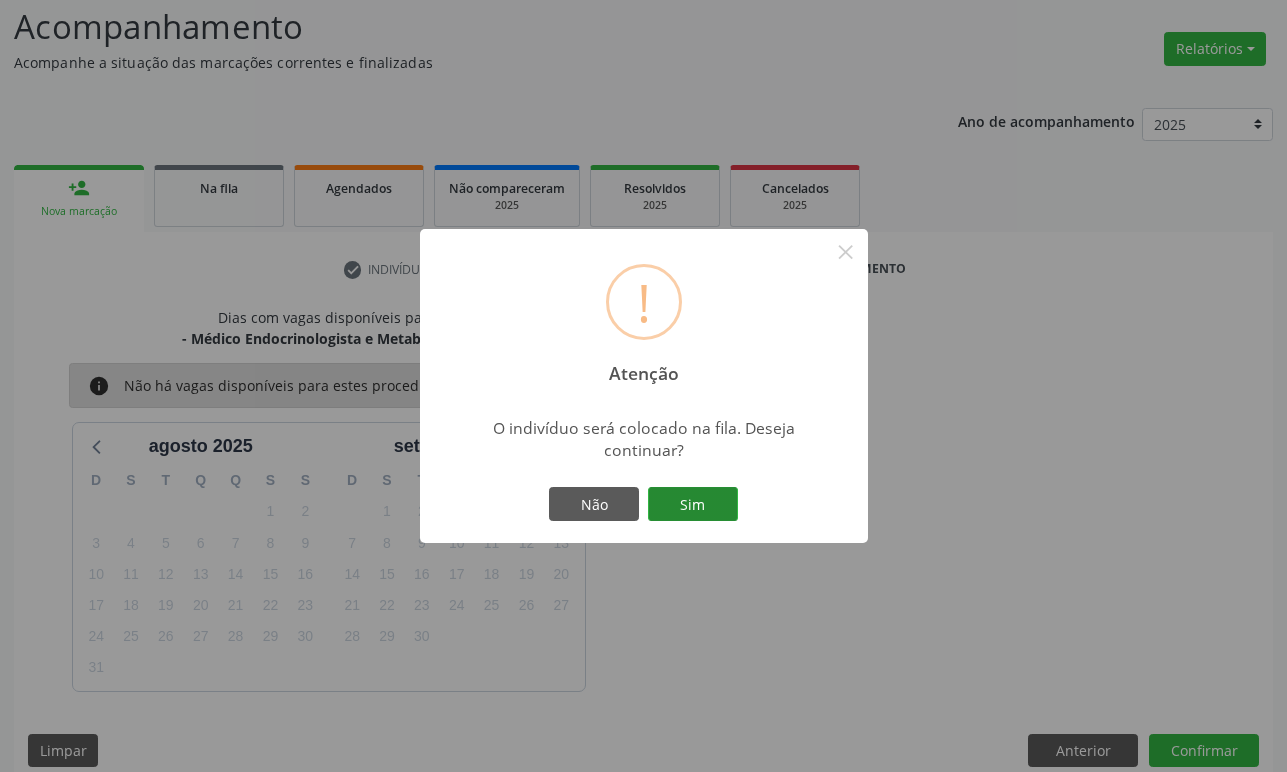 click on "Sim" at bounding box center [693, 504] 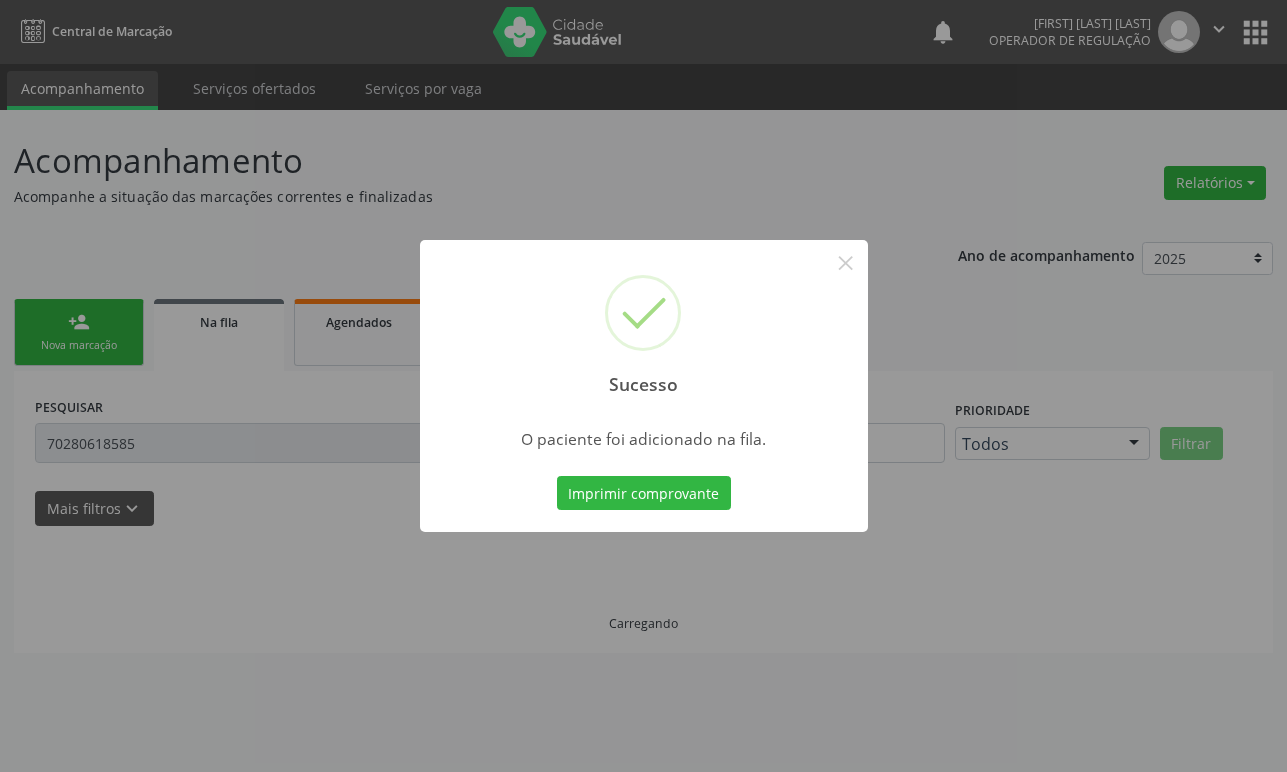 scroll, scrollTop: 0, scrollLeft: 0, axis: both 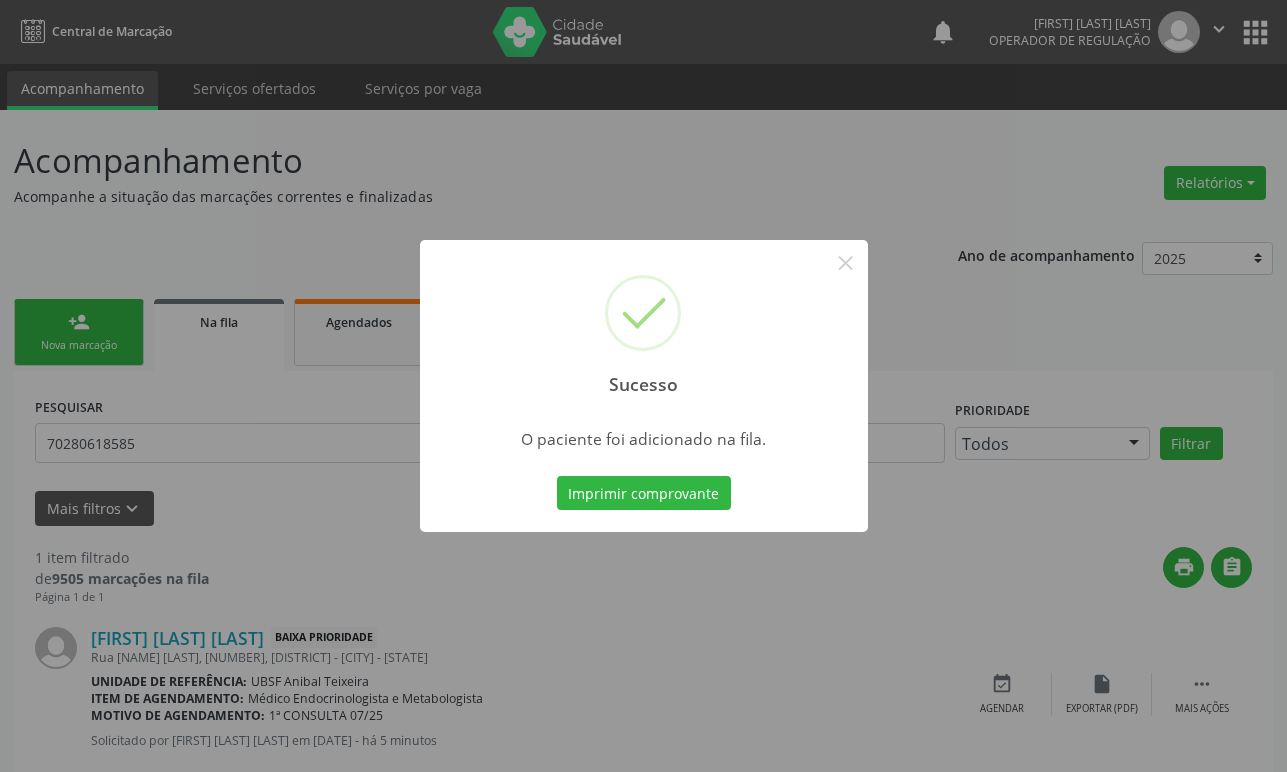type 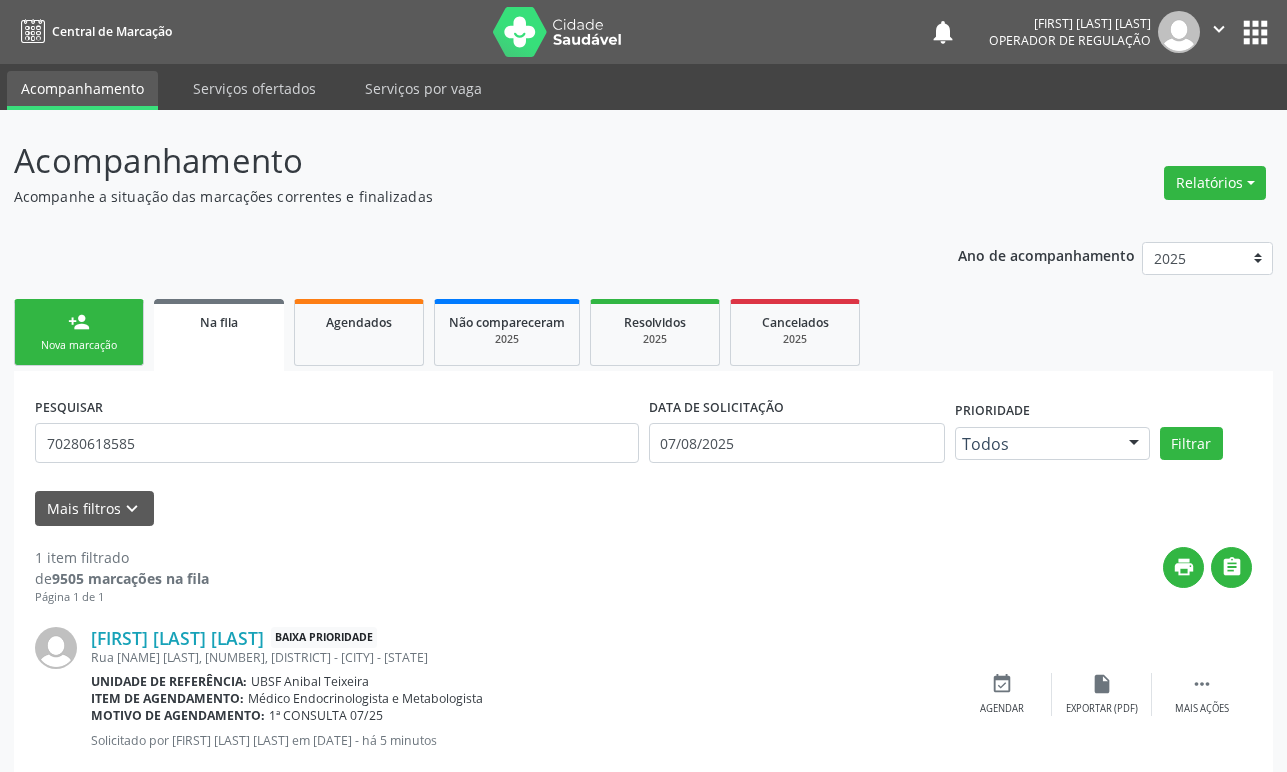 click on "person_add
Nova marcação" at bounding box center (79, 332) 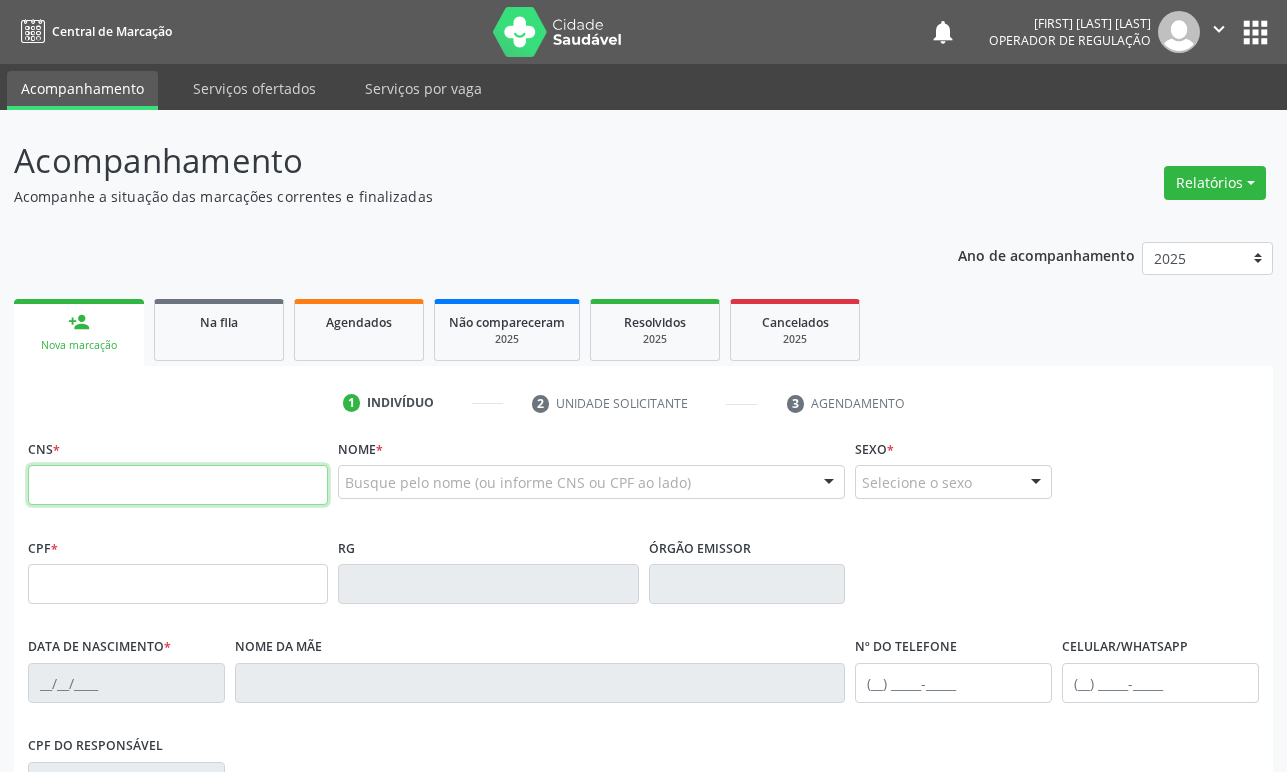 click at bounding box center [178, 485] 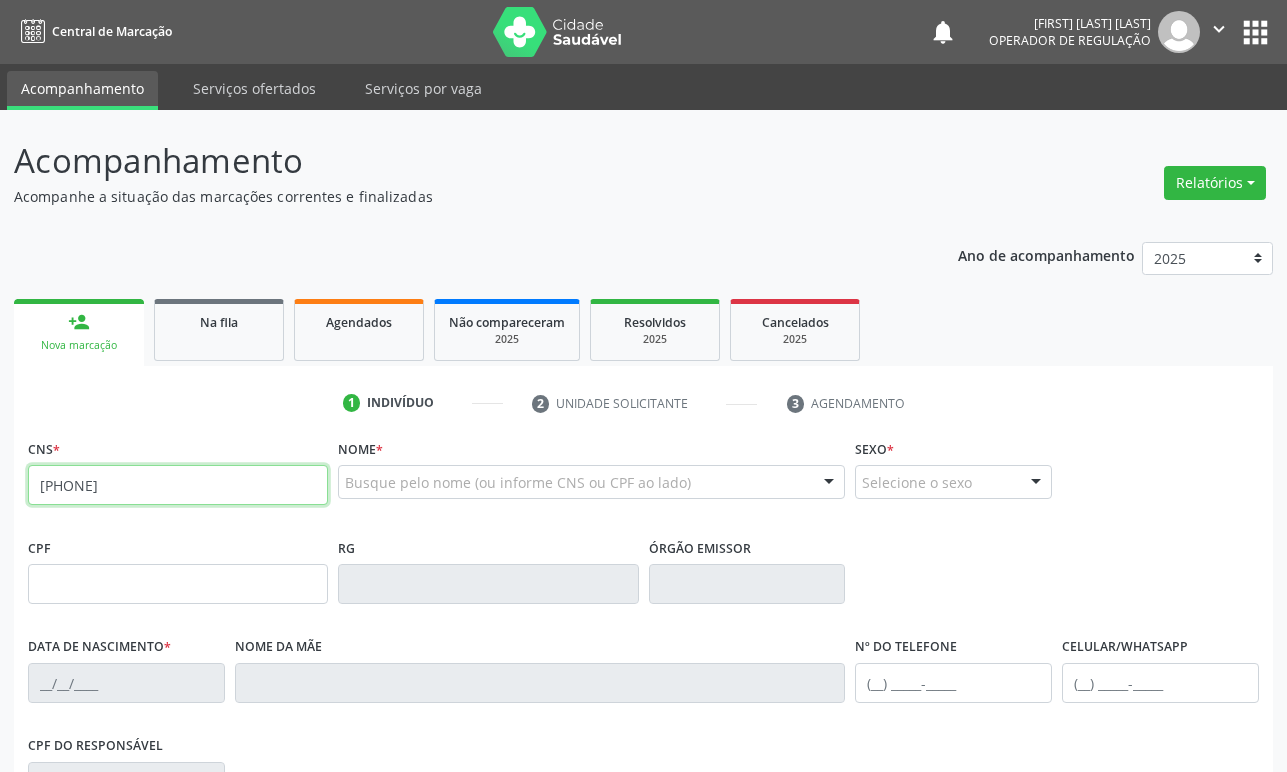 type on "706 2040 0835 1266" 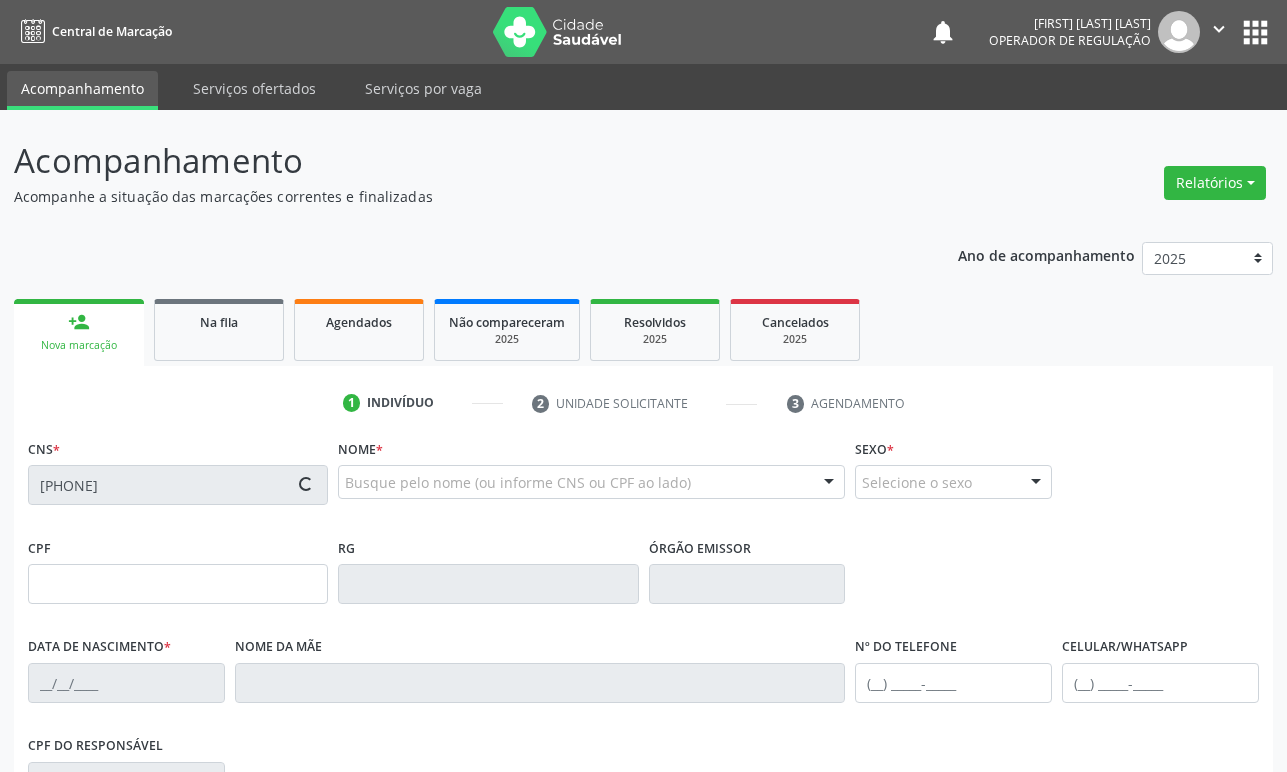 type on "992.143.424-15" 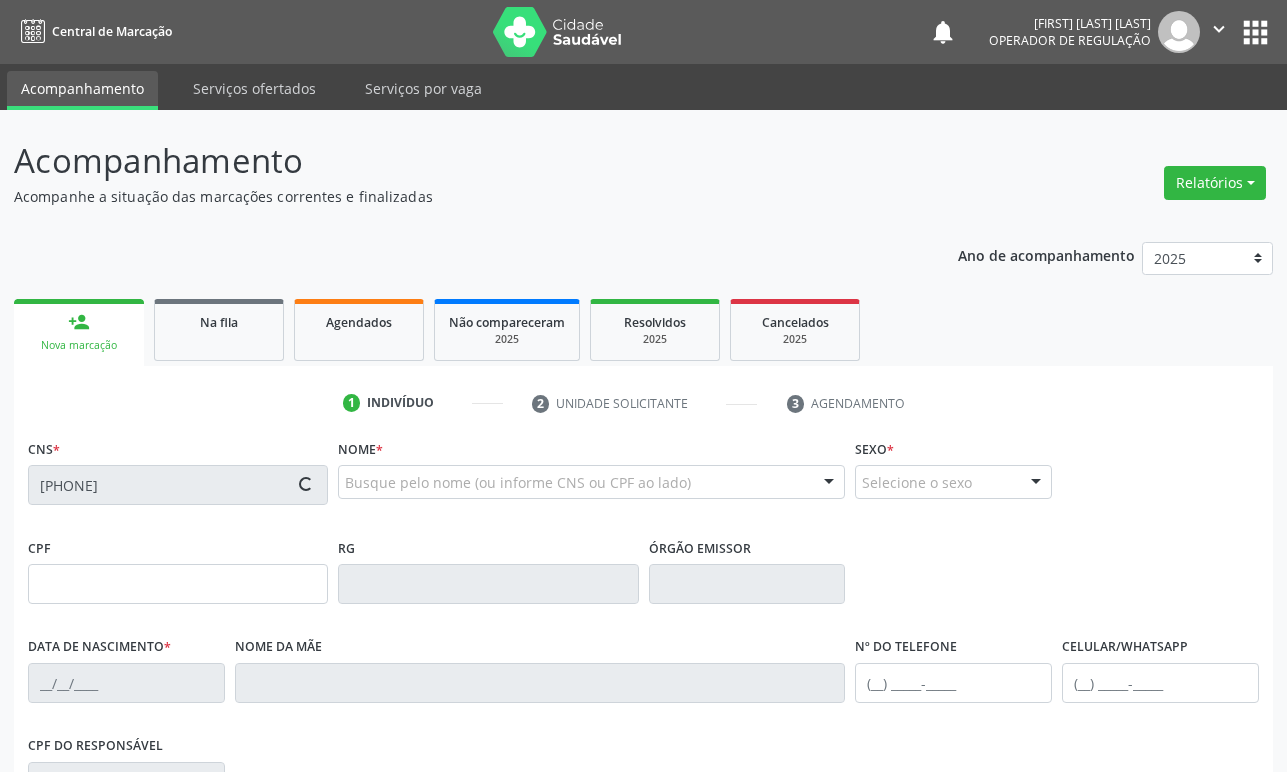 type on "16/03/1974" 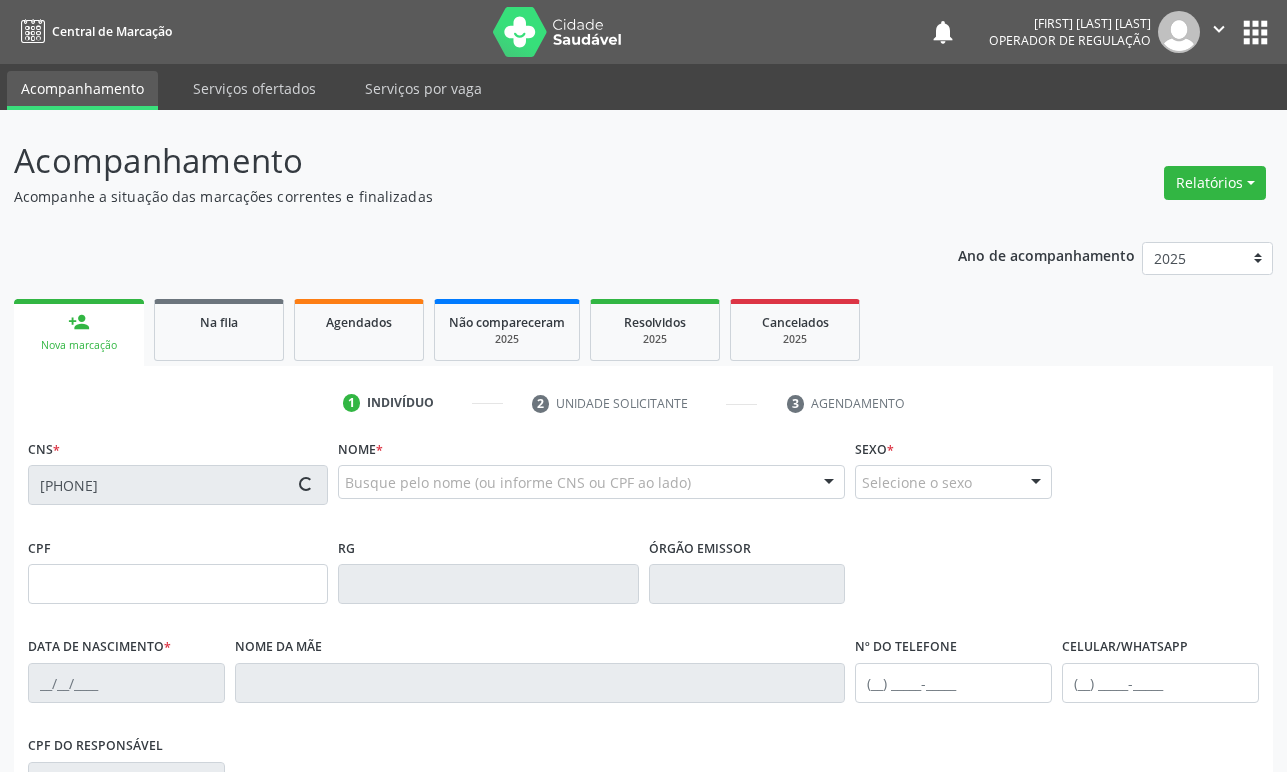 type on "(83) 99999-9999" 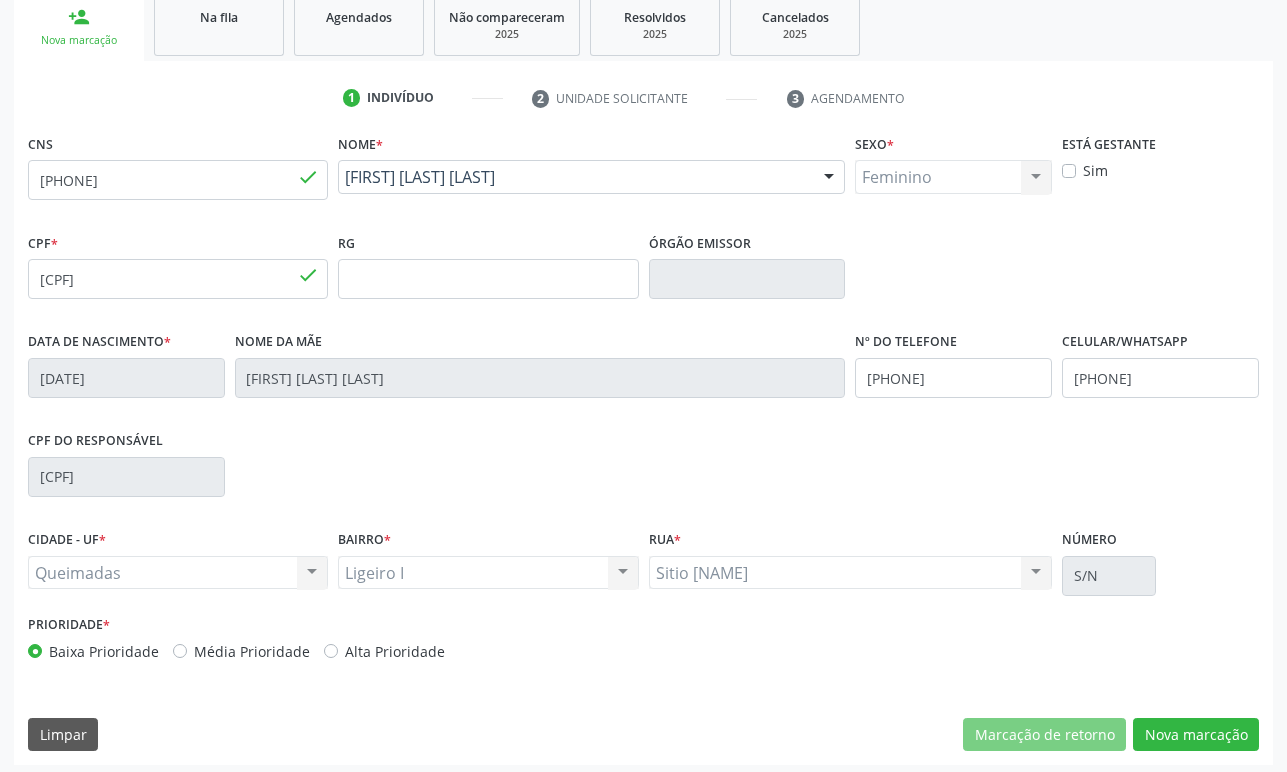 scroll, scrollTop: 312, scrollLeft: 0, axis: vertical 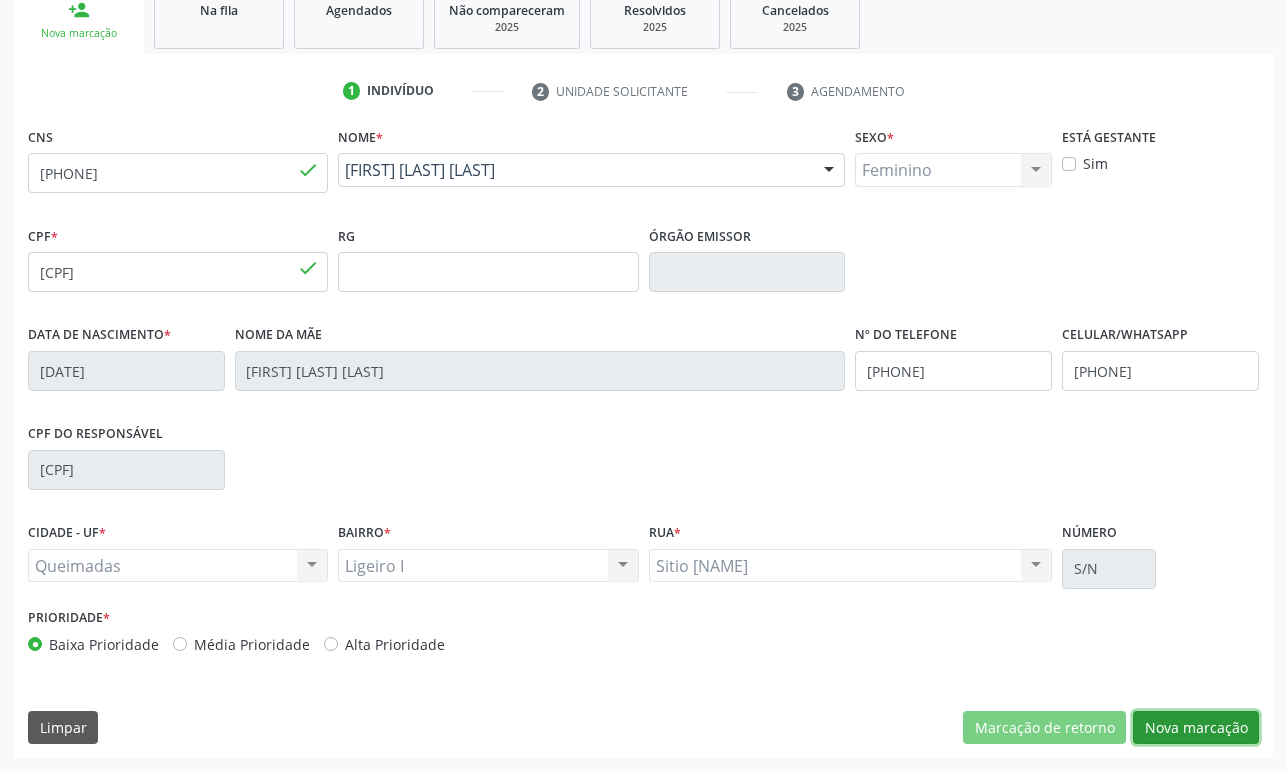 drag, startPoint x: 1176, startPoint y: 725, endPoint x: 532, endPoint y: 430, distance: 708.3509 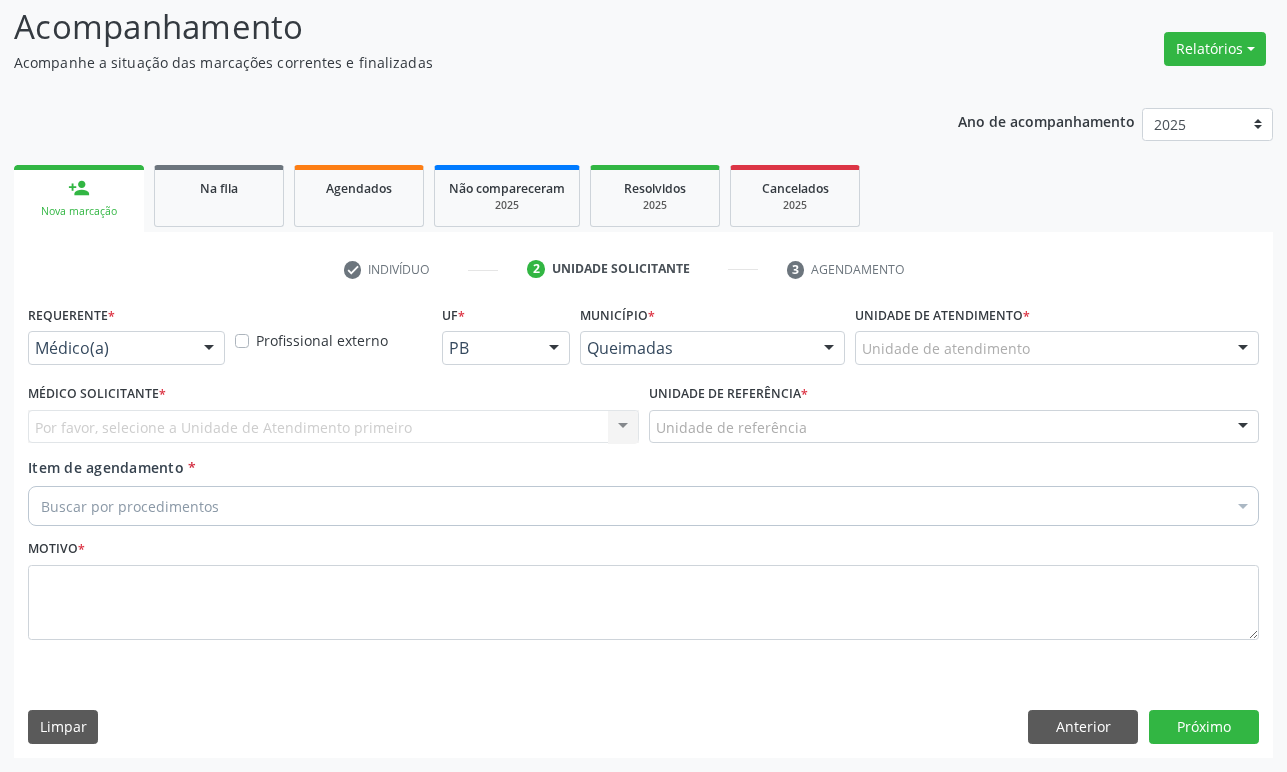 scroll, scrollTop: 134, scrollLeft: 0, axis: vertical 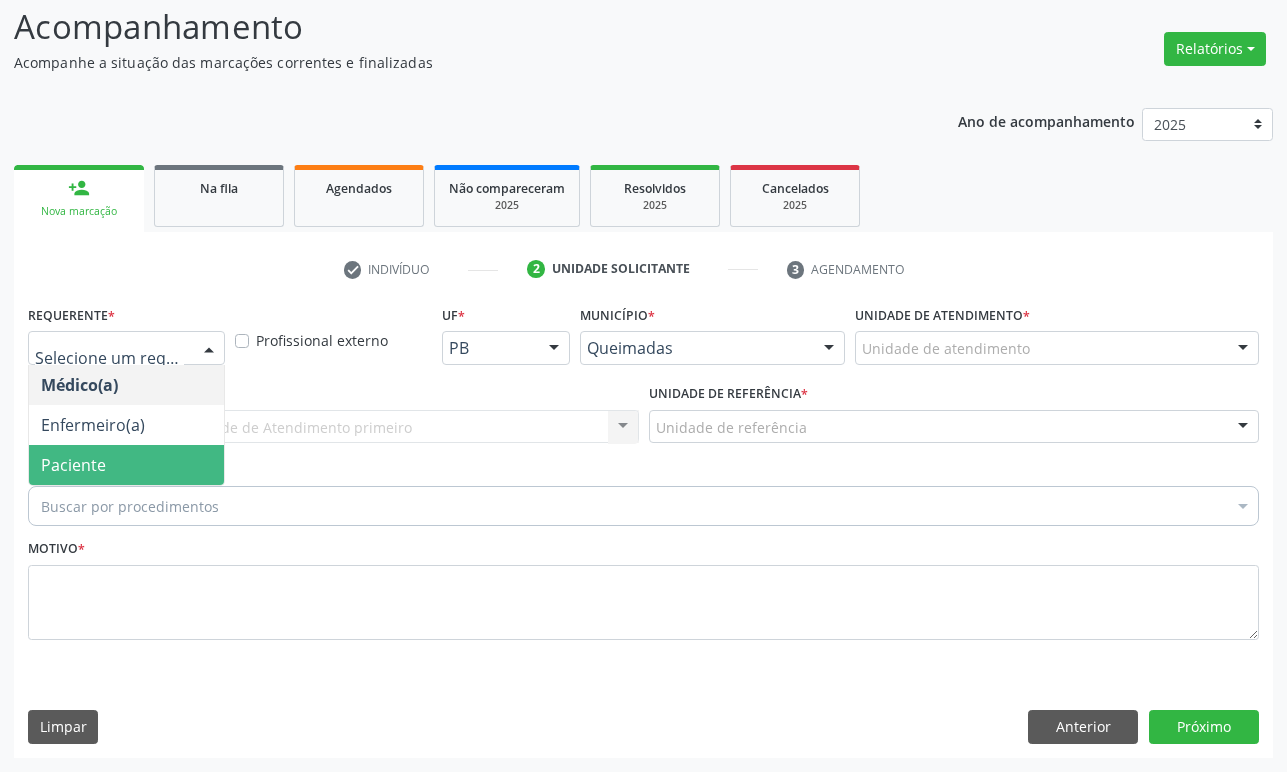 drag, startPoint x: 162, startPoint y: 470, endPoint x: 202, endPoint y: 439, distance: 50.606323 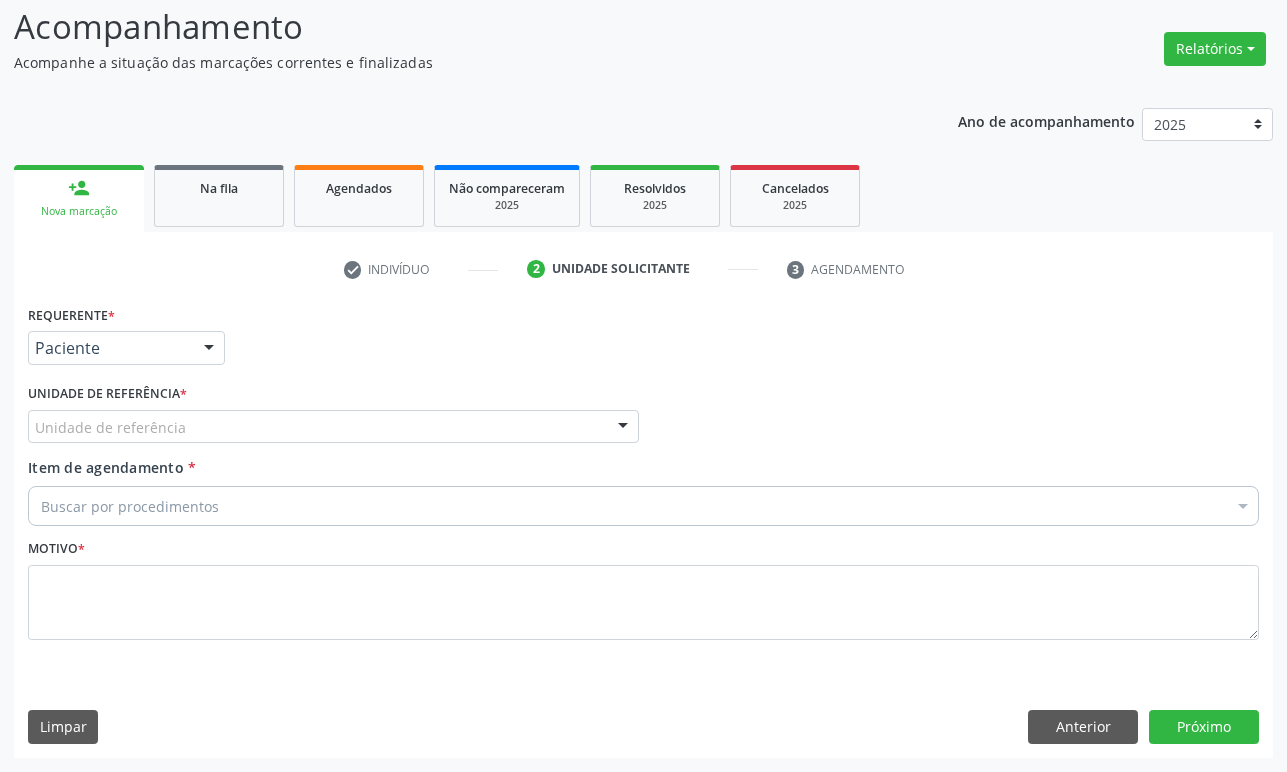 click on "Unidade de referência" at bounding box center (333, 427) 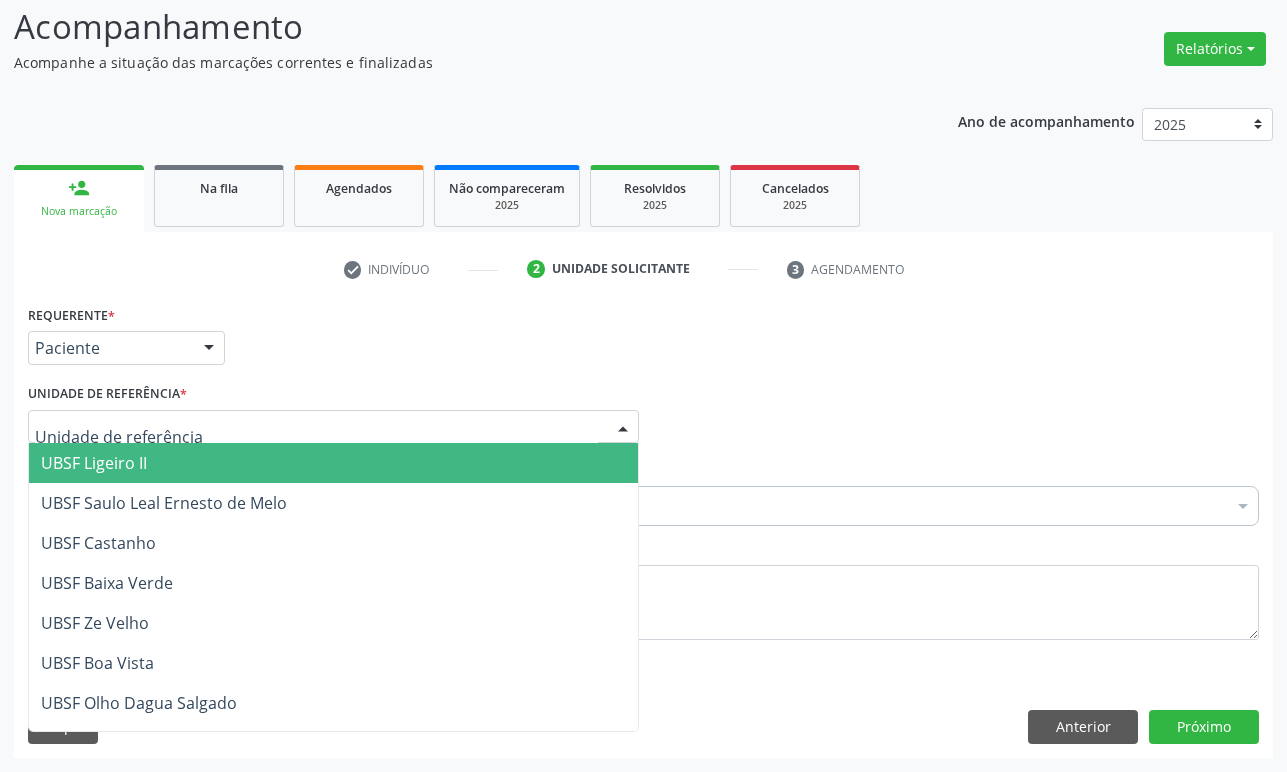 type on "Ç" 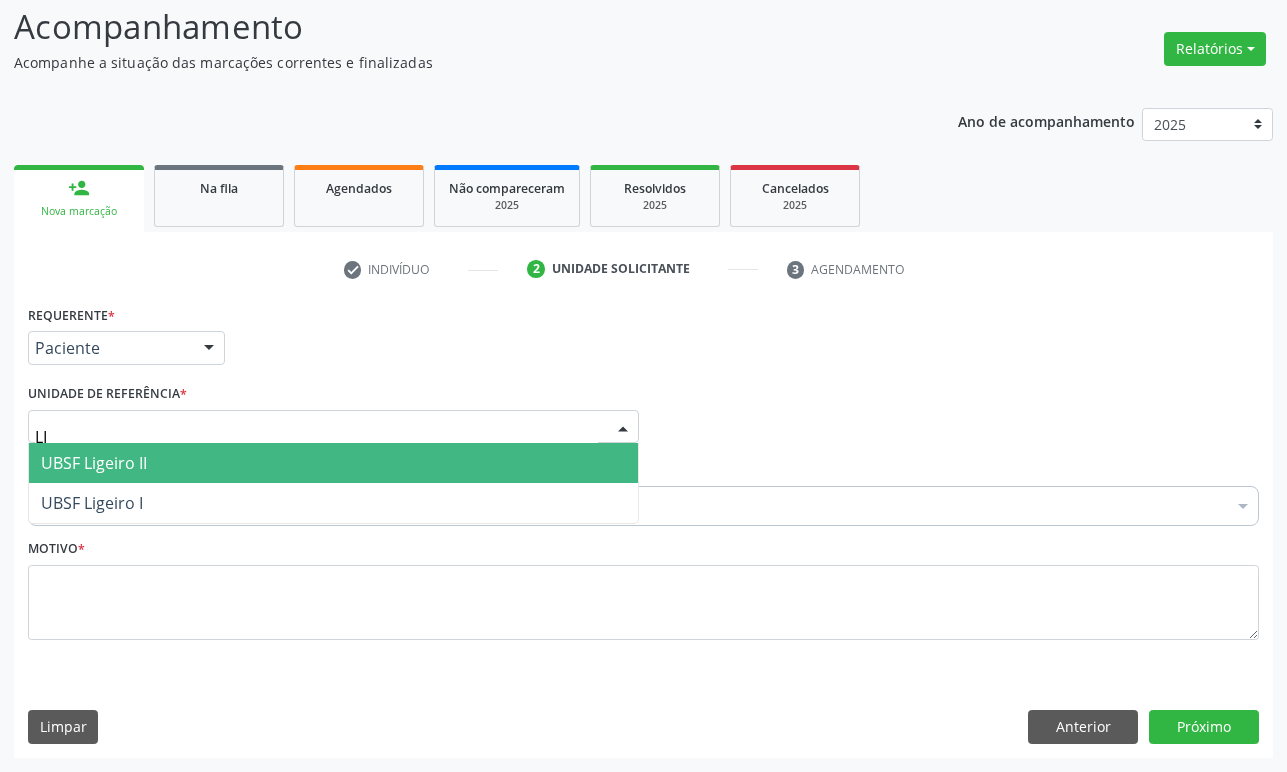 type on "LIG" 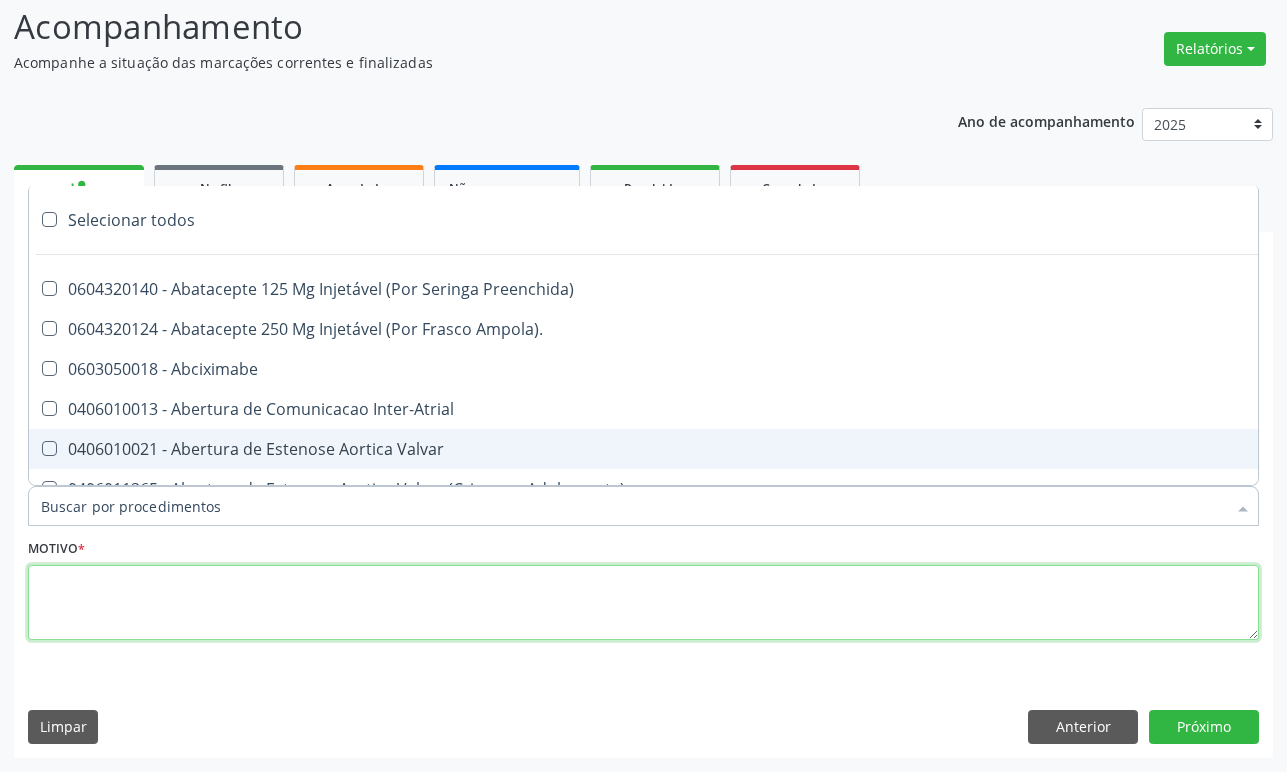 click at bounding box center (643, 603) 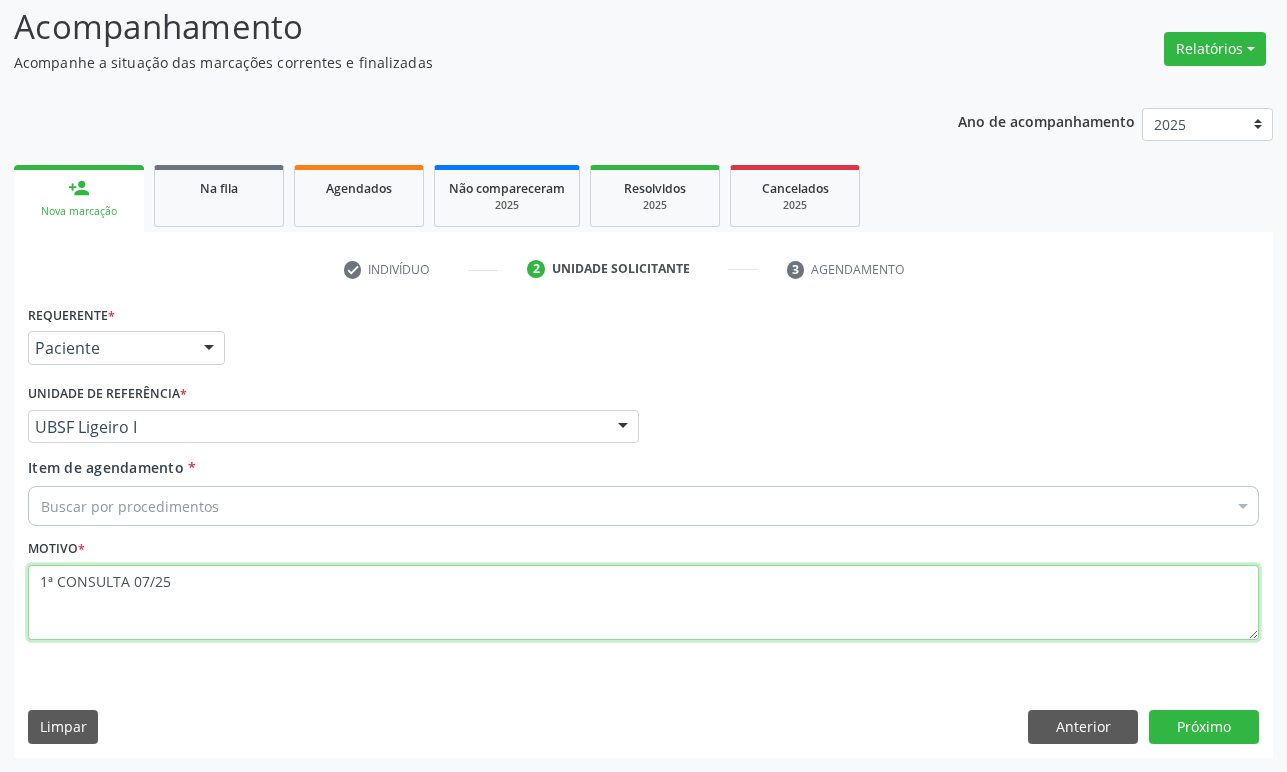 type on "1ª CONSULTA 07/25" 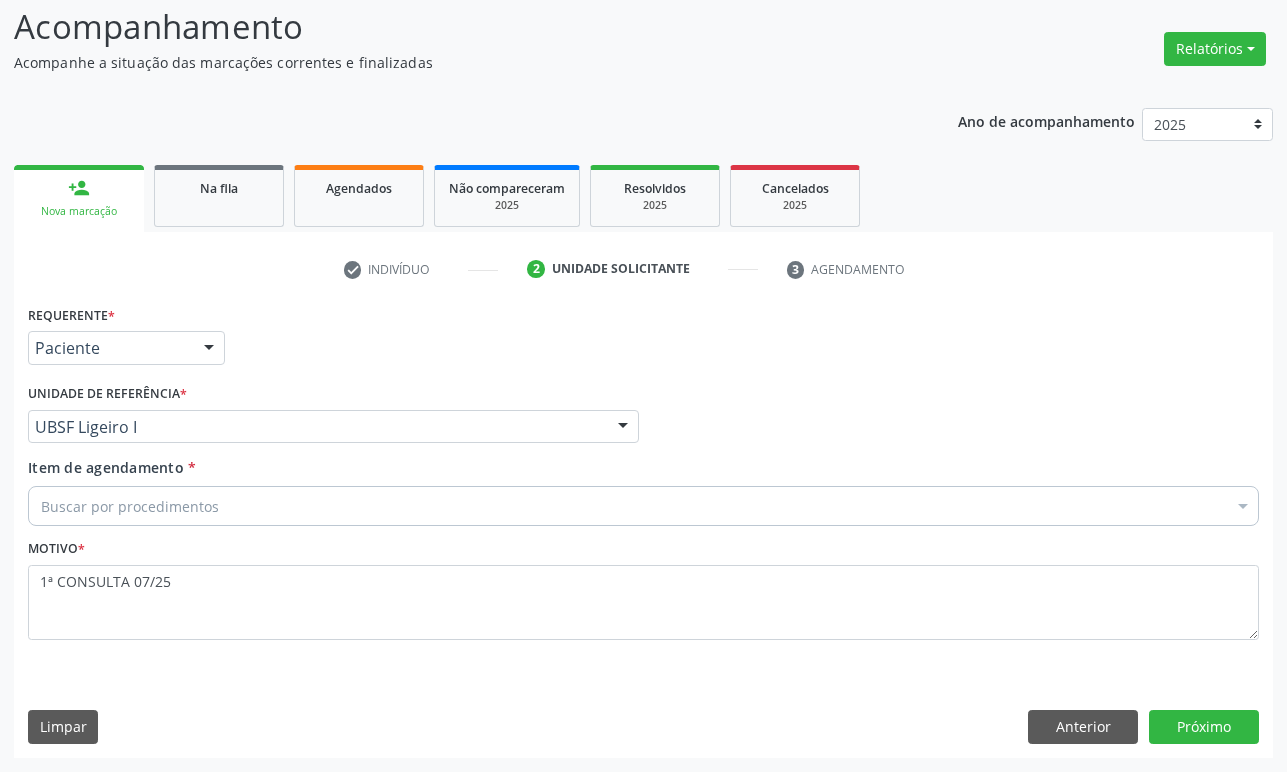 paste on "ENDOCRINOLOGISTA" 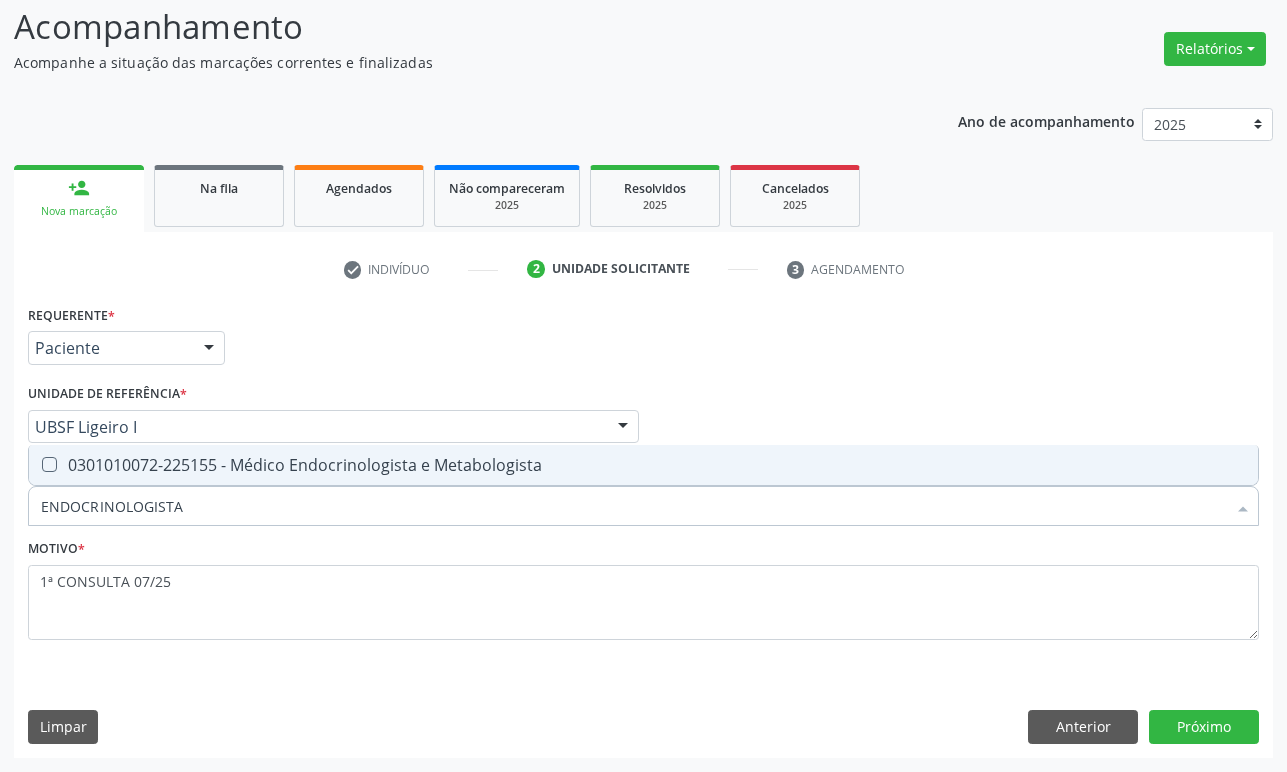click on "0301010072-225155 - Médico Endocrinologista e Metabologista" at bounding box center [643, 465] 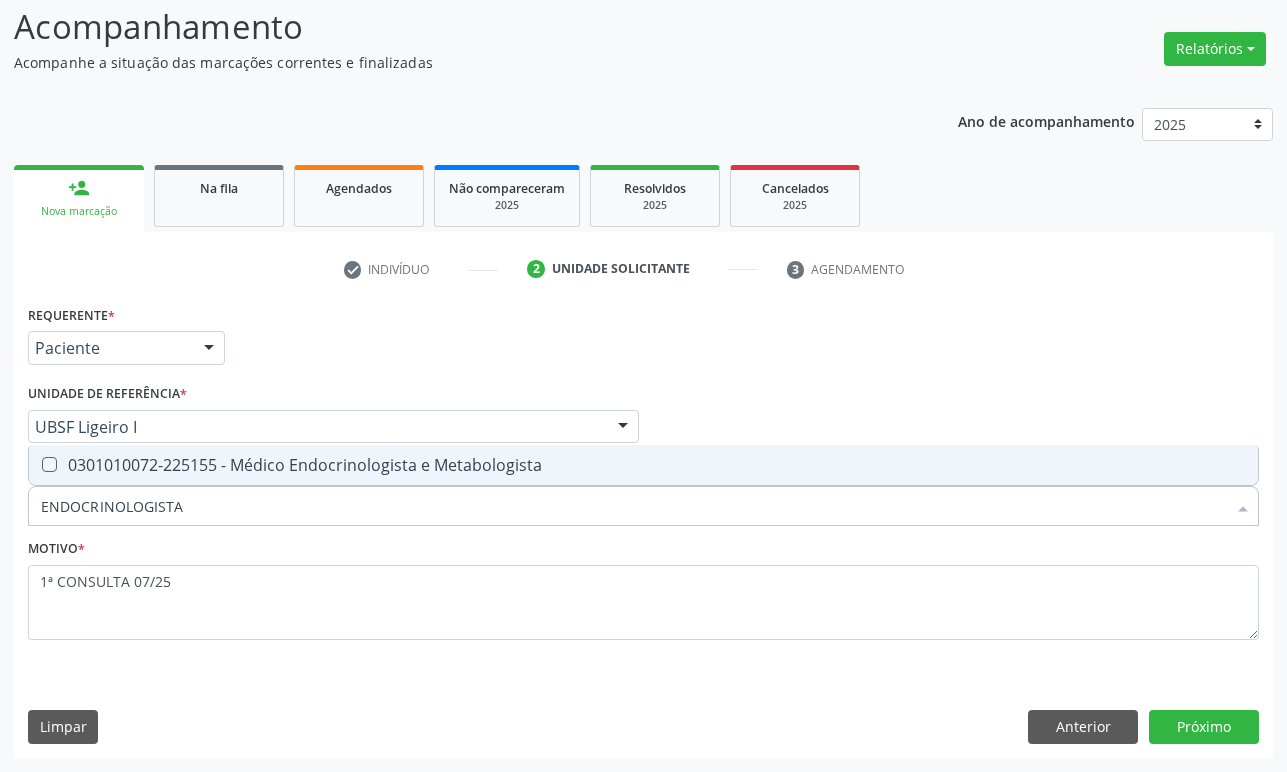checkbox on "true" 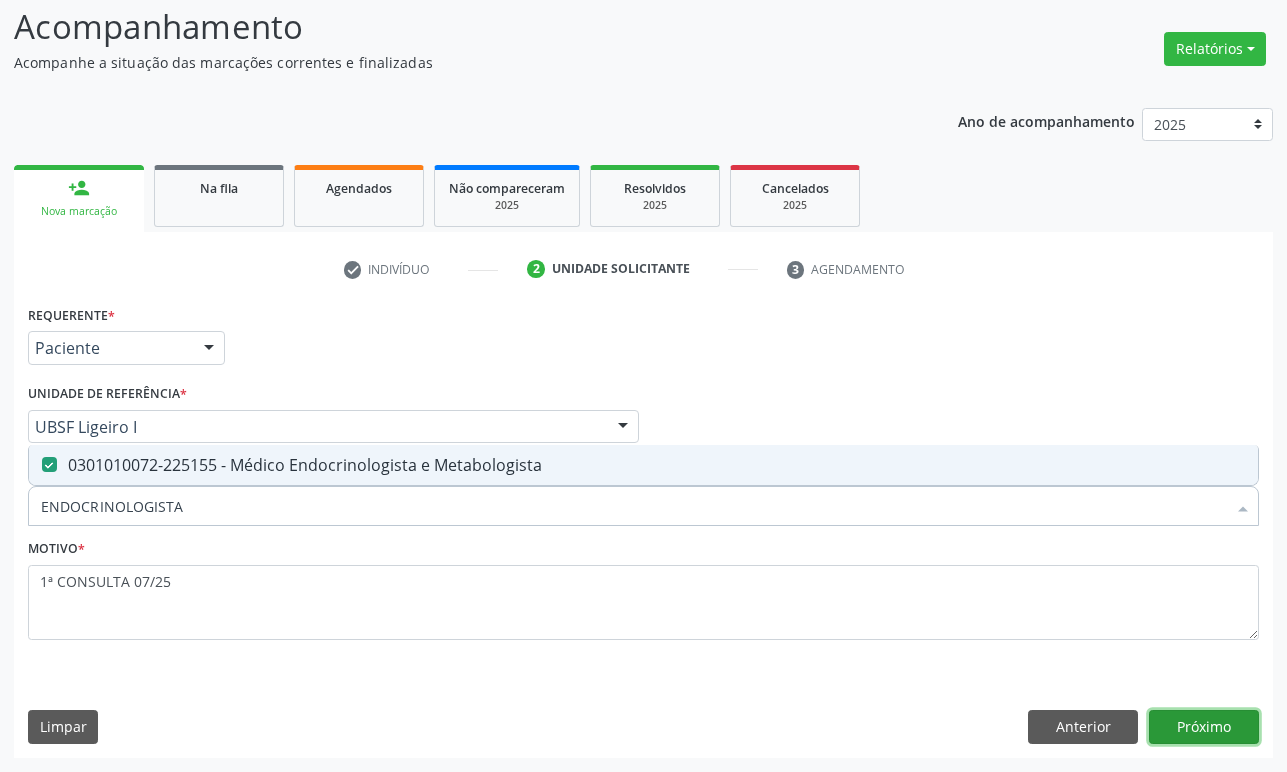 click on "Próximo" at bounding box center (1204, 727) 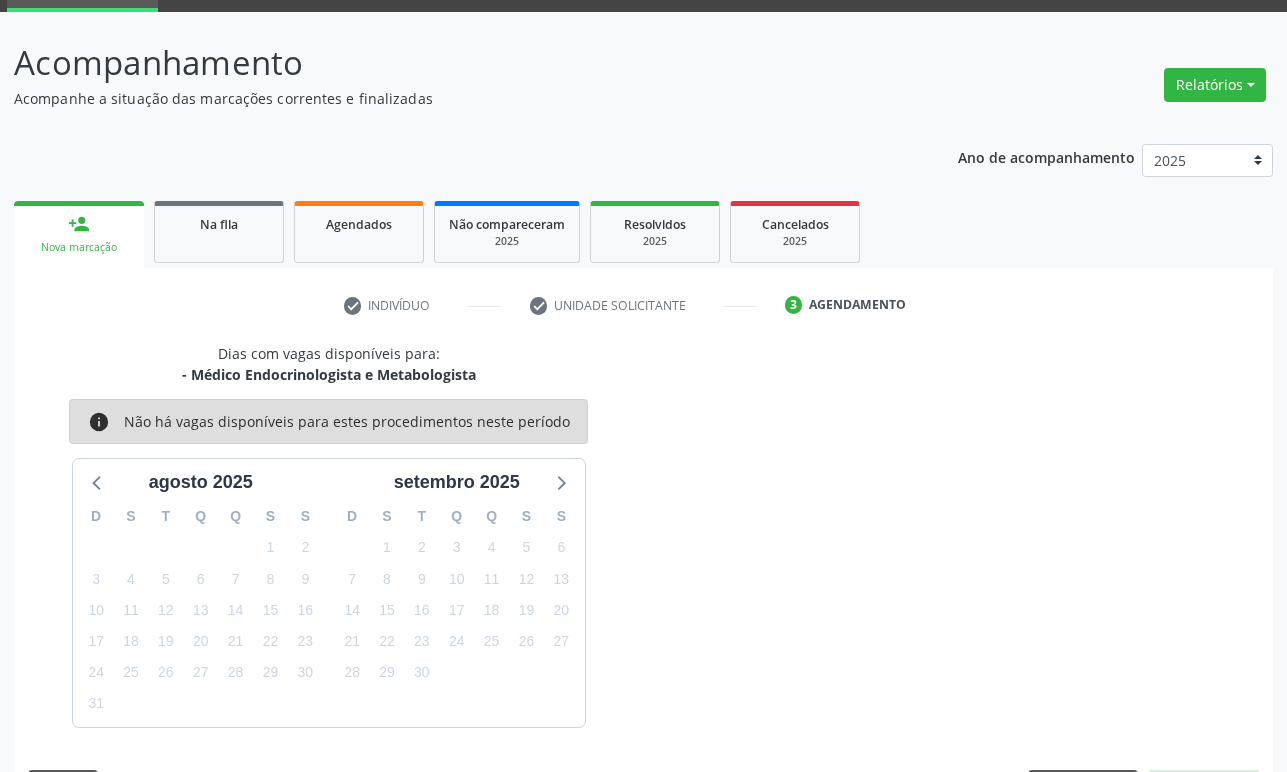 scroll, scrollTop: 134, scrollLeft: 0, axis: vertical 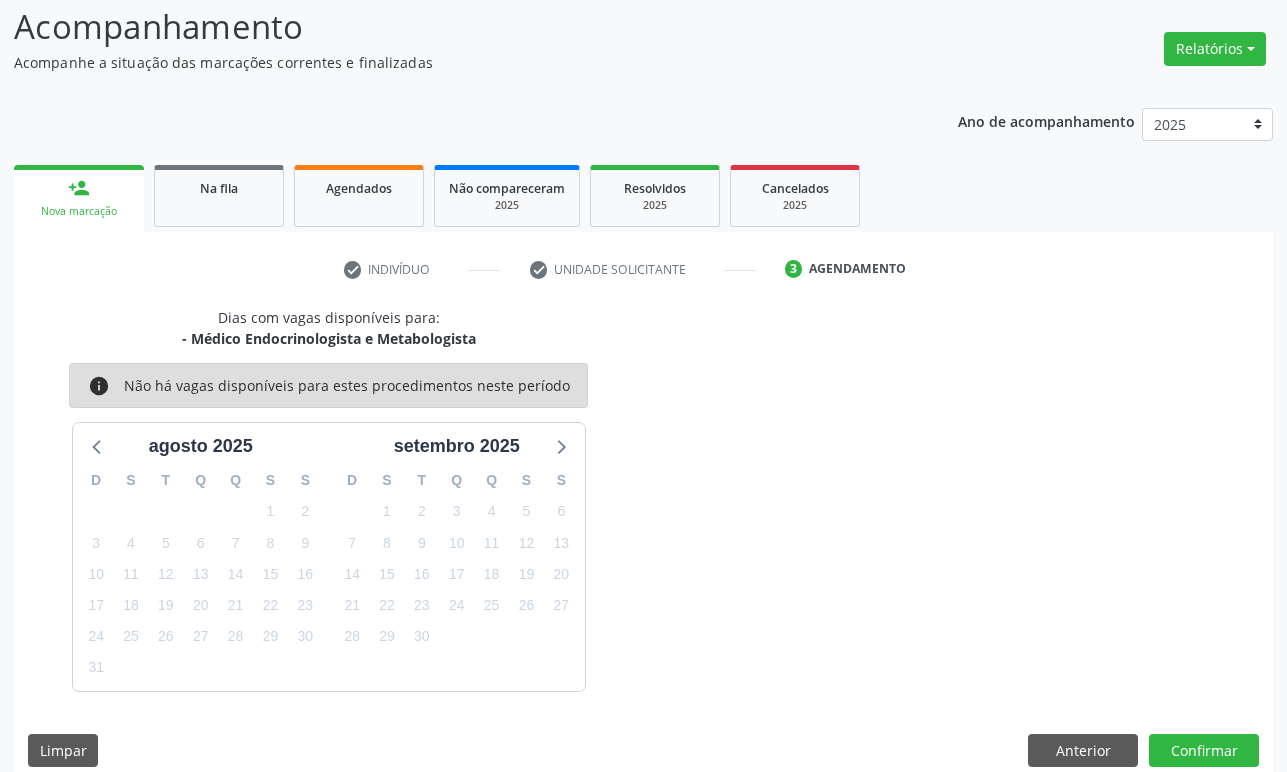 click on "23" at bounding box center [422, 605] 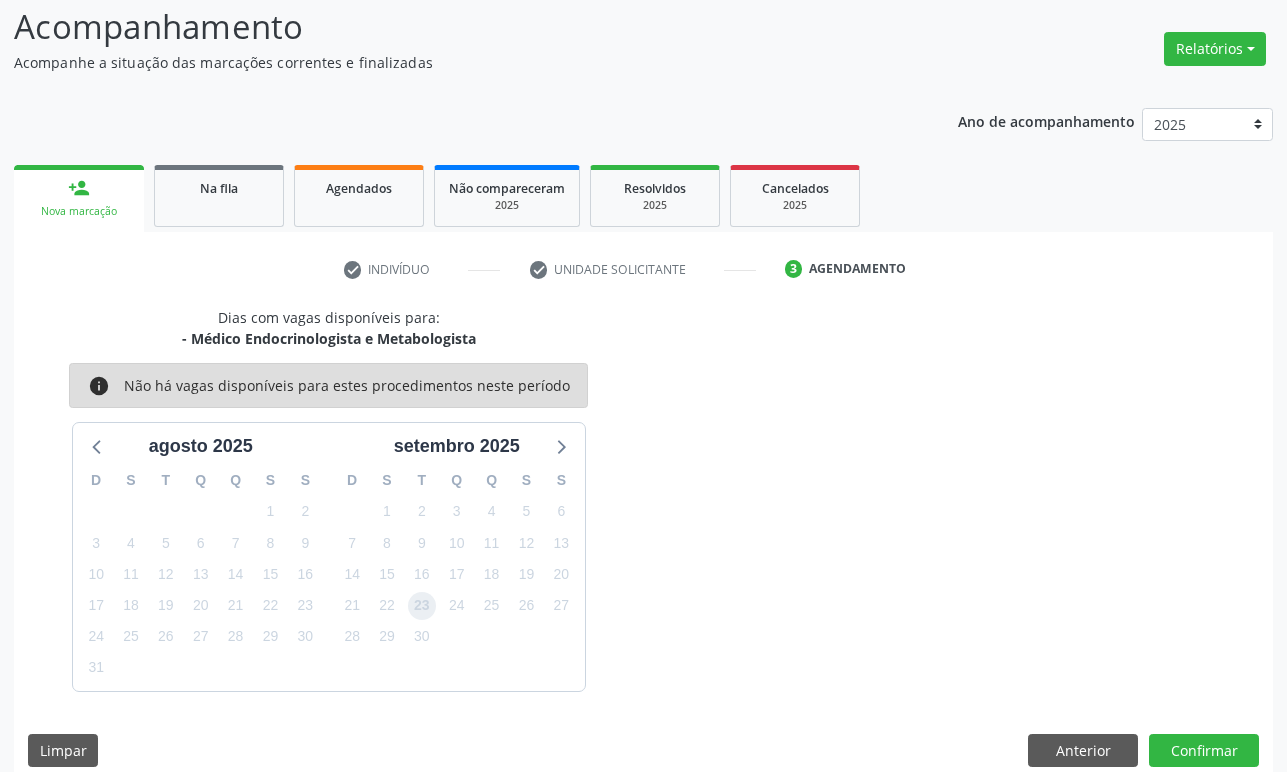 drag, startPoint x: 421, startPoint y: 599, endPoint x: 928, endPoint y: 720, distance: 521.2389 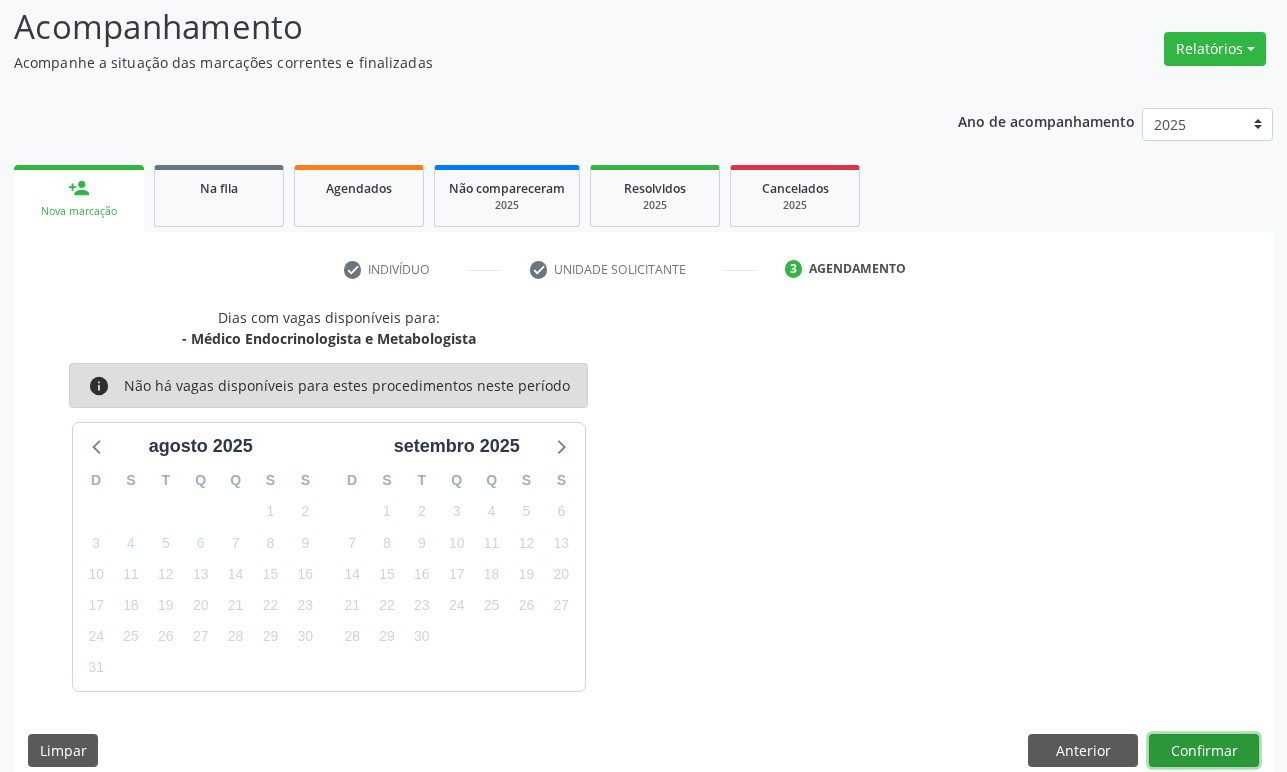 click on "Confirmar" at bounding box center (1204, 751) 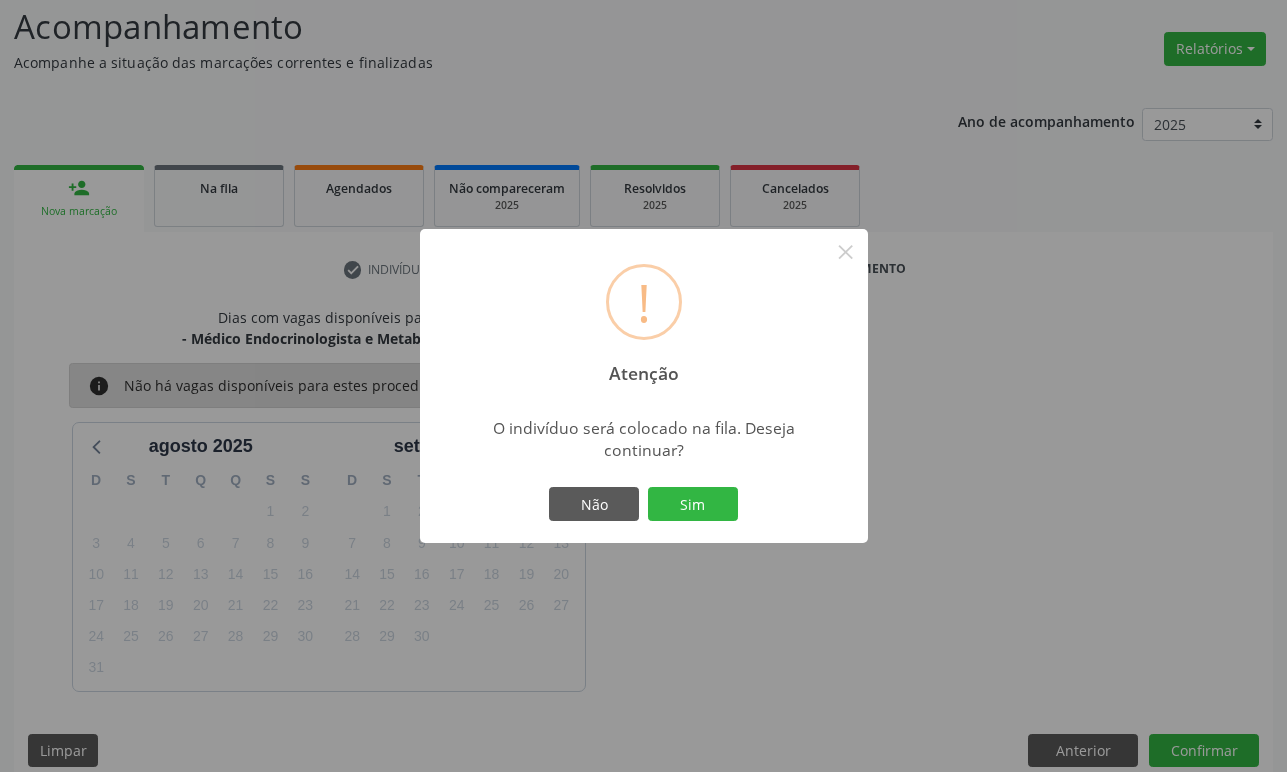 type 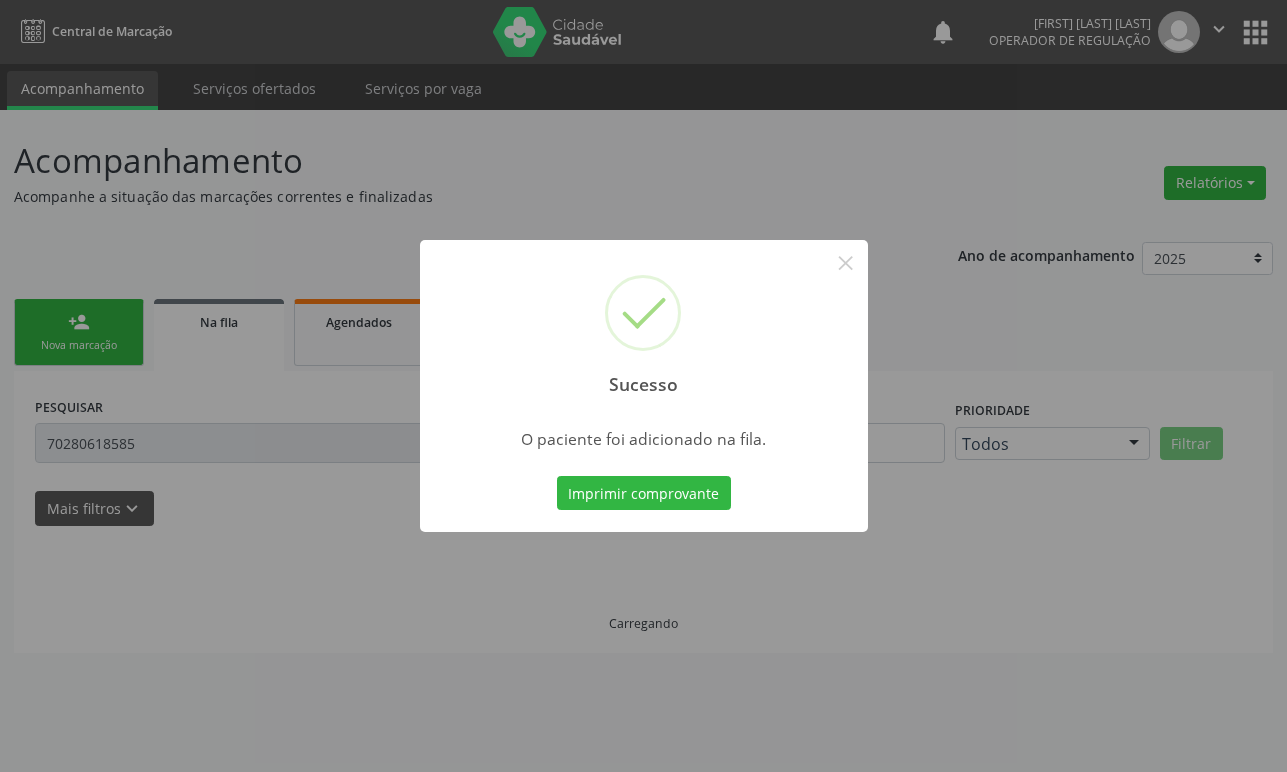 scroll, scrollTop: 0, scrollLeft: 0, axis: both 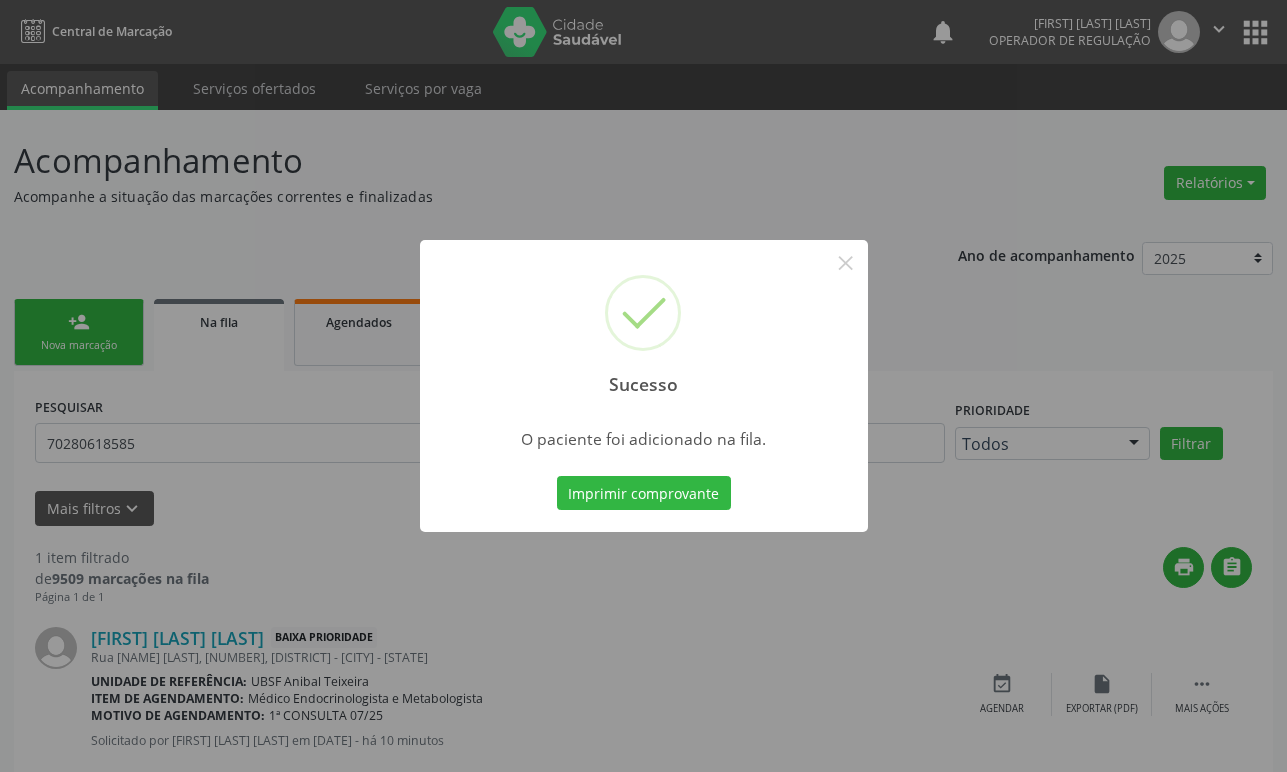 type 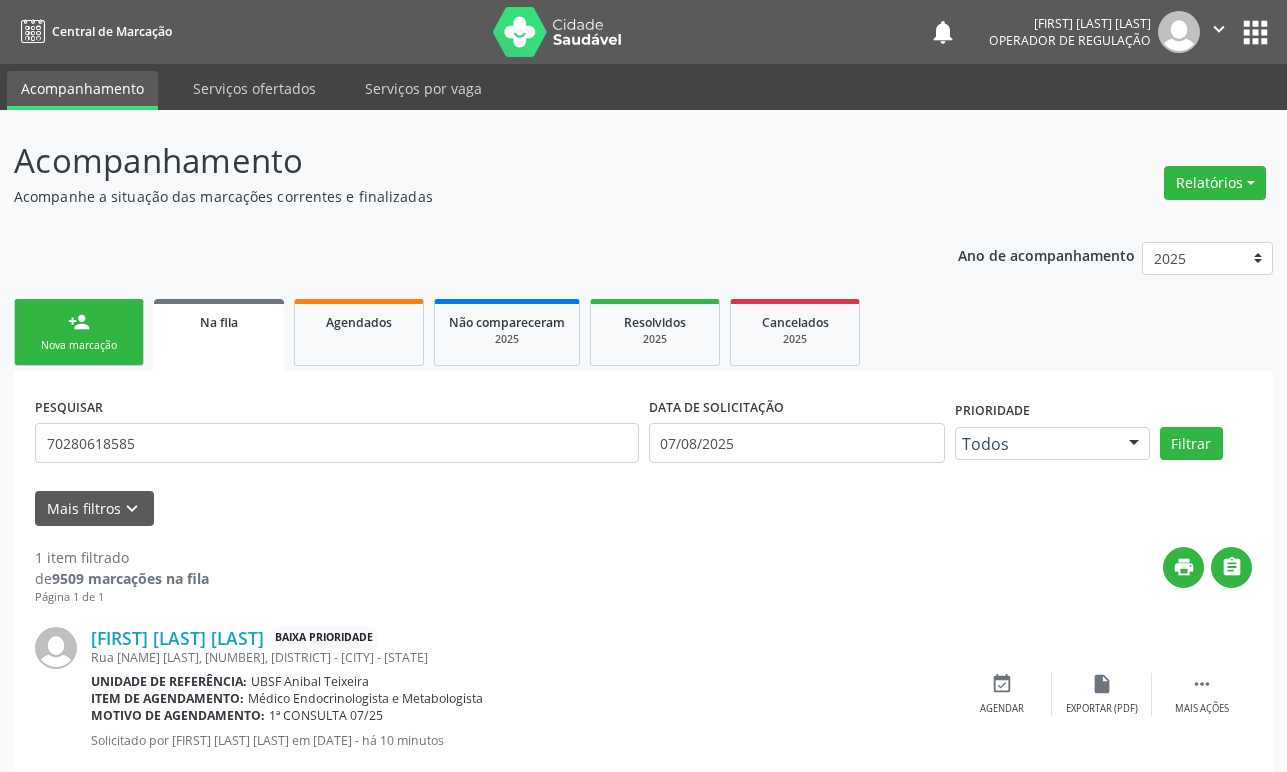 click on "person_add
Nova marcação" at bounding box center [79, 332] 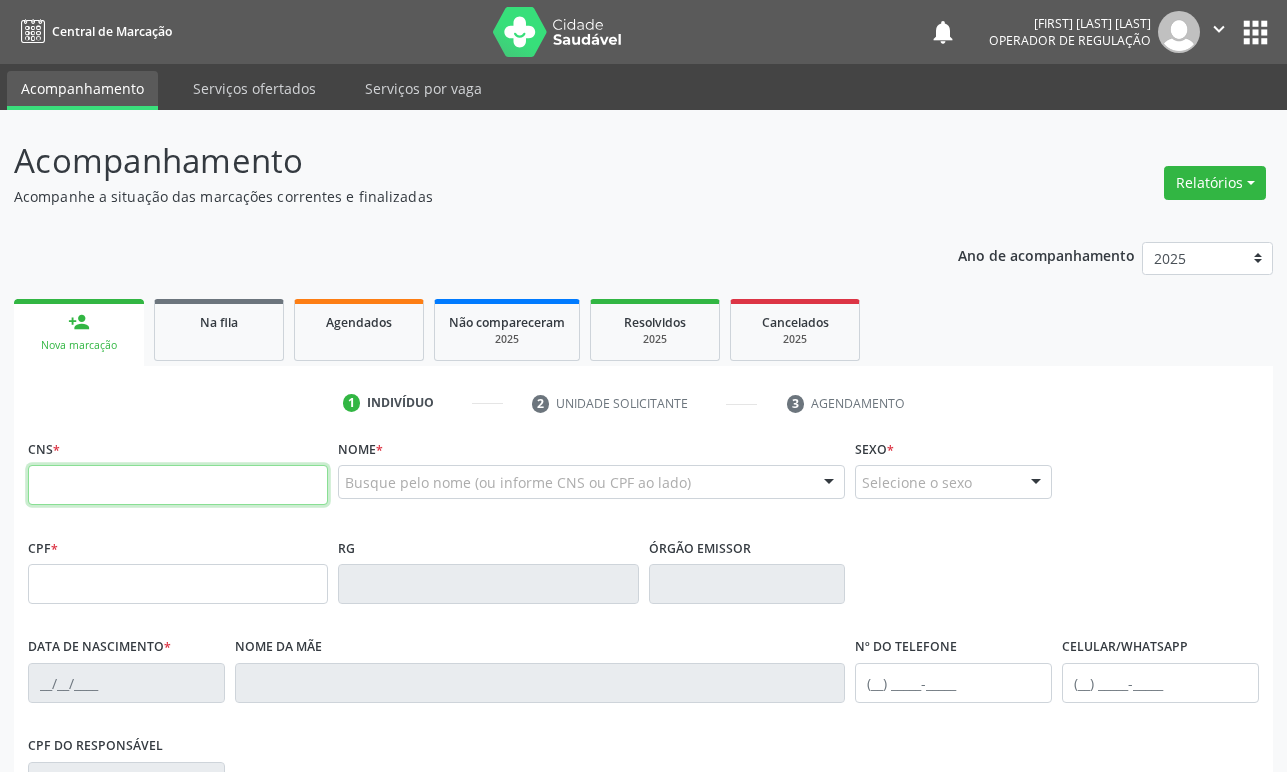 click at bounding box center [178, 485] 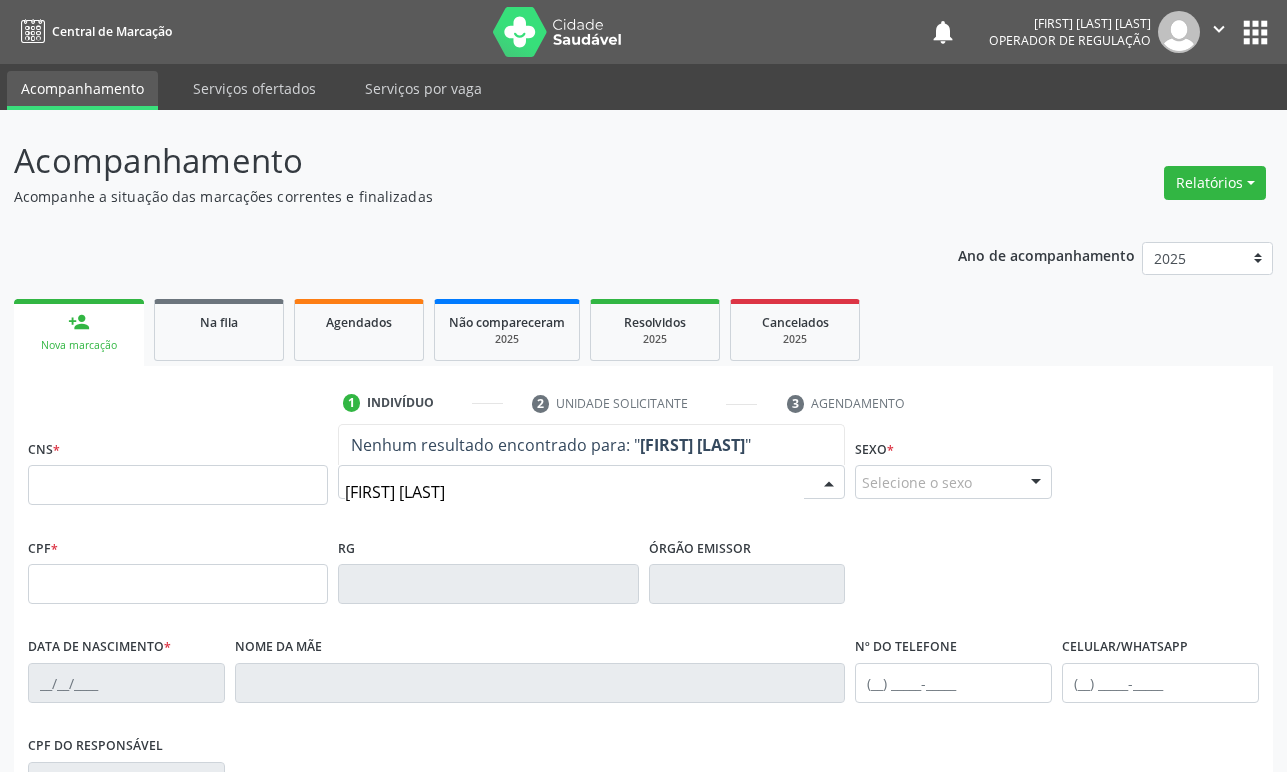 type on "MARIA JOYCE" 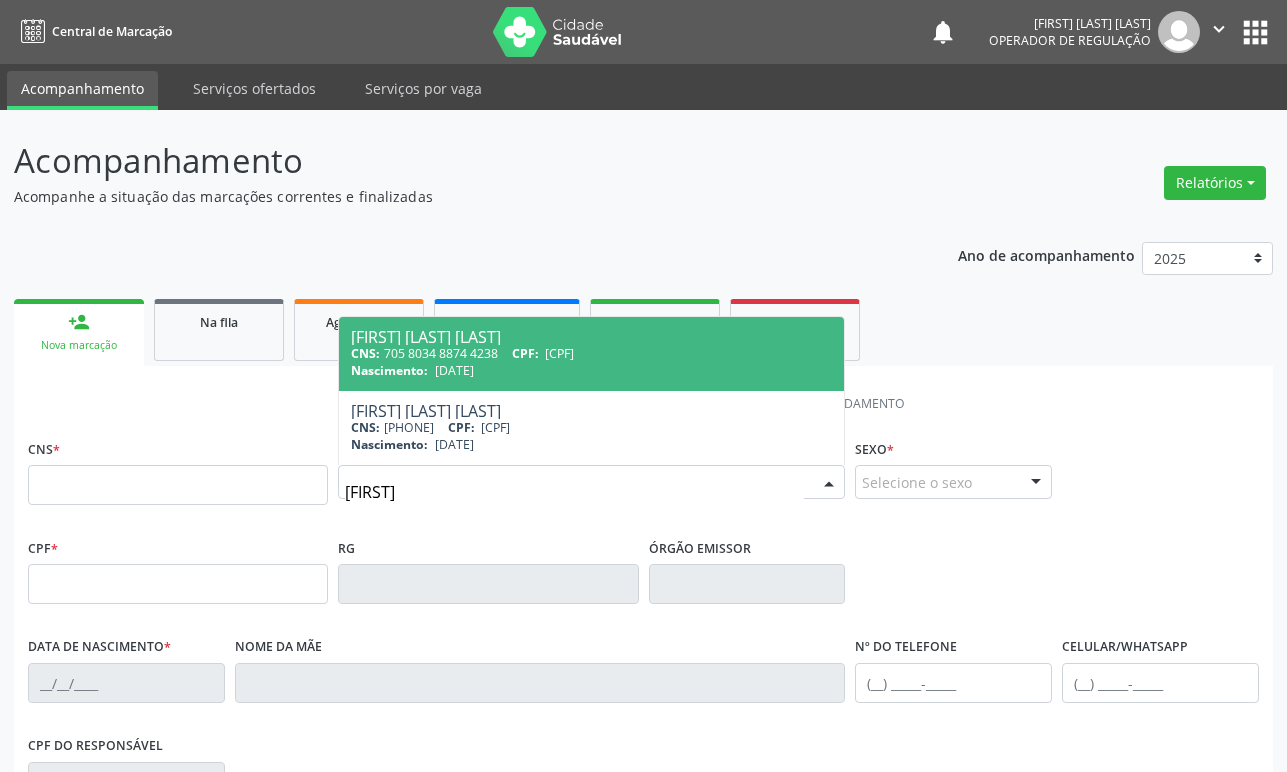 click on "172.729.054-25" at bounding box center (559, 353) 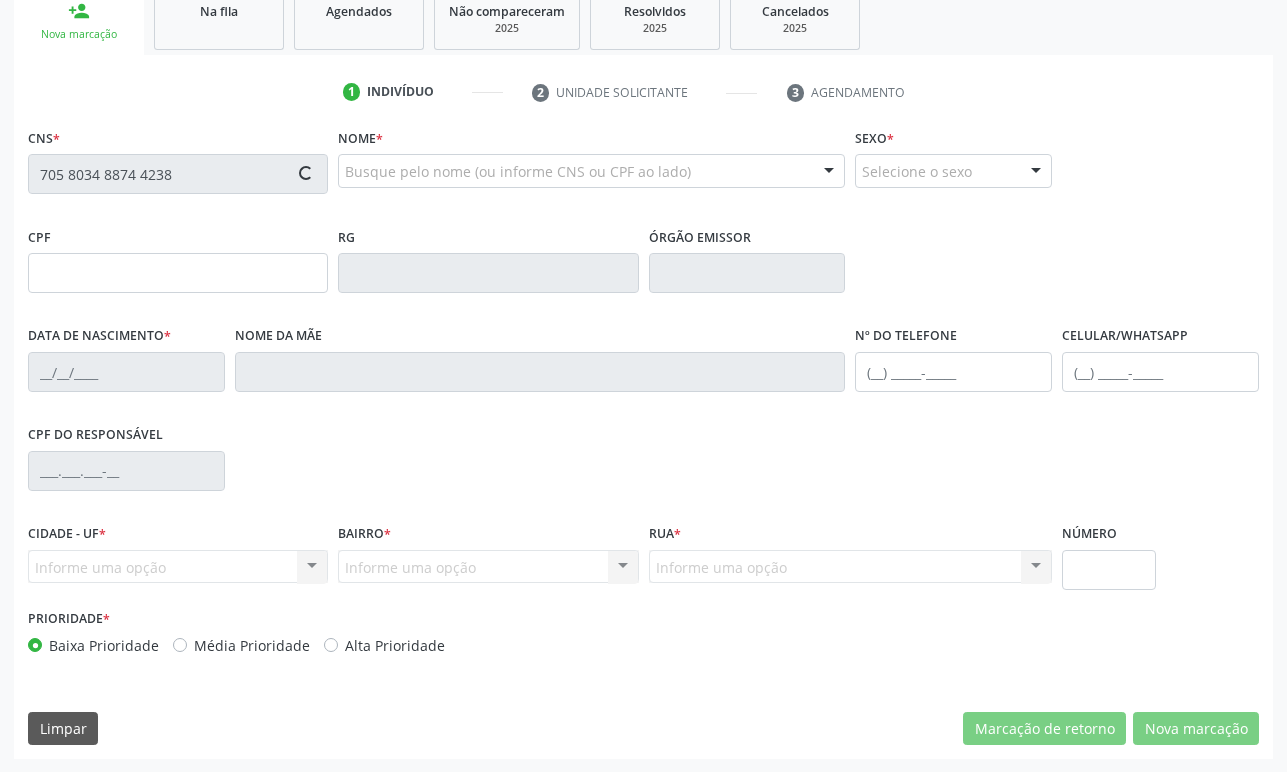 scroll, scrollTop: 312, scrollLeft: 0, axis: vertical 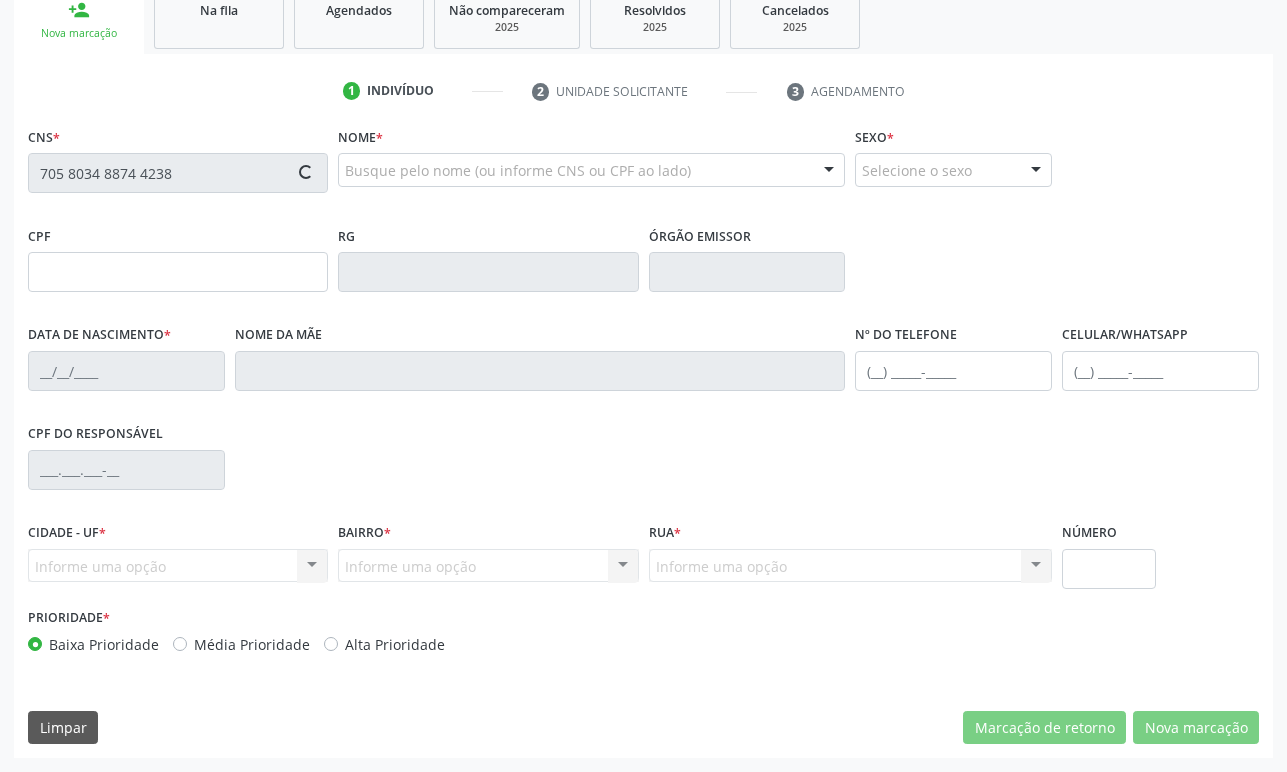 type on "172.729.054-25" 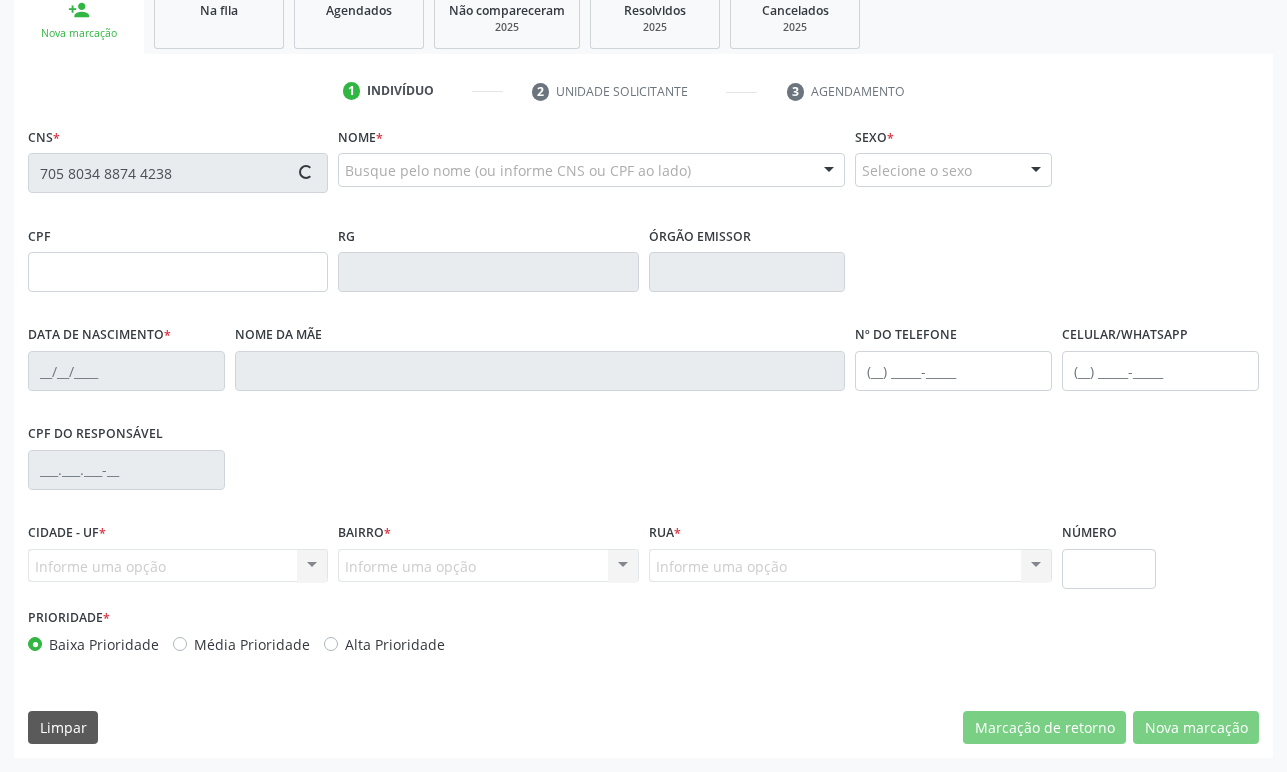 type on "069.255.477-73" 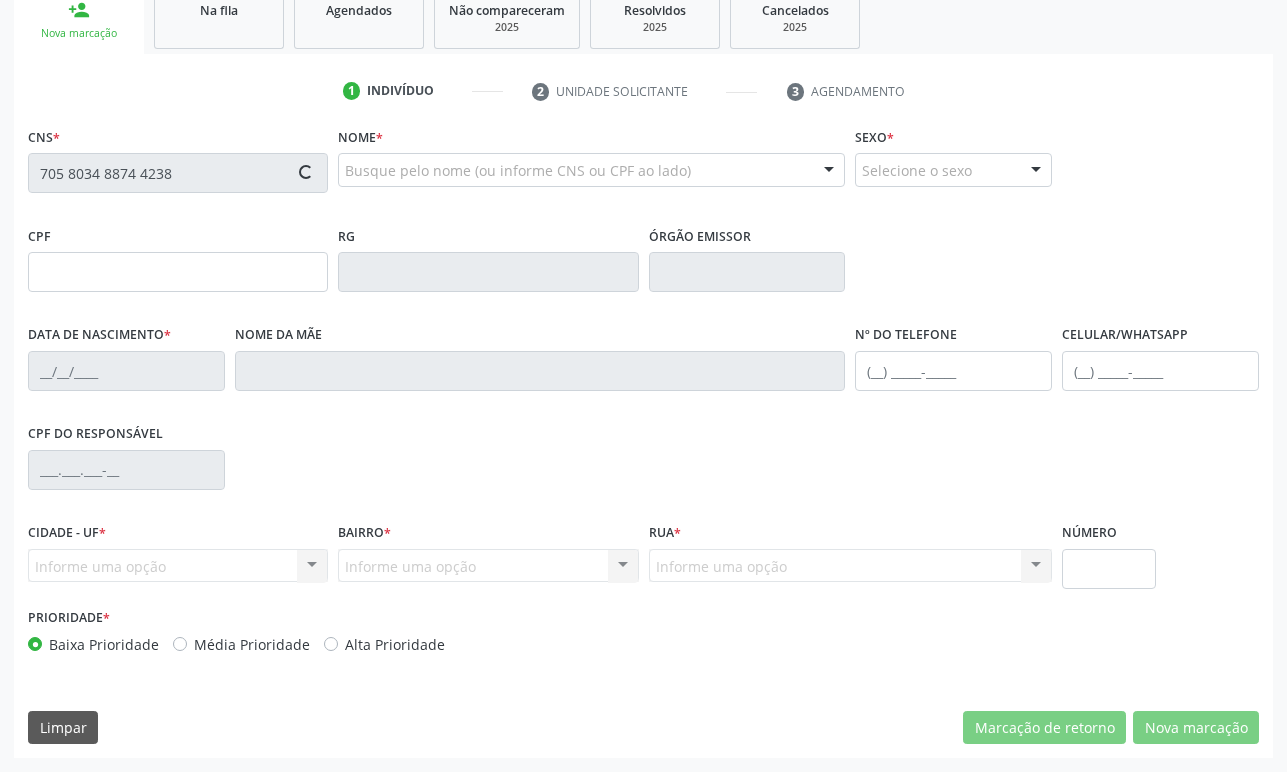 type on "41" 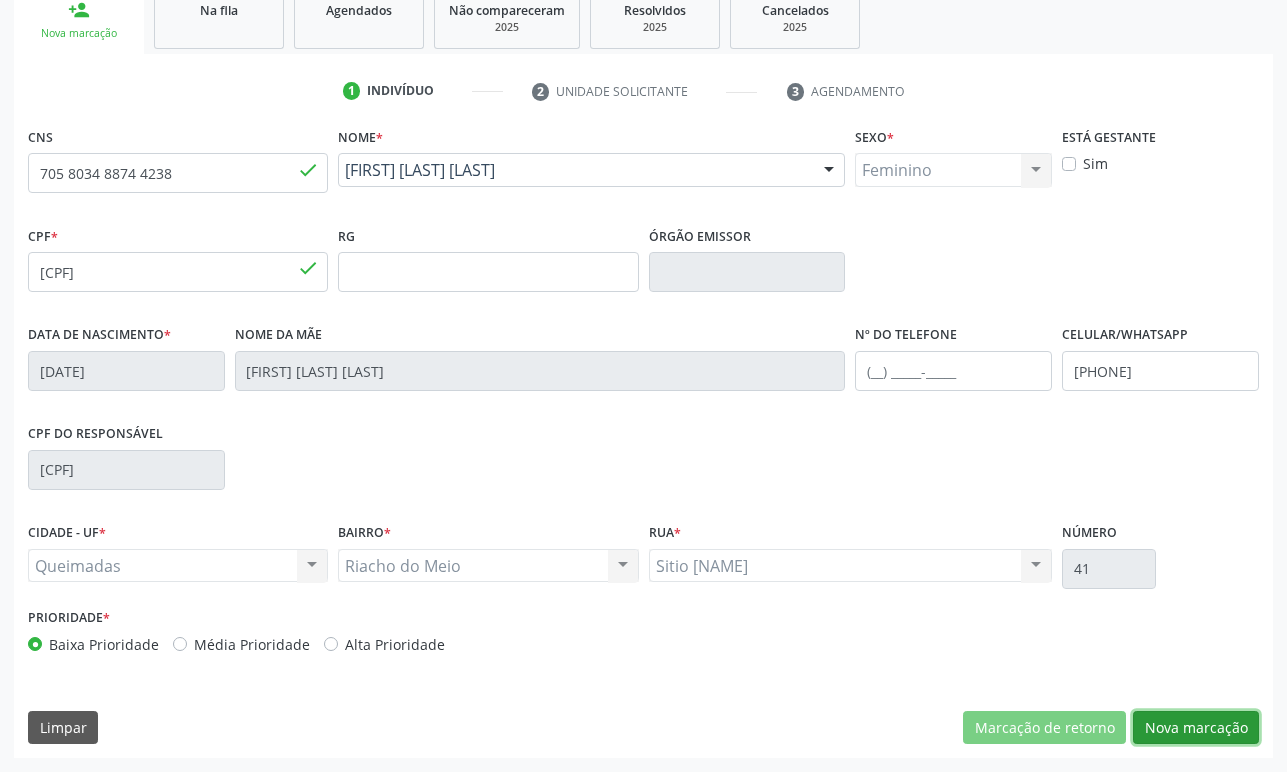 drag, startPoint x: 1239, startPoint y: 729, endPoint x: 685, endPoint y: 612, distance: 566.2199 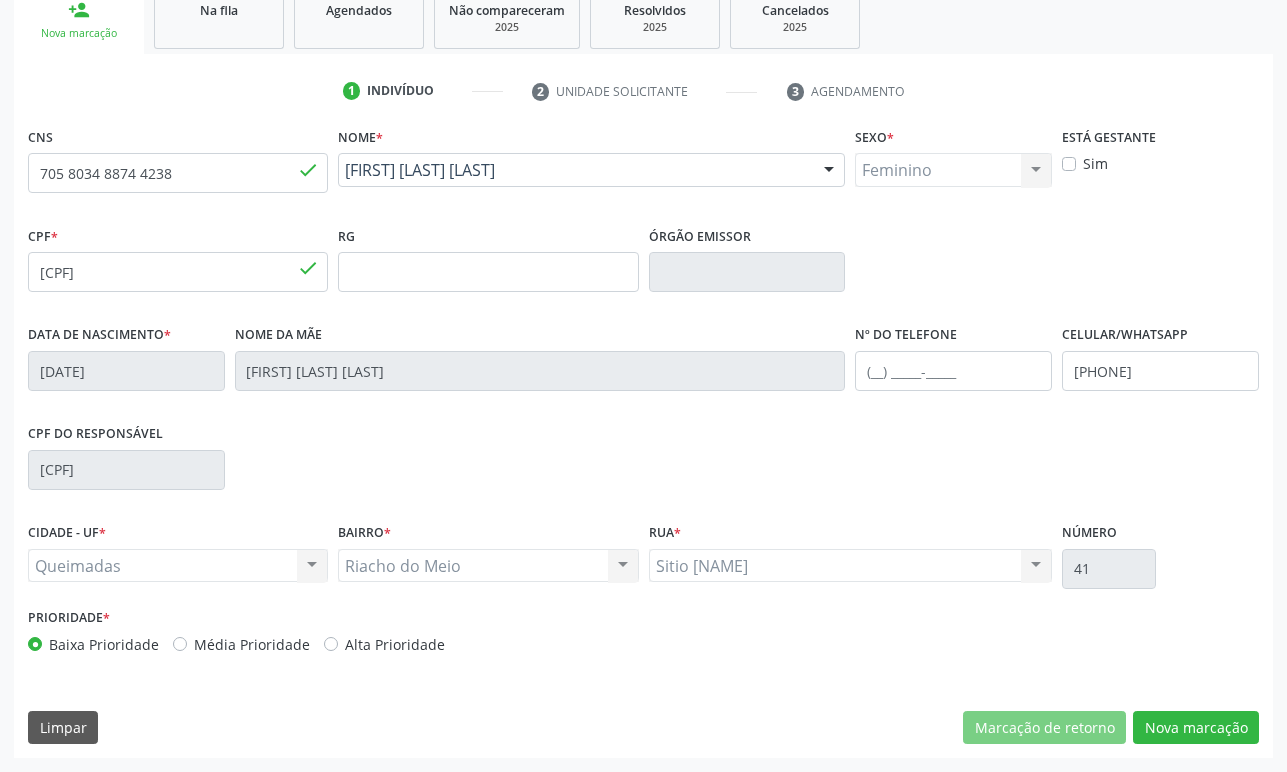 scroll, scrollTop: 134, scrollLeft: 0, axis: vertical 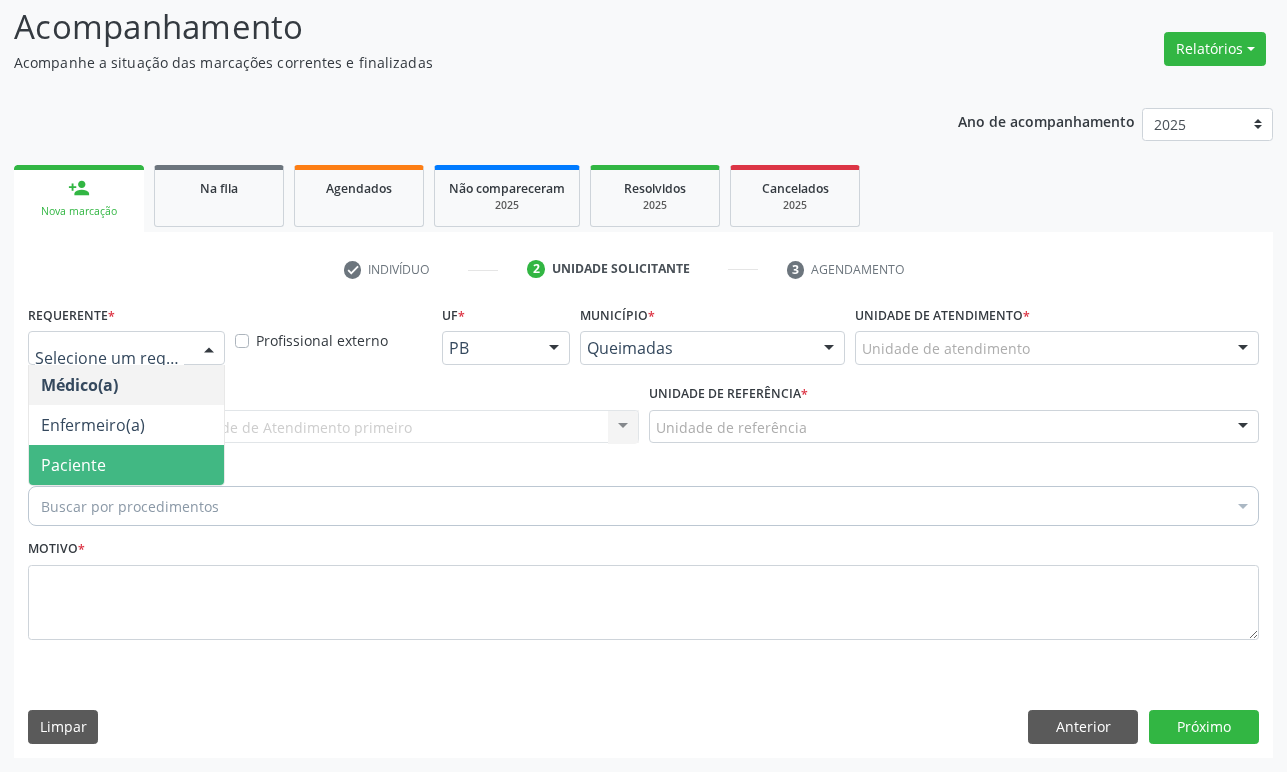 drag, startPoint x: 71, startPoint y: 463, endPoint x: 124, endPoint y: 439, distance: 58.18075 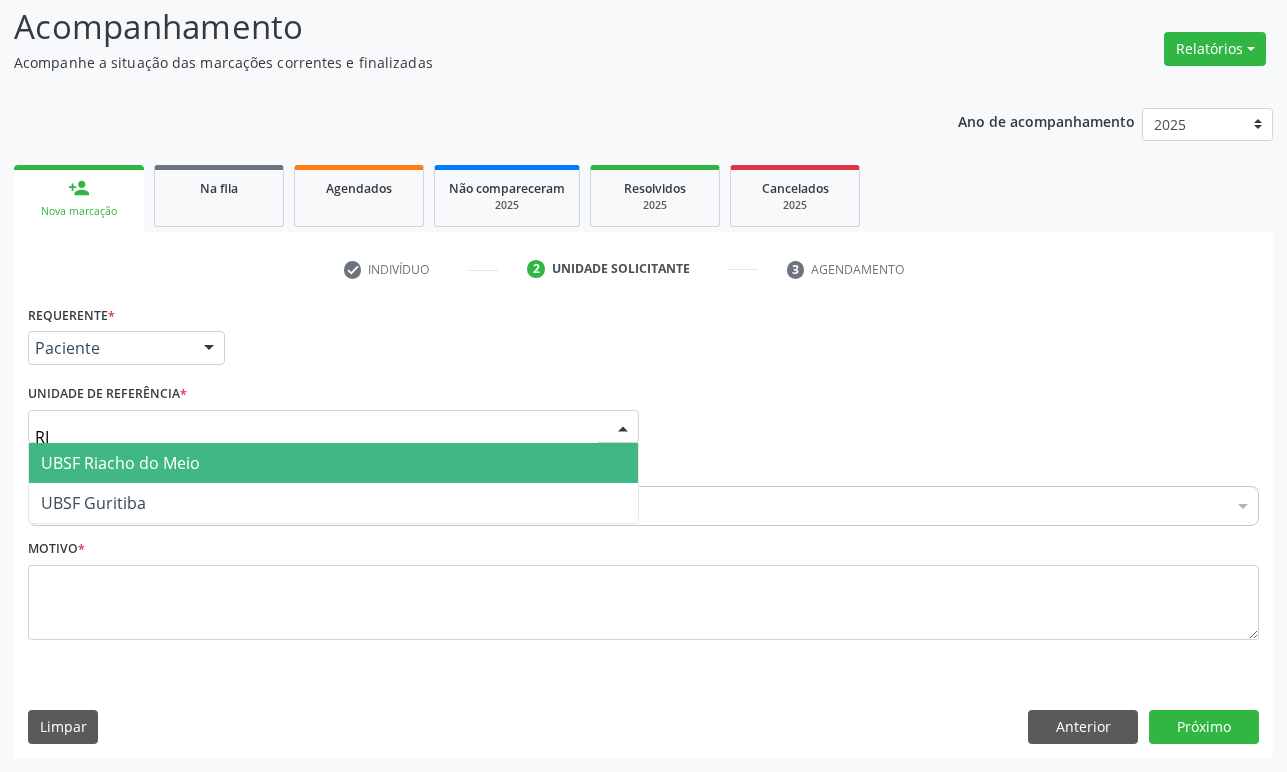 type on "RIA" 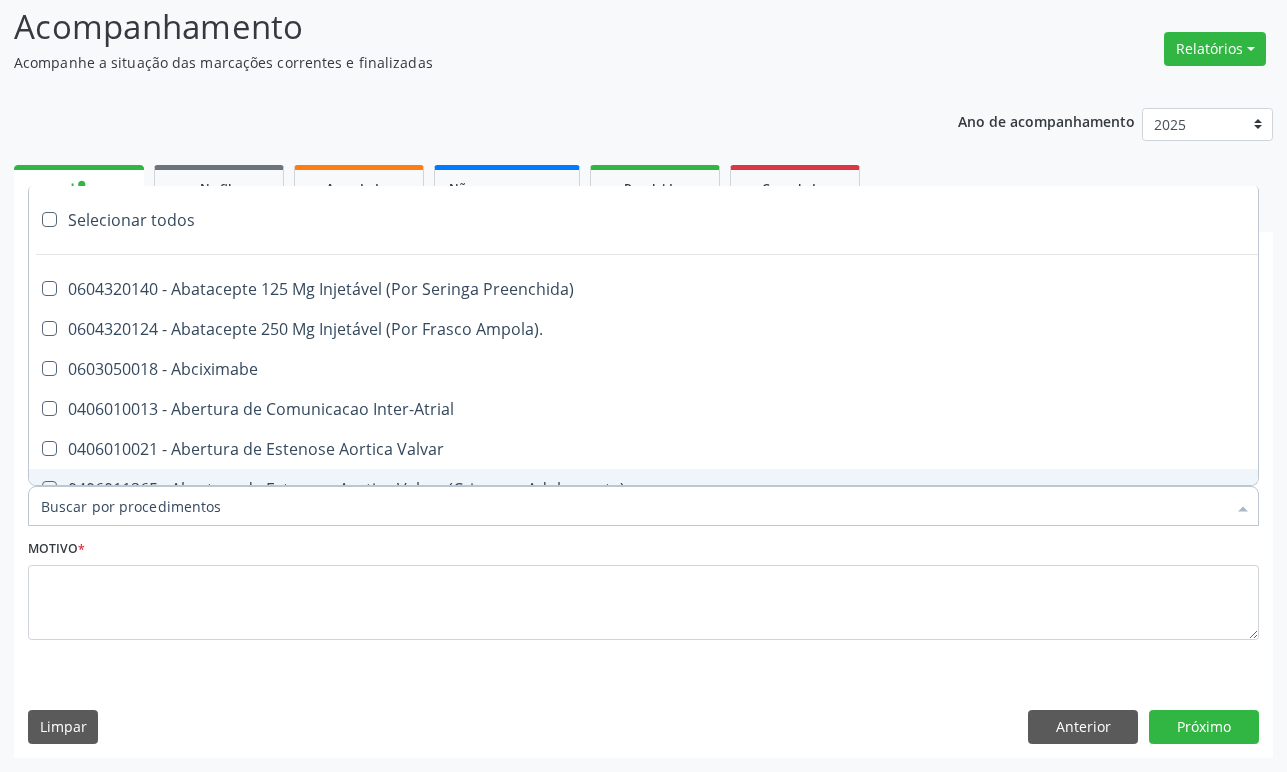 paste on "ENDOCRINOLOGISTA" 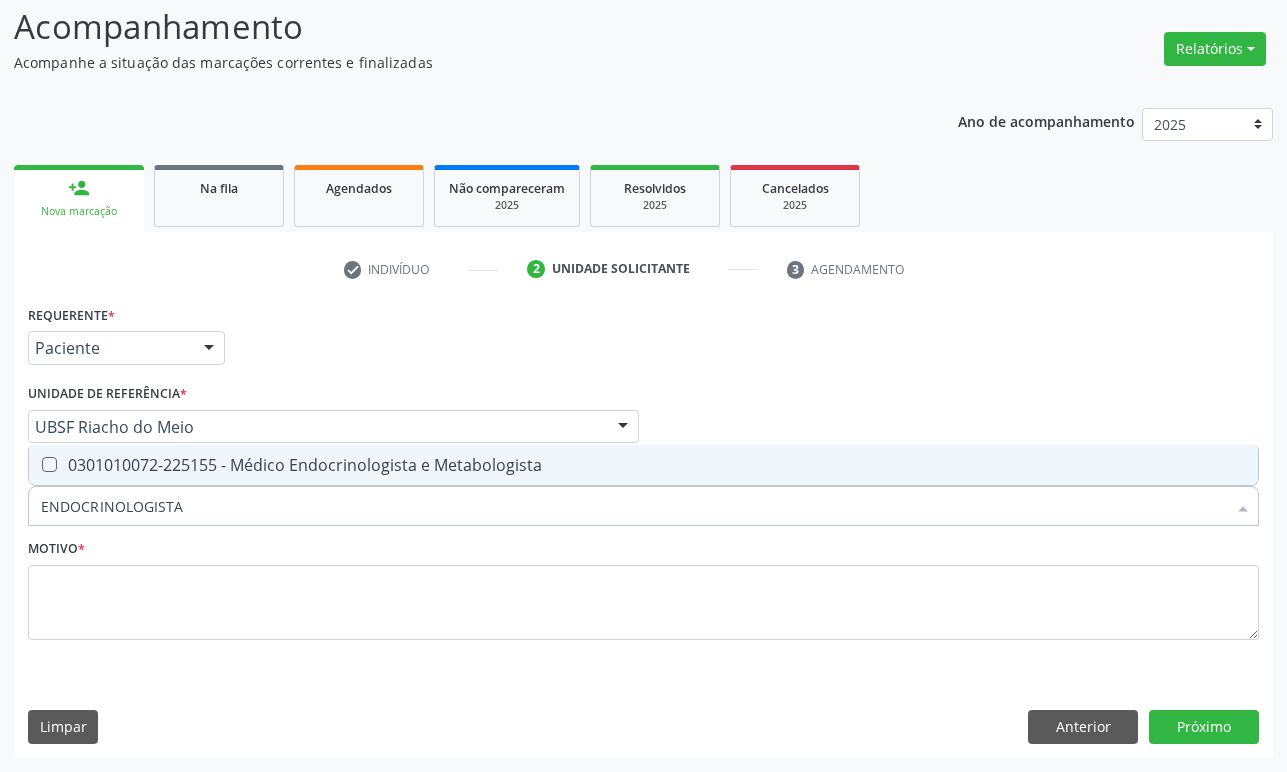 drag, startPoint x: 178, startPoint y: 459, endPoint x: 164, endPoint y: 462, distance: 14.3178215 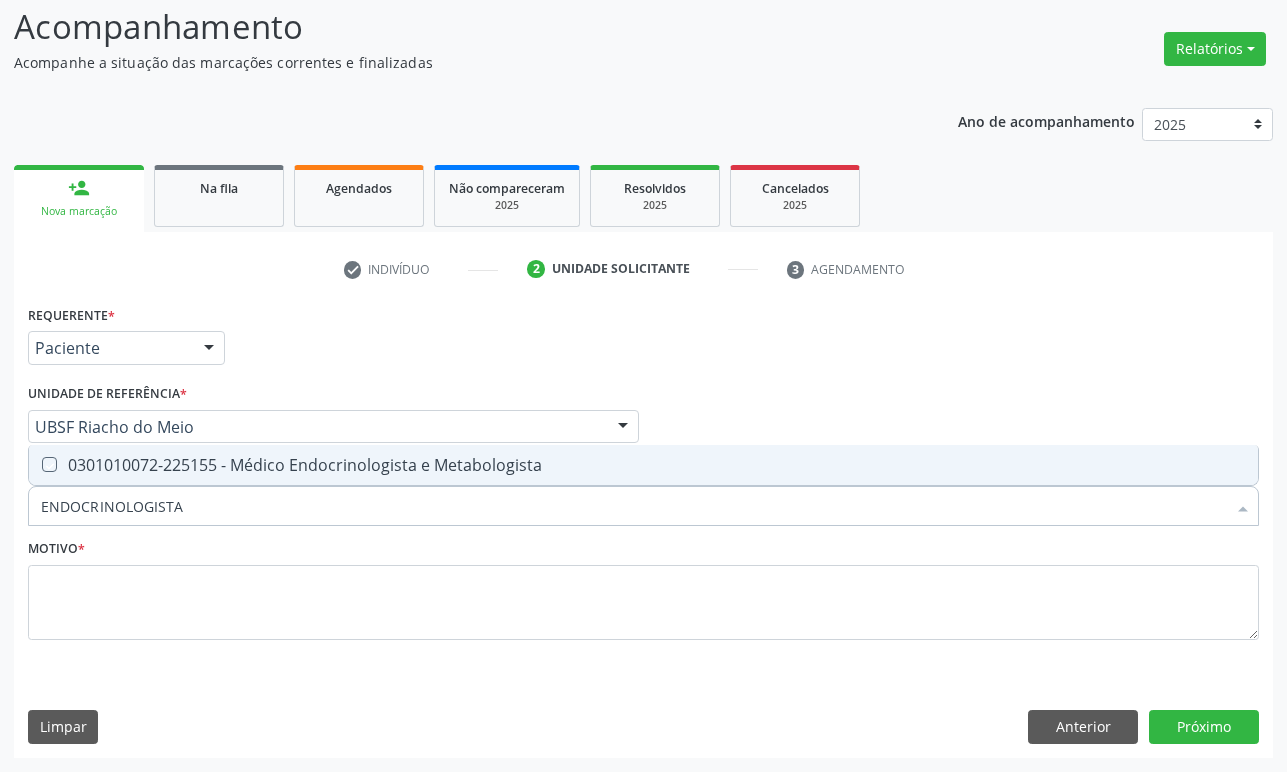 checkbox on "true" 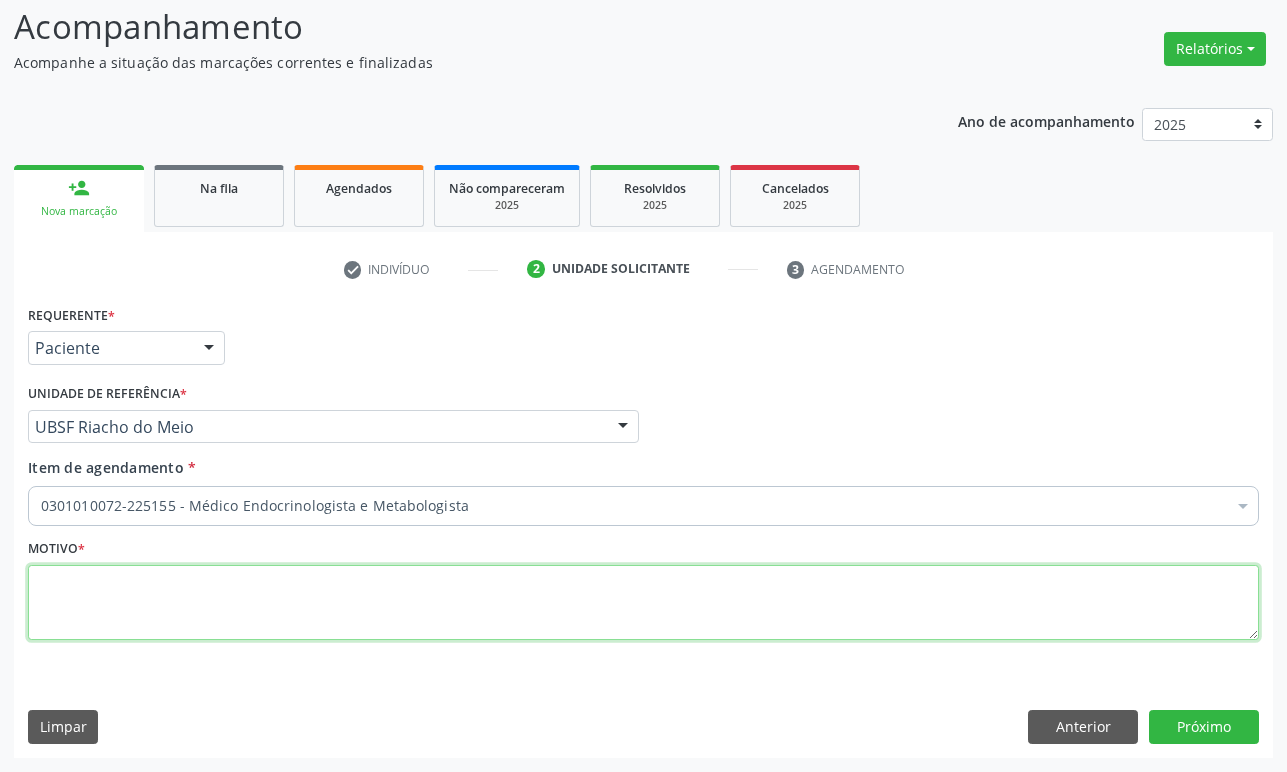 paste on "1ª CONSULTA 07/25" 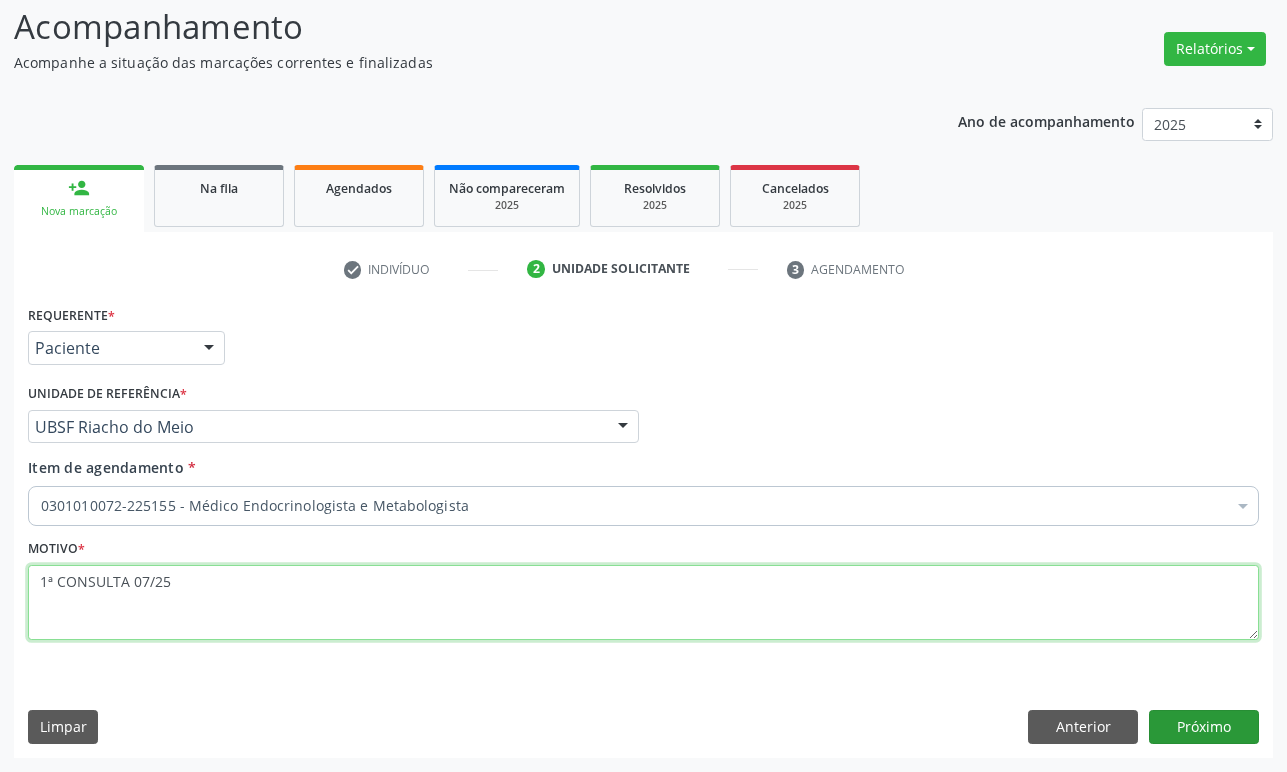 type on "1ª CONSULTA 07/25" 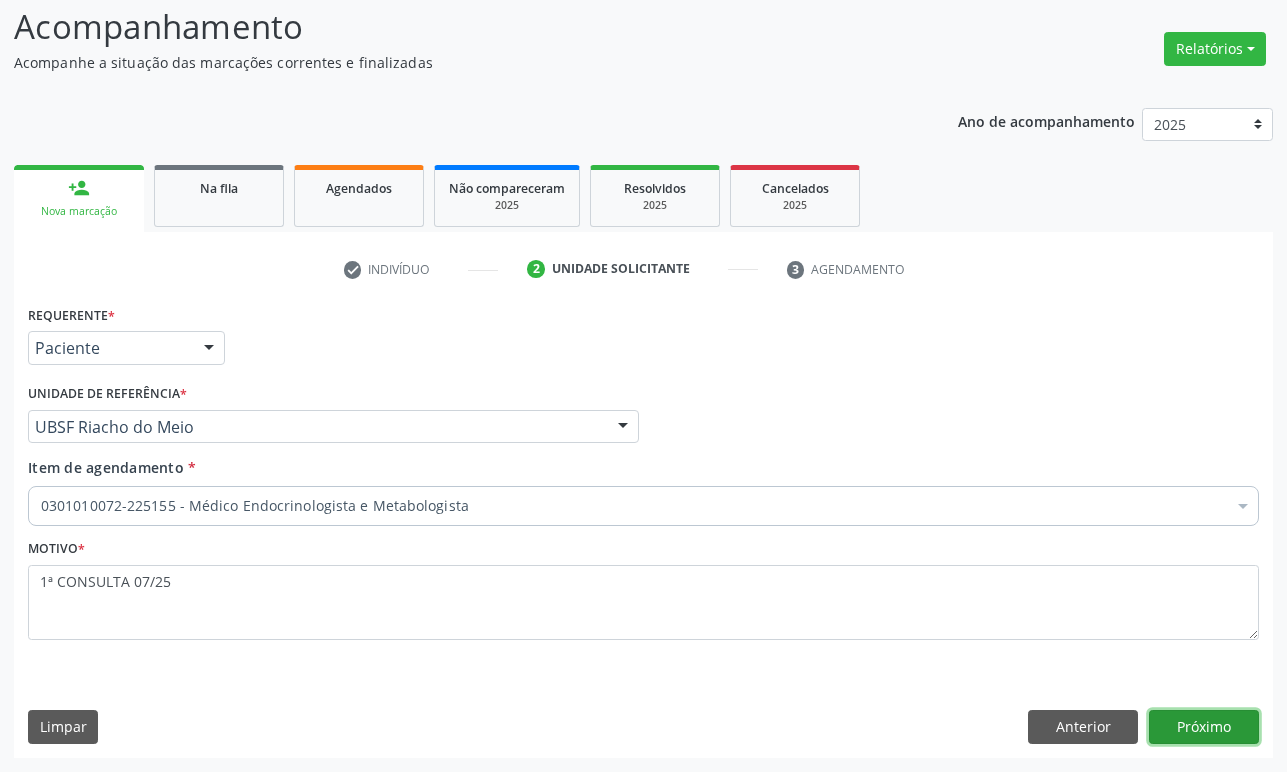 click on "Próximo" at bounding box center (1204, 727) 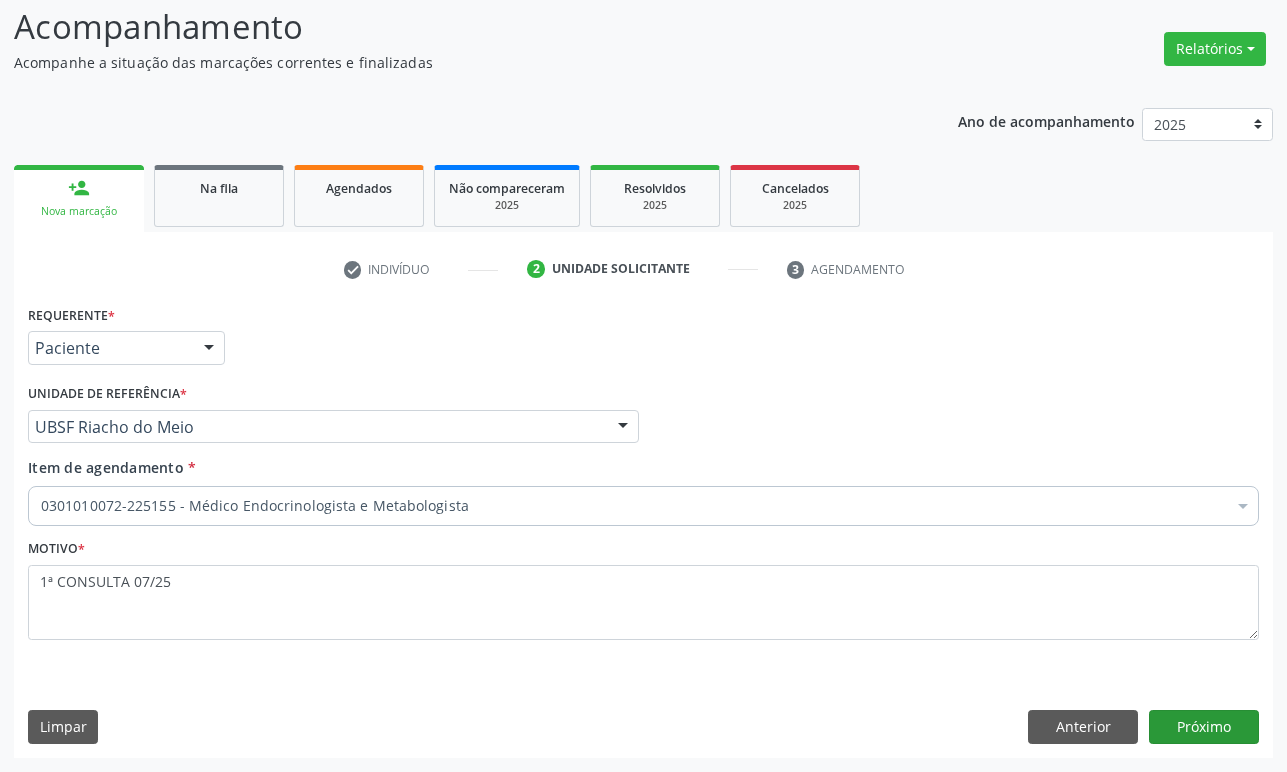scroll, scrollTop: 98, scrollLeft: 0, axis: vertical 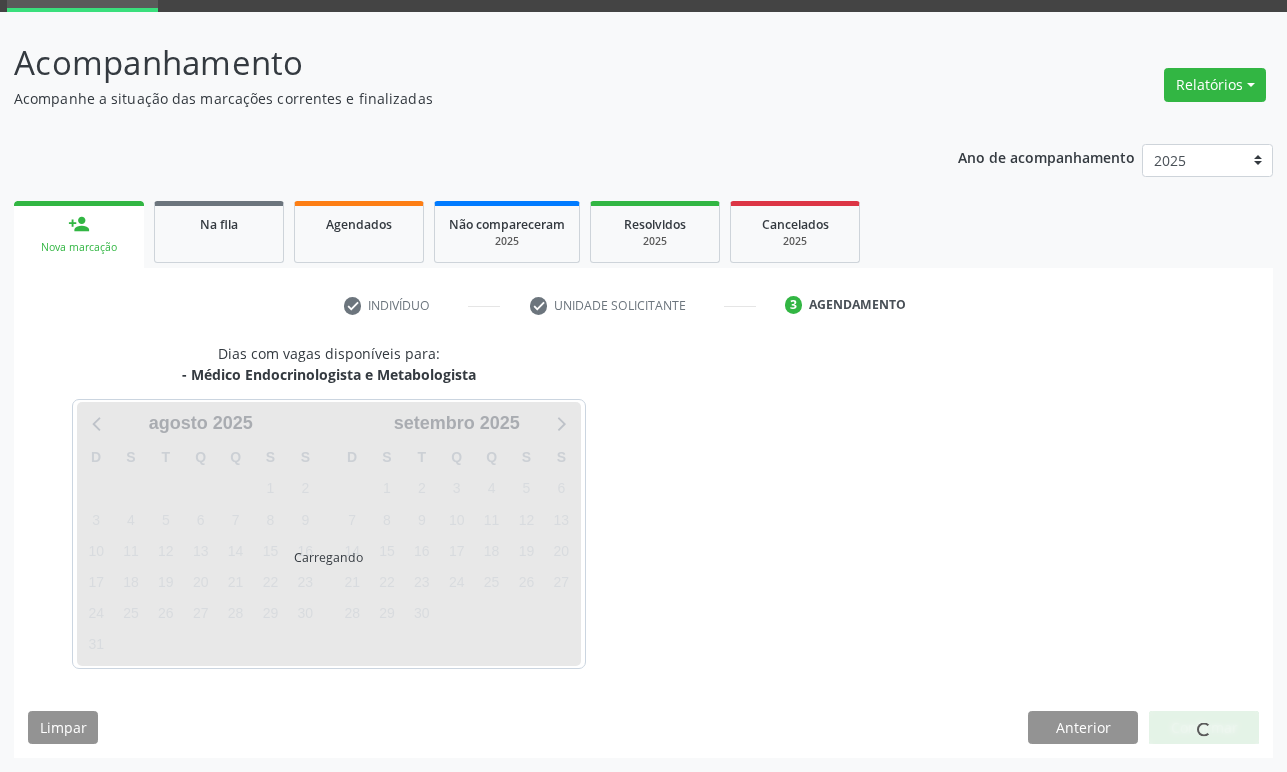 click on "Carregando" at bounding box center [329, 534] 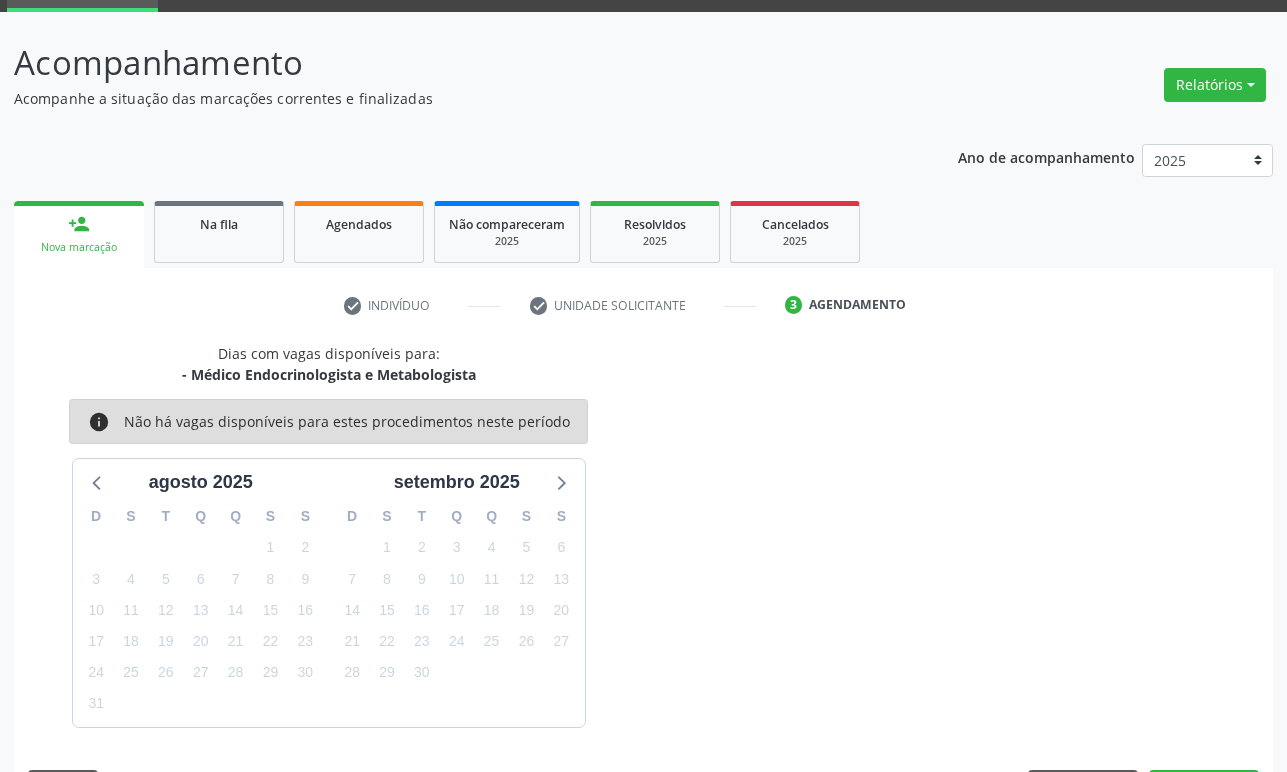 scroll, scrollTop: 134, scrollLeft: 0, axis: vertical 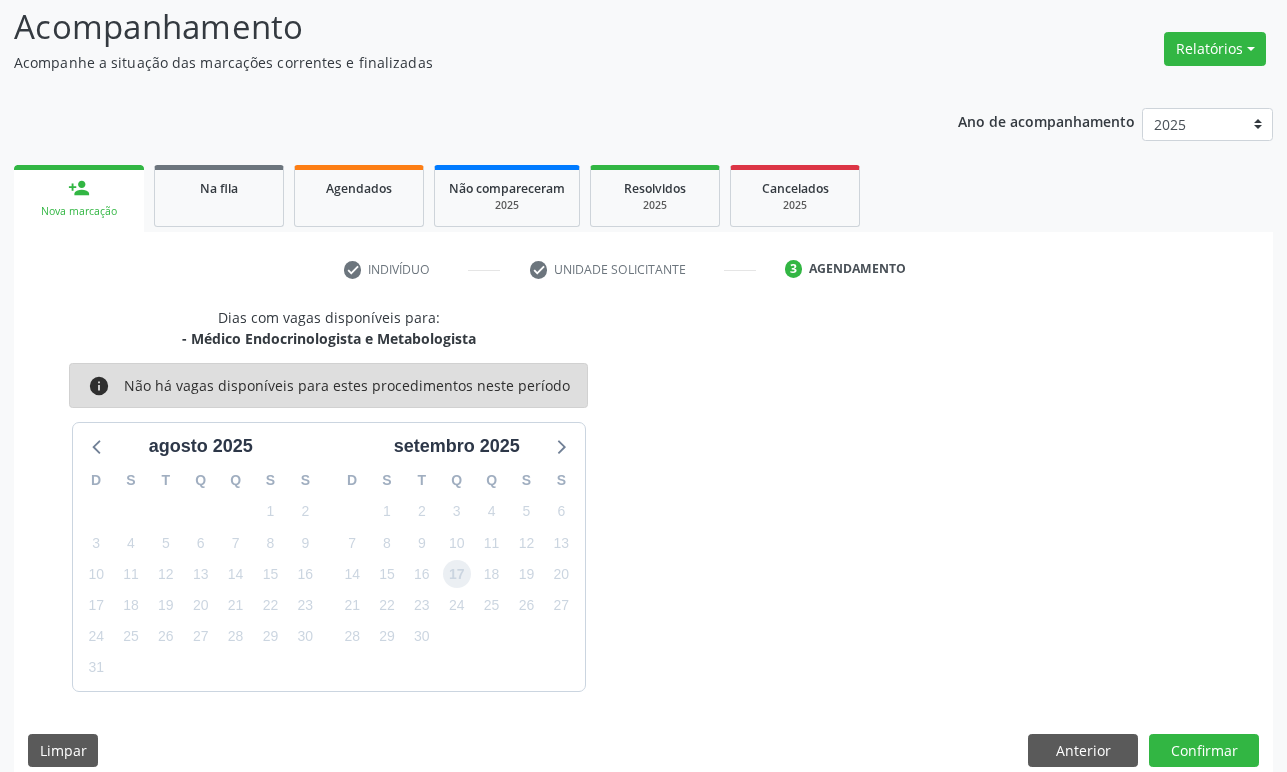 click on "17" at bounding box center [457, 574] 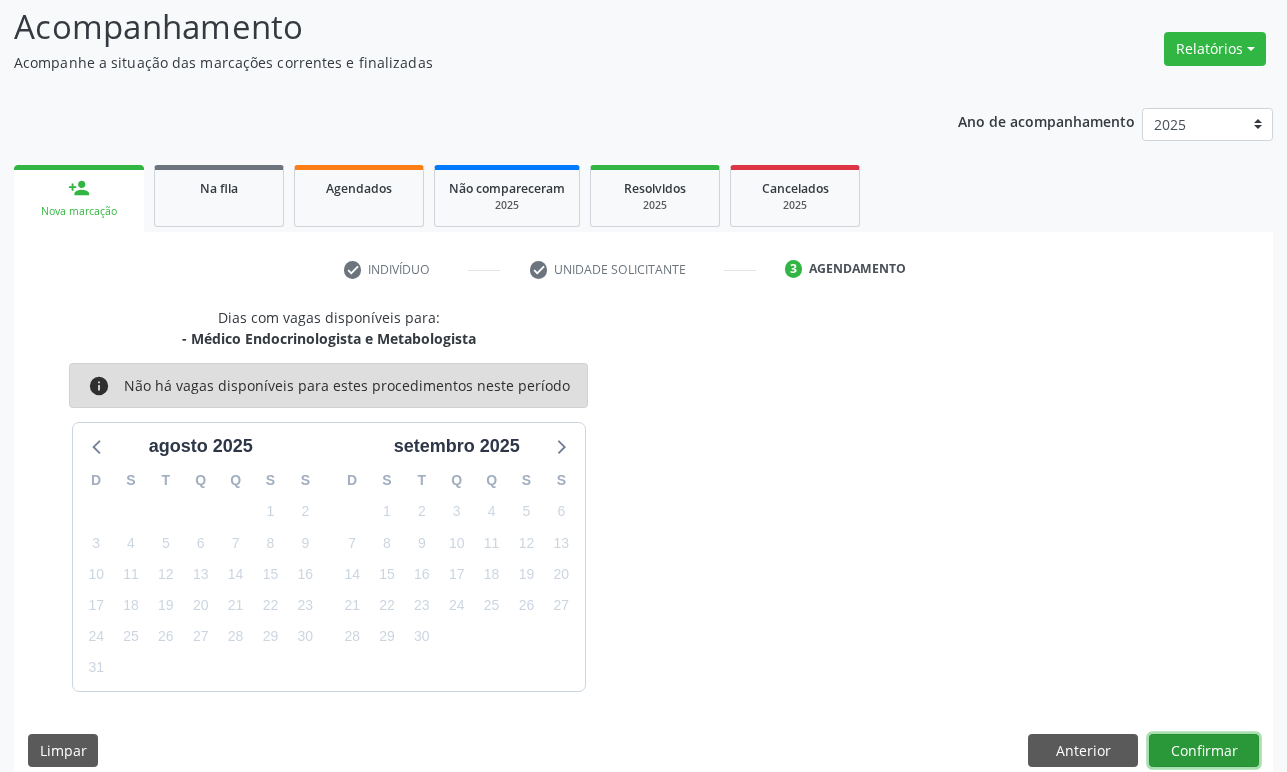 click on "Confirmar" at bounding box center (1204, 751) 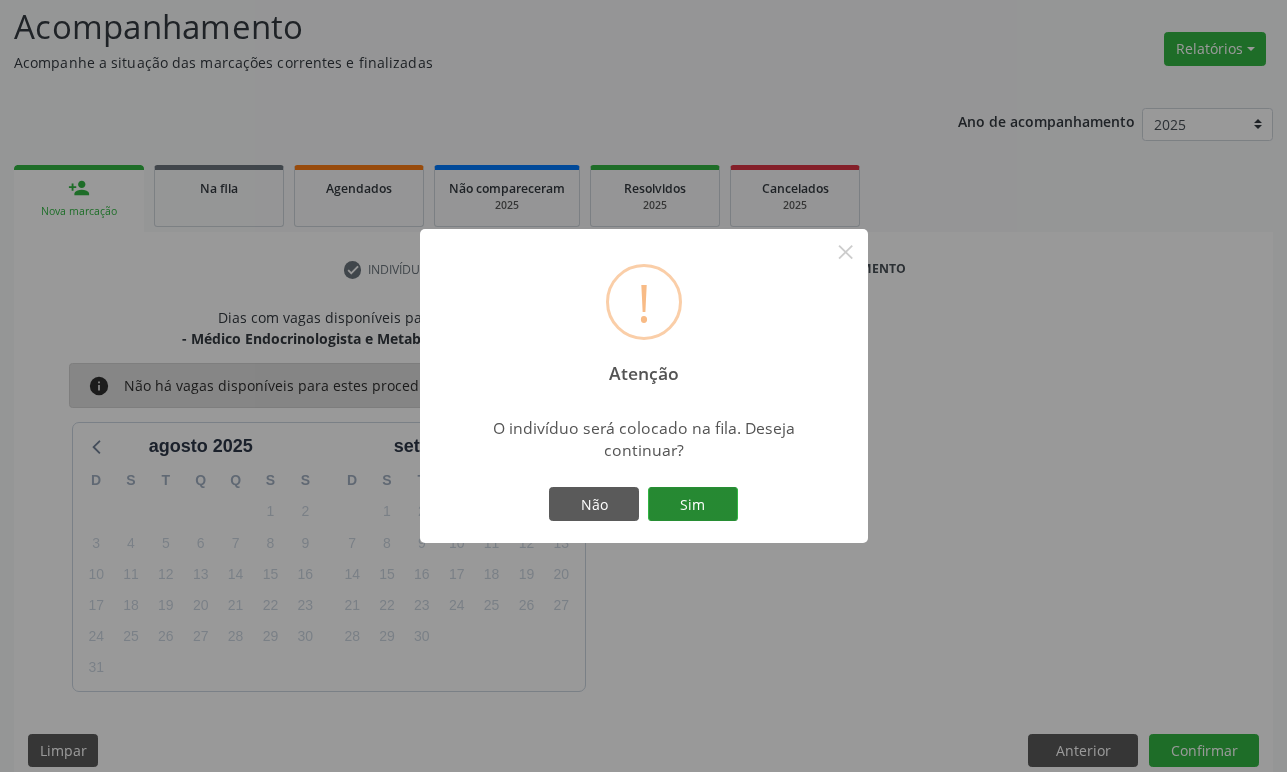 click on "Sim" at bounding box center (693, 504) 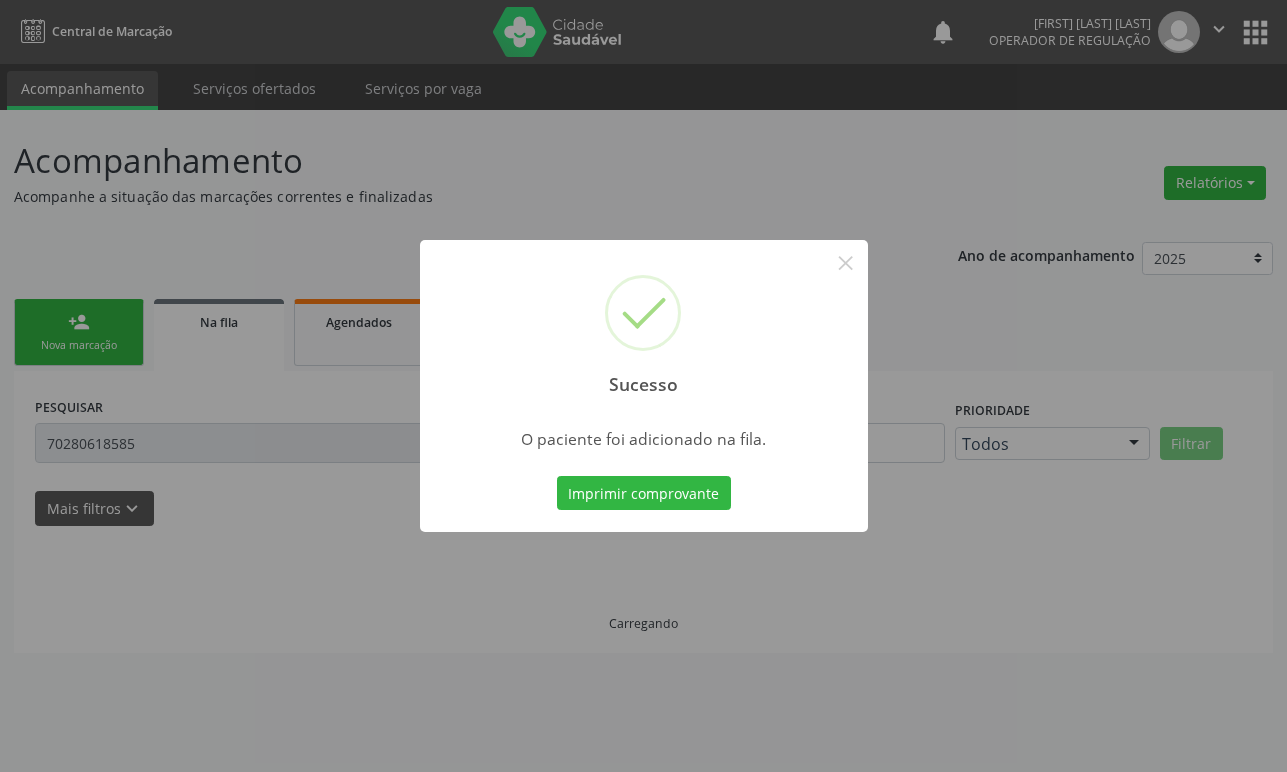 scroll, scrollTop: 0, scrollLeft: 0, axis: both 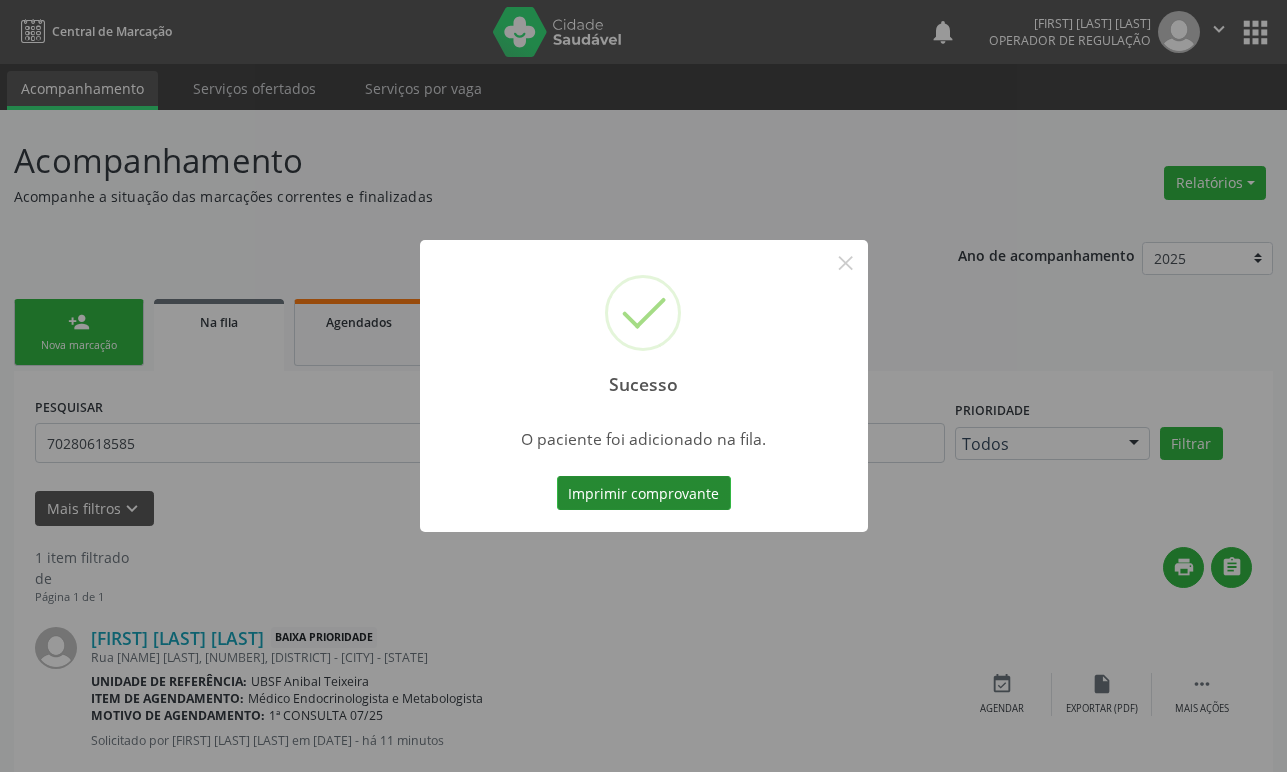 type 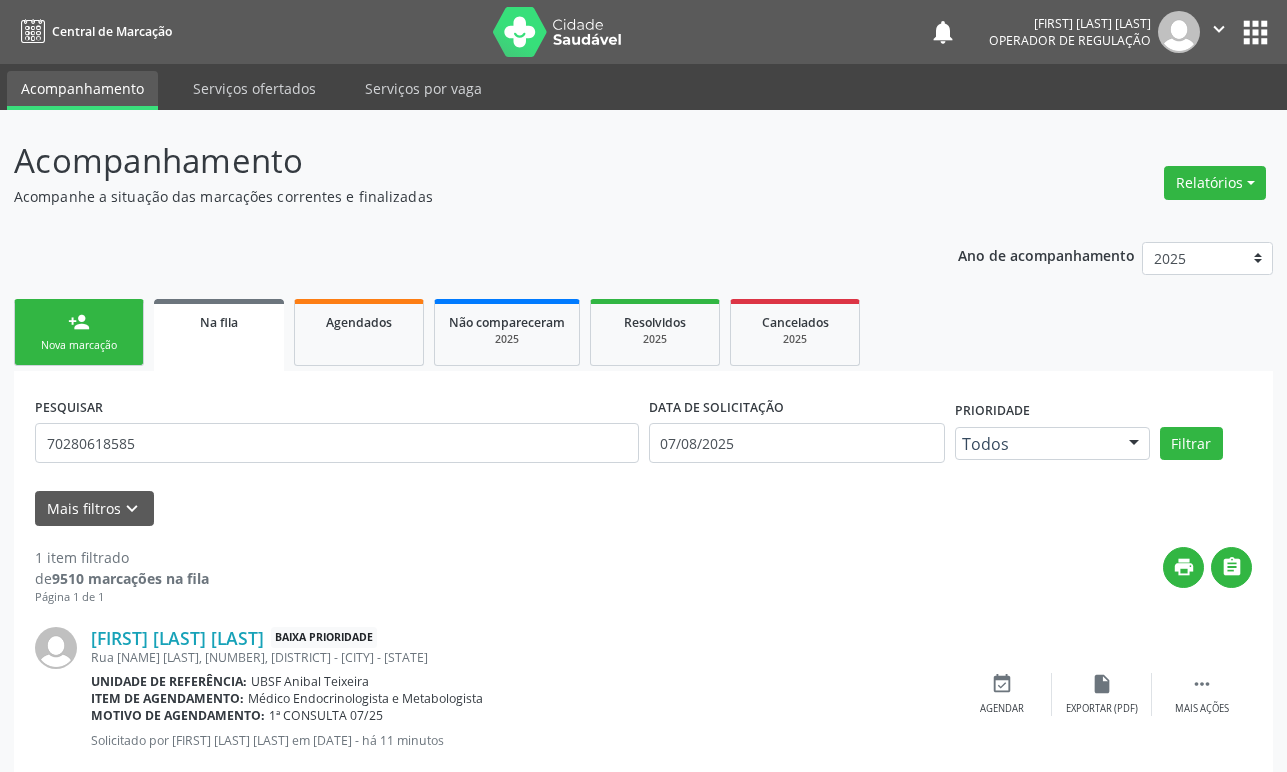 drag, startPoint x: 325, startPoint y: 464, endPoint x: 310, endPoint y: 453, distance: 18.601076 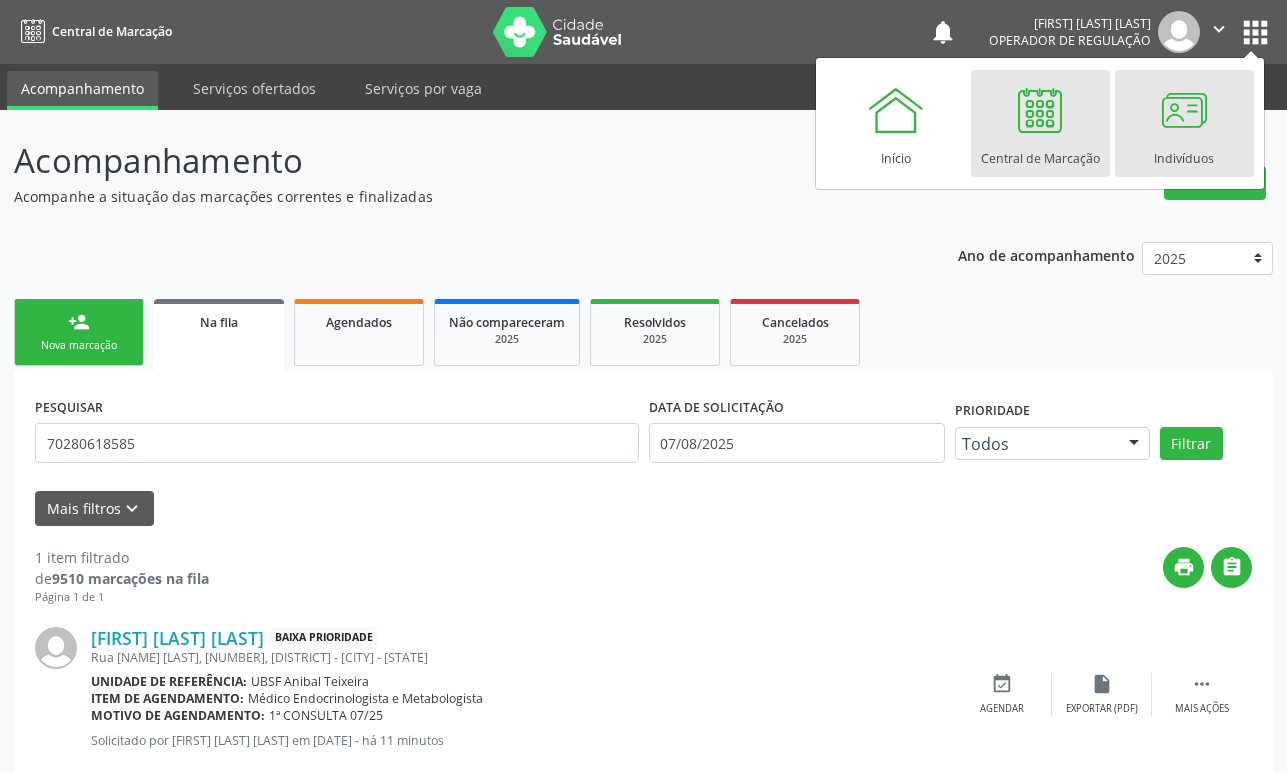 click at bounding box center [1184, 110] 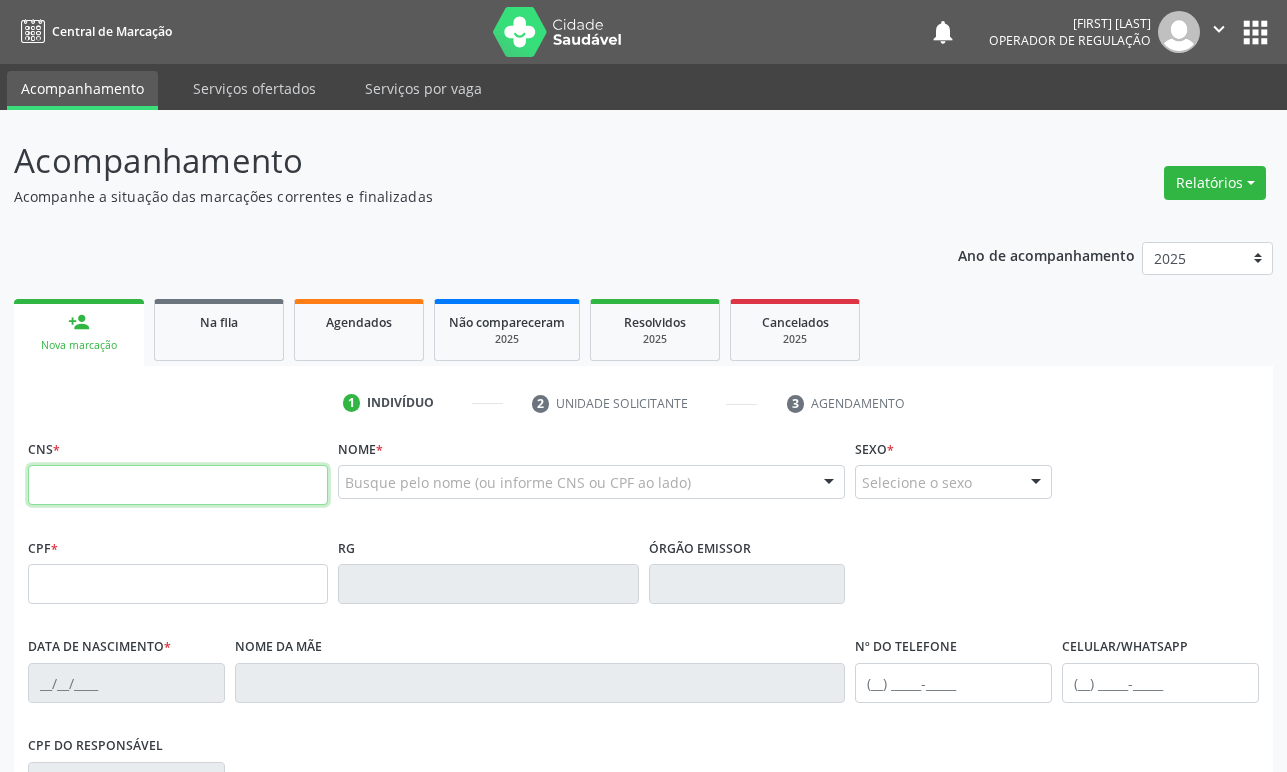 scroll, scrollTop: 0, scrollLeft: 0, axis: both 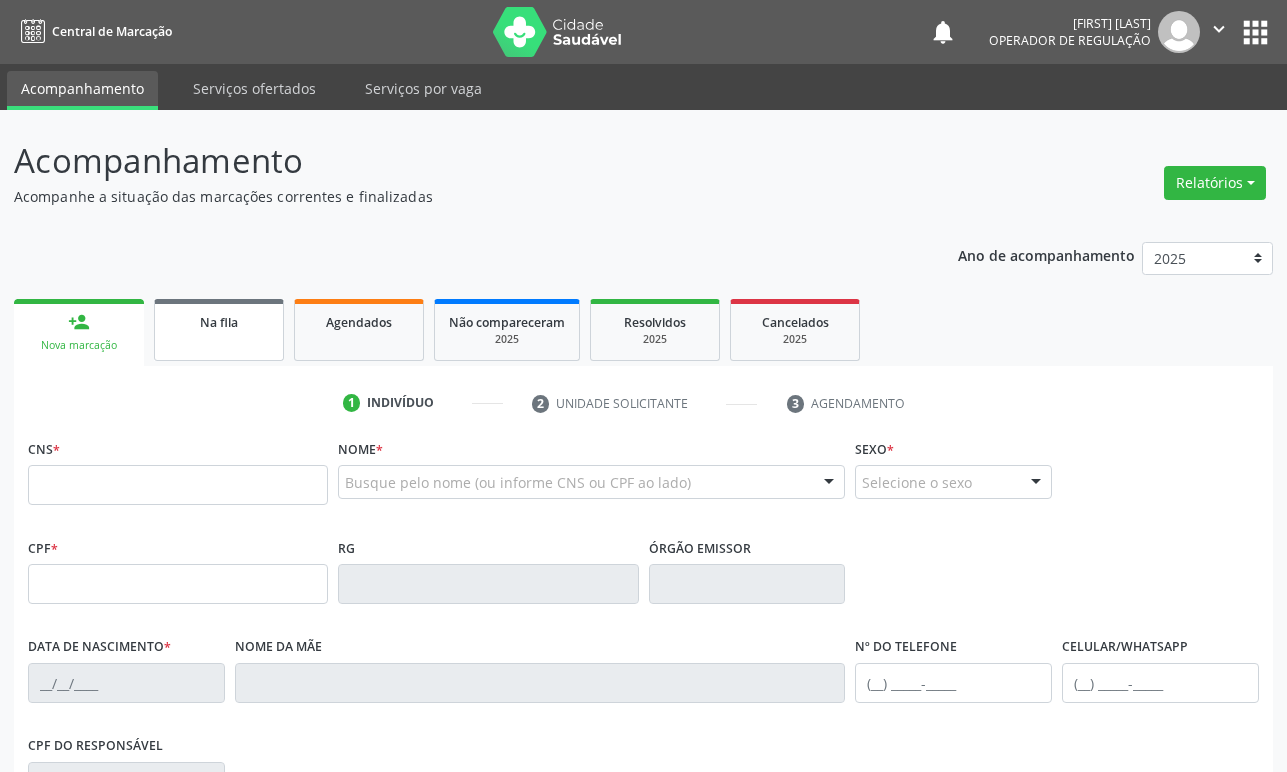 click on "Na fila" at bounding box center [219, 321] 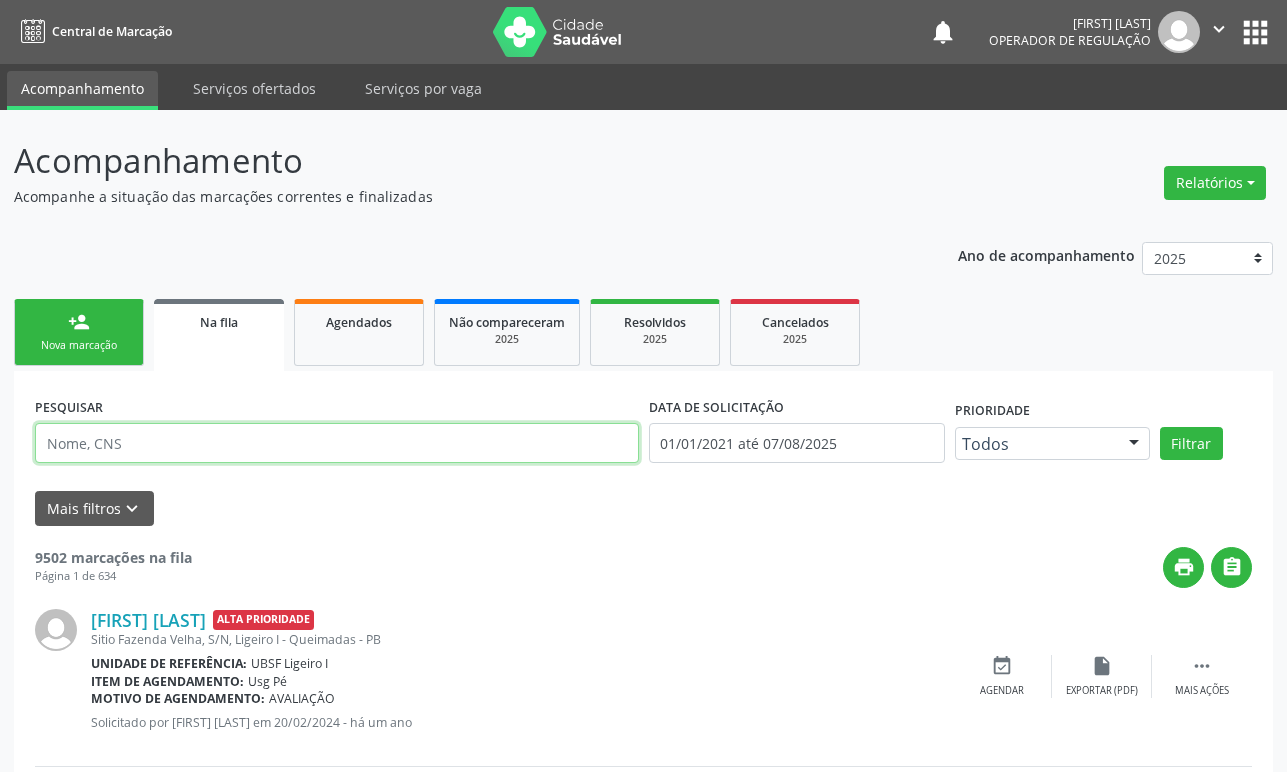 click at bounding box center [337, 443] 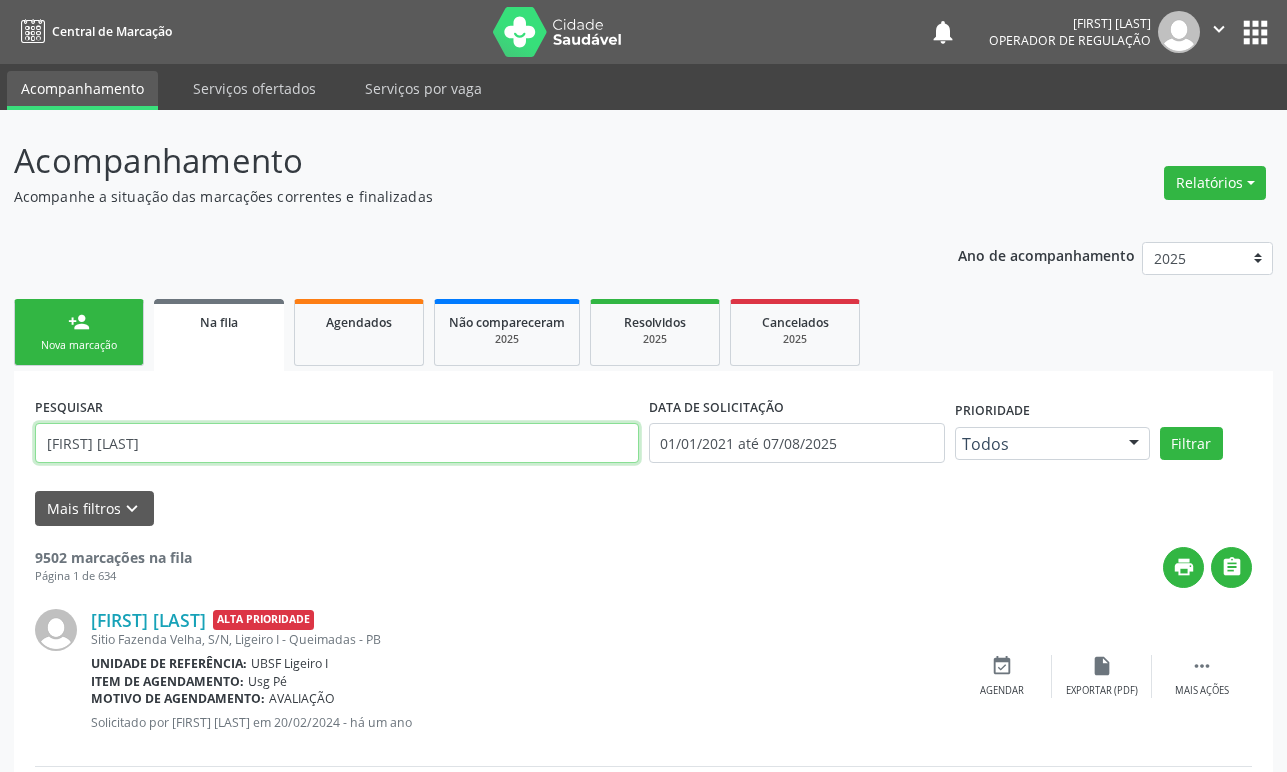 type on "[FIRST] [LAST]" 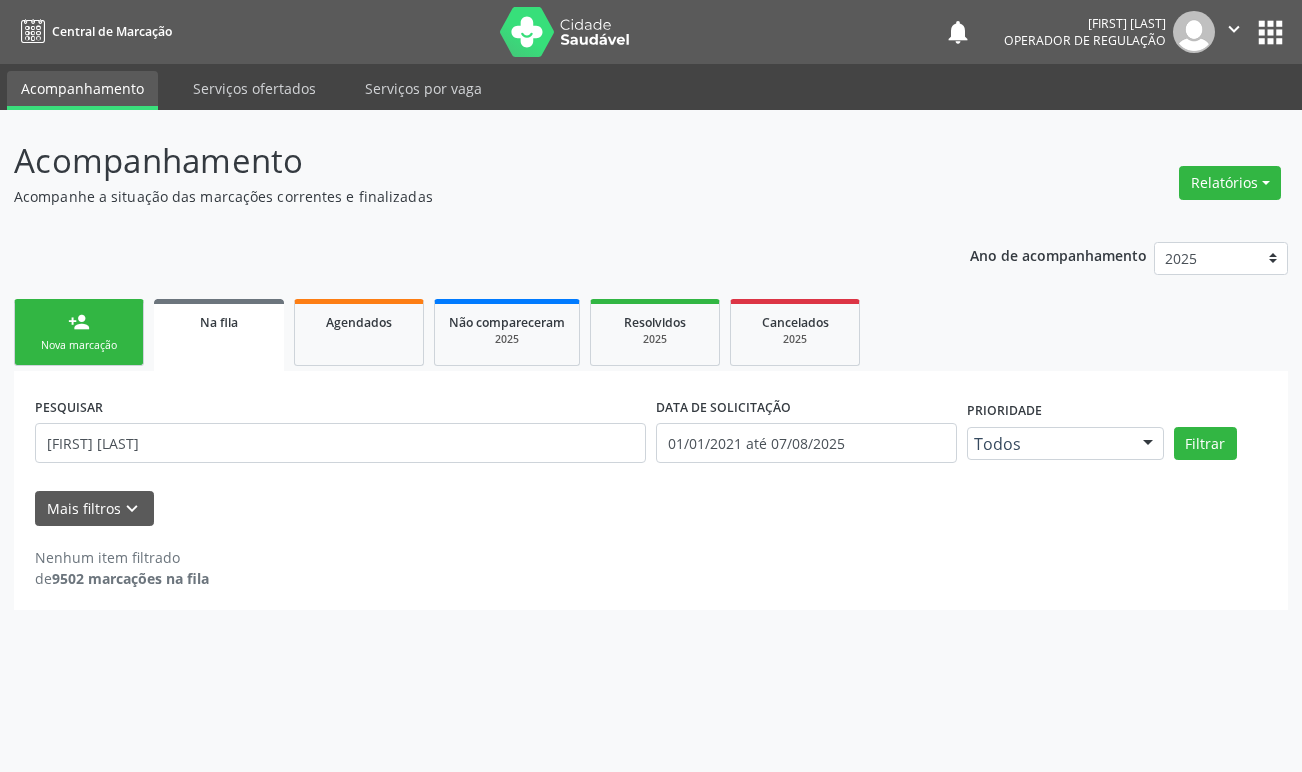click on "PESQUISAR
[FIRST] [LAST]" at bounding box center [340, 434] 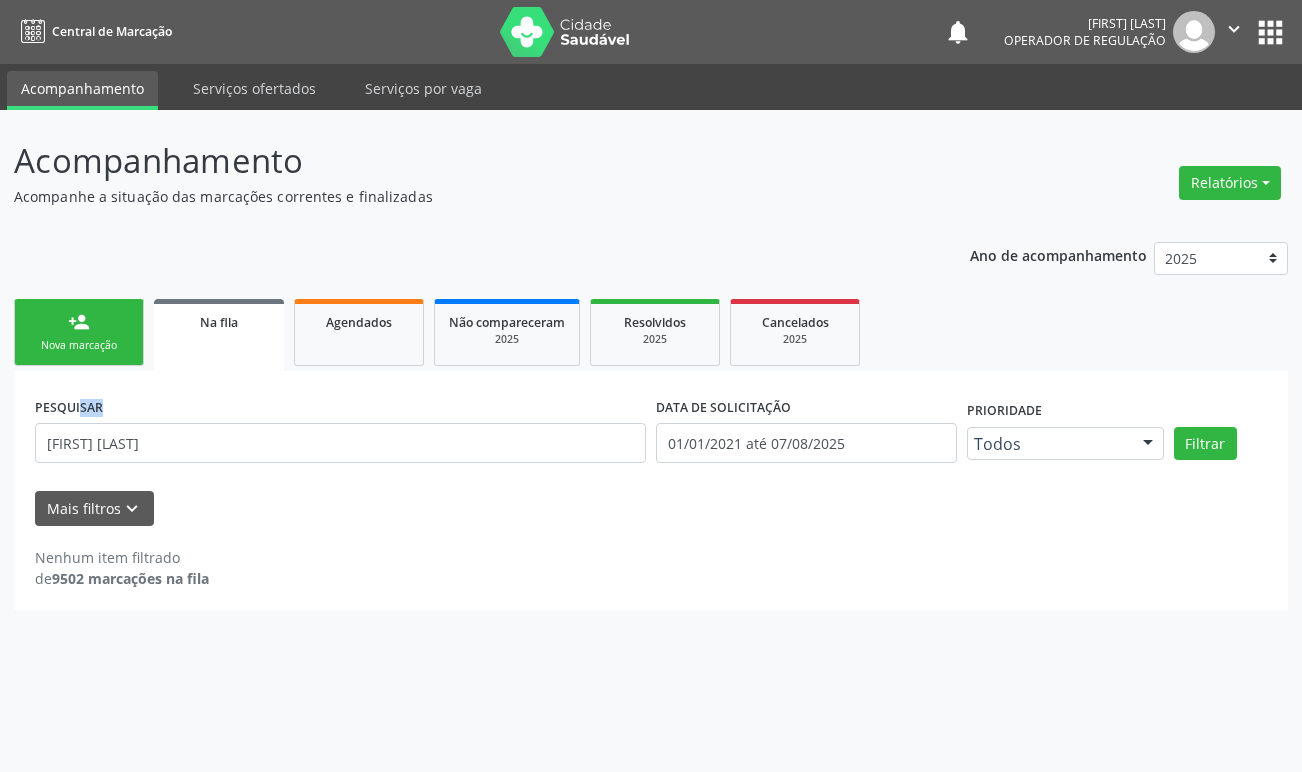 click on "PESQUISAR
ROBERTO LEAL" at bounding box center (340, 434) 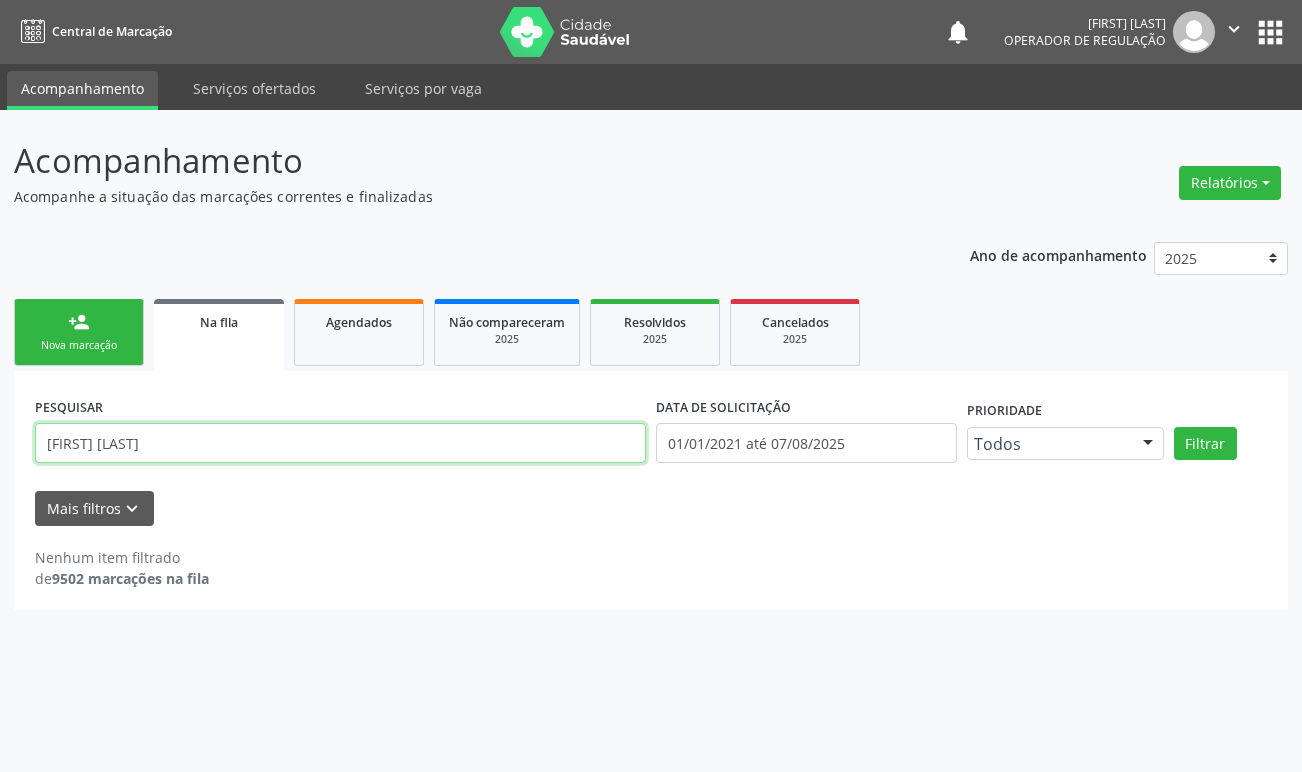 click on "ROBERTO LEAL" at bounding box center (340, 443) 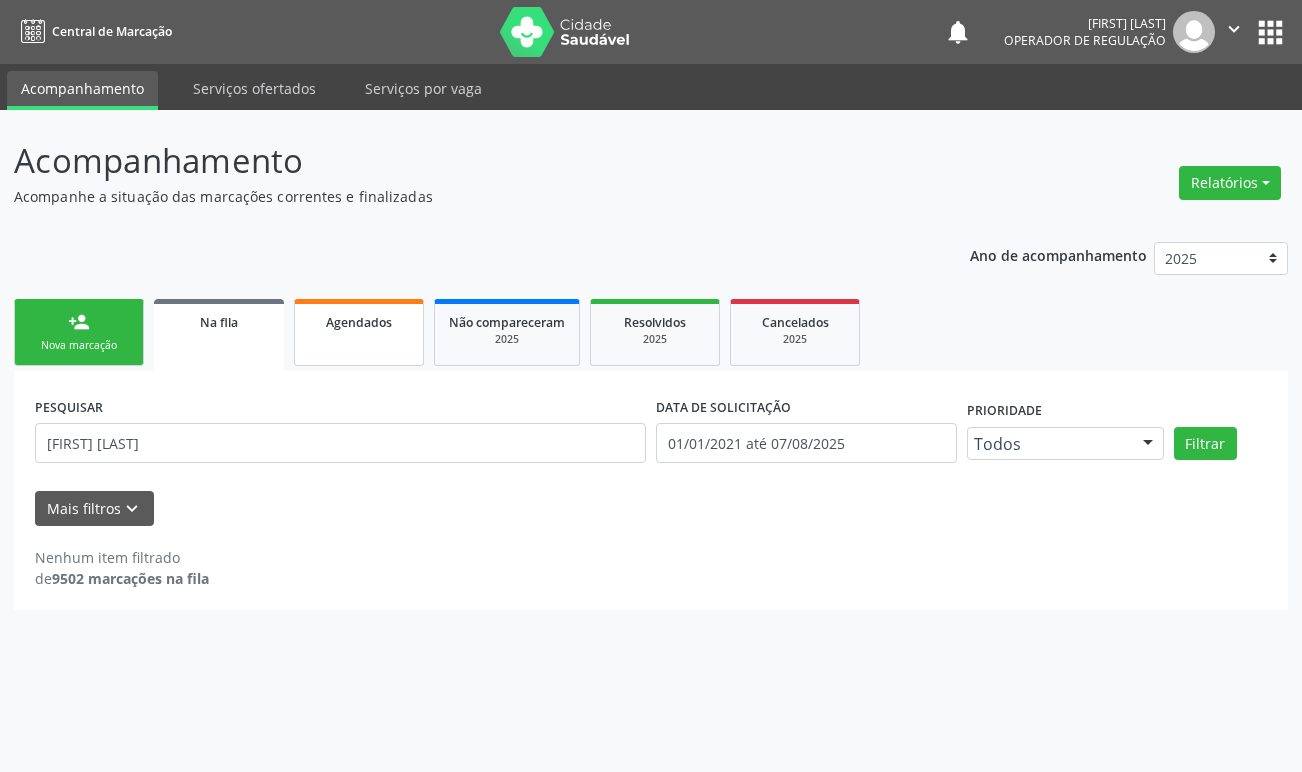 drag, startPoint x: 391, startPoint y: 356, endPoint x: 383, endPoint y: 345, distance: 13.601471 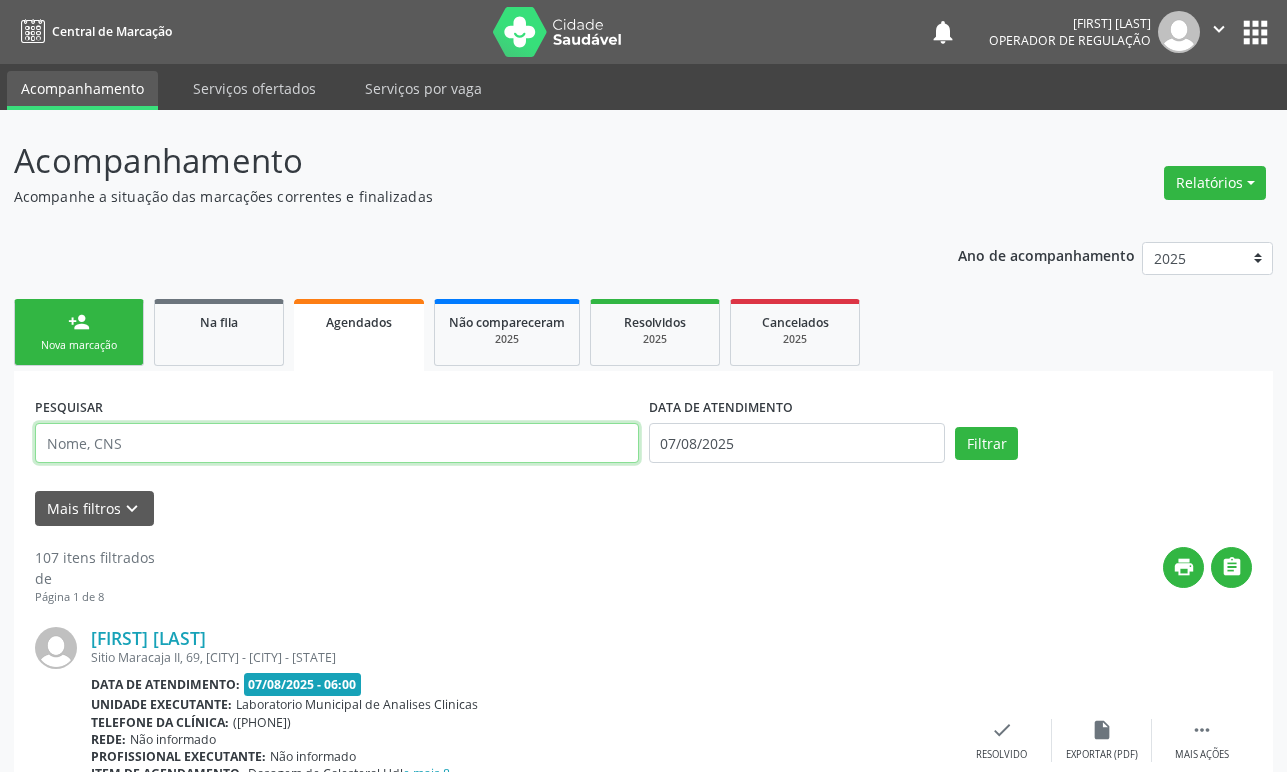 click at bounding box center (337, 443) 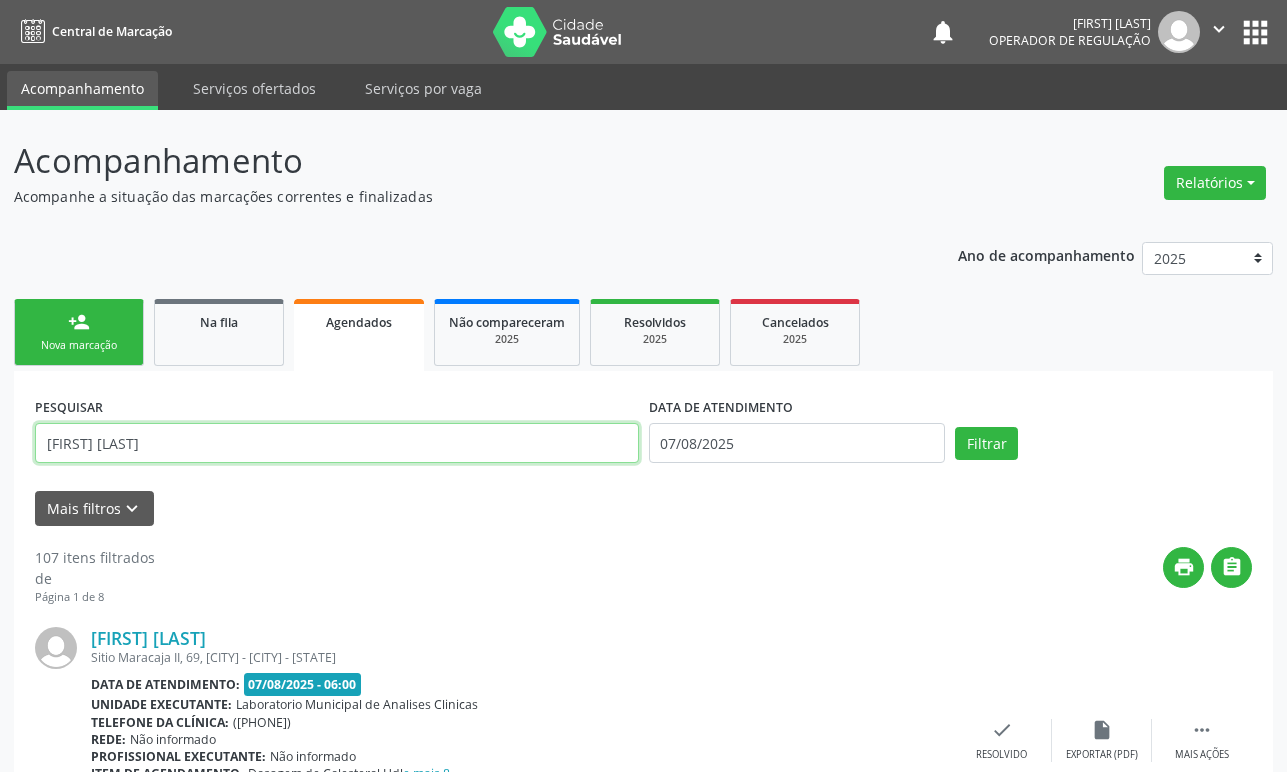 type on "ROBERTO LEAL" 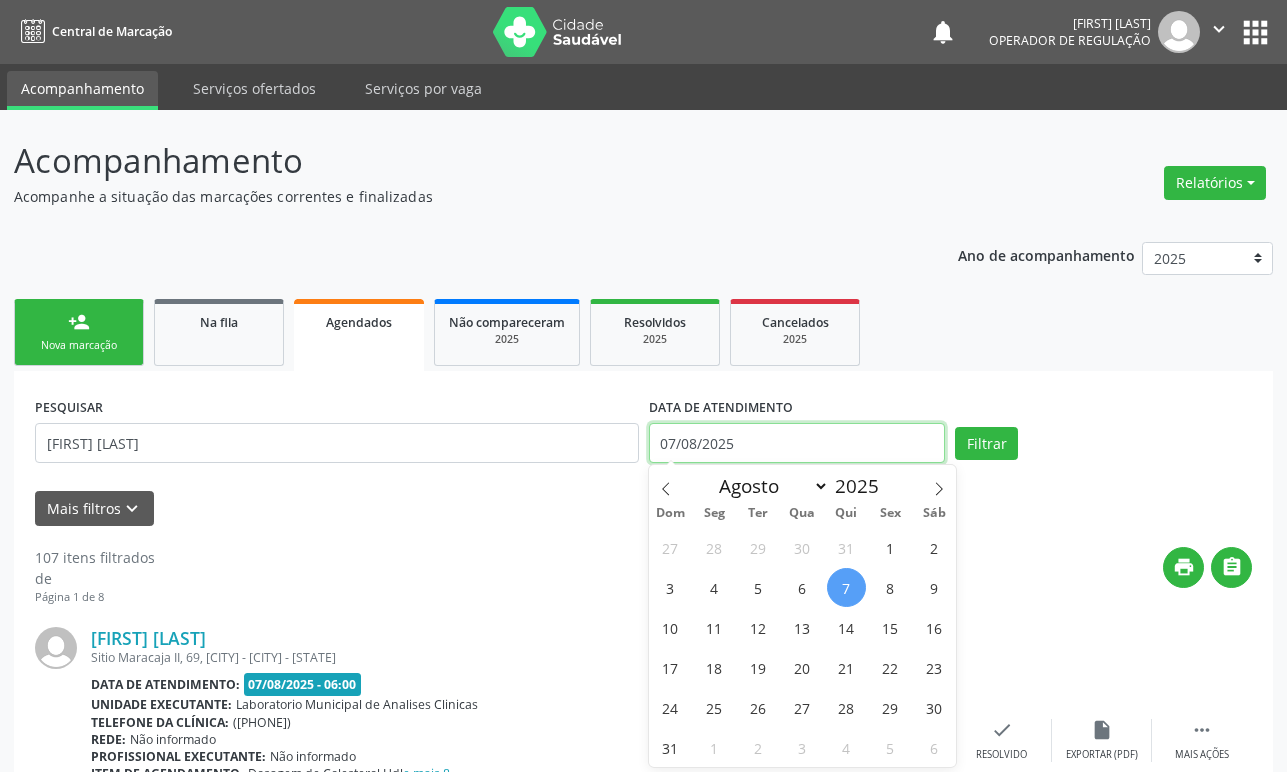 click on "07/08/2025" at bounding box center (797, 443) 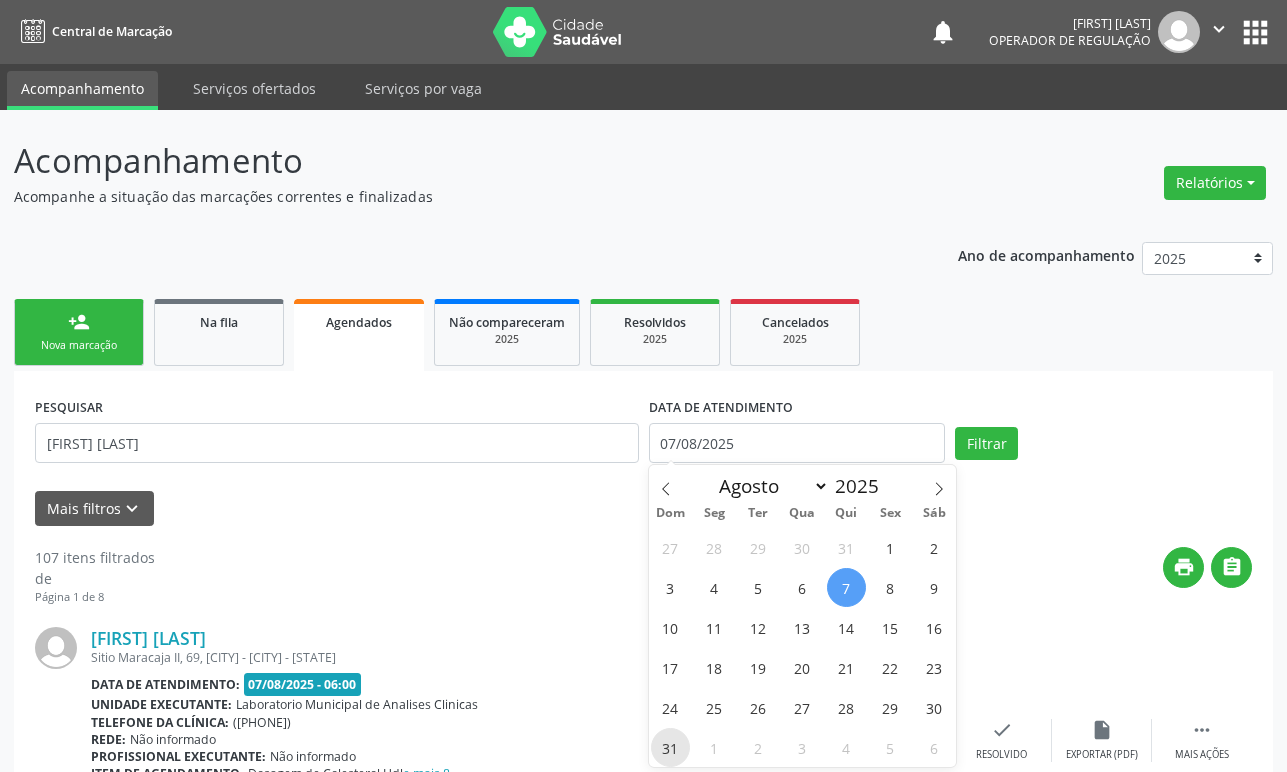 click on "31" at bounding box center [670, 747] 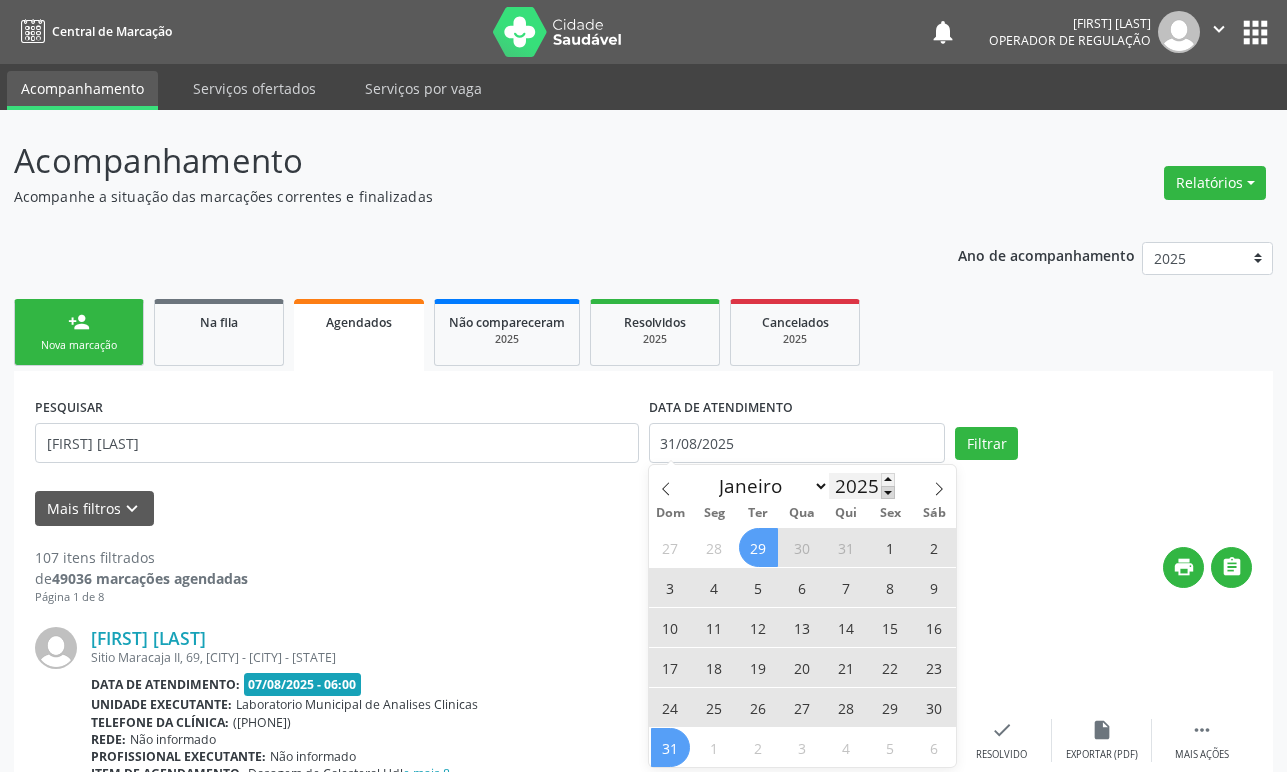 click at bounding box center [888, 492] 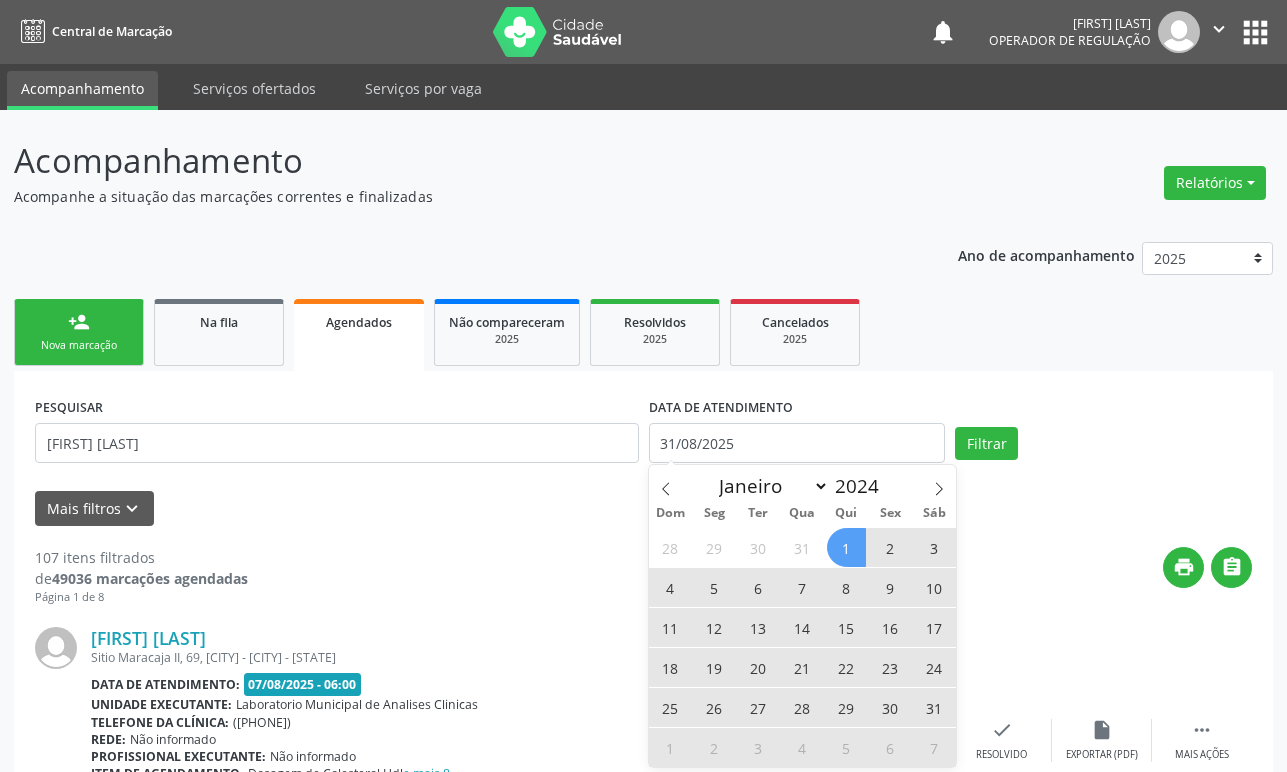 click on "1" at bounding box center [846, 547] 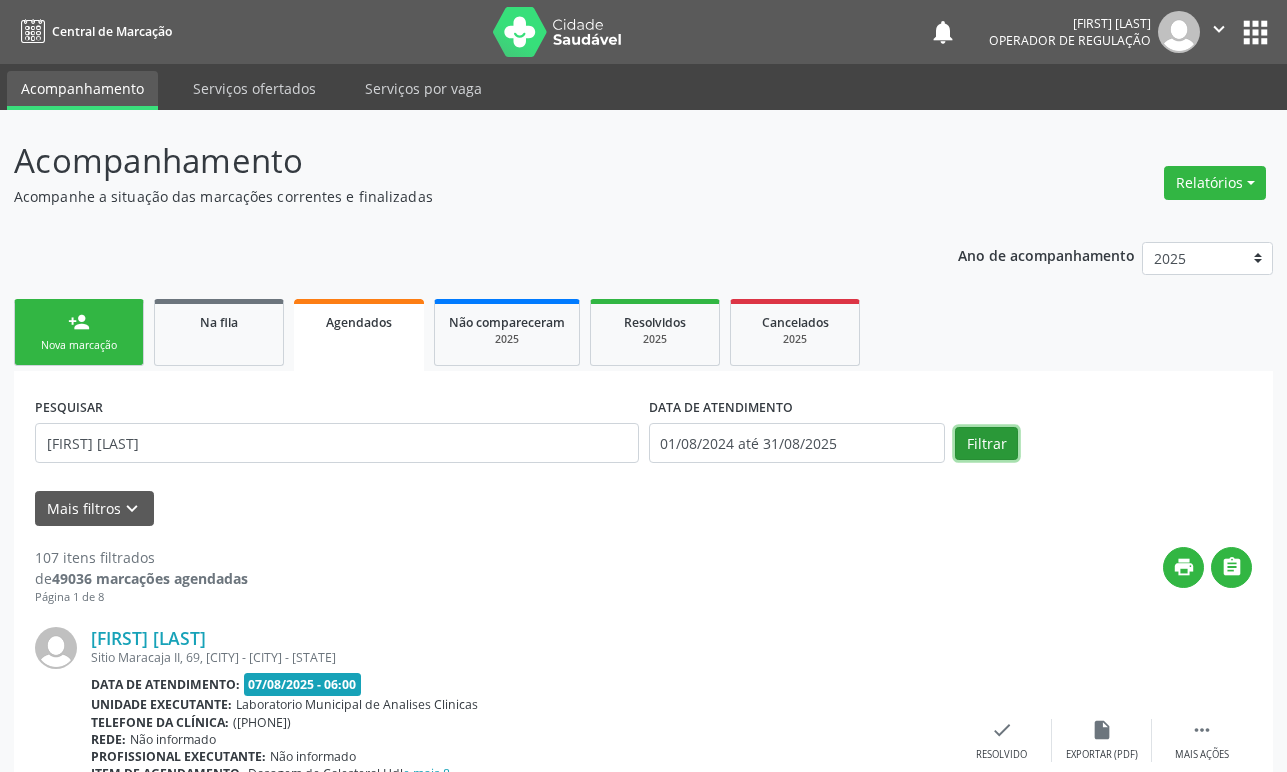 click on "Filtrar" at bounding box center [986, 444] 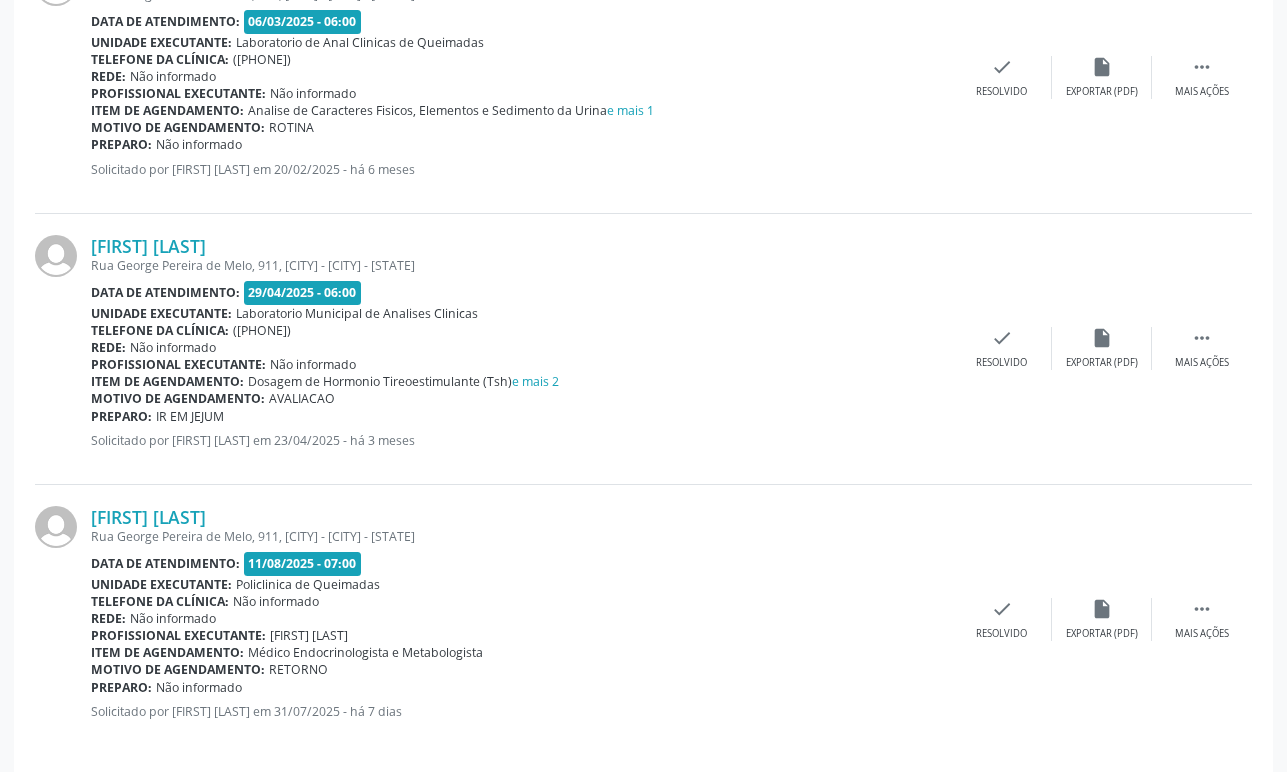 scroll, scrollTop: 952, scrollLeft: 0, axis: vertical 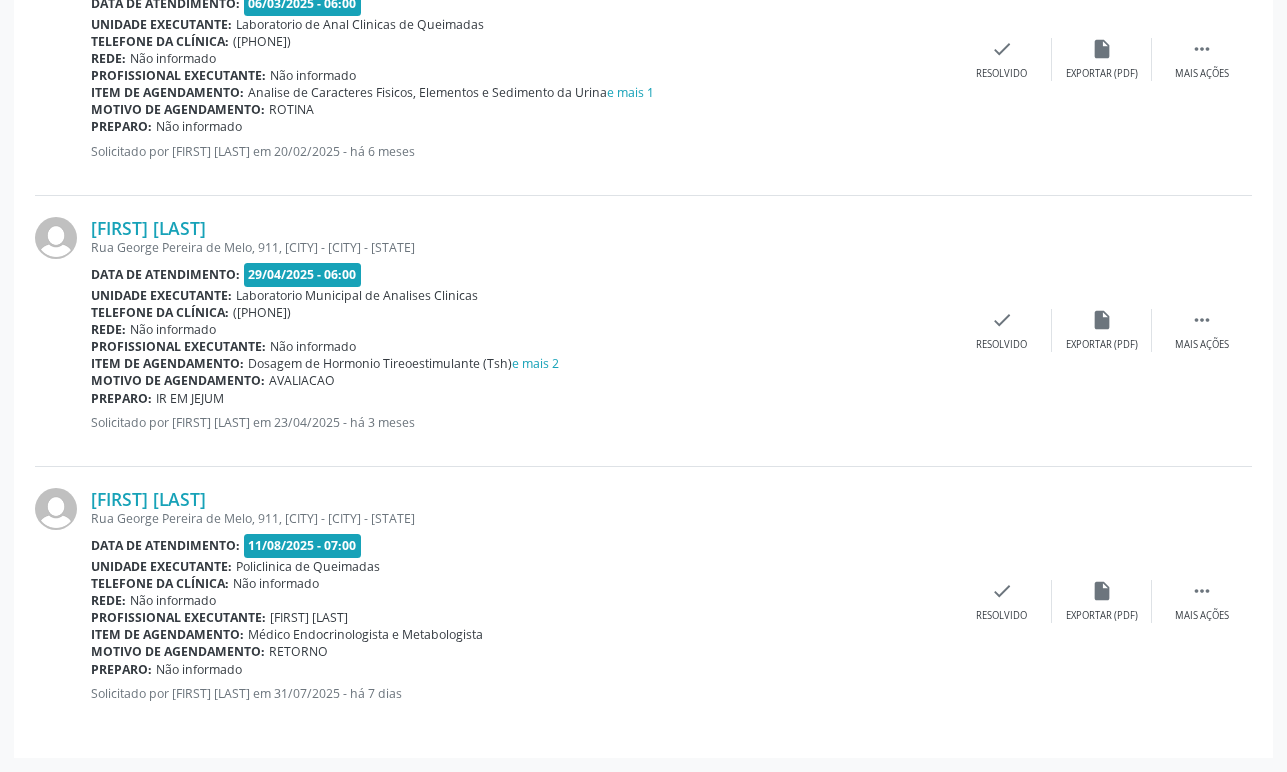 drag, startPoint x: 279, startPoint y: 638, endPoint x: 314, endPoint y: 652, distance: 37.696156 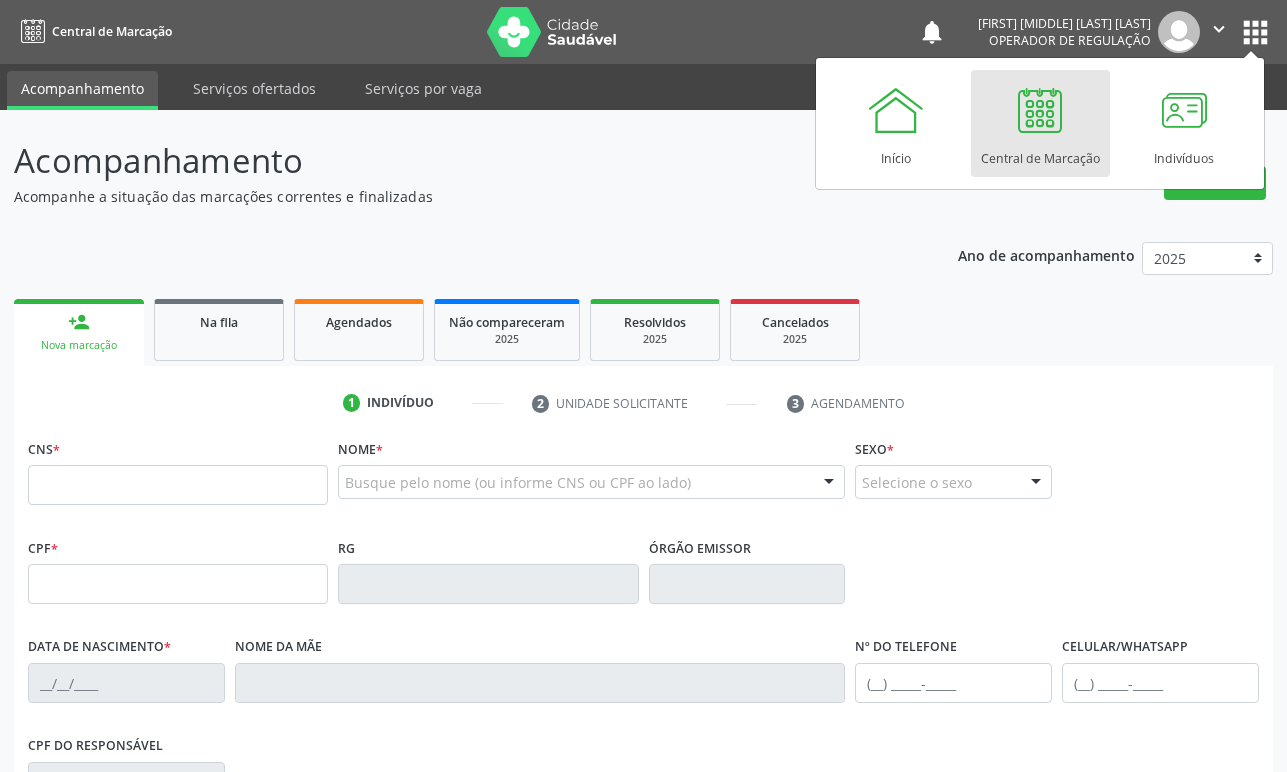 scroll, scrollTop: 0, scrollLeft: 0, axis: both 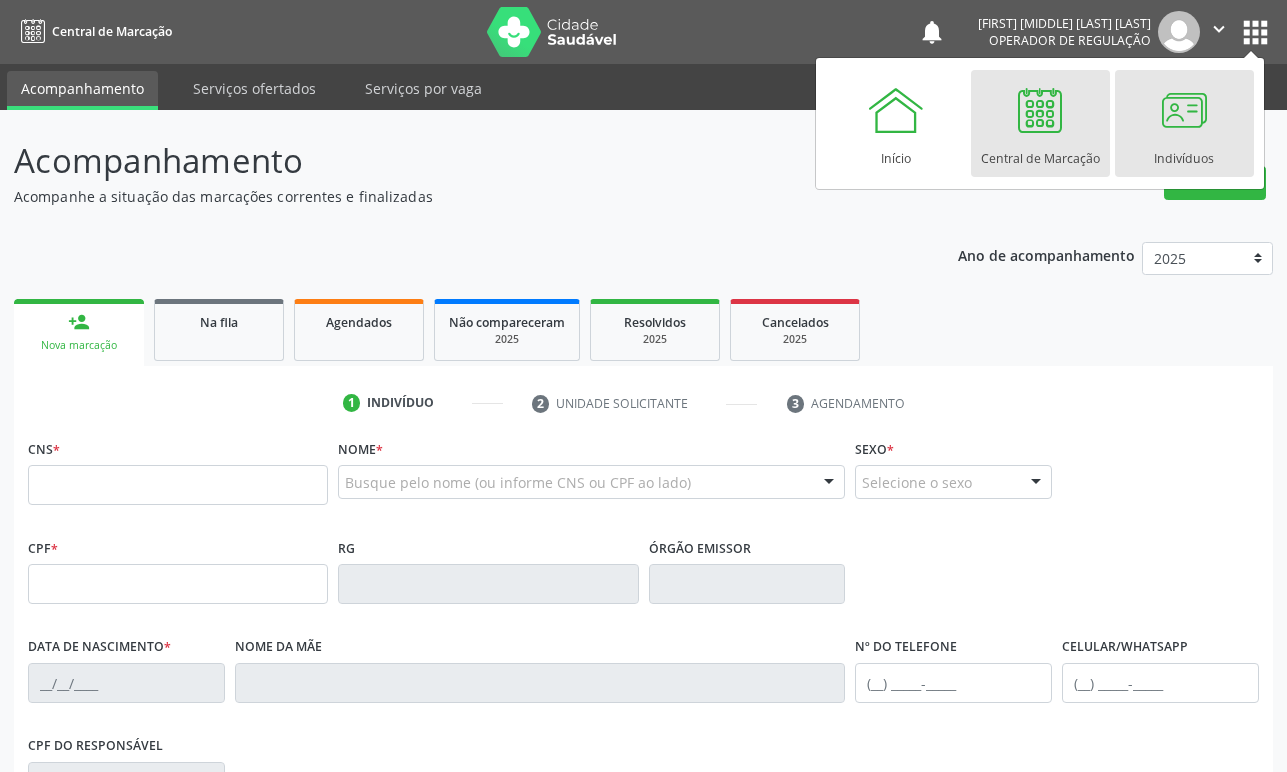 click at bounding box center (1184, 110) 